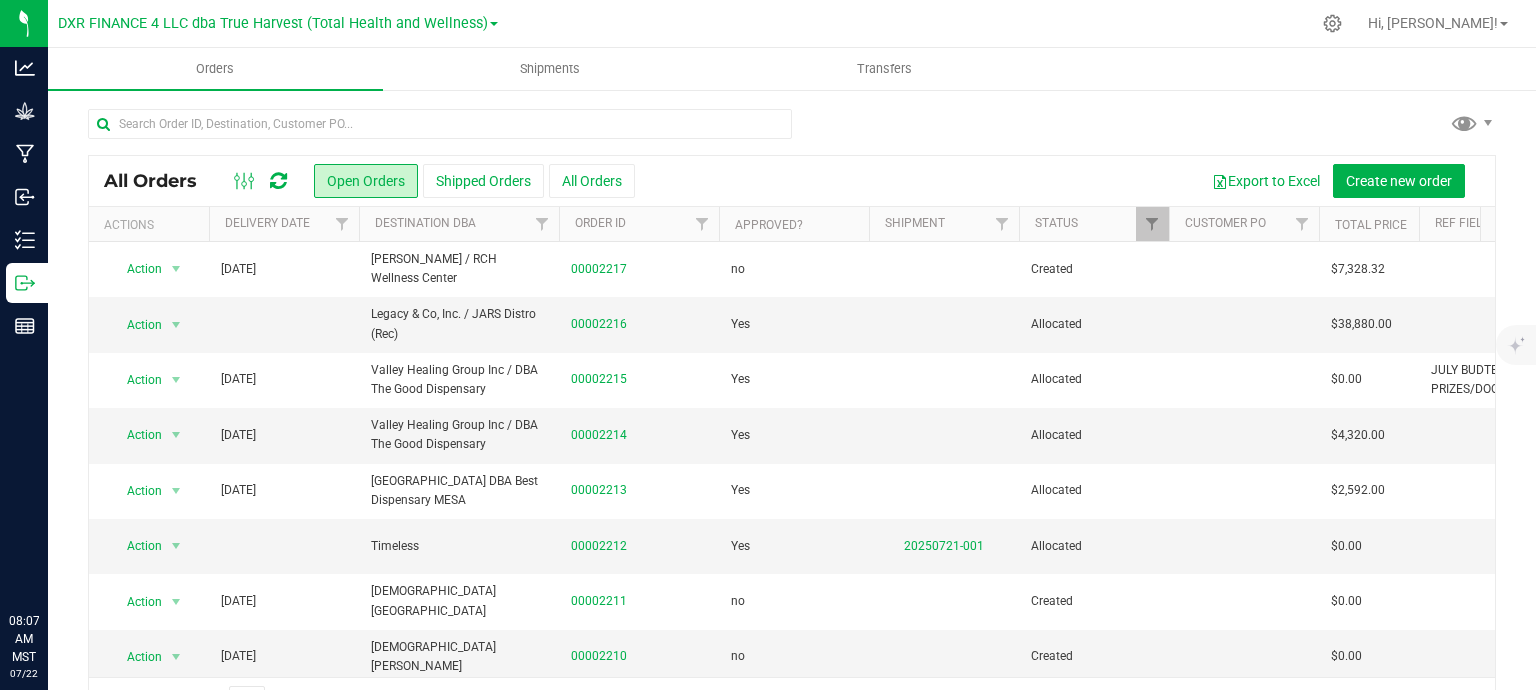 scroll, scrollTop: 0, scrollLeft: 0, axis: both 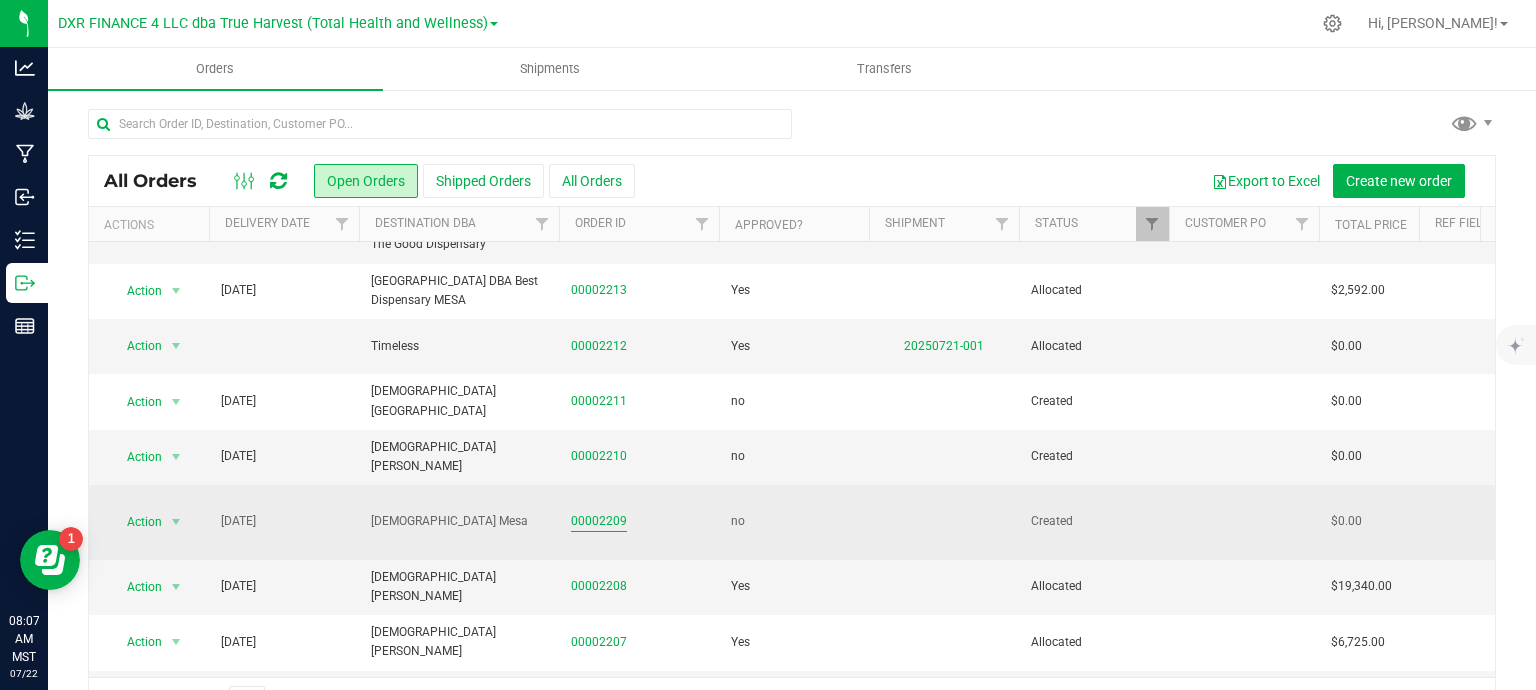 click on "00002209" at bounding box center (599, 521) 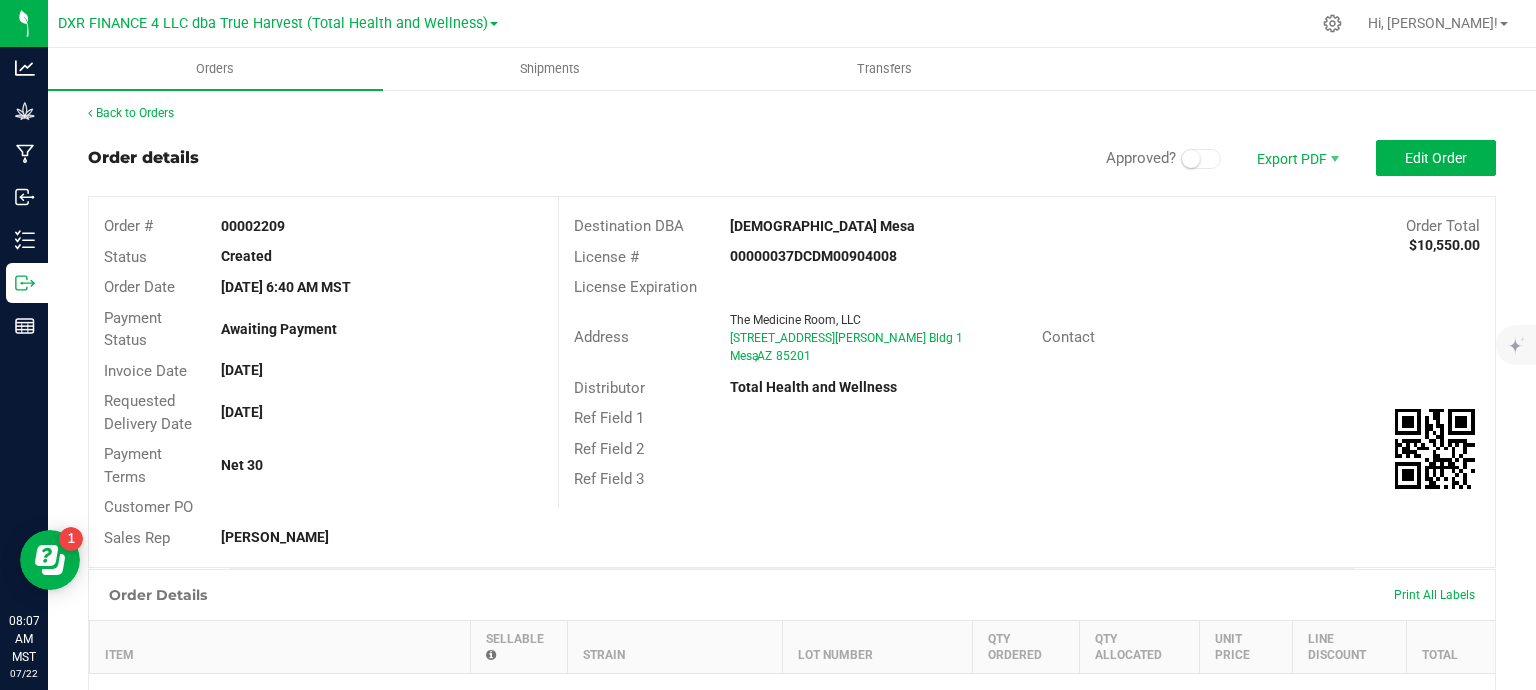 scroll, scrollTop: 0, scrollLeft: 0, axis: both 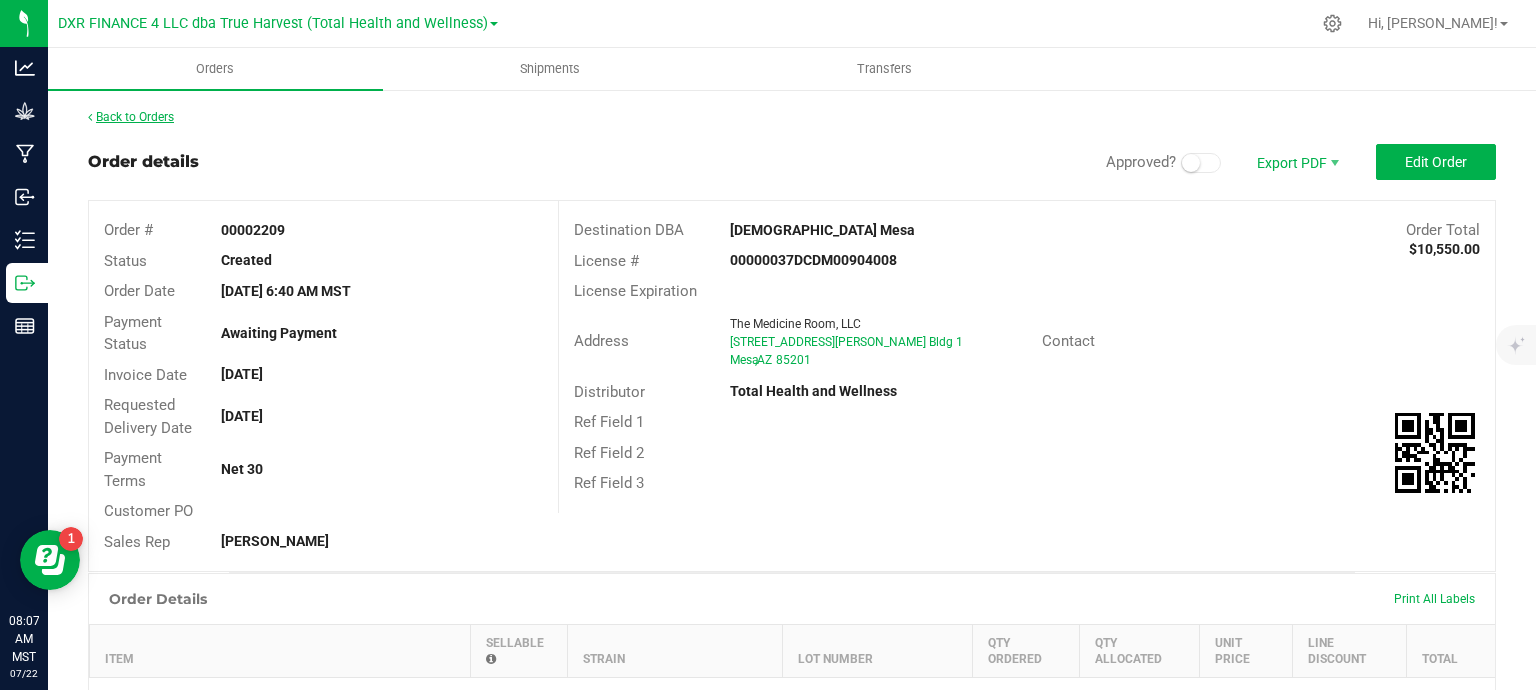 click on "Back to Orders" at bounding box center [131, 117] 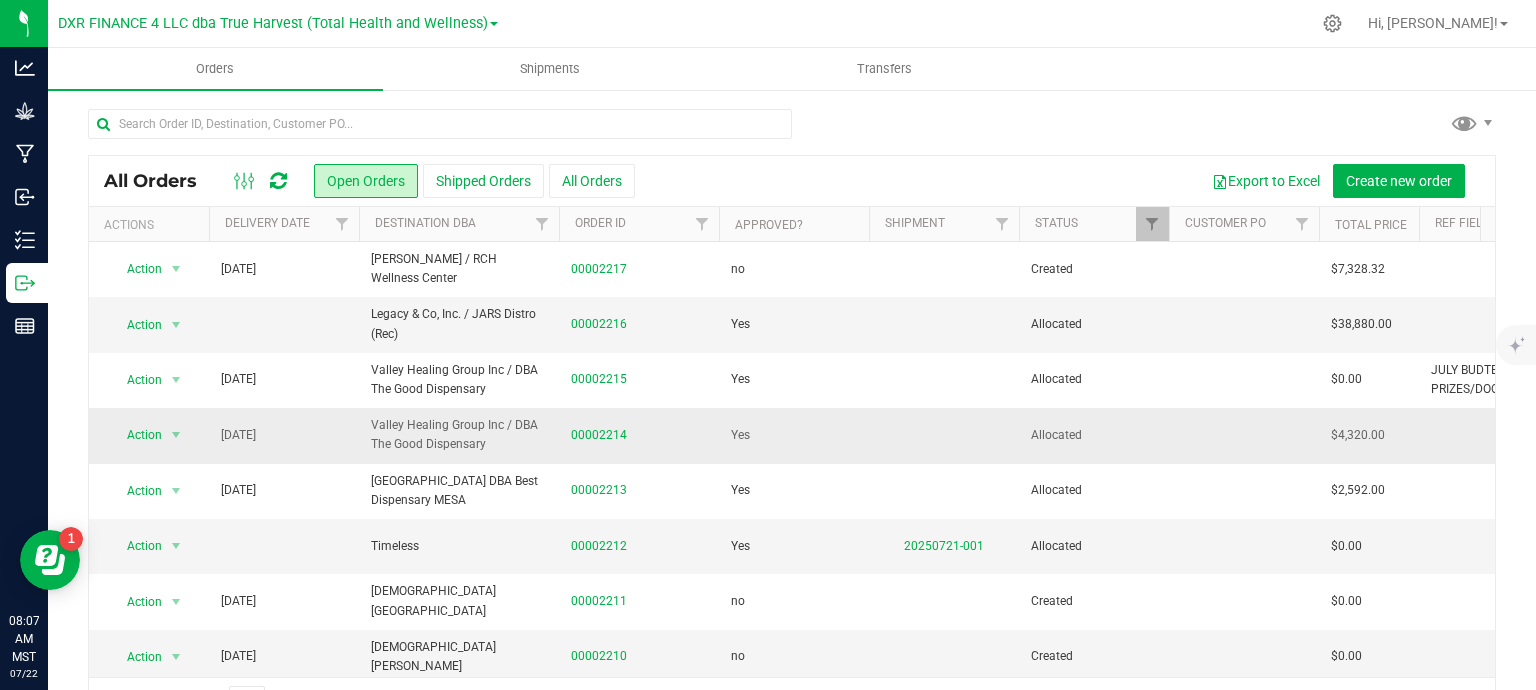 scroll, scrollTop: 200, scrollLeft: 0, axis: vertical 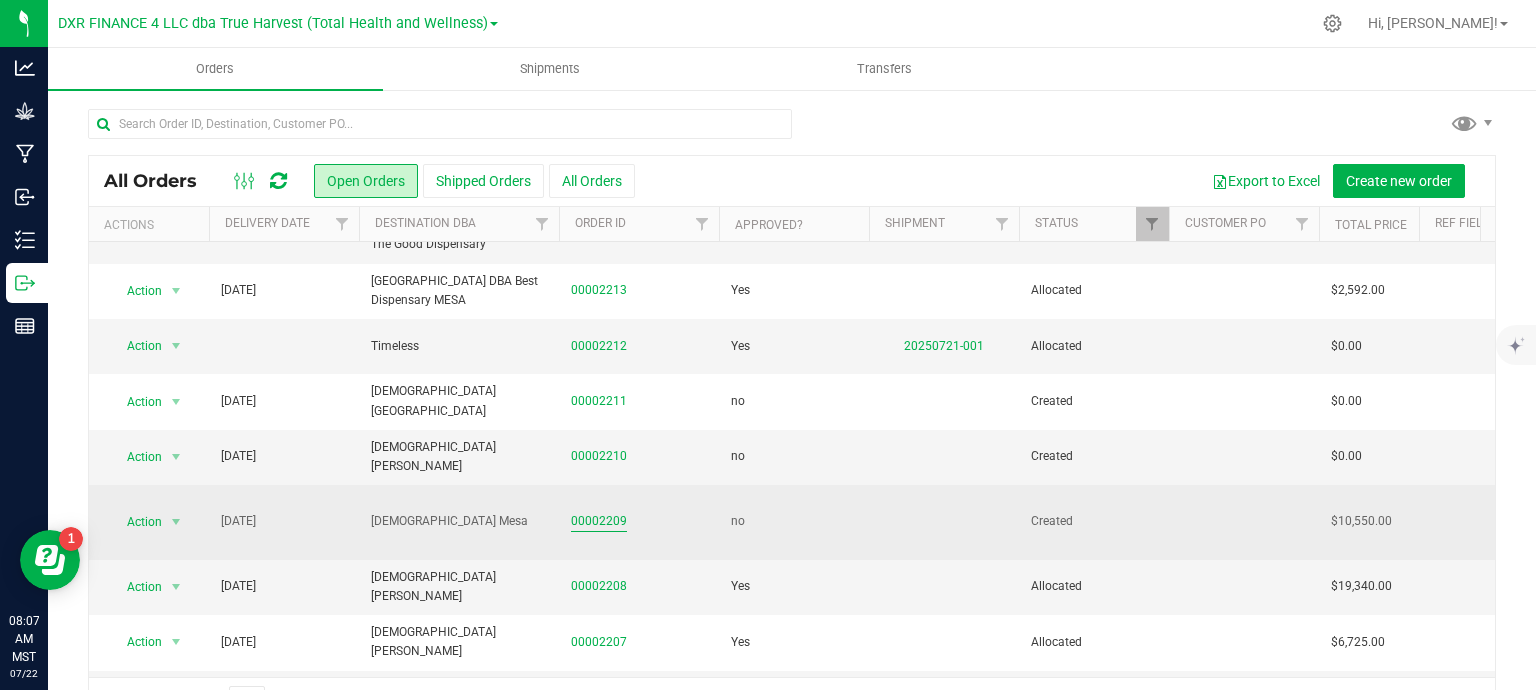 click on "00002209" at bounding box center [599, 521] 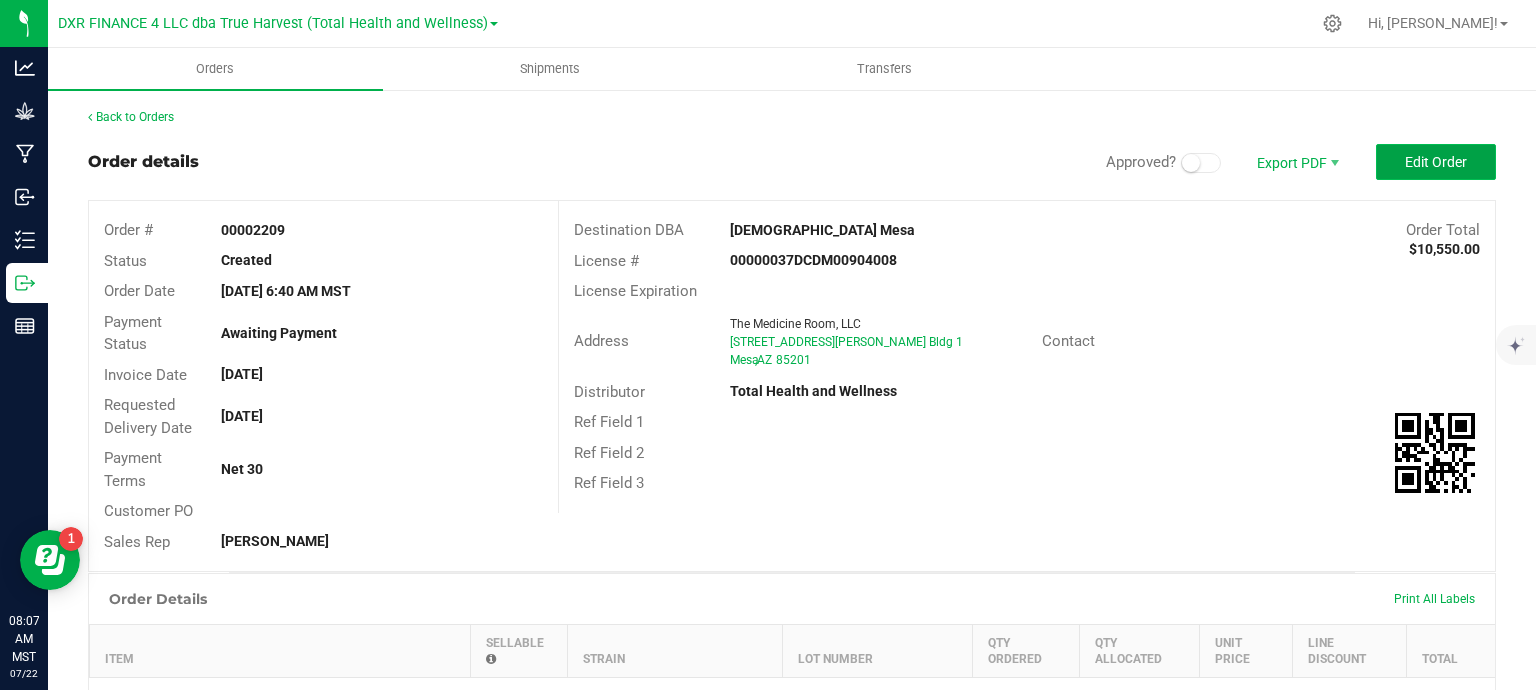 click on "Edit Order" at bounding box center (1436, 162) 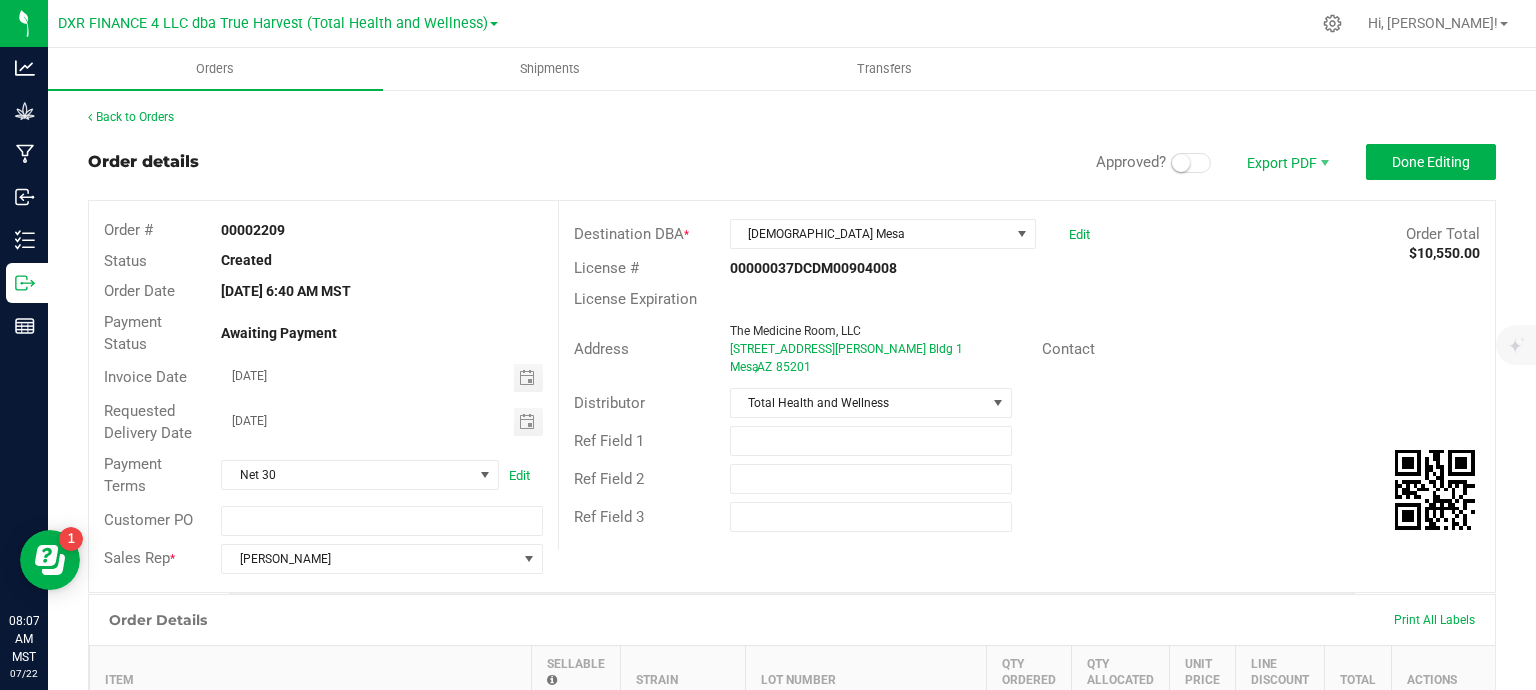 click at bounding box center (1191, 163) 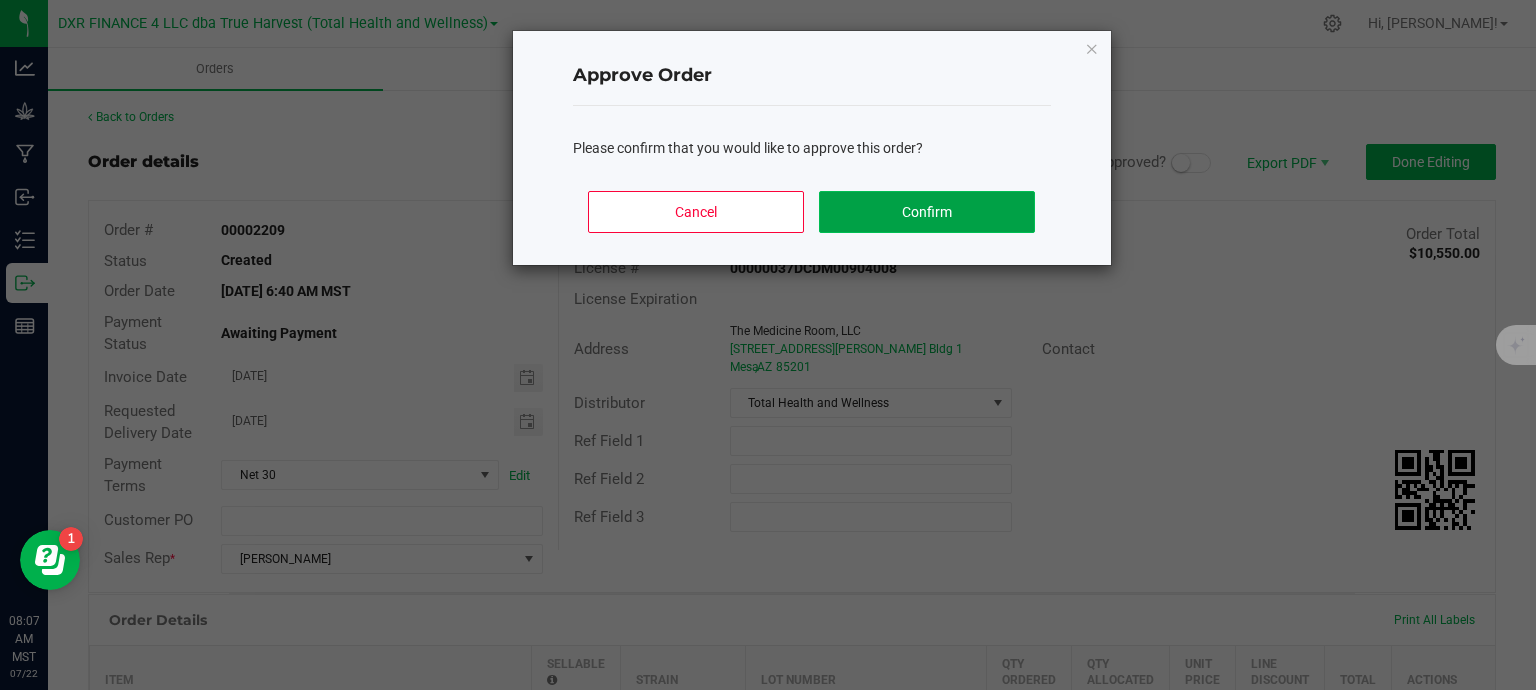 click on "Confirm" 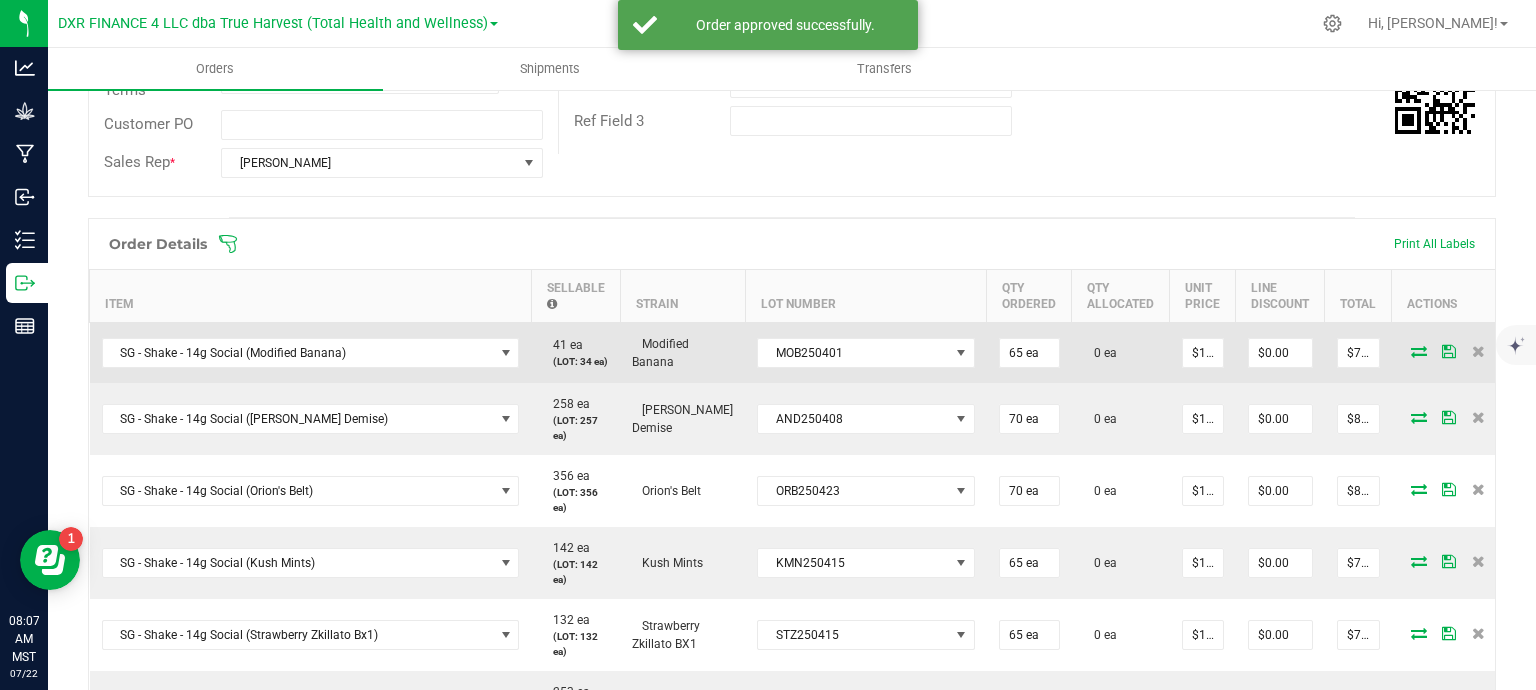 scroll, scrollTop: 400, scrollLeft: 0, axis: vertical 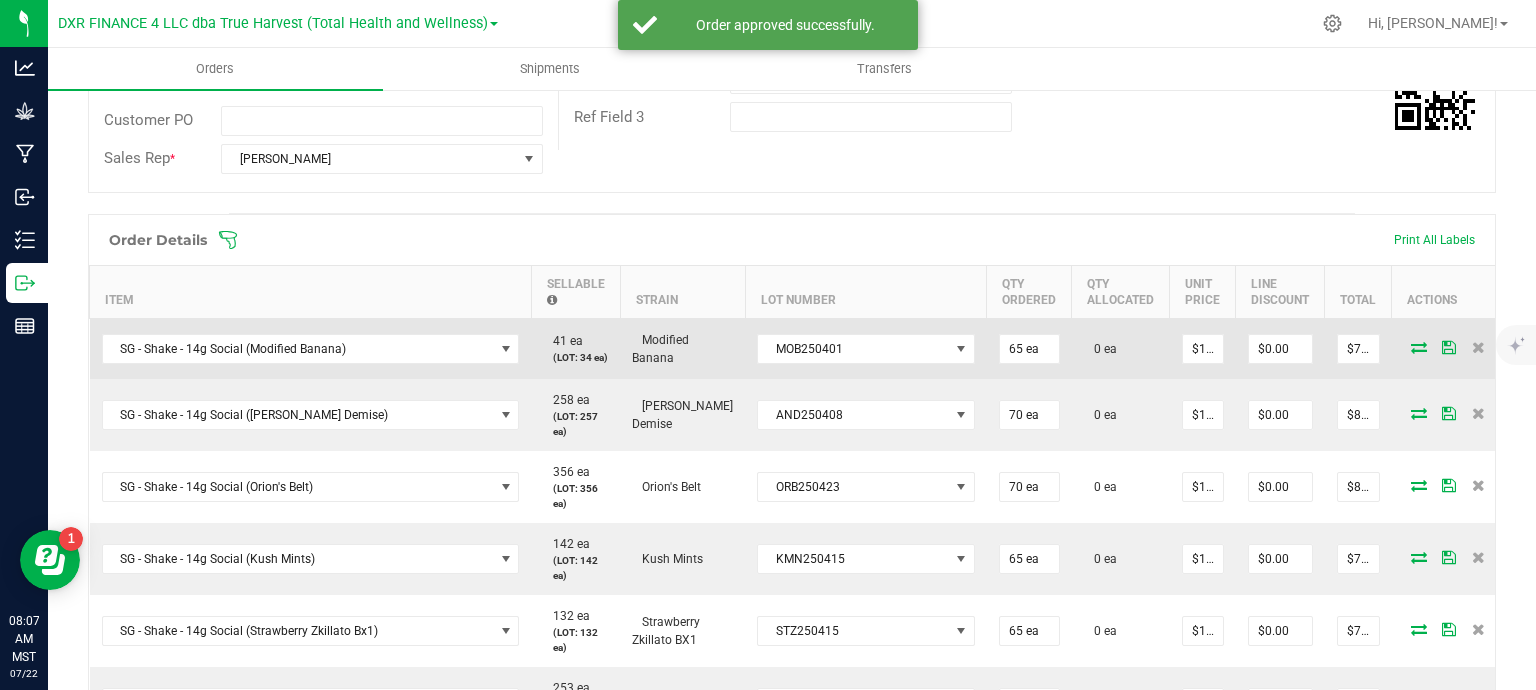 click at bounding box center (1419, 347) 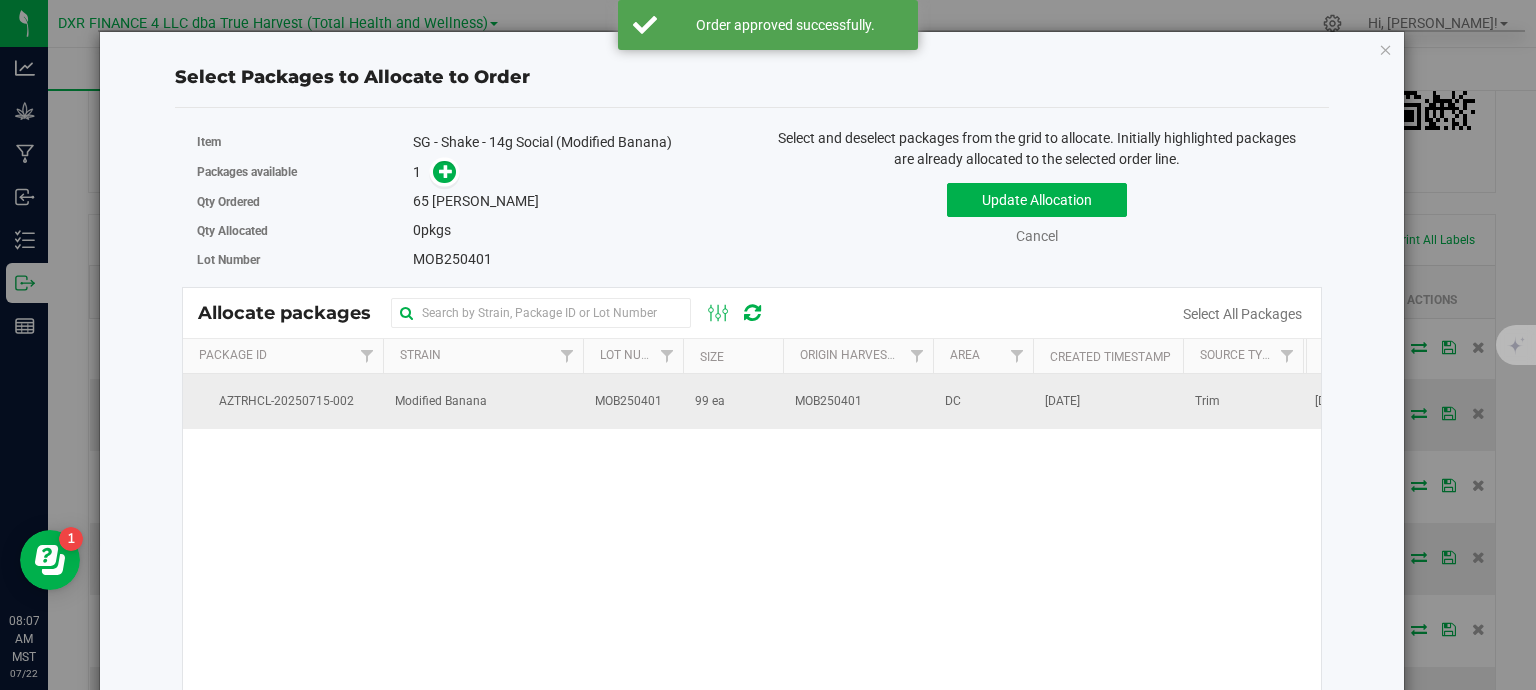 click on "MOB250401" at bounding box center [628, 401] 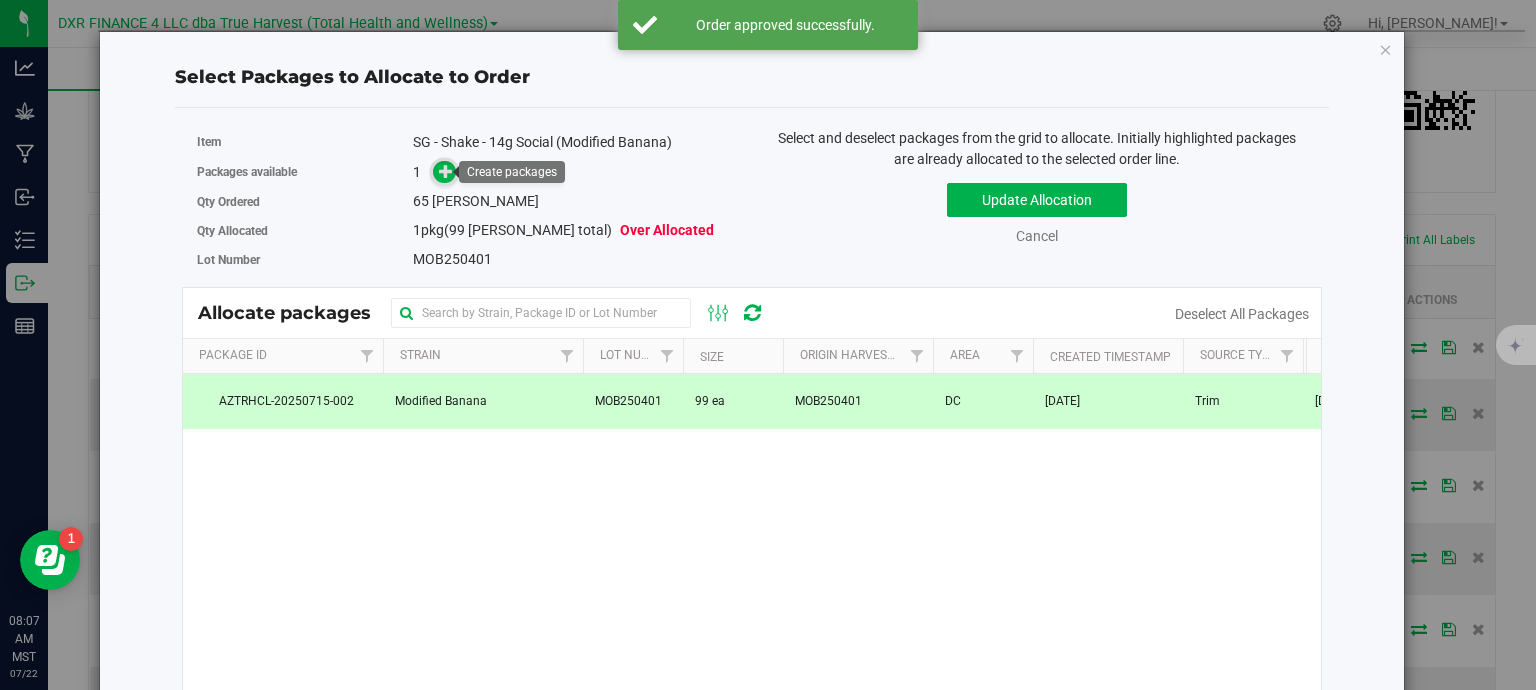 click at bounding box center (446, 171) 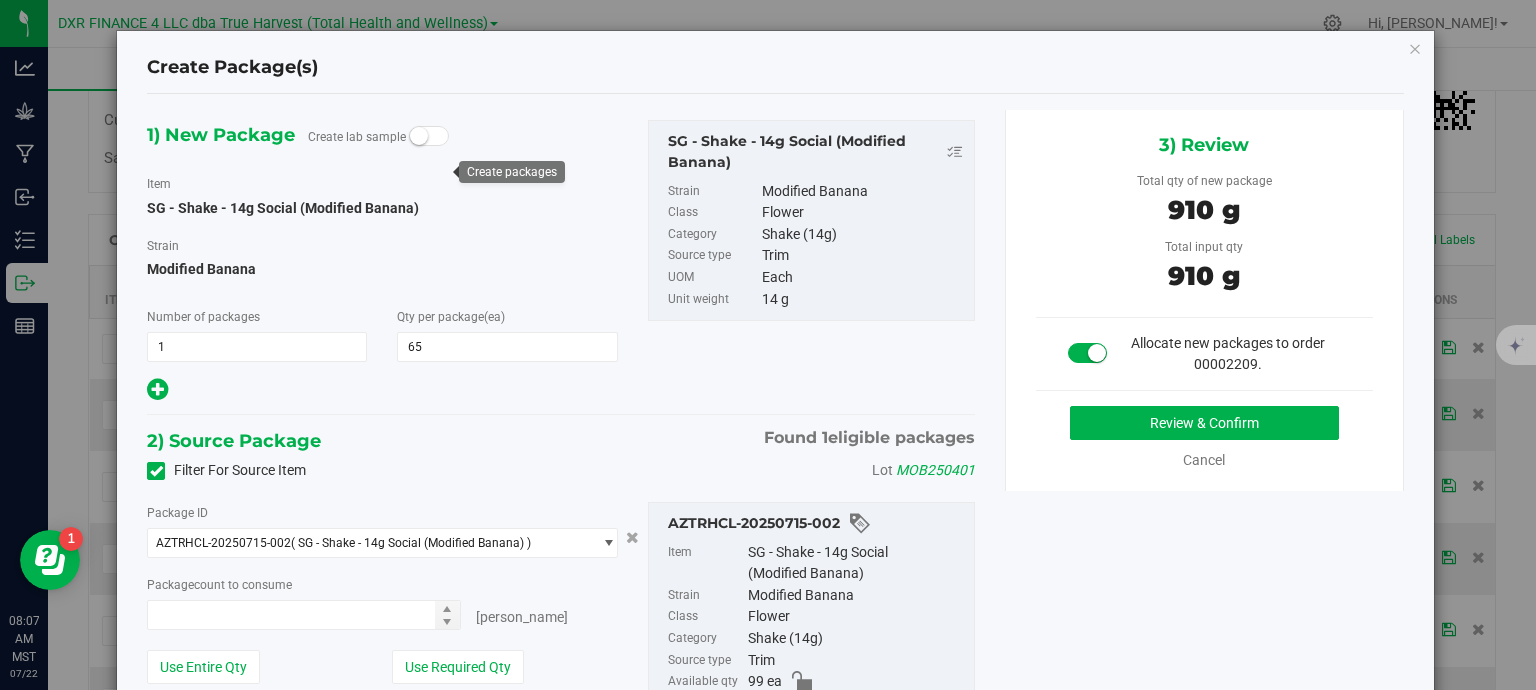 type on "65 ea" 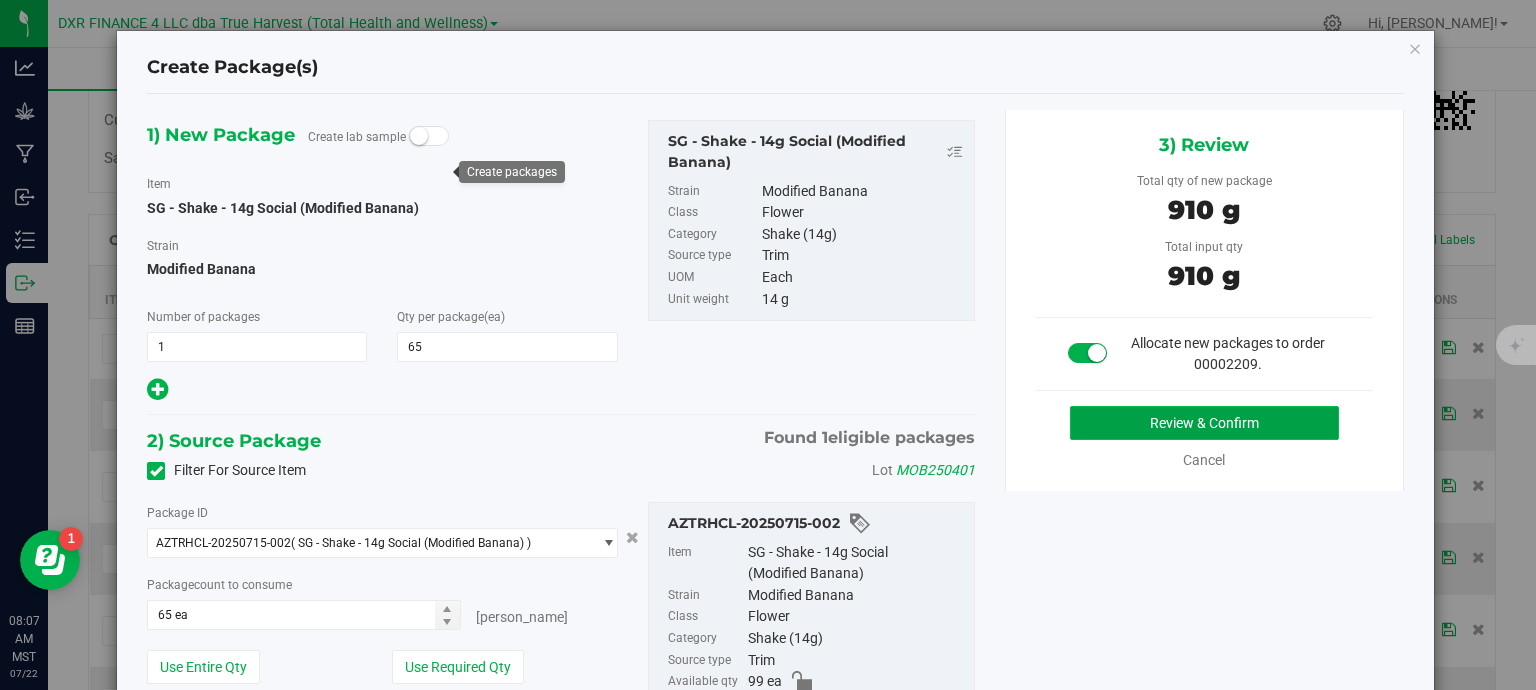 click on "Review & Confirm" at bounding box center [1204, 423] 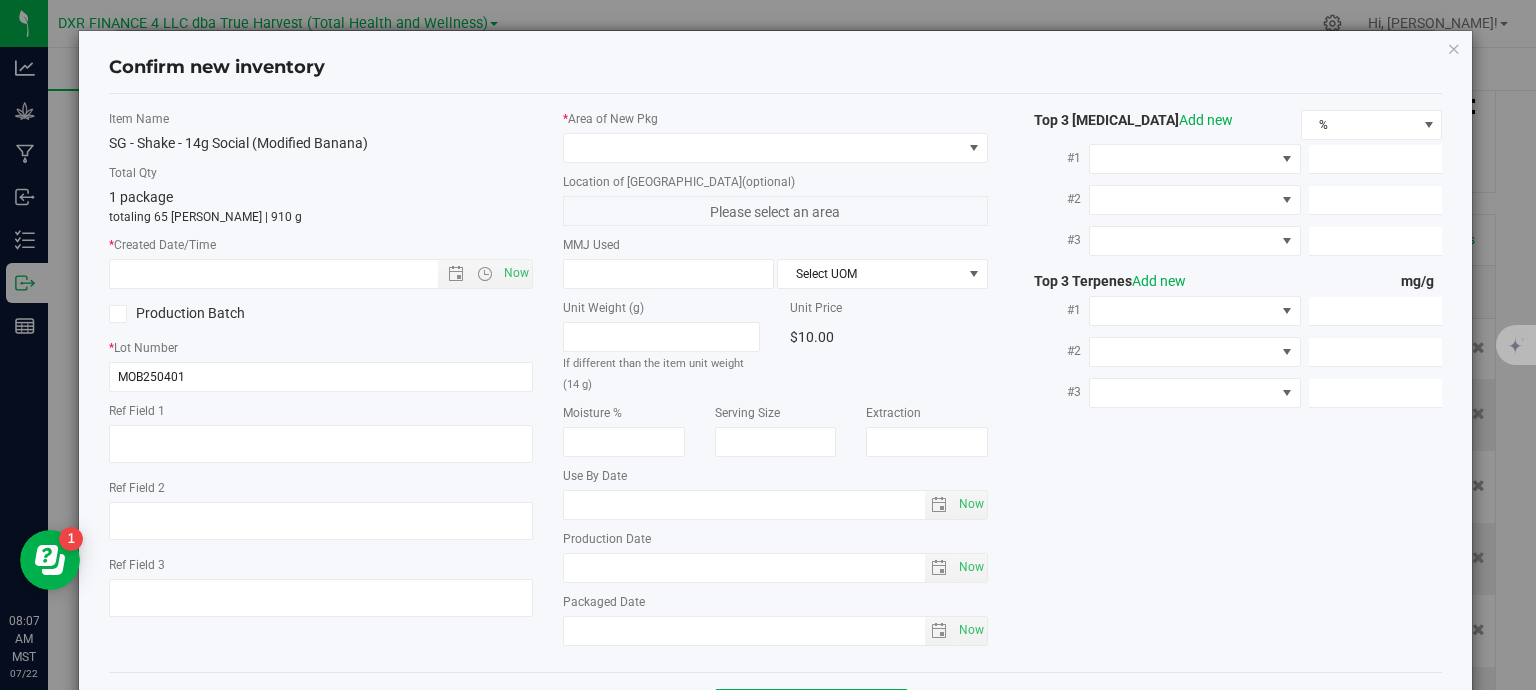 type on "2025-04-01" 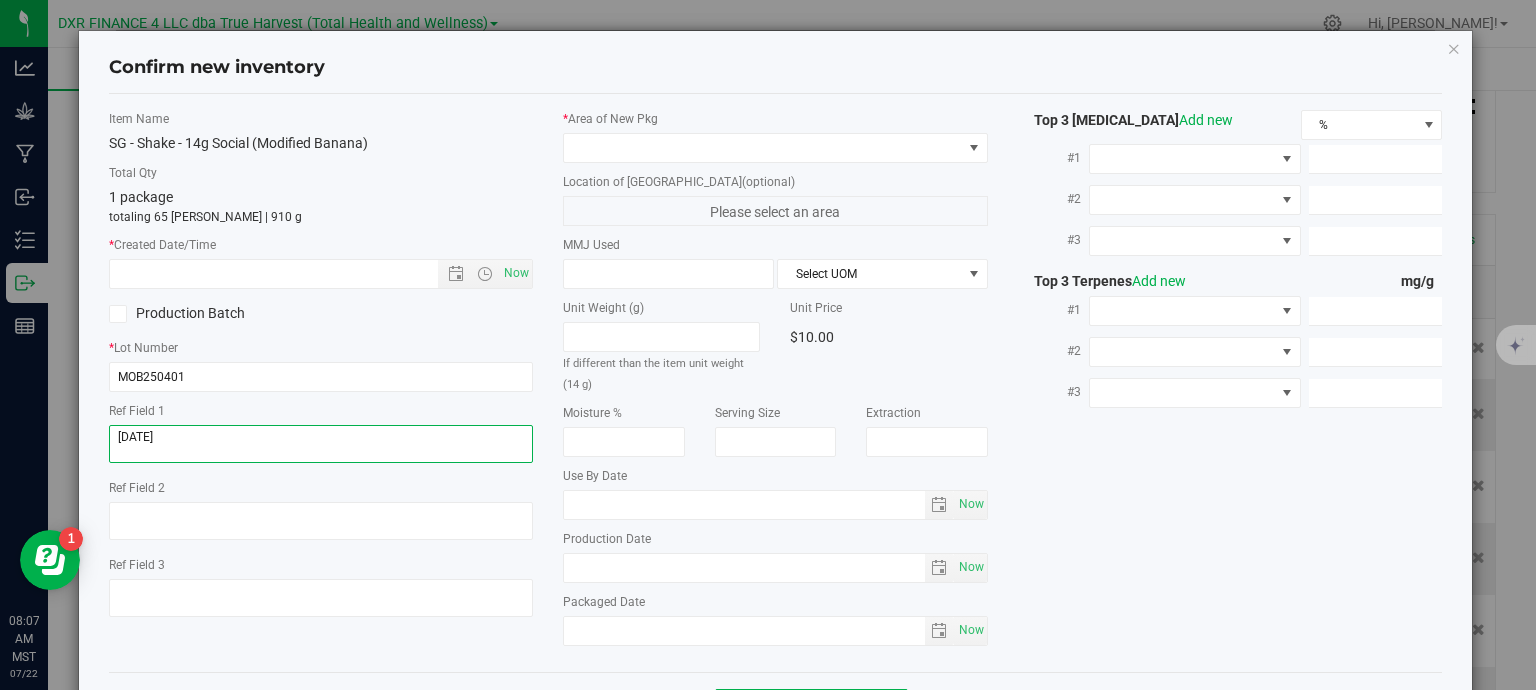 click at bounding box center (321, 444) 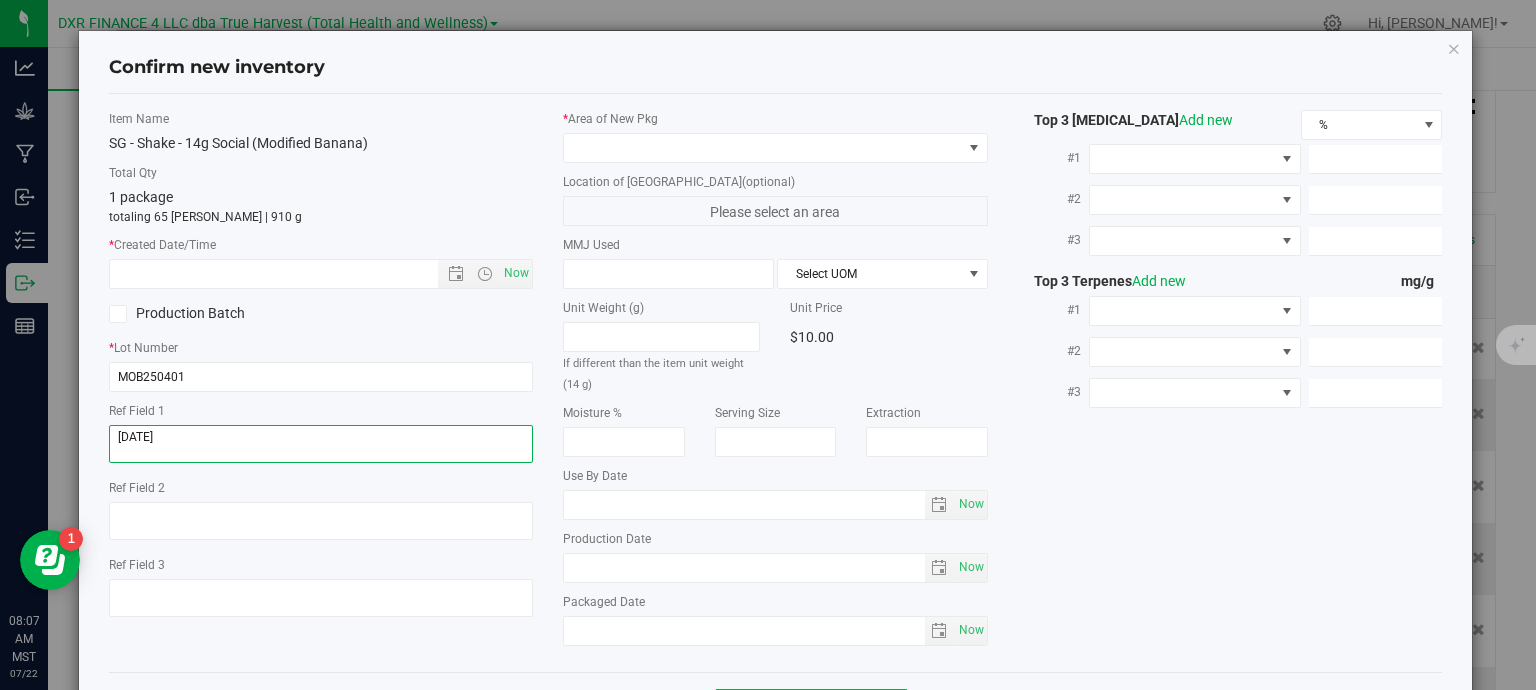 click at bounding box center [321, 444] 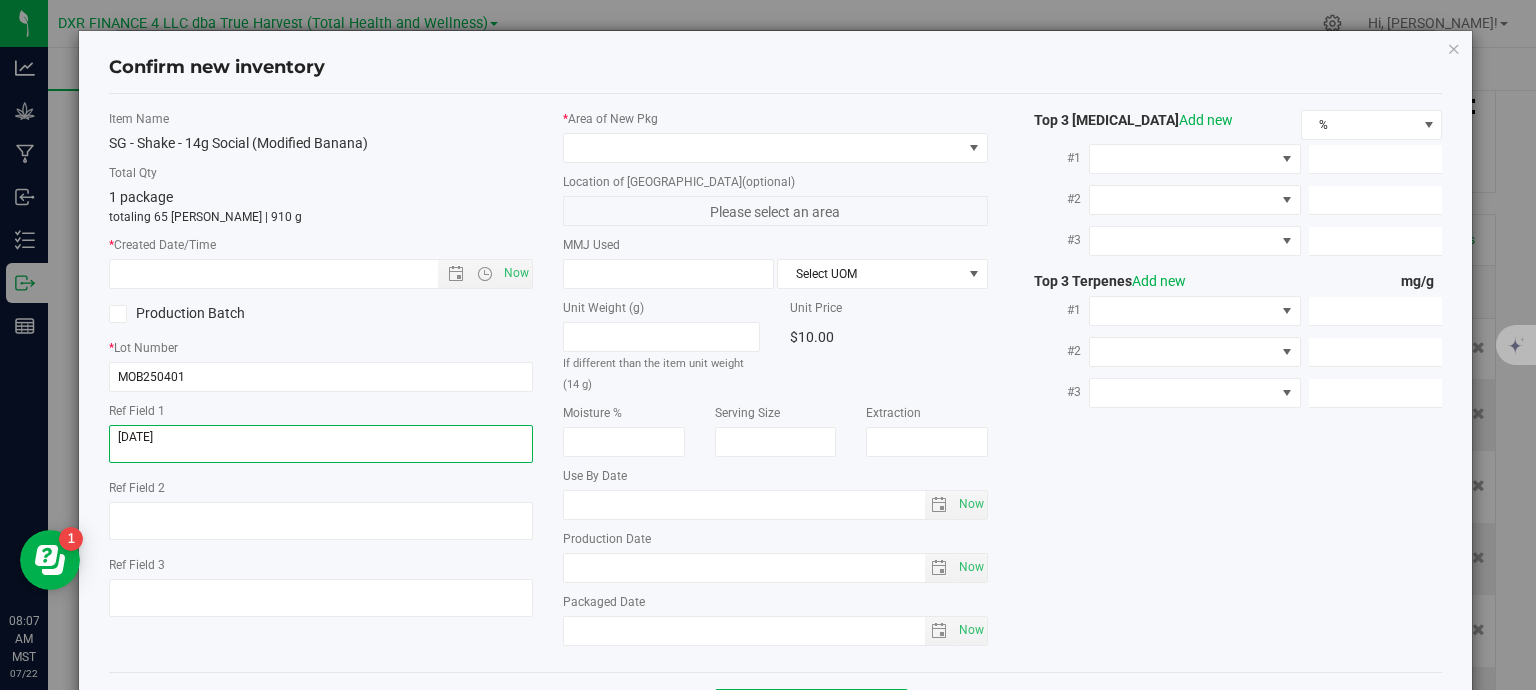 click at bounding box center (321, 444) 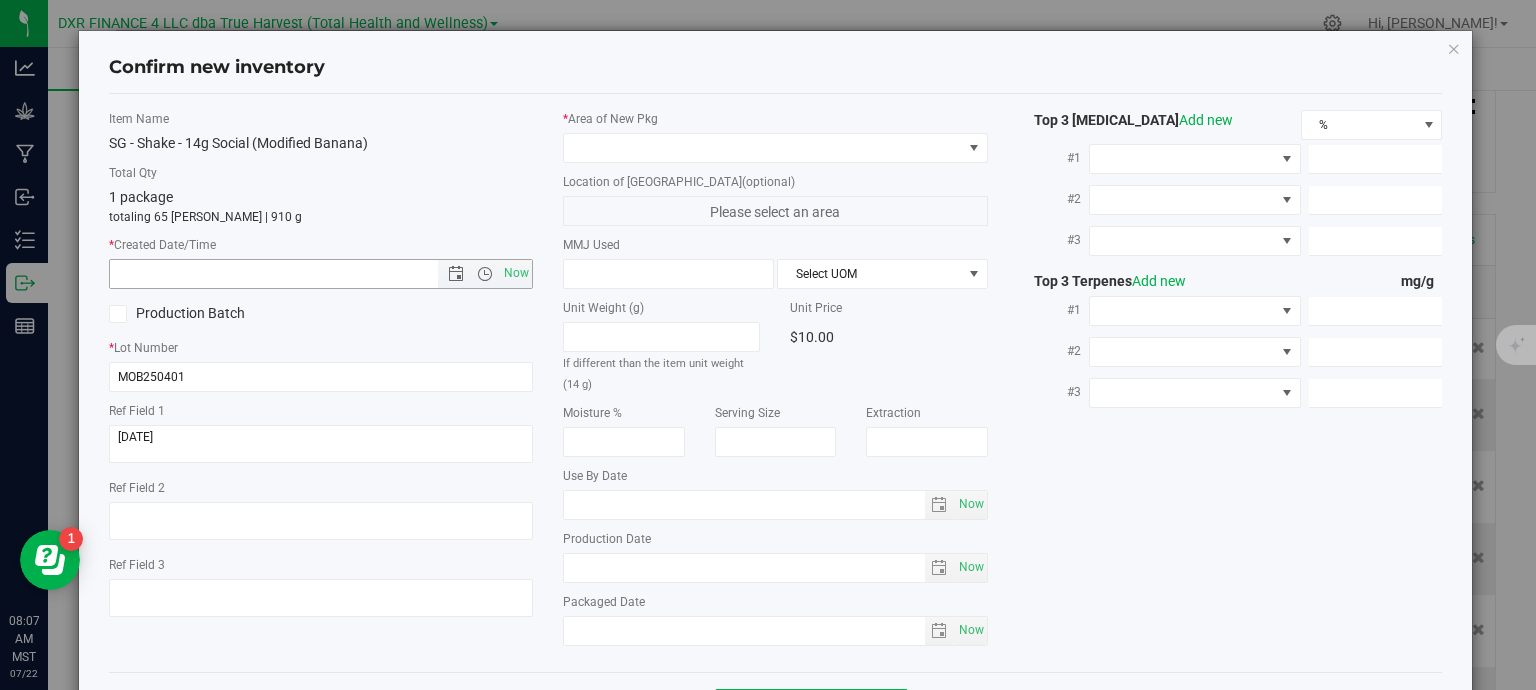 click at bounding box center (291, 274) 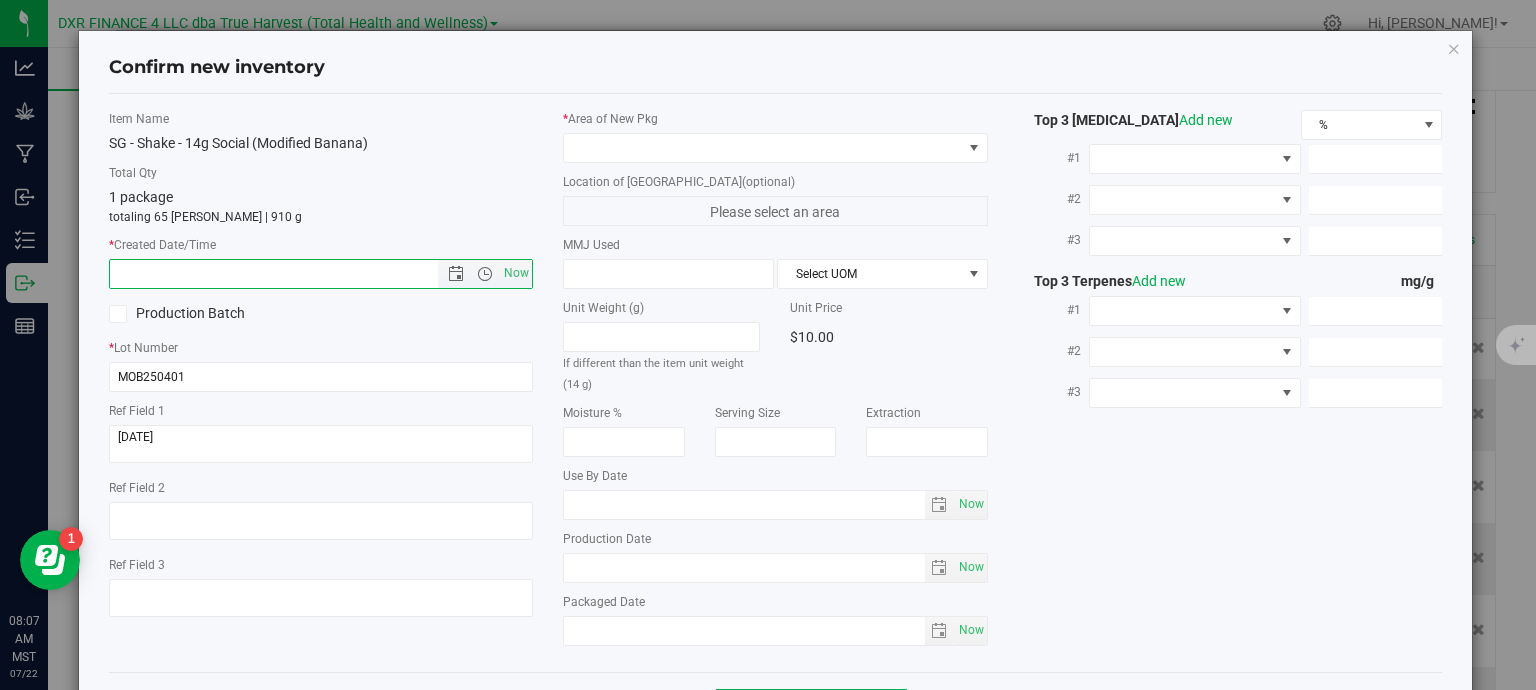 paste on "2025-04-01" 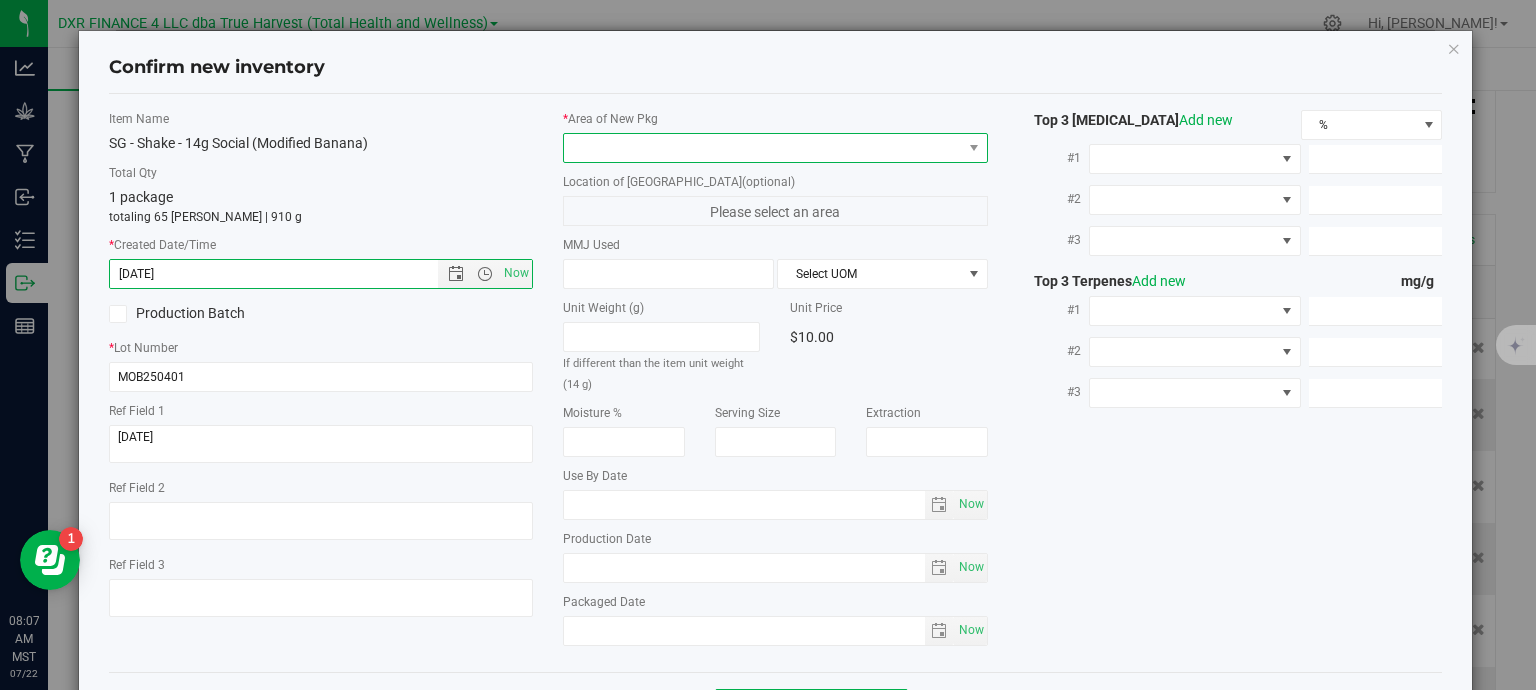 click at bounding box center (775, 148) 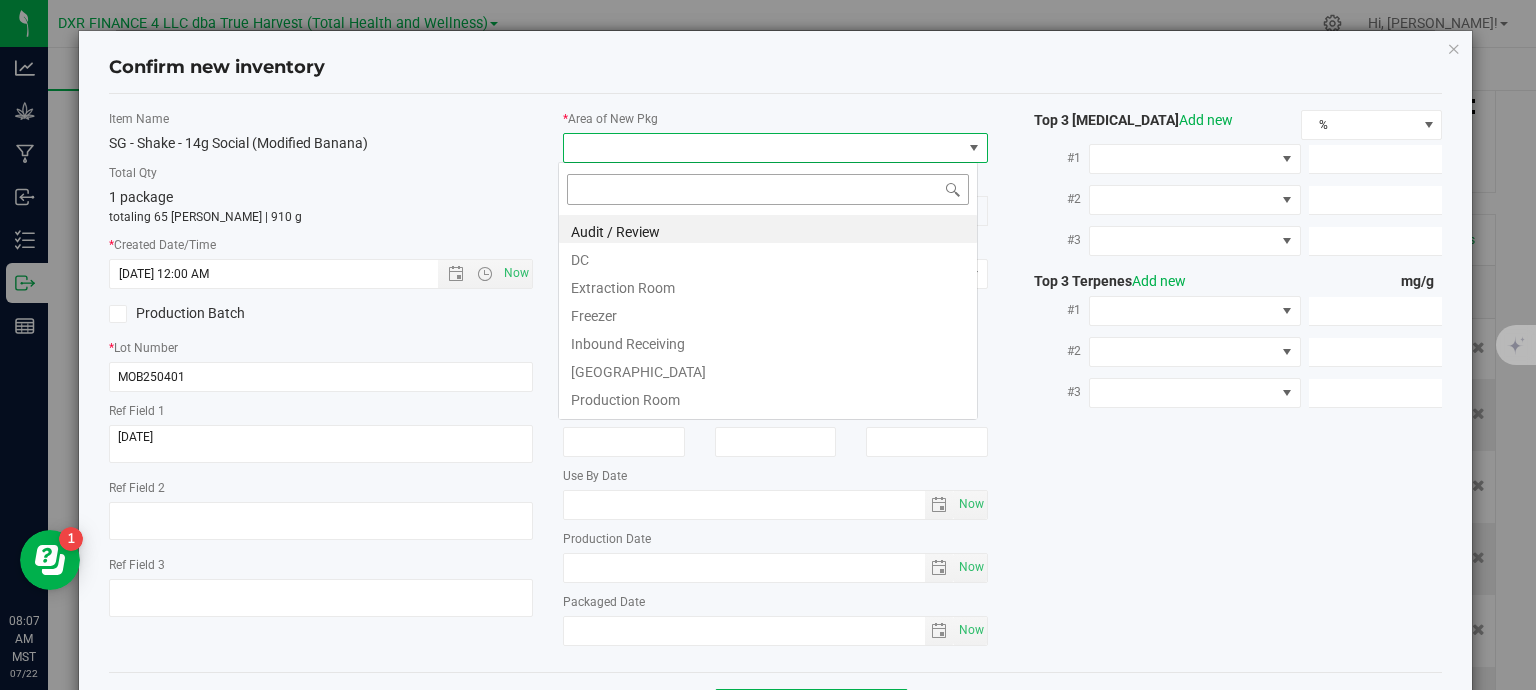 type on "4/1/2025 8:07 AM" 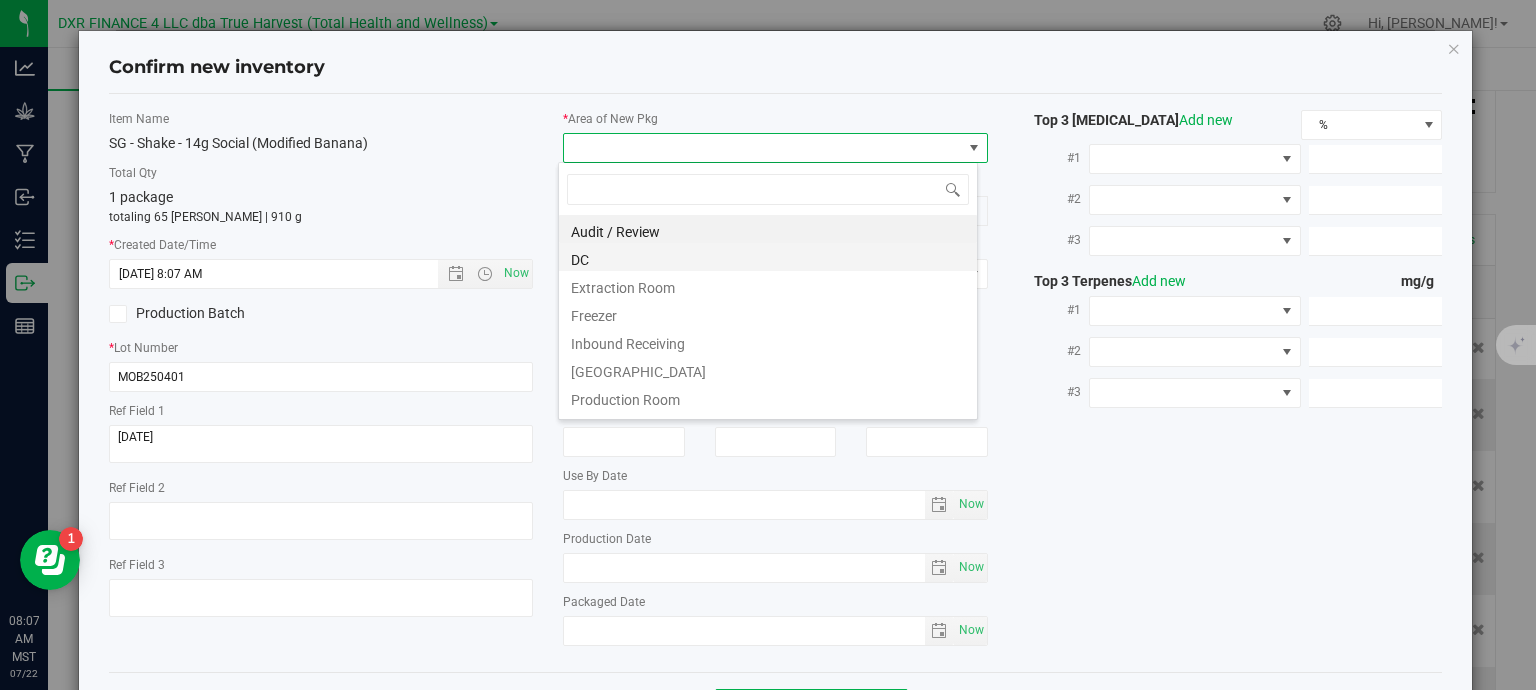 scroll, scrollTop: 99970, scrollLeft: 99580, axis: both 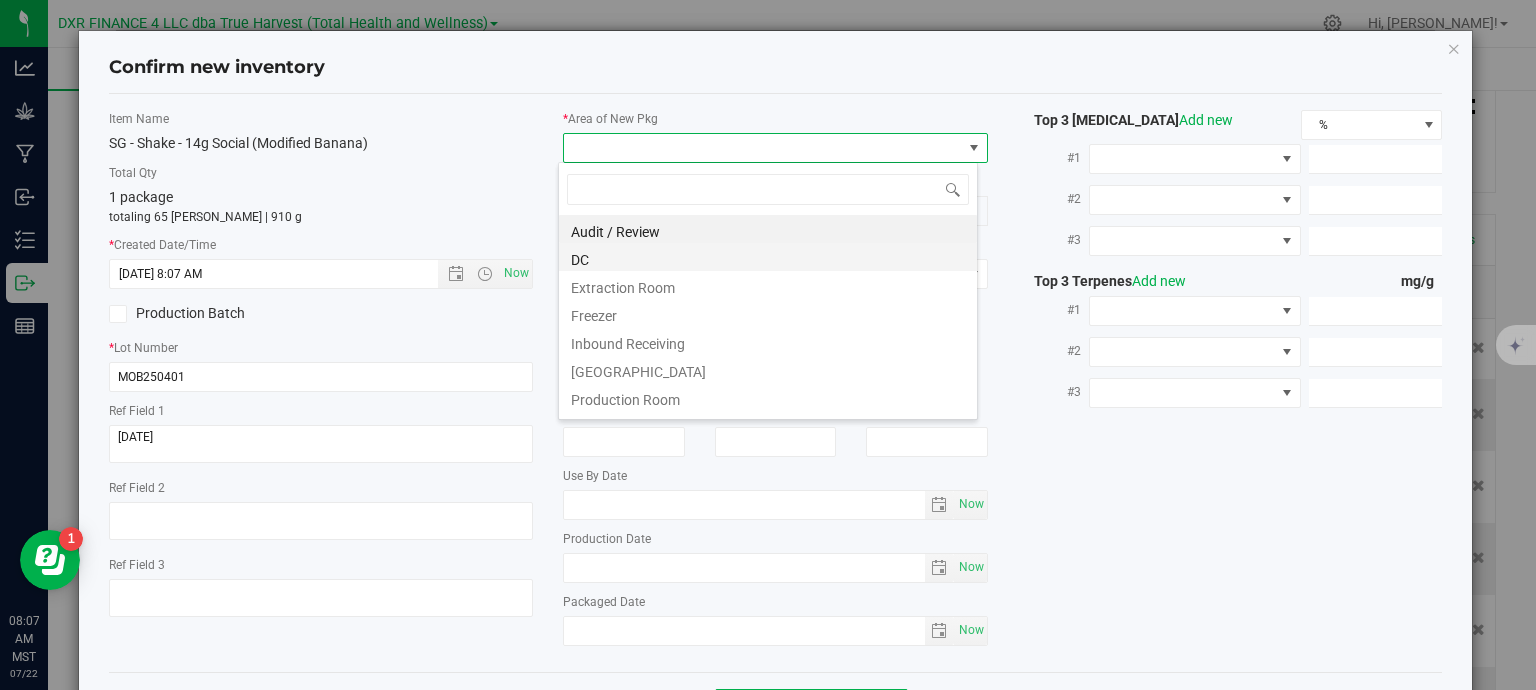 click on "DC" at bounding box center [768, 257] 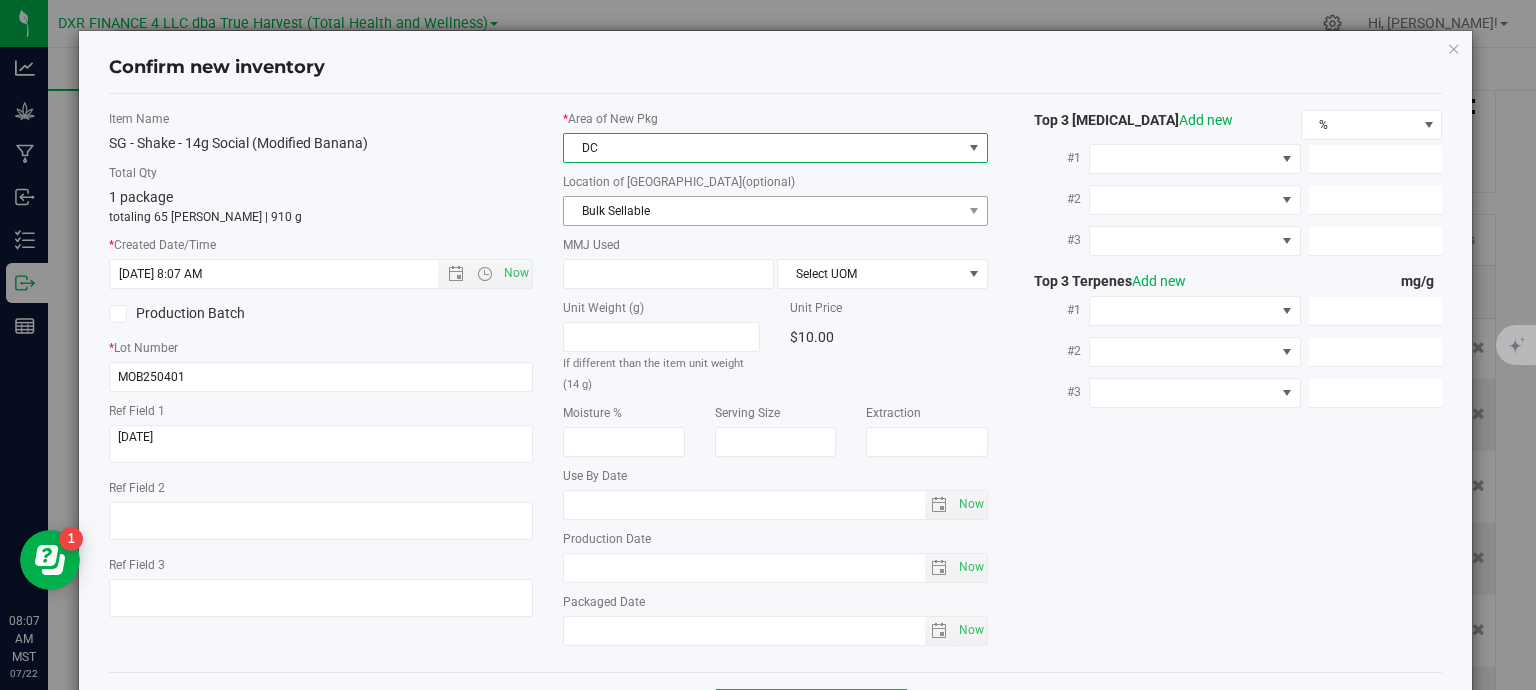 click on "Bulk Sellable" at bounding box center (763, 211) 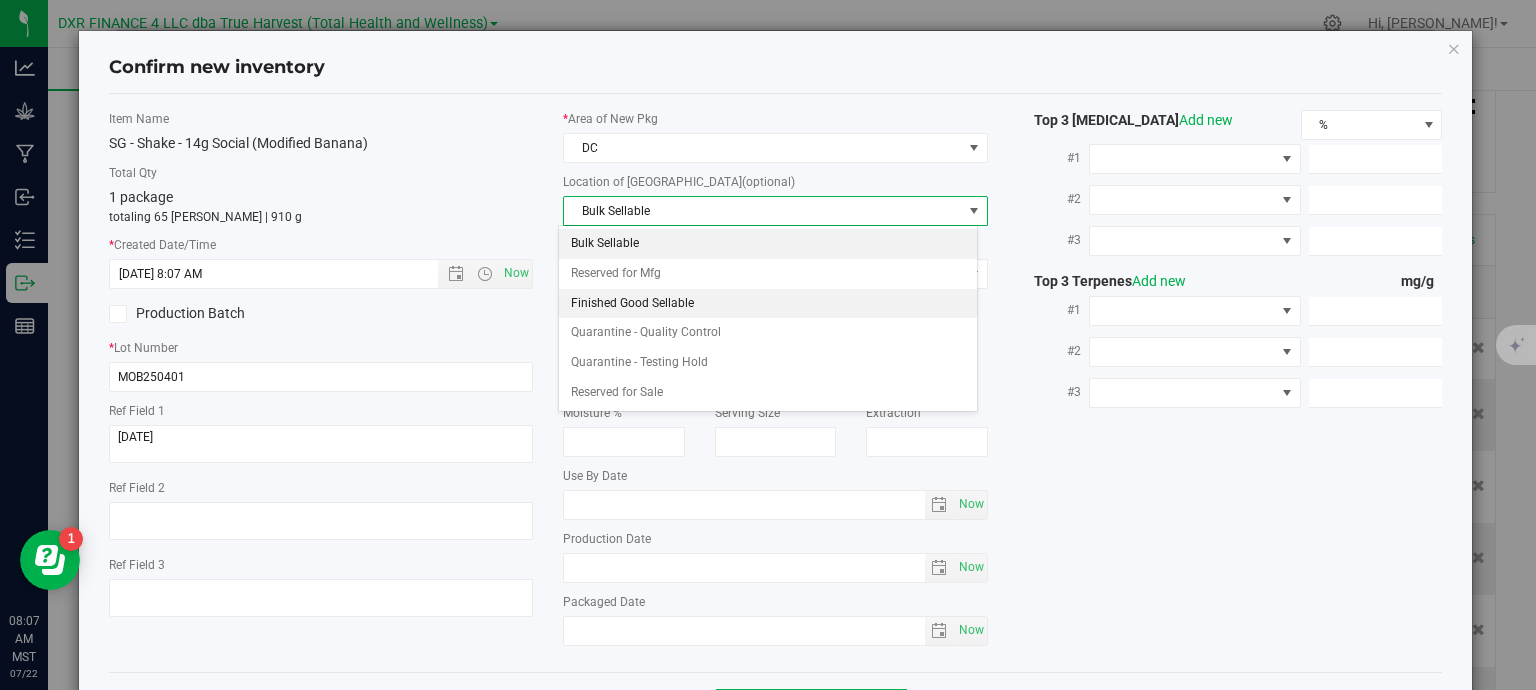 click on "Finished Good Sellable" at bounding box center (768, 304) 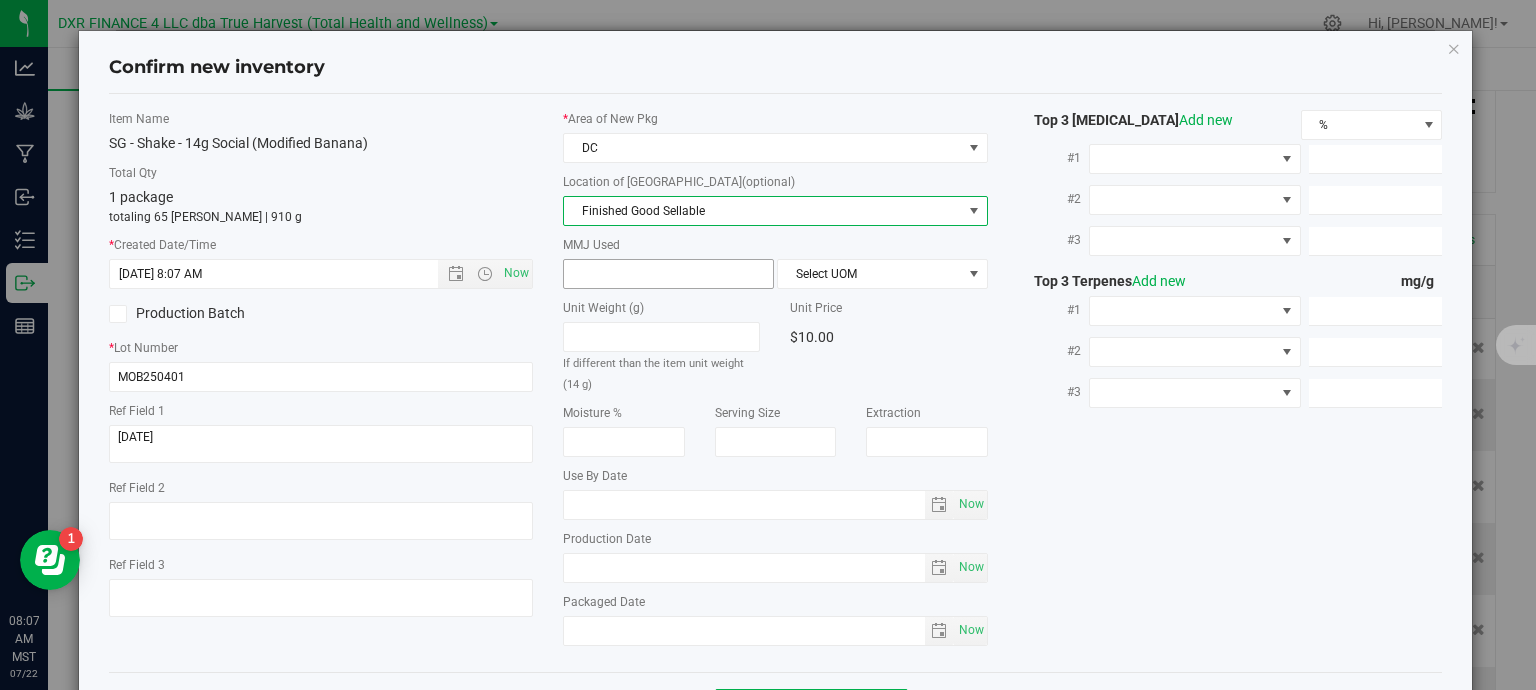 click at bounding box center [668, 274] 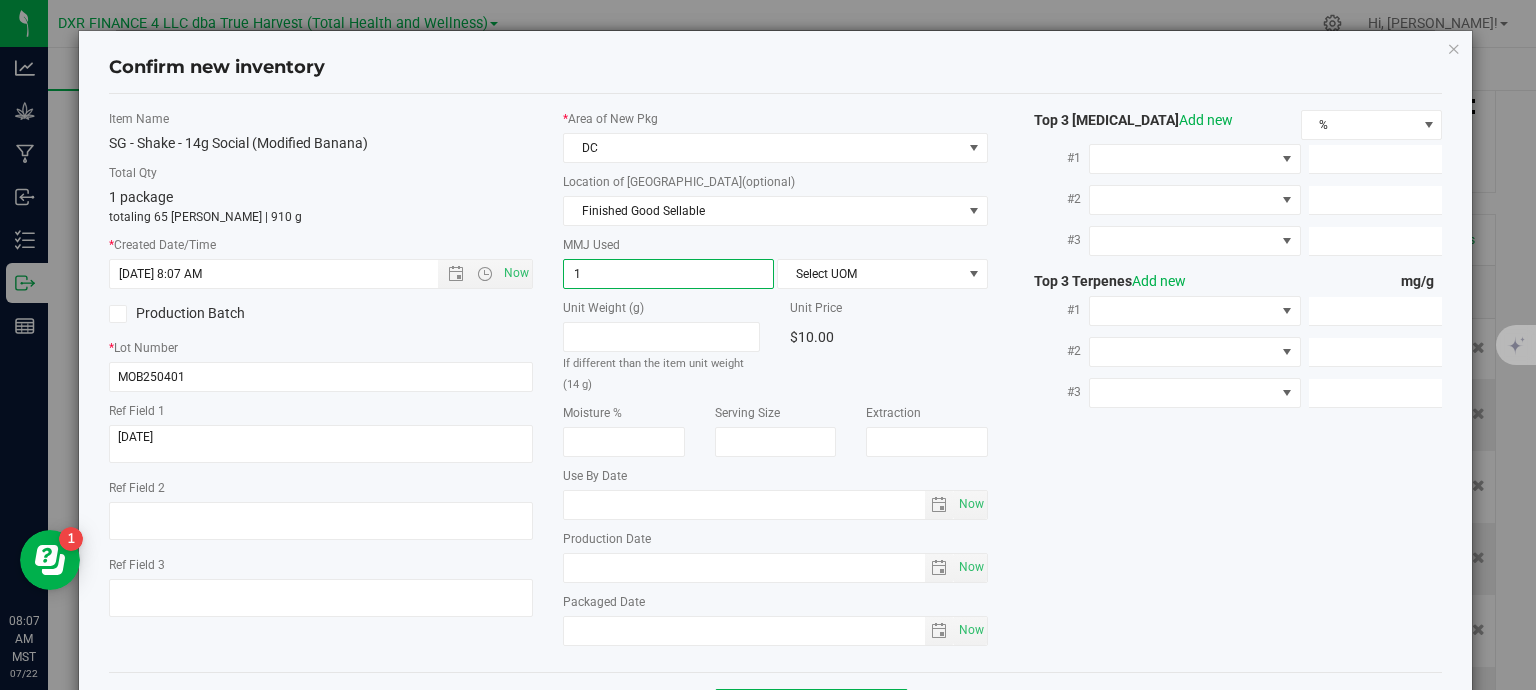 type on "14" 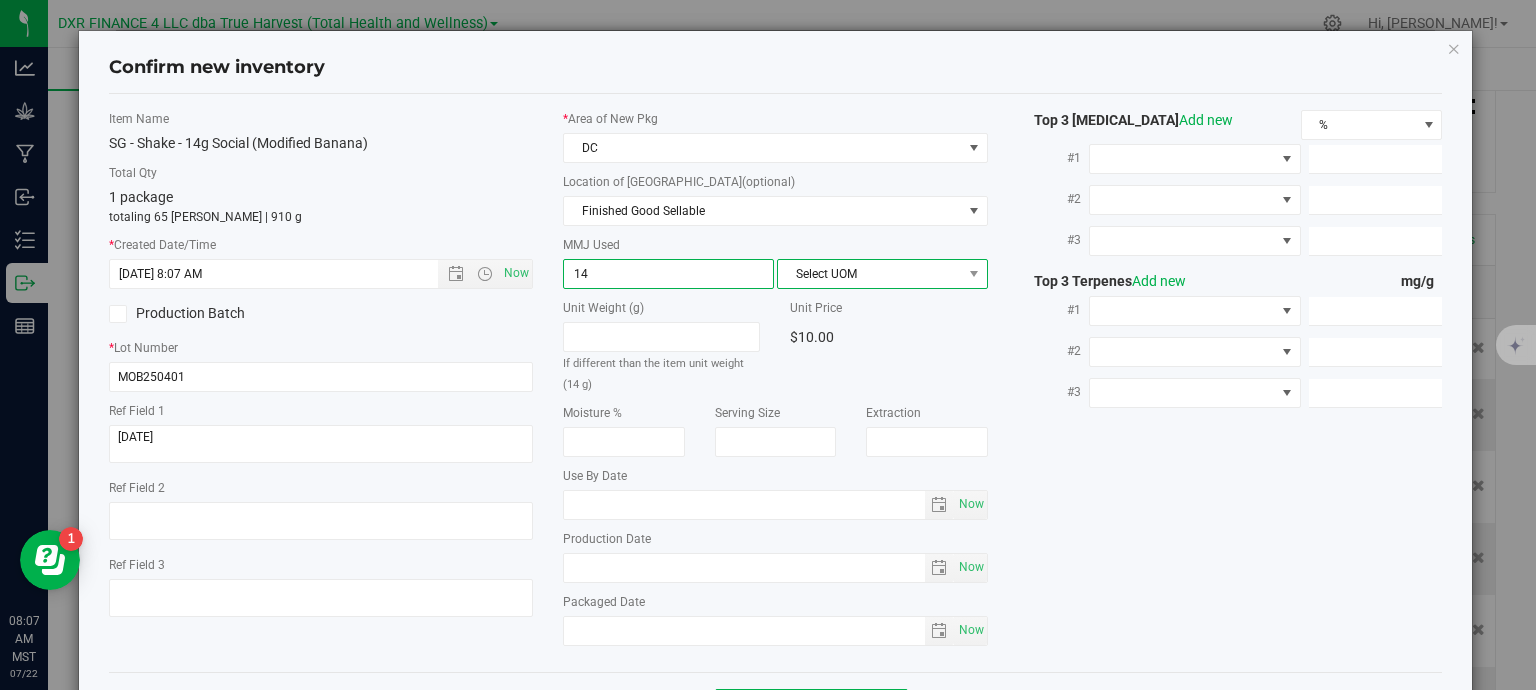 type on "14.0000" 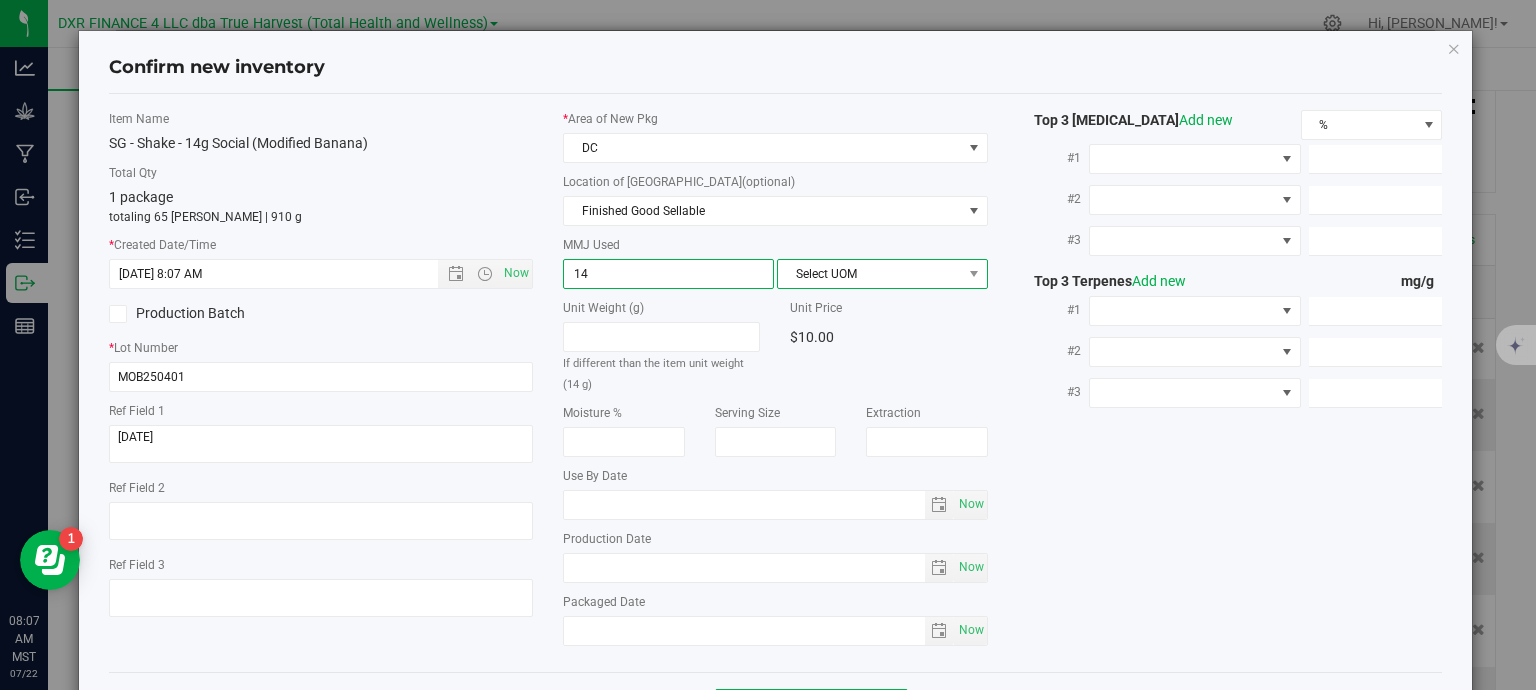 click on "Select UOM" at bounding box center [870, 274] 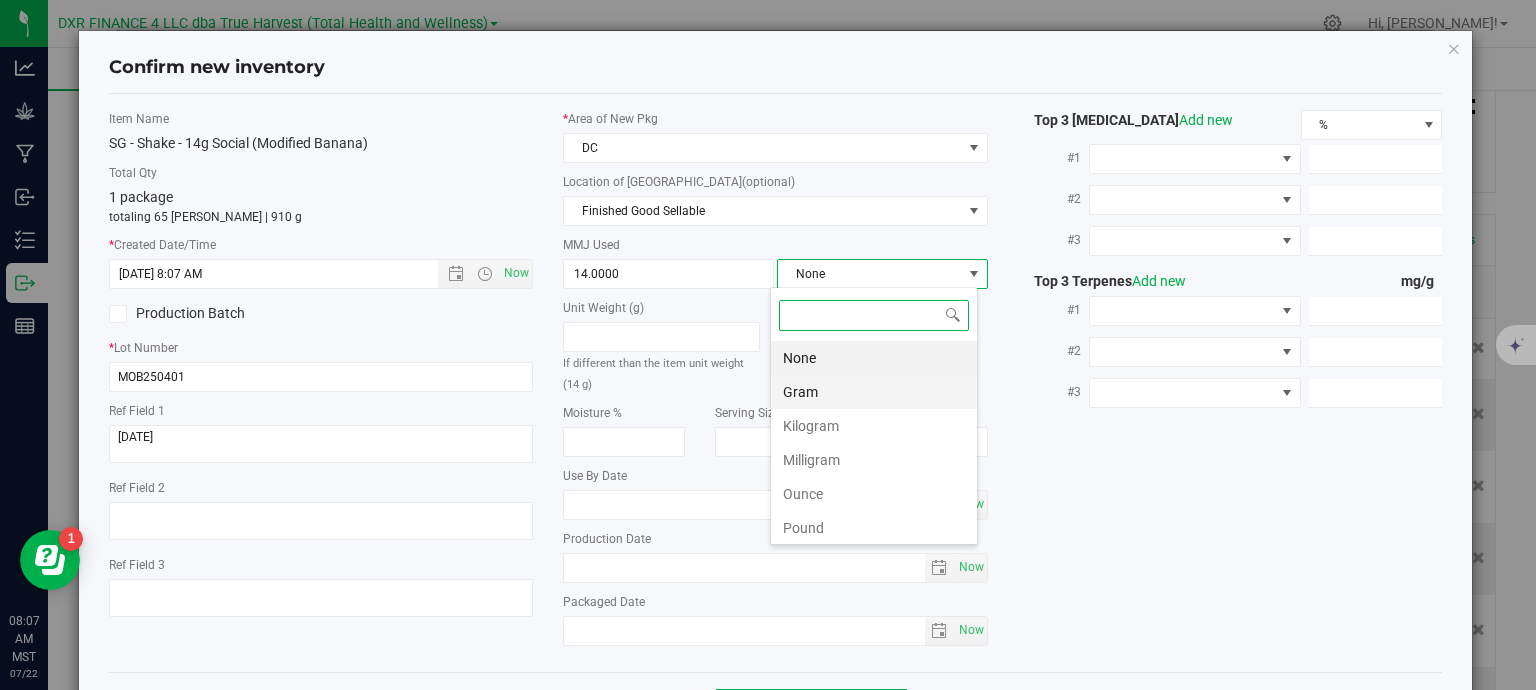 scroll, scrollTop: 99970, scrollLeft: 99792, axis: both 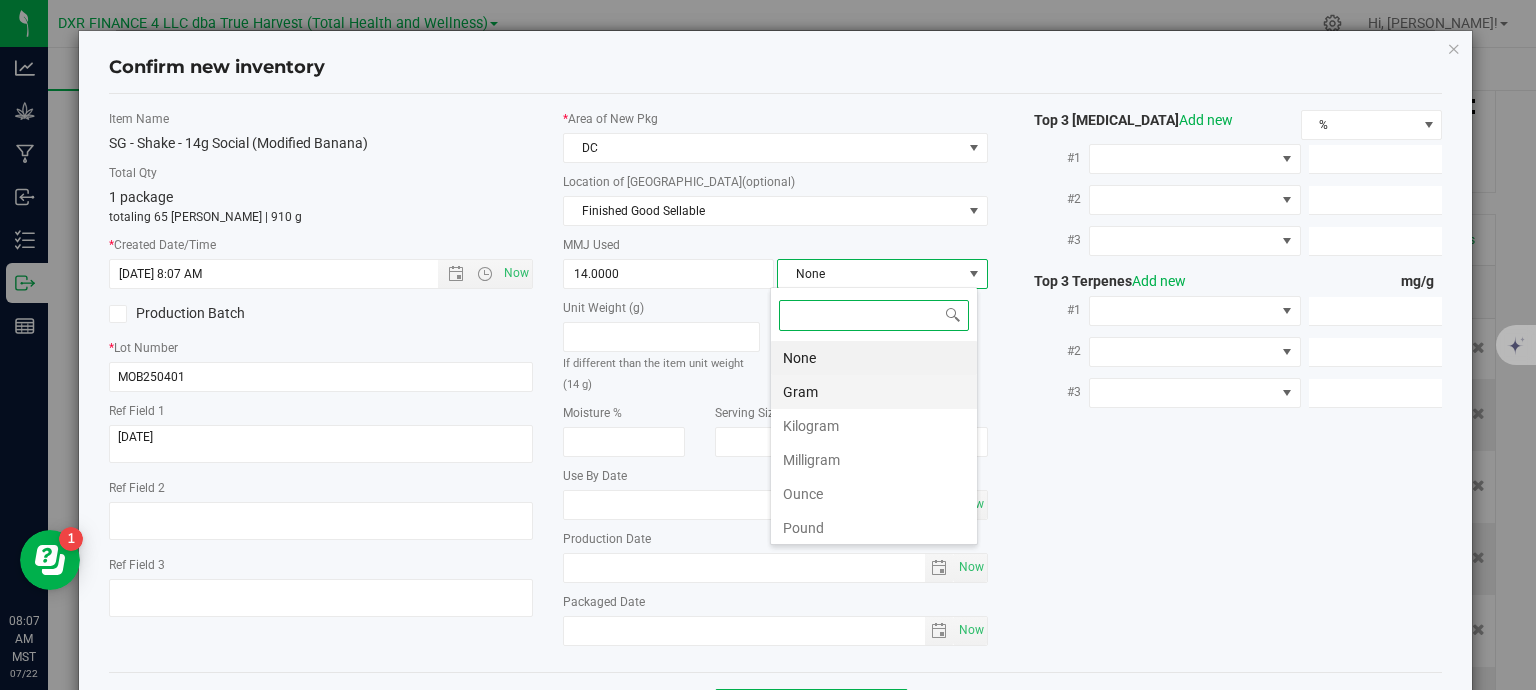 click on "Gram" at bounding box center (874, 392) 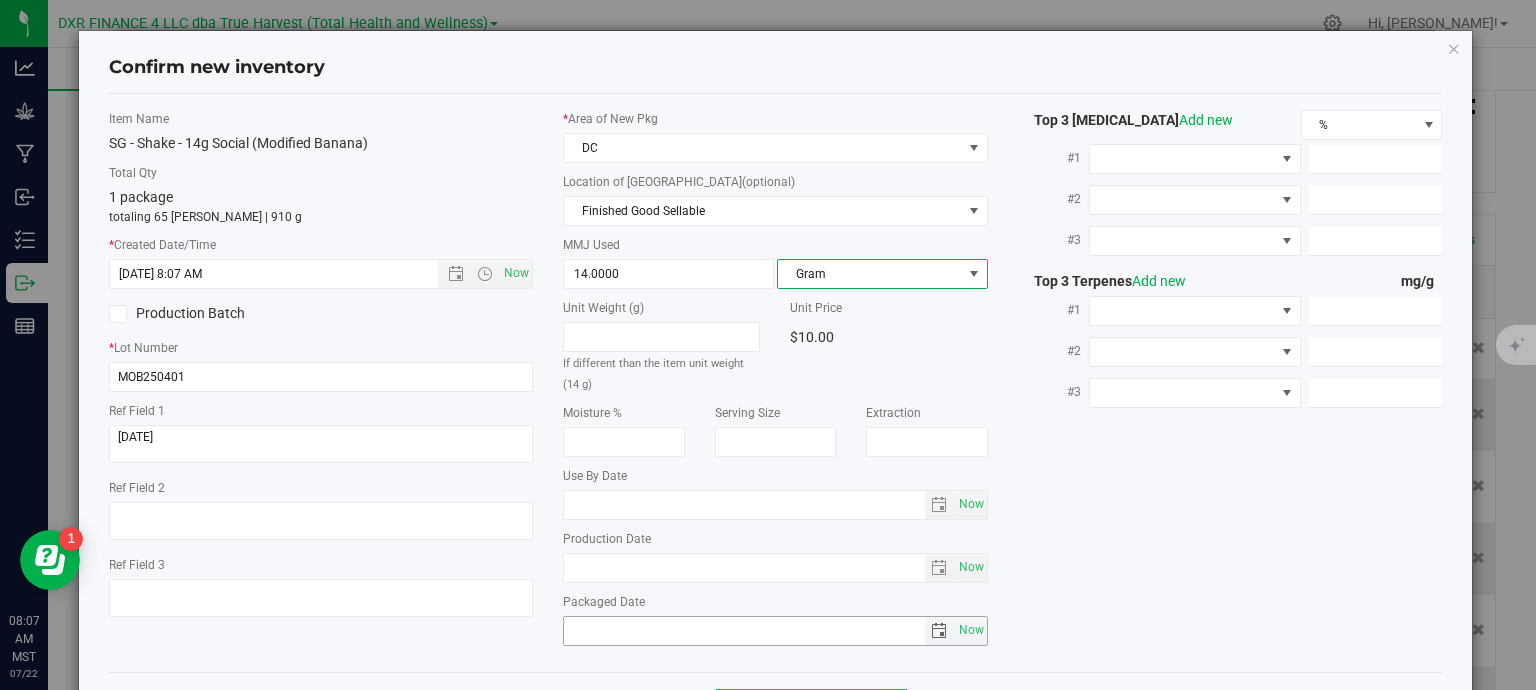 scroll, scrollTop: 75, scrollLeft: 0, axis: vertical 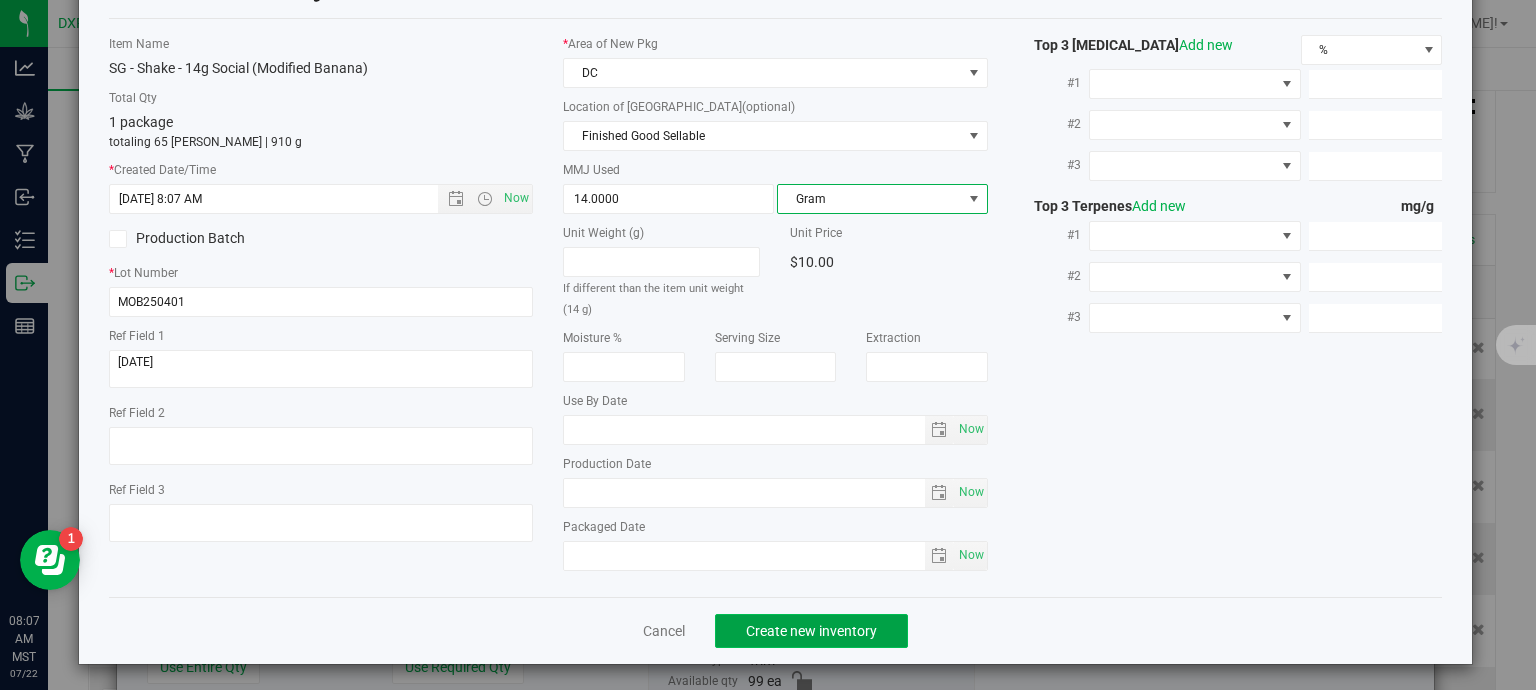 click on "Create new inventory" 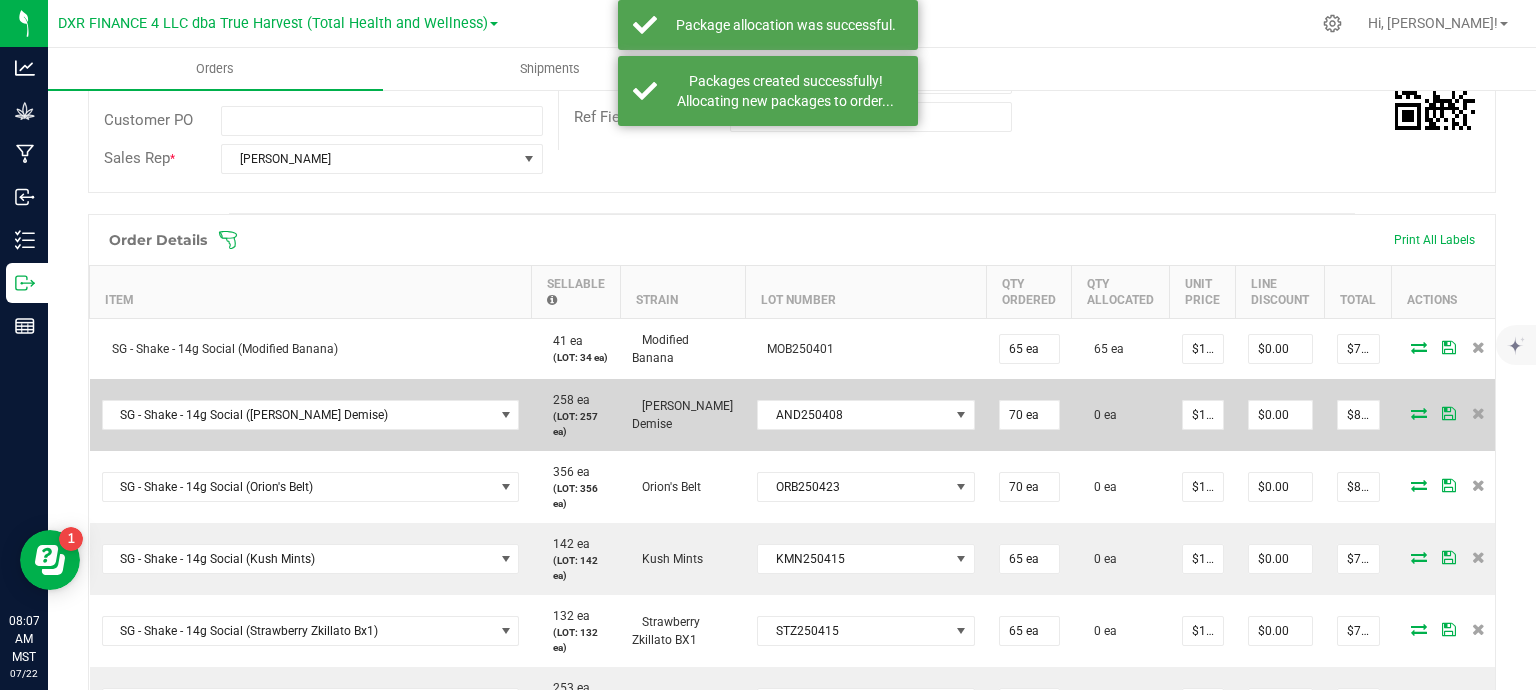 click at bounding box center (1419, 413) 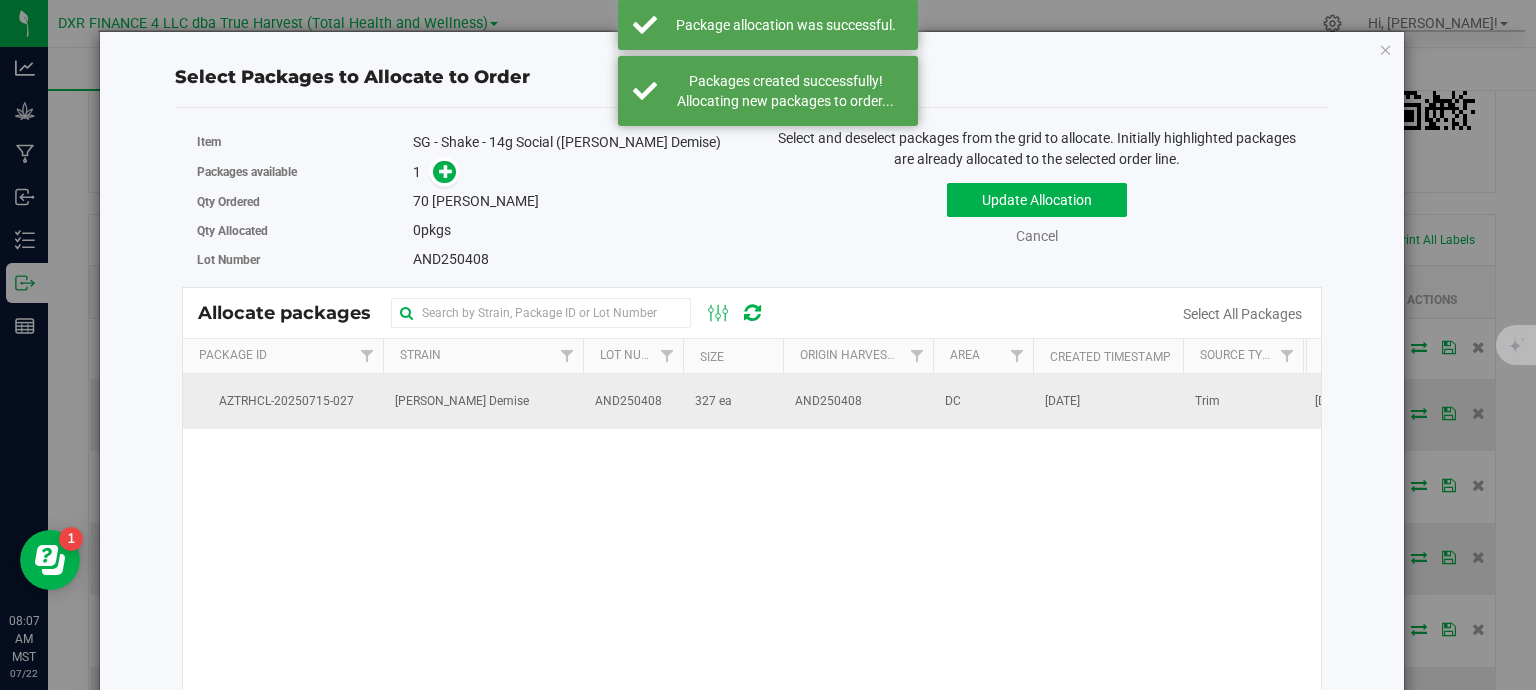 click on "AND250408" at bounding box center [633, 401] 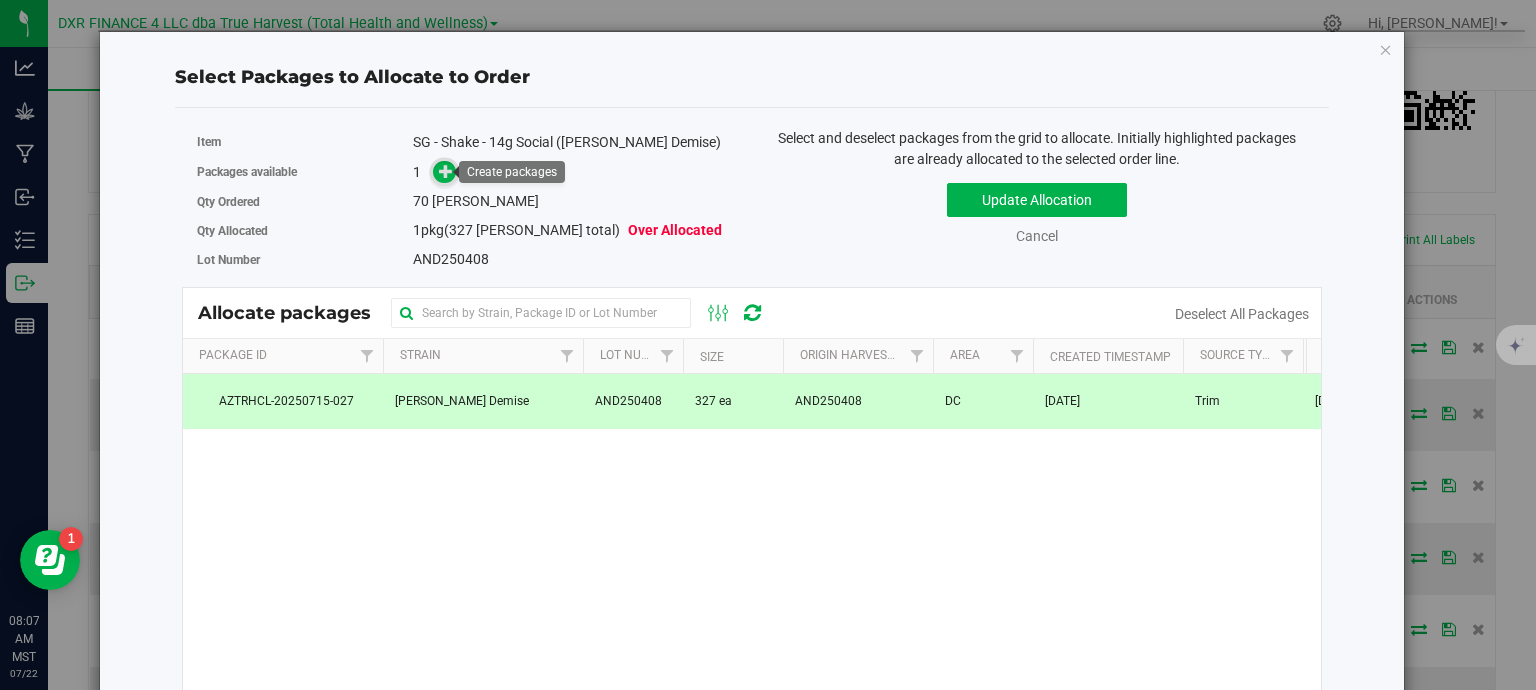 click at bounding box center (444, 172) 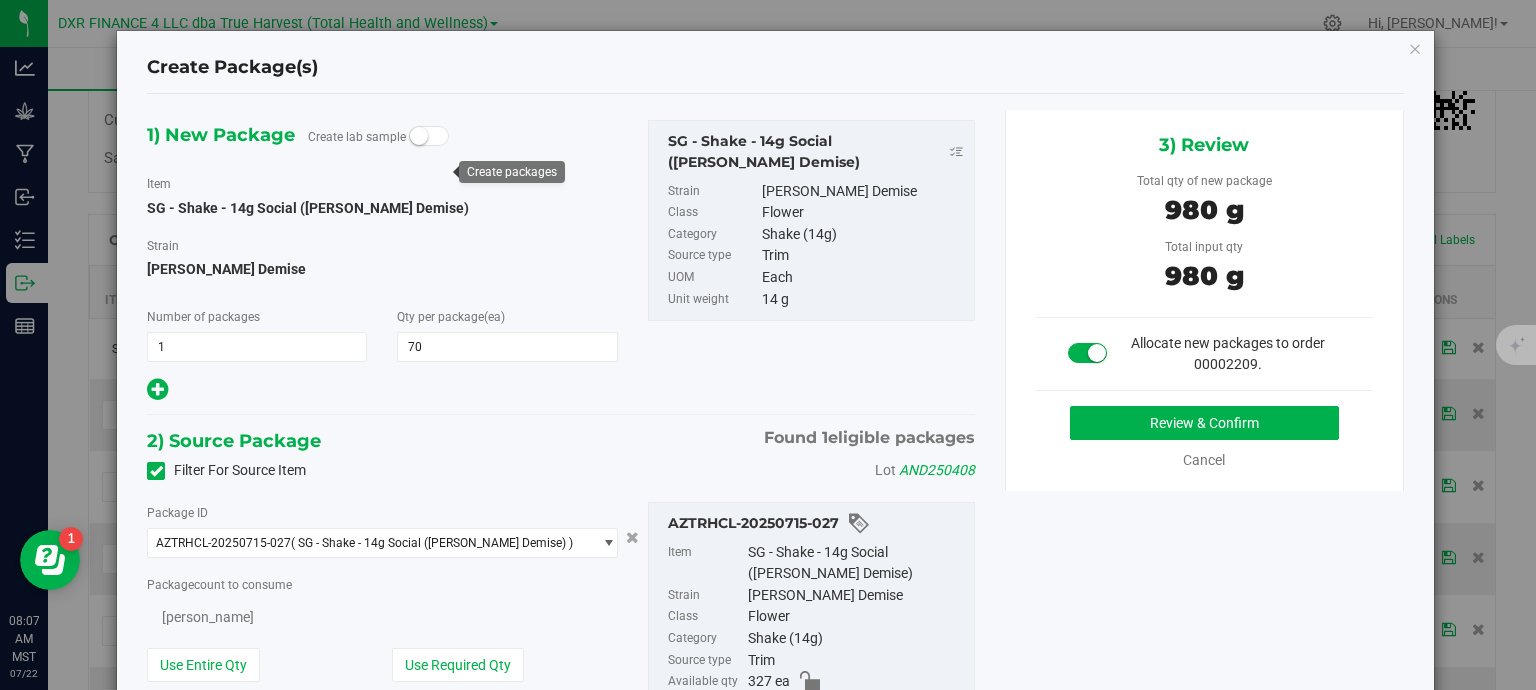 type on "70" 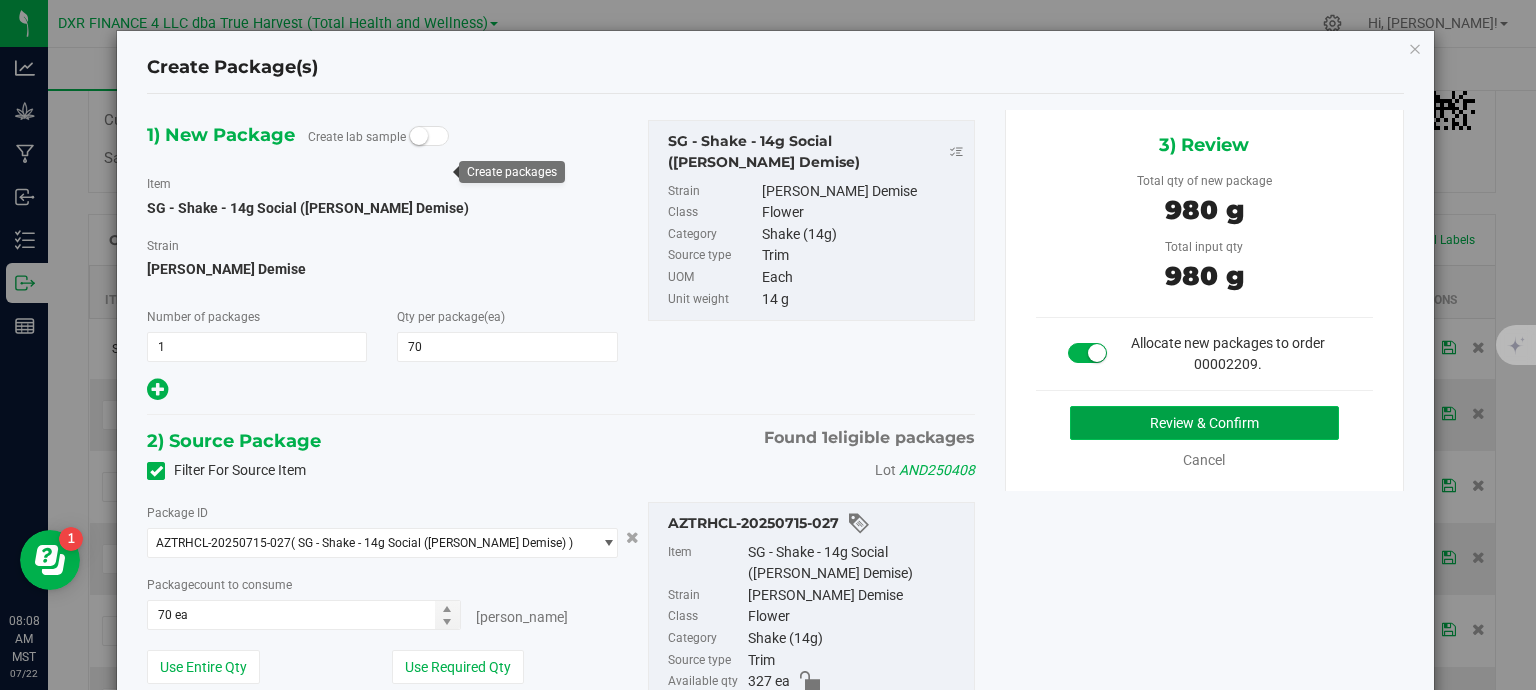 click on "Review & Confirm" at bounding box center (1204, 423) 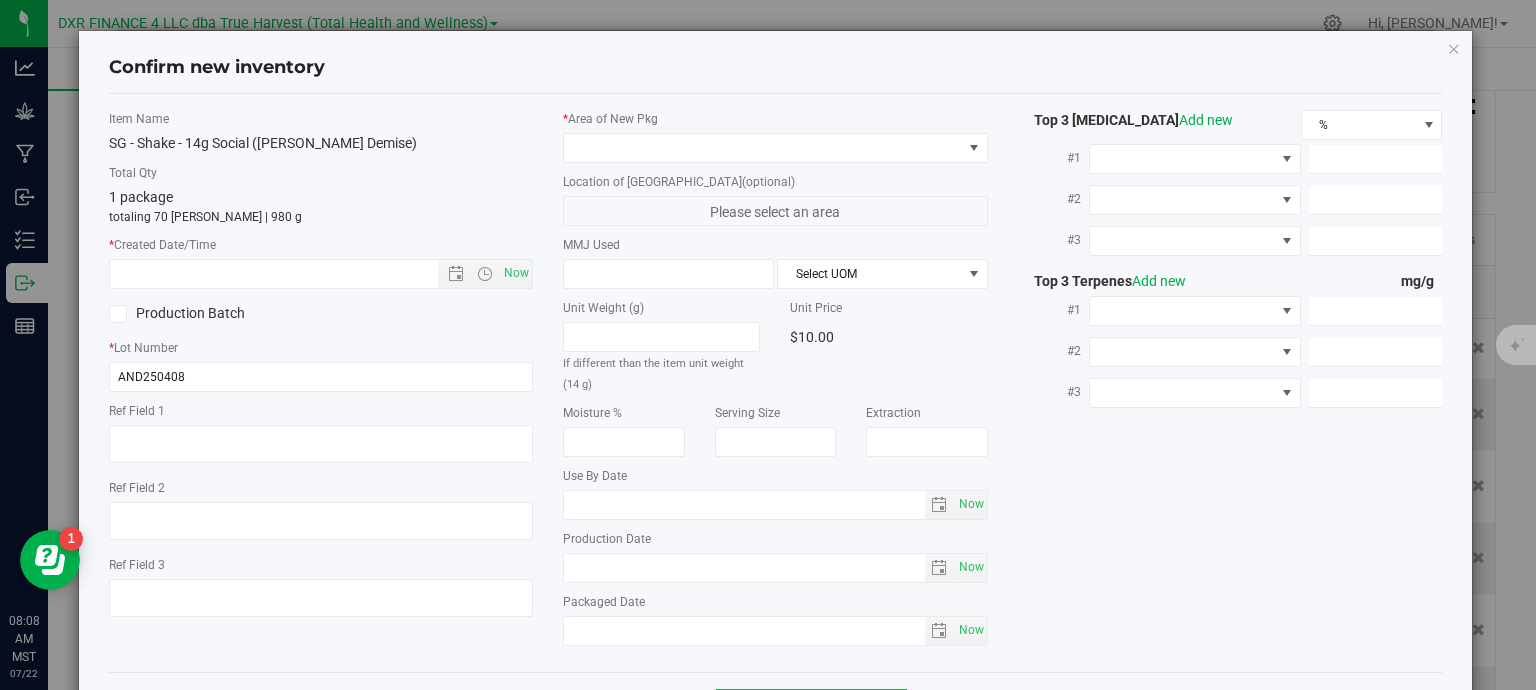 type on "[DATE]" 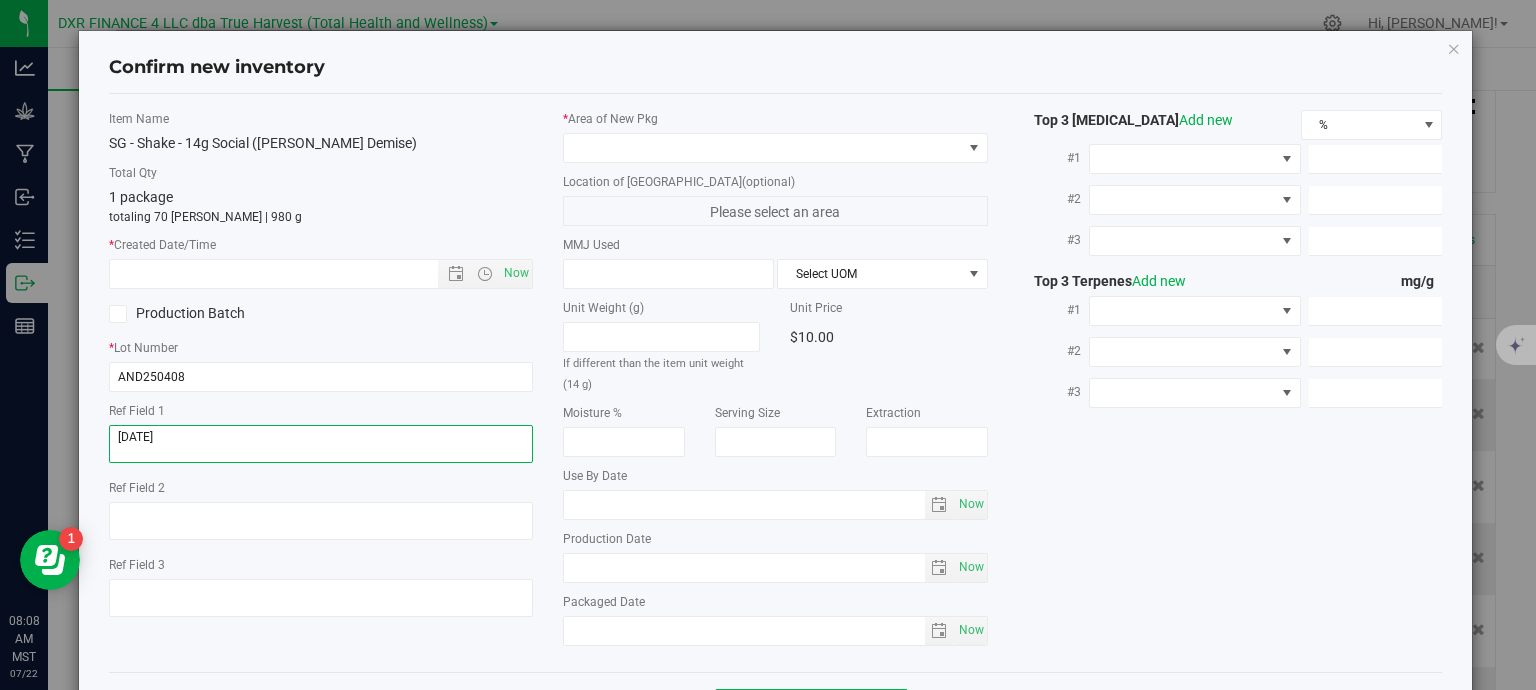 click at bounding box center (321, 444) 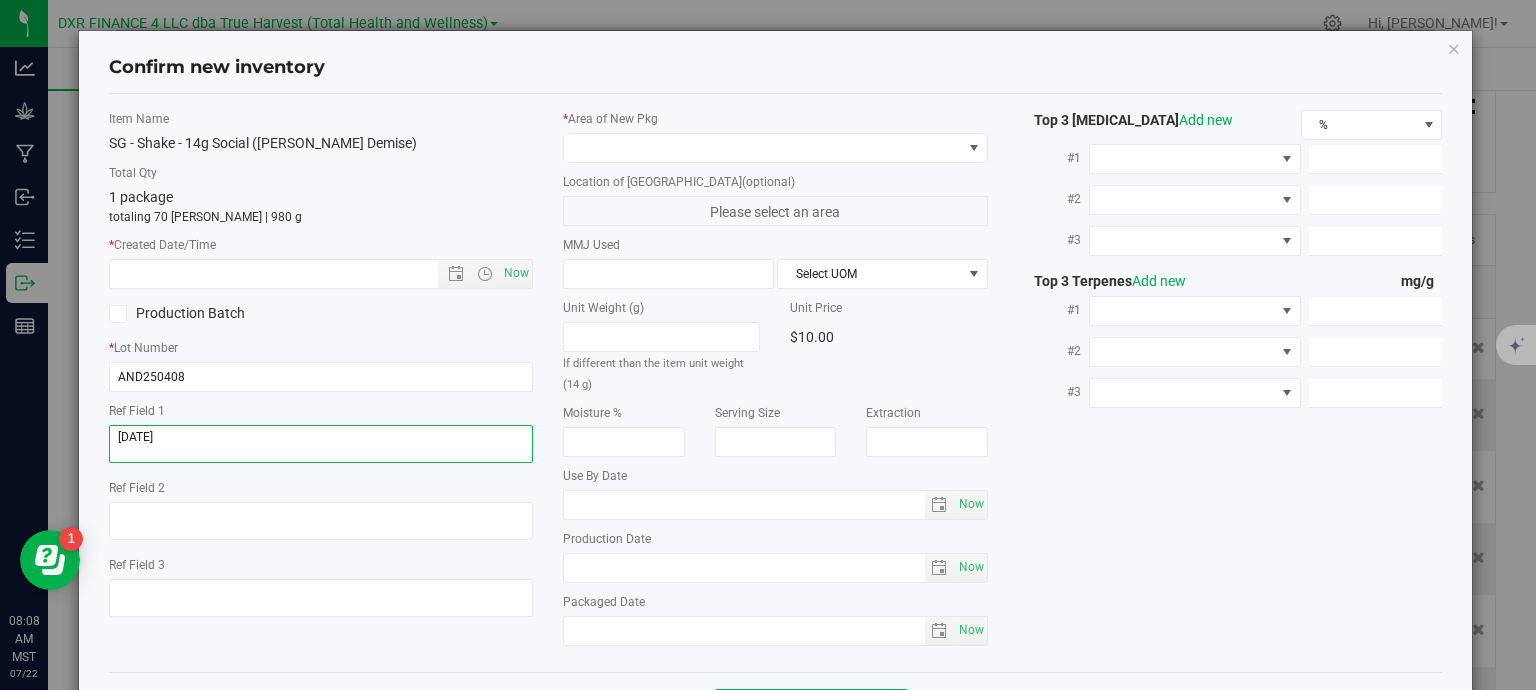 click at bounding box center (321, 444) 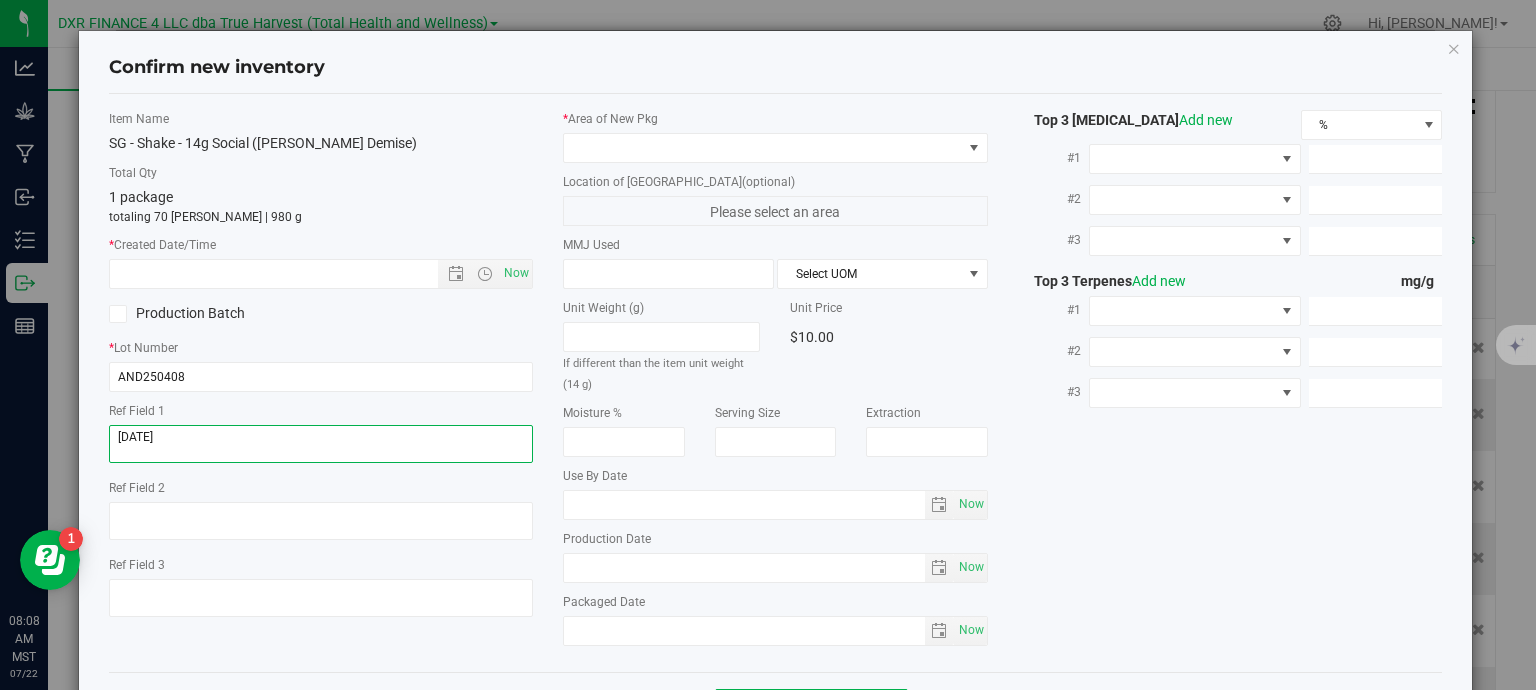 click at bounding box center [321, 444] 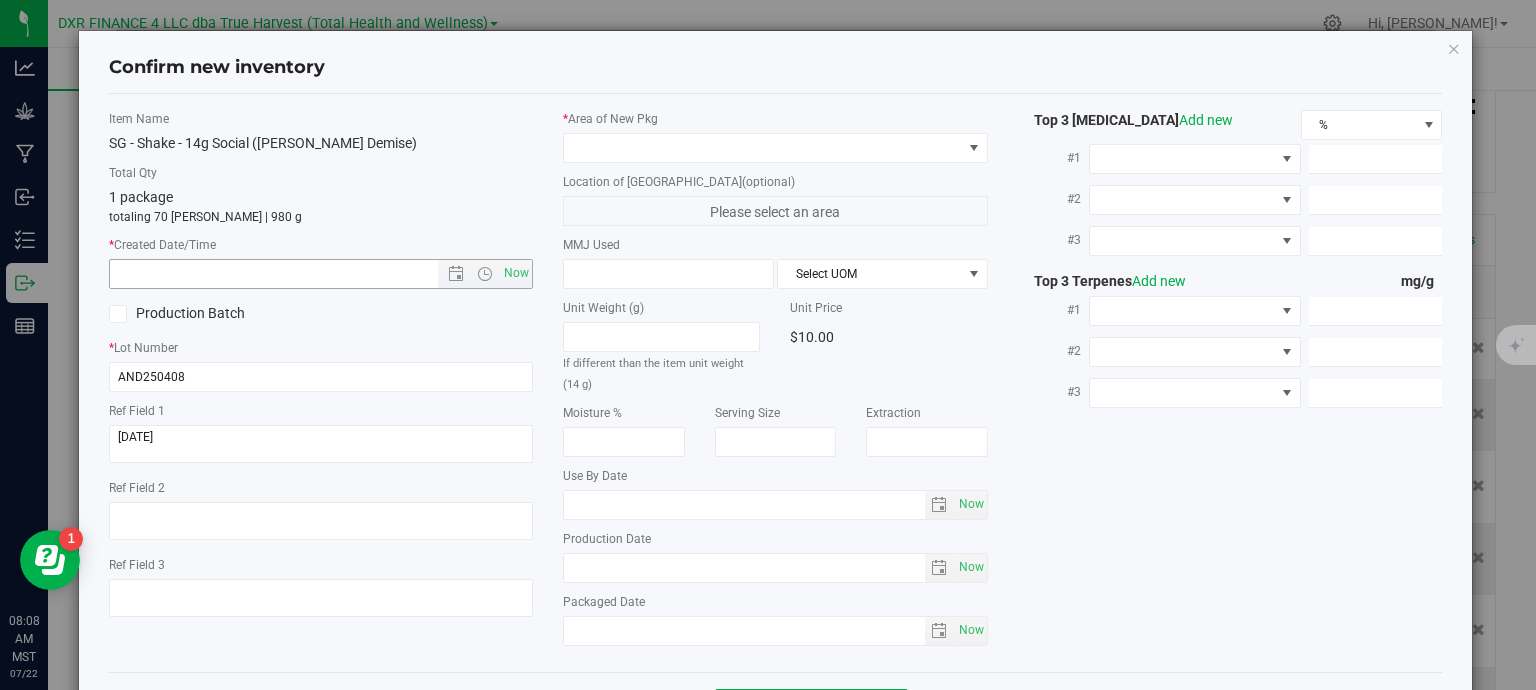 click at bounding box center [291, 274] 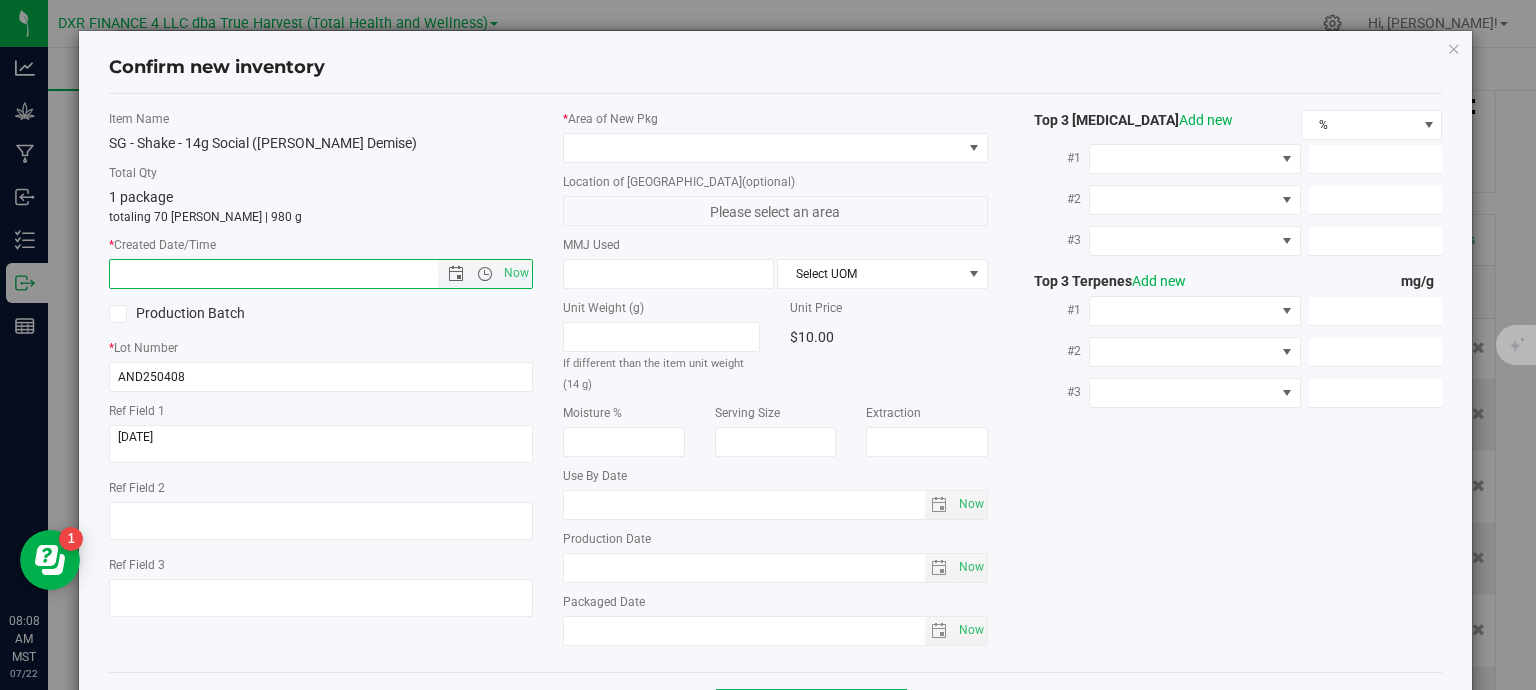 paste on "[DATE]" 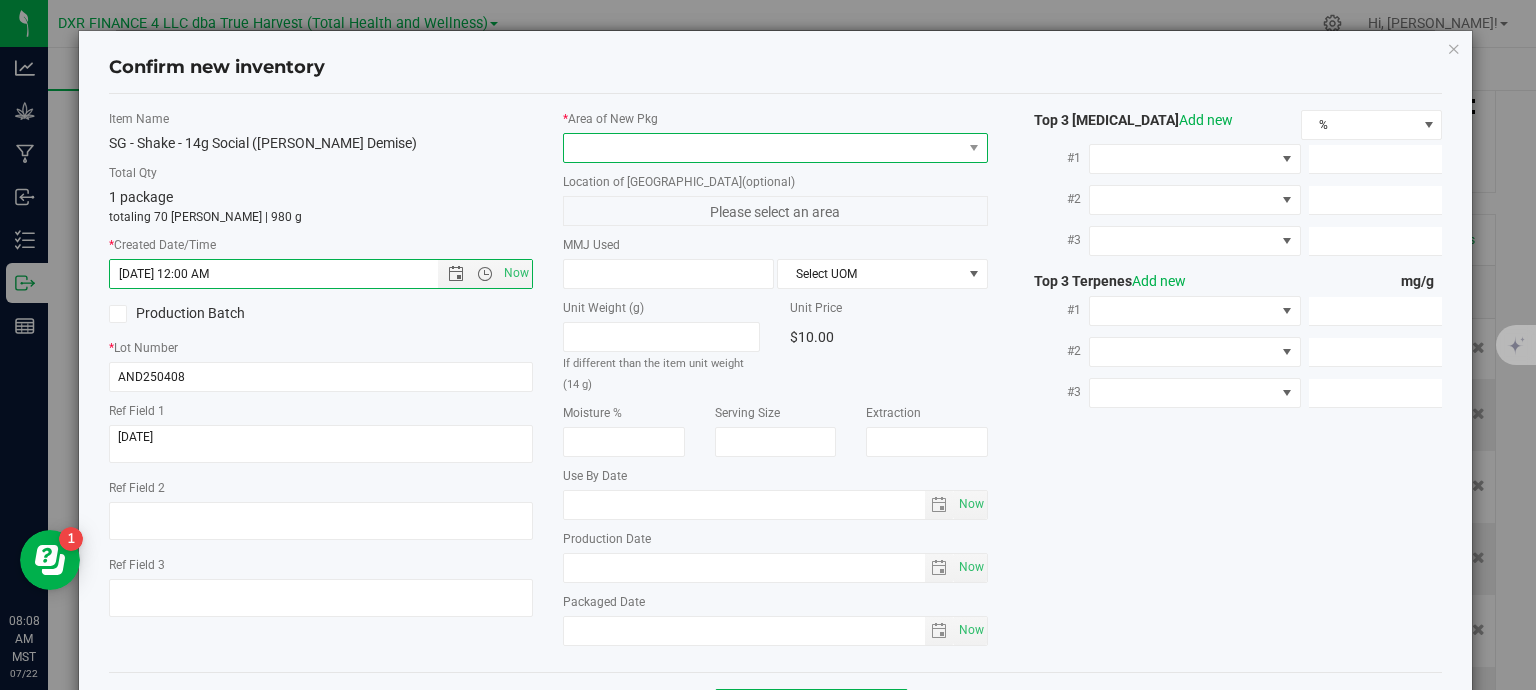 click at bounding box center (763, 148) 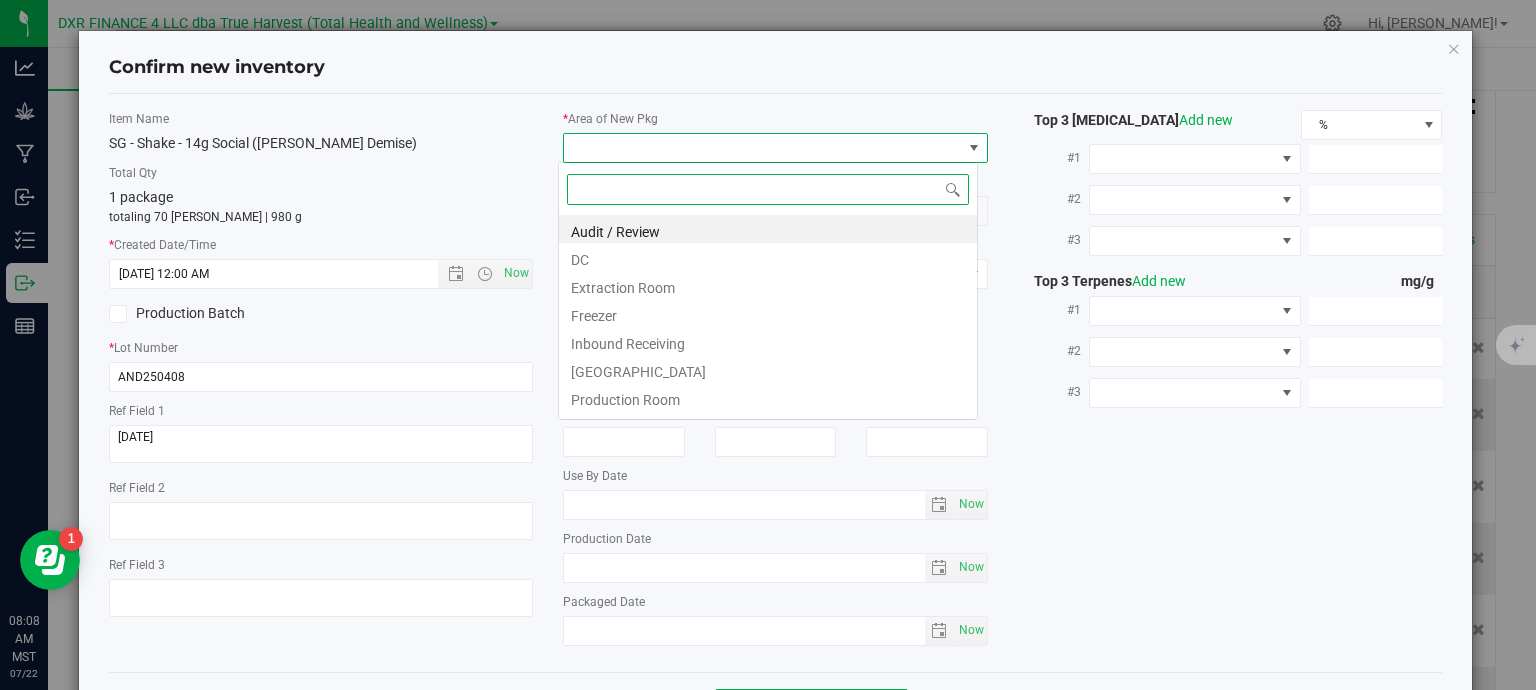 type on "4/8/2025 8:08 AM" 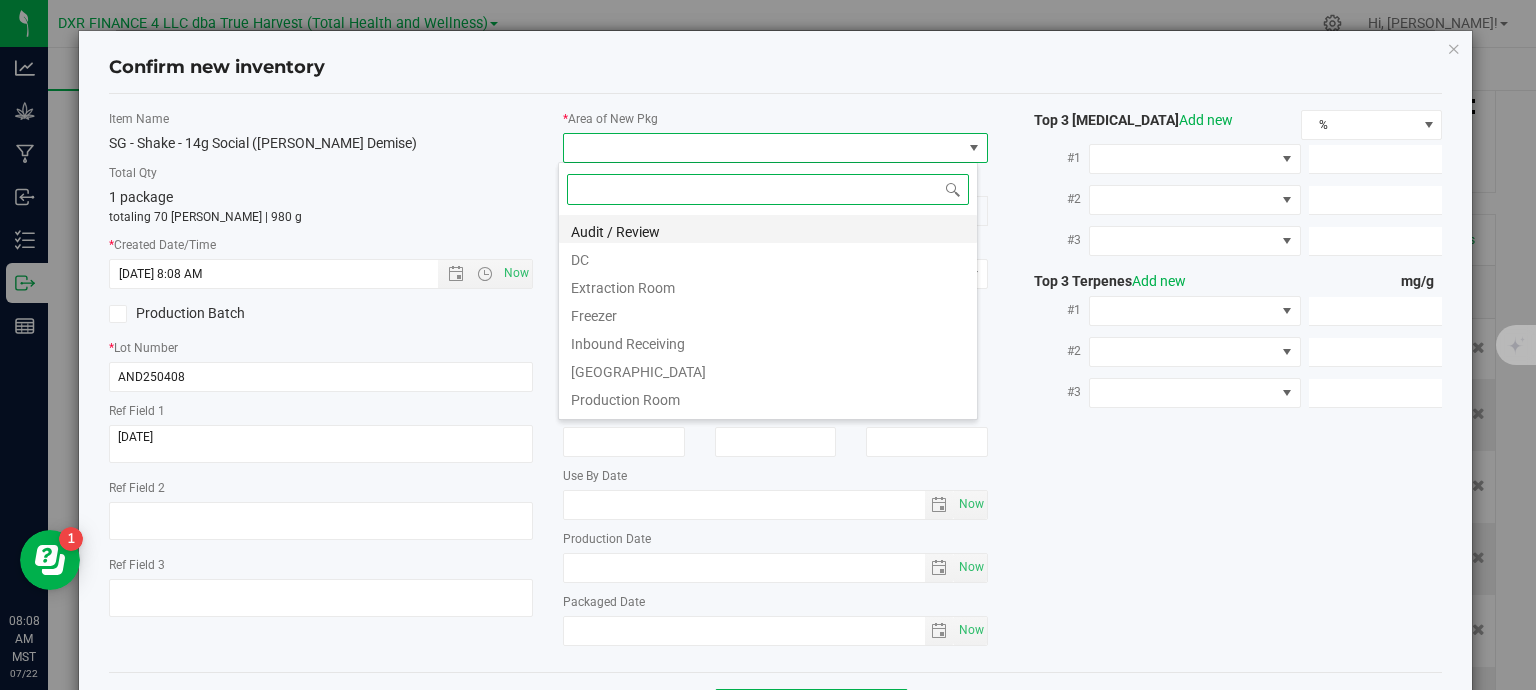 scroll, scrollTop: 99970, scrollLeft: 99580, axis: both 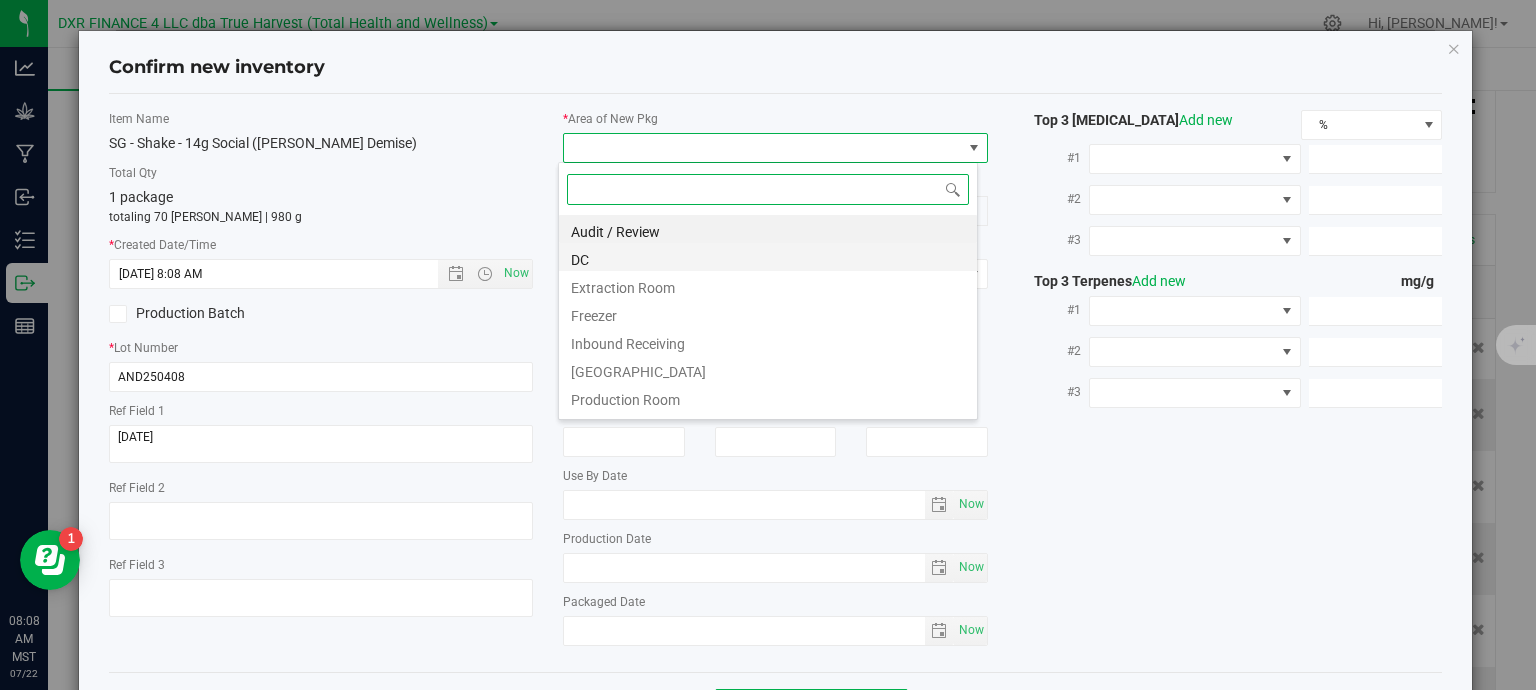 click on "DC" at bounding box center (768, 257) 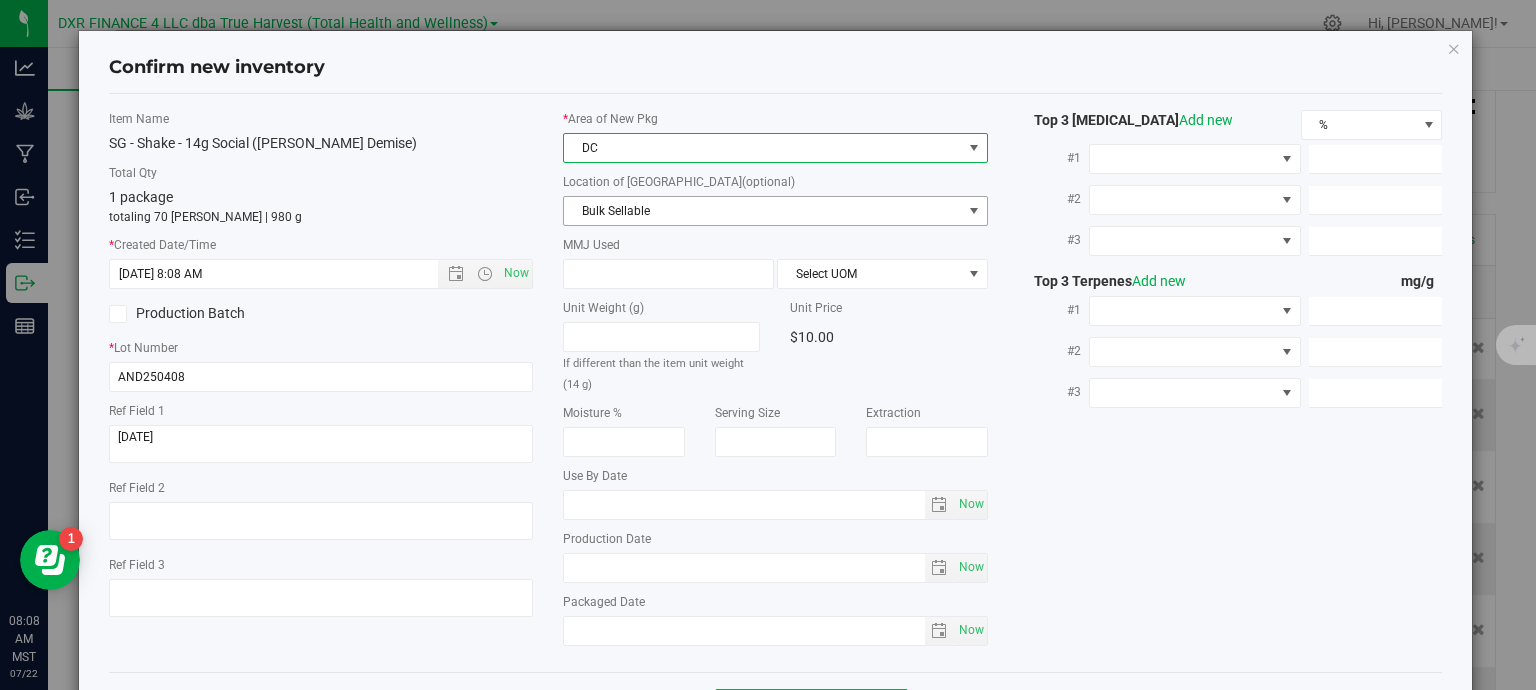 click on "Bulk Sellable" at bounding box center (763, 211) 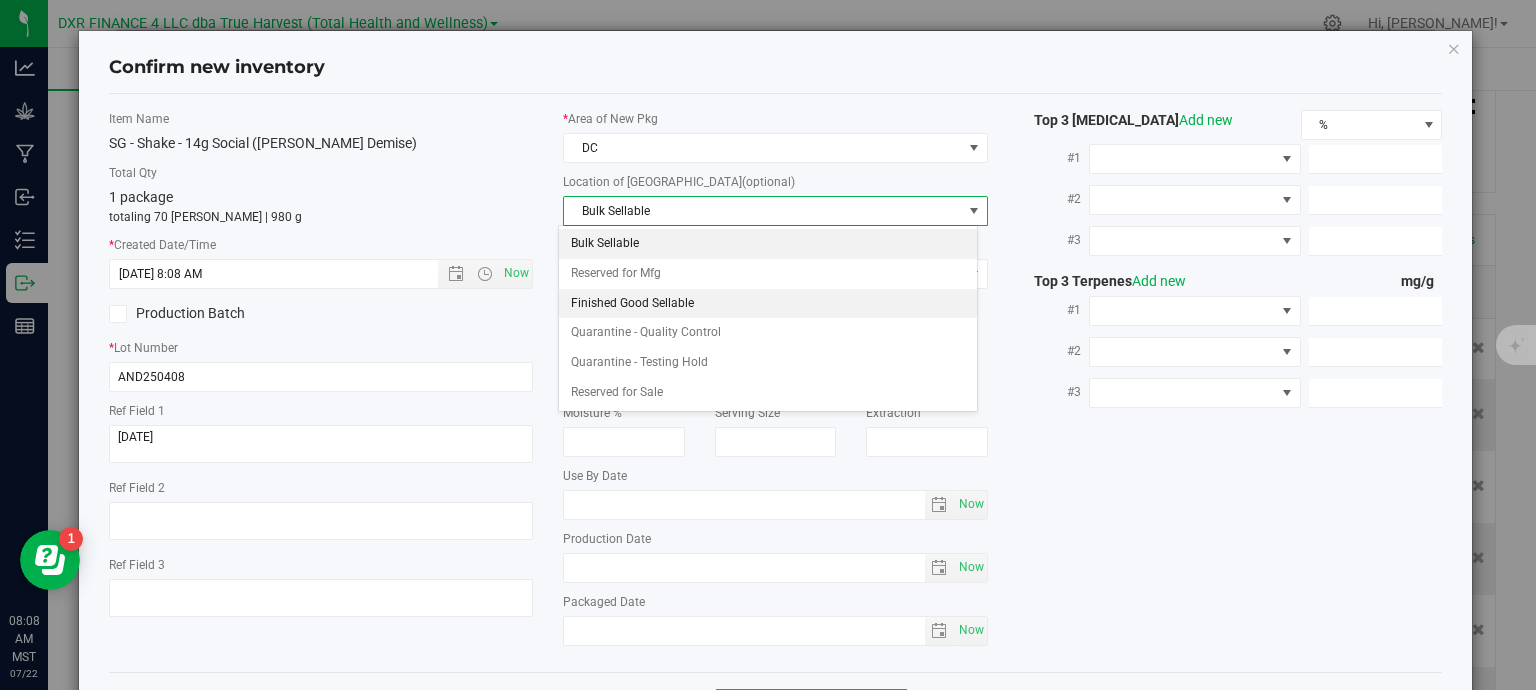 click on "Finished Good Sellable" at bounding box center (768, 304) 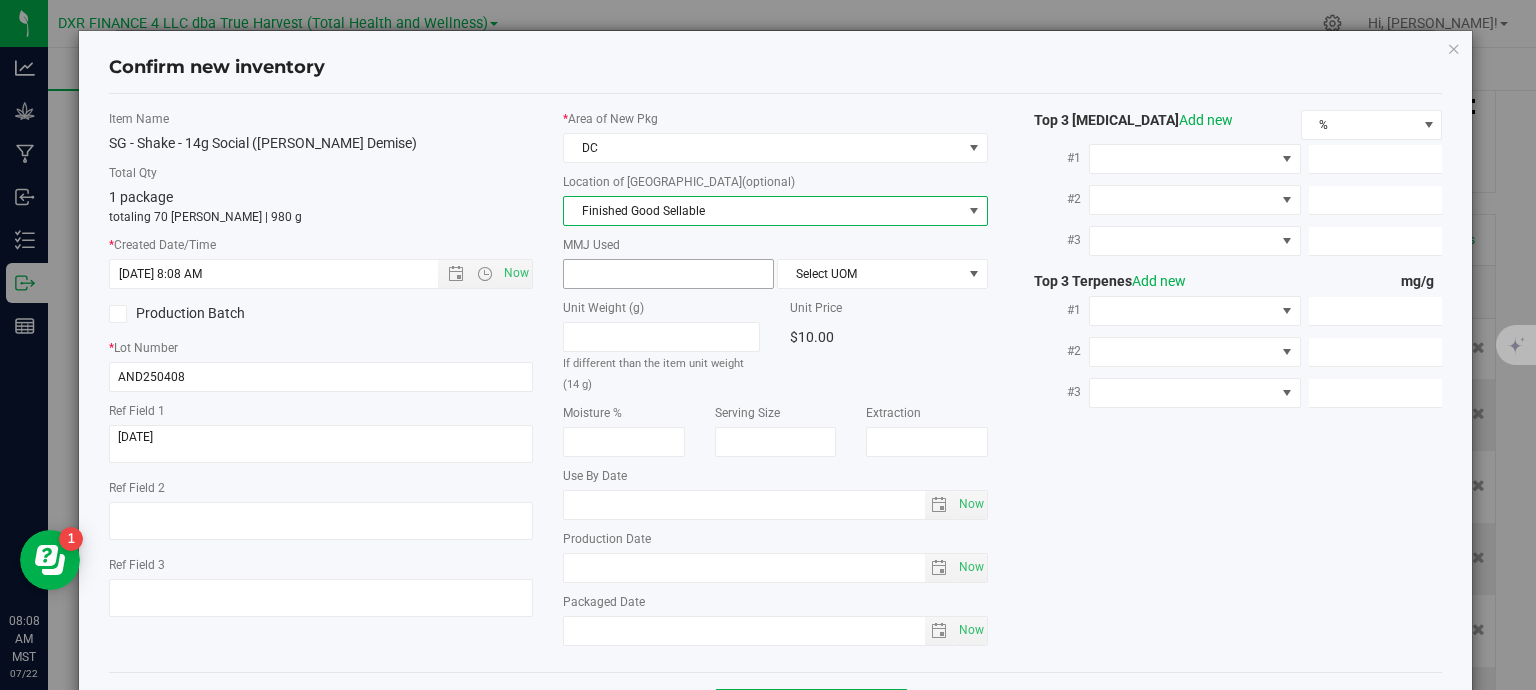 click at bounding box center (668, 274) 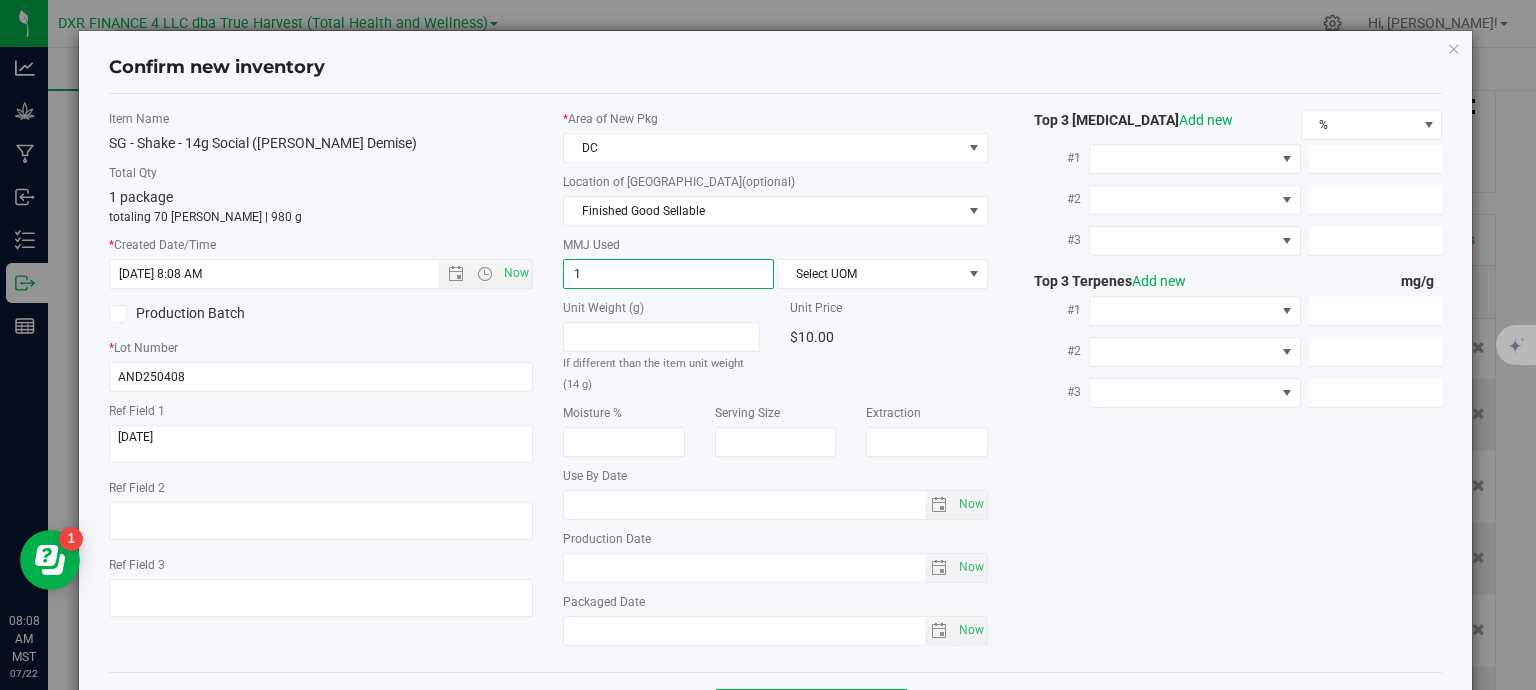 type on "14" 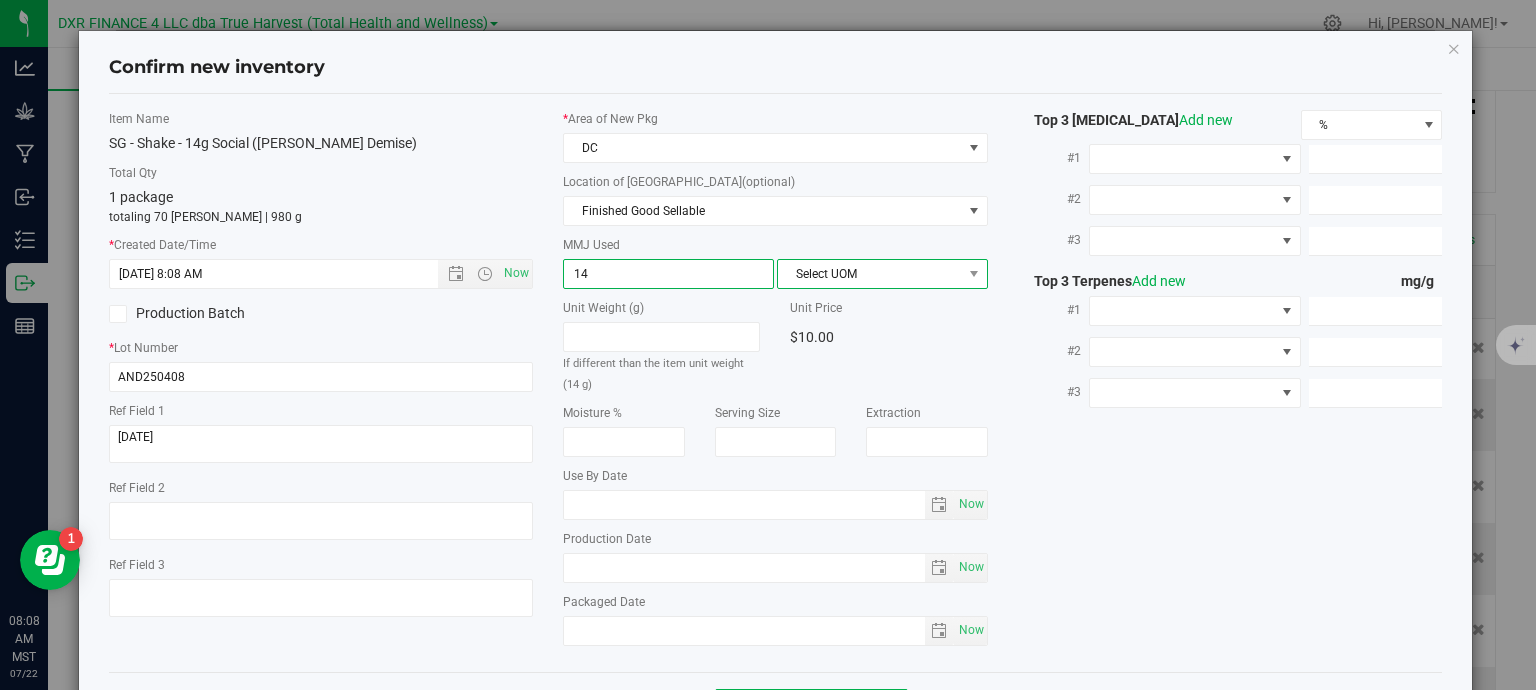 type on "14.0000" 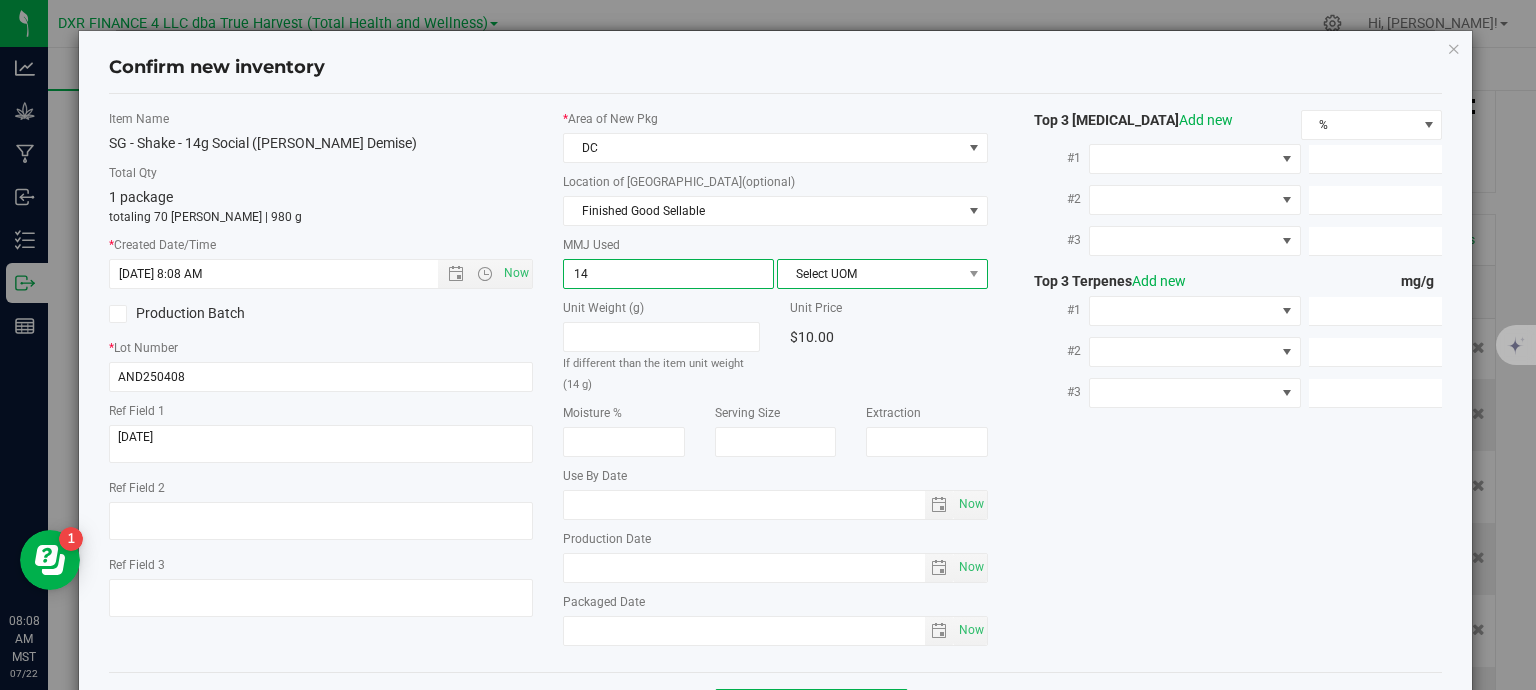 click on "Select UOM" at bounding box center [870, 274] 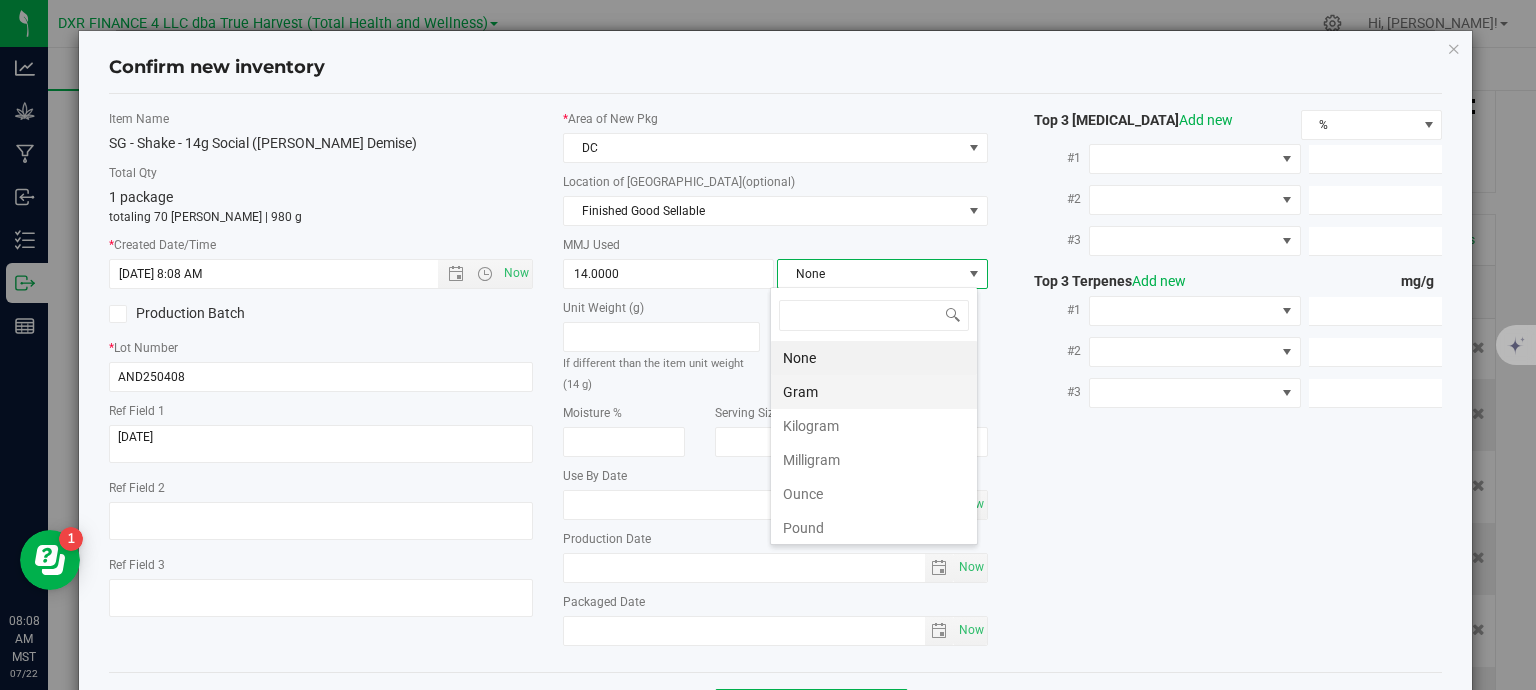 scroll, scrollTop: 99970, scrollLeft: 99792, axis: both 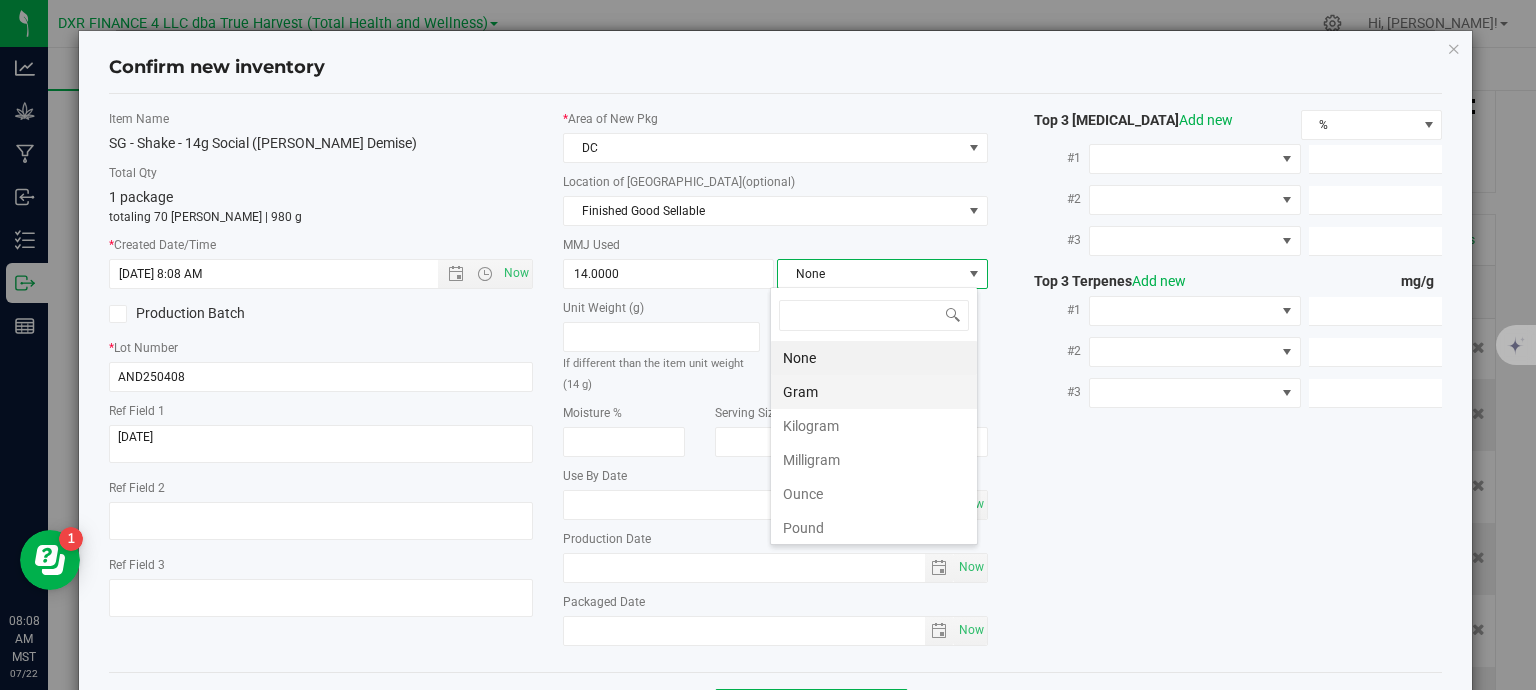 click on "Gram" at bounding box center [874, 392] 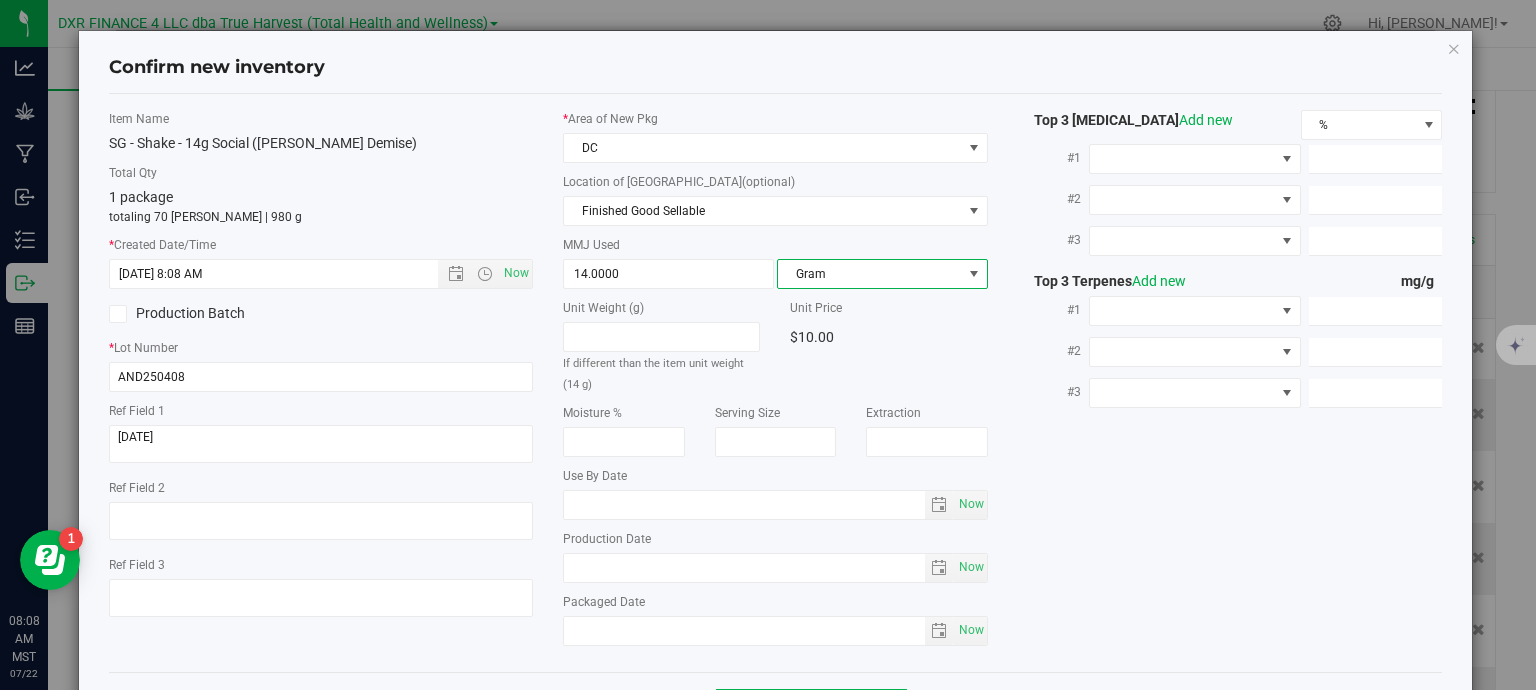 scroll, scrollTop: 75, scrollLeft: 0, axis: vertical 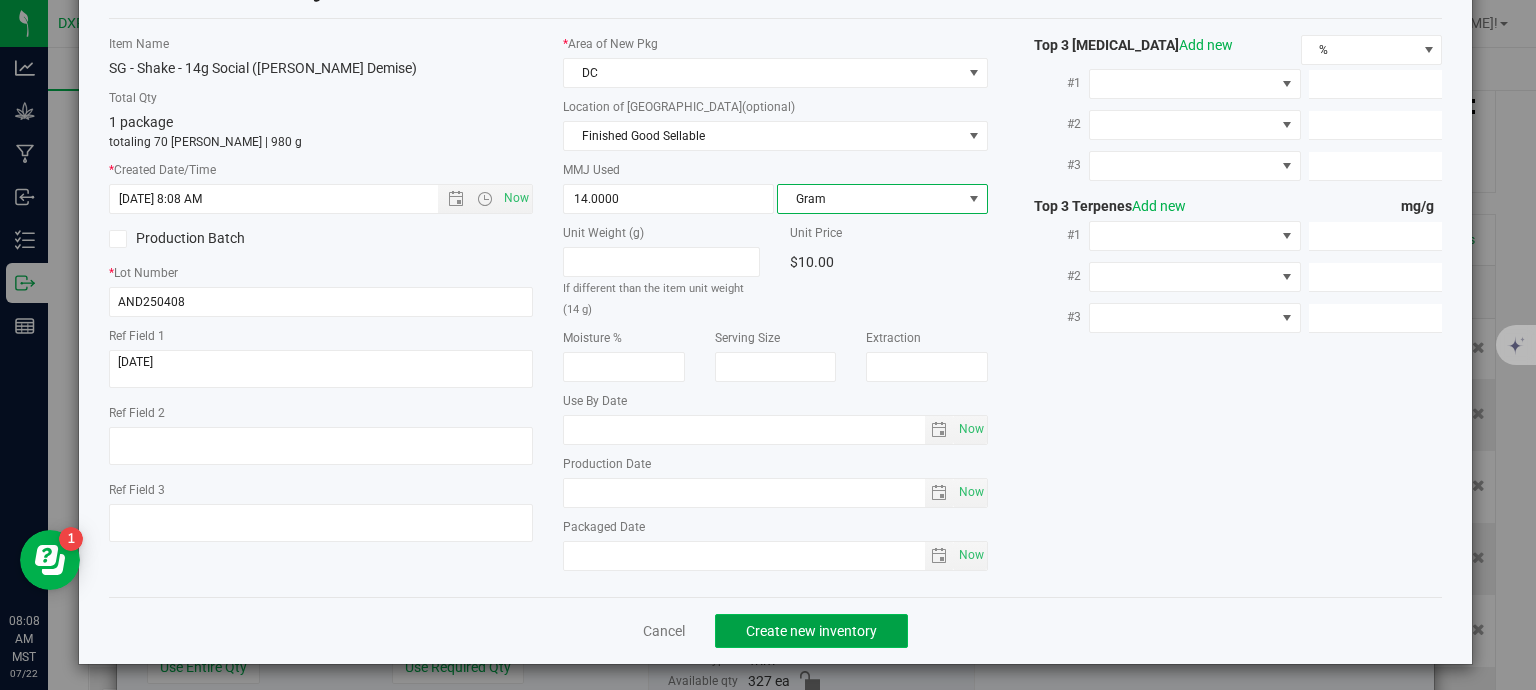 click on "Create new inventory" 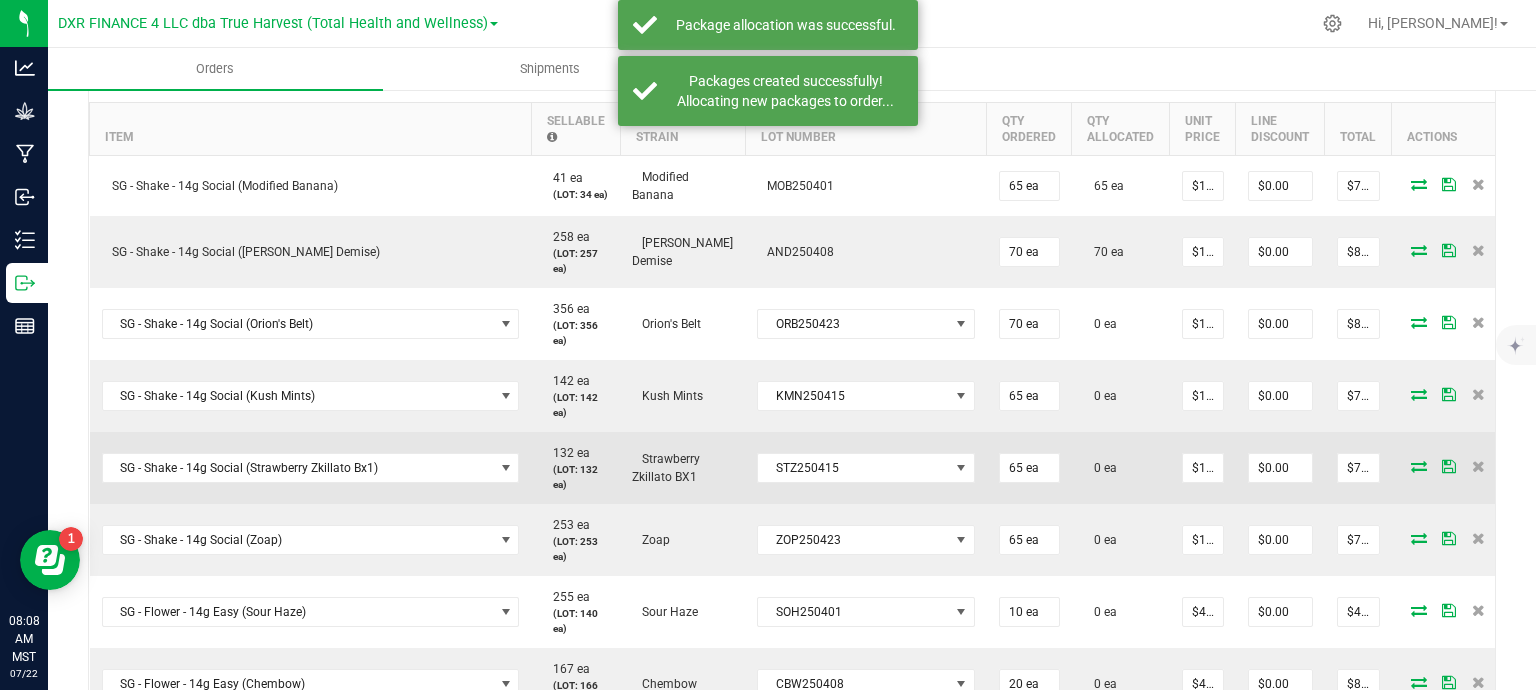 scroll, scrollTop: 600, scrollLeft: 0, axis: vertical 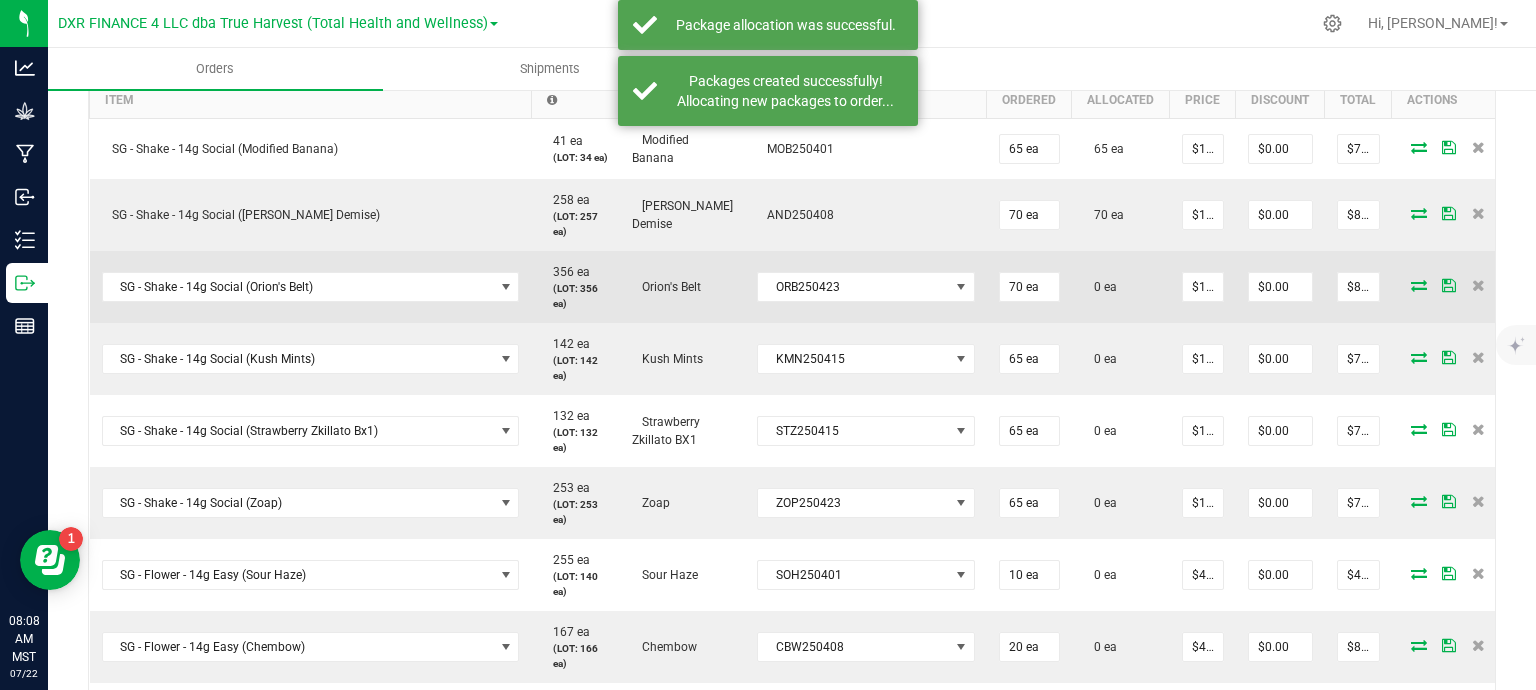 click at bounding box center [1419, 285] 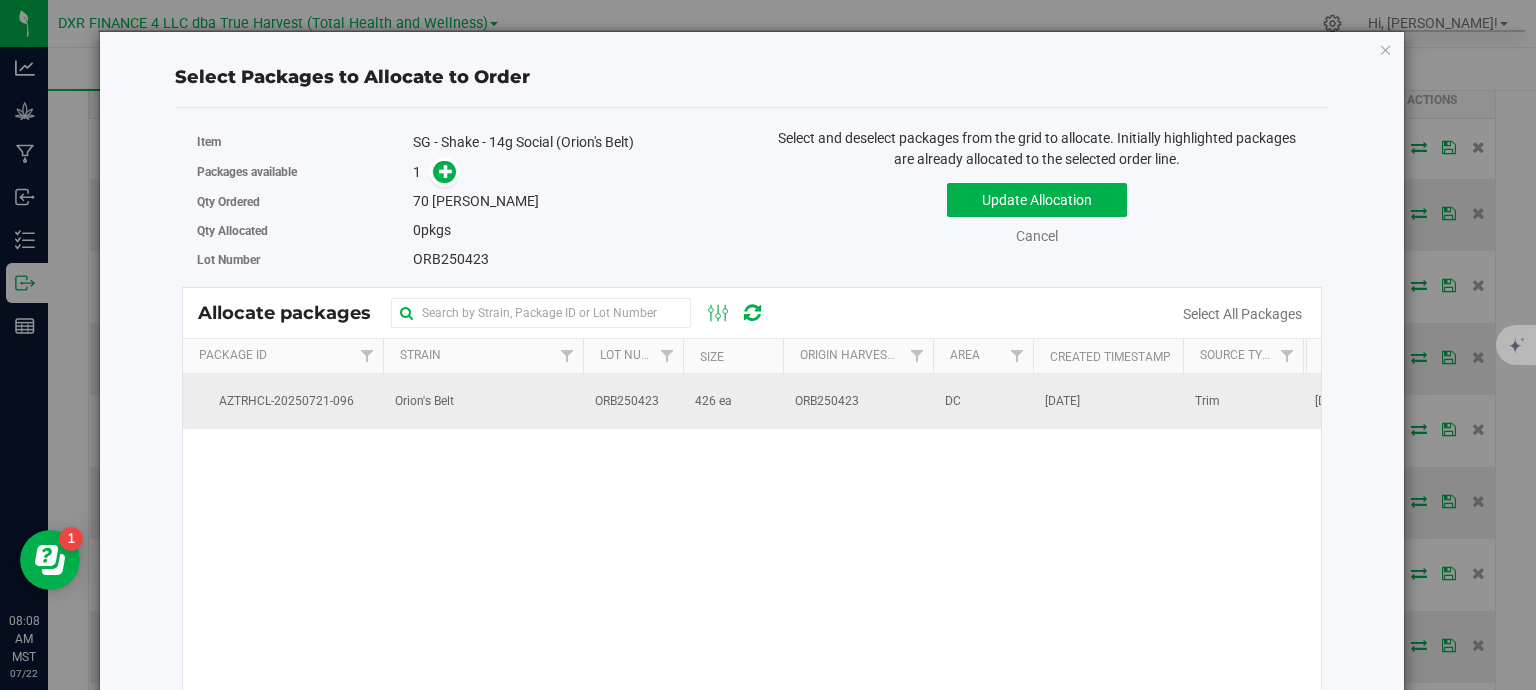 click on "ORB250423" at bounding box center [858, 401] 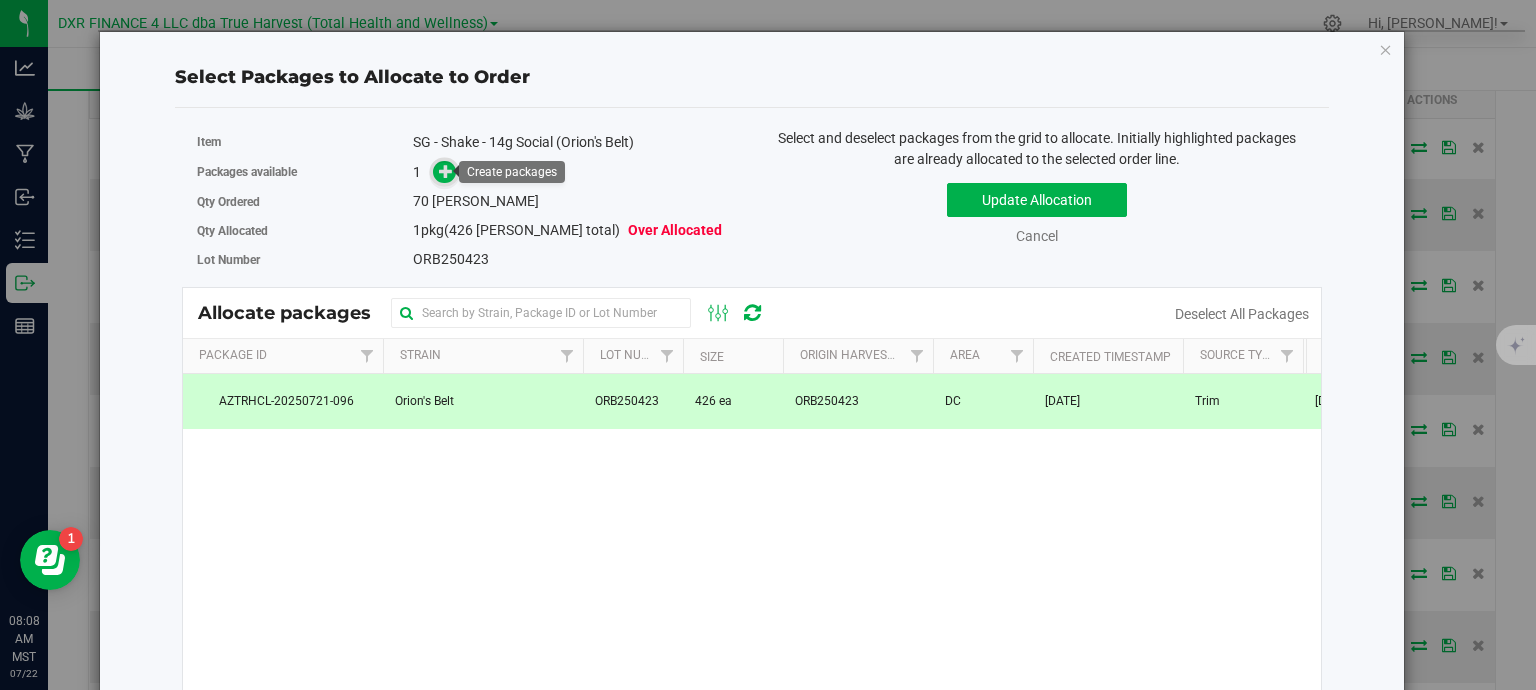 click at bounding box center [446, 171] 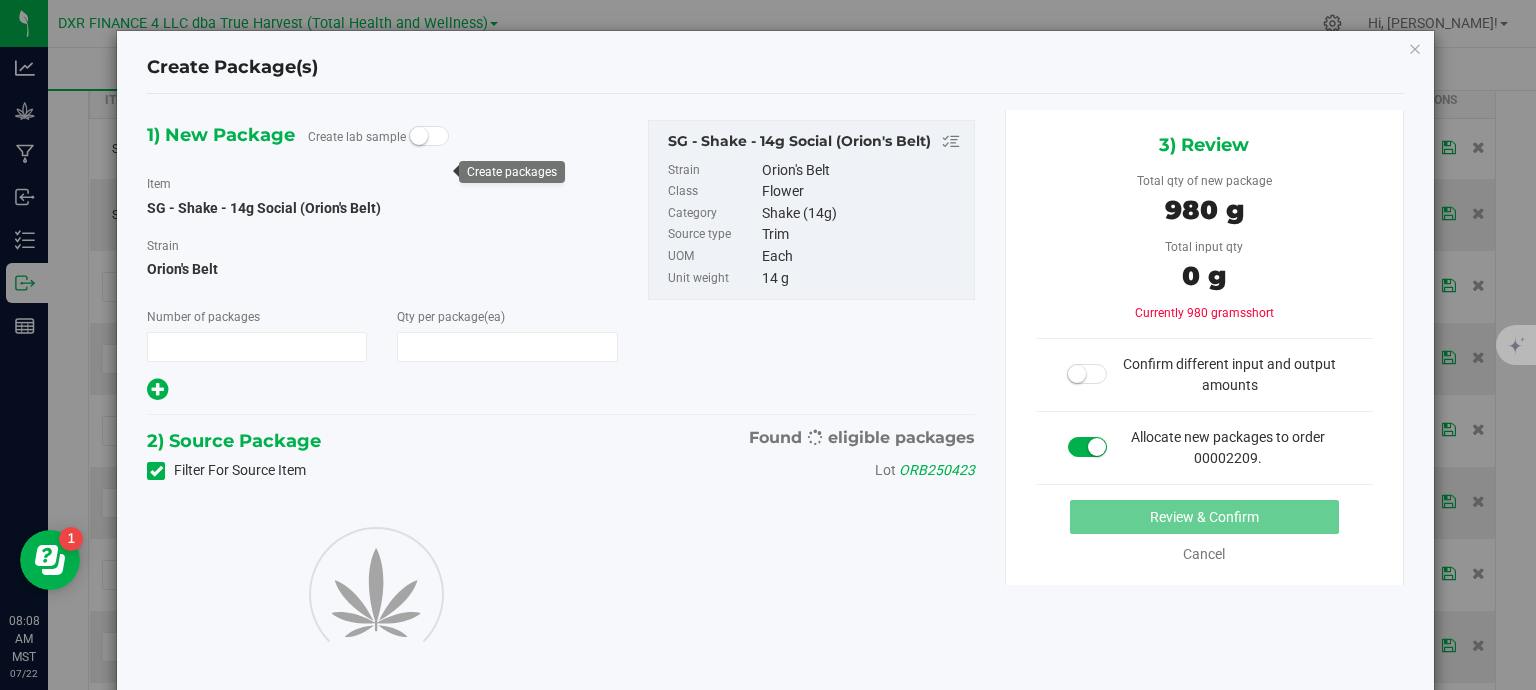 type on "1" 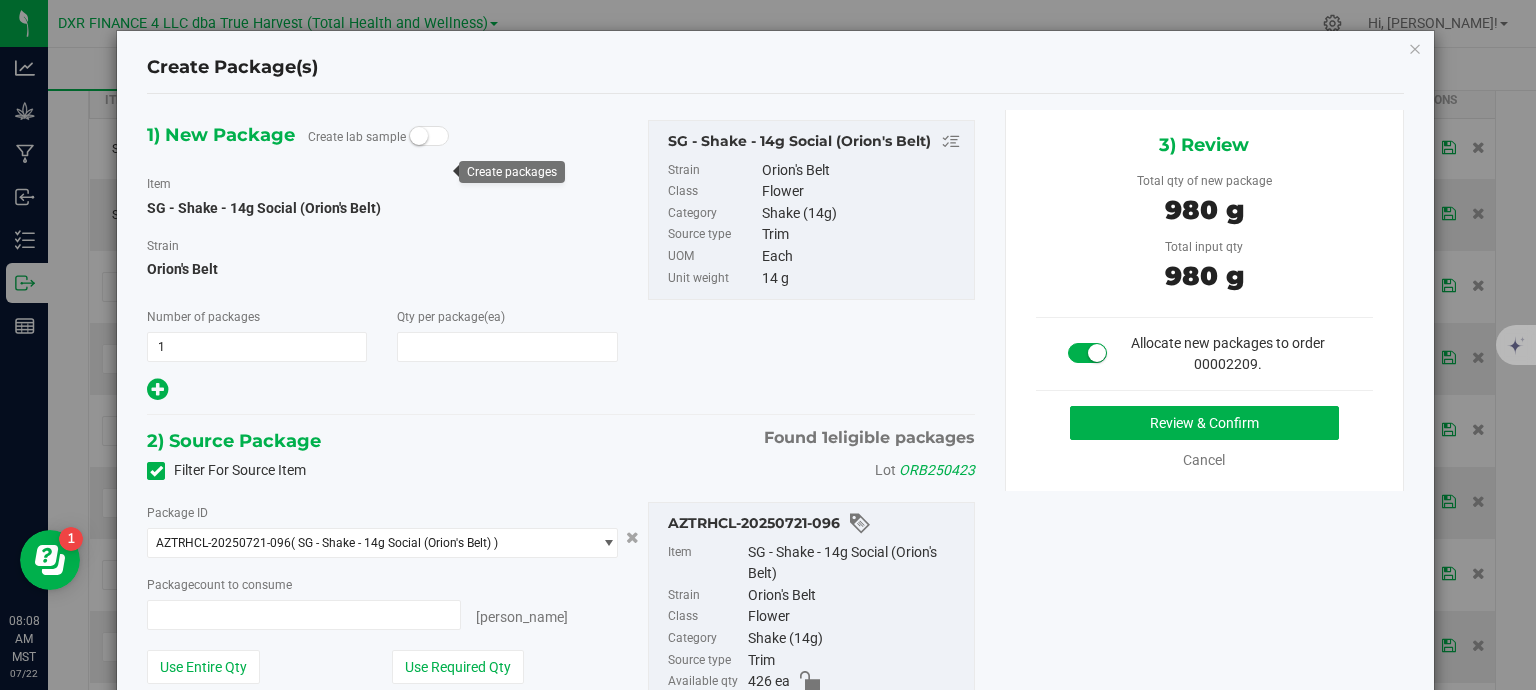 type on "70" 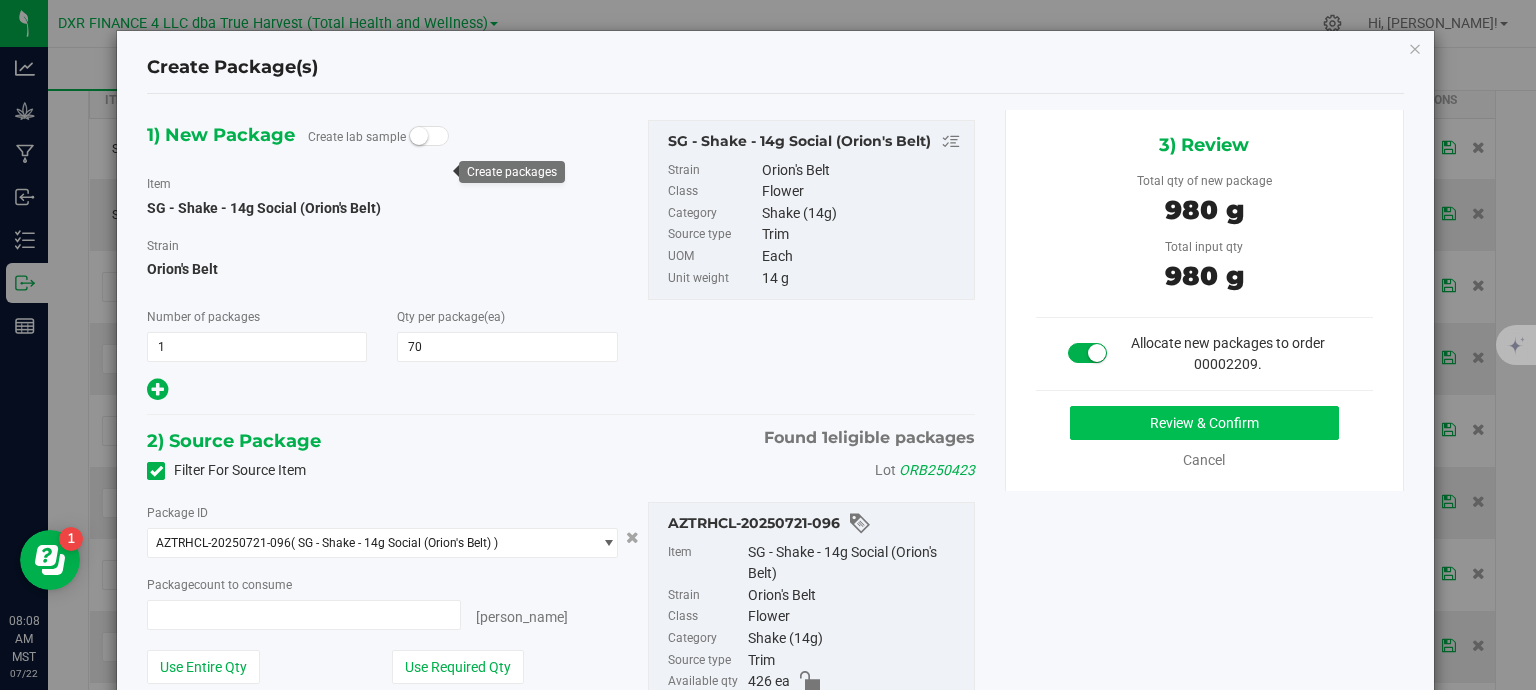 type on "70 ea" 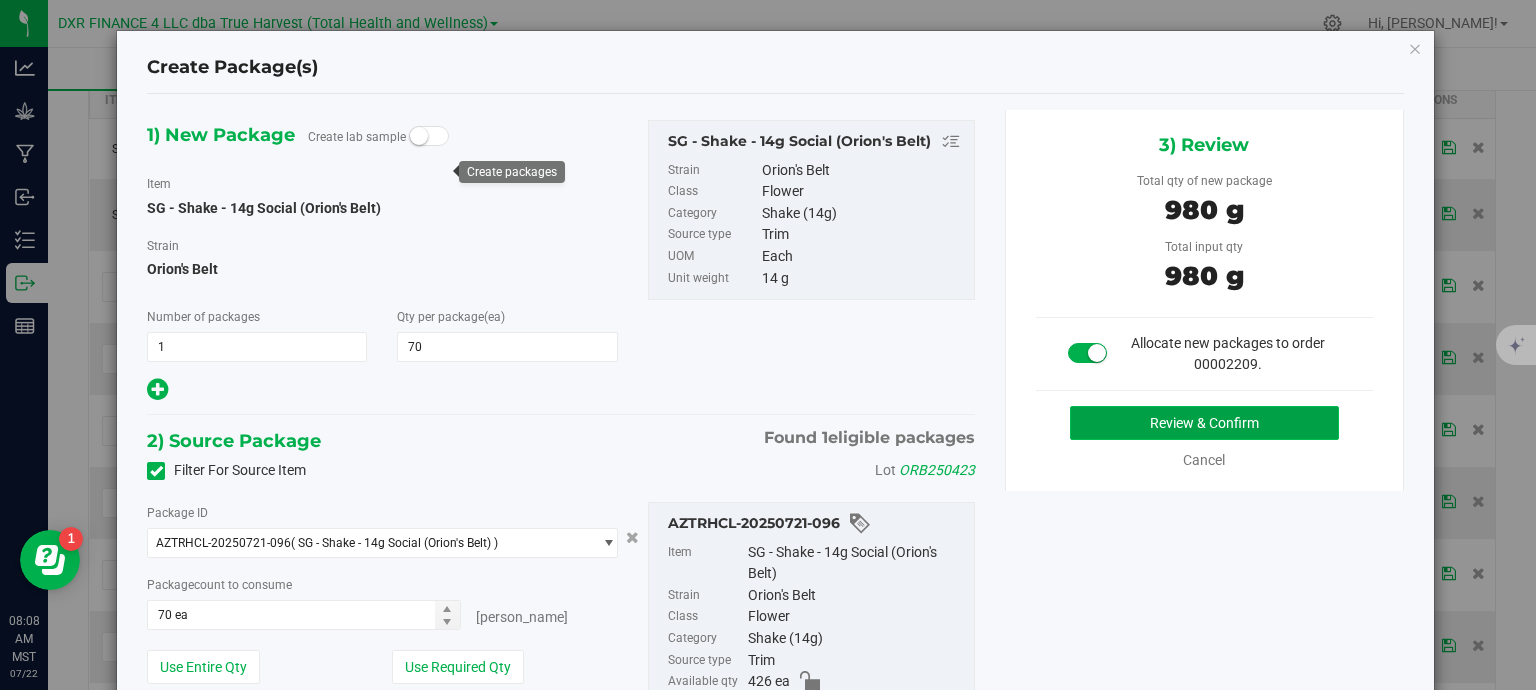 click on "Review & Confirm" at bounding box center [1204, 423] 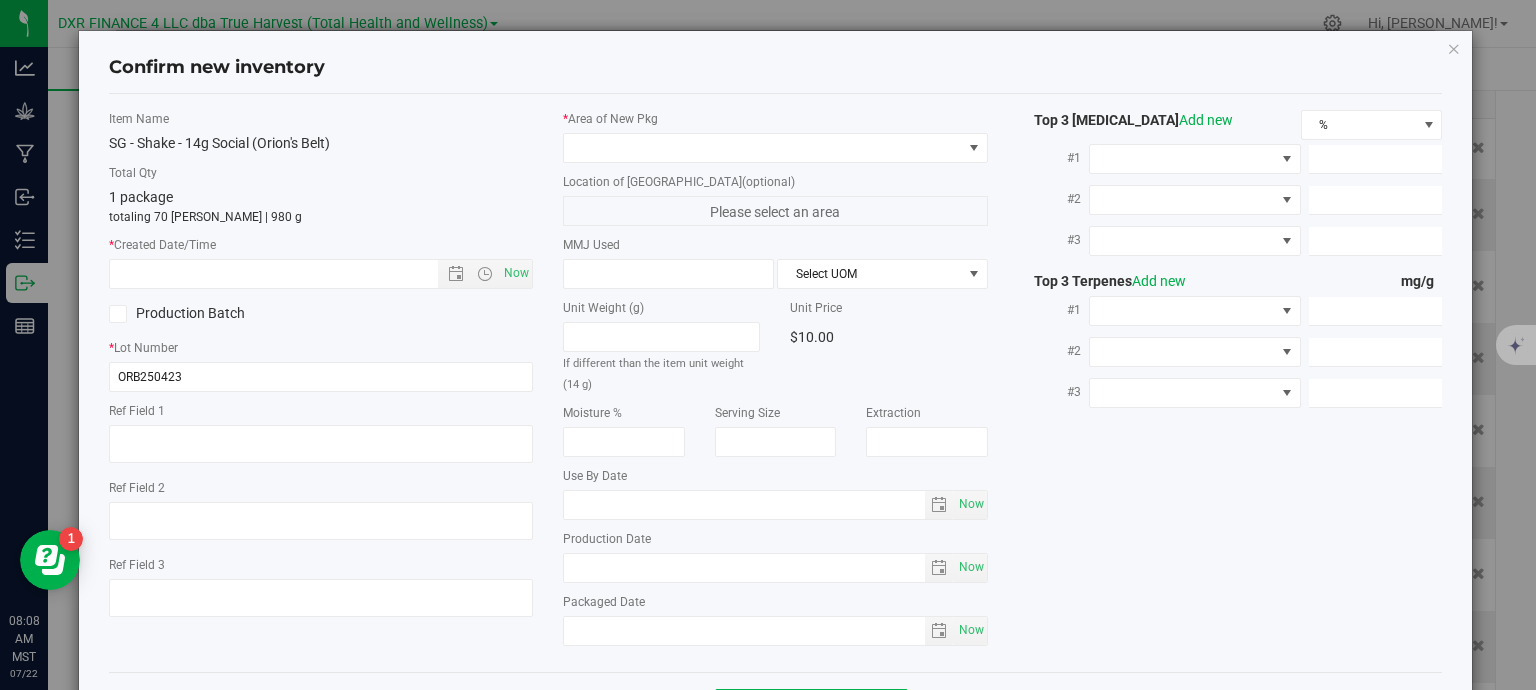 type on "[DATE]" 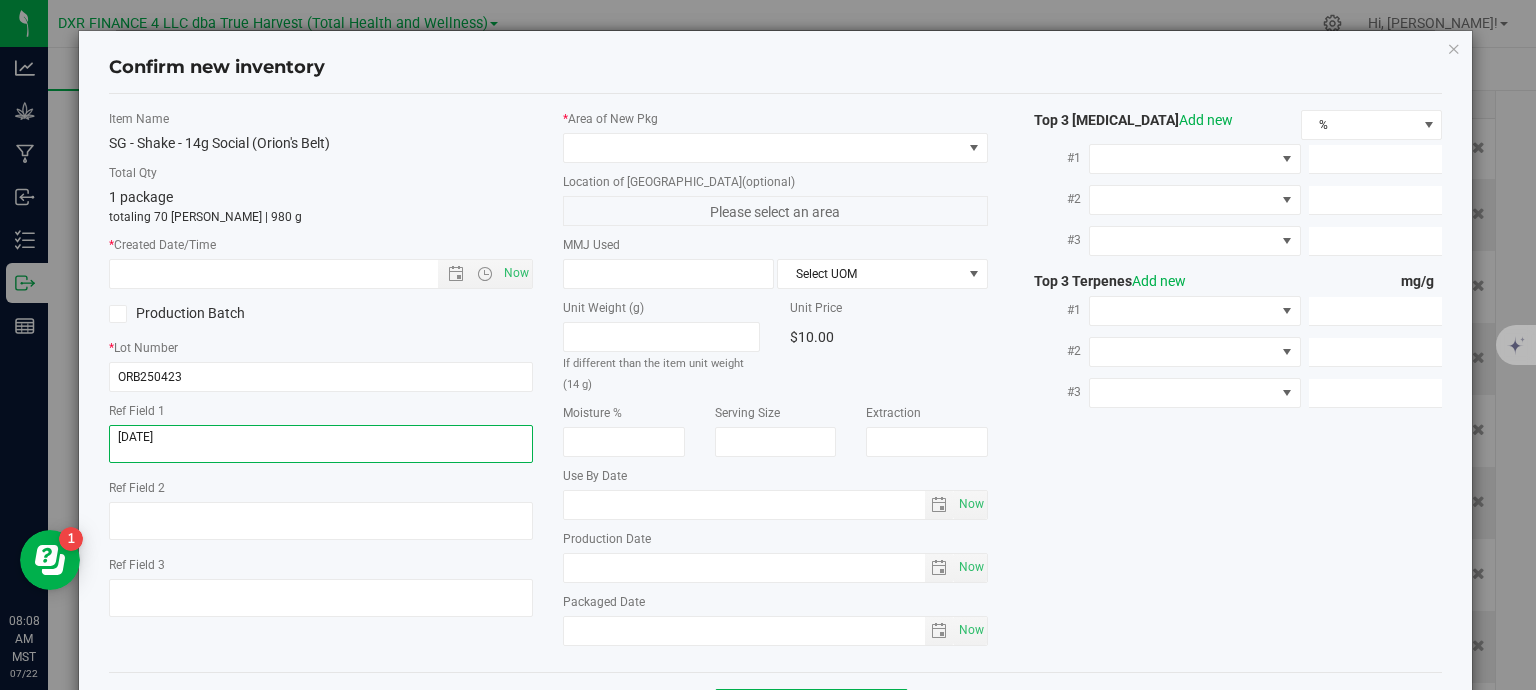 click at bounding box center [321, 444] 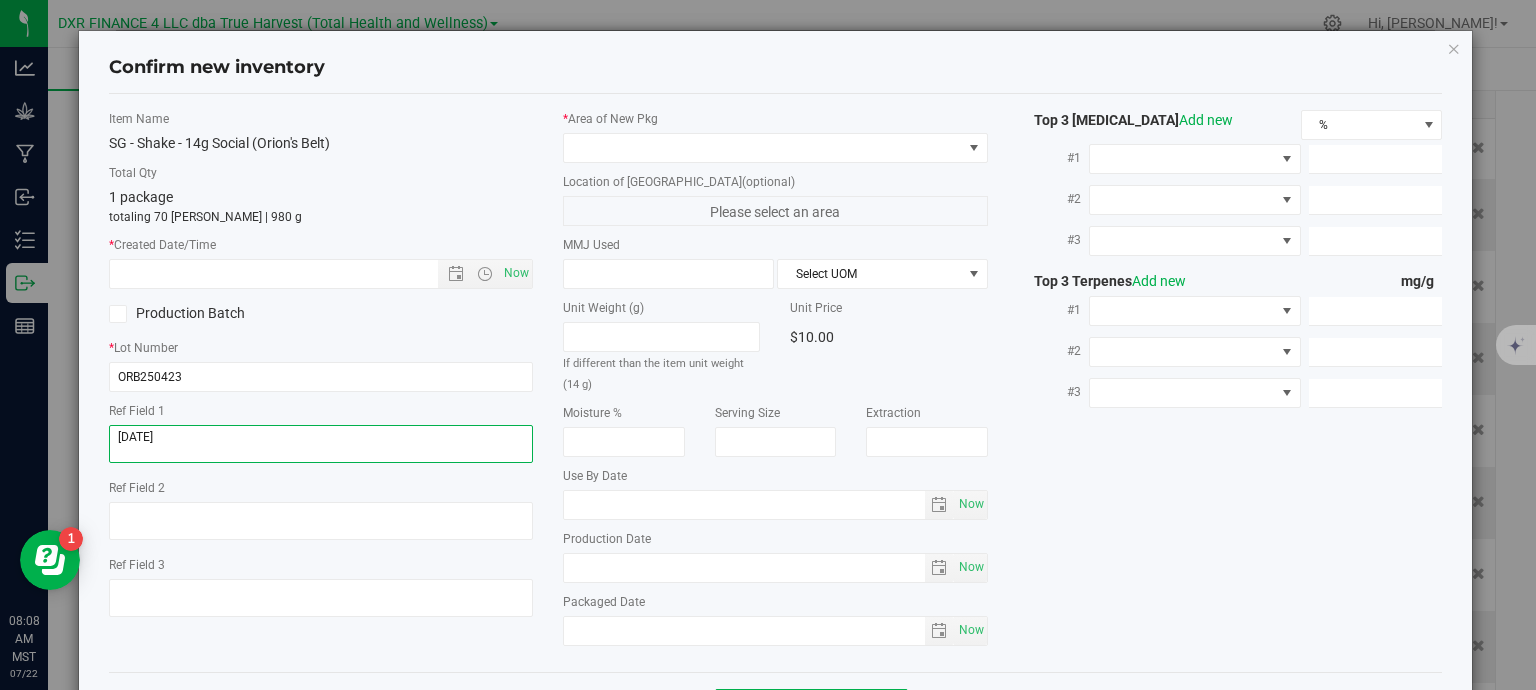 click at bounding box center (321, 444) 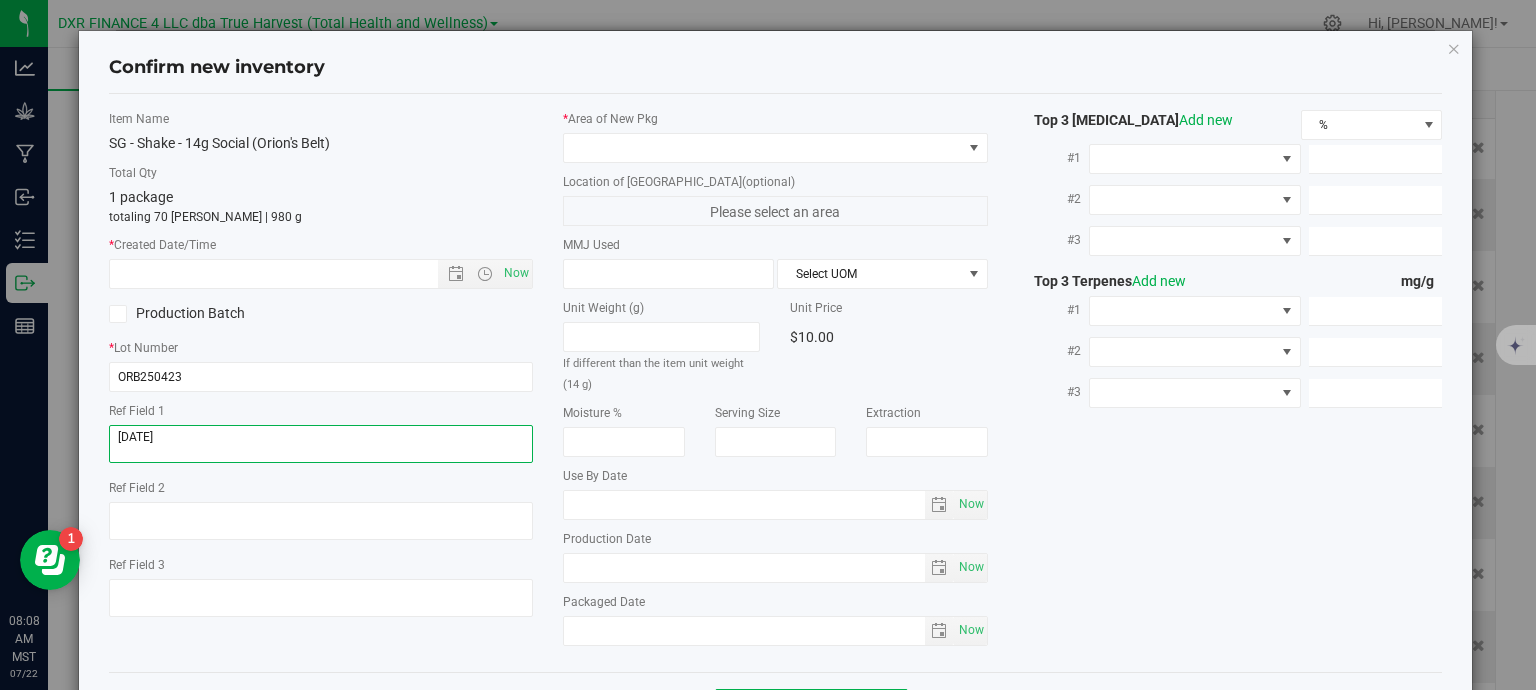 click at bounding box center [321, 444] 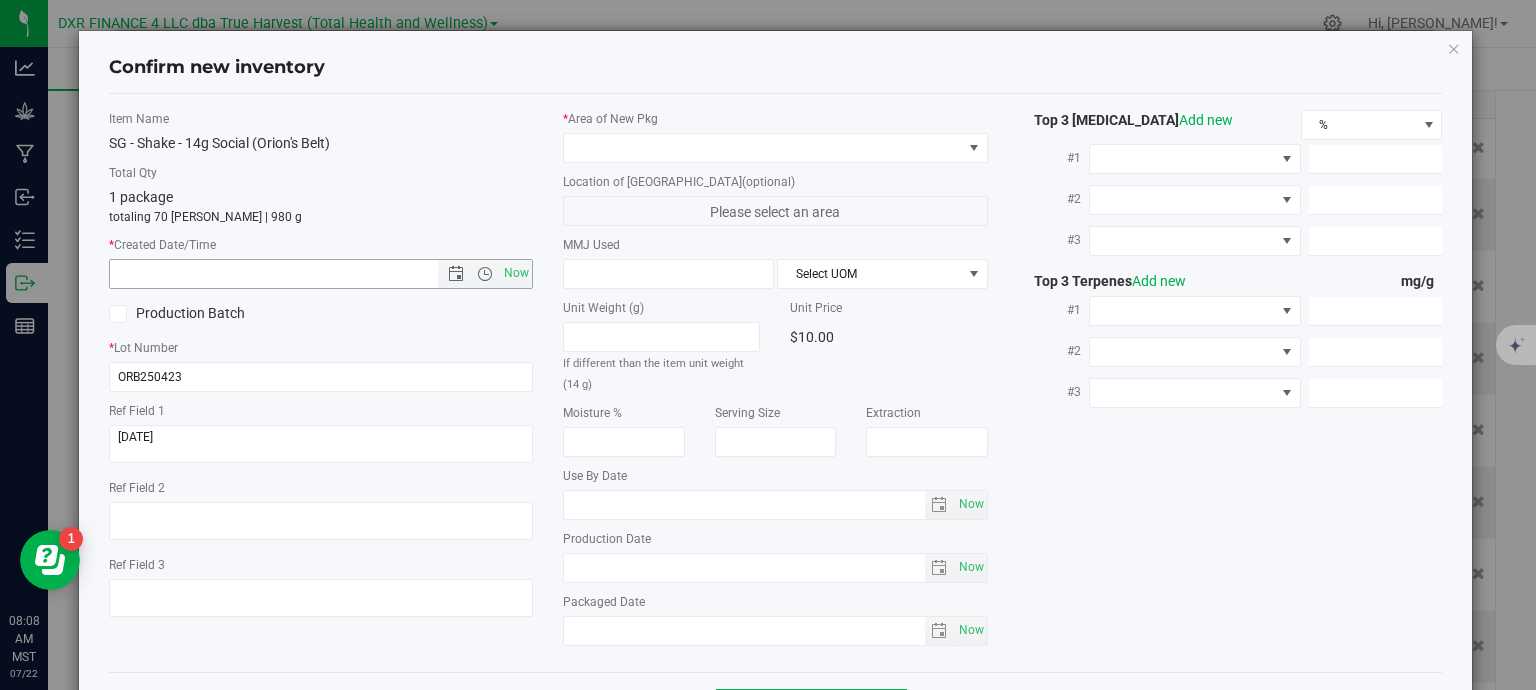 click at bounding box center [291, 274] 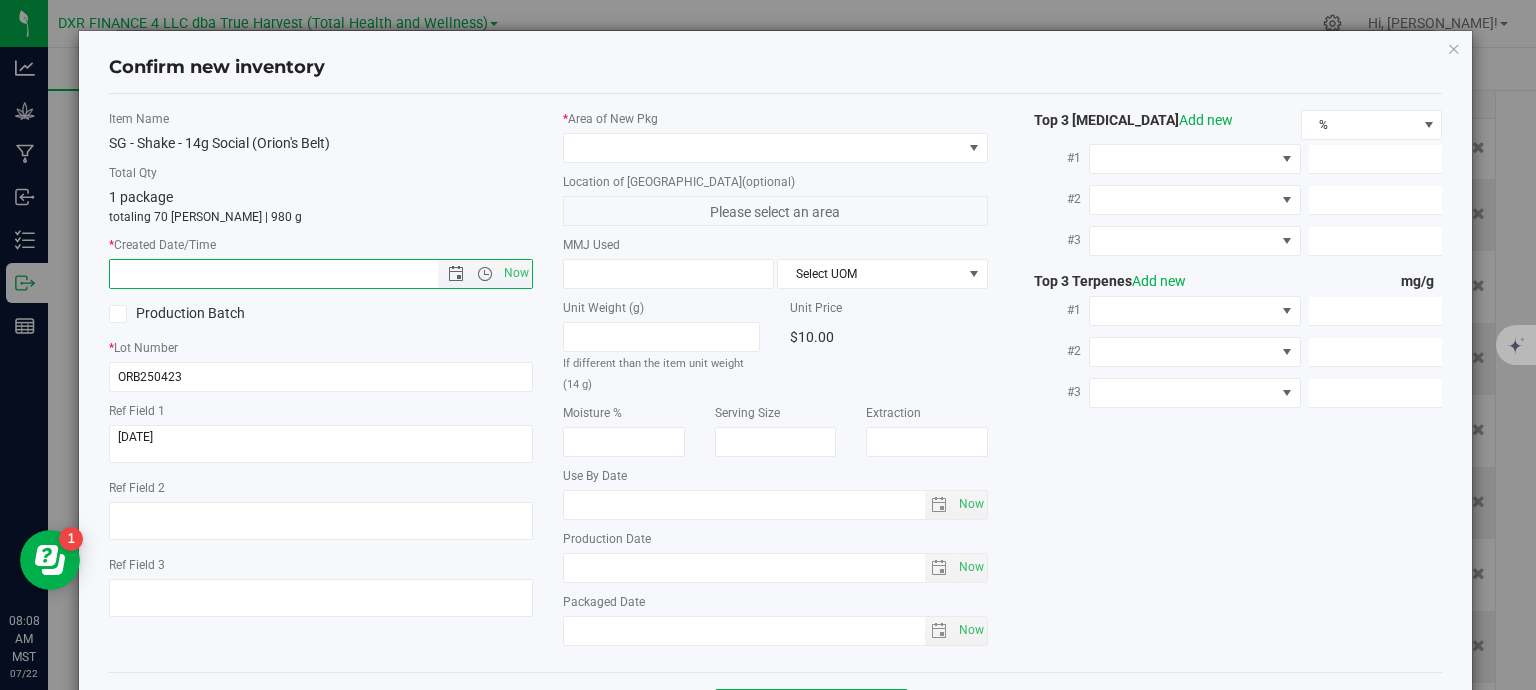 paste on "[DATE]" 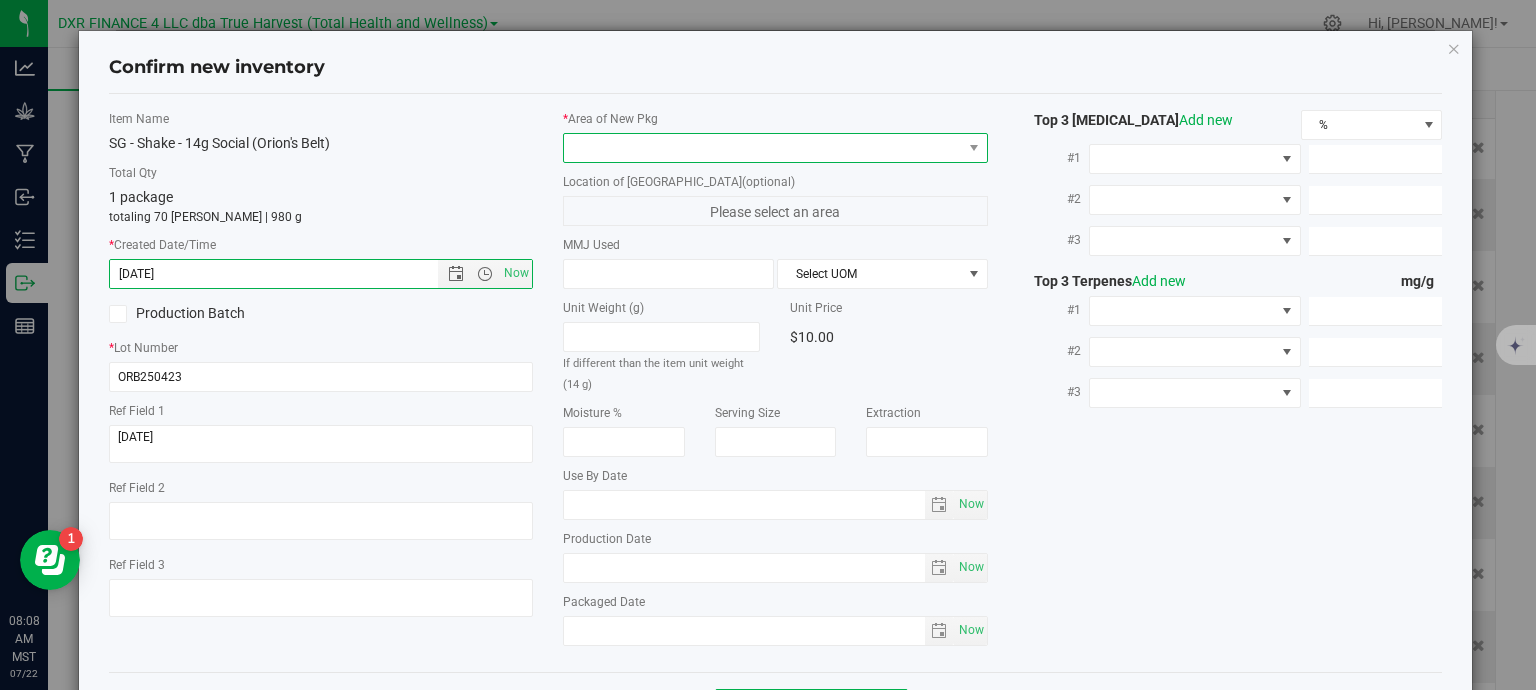 click at bounding box center (763, 148) 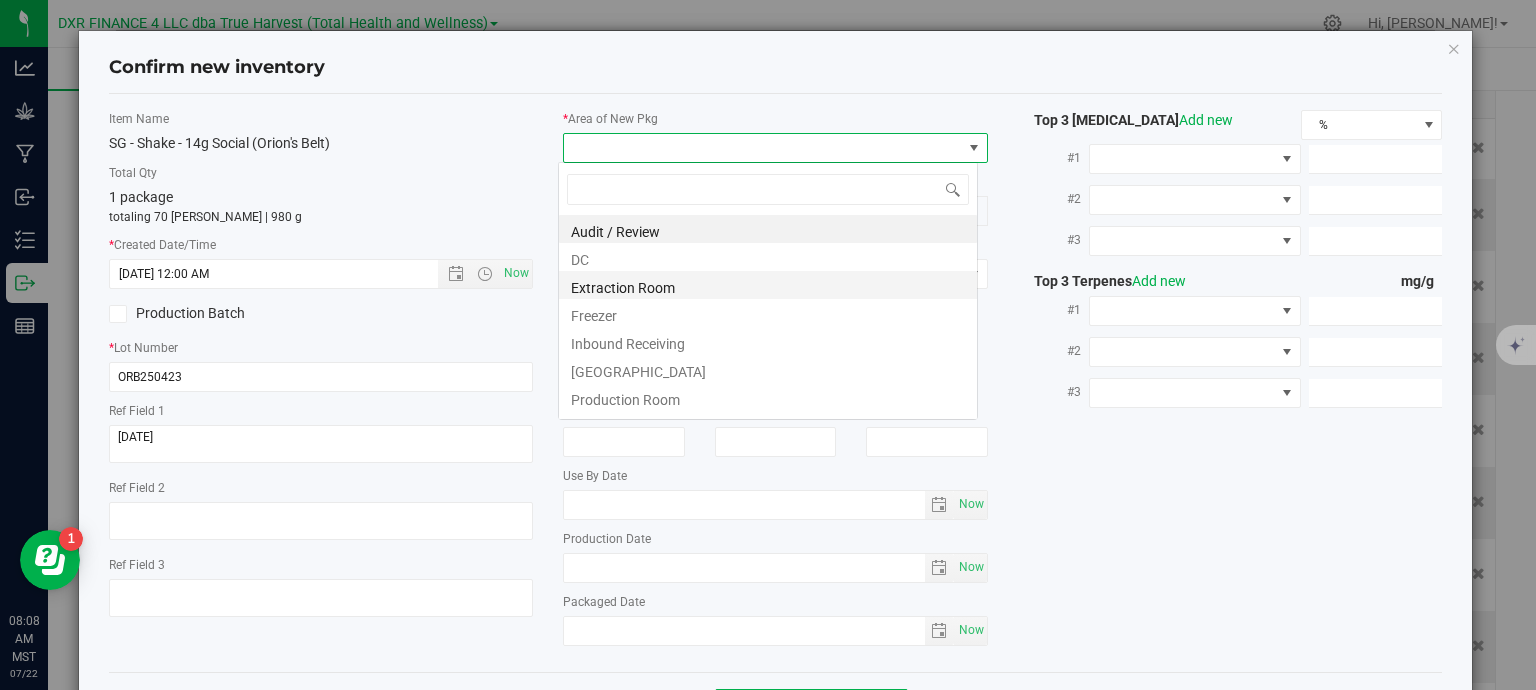 type on "4/23/2025 8:08 AM" 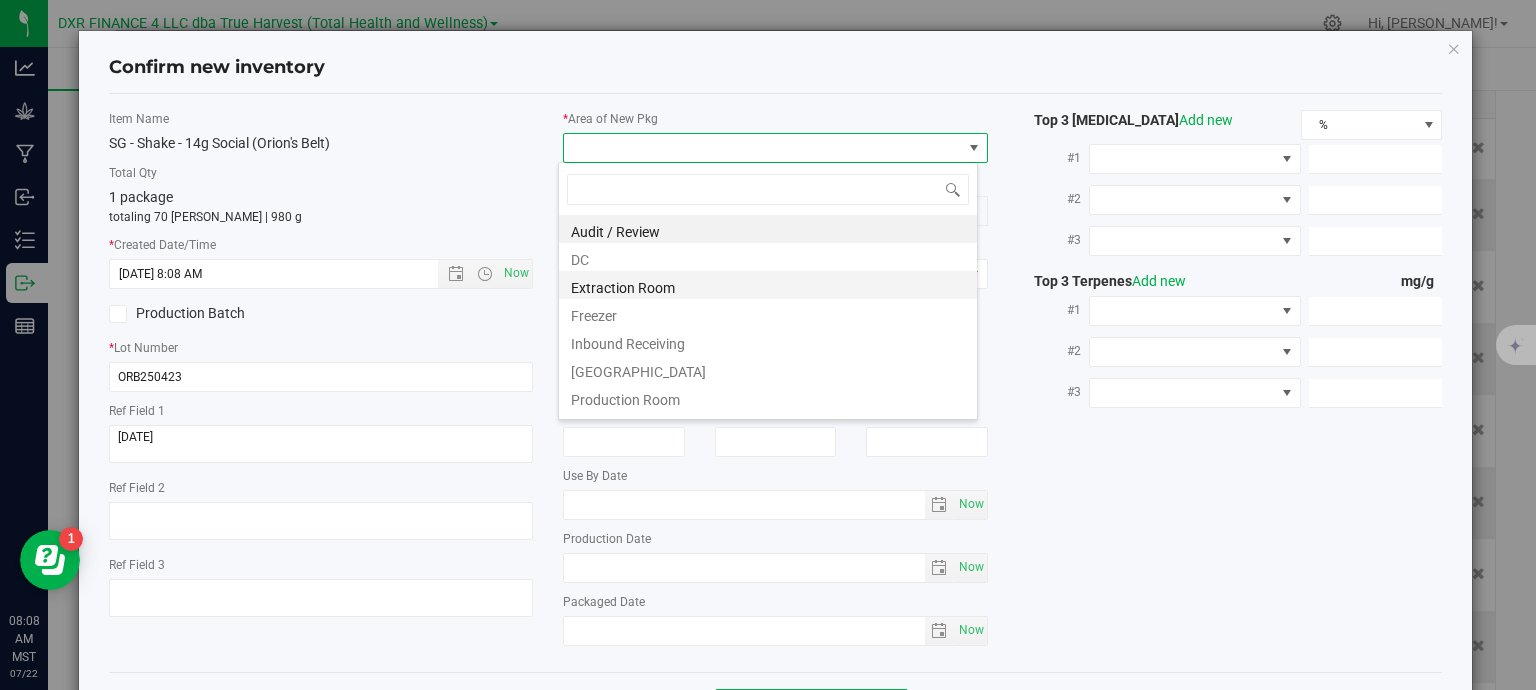 scroll, scrollTop: 99970, scrollLeft: 99580, axis: both 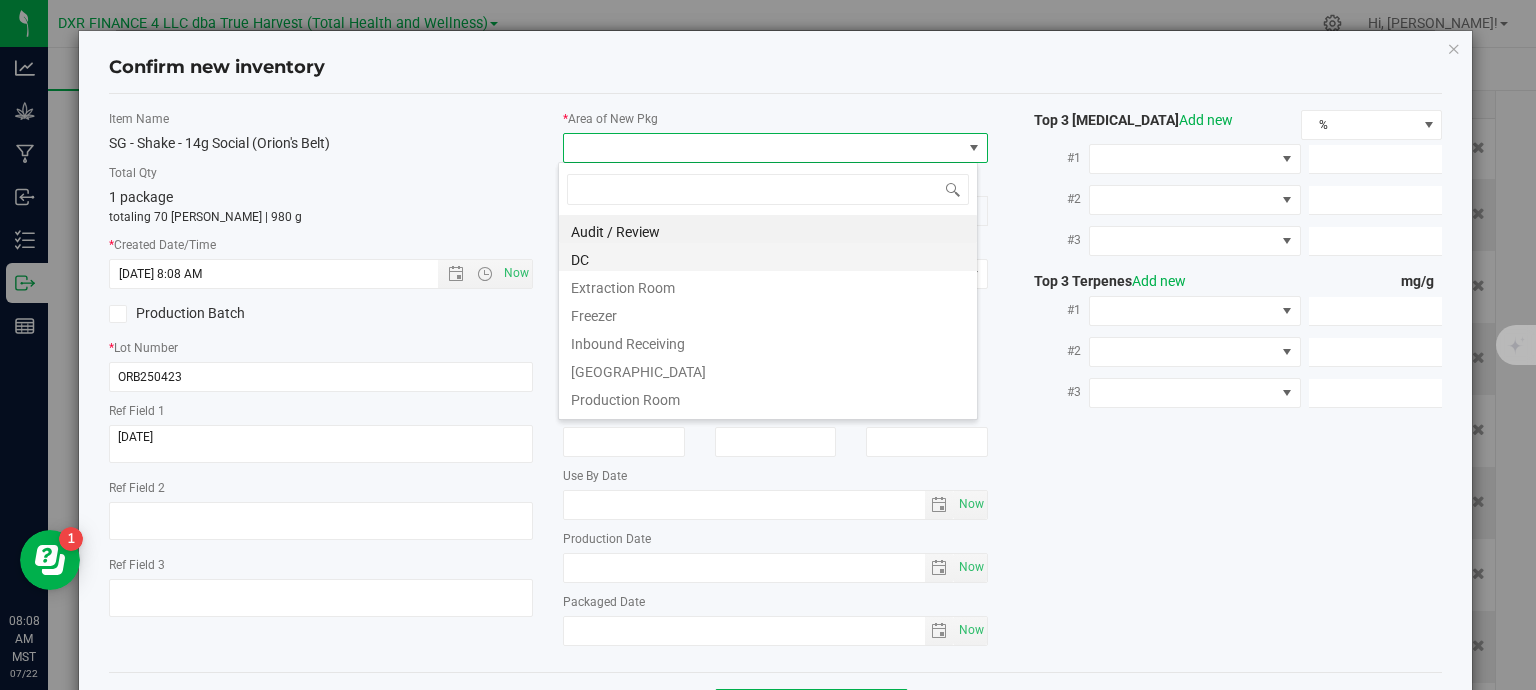 click on "DC" at bounding box center [768, 257] 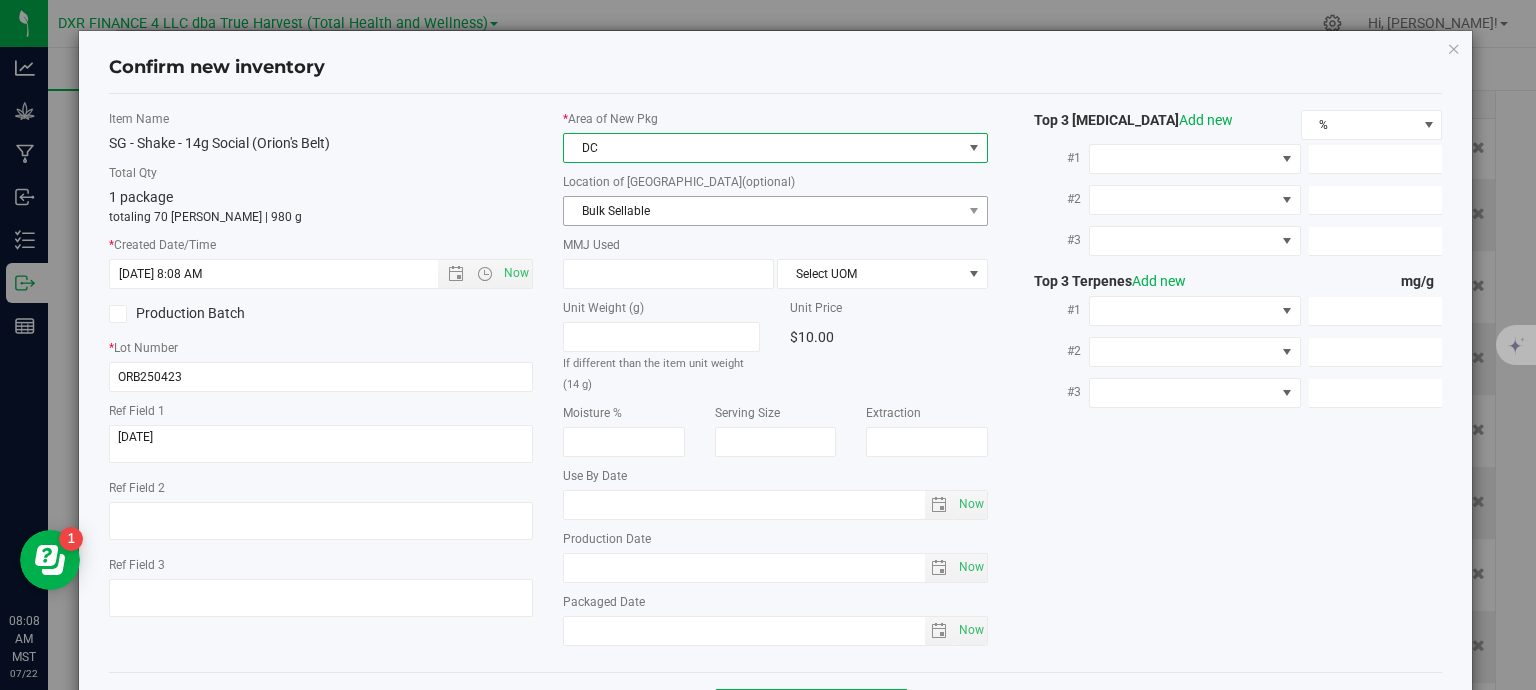 click on "Bulk Sellable" at bounding box center (763, 211) 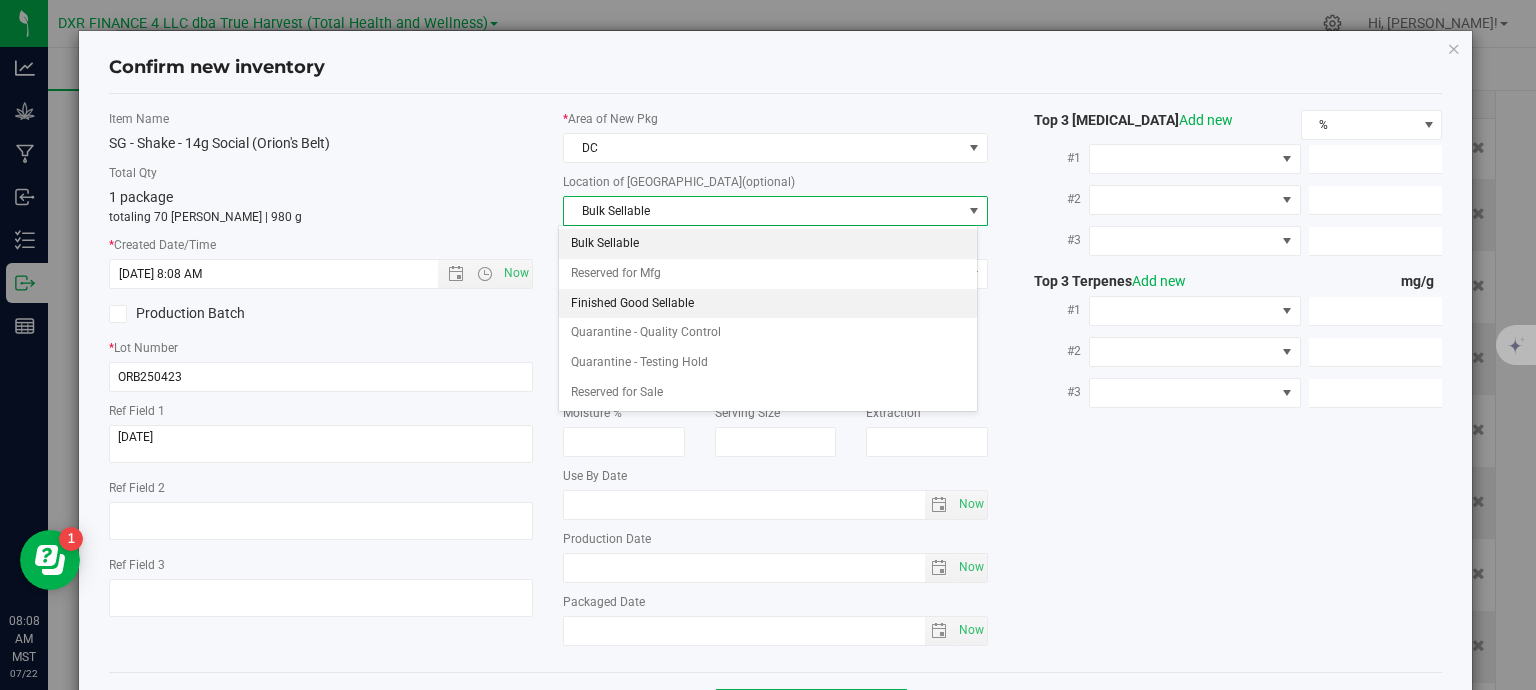 click on "Finished Good Sellable" at bounding box center [768, 304] 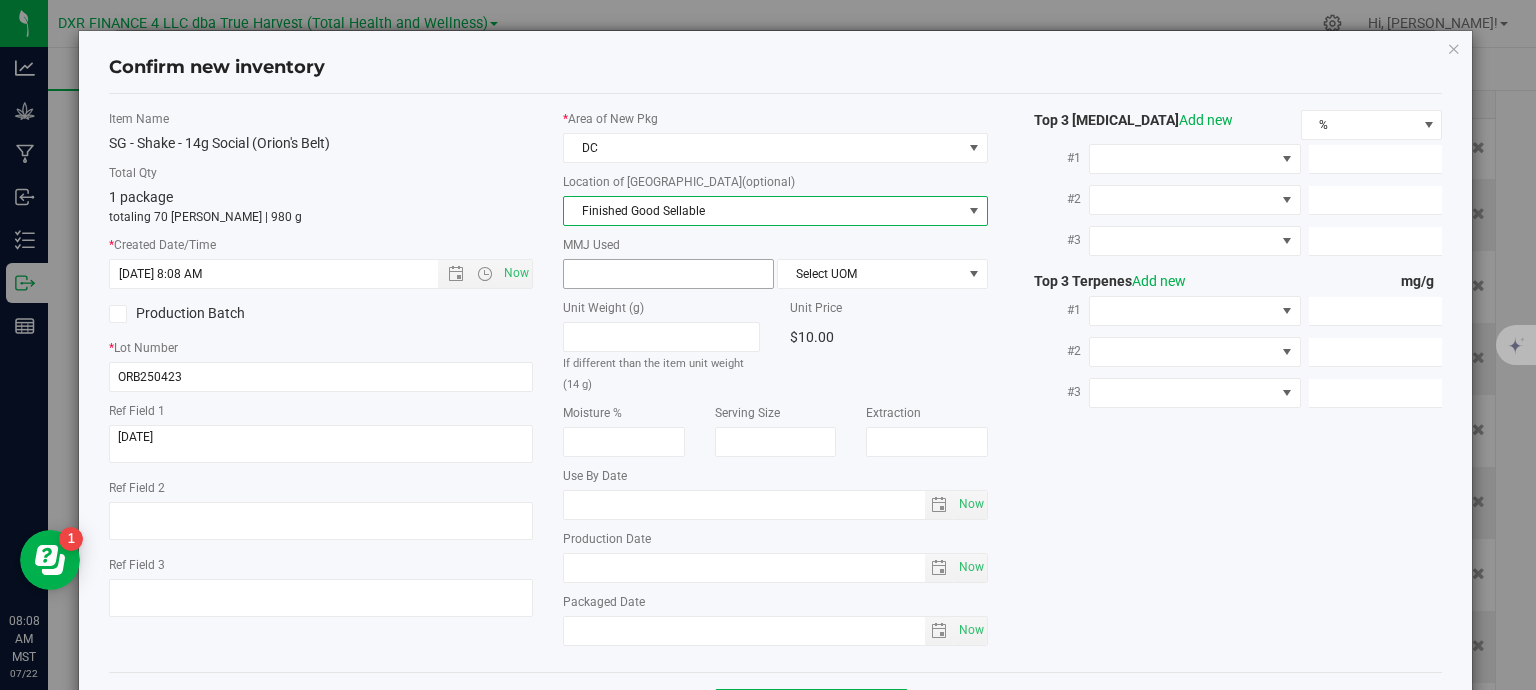 click at bounding box center (668, 274) 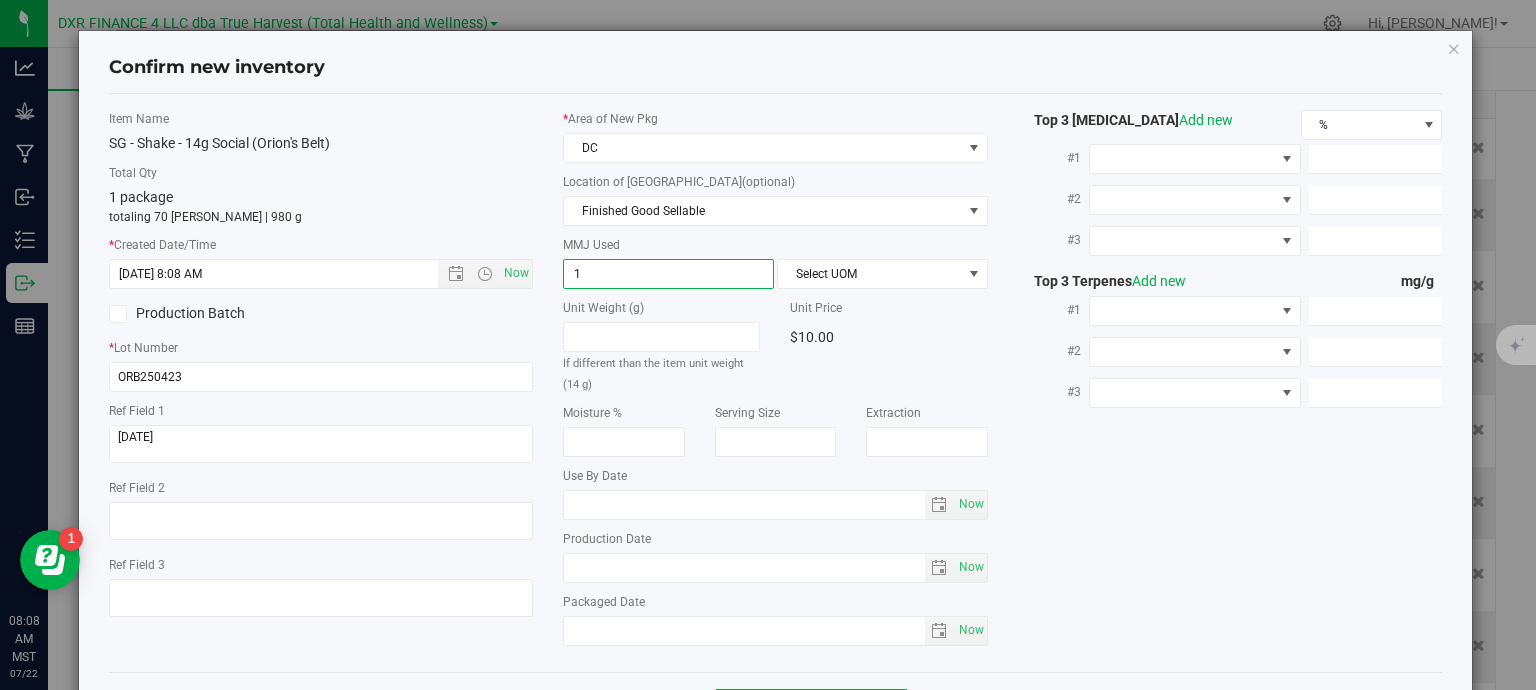 type on "14" 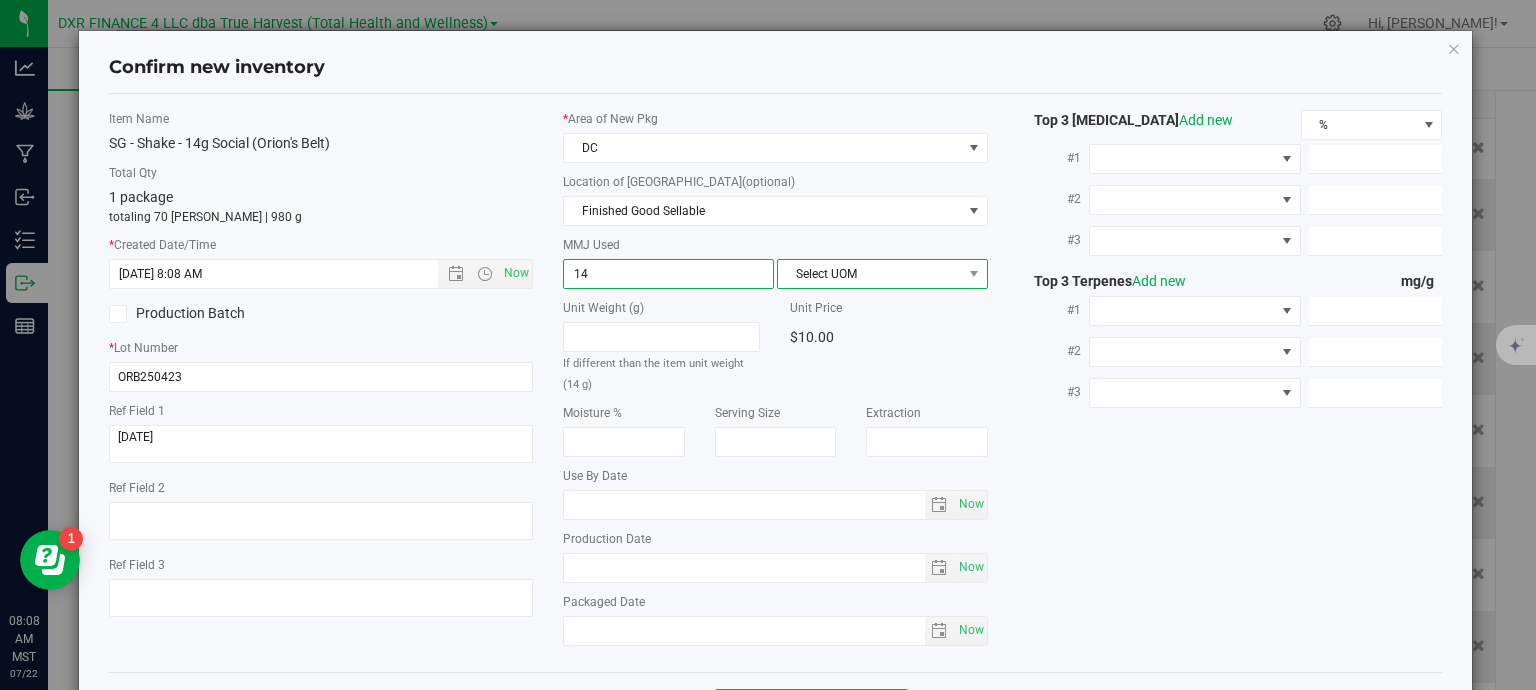 type on "14.0000" 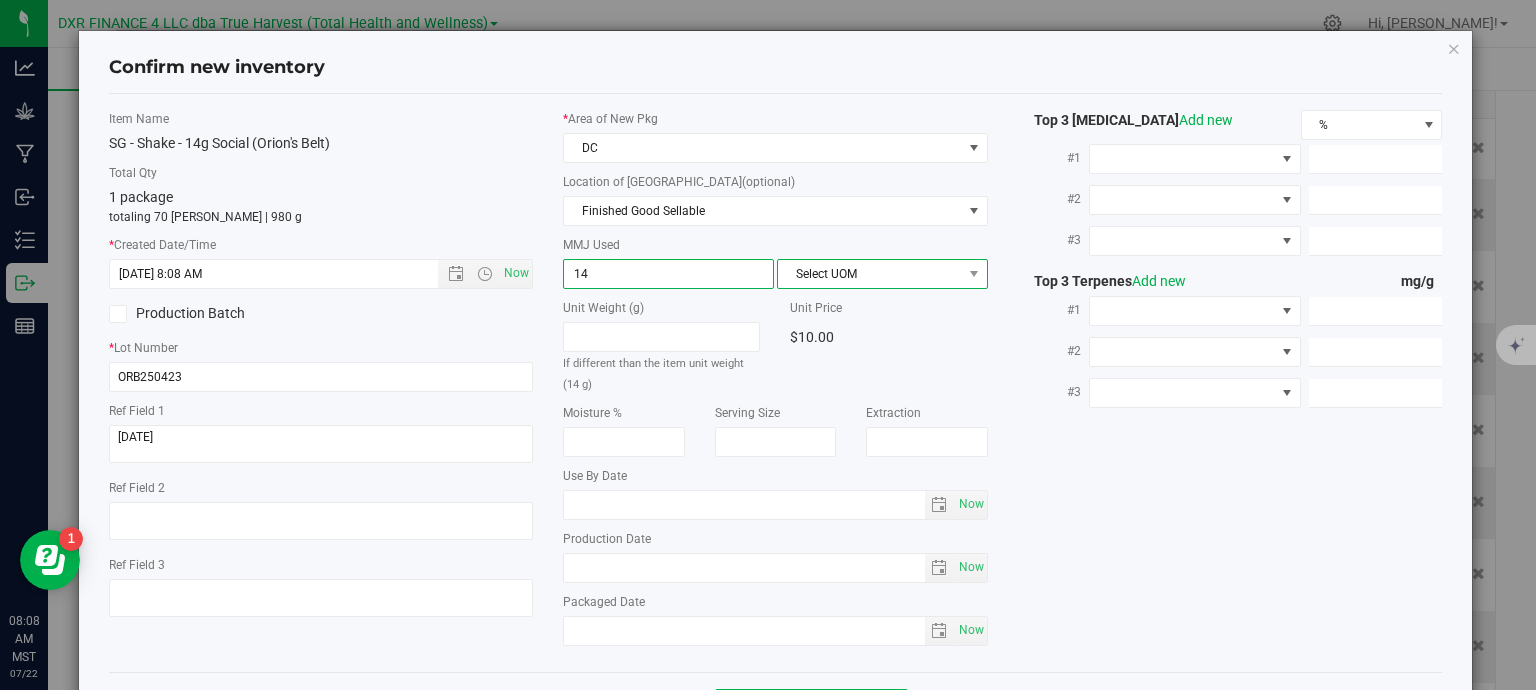 click on "Select UOM" at bounding box center (870, 274) 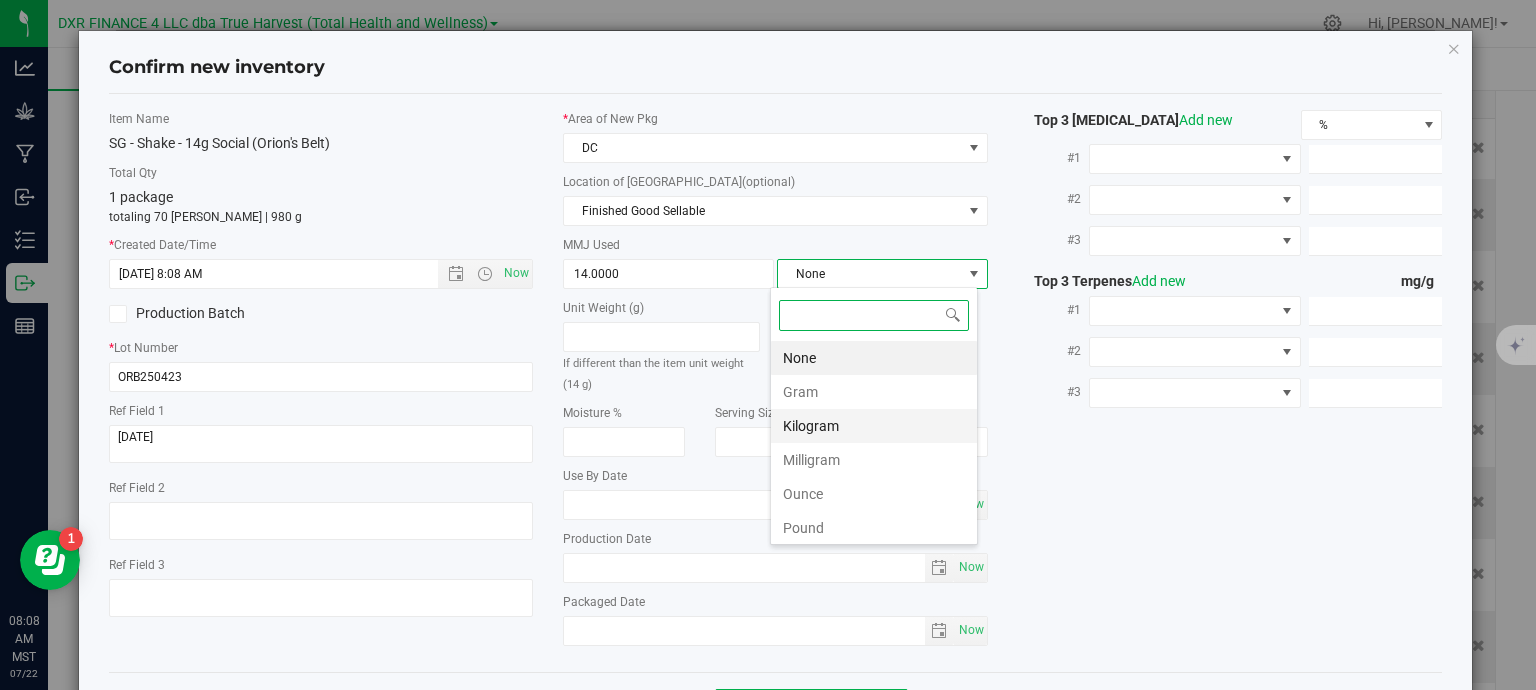 scroll, scrollTop: 99970, scrollLeft: 99792, axis: both 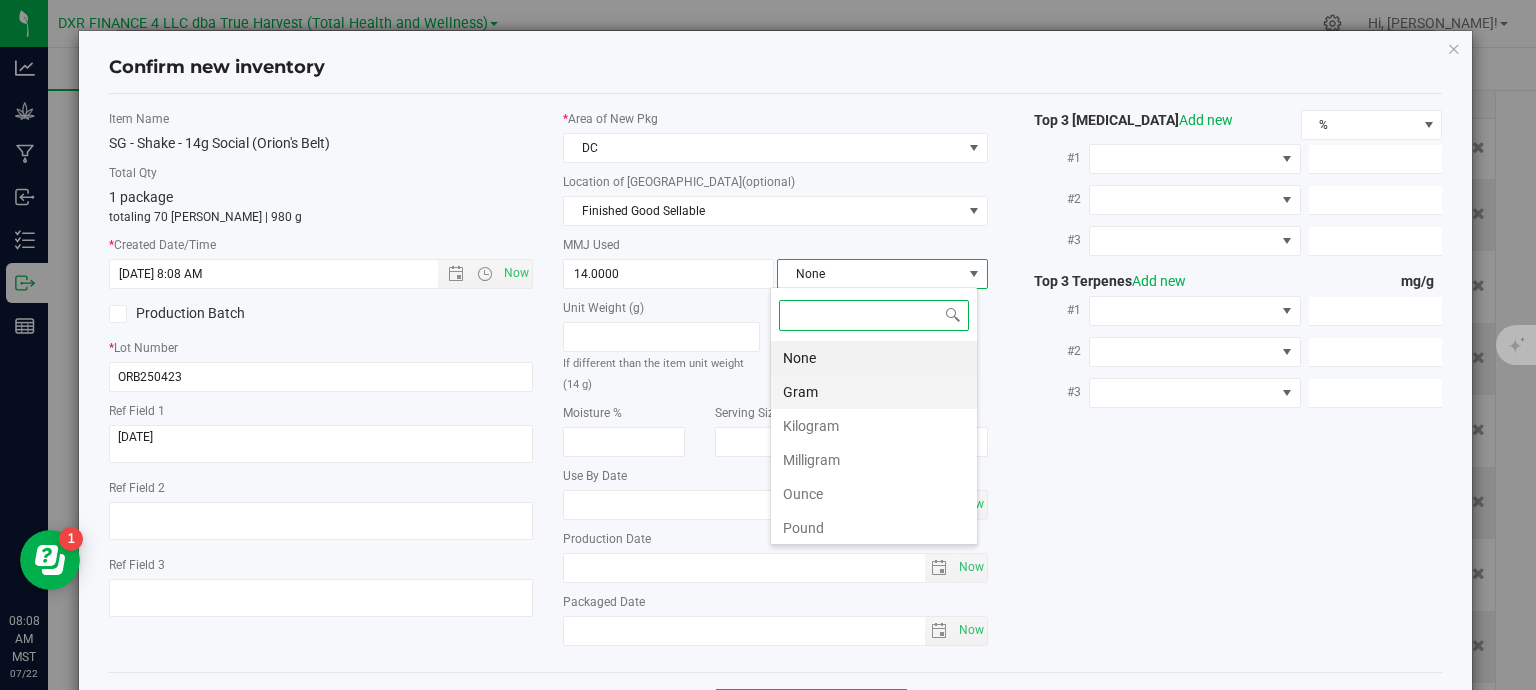 click on "Gram" at bounding box center [874, 392] 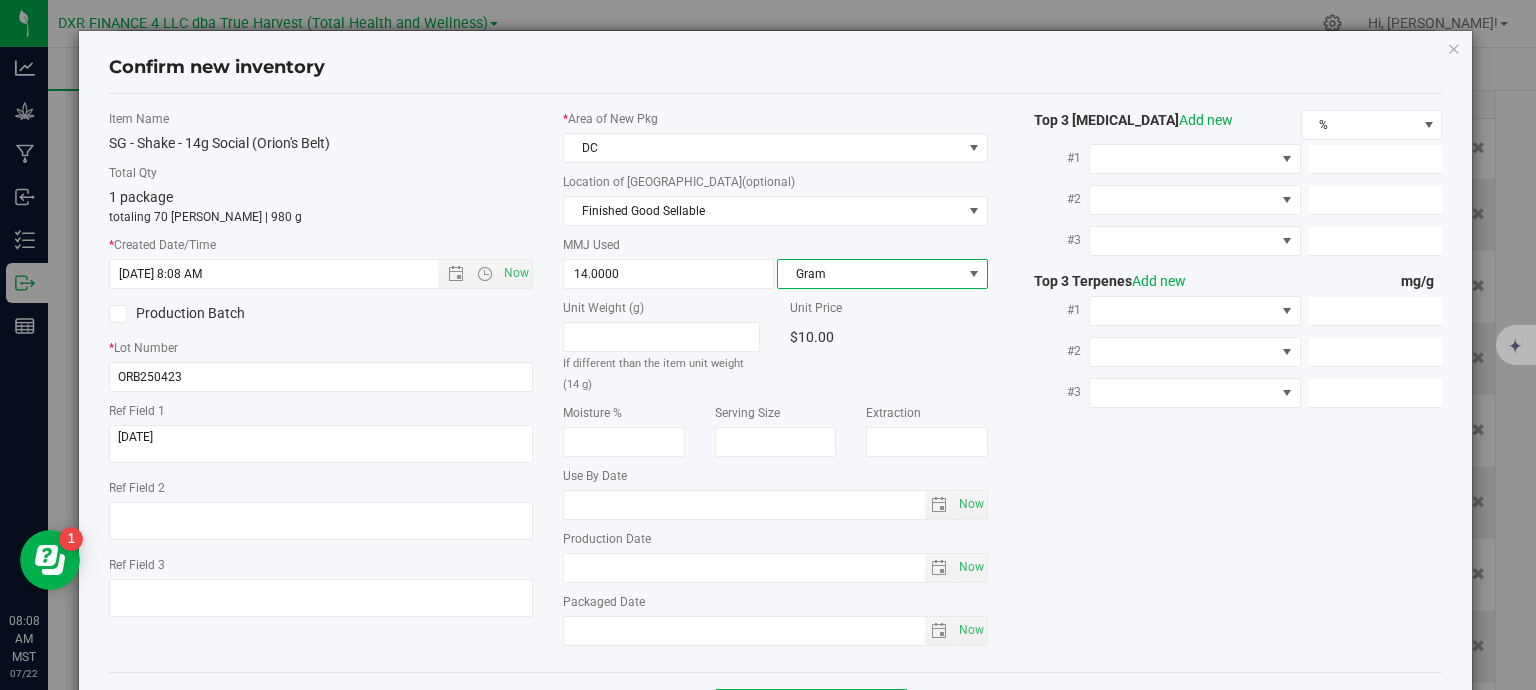 scroll, scrollTop: 75, scrollLeft: 0, axis: vertical 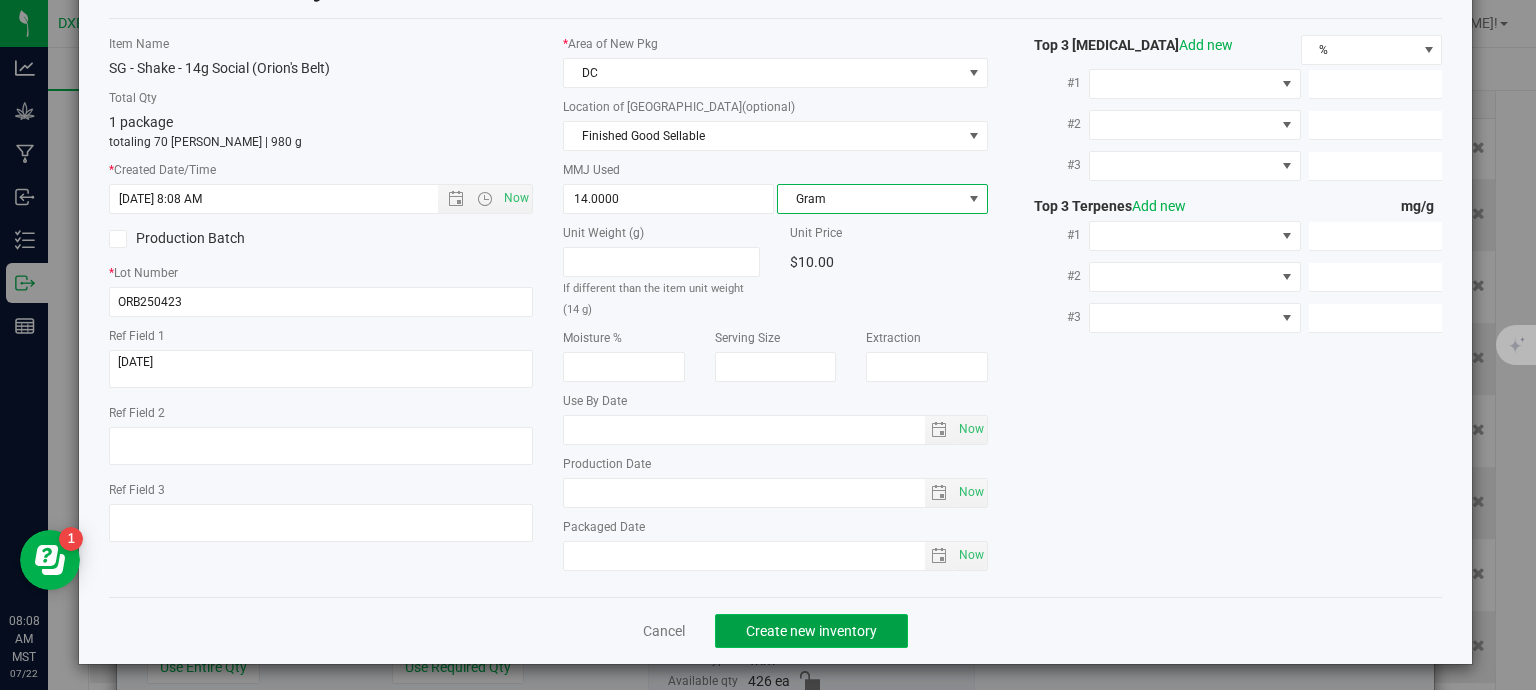 click on "Create new inventory" 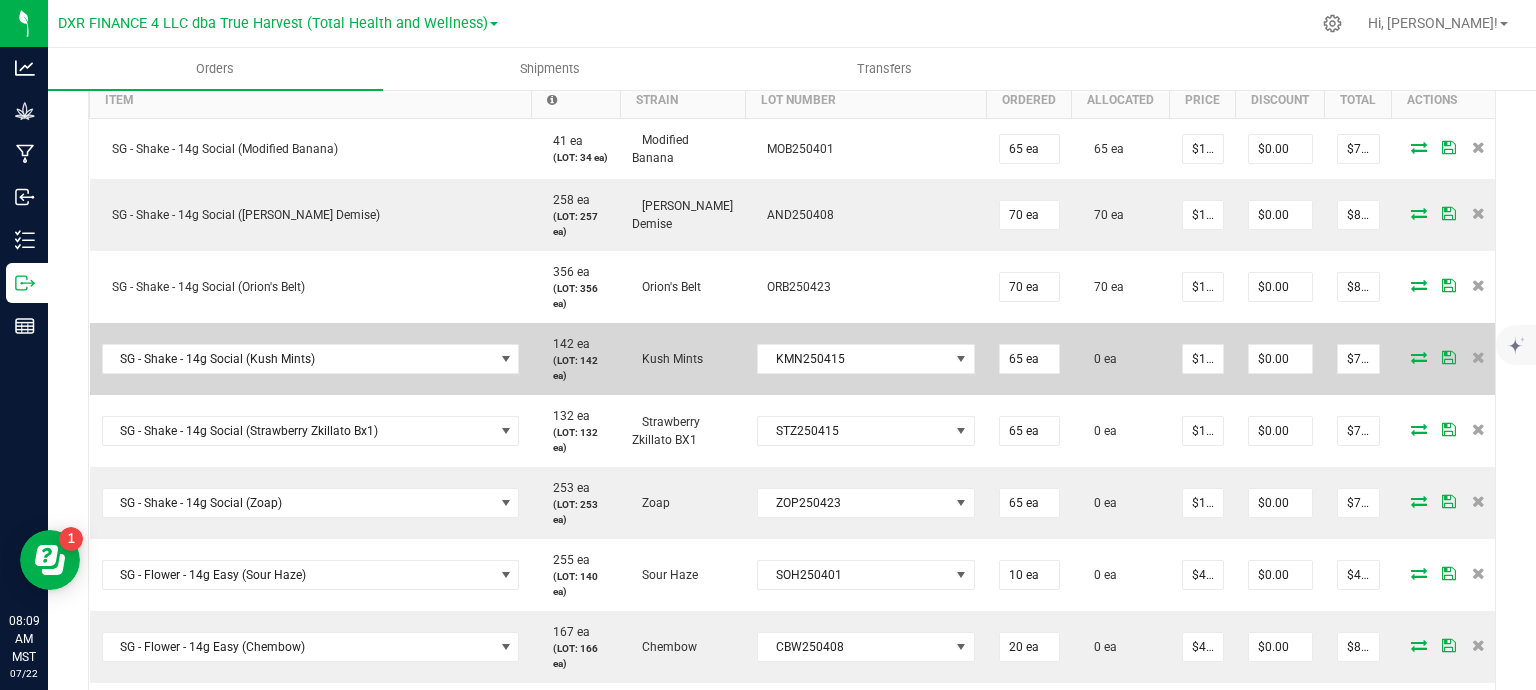 click at bounding box center (1419, 357) 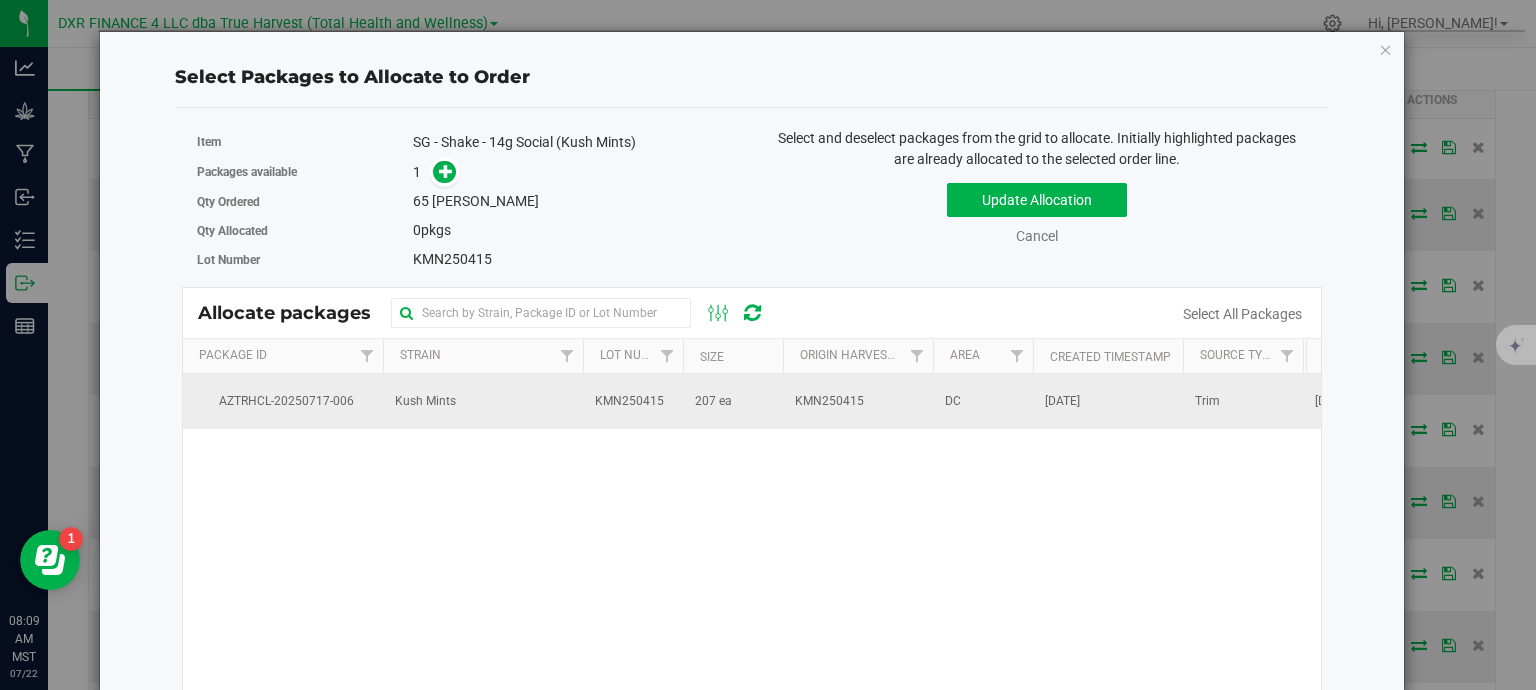 click on "Kush Mints" at bounding box center [483, 401] 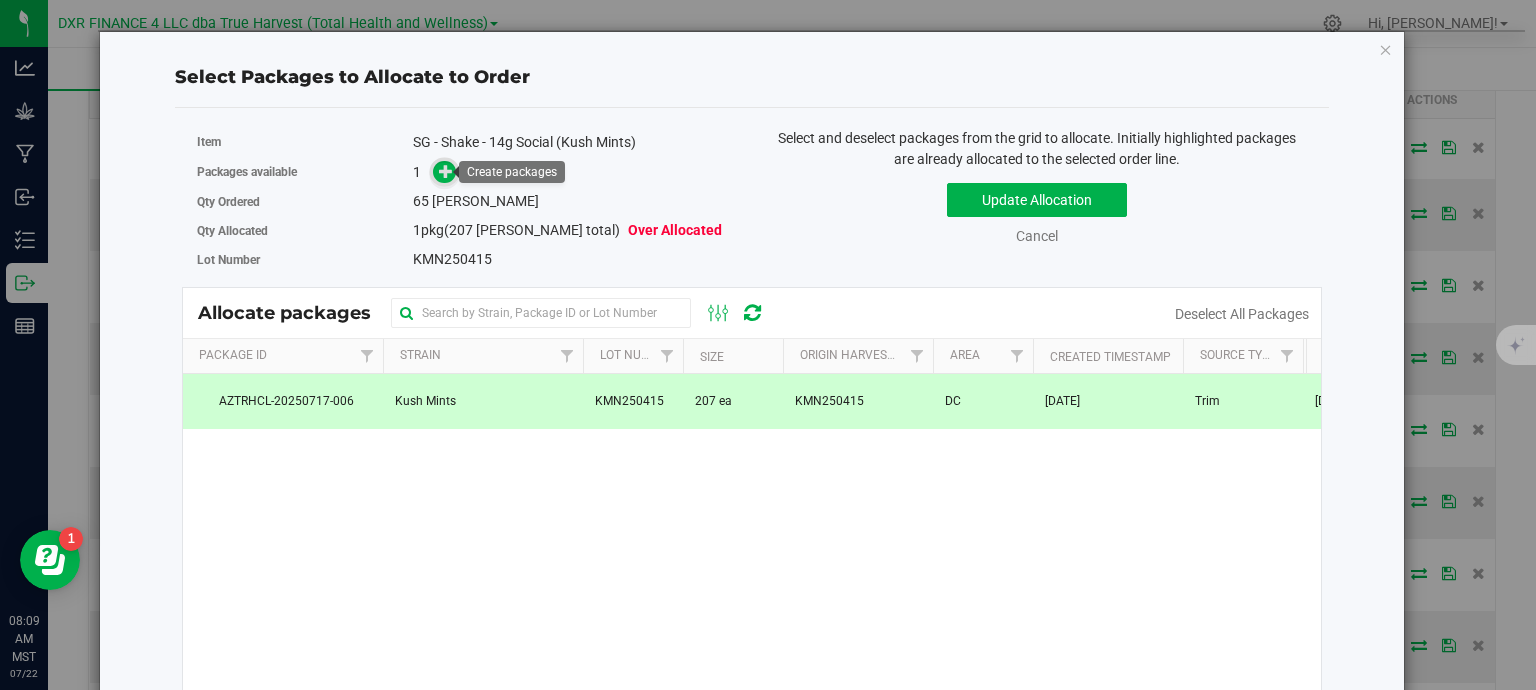 click at bounding box center [446, 171] 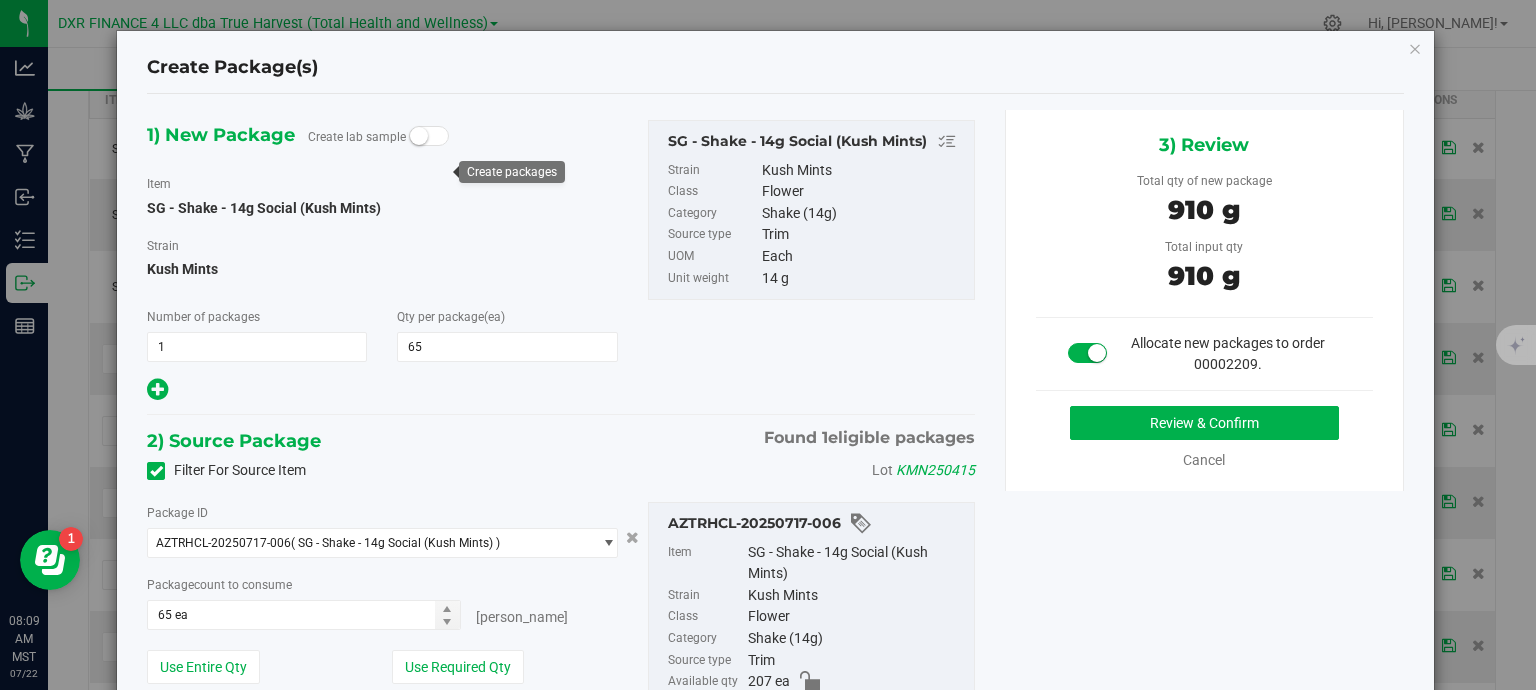 type on "65" 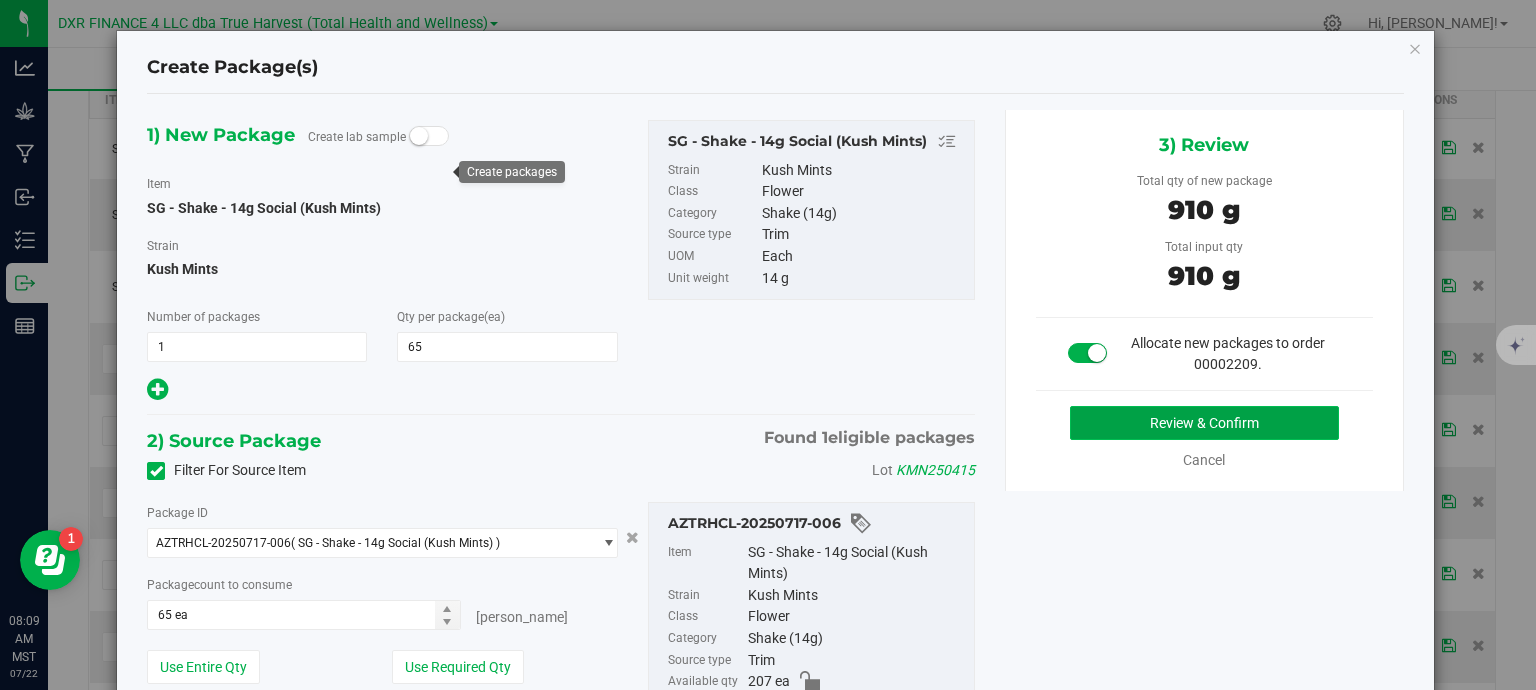 click on "Review & Confirm" at bounding box center (1204, 423) 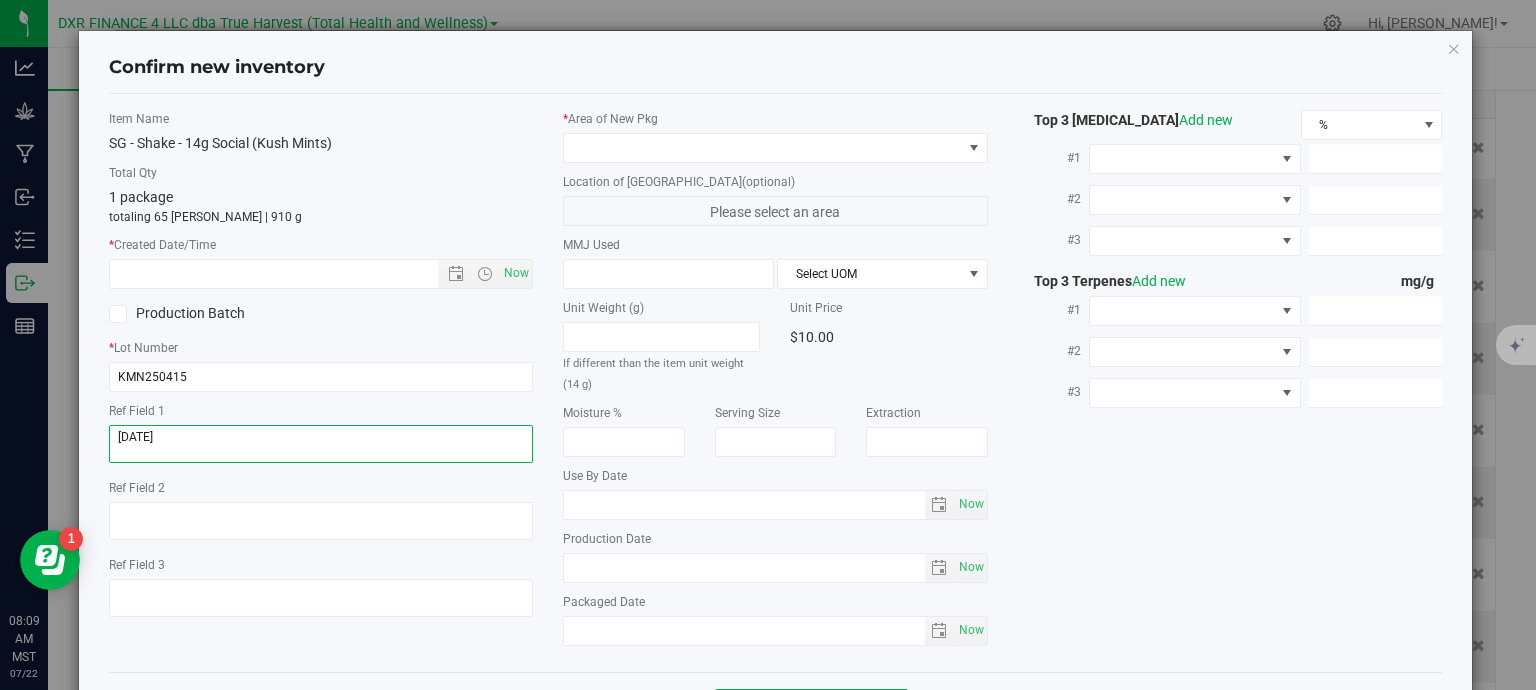 click at bounding box center [321, 444] 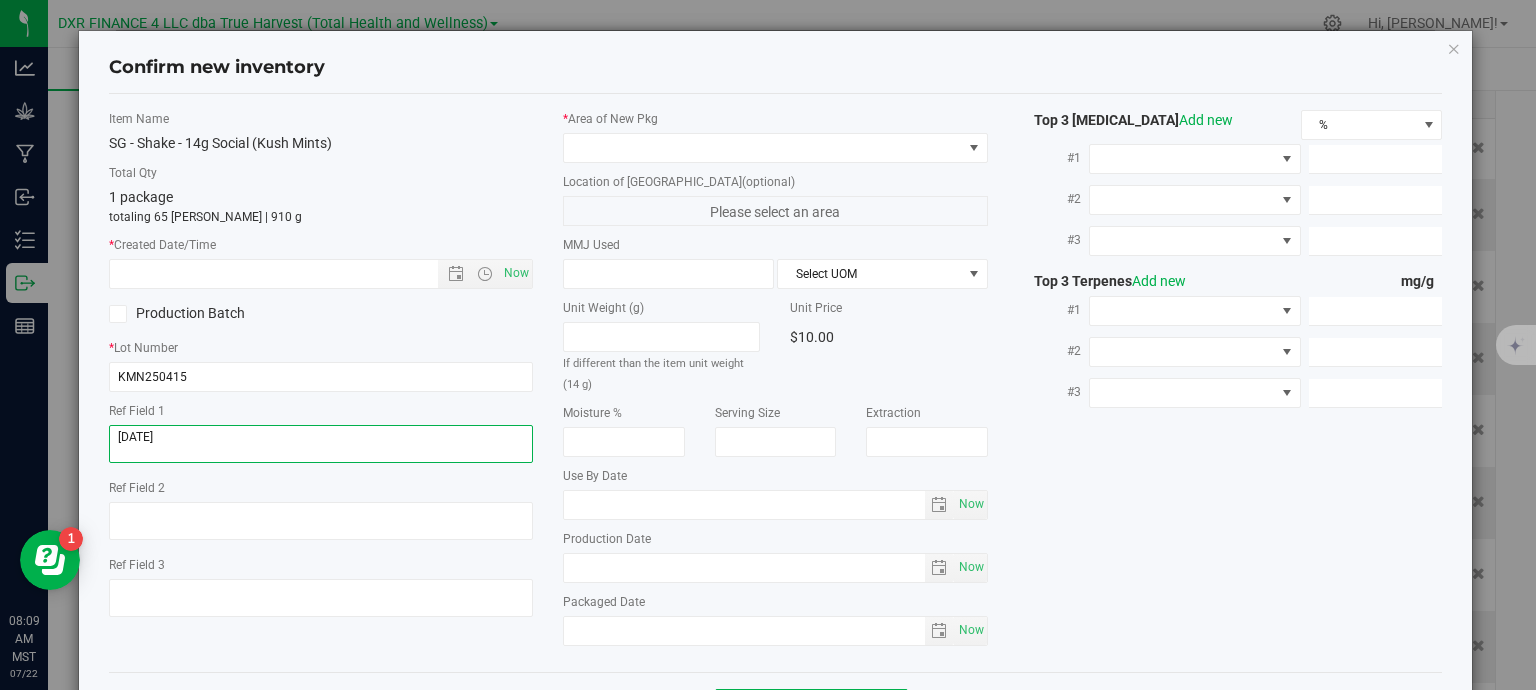 click at bounding box center (321, 444) 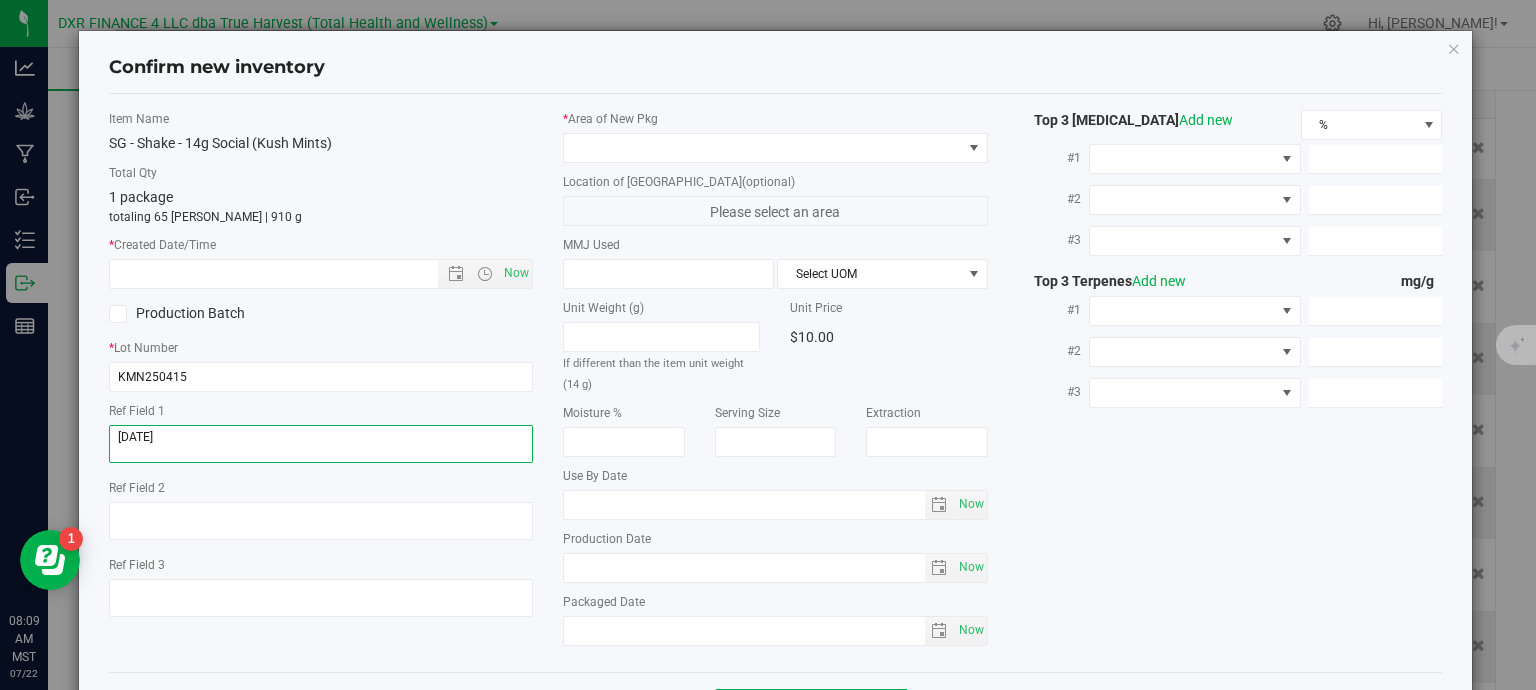 click at bounding box center (321, 444) 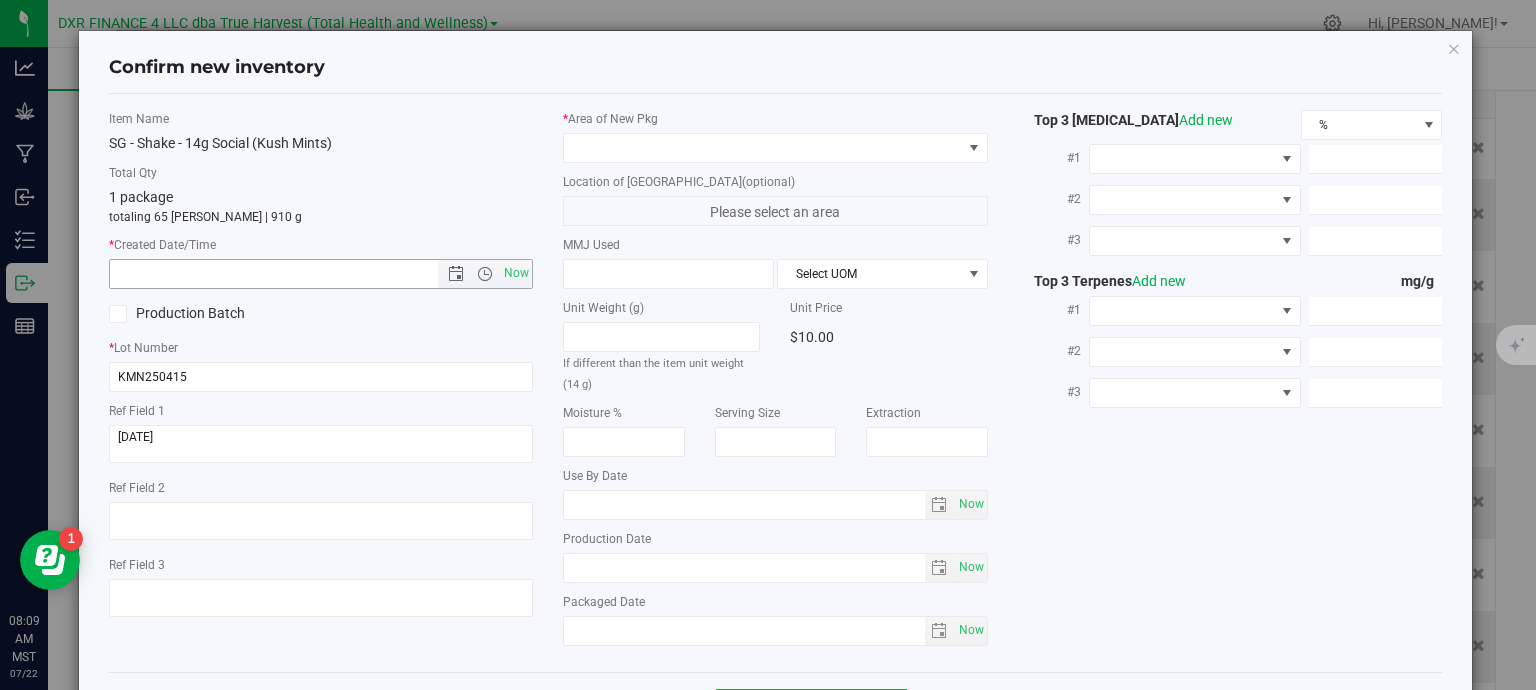 click at bounding box center [291, 274] 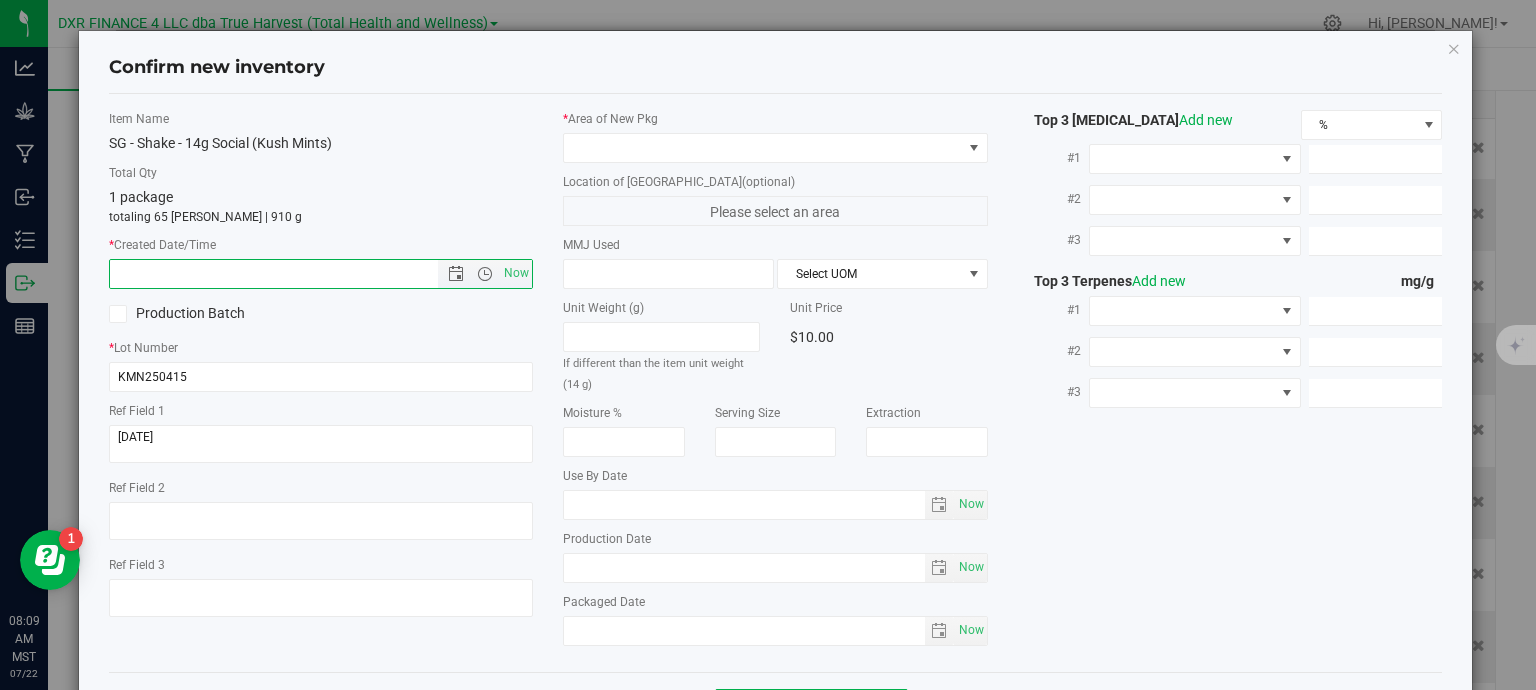 paste on "[DATE]" 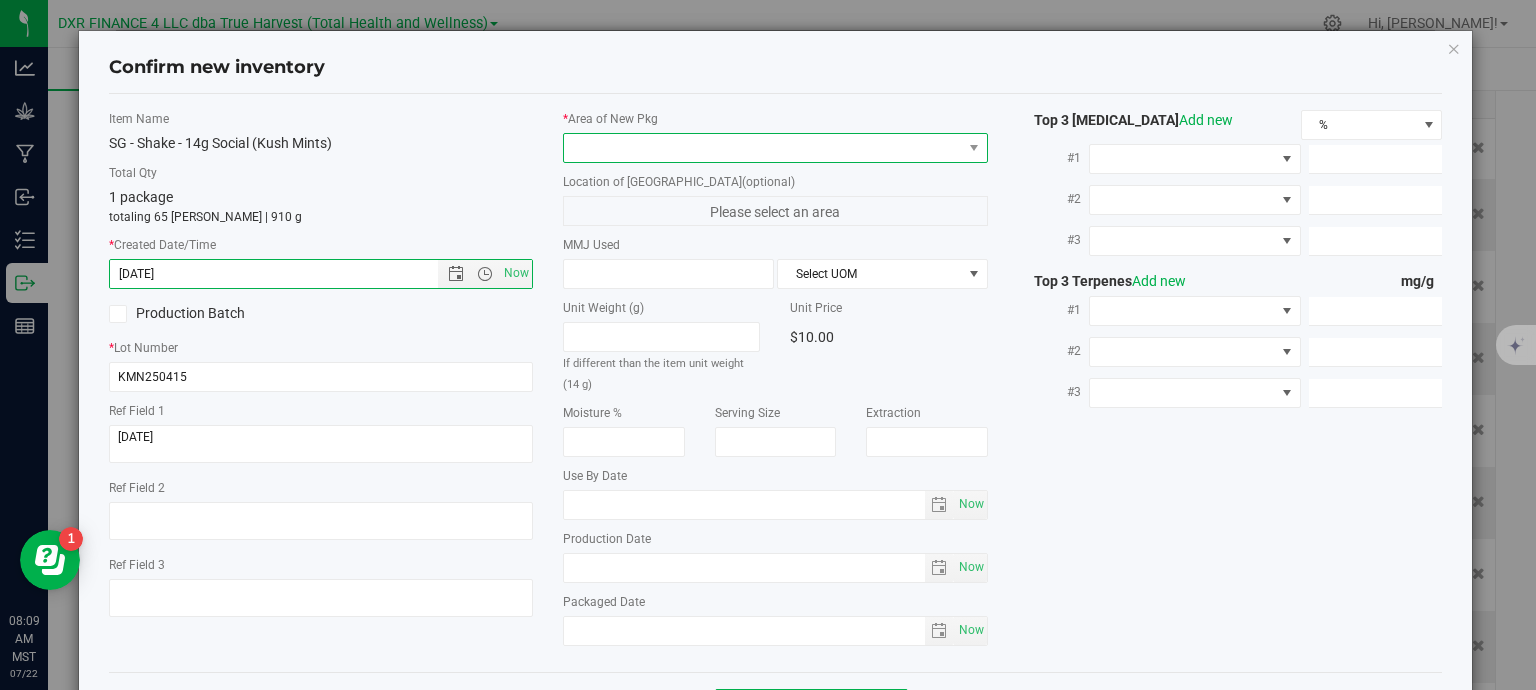 click at bounding box center [763, 148] 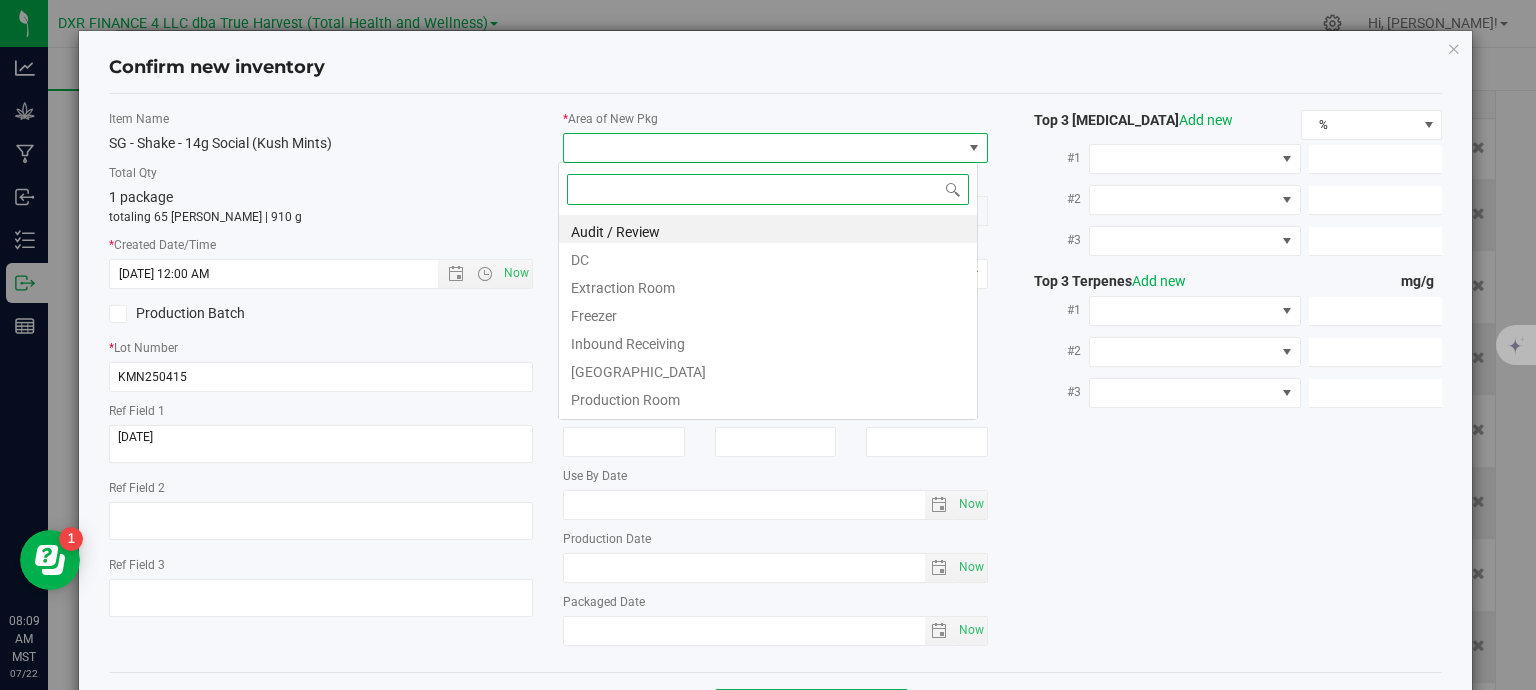 type on "4/15/2025 8:09 AM" 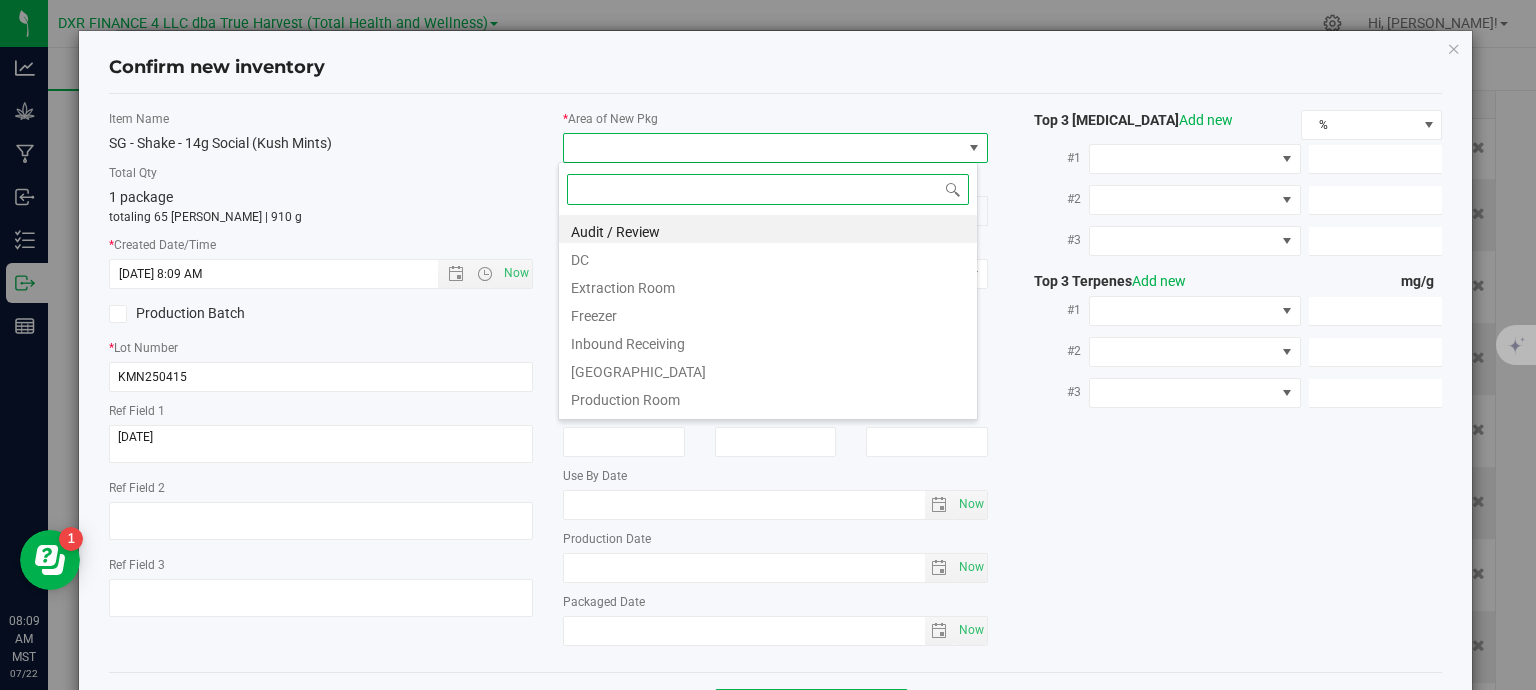 scroll, scrollTop: 99970, scrollLeft: 99580, axis: both 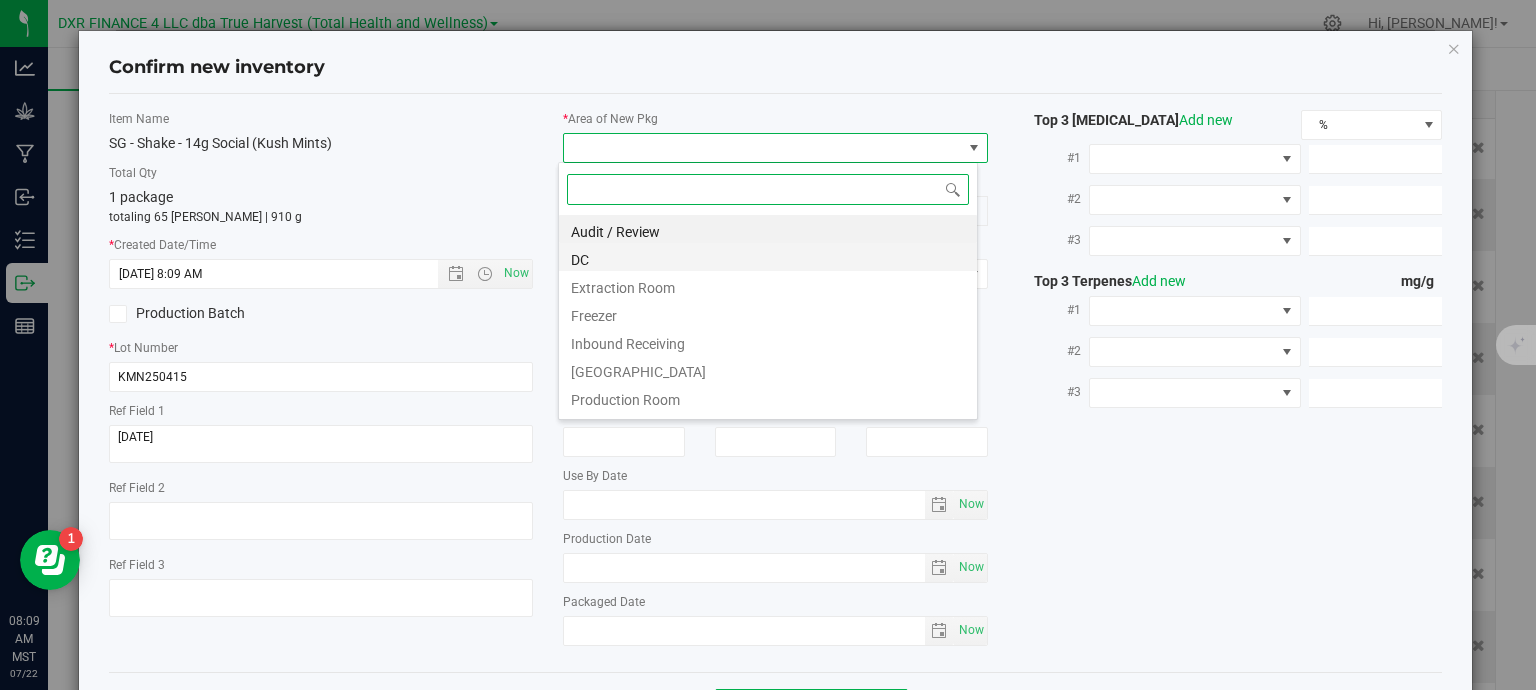 click on "DC" at bounding box center [768, 257] 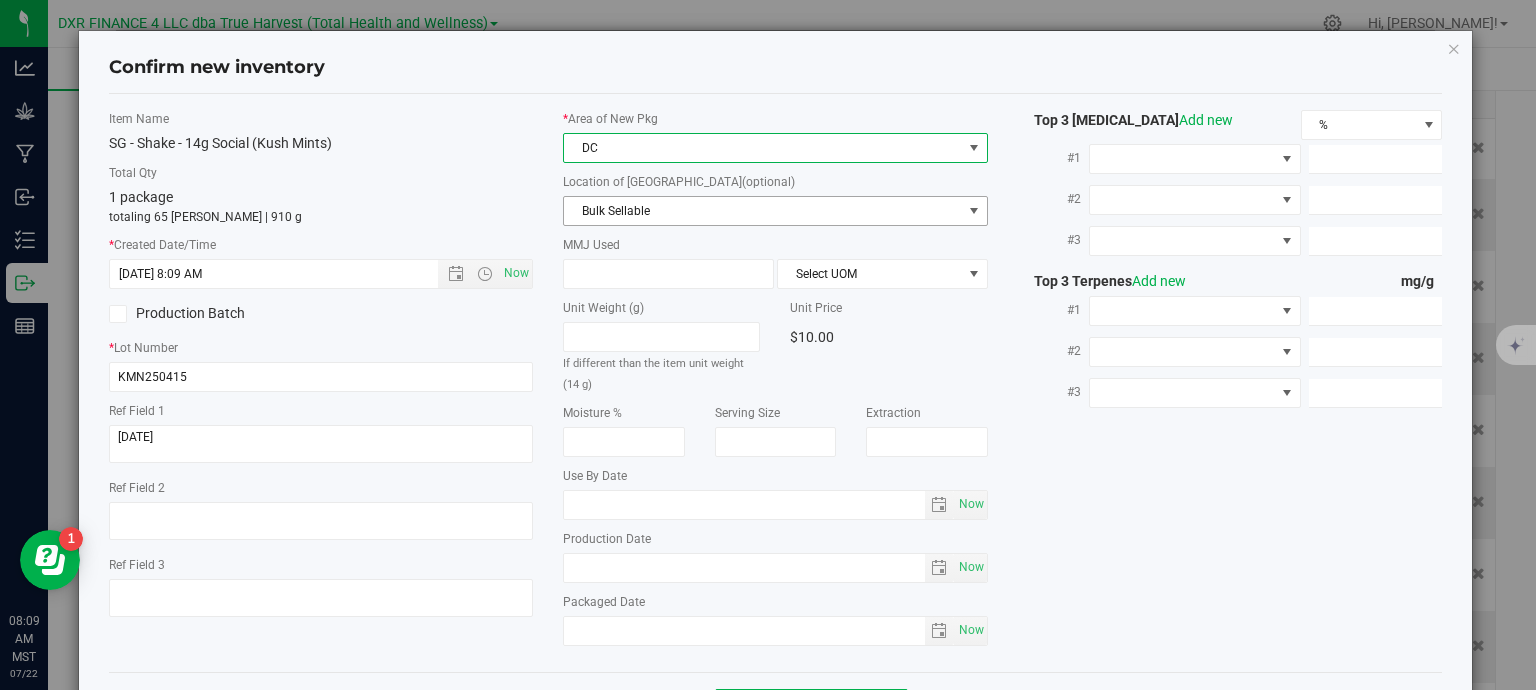 click on "Bulk Sellable" at bounding box center [763, 211] 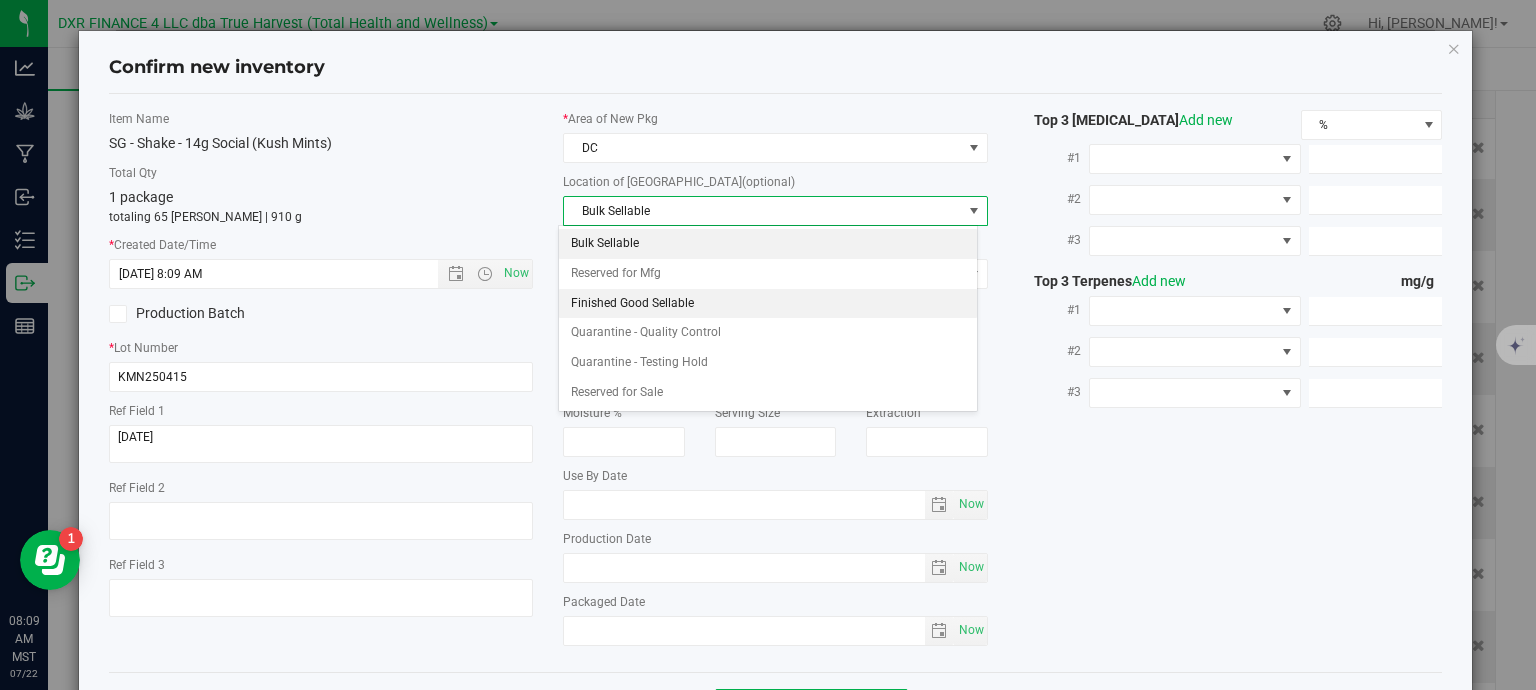 click on "Finished Good Sellable" at bounding box center [768, 304] 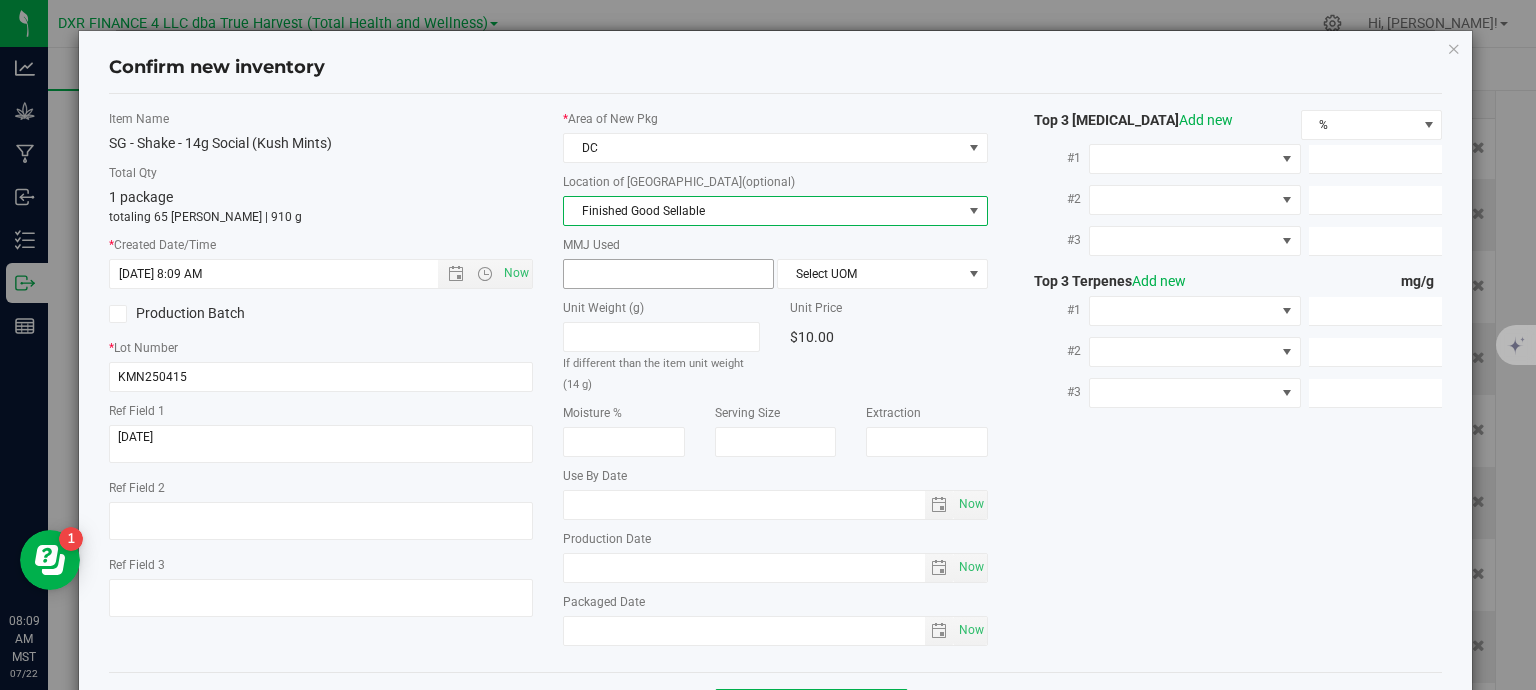 click at bounding box center [668, 274] 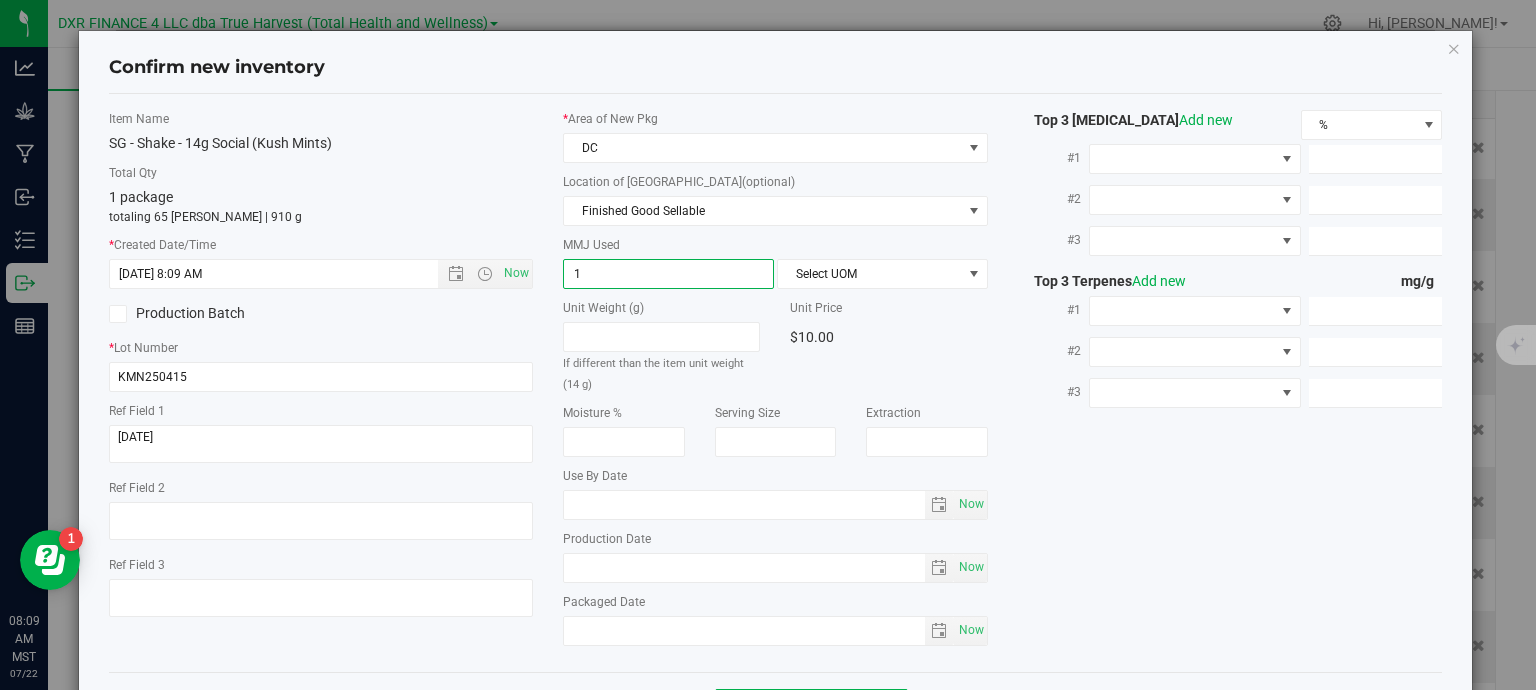 type on "14" 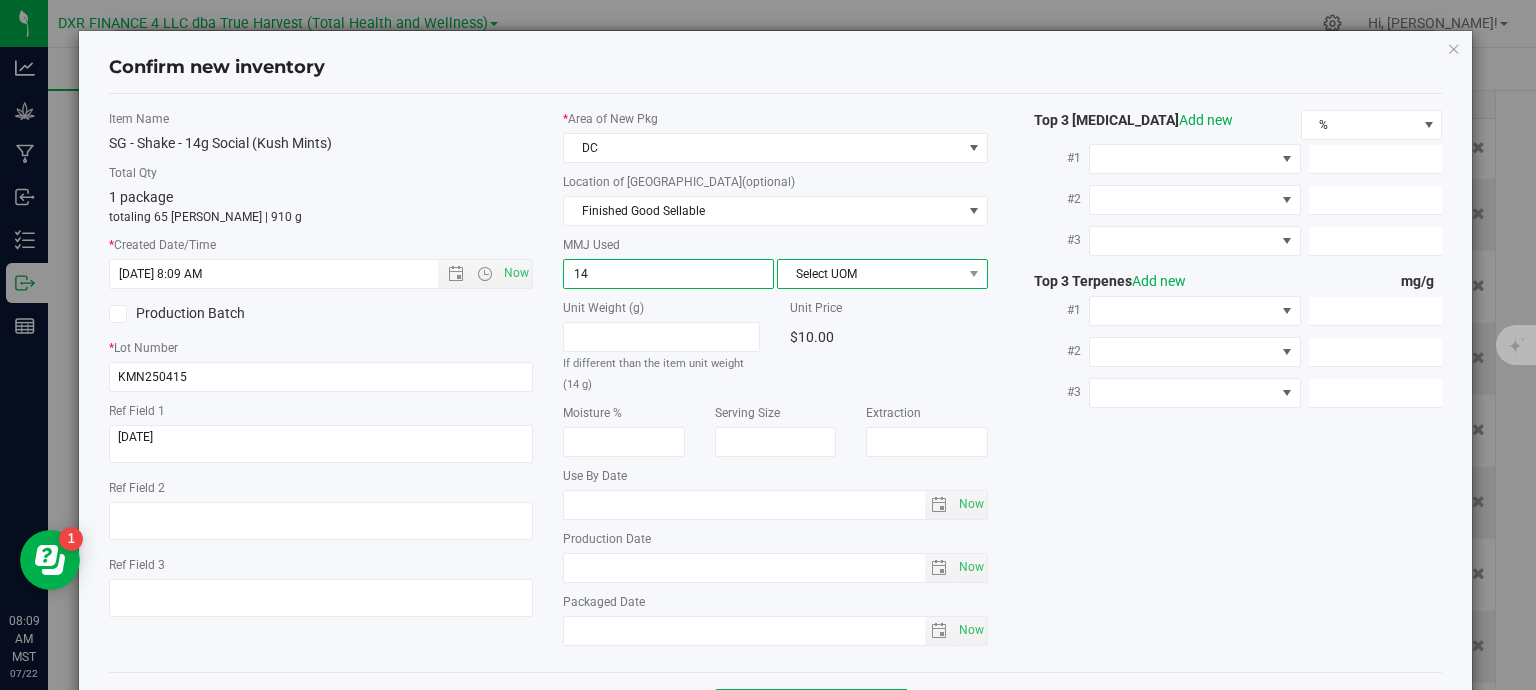 click on "Select UOM" at bounding box center (870, 274) 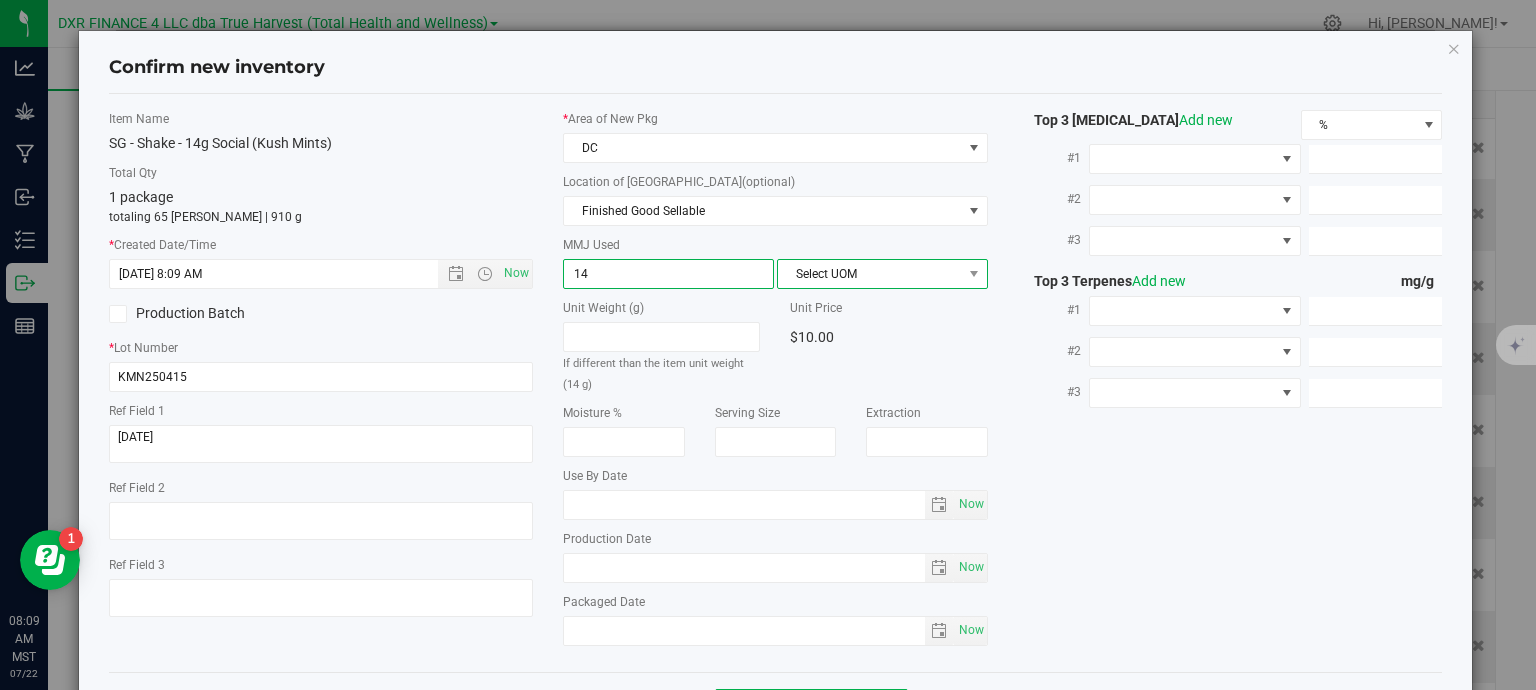 type on "14.0000" 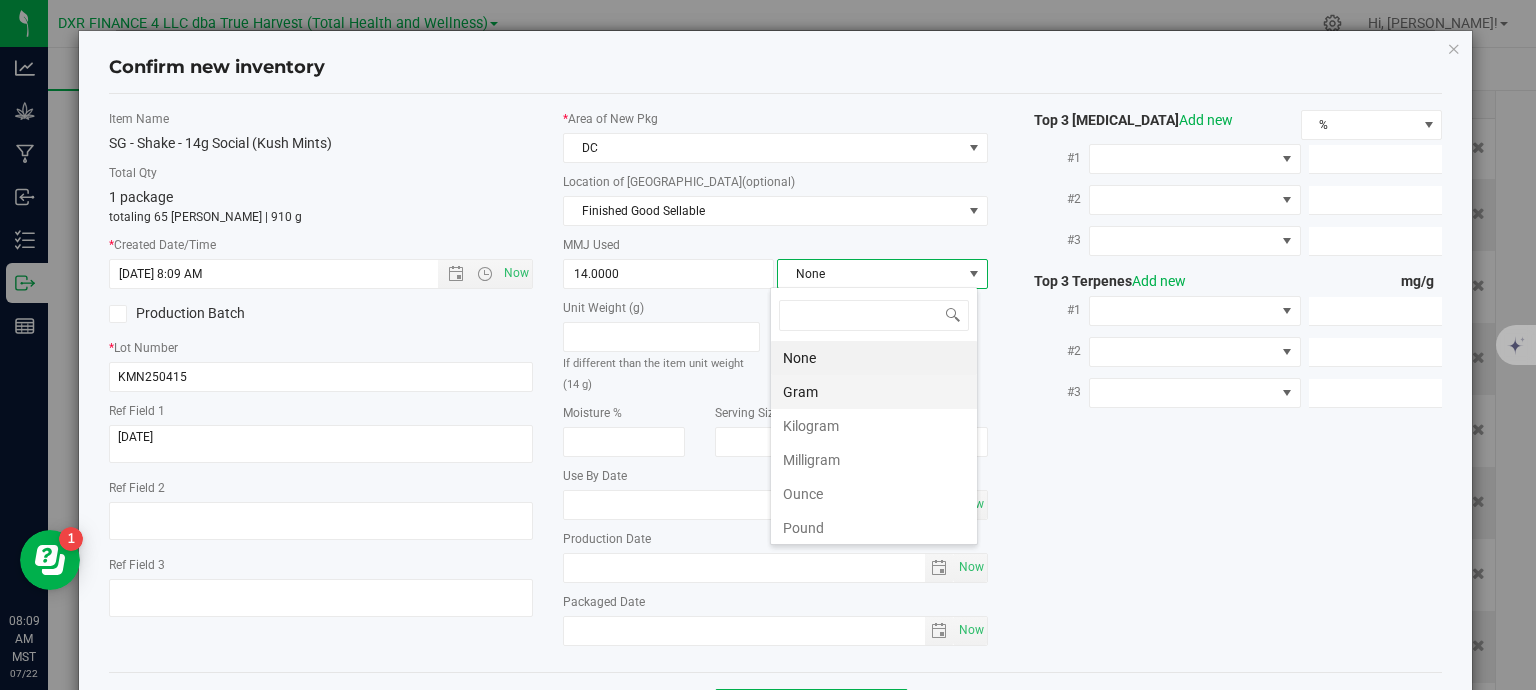 scroll, scrollTop: 99970, scrollLeft: 99792, axis: both 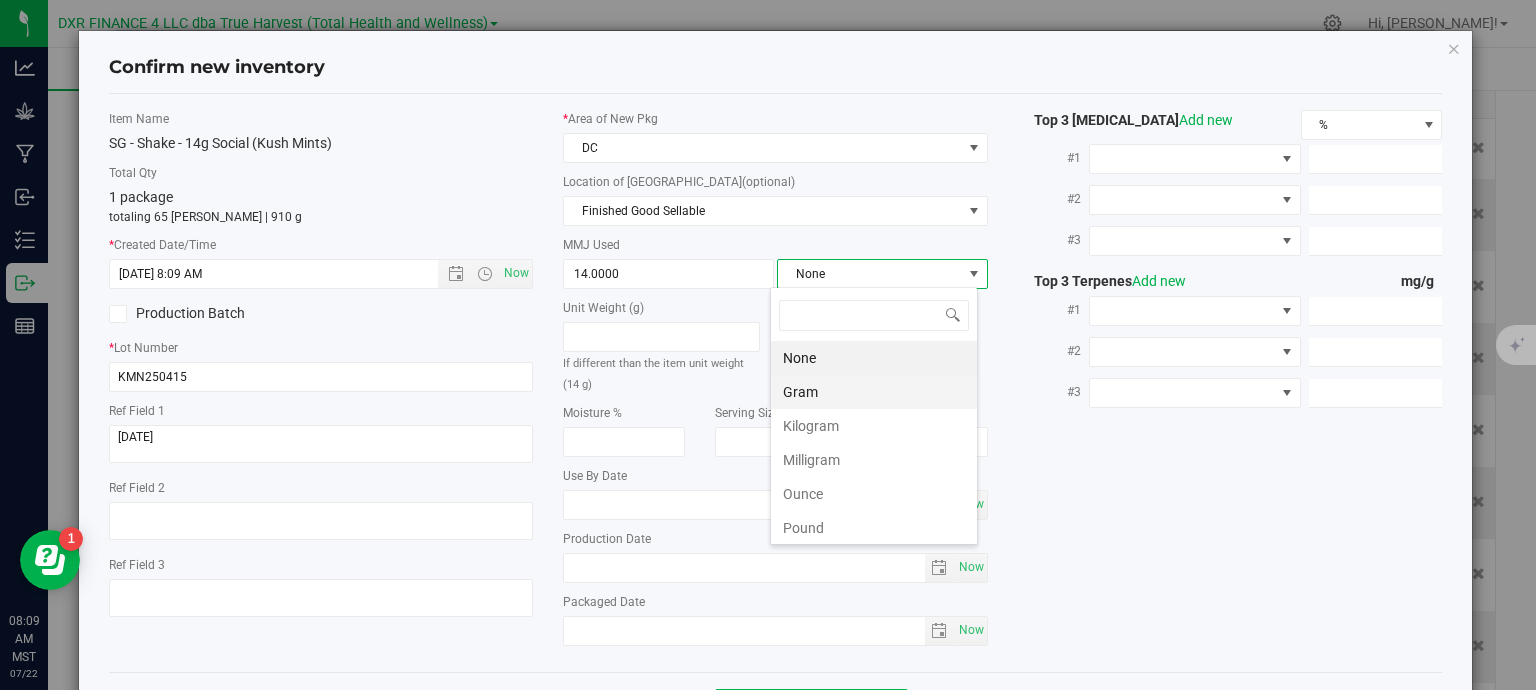 click on "Gram" at bounding box center [874, 392] 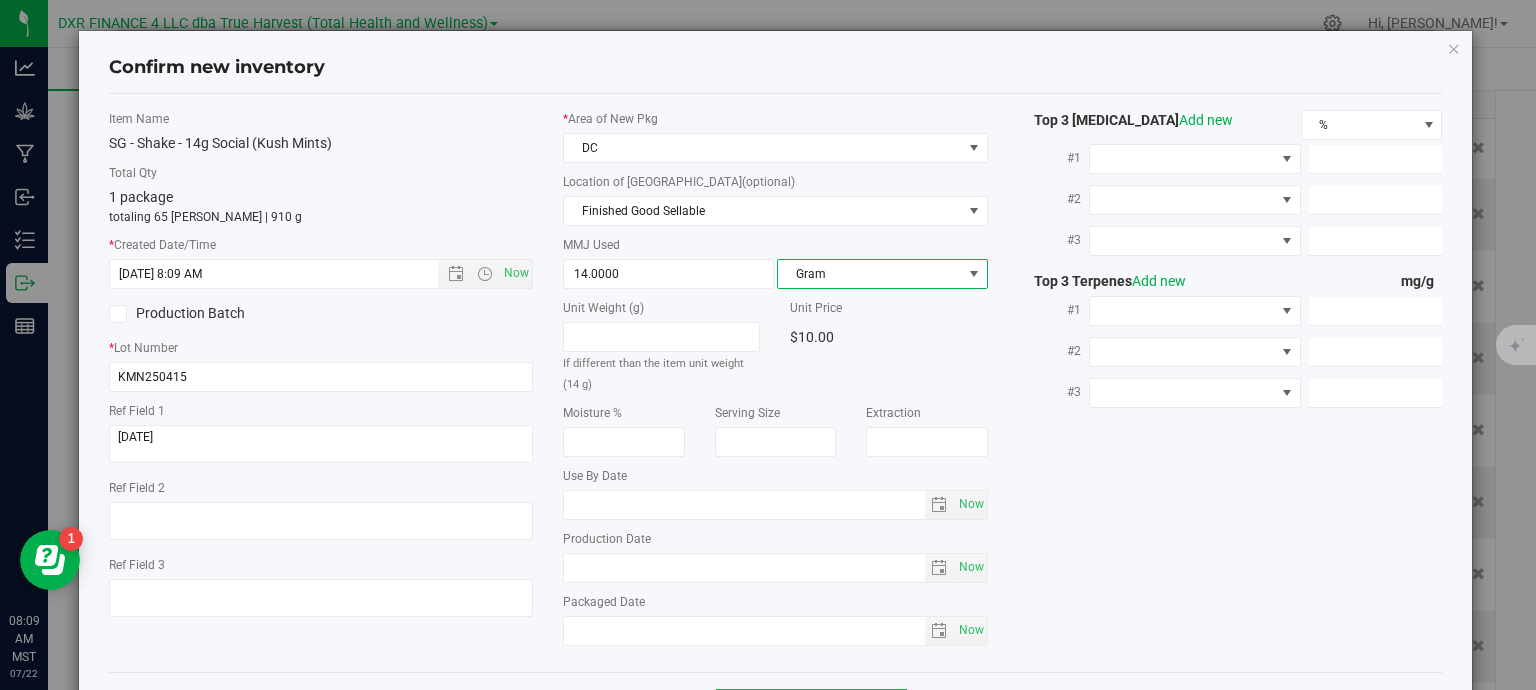 scroll, scrollTop: 75, scrollLeft: 0, axis: vertical 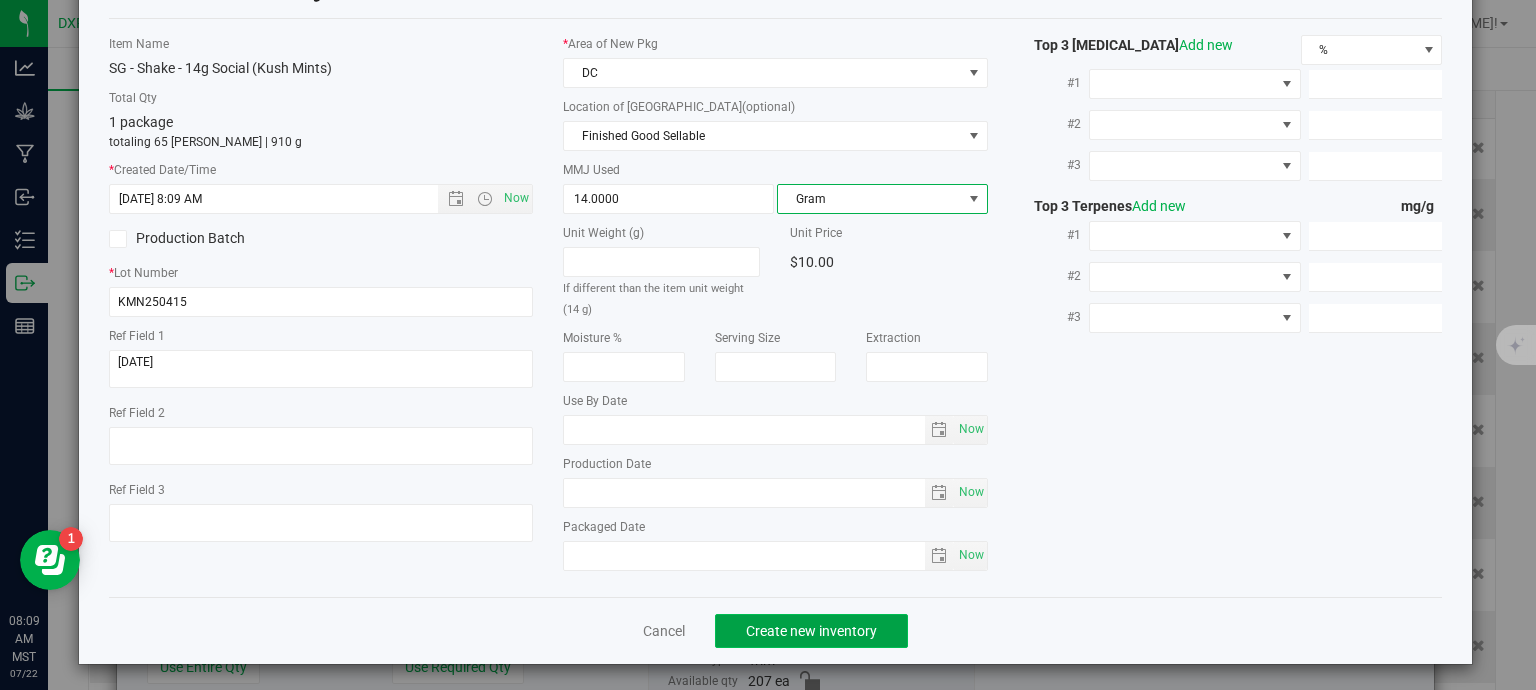 click on "Create new inventory" 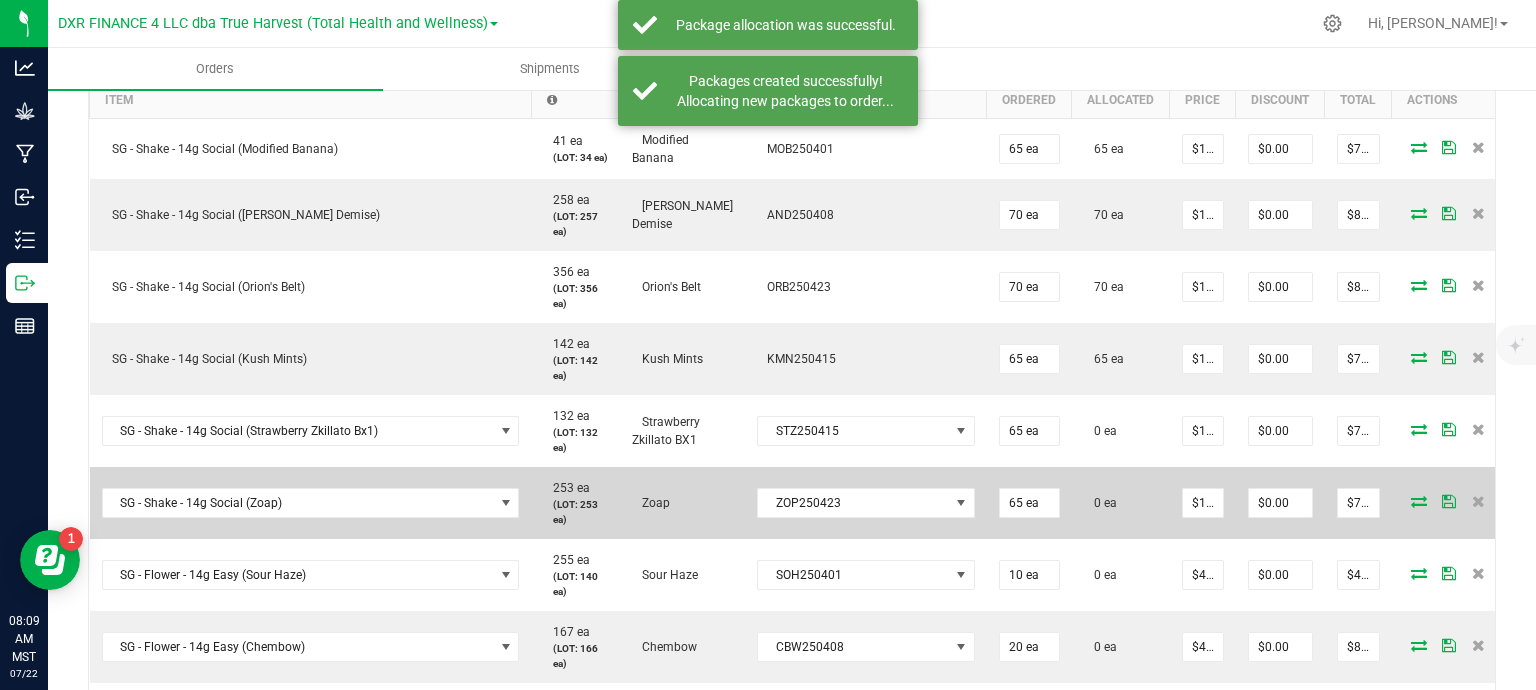 scroll, scrollTop: 700, scrollLeft: 0, axis: vertical 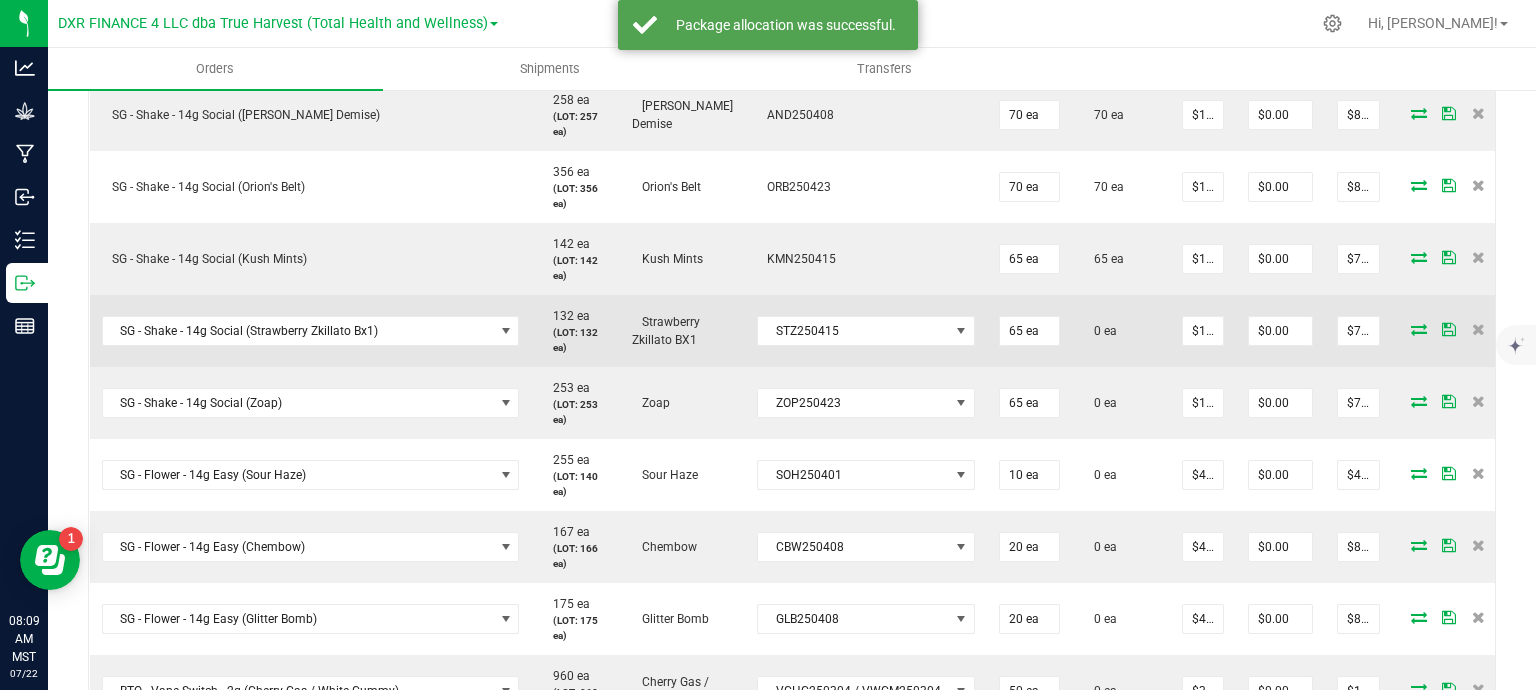click at bounding box center (1419, 329) 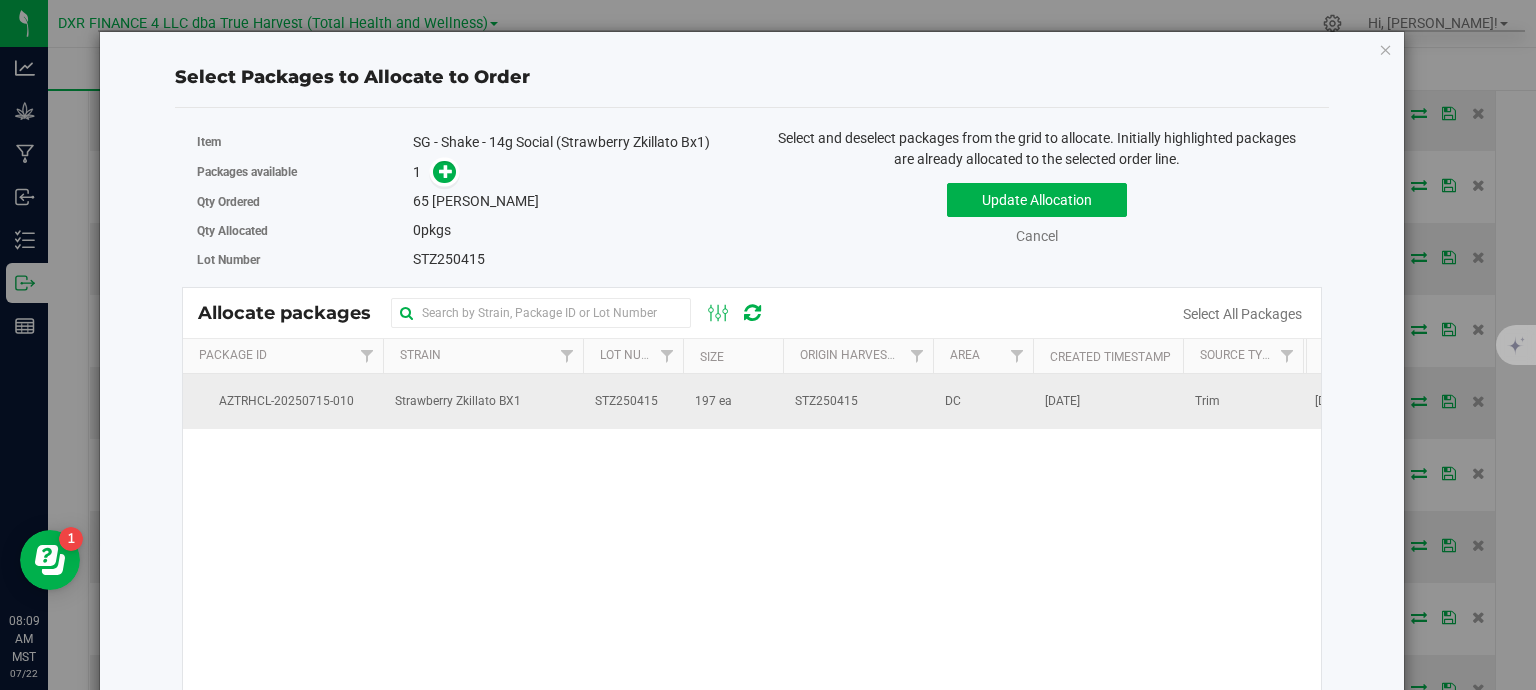 click on "STZ250415" at bounding box center [858, 401] 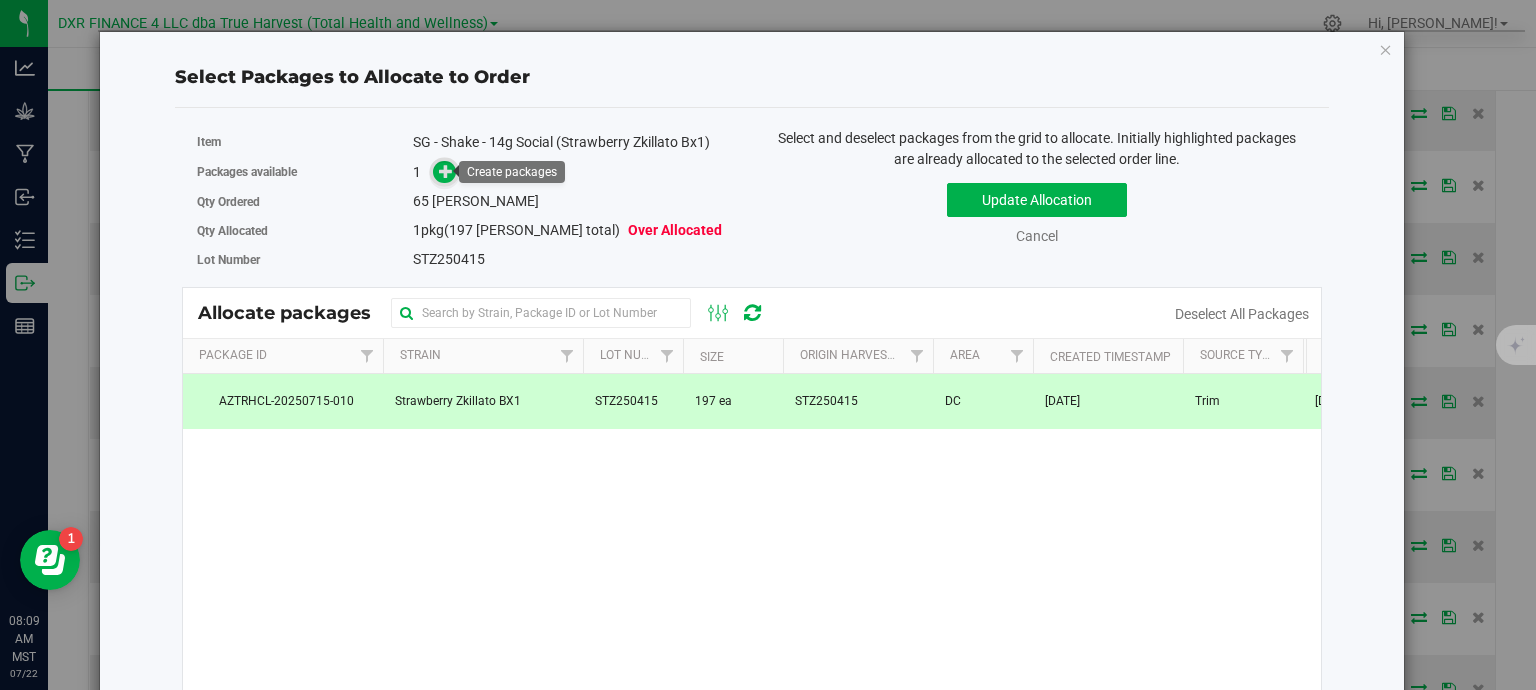 click at bounding box center (444, 172) 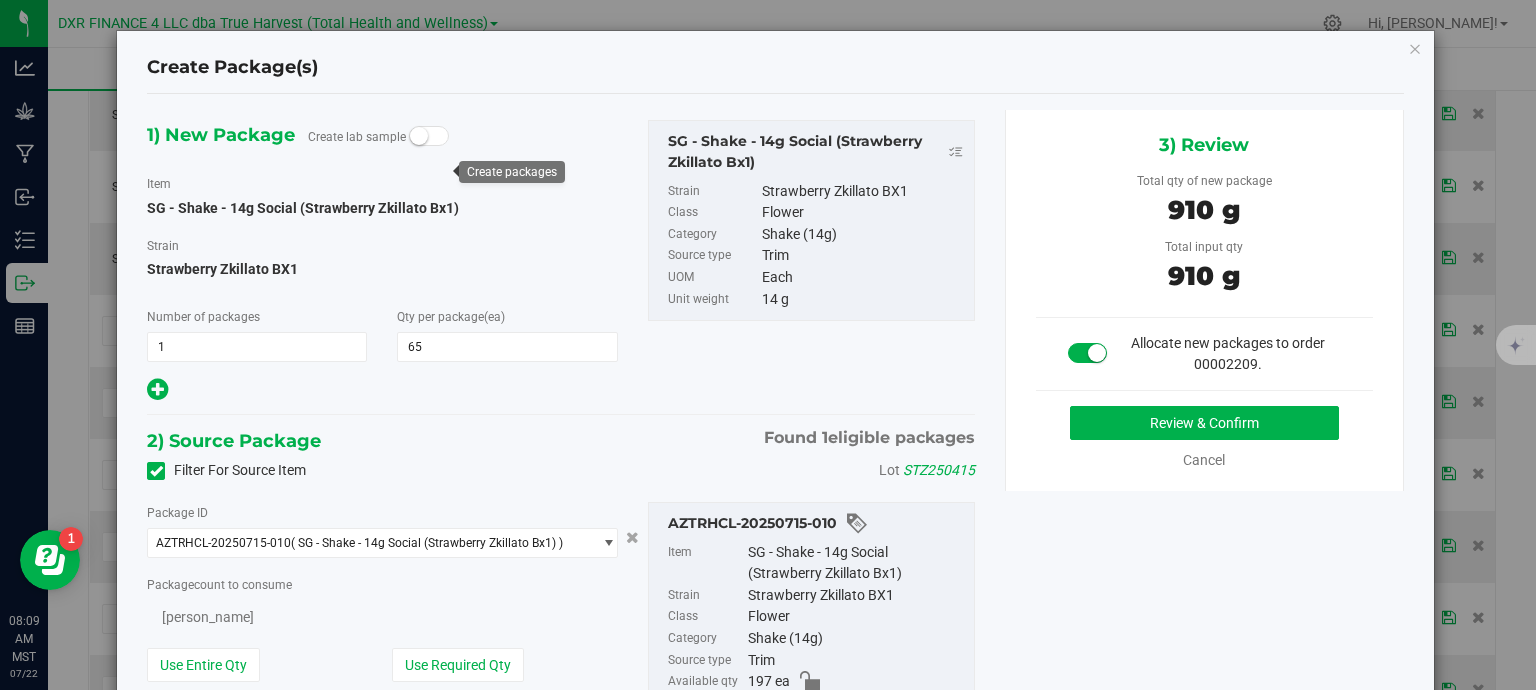 type on "65" 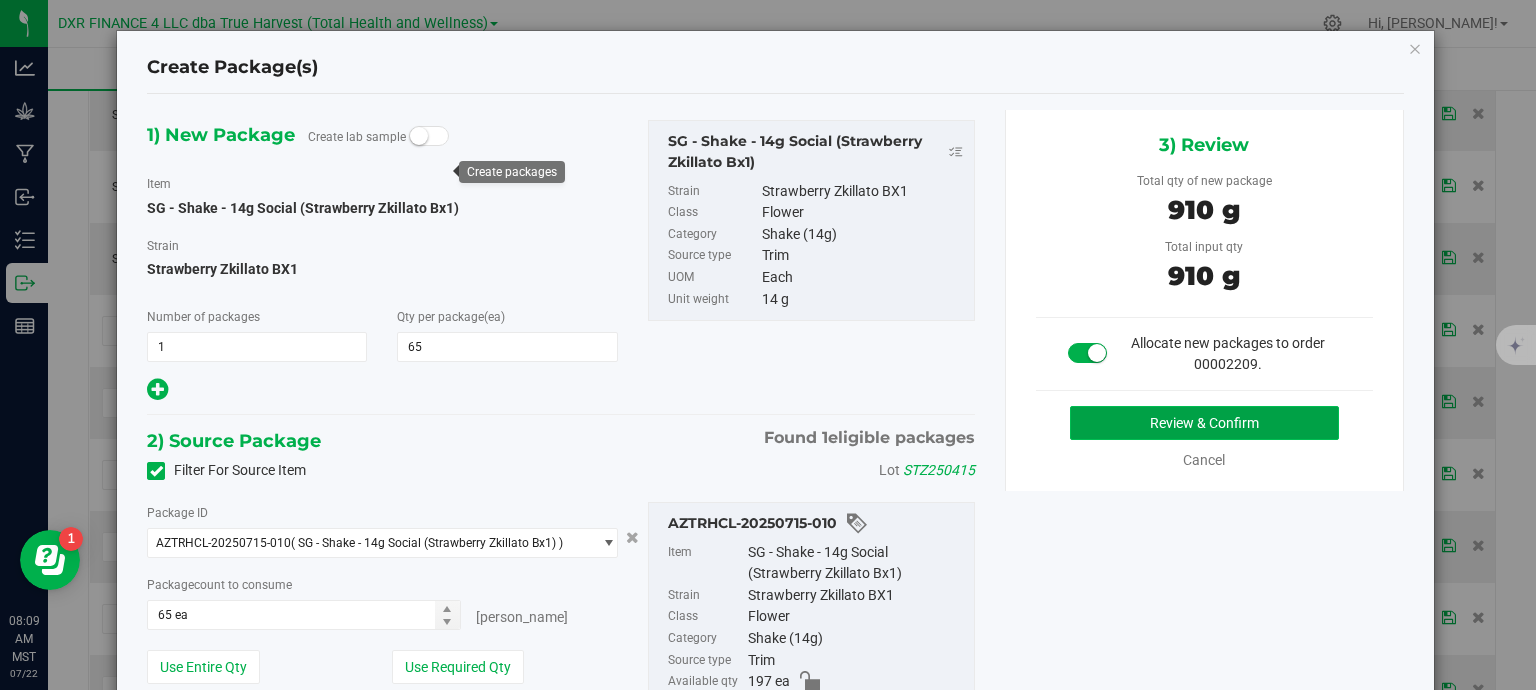 click on "Review & Confirm" at bounding box center [1204, 423] 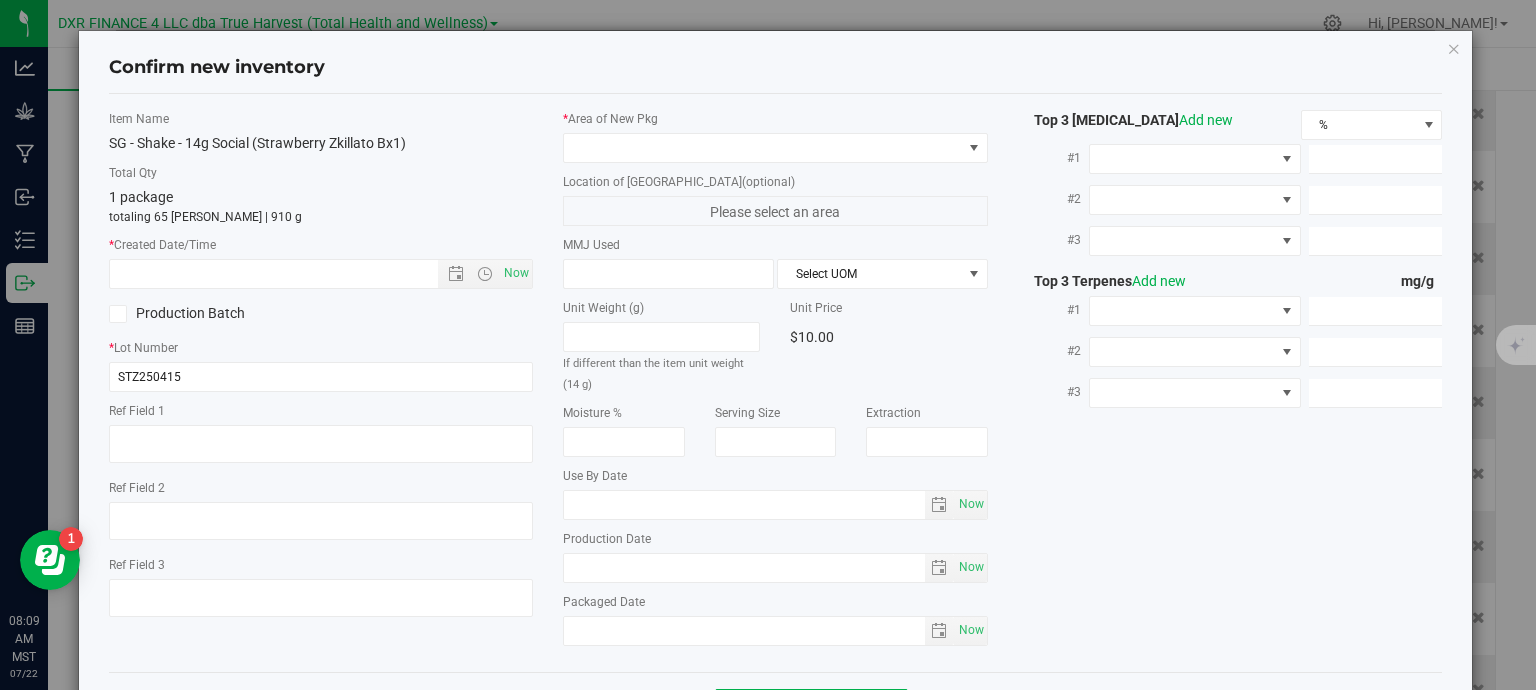 type on "[DATE]" 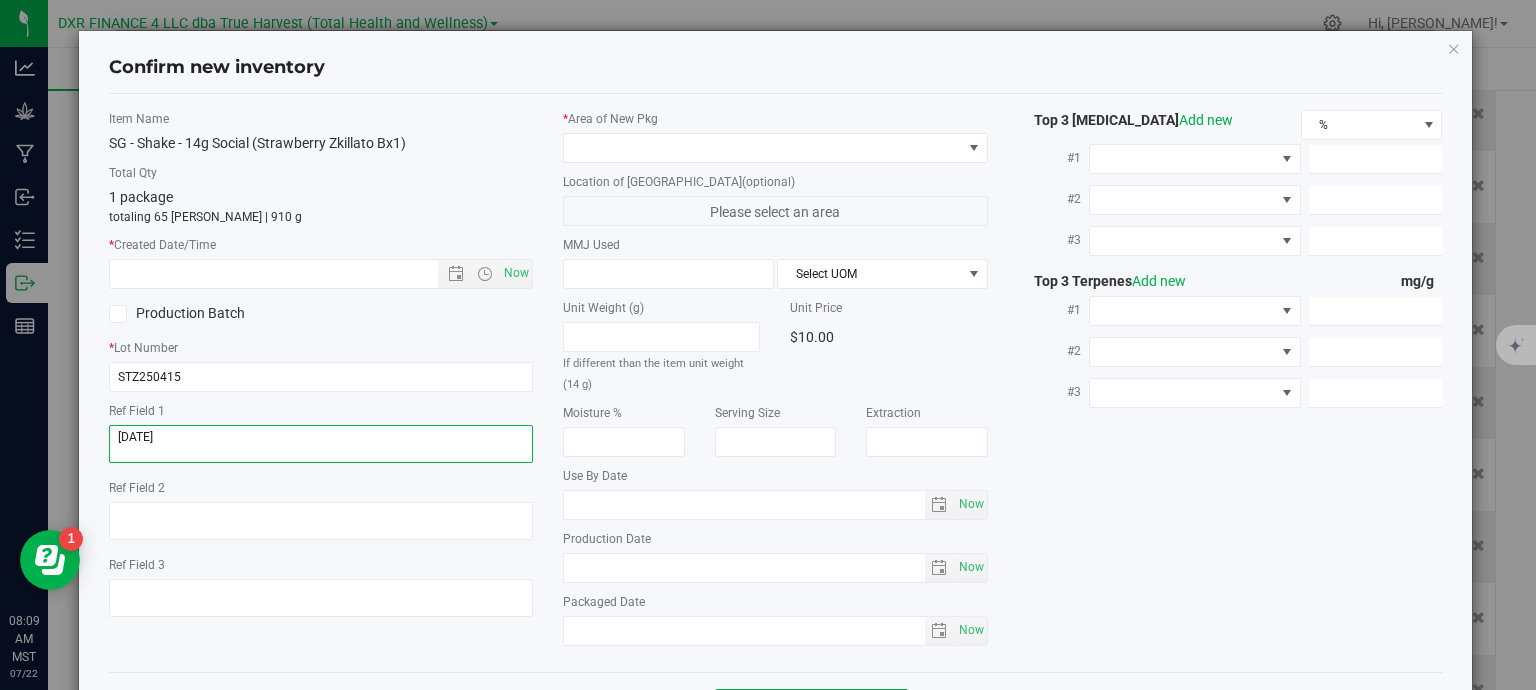 click at bounding box center [321, 444] 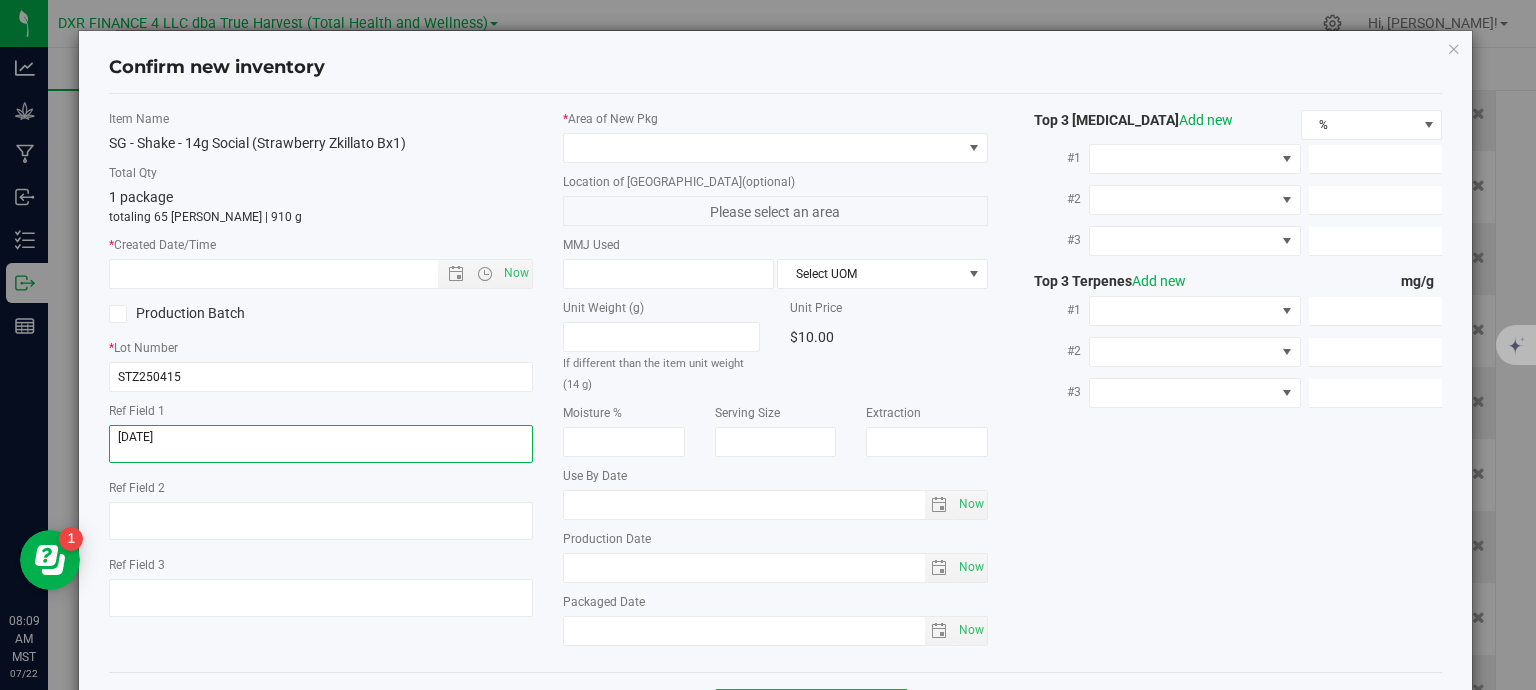 click at bounding box center [321, 444] 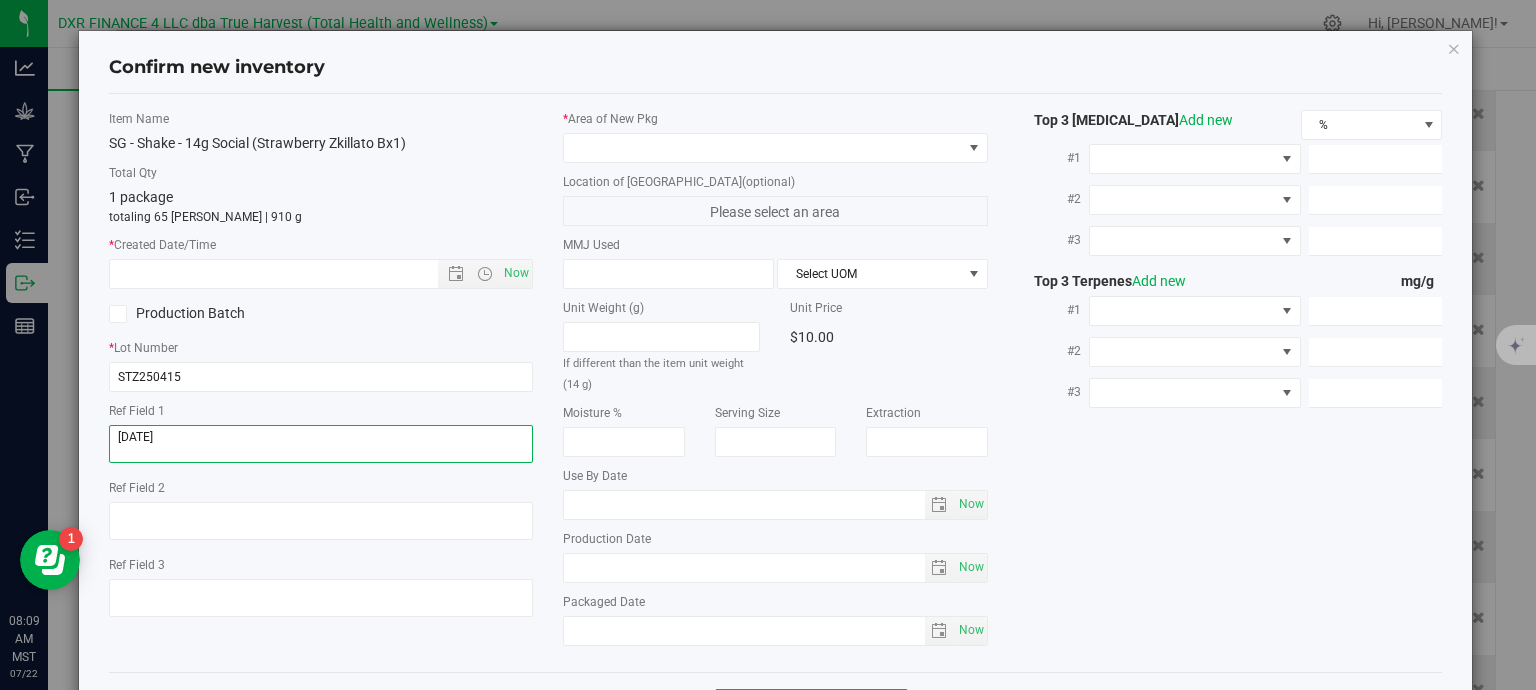 click at bounding box center [321, 444] 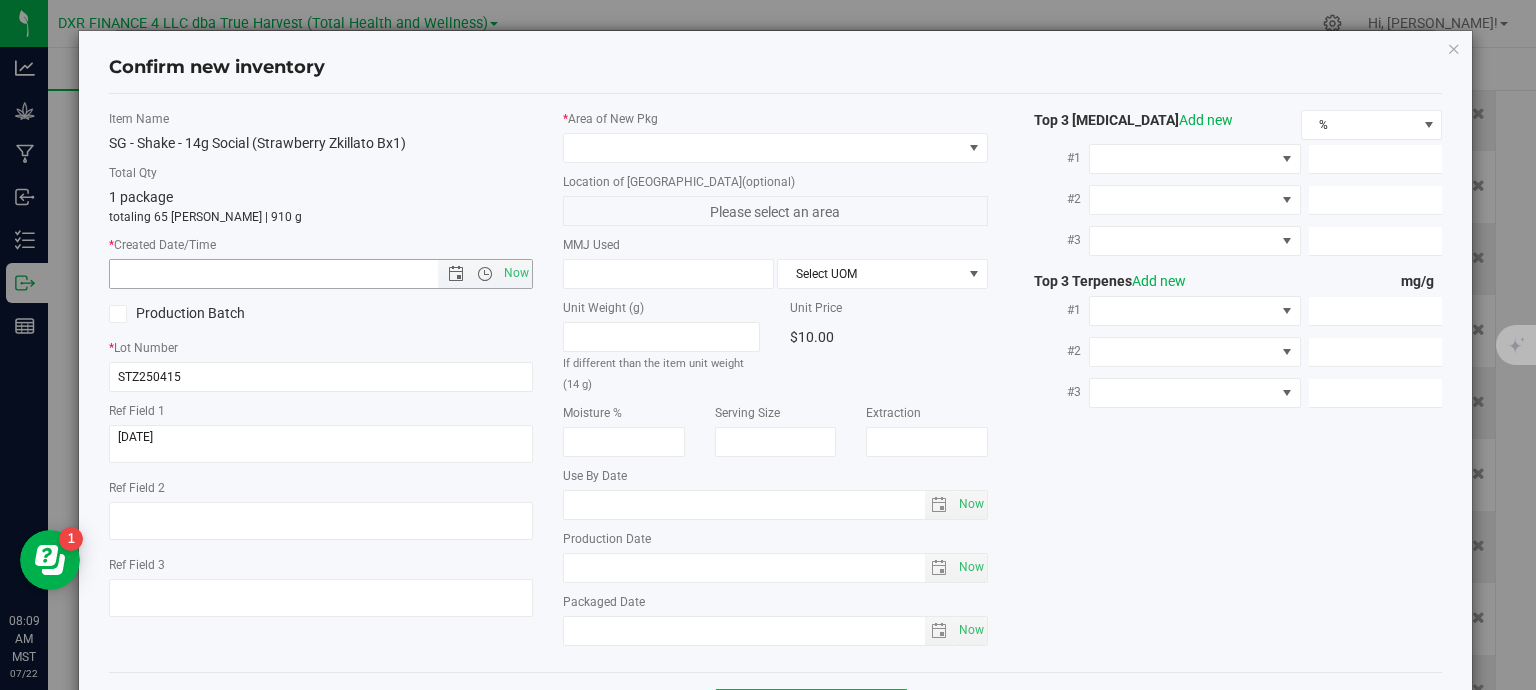 click at bounding box center (291, 274) 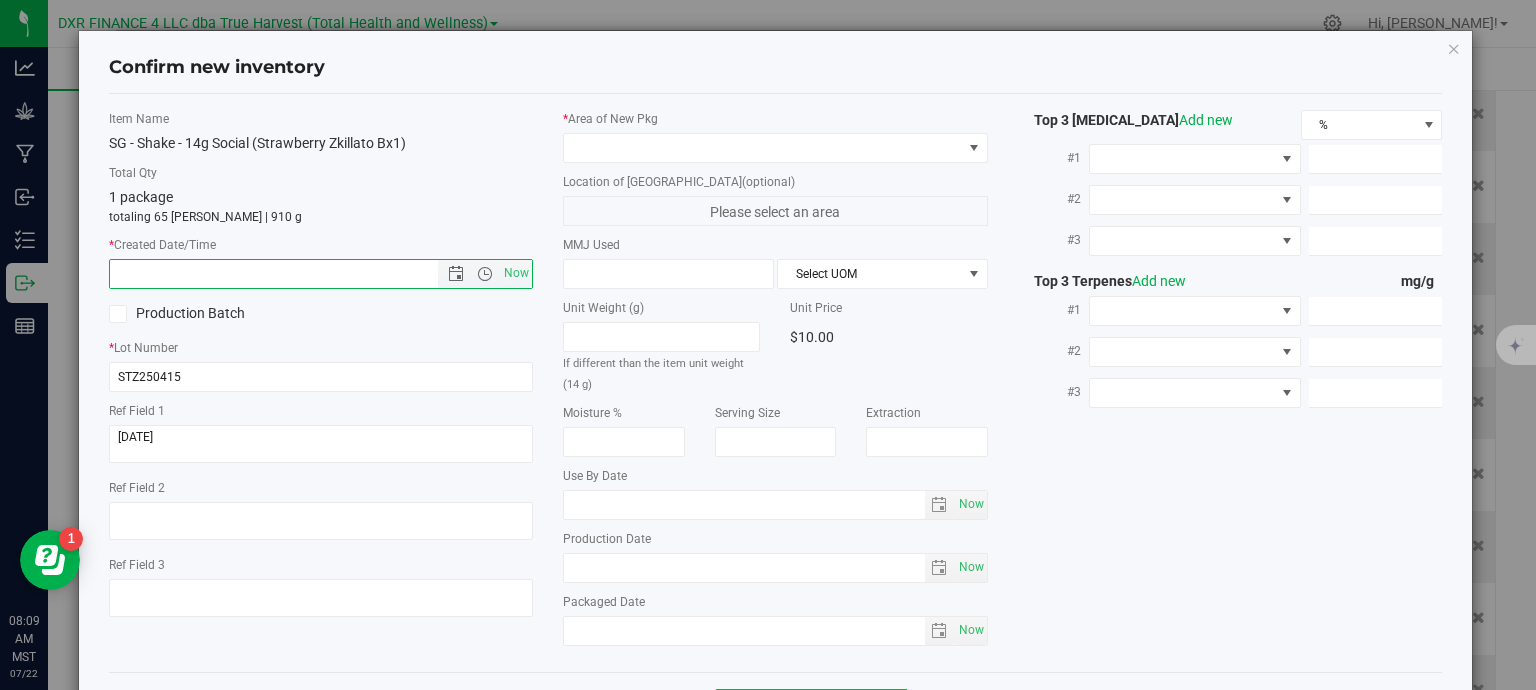 paste on "[DATE]" 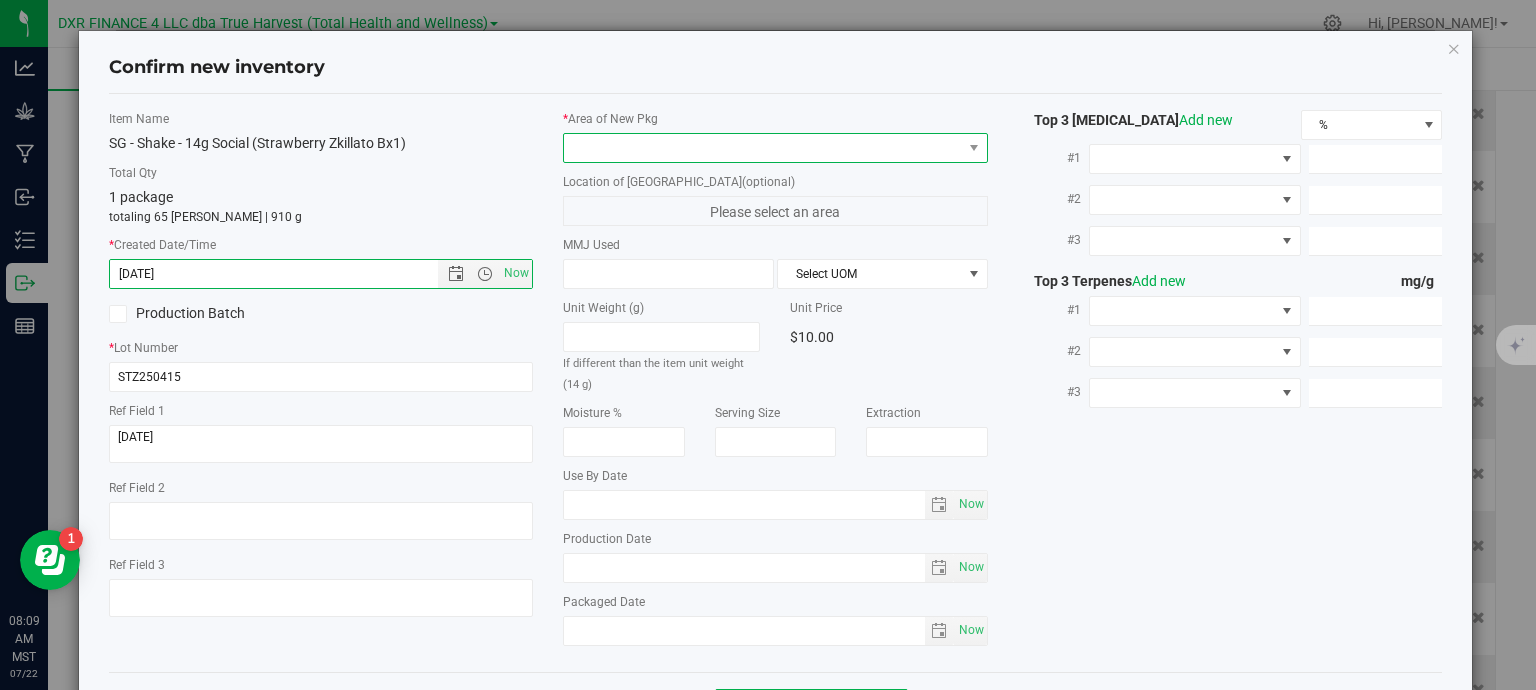 drag, startPoint x: 613, startPoint y: 143, endPoint x: 613, endPoint y: 158, distance: 15 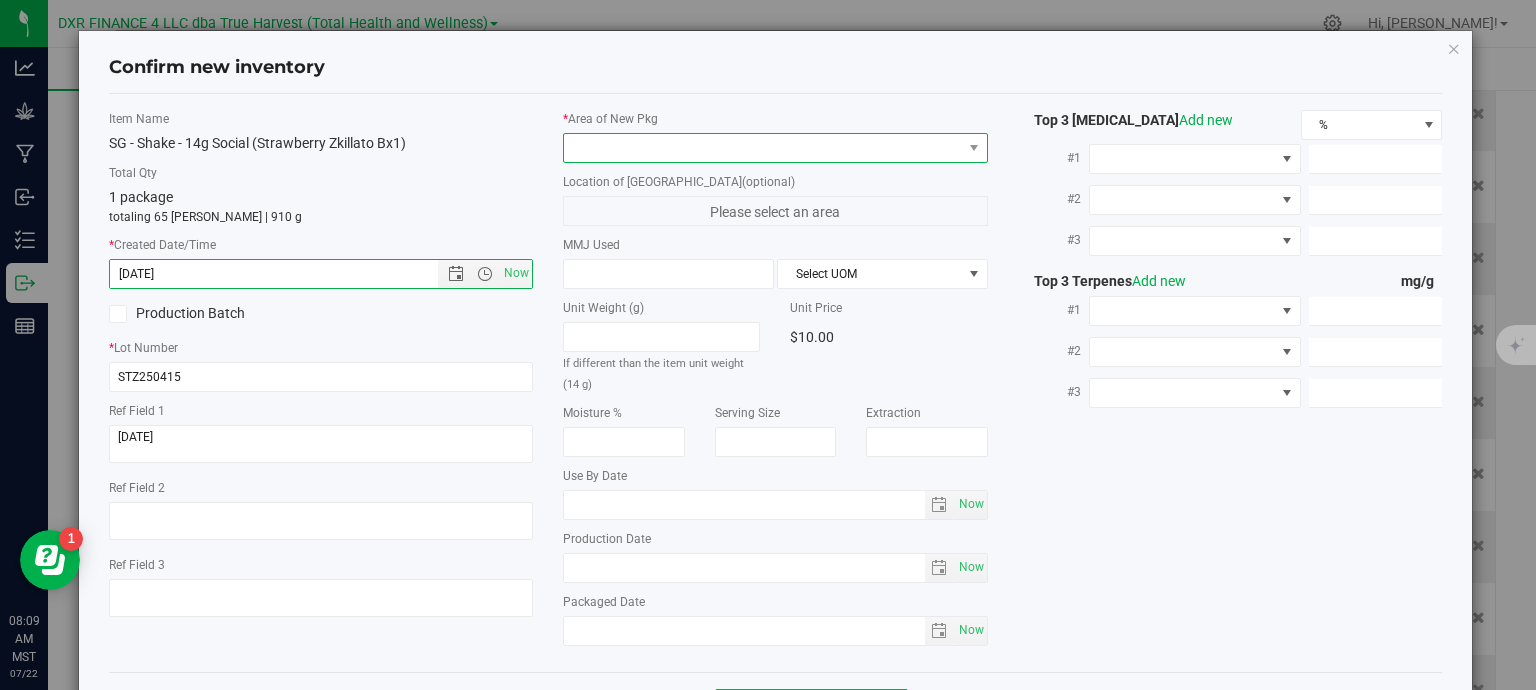 click at bounding box center [763, 148] 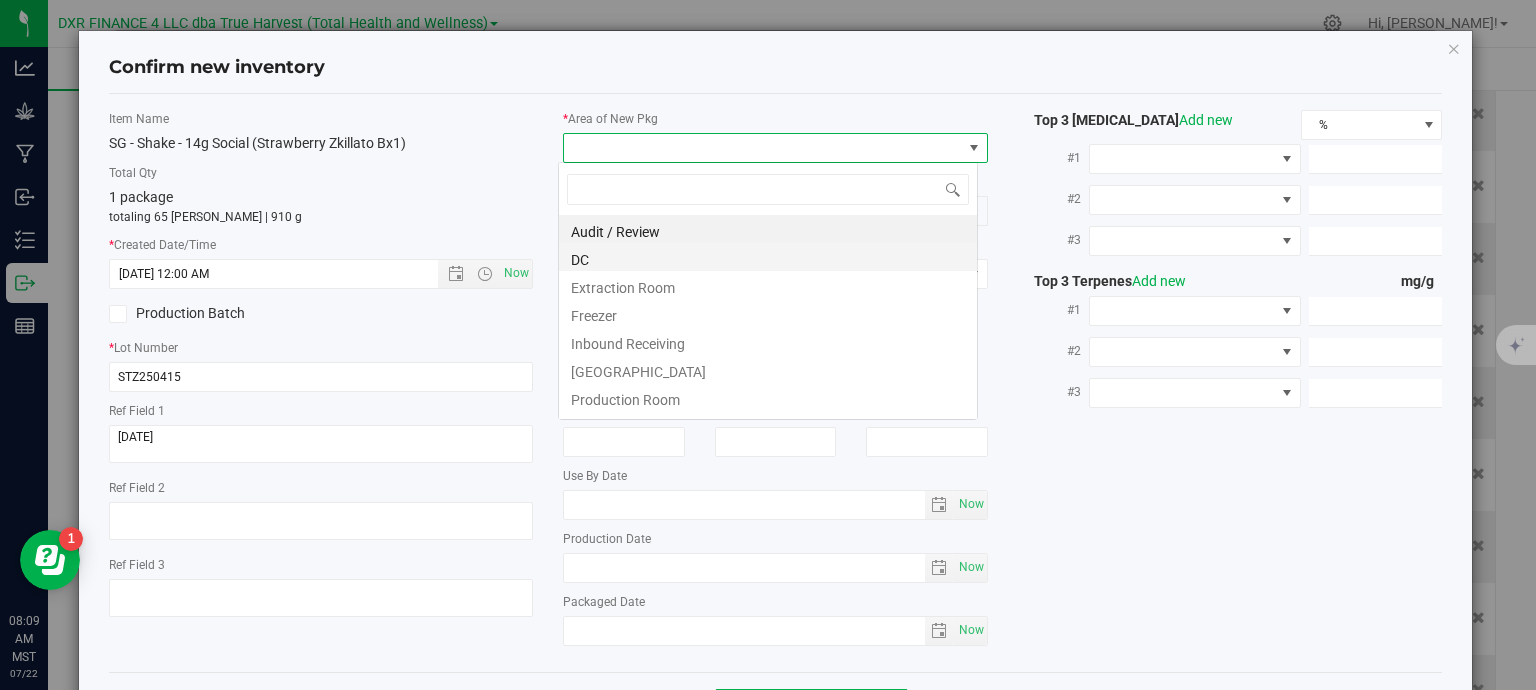 type on "4/15/2025 8:09 AM" 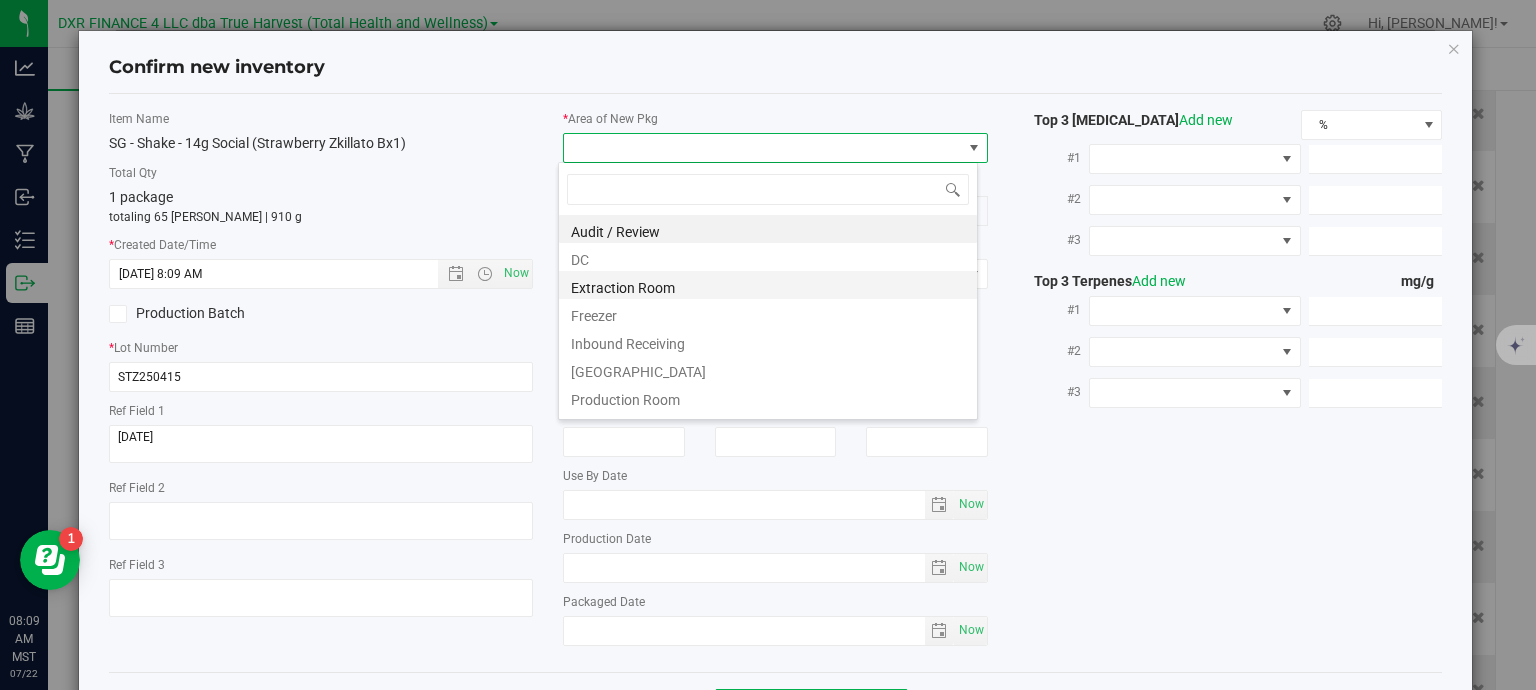 scroll, scrollTop: 99970, scrollLeft: 99580, axis: both 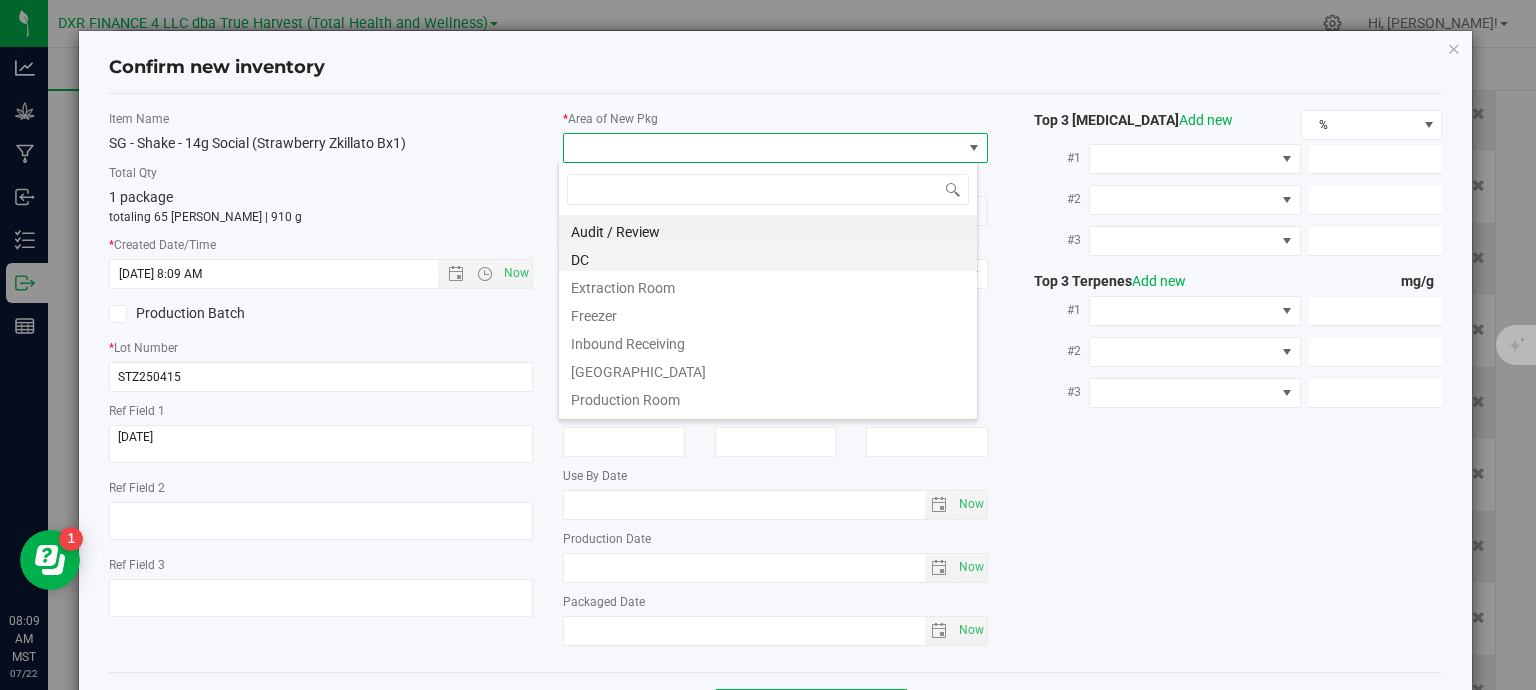 click on "DC" at bounding box center (768, 257) 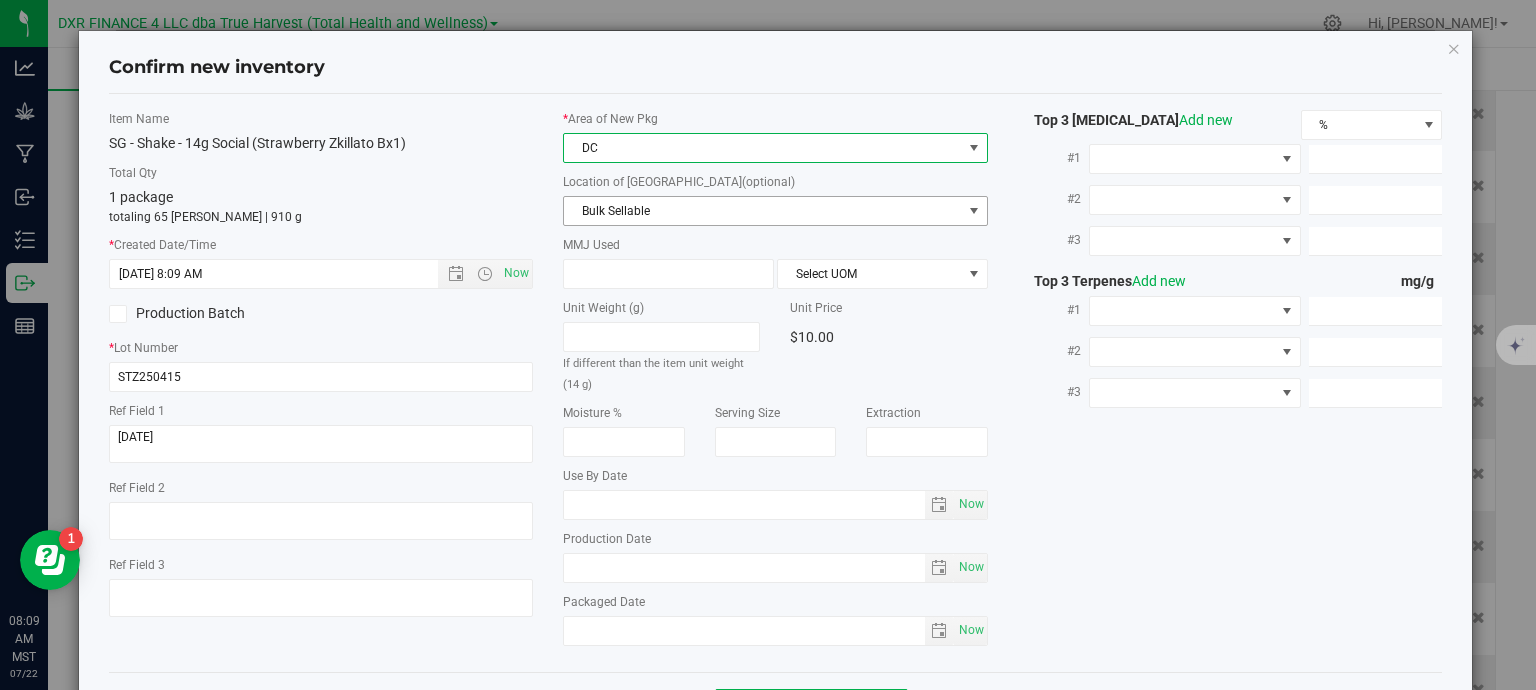 click on "Bulk Sellable" at bounding box center [763, 211] 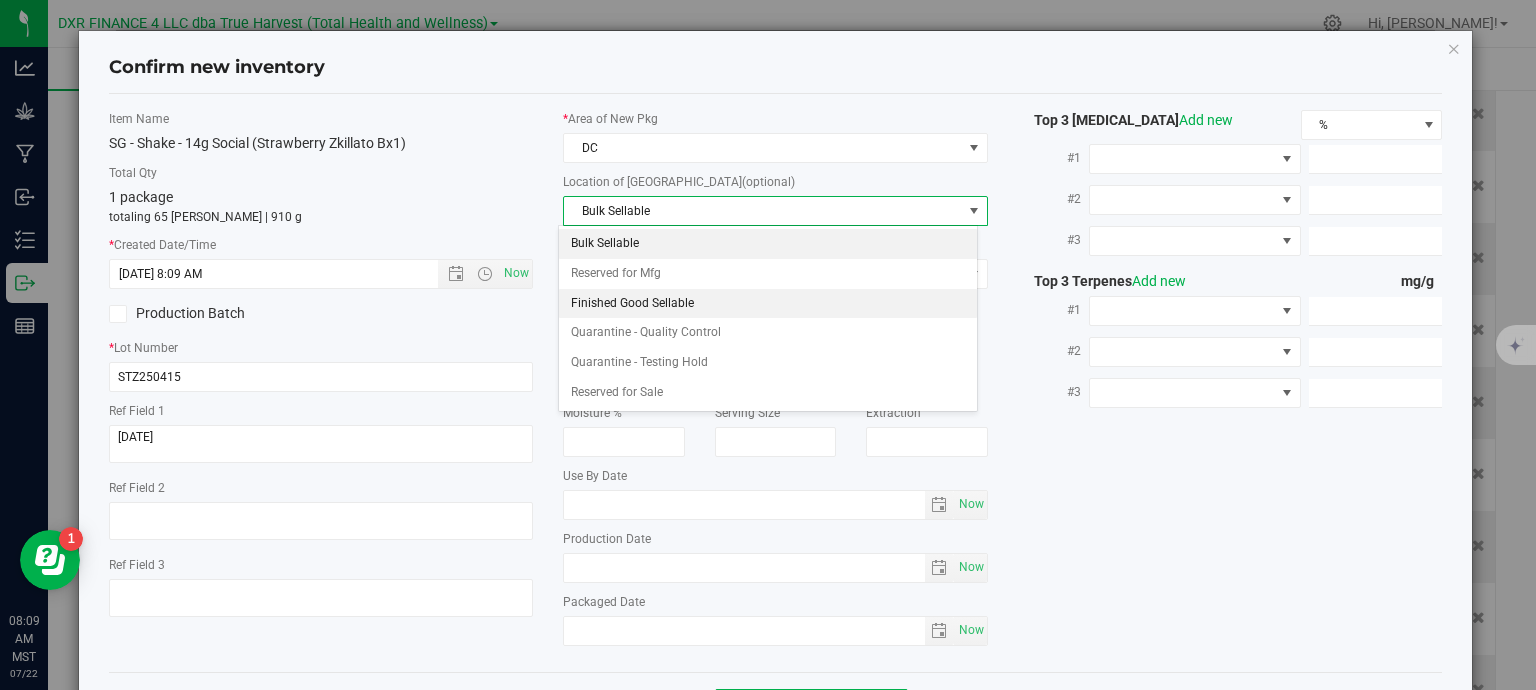 click on "Finished Good Sellable" at bounding box center (768, 304) 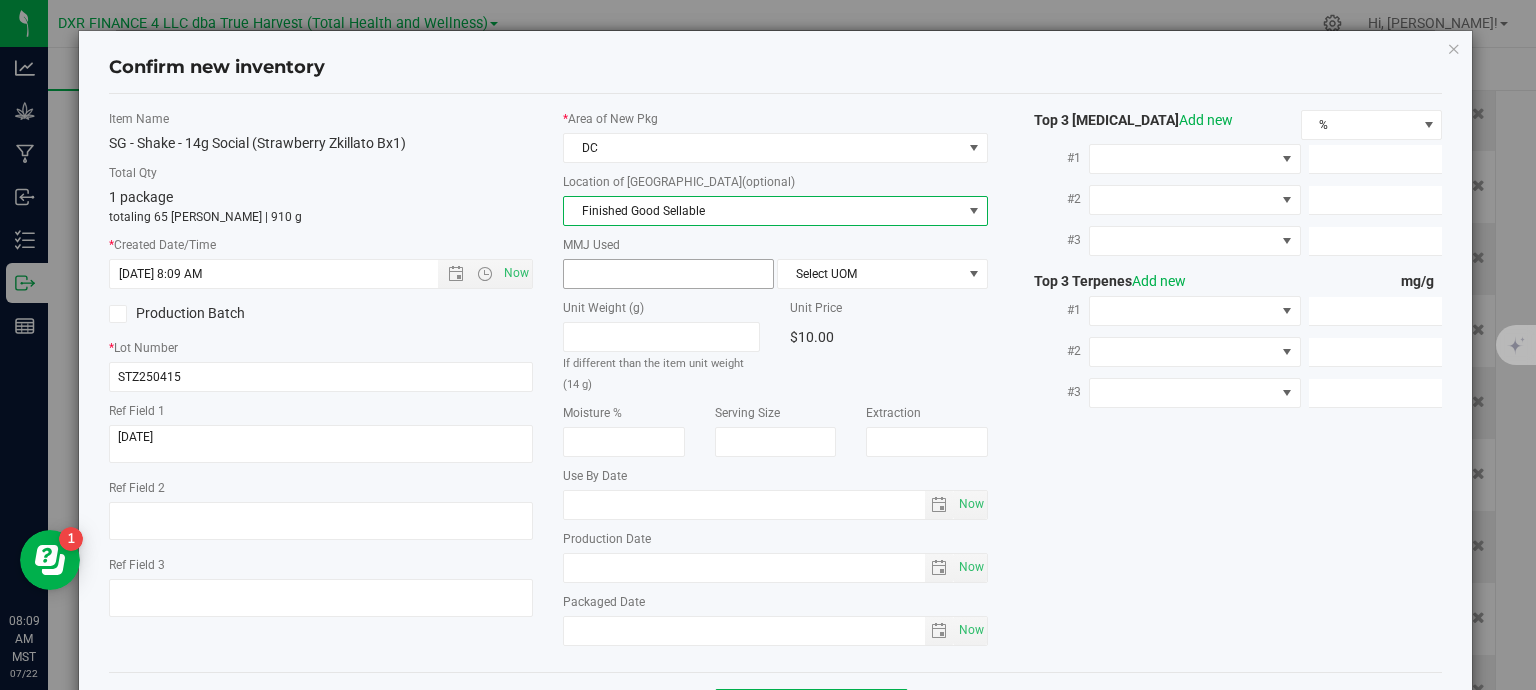 click at bounding box center [668, 274] 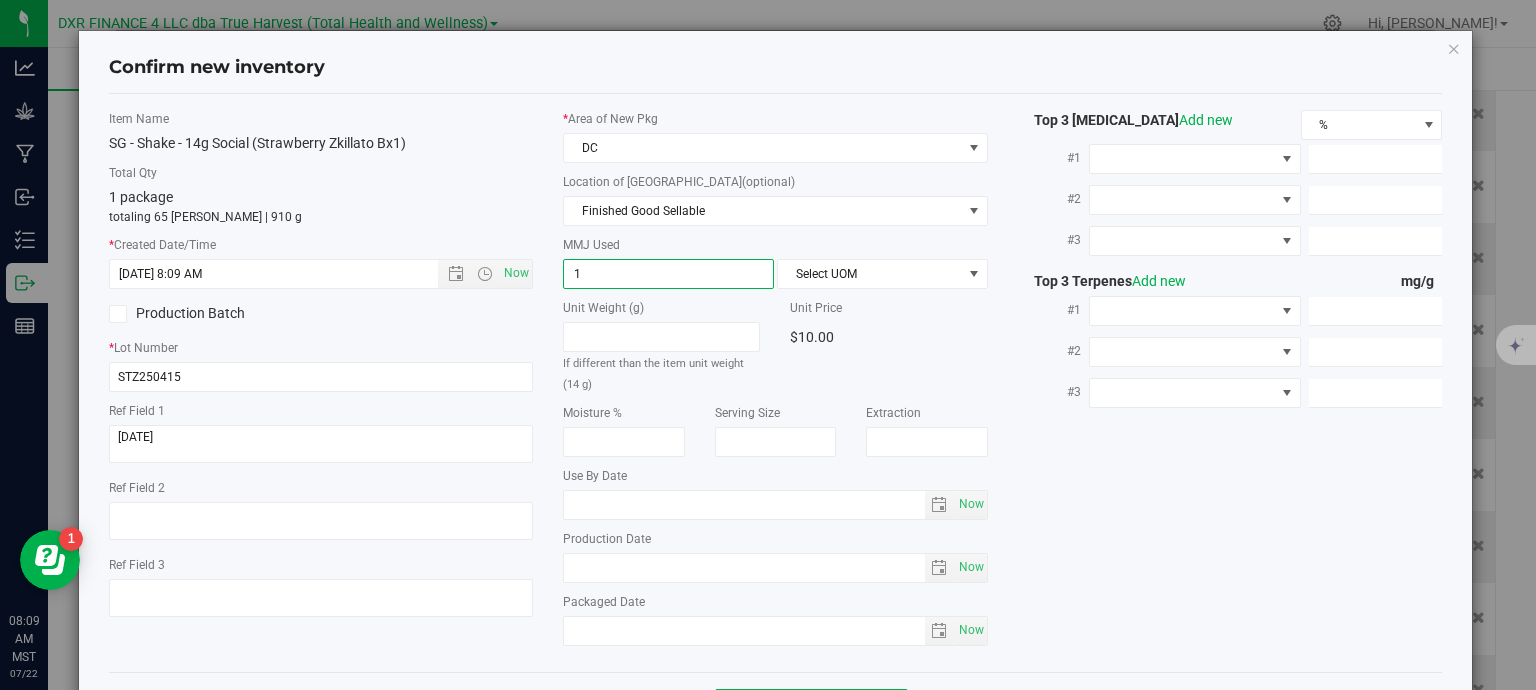 type on "14" 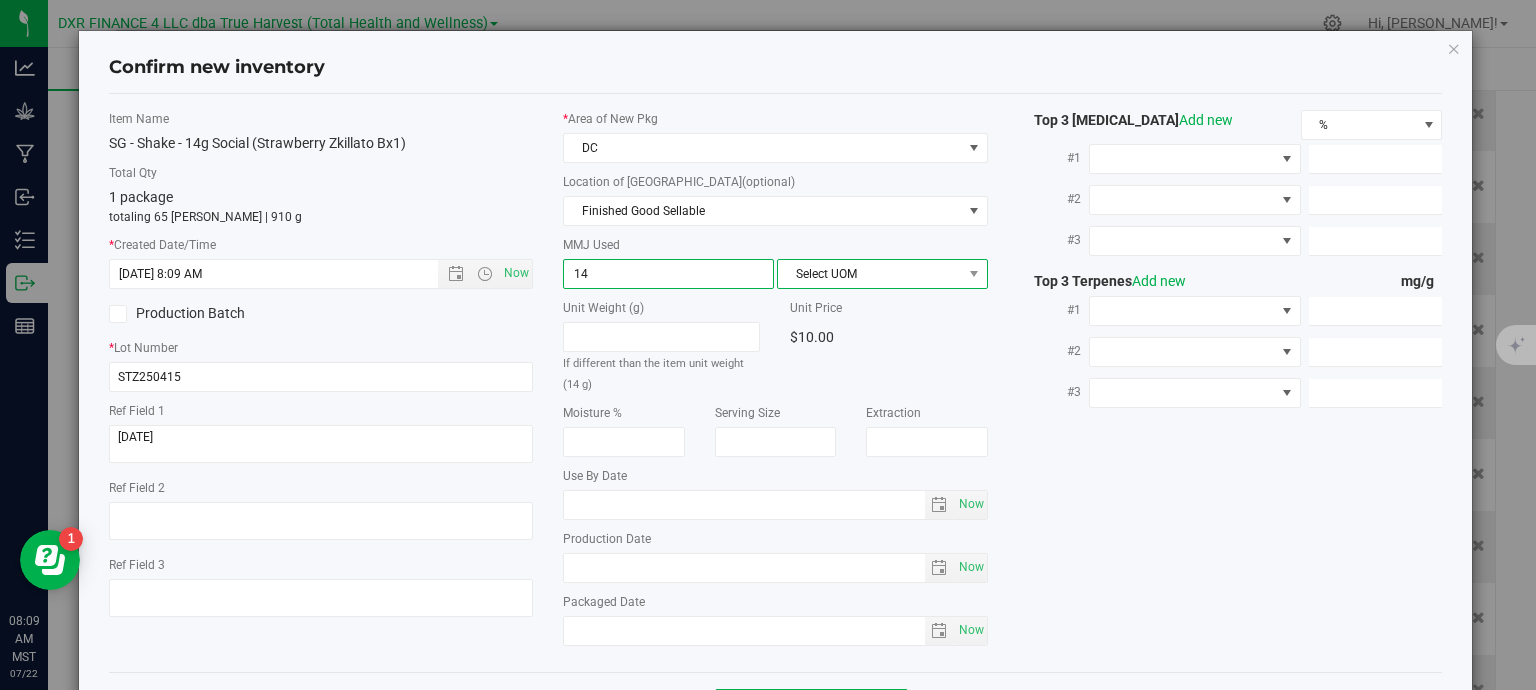 type on "14.0000" 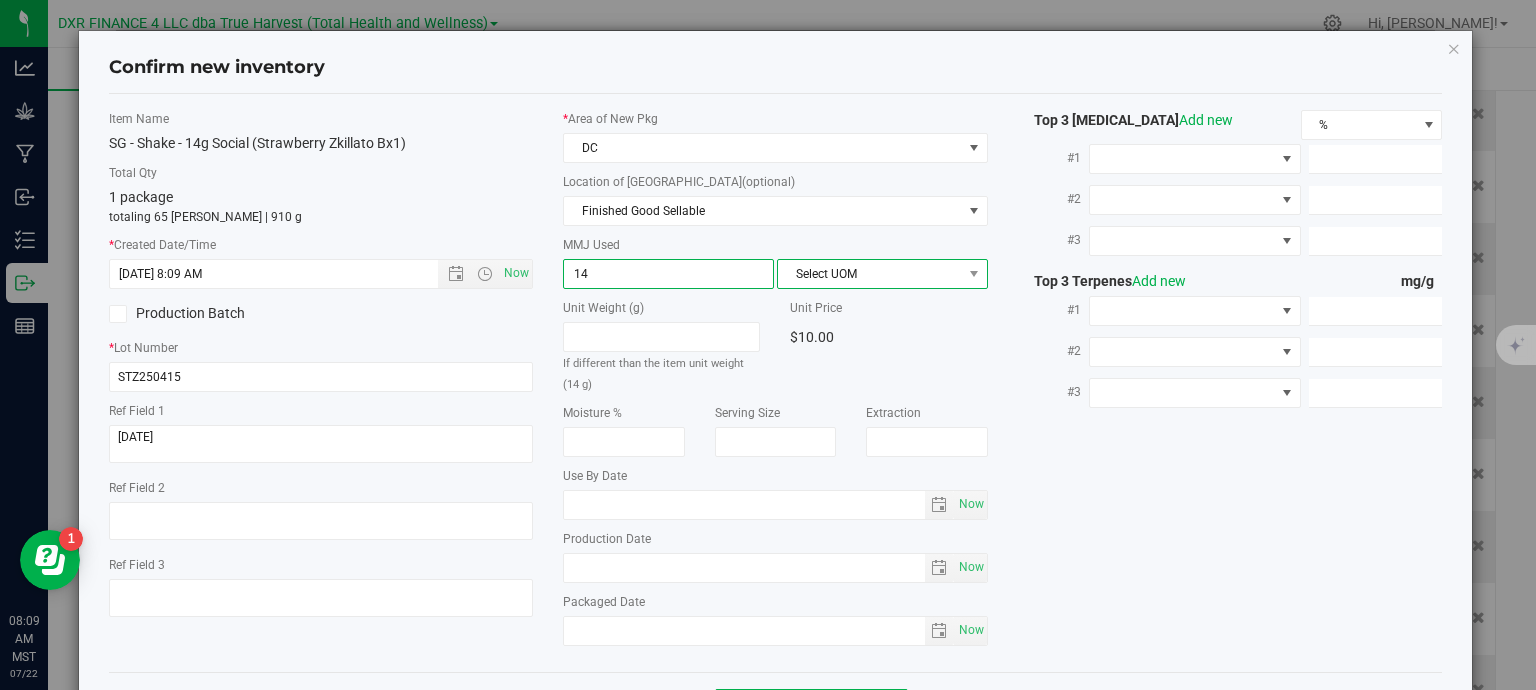 click on "Select UOM" at bounding box center (870, 274) 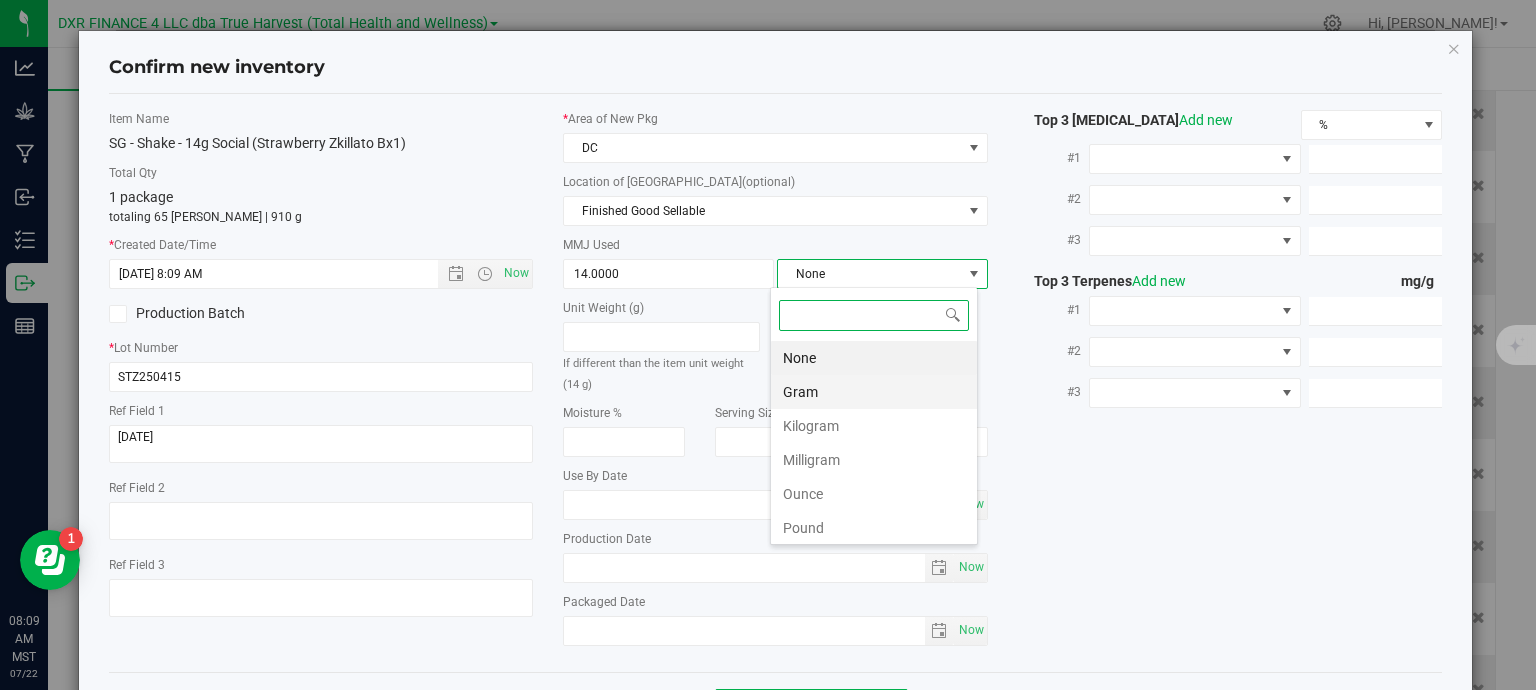 scroll, scrollTop: 99970, scrollLeft: 99792, axis: both 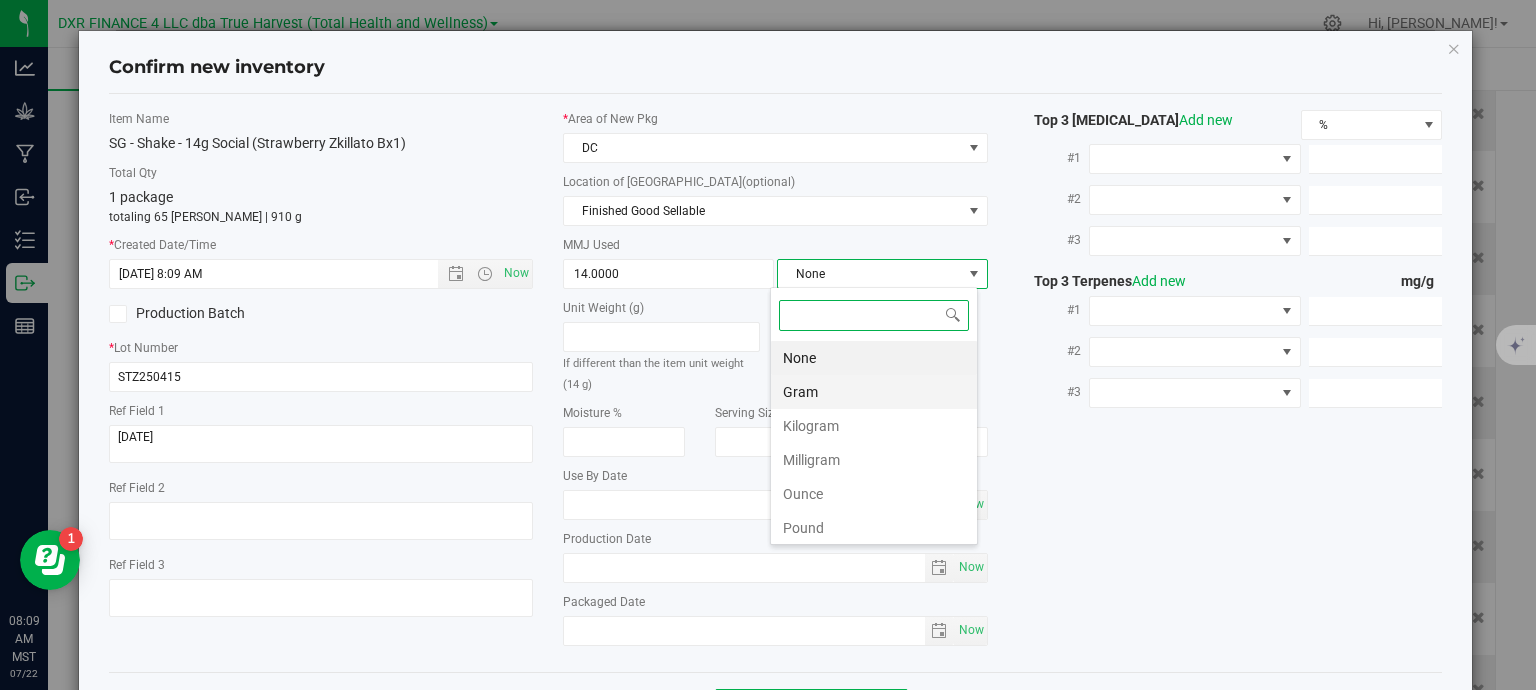 click on "Gram" at bounding box center (874, 392) 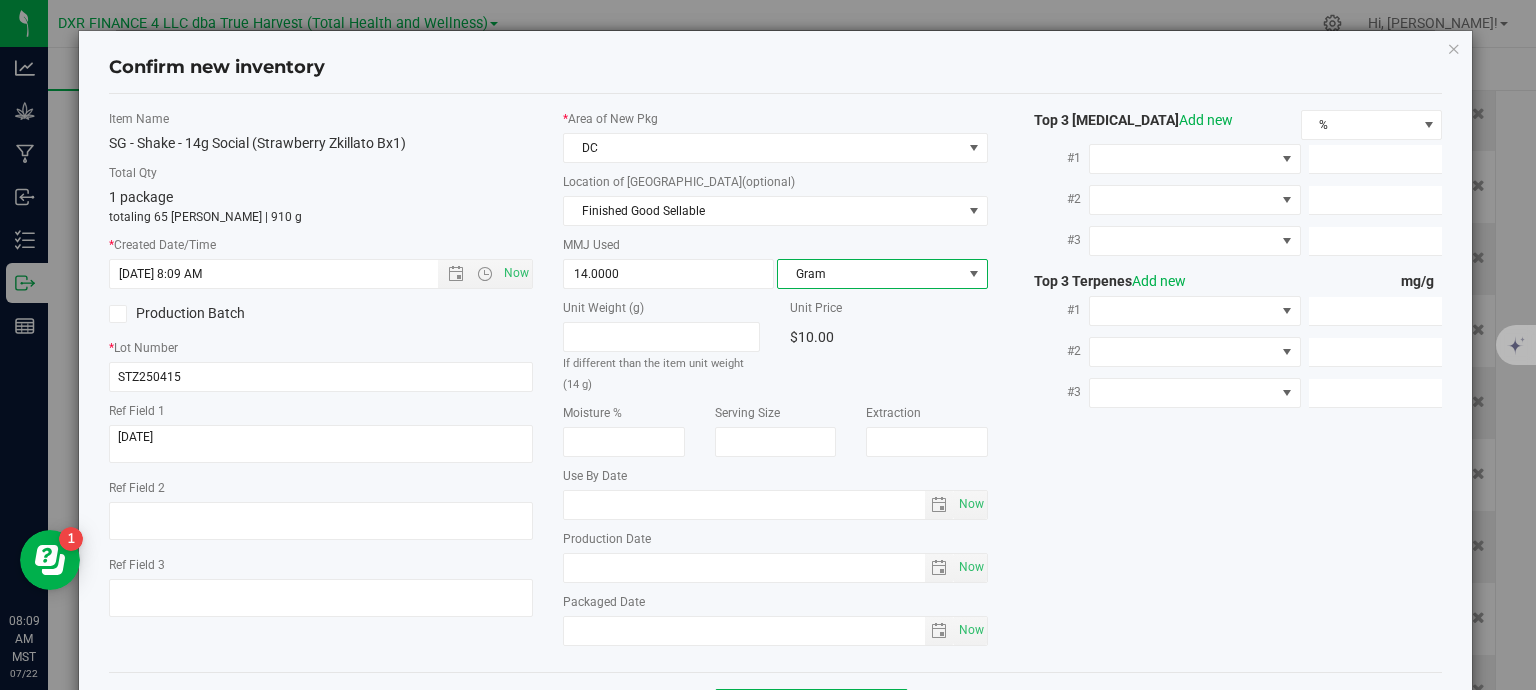scroll, scrollTop: 75, scrollLeft: 0, axis: vertical 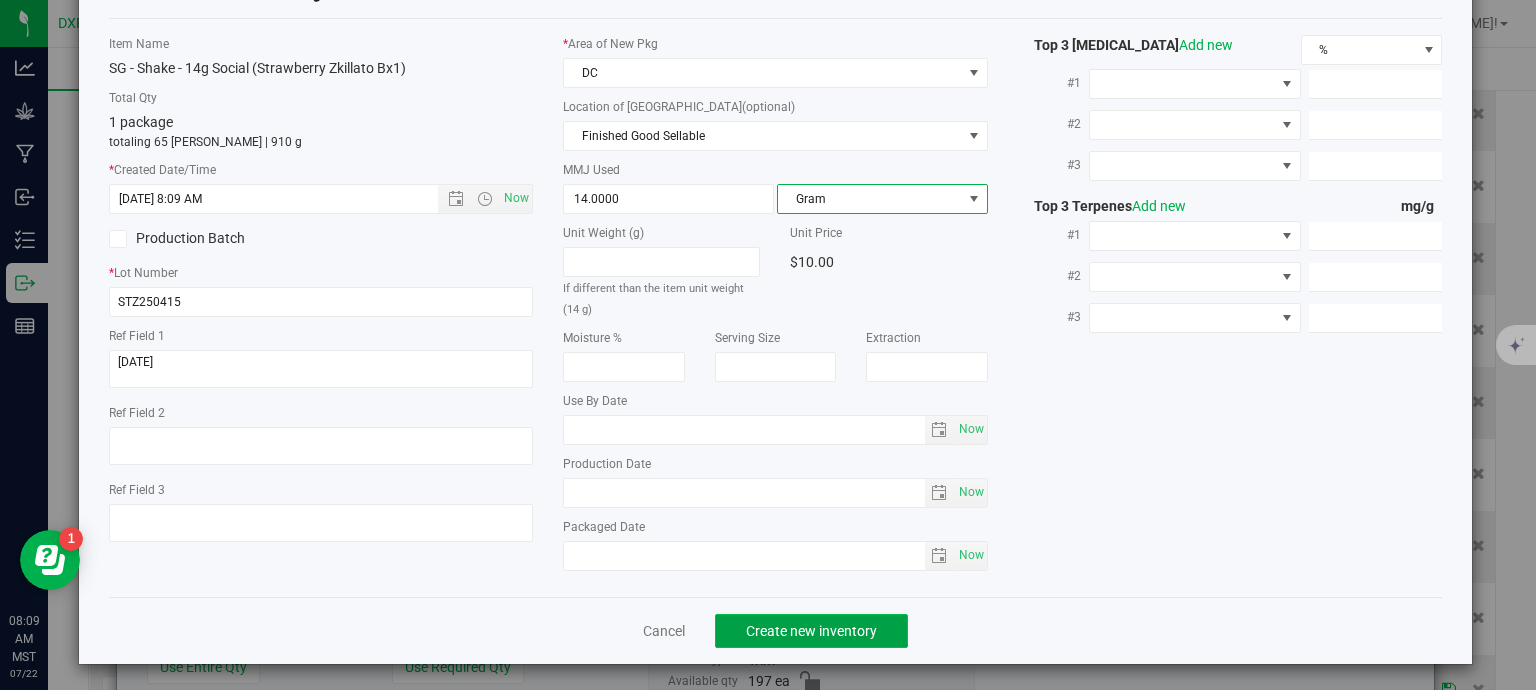 click on "Create new inventory" 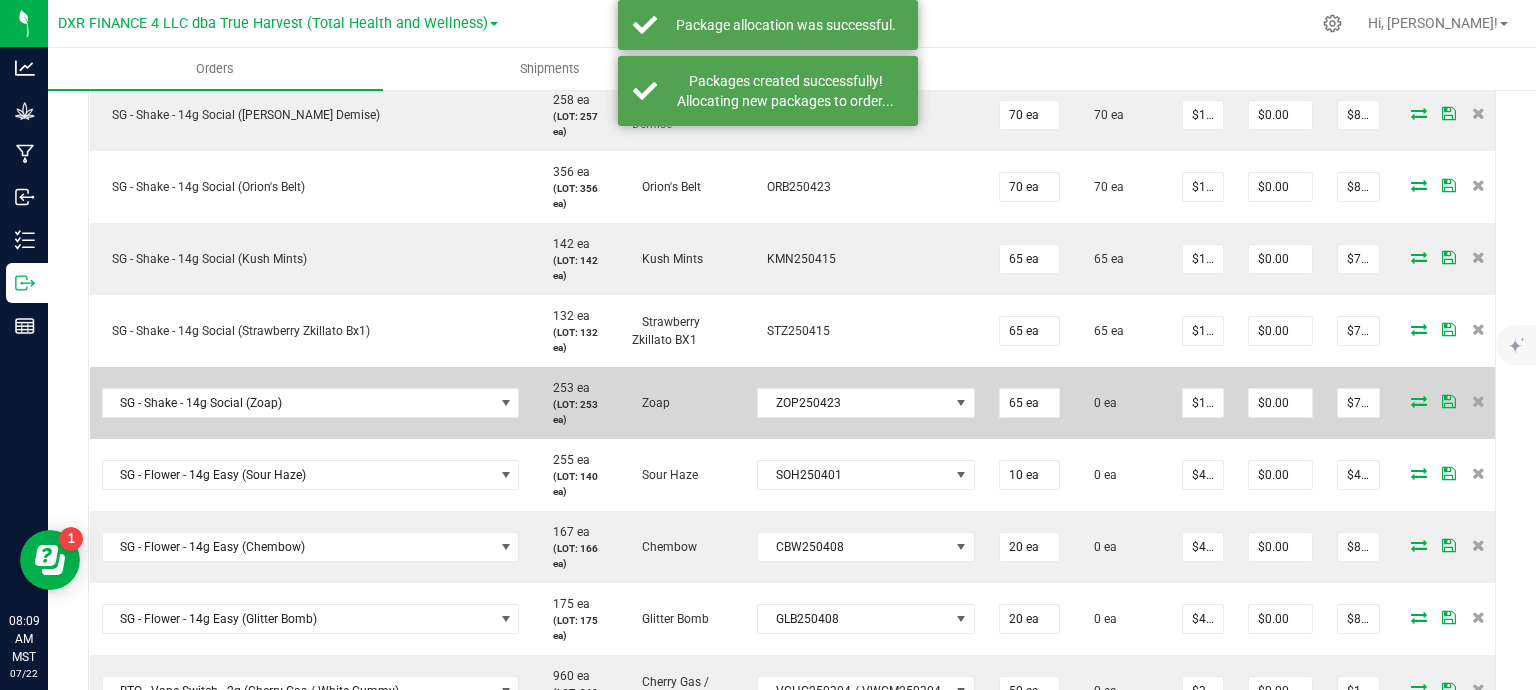click at bounding box center [1419, 401] 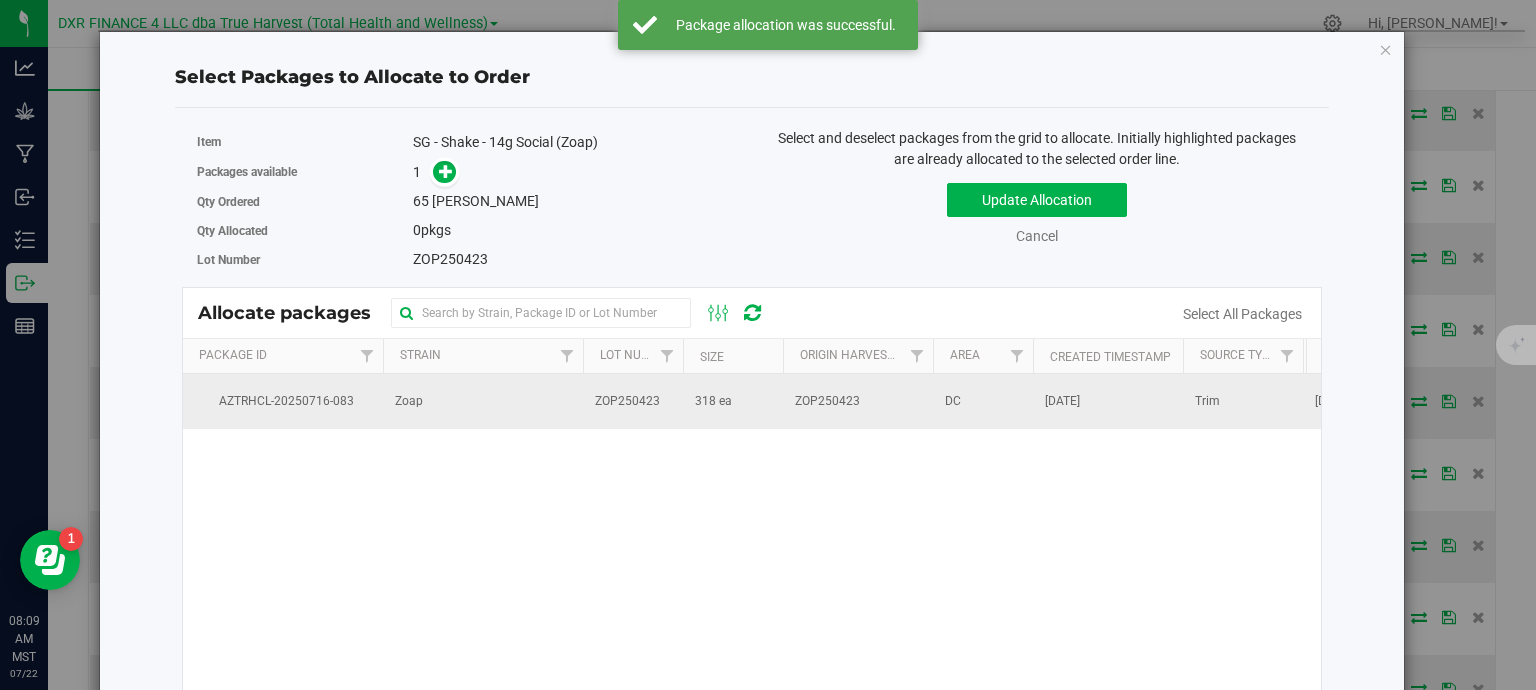 click on "Zoap" at bounding box center [483, 401] 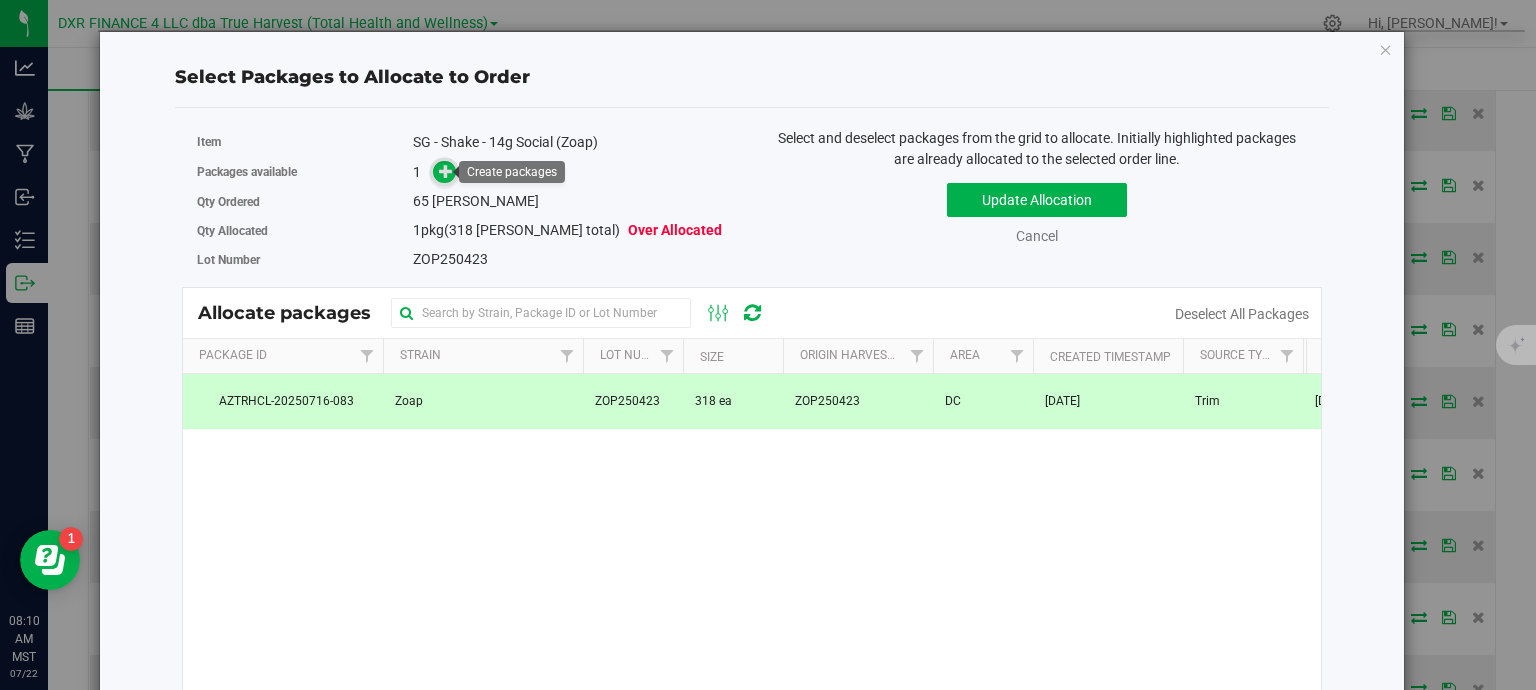 click at bounding box center [446, 171] 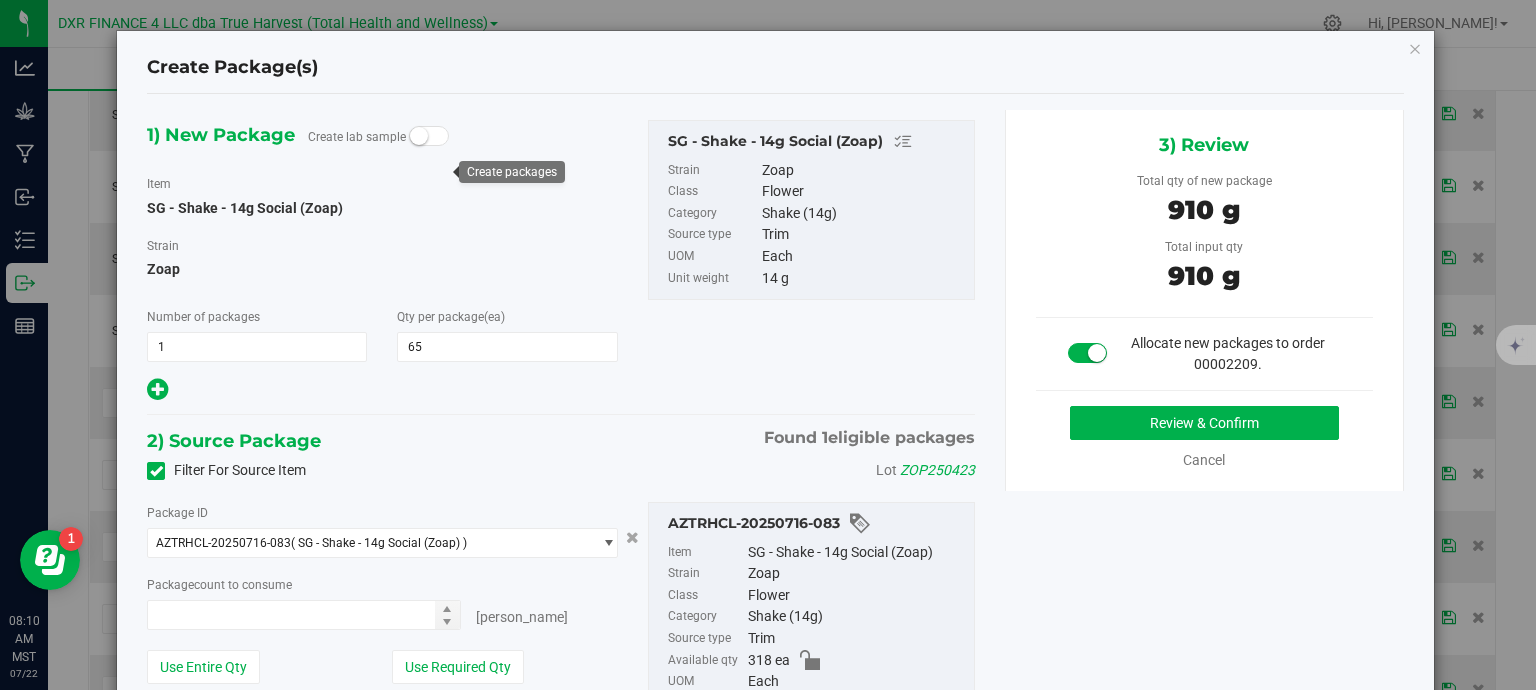 type on "65" 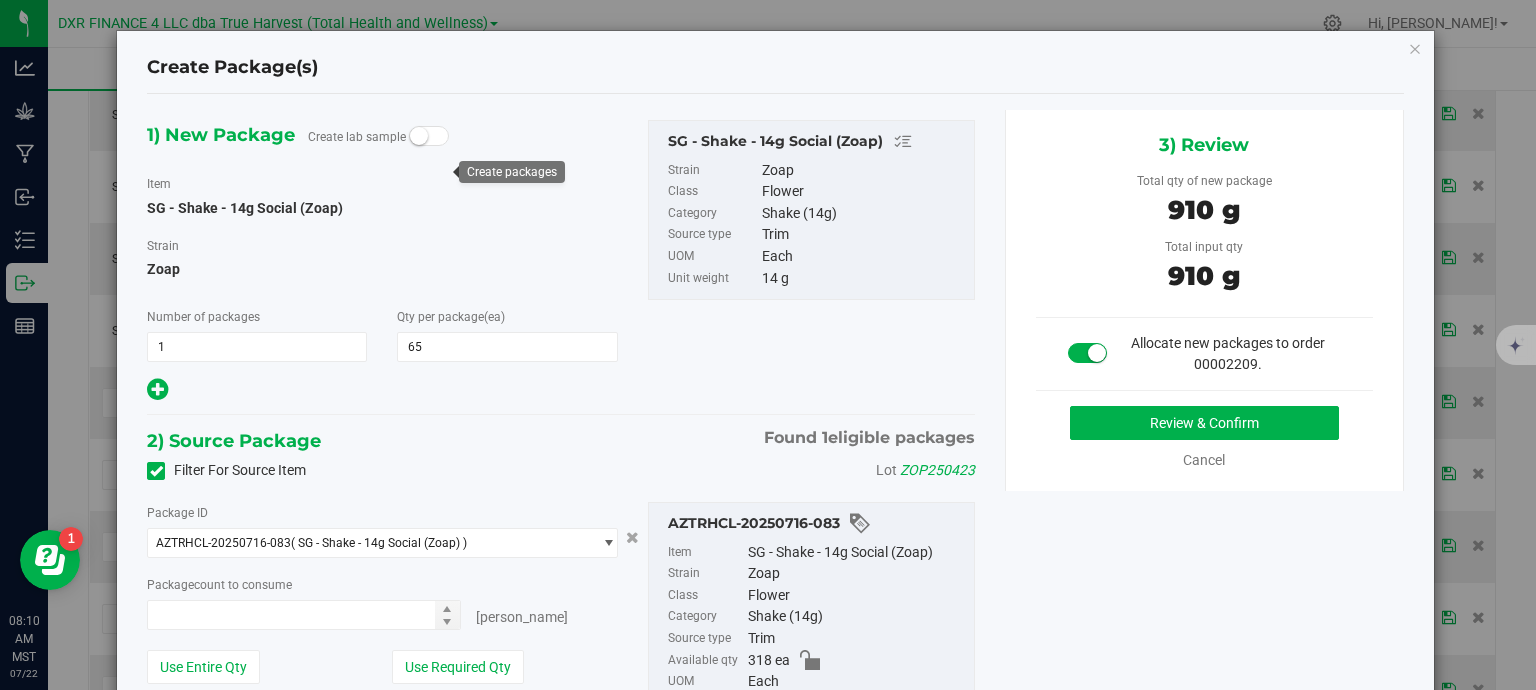 type on "65 ea" 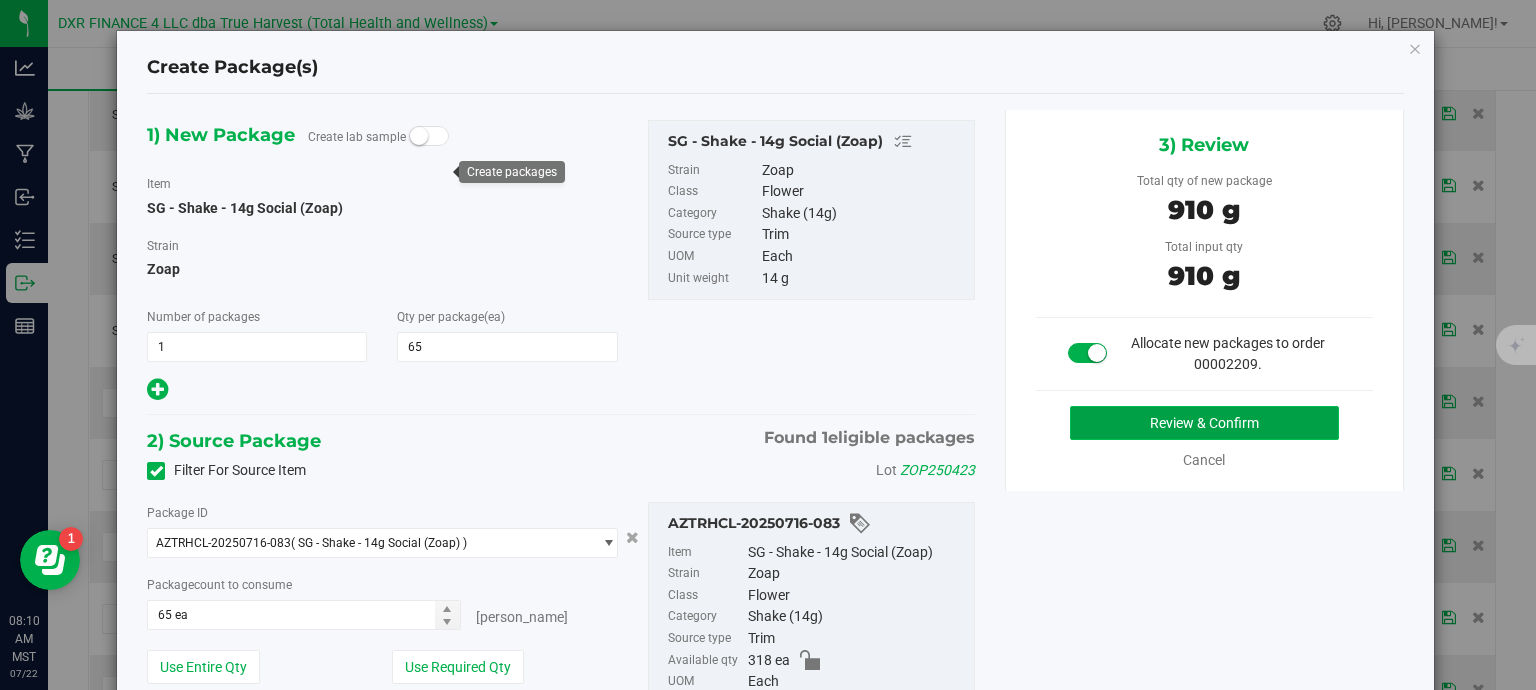 click on "Review & Confirm" at bounding box center [1204, 423] 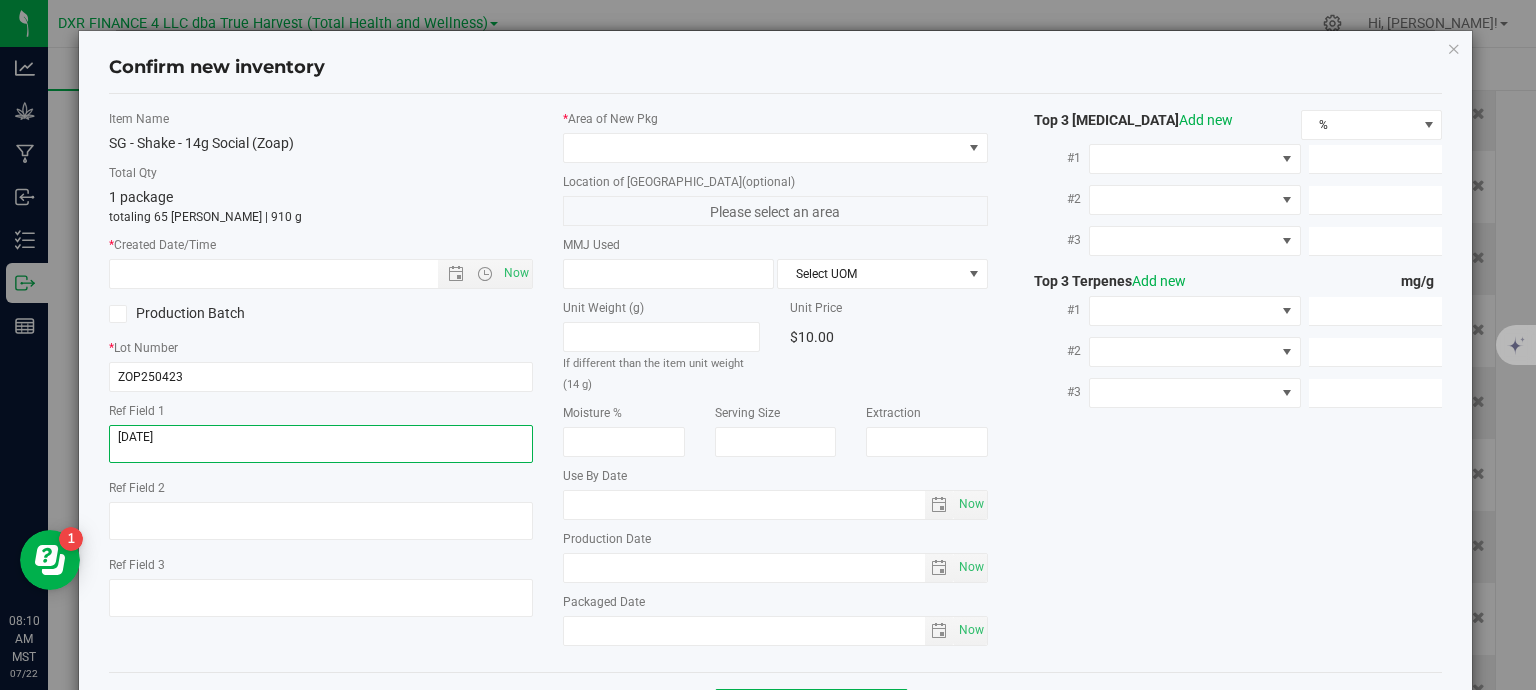 click at bounding box center [321, 444] 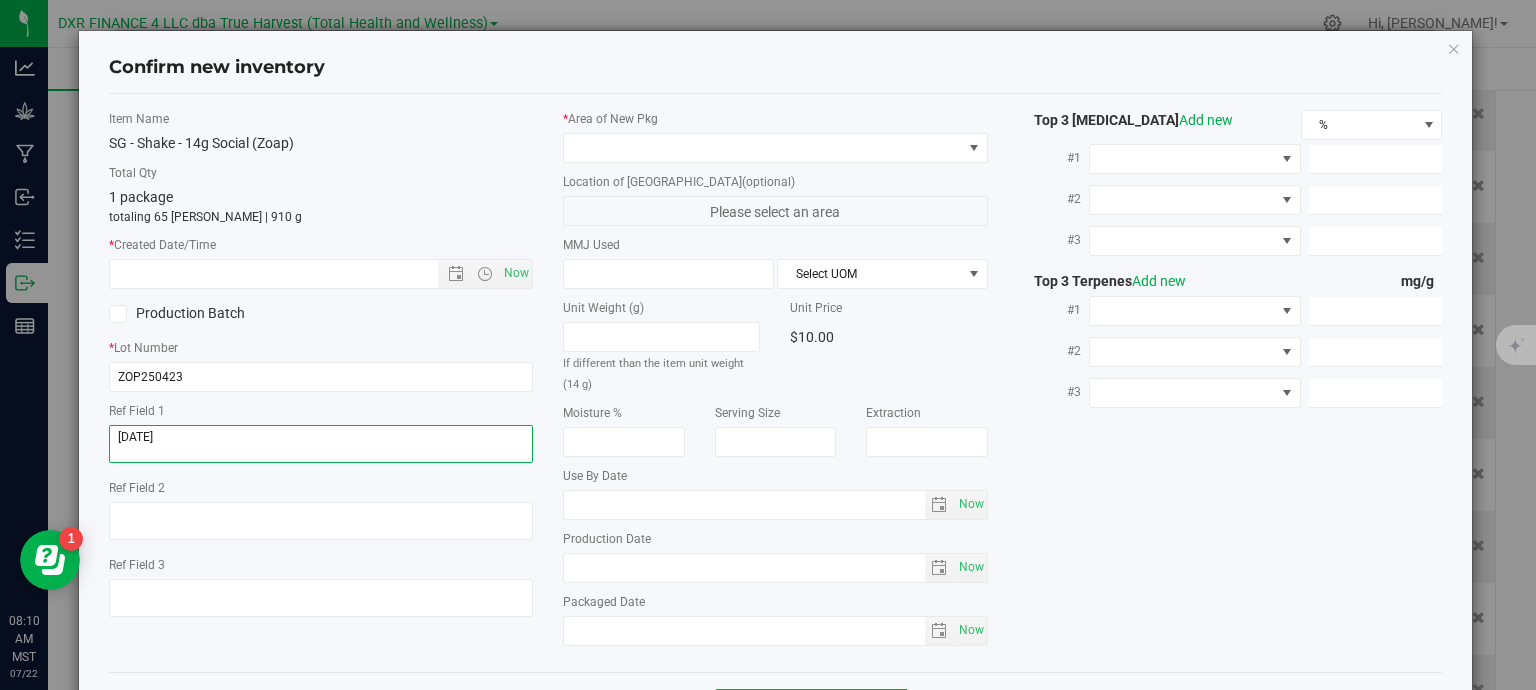 click at bounding box center [321, 444] 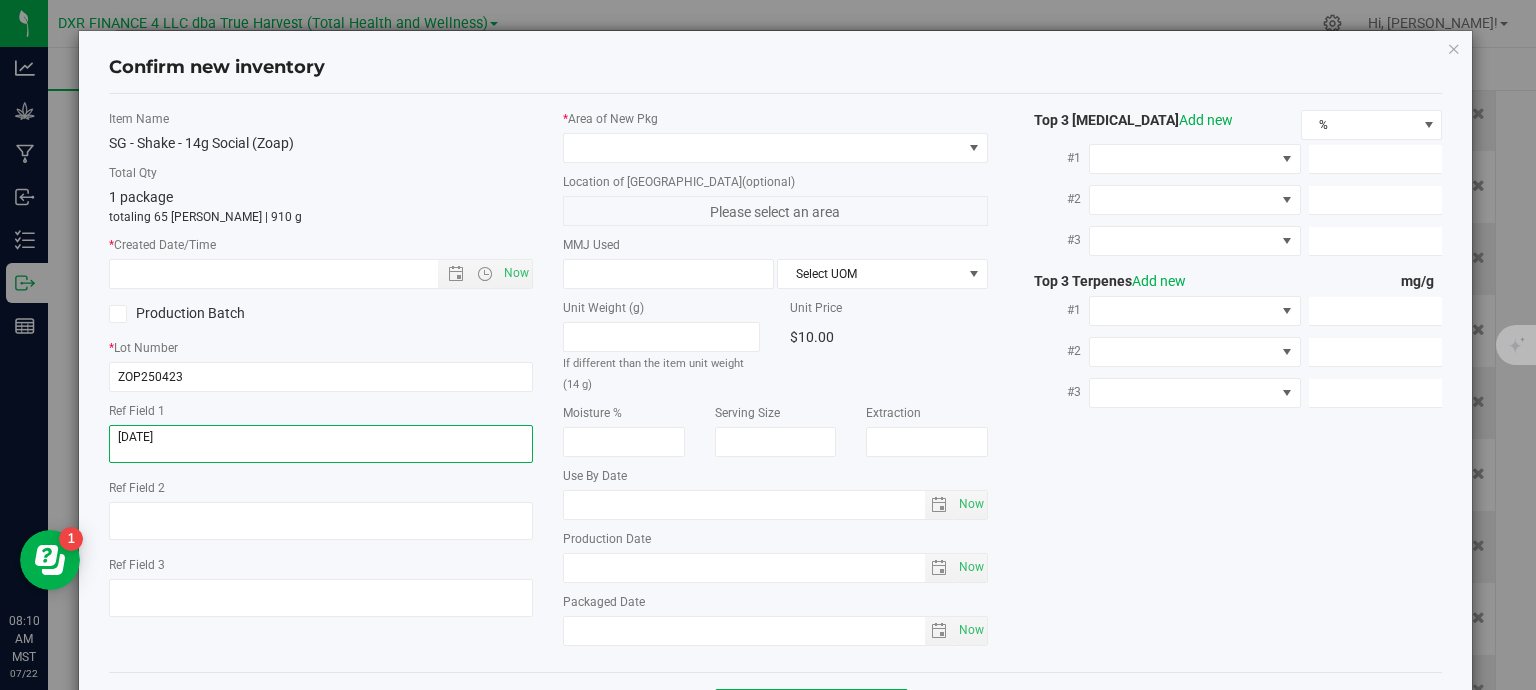 click at bounding box center [321, 444] 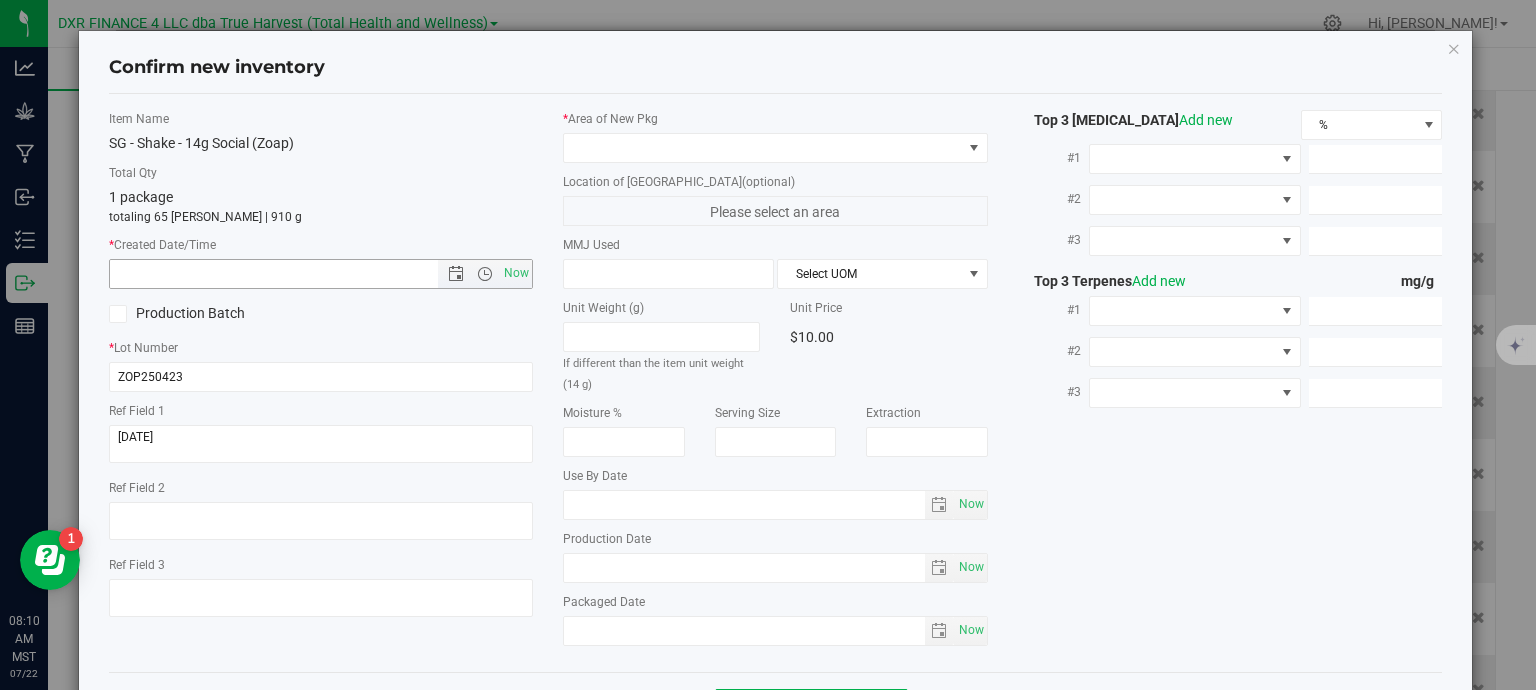 click at bounding box center (291, 274) 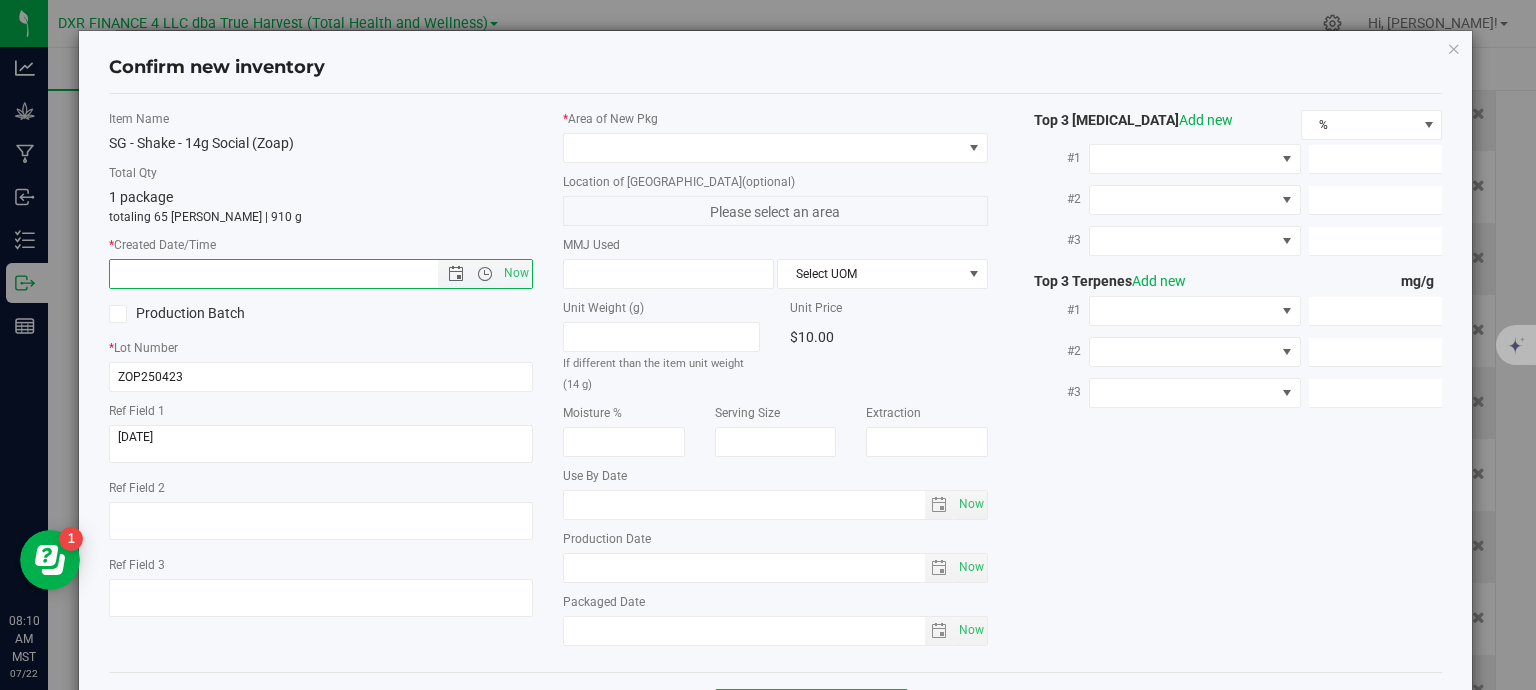 paste on "[DATE]" 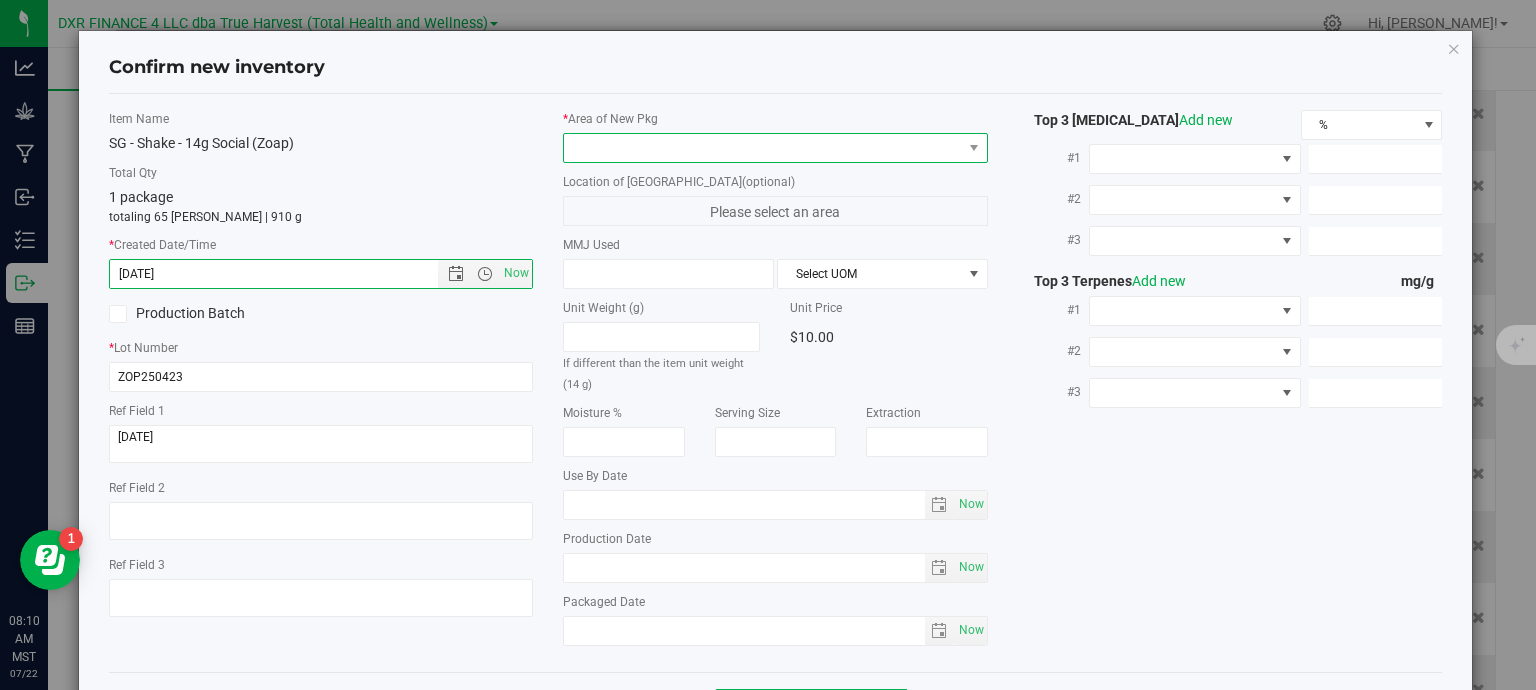 click at bounding box center [763, 148] 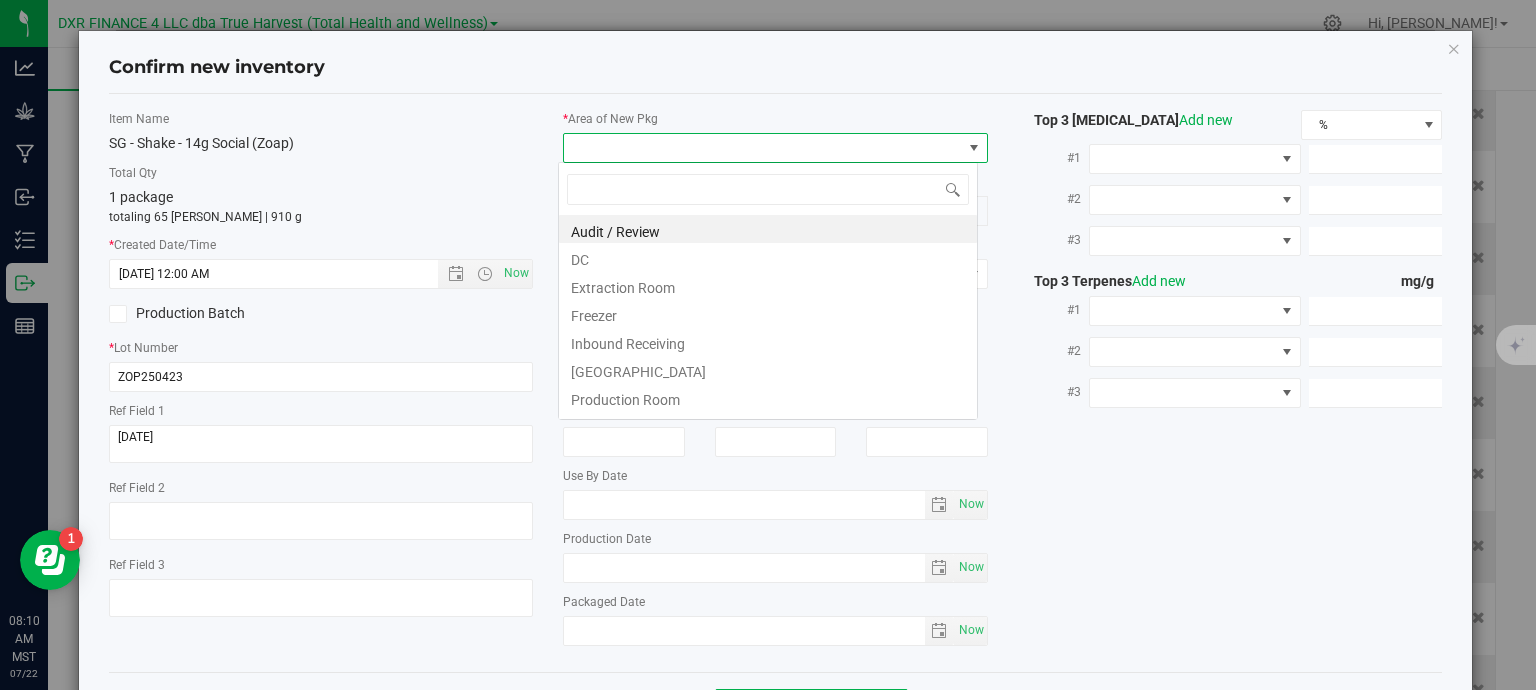 type on "4/23/2025 8:10 AM" 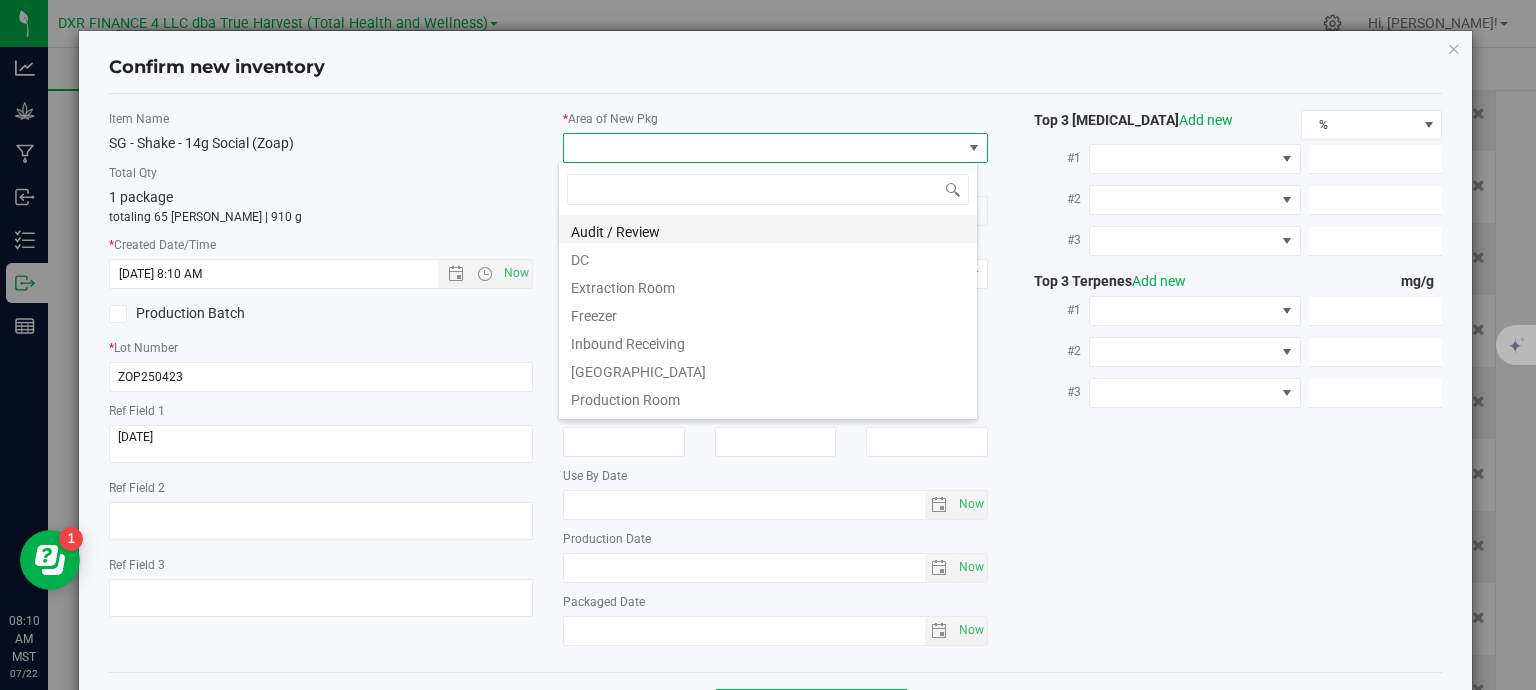 scroll, scrollTop: 99970, scrollLeft: 99580, axis: both 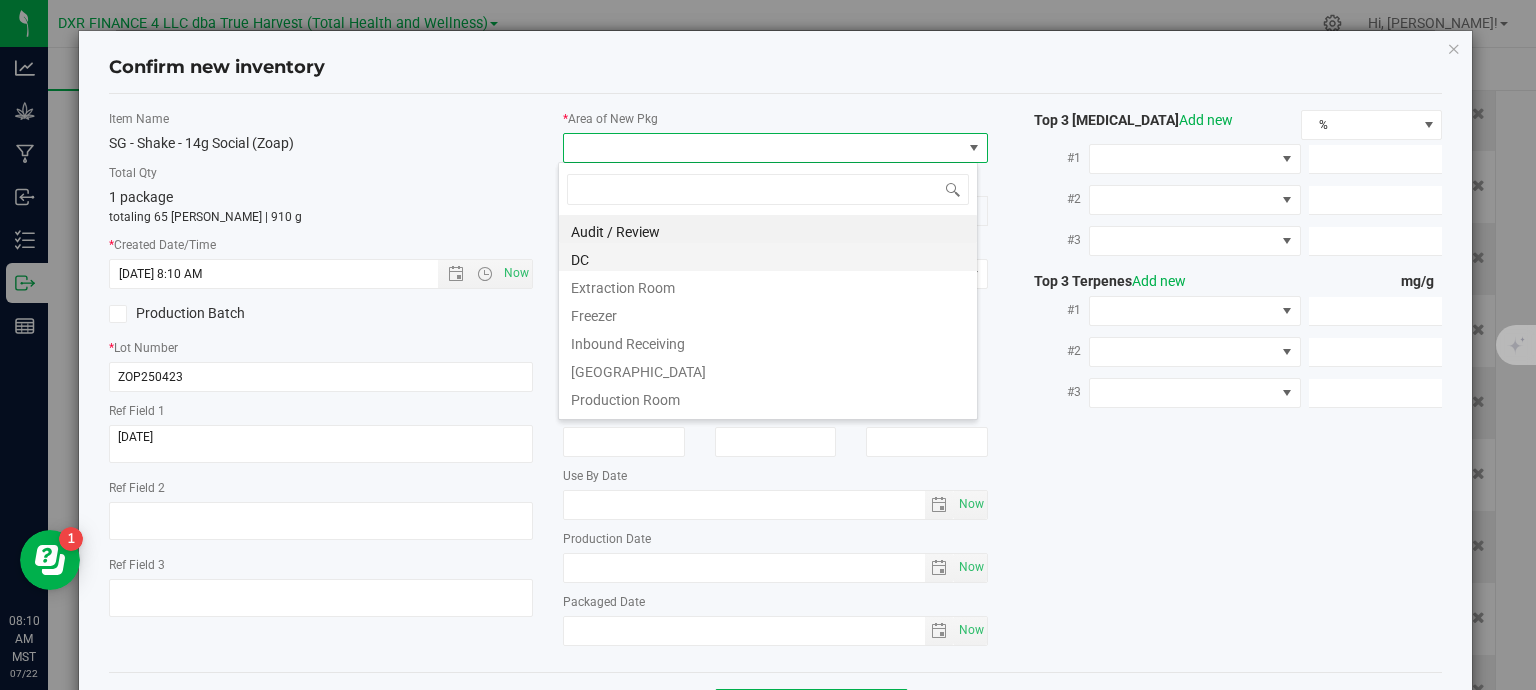 click on "DC" at bounding box center [768, 257] 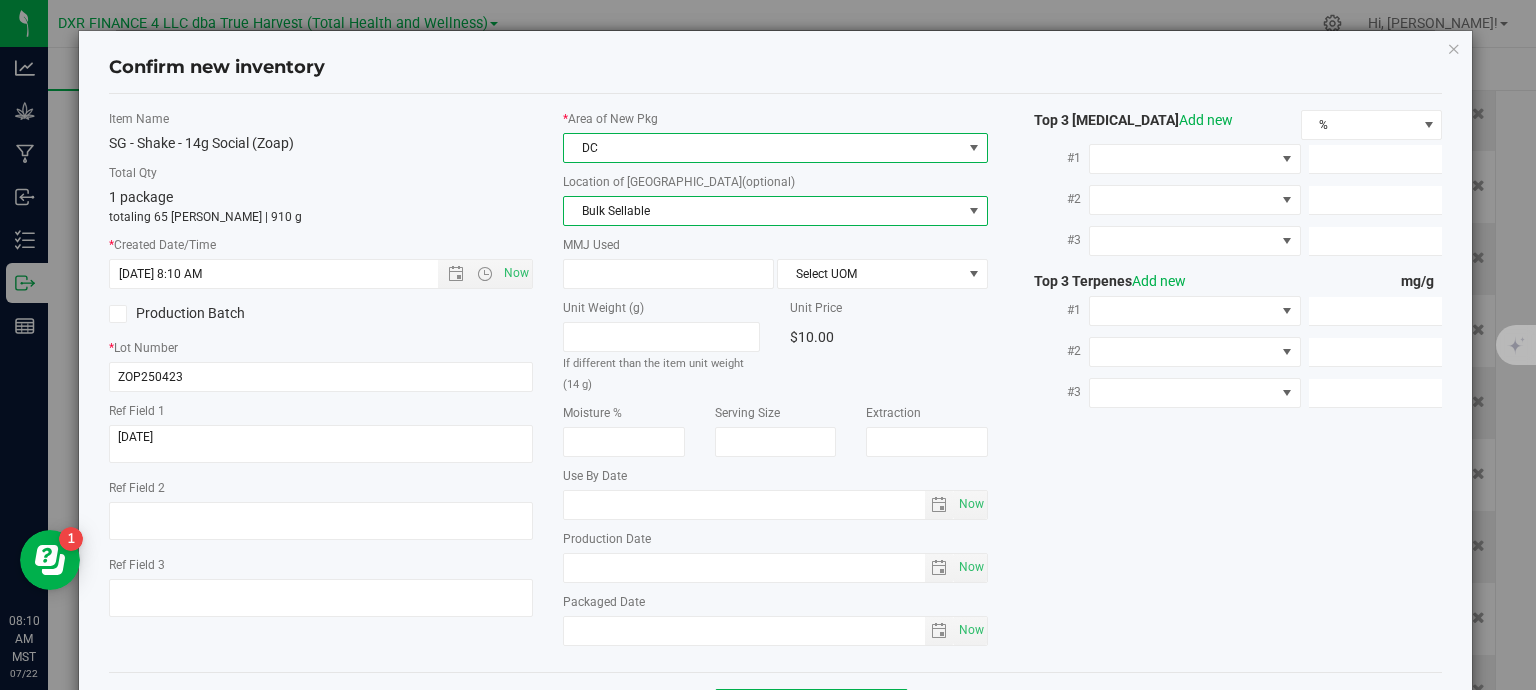 click on "Bulk Sellable" at bounding box center [763, 211] 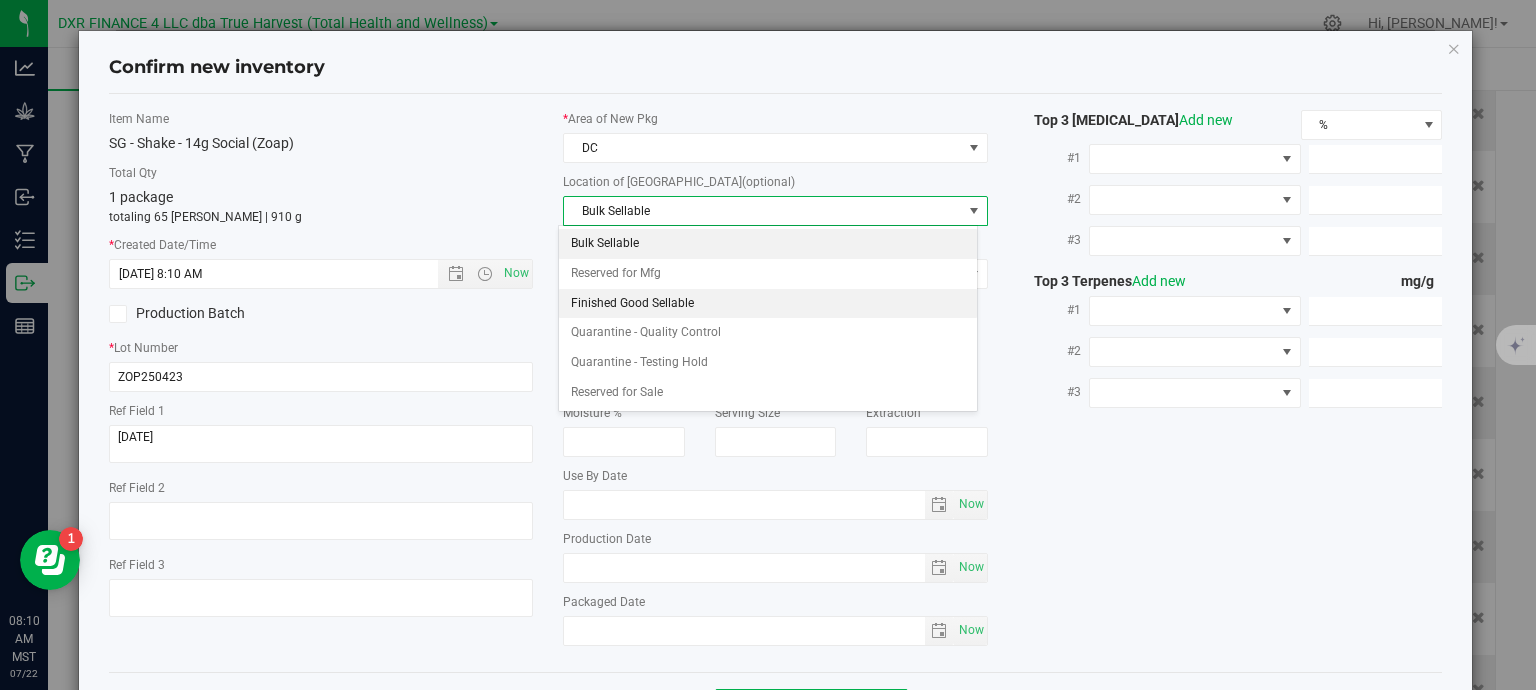 click on "Finished Good Sellable" at bounding box center (768, 304) 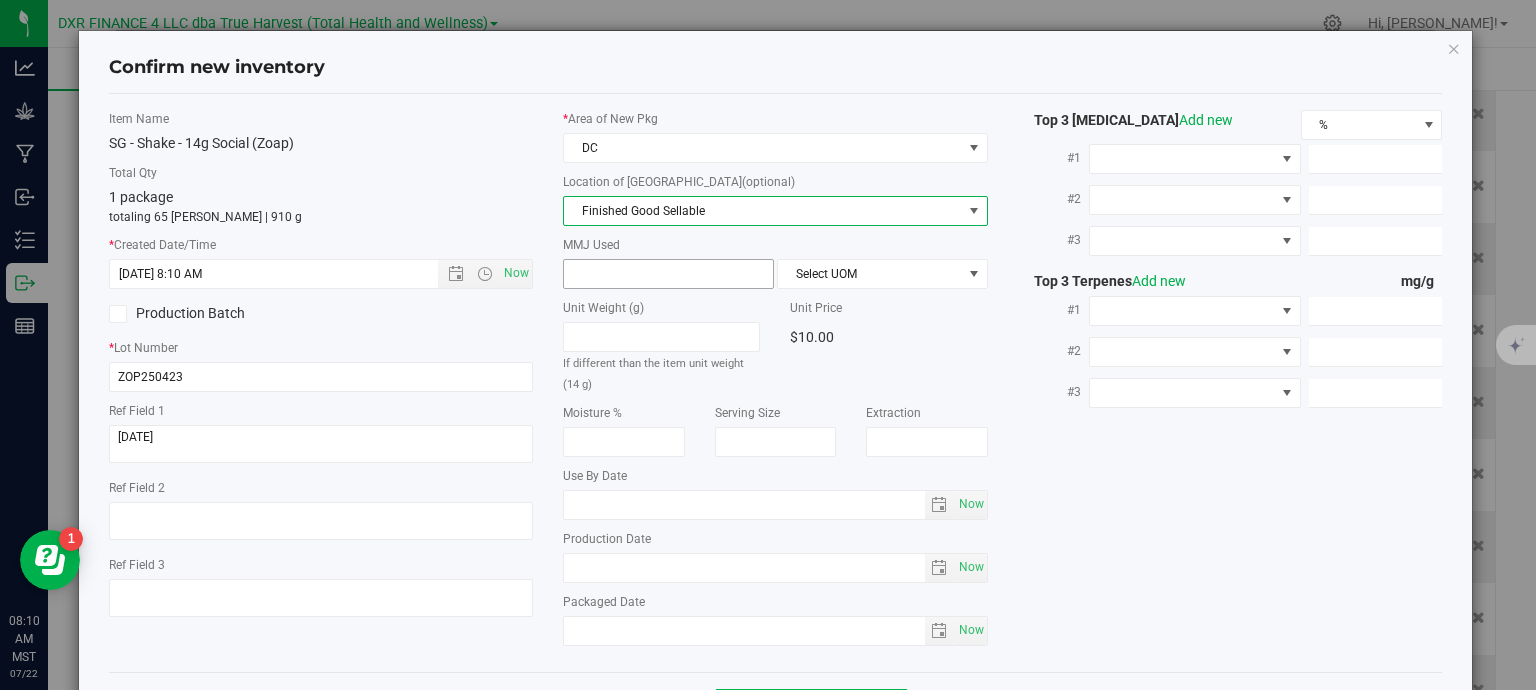 click at bounding box center (668, 274) 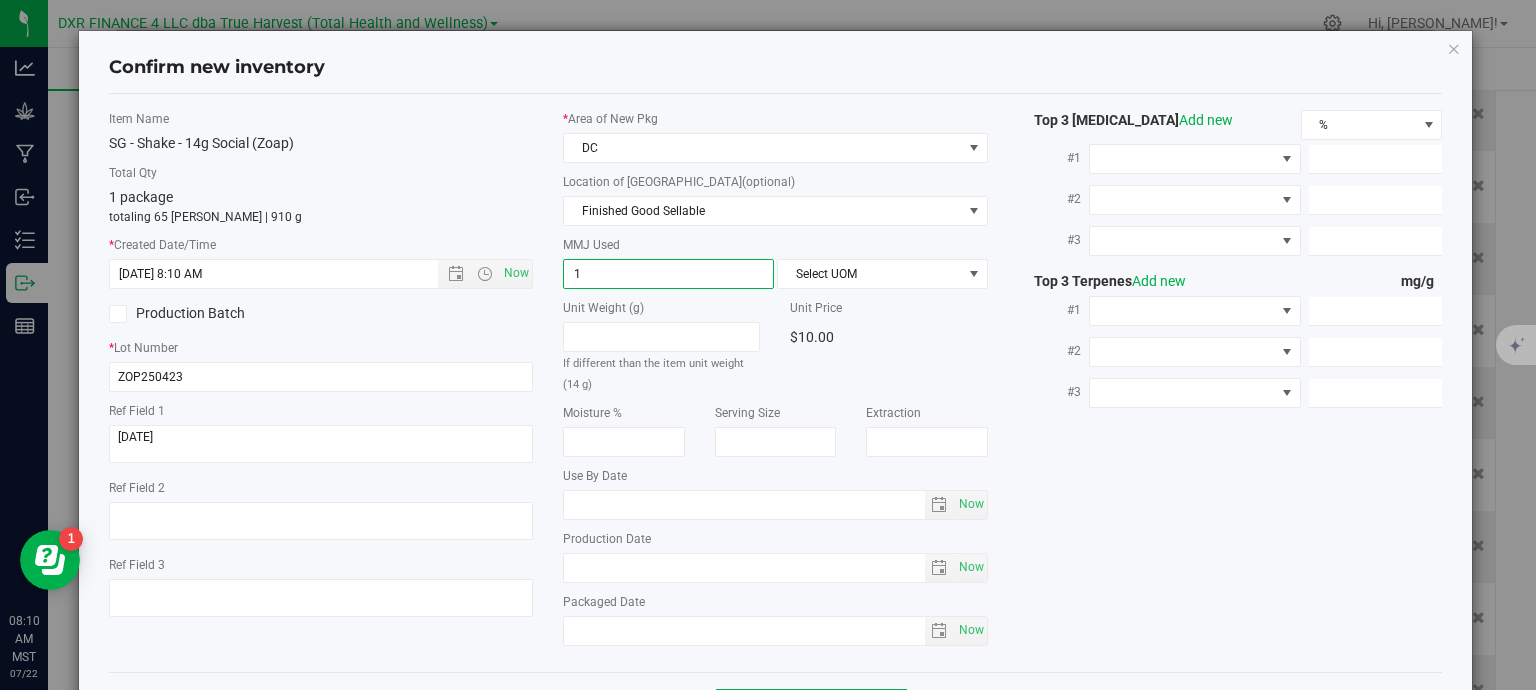 type on "14" 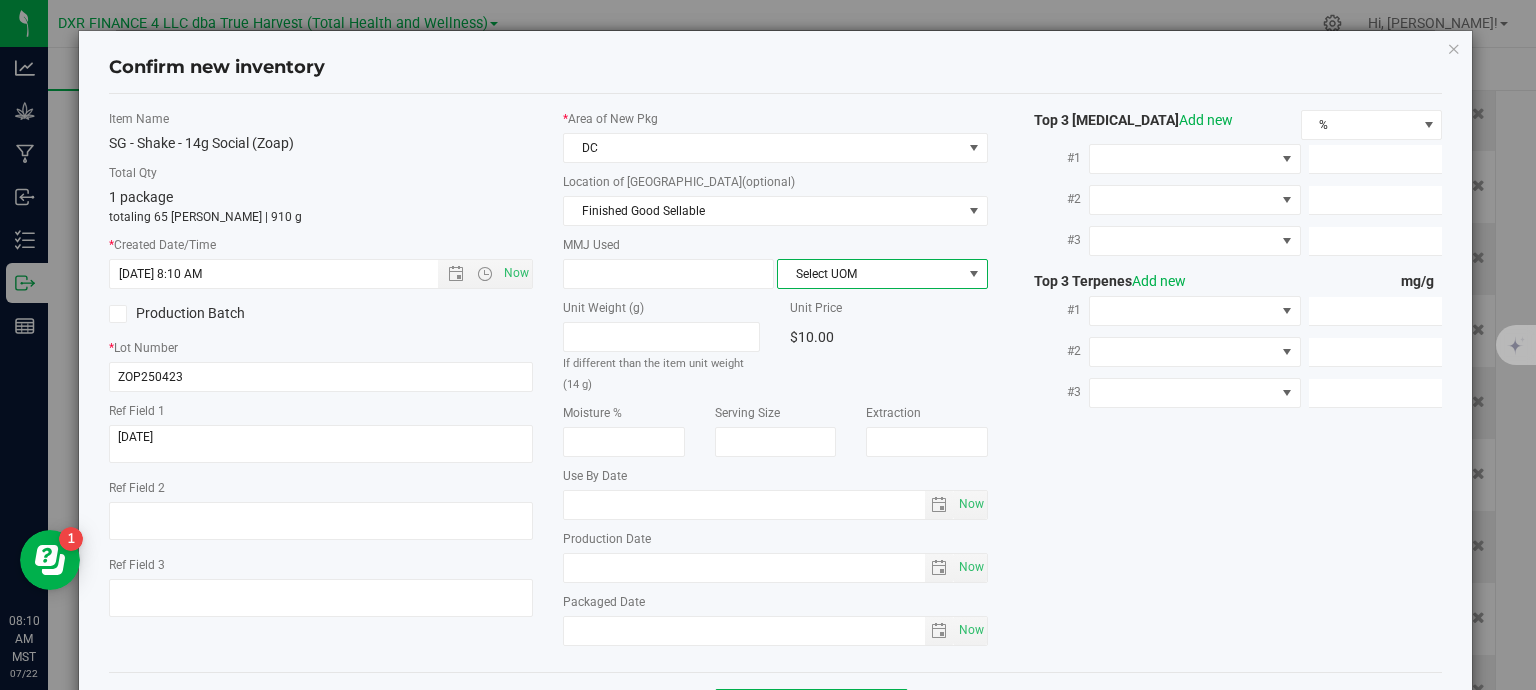 type on "14.0000" 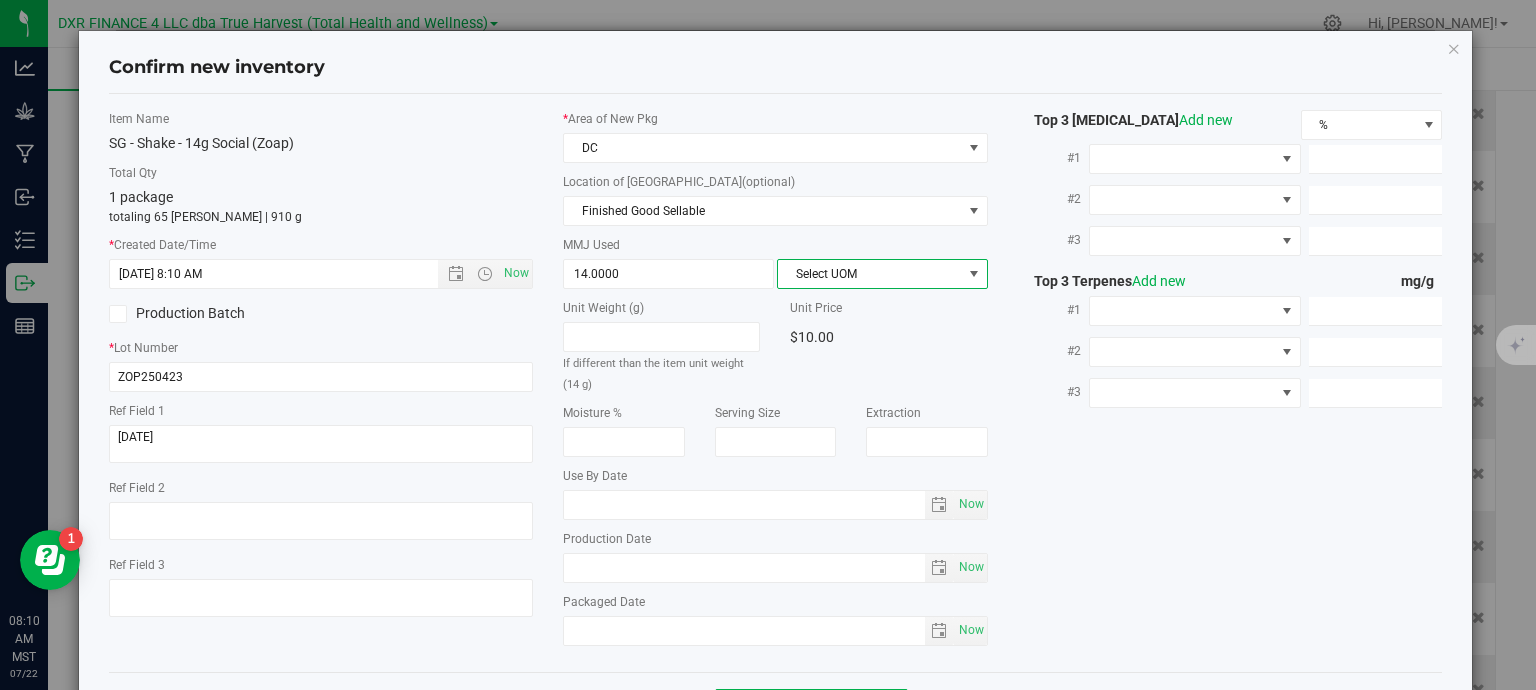 click on "Select UOM" at bounding box center (870, 274) 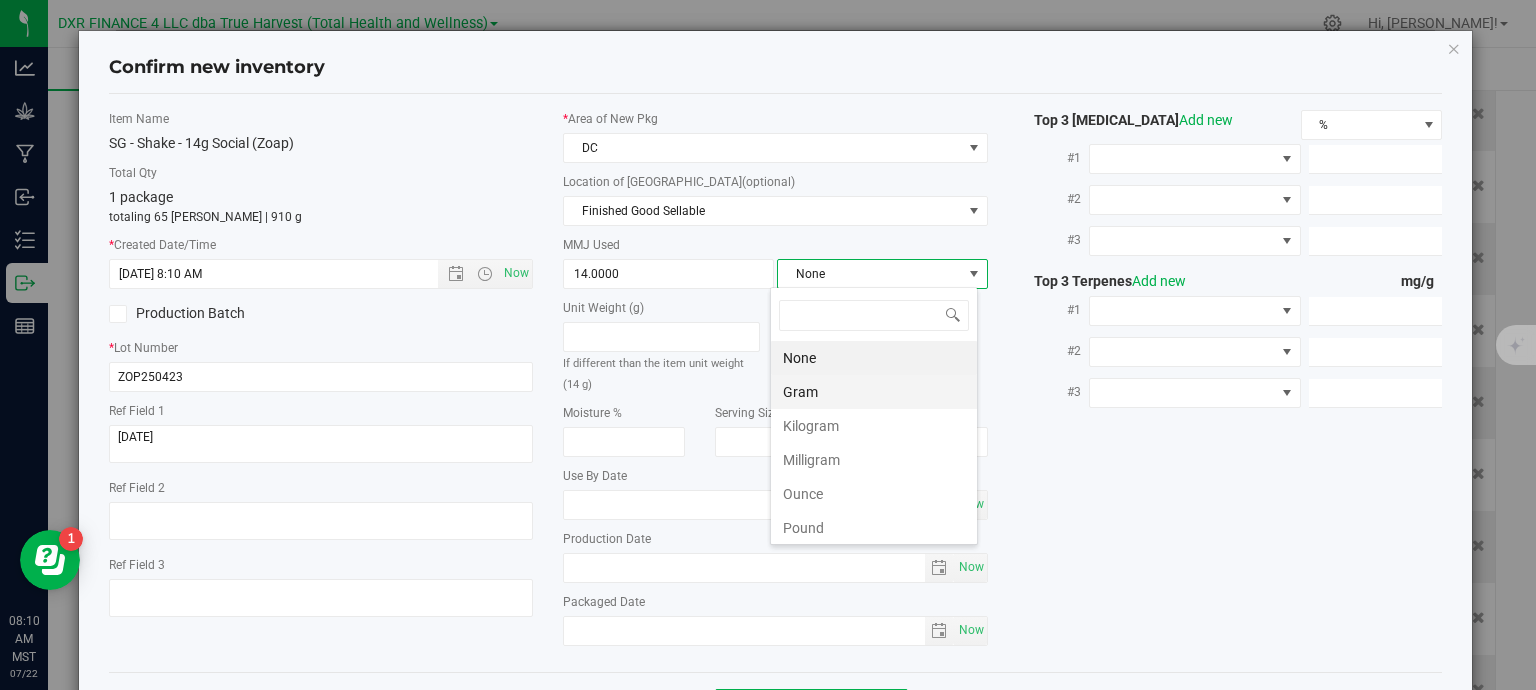 scroll, scrollTop: 99970, scrollLeft: 99792, axis: both 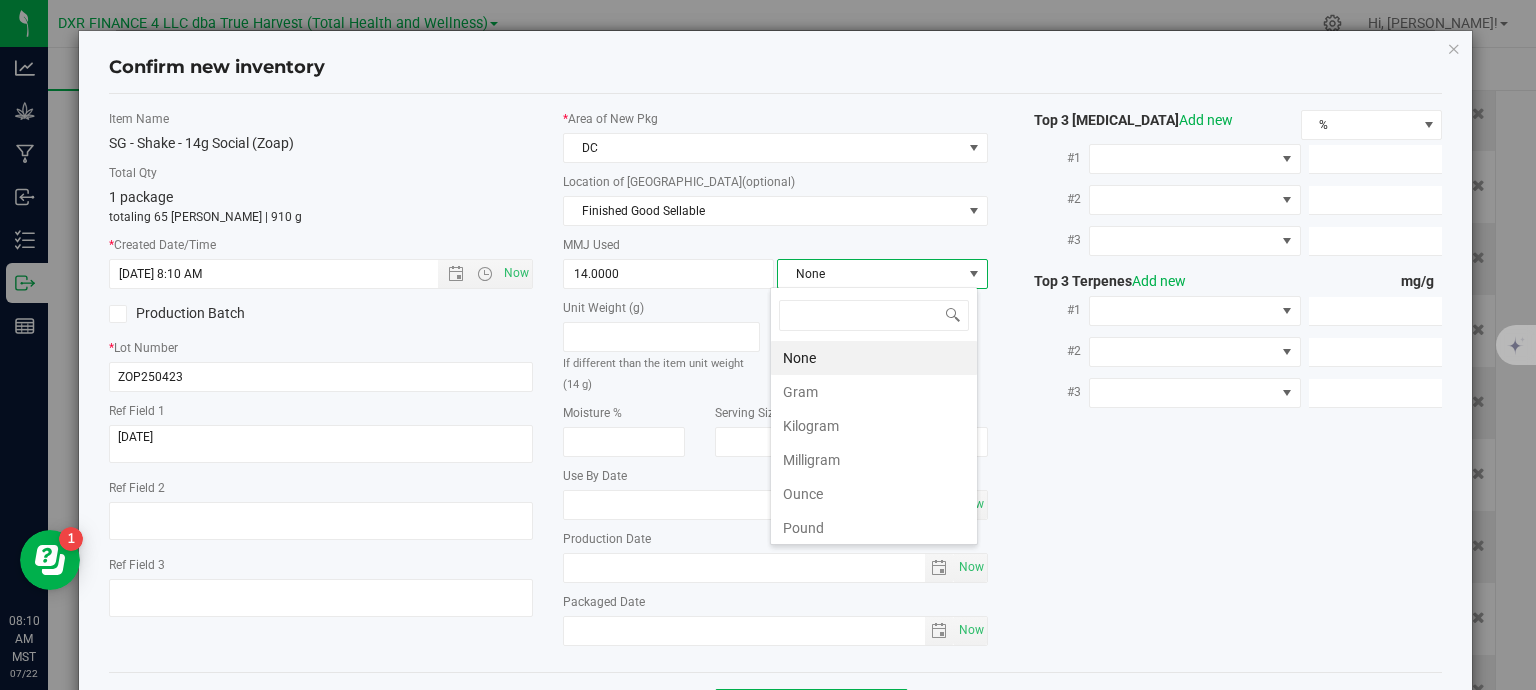 drag, startPoint x: 798, startPoint y: 389, endPoint x: 792, endPoint y: 379, distance: 11.661903 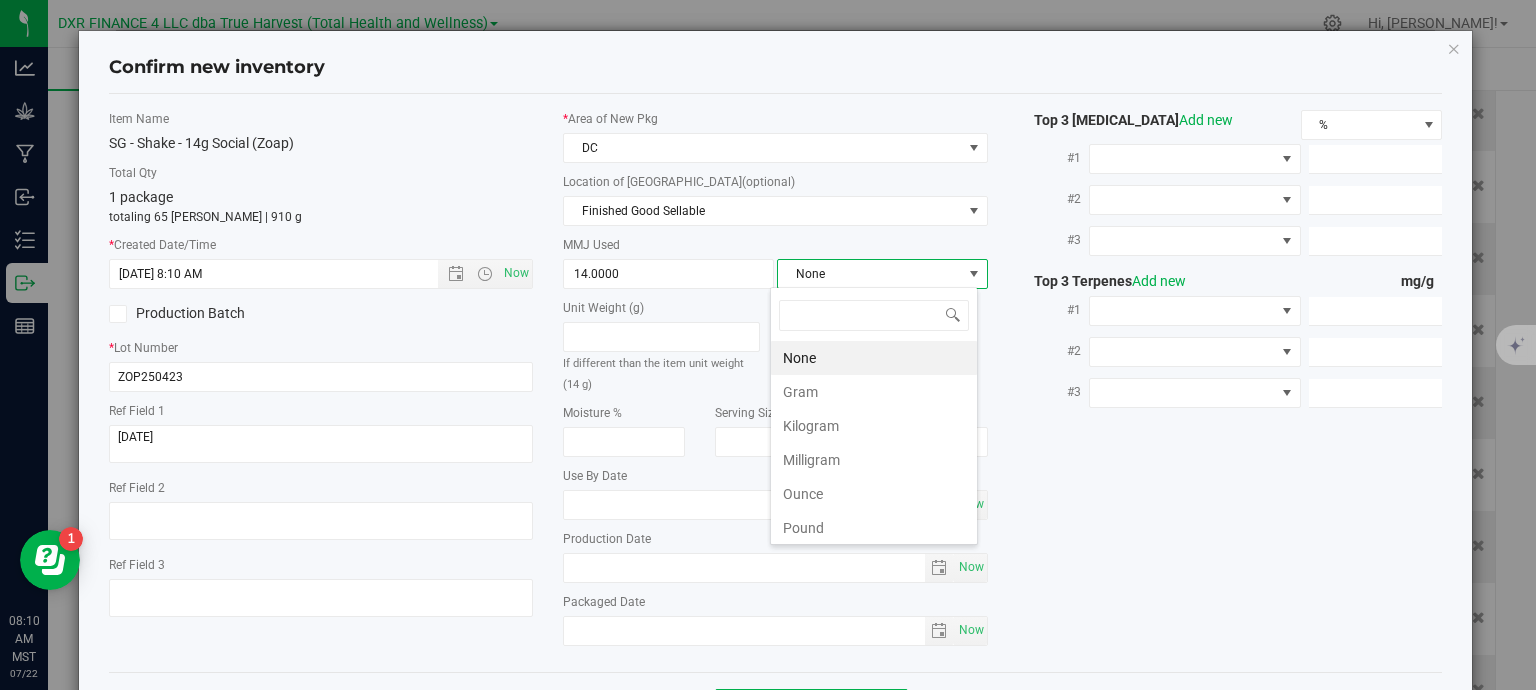 click on "Gram" at bounding box center [874, 392] 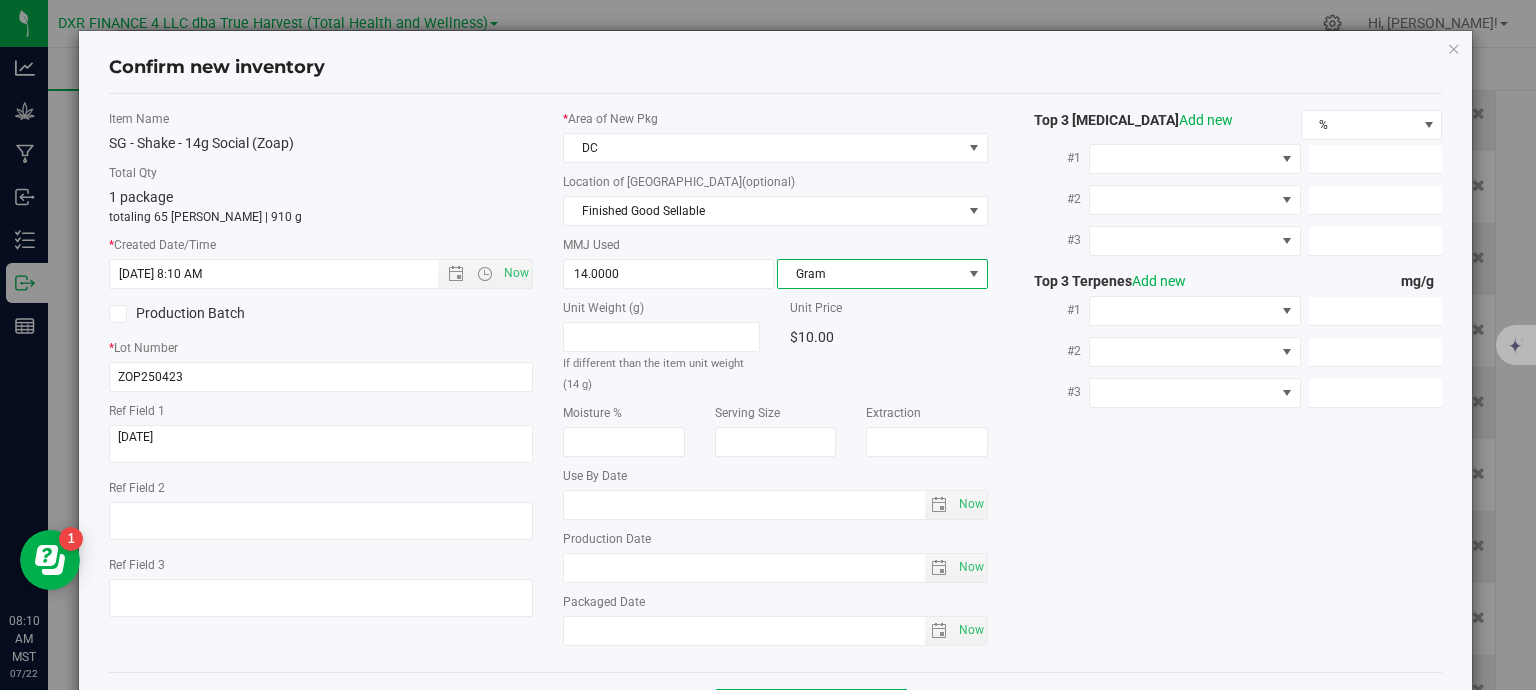 scroll, scrollTop: 75, scrollLeft: 0, axis: vertical 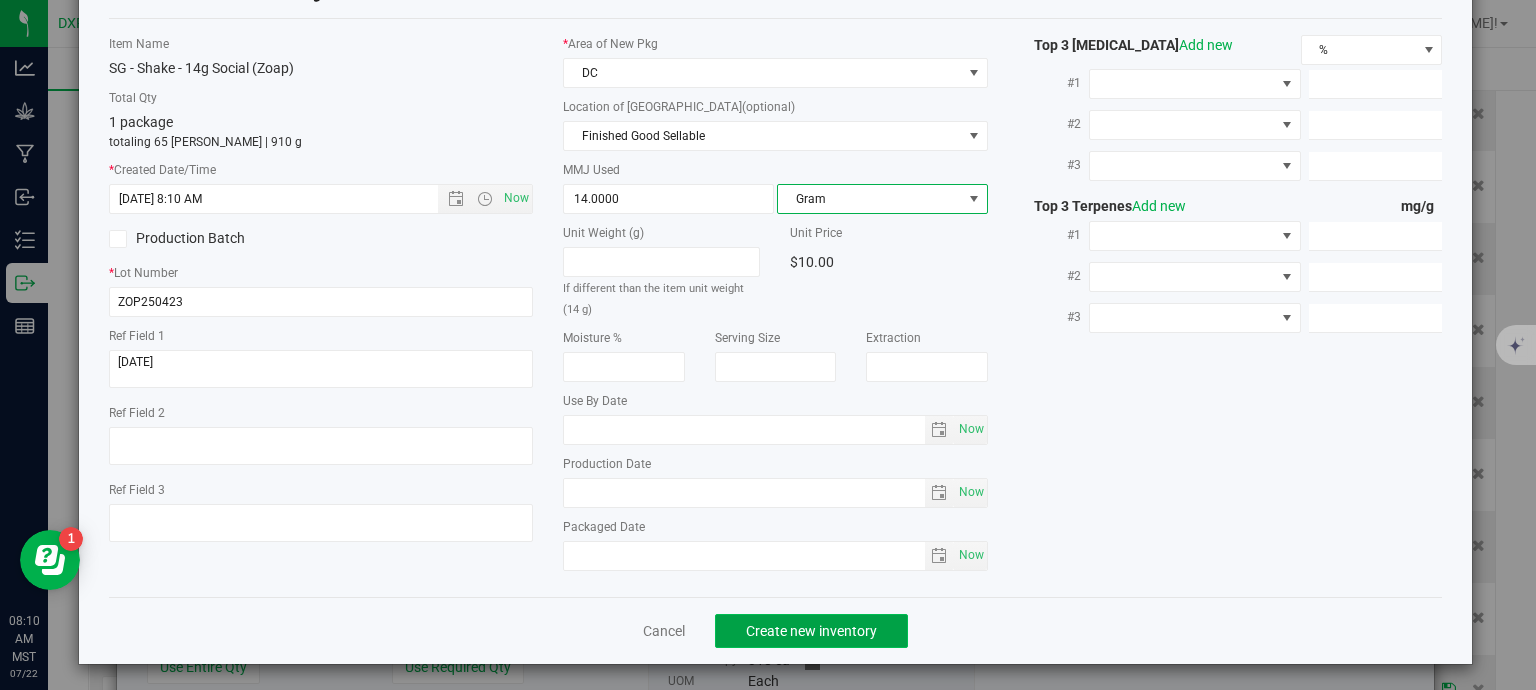 click on "Create new inventory" 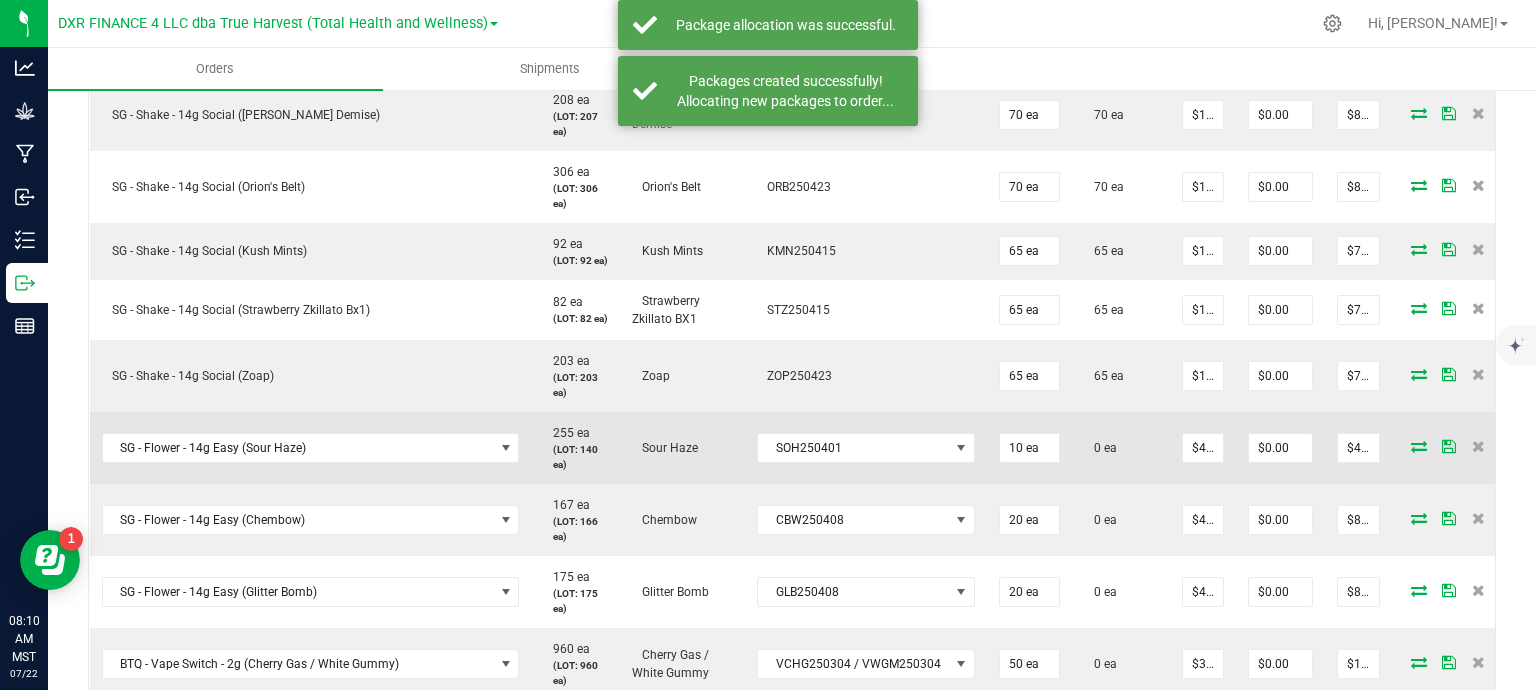click at bounding box center [1419, 446] 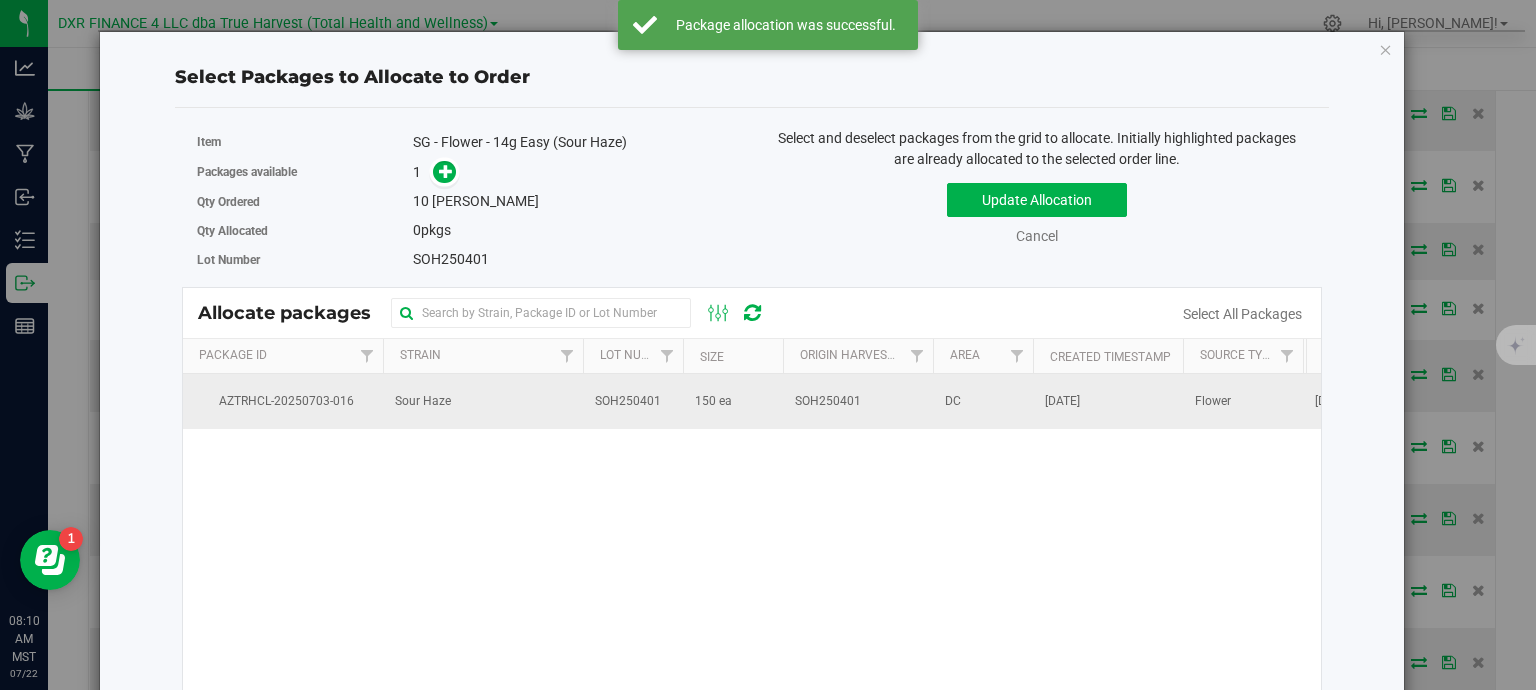 click on "150 ea" at bounding box center (713, 401) 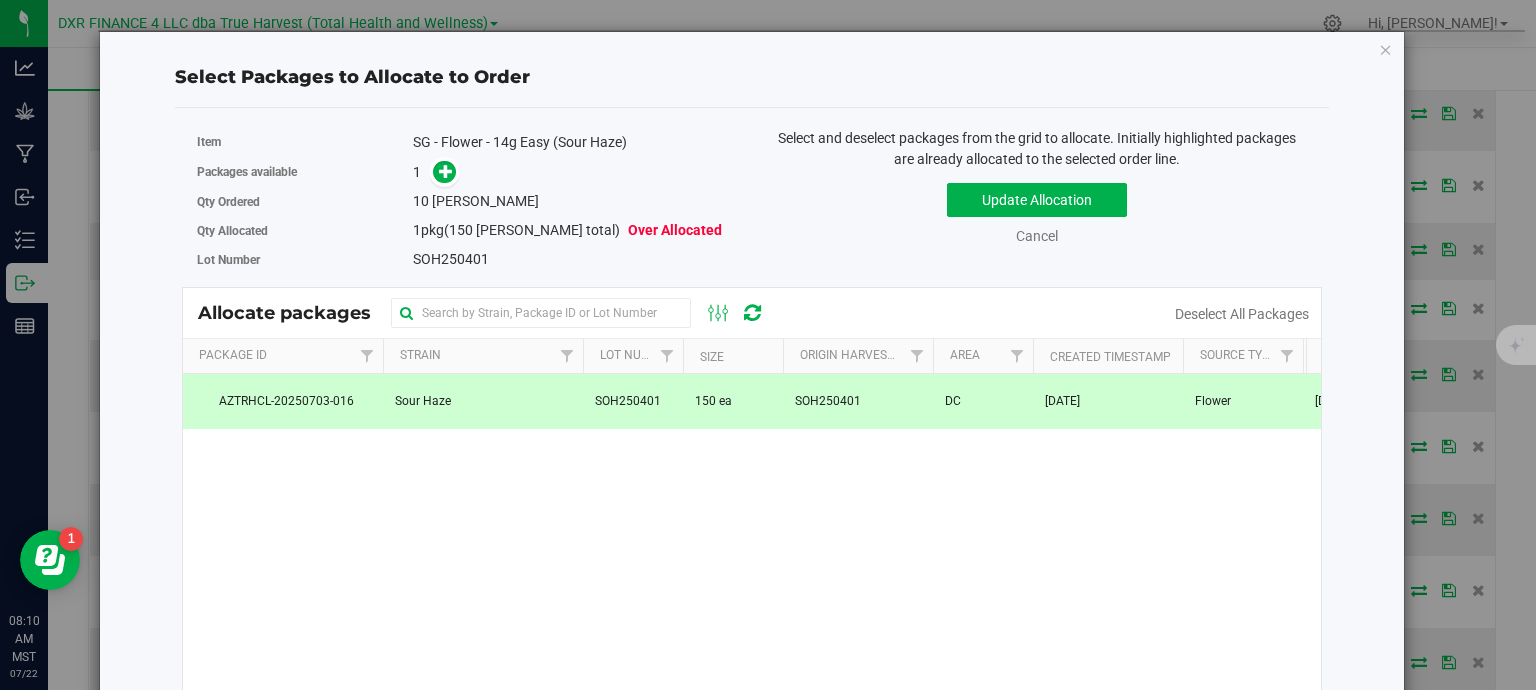 click at bounding box center (440, 172) 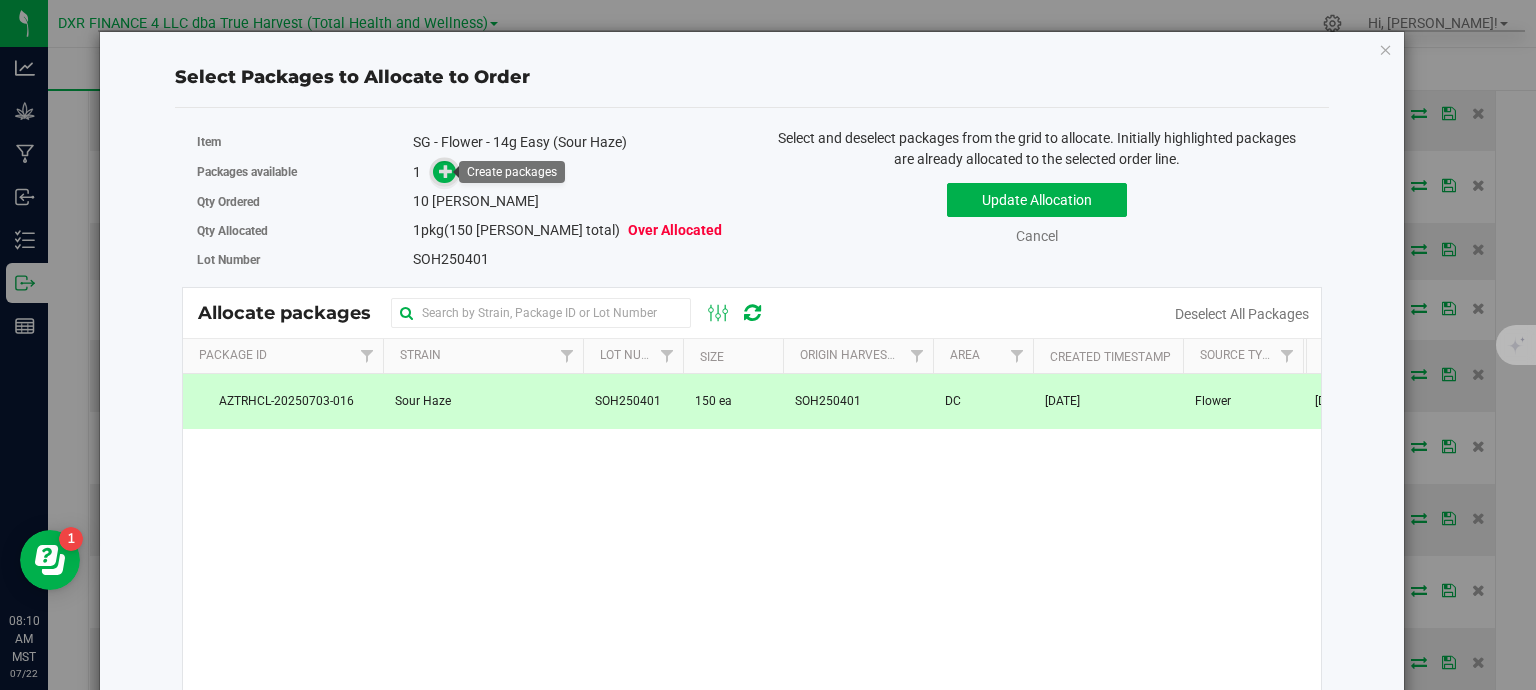 click at bounding box center (446, 171) 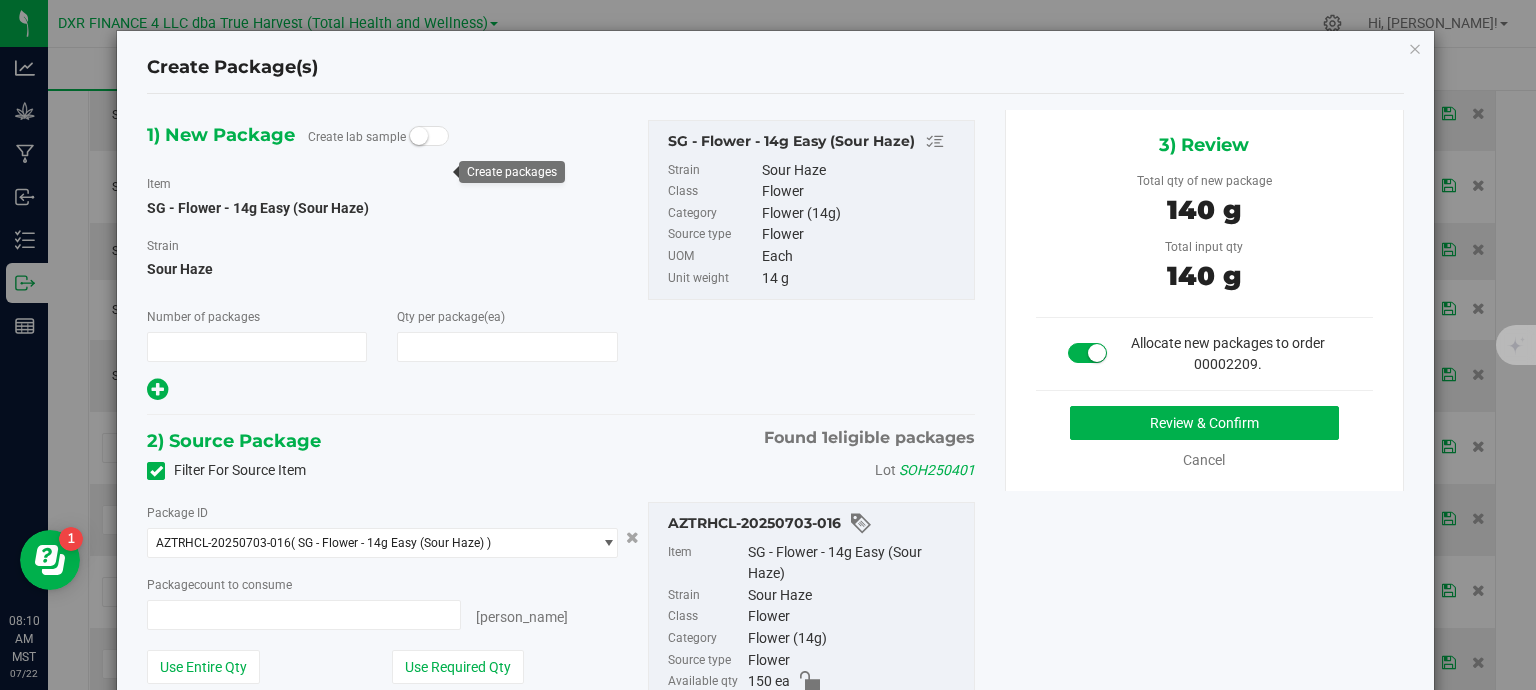type on "1" 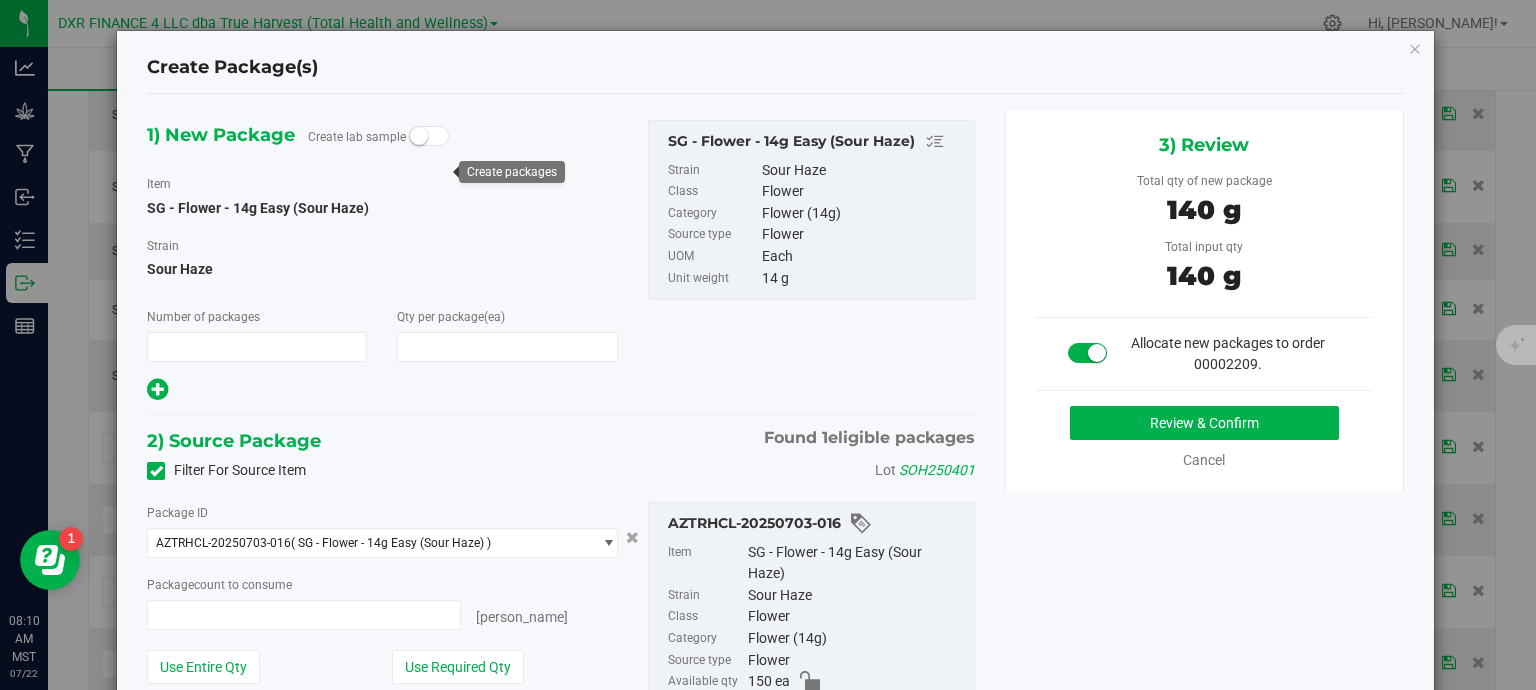type on "10" 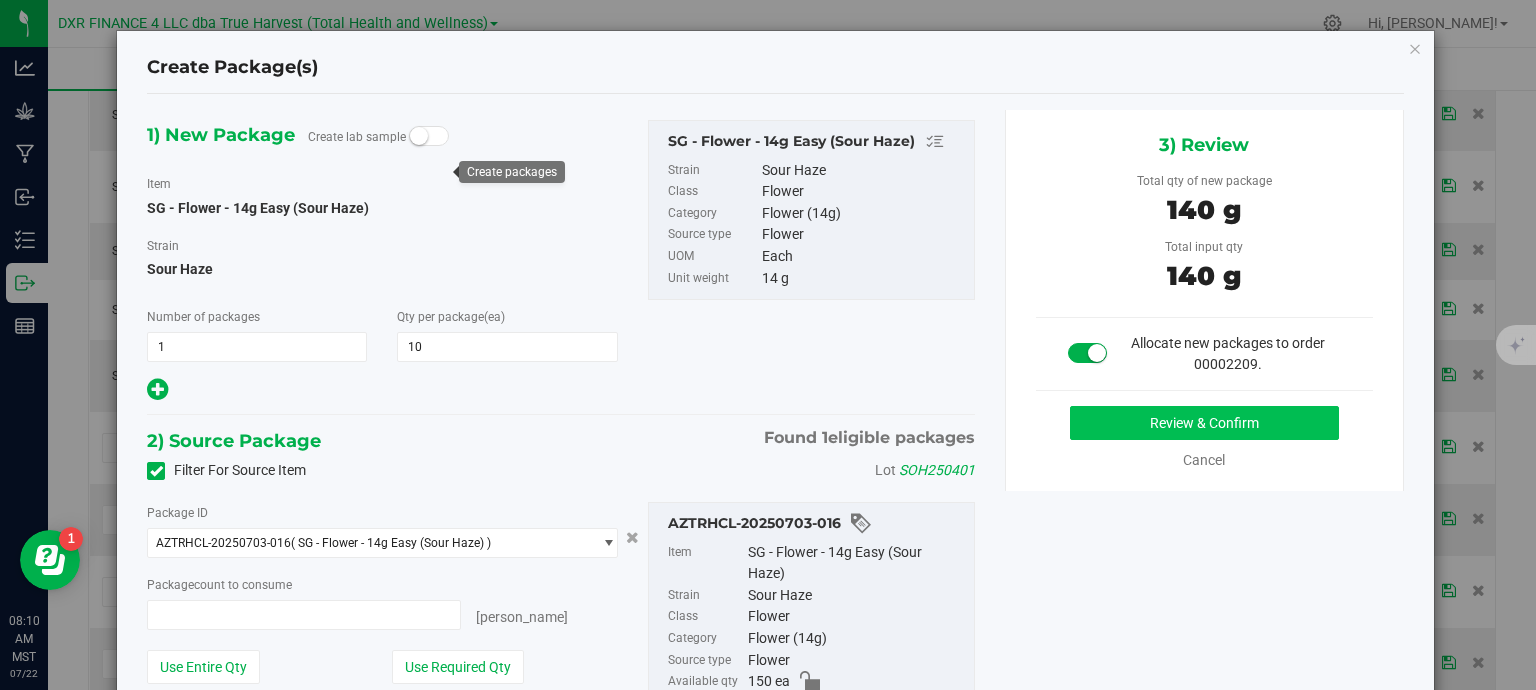 type on "10 ea" 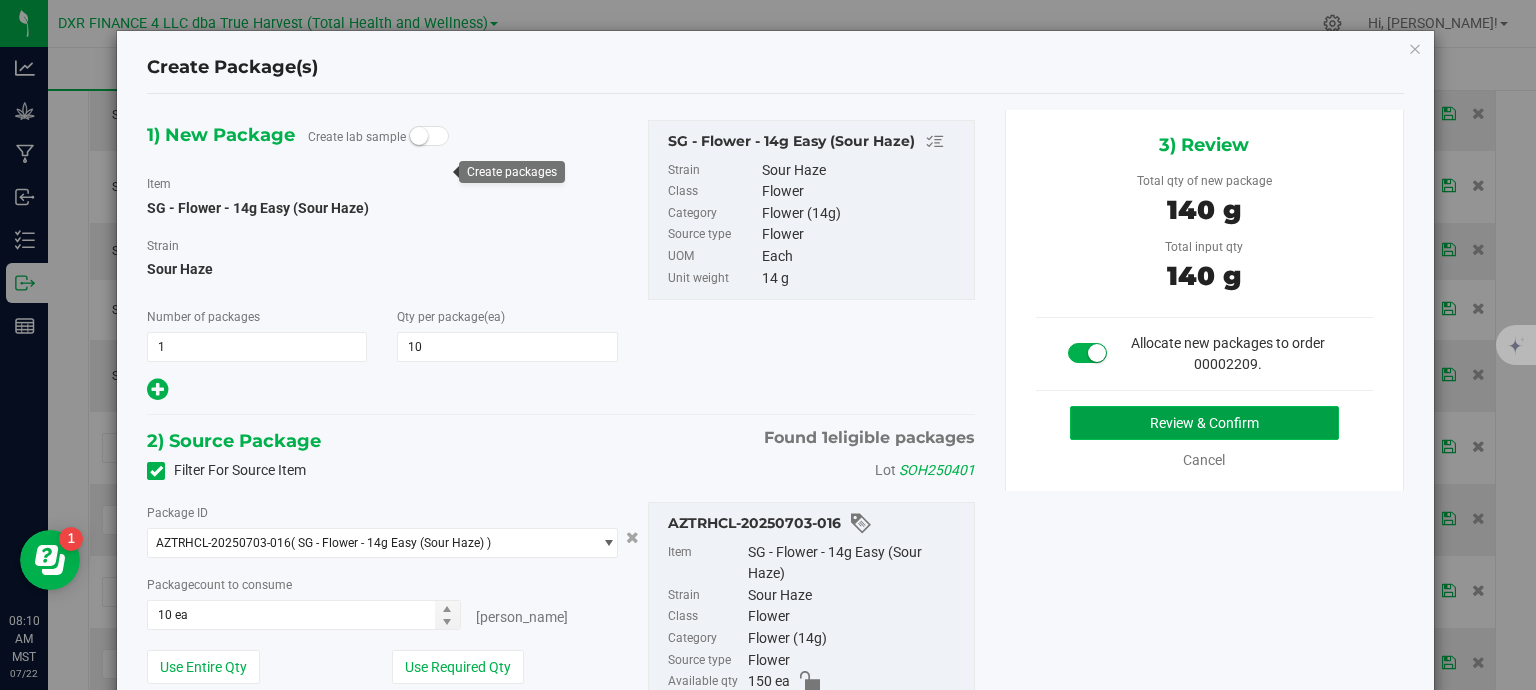 click on "Review & Confirm" at bounding box center (1204, 423) 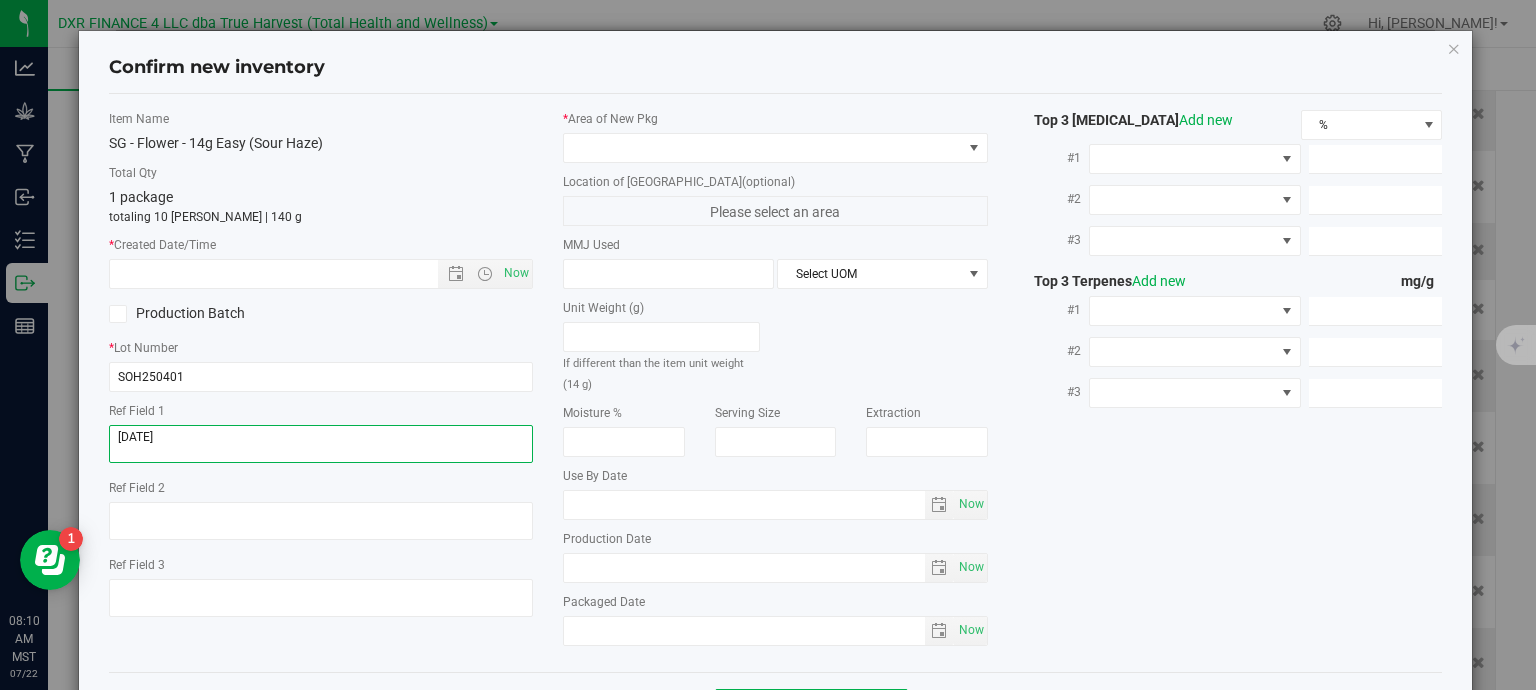 click at bounding box center (321, 444) 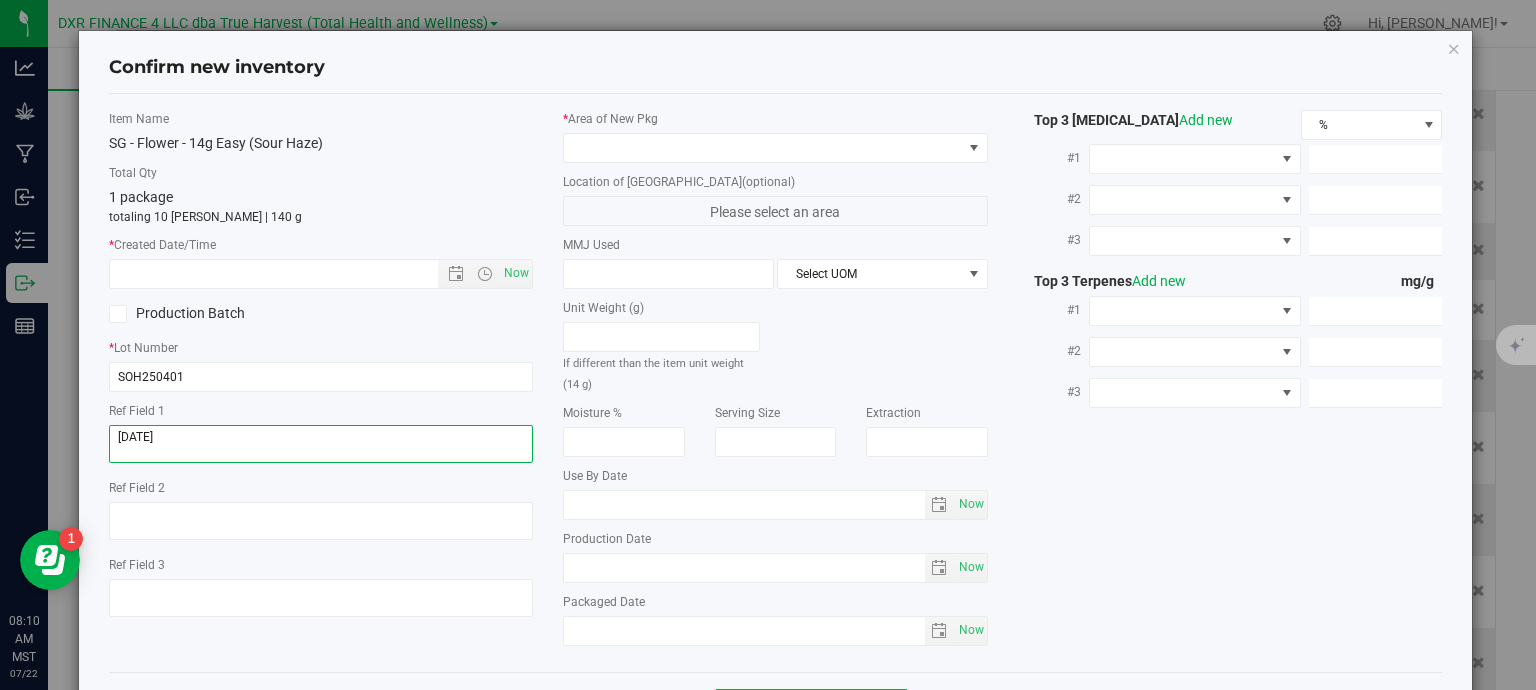 click at bounding box center (321, 444) 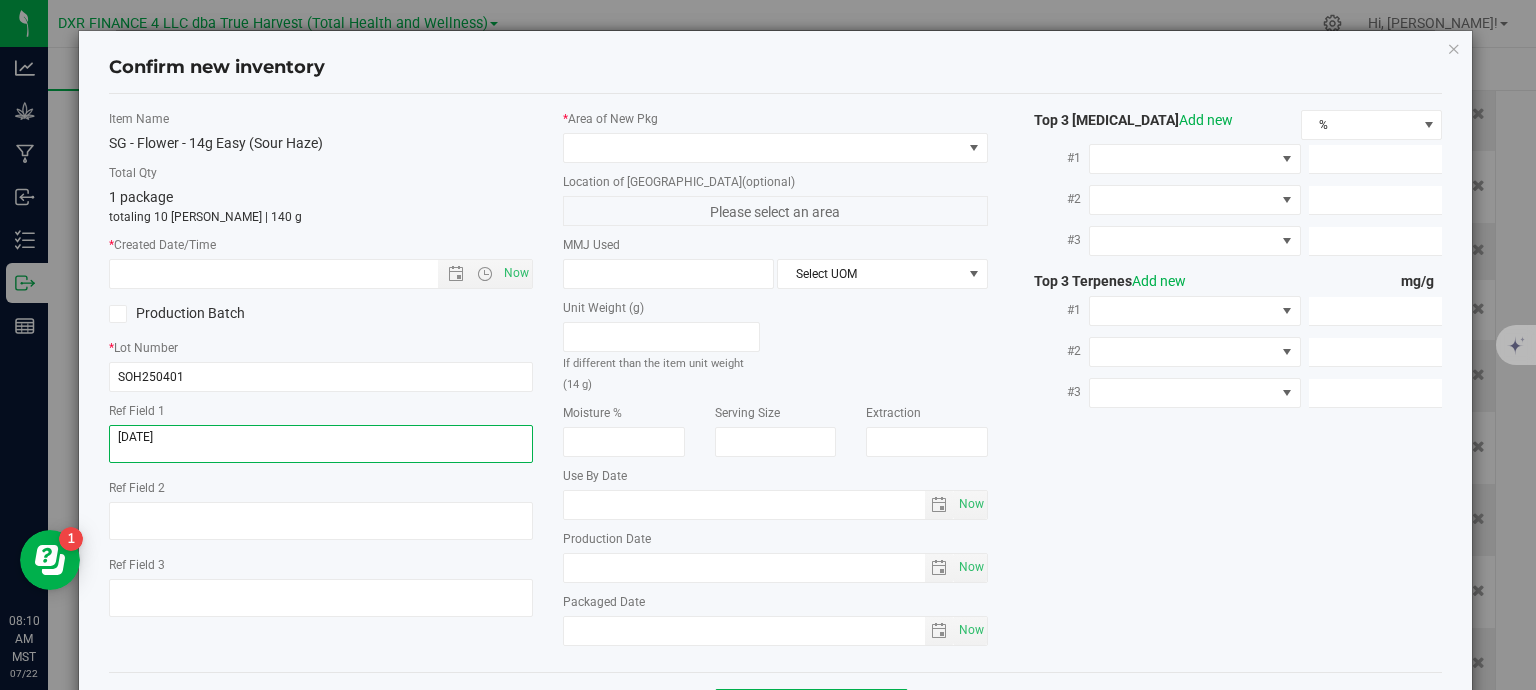 click at bounding box center (321, 444) 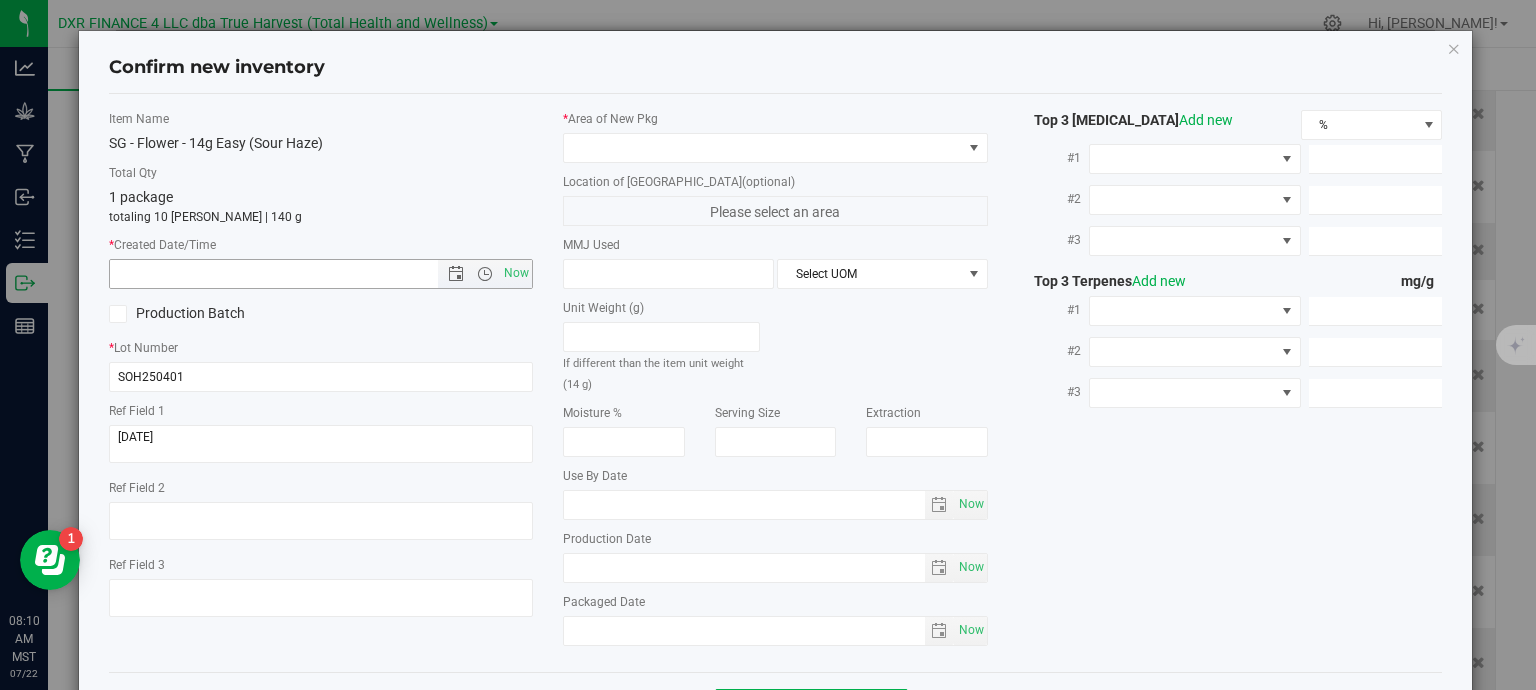 click at bounding box center (291, 274) 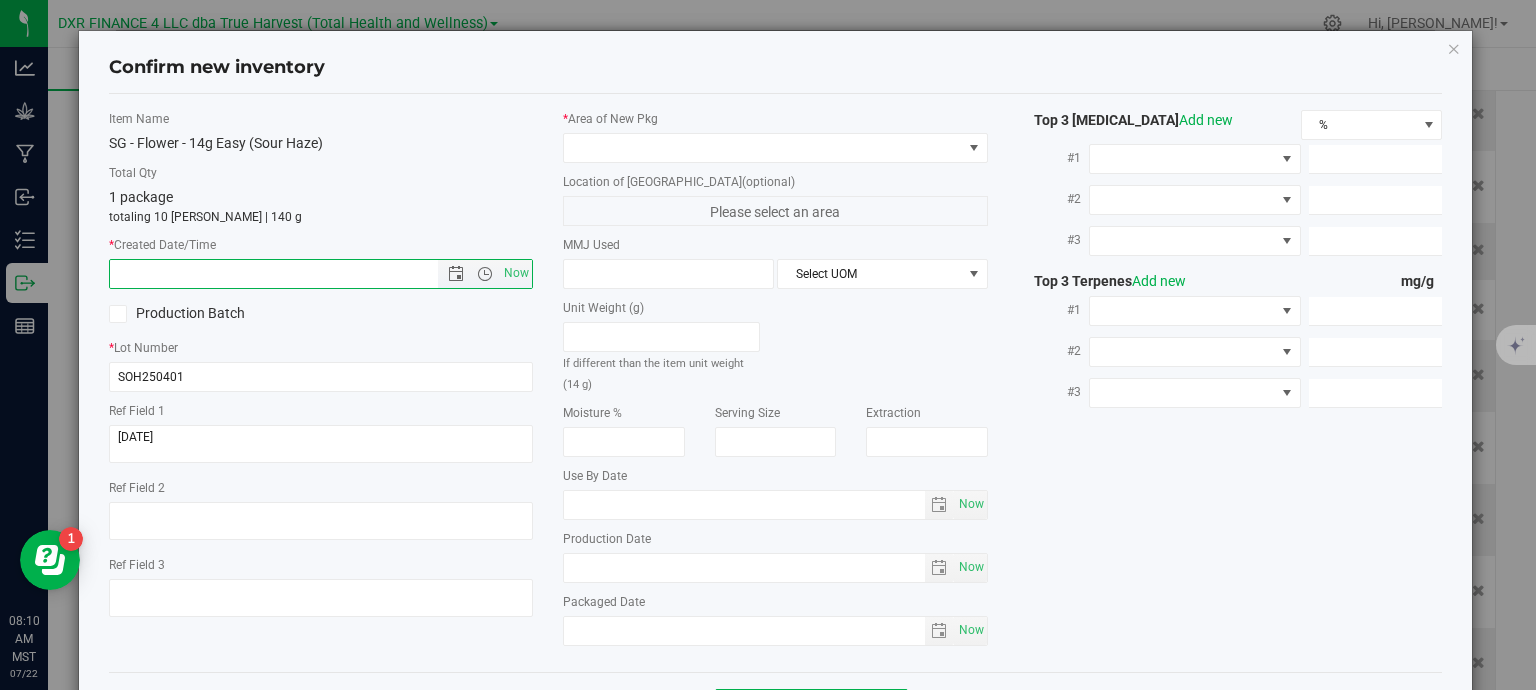 paste on "2025-04-01" 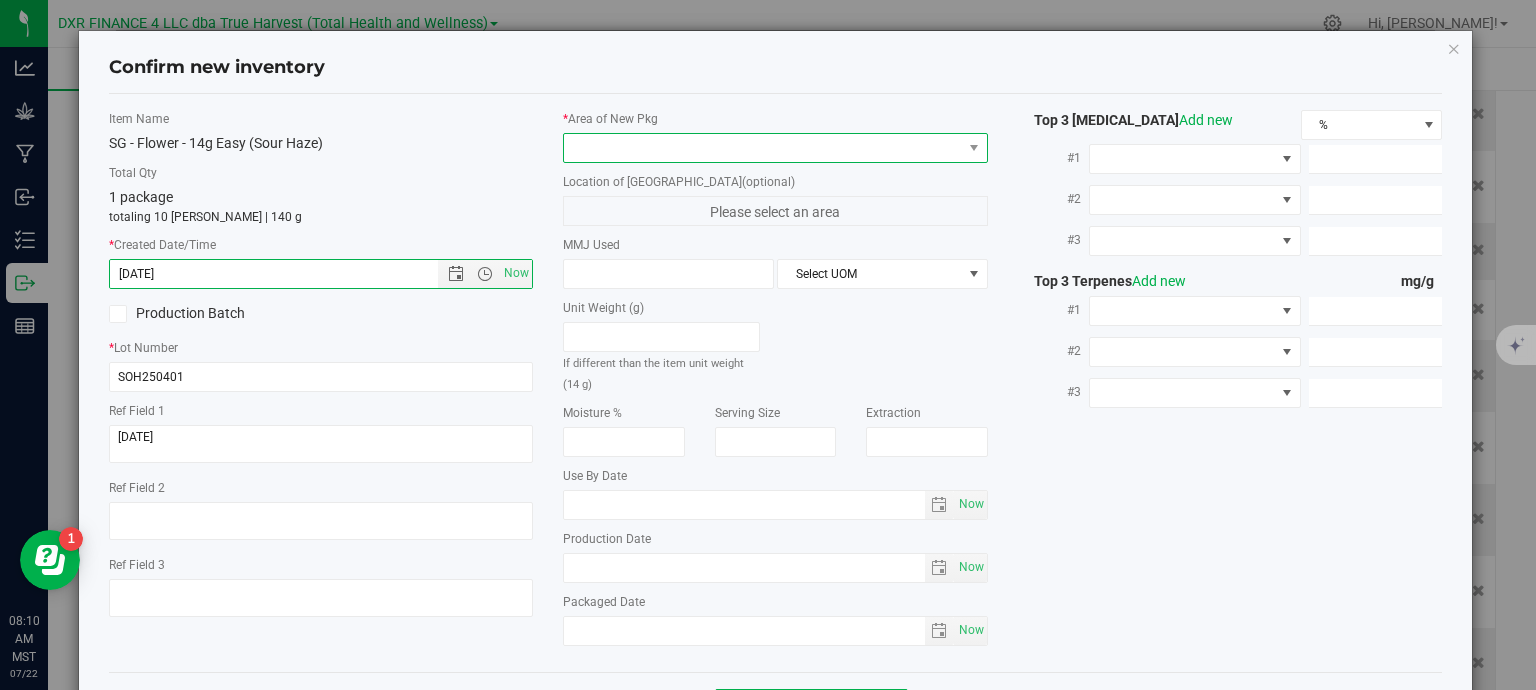 click at bounding box center (763, 148) 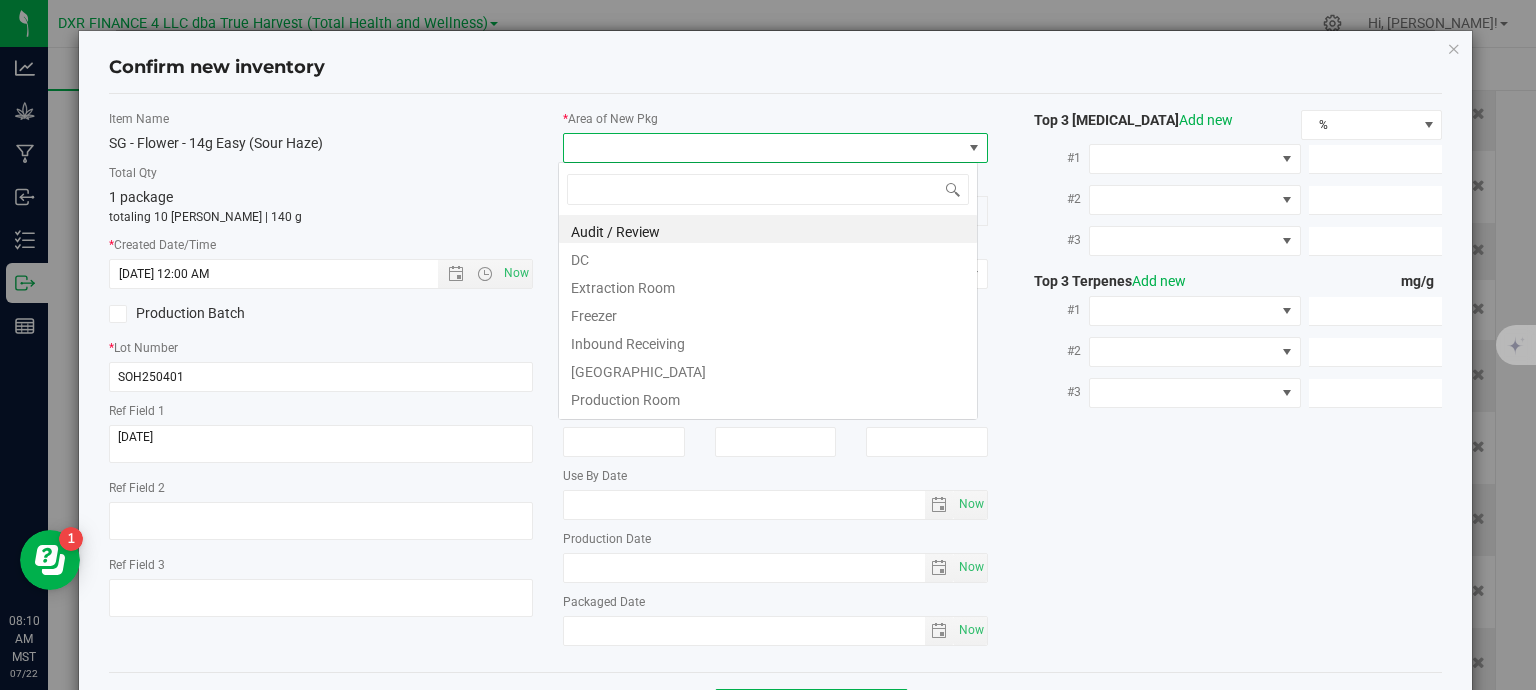 type on "4/1/2025 8:10 AM" 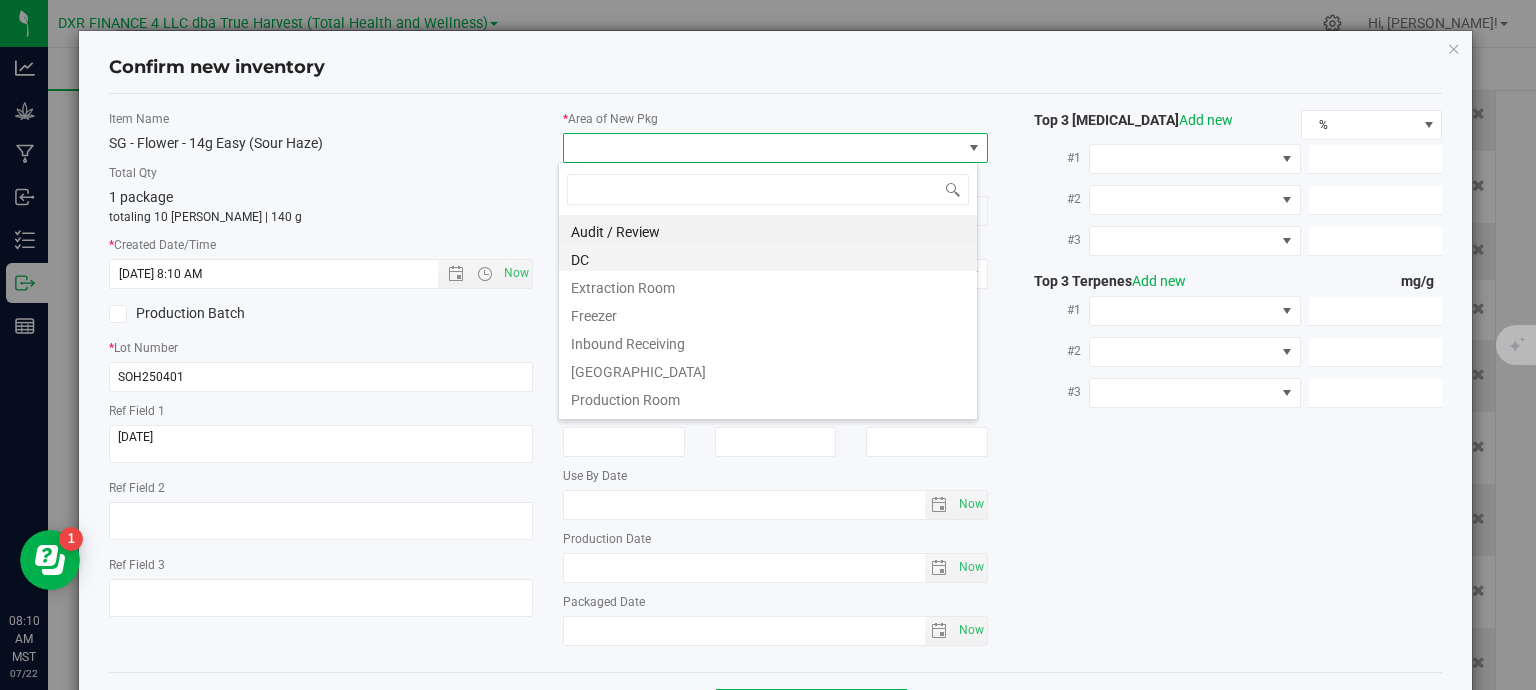 scroll, scrollTop: 99970, scrollLeft: 99580, axis: both 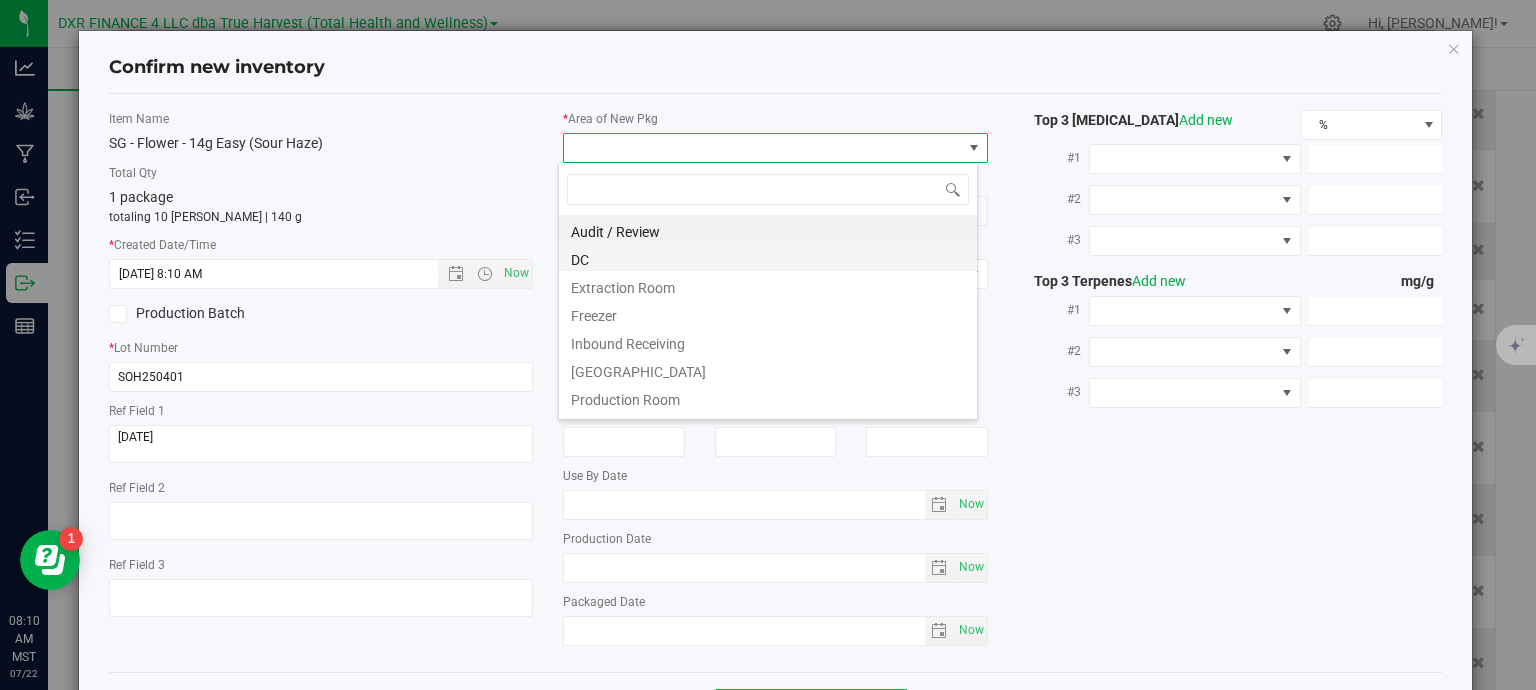 click on "DC" at bounding box center [768, 257] 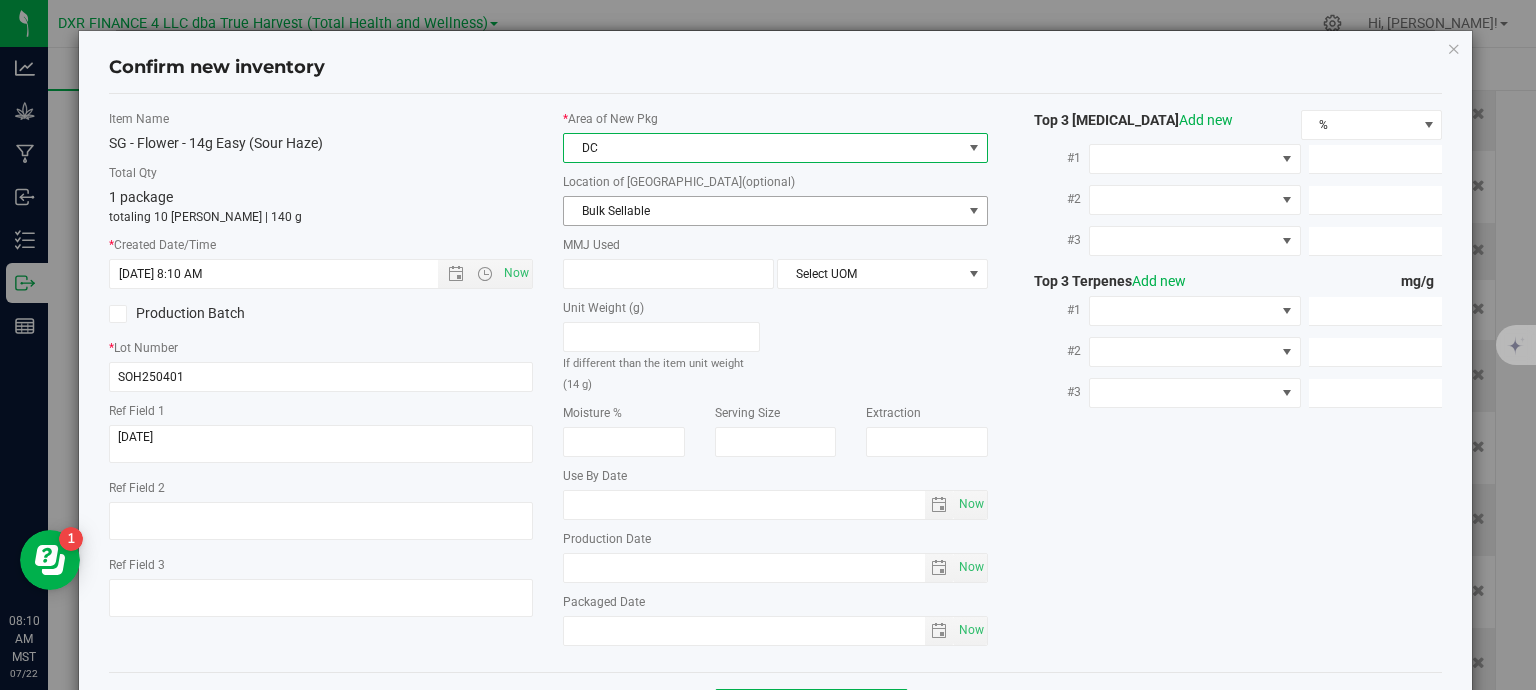 click on "Bulk Sellable" at bounding box center (763, 211) 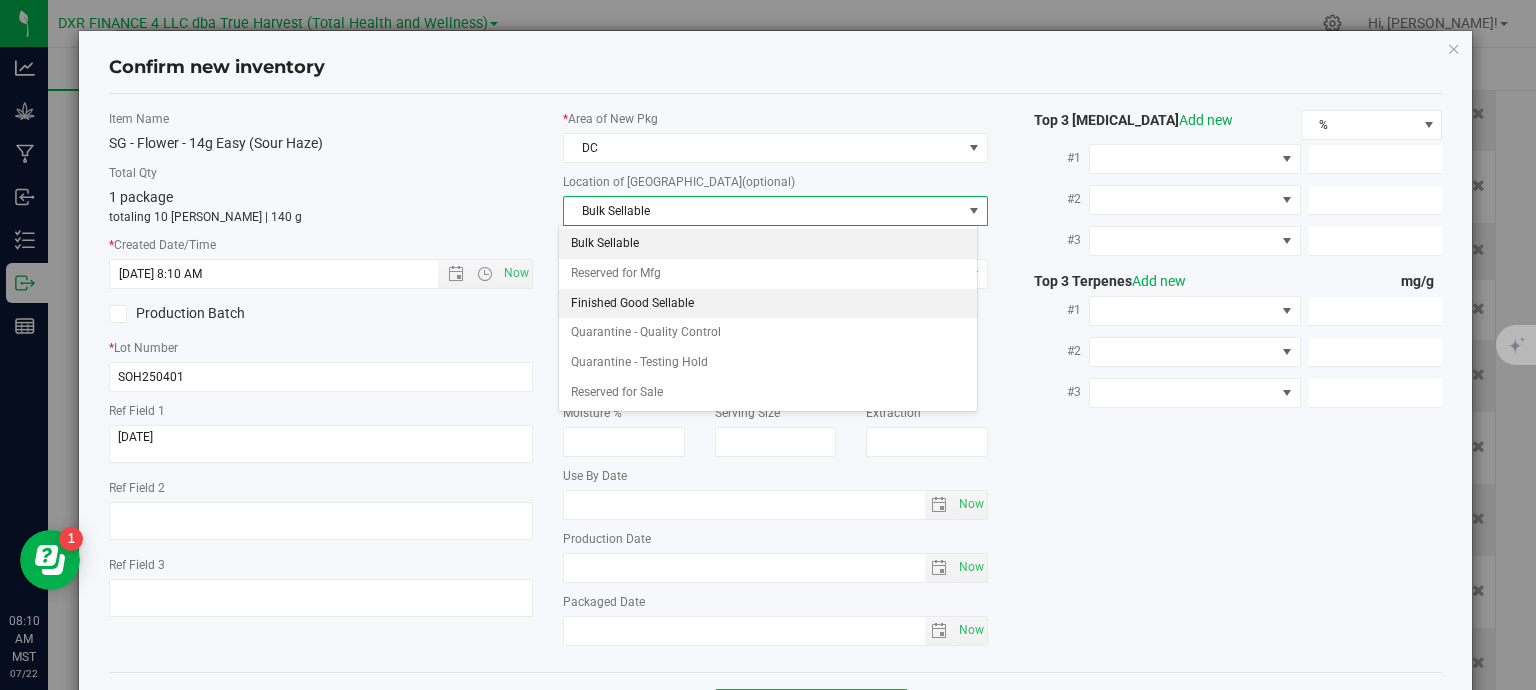 click on "Finished Good Sellable" at bounding box center (768, 304) 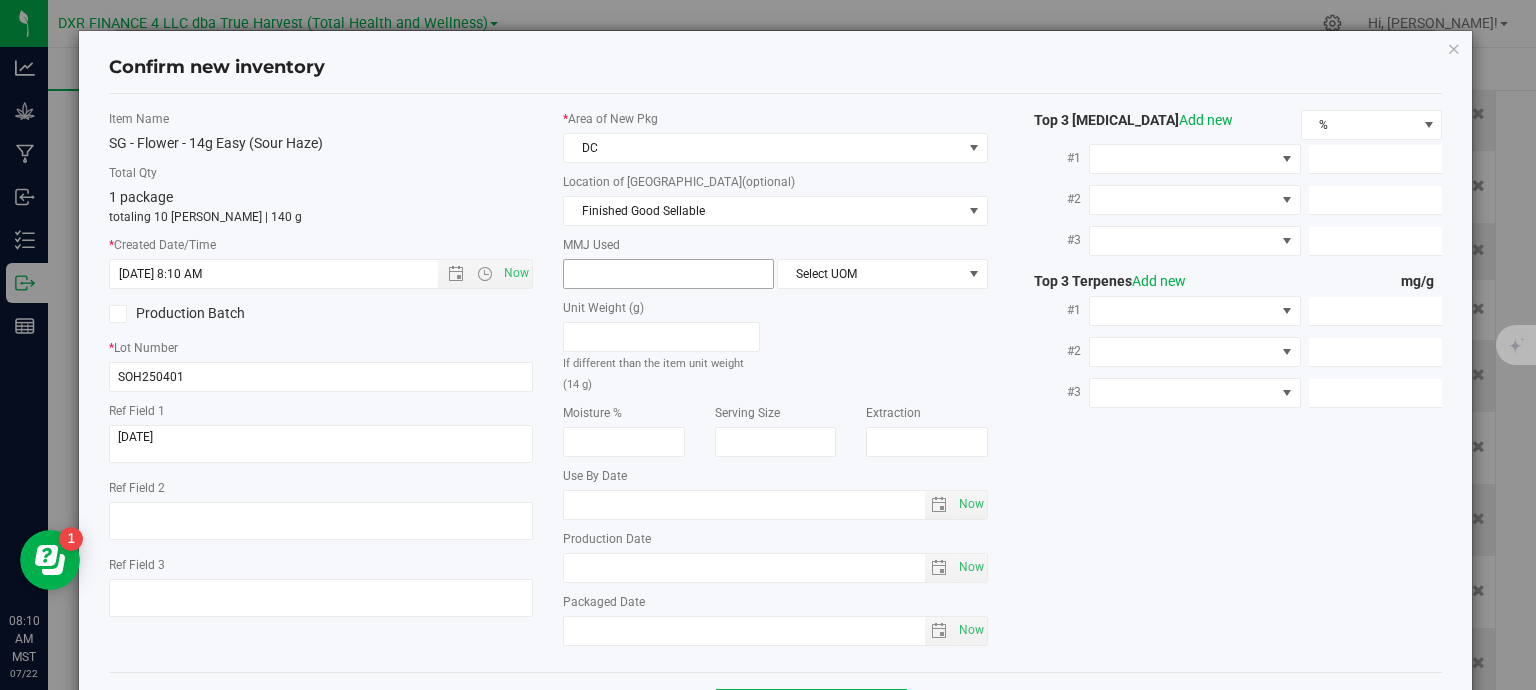 click at bounding box center [668, 274] 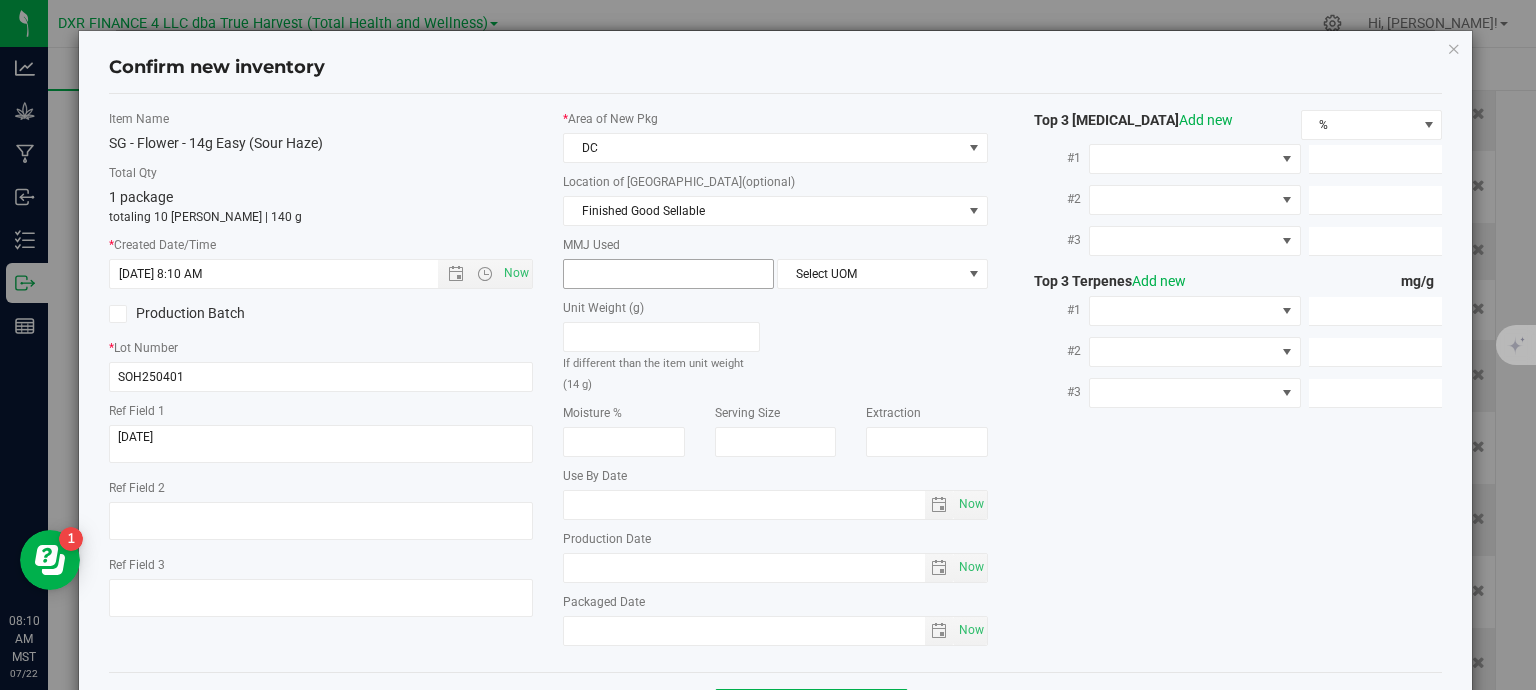 click at bounding box center (668, 274) 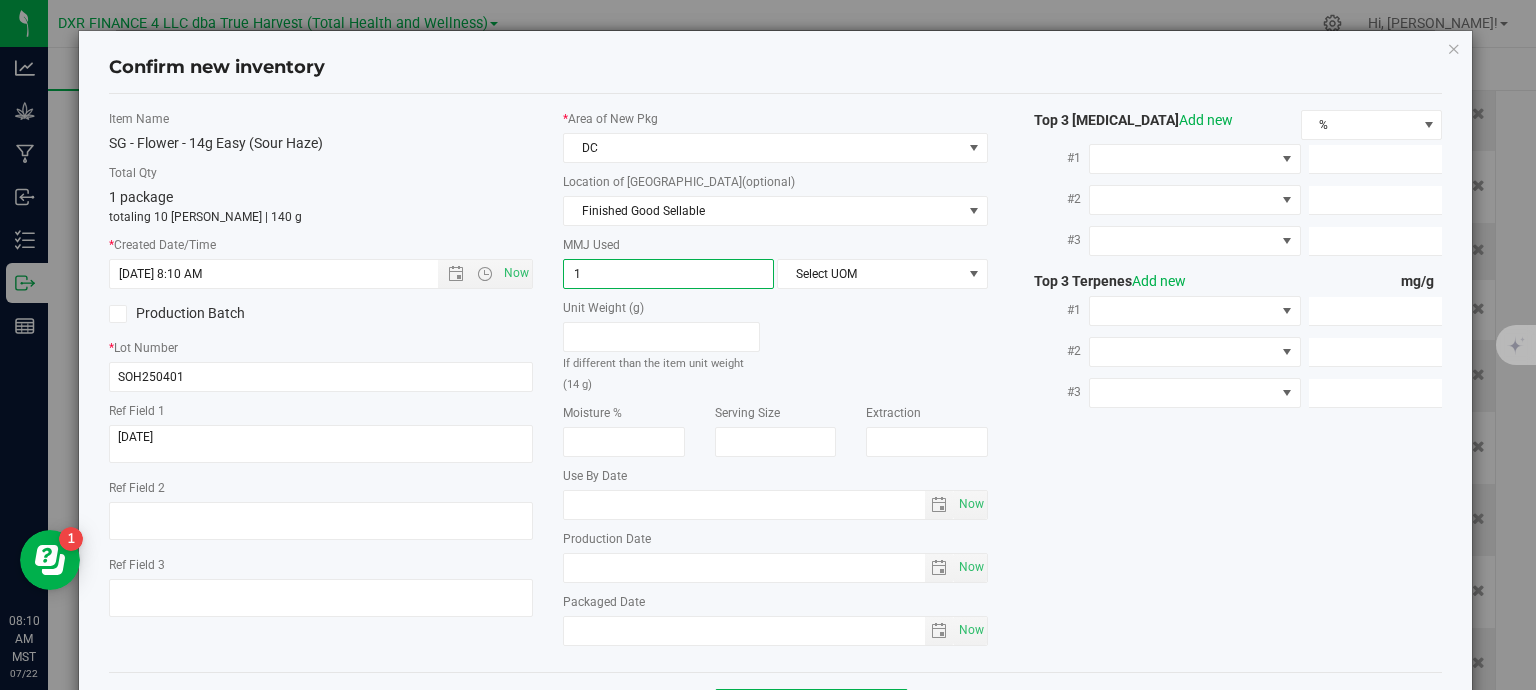type on "14" 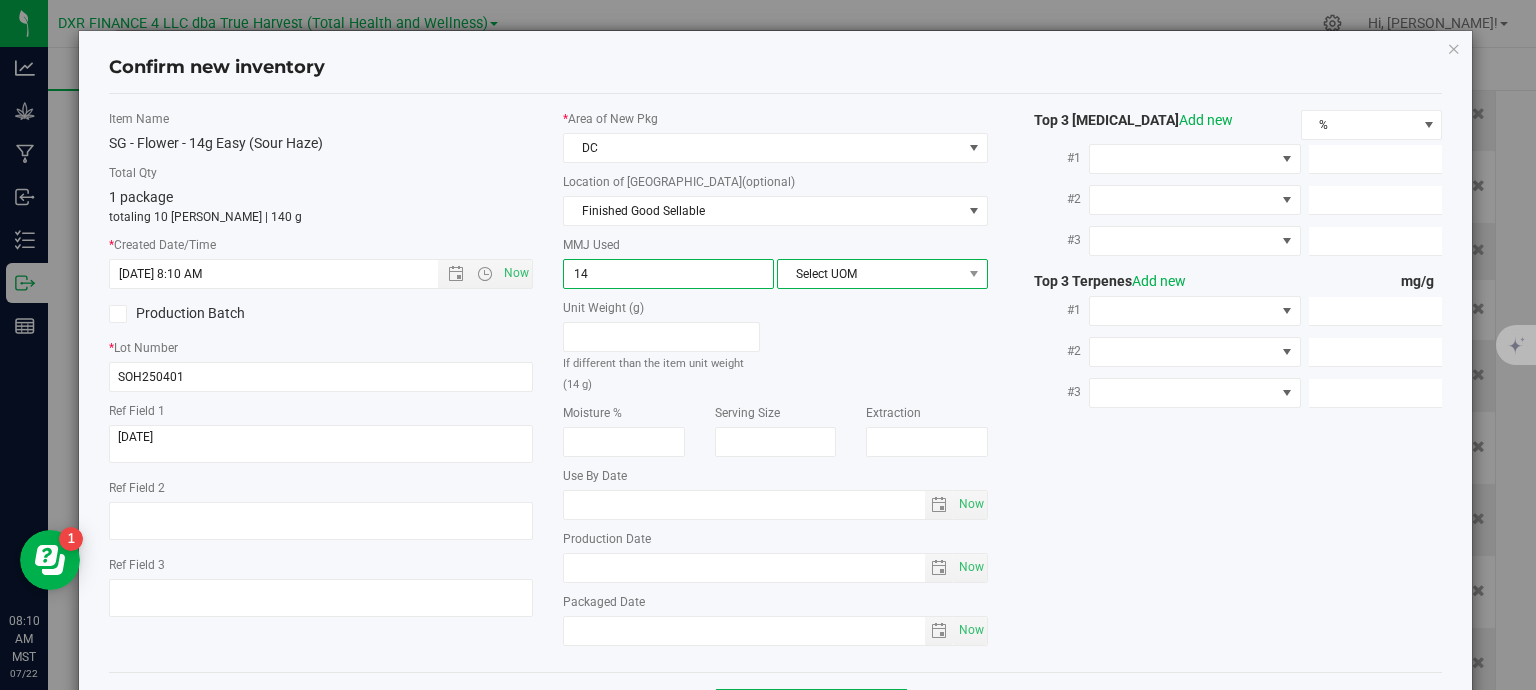 type on "14.0000" 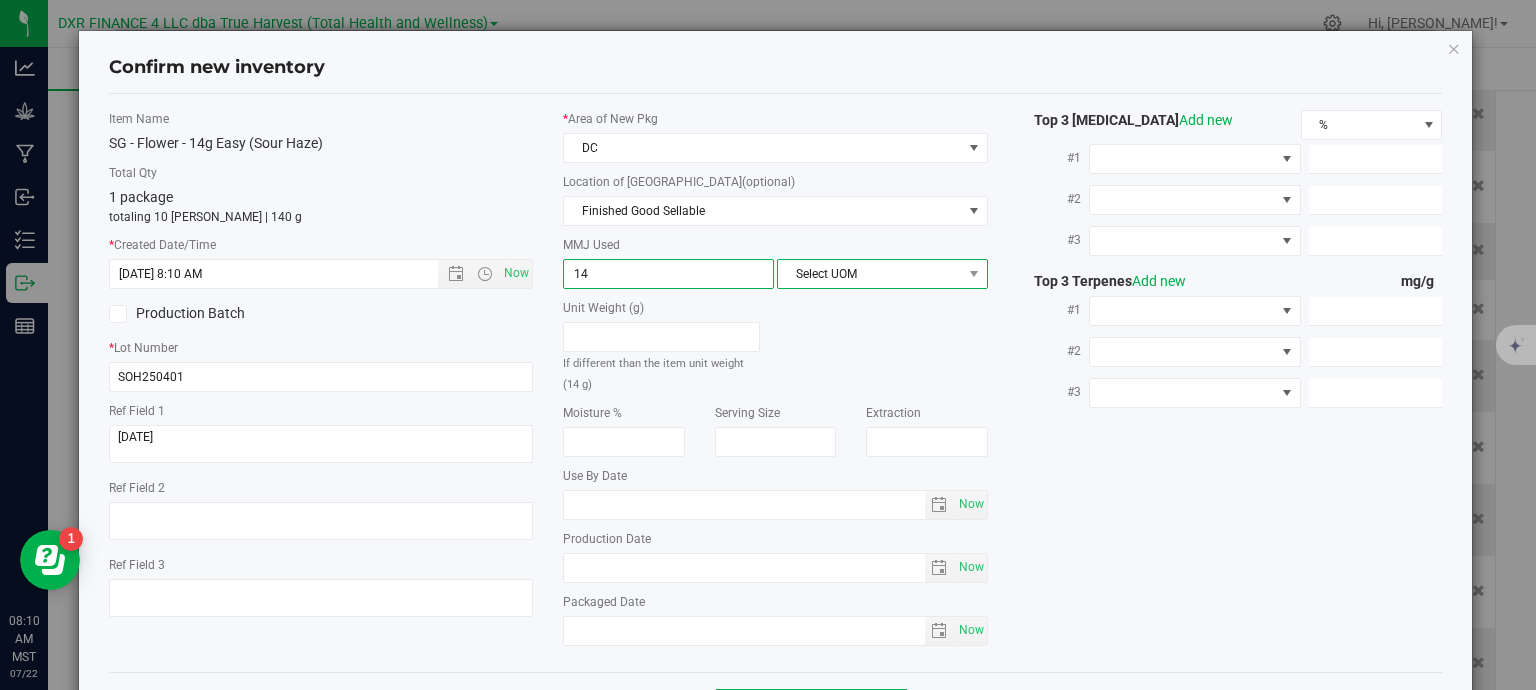 click on "Select UOM" at bounding box center (870, 274) 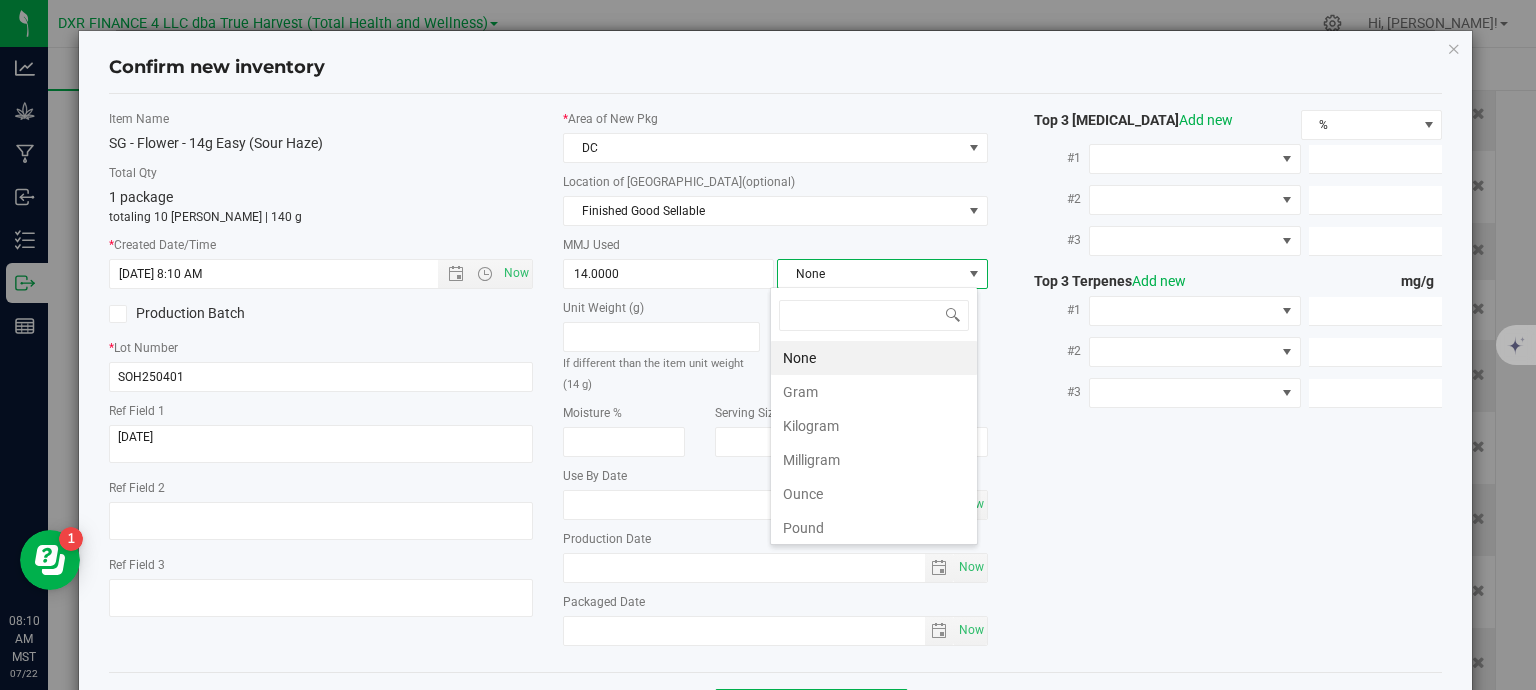 scroll, scrollTop: 99970, scrollLeft: 99792, axis: both 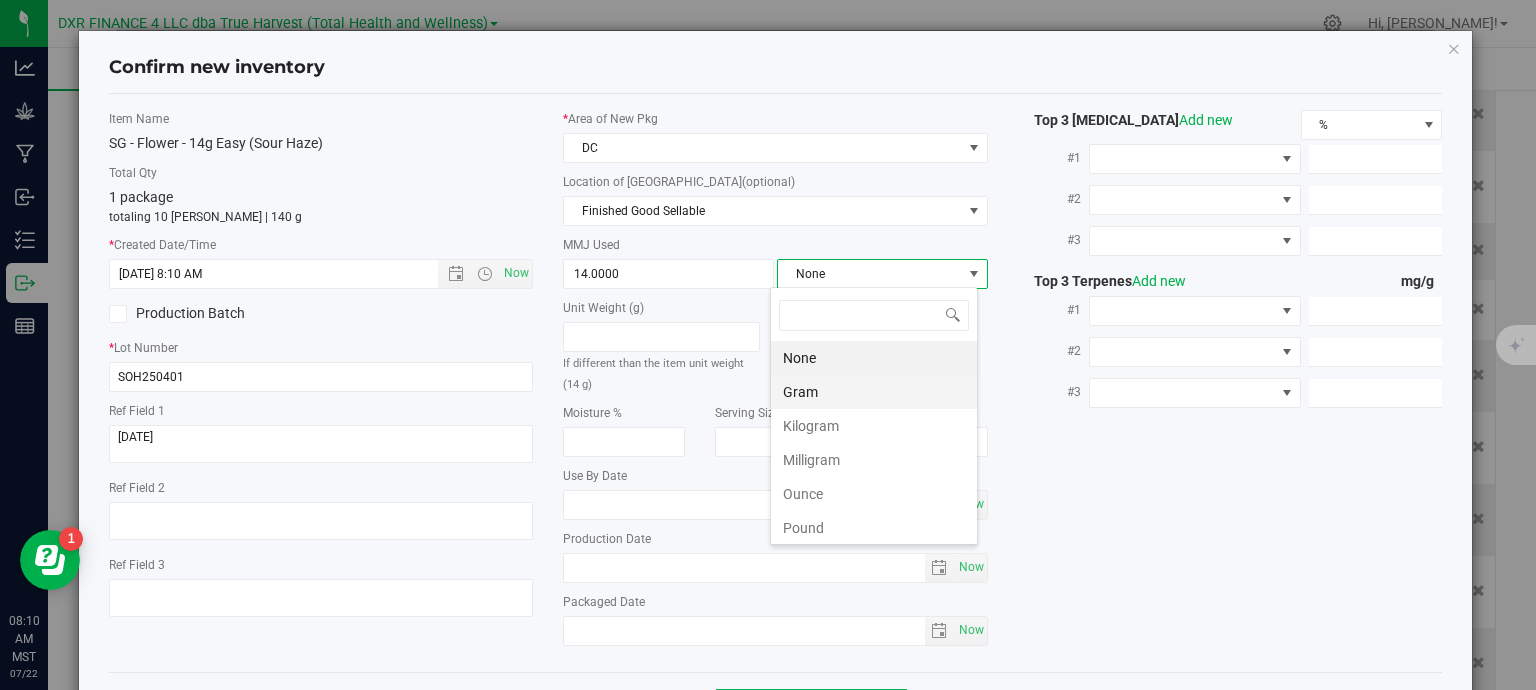 click on "Gram" at bounding box center [874, 392] 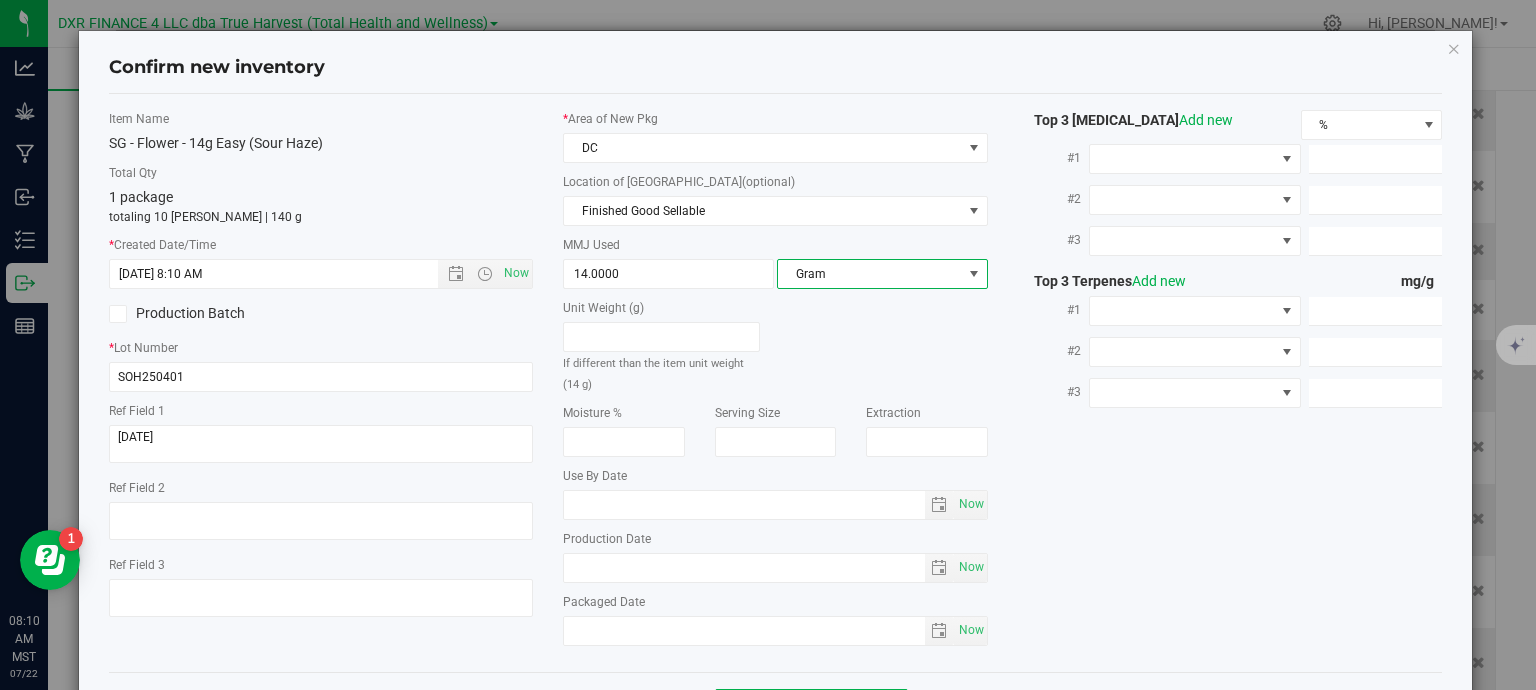scroll, scrollTop: 75, scrollLeft: 0, axis: vertical 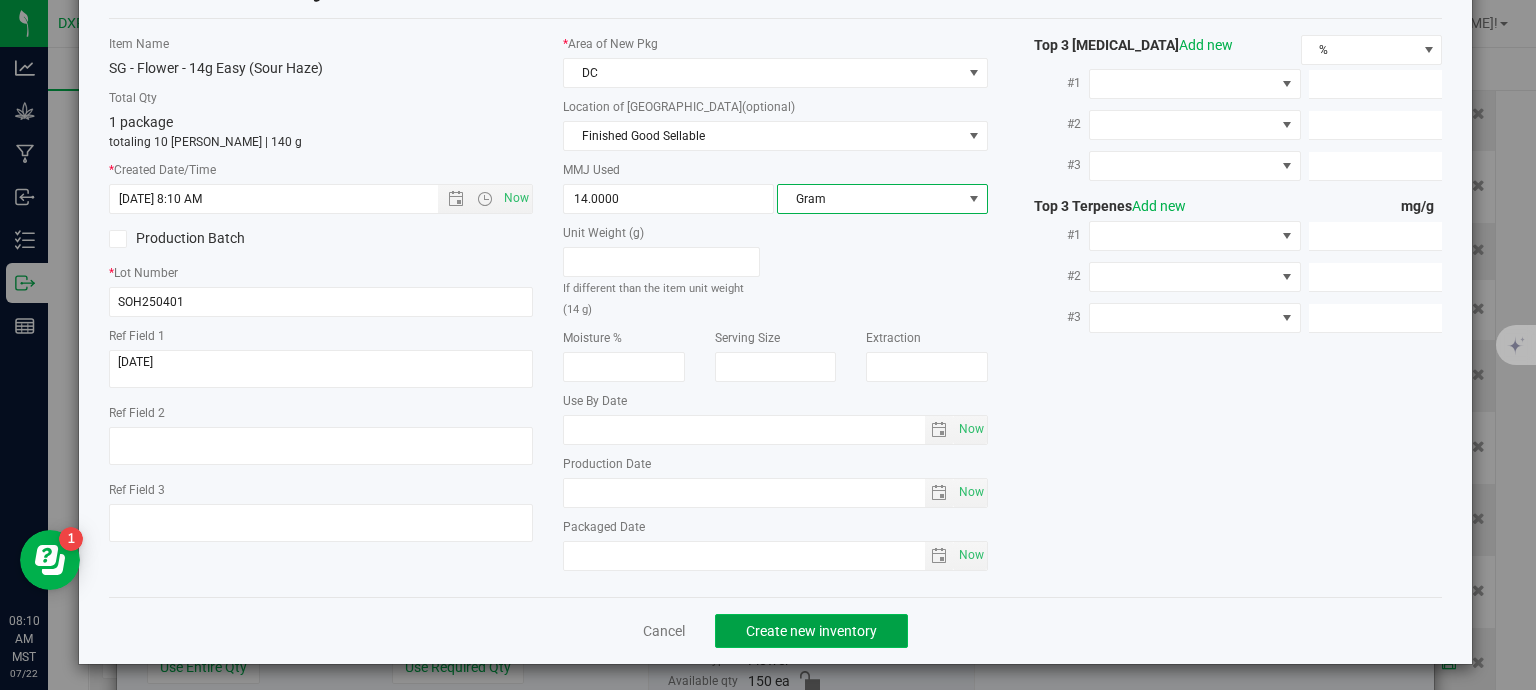 click on "Create new inventory" 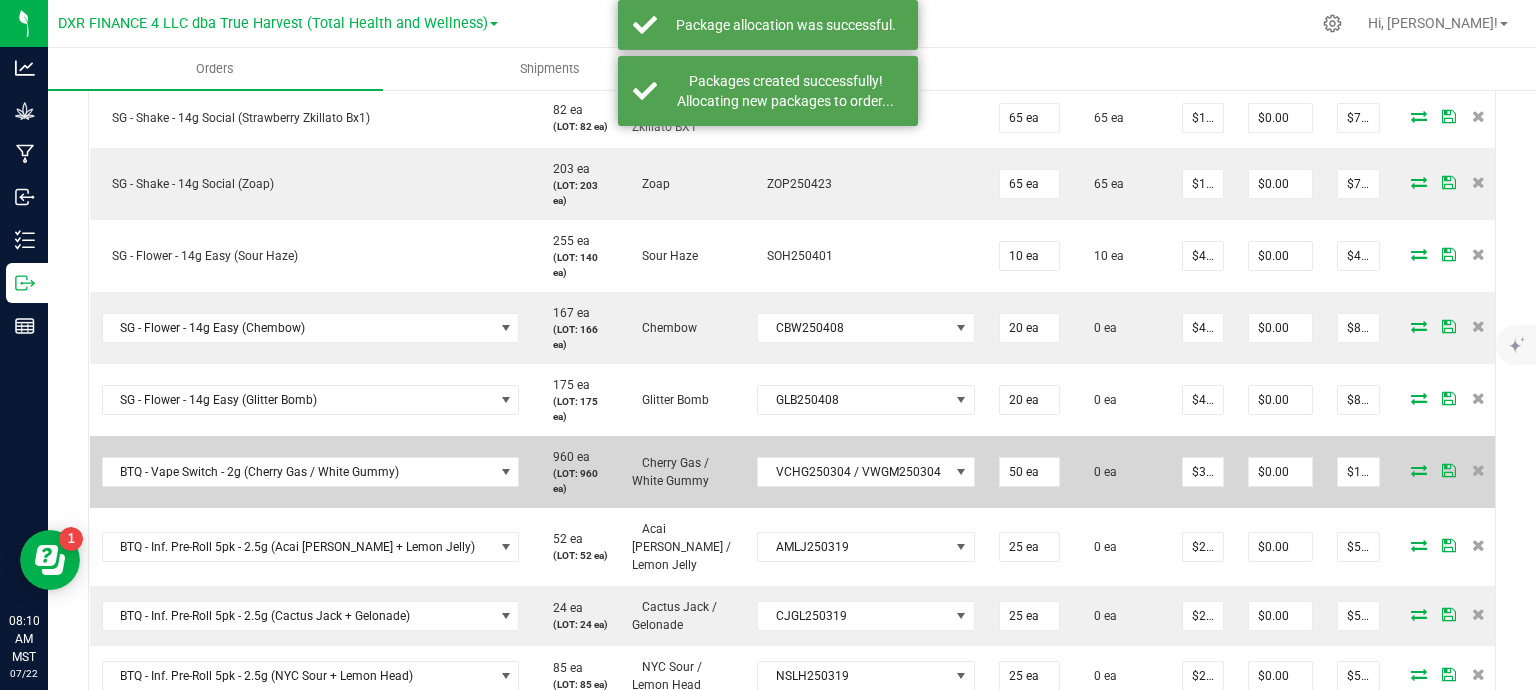scroll, scrollTop: 900, scrollLeft: 0, axis: vertical 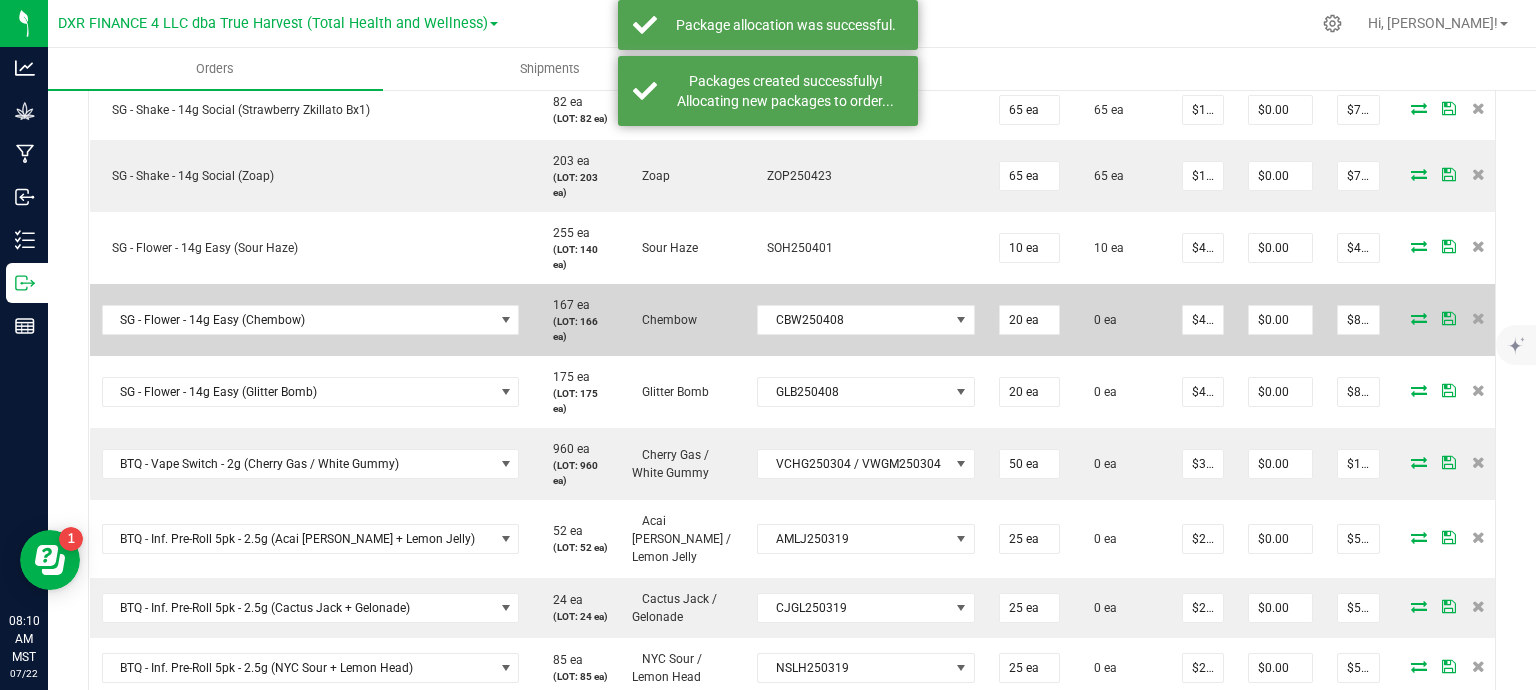 click at bounding box center [1419, 318] 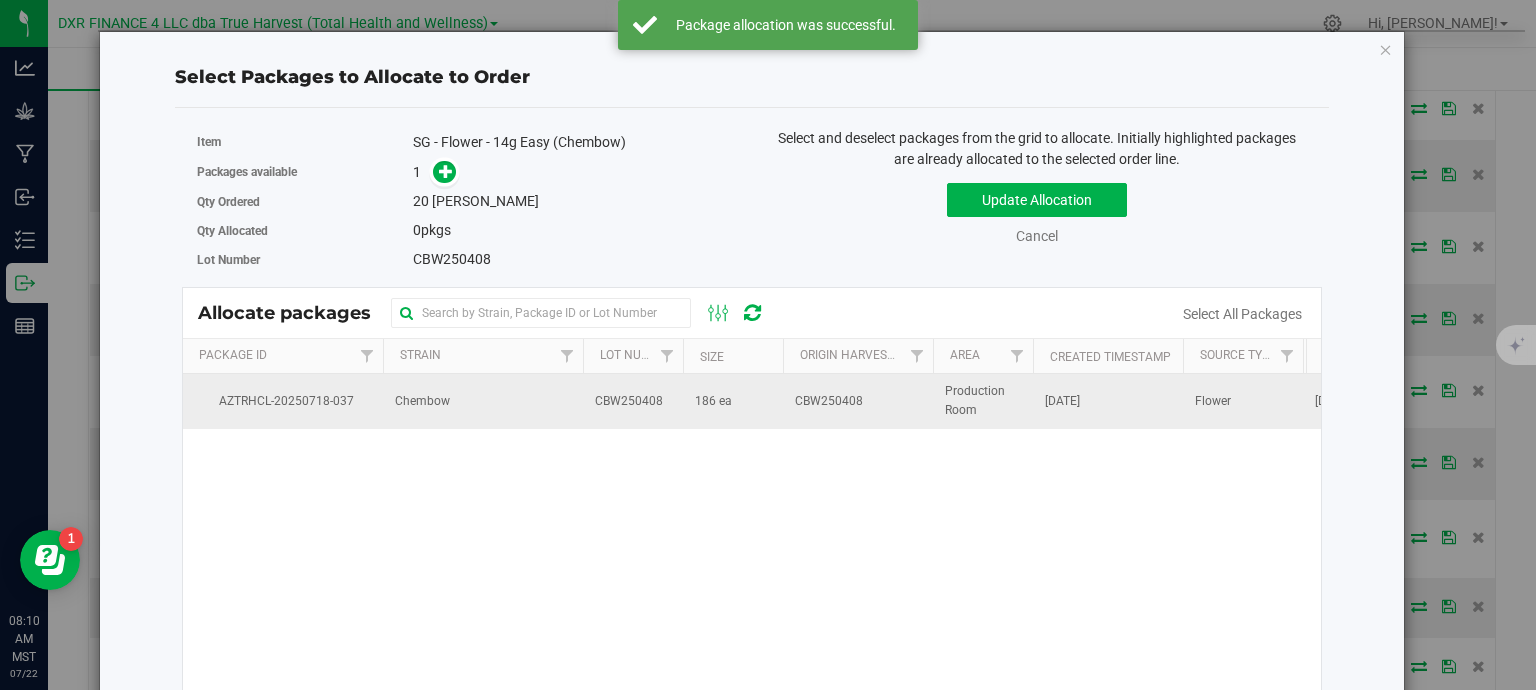 click on "CBW250408" at bounding box center (858, 401) 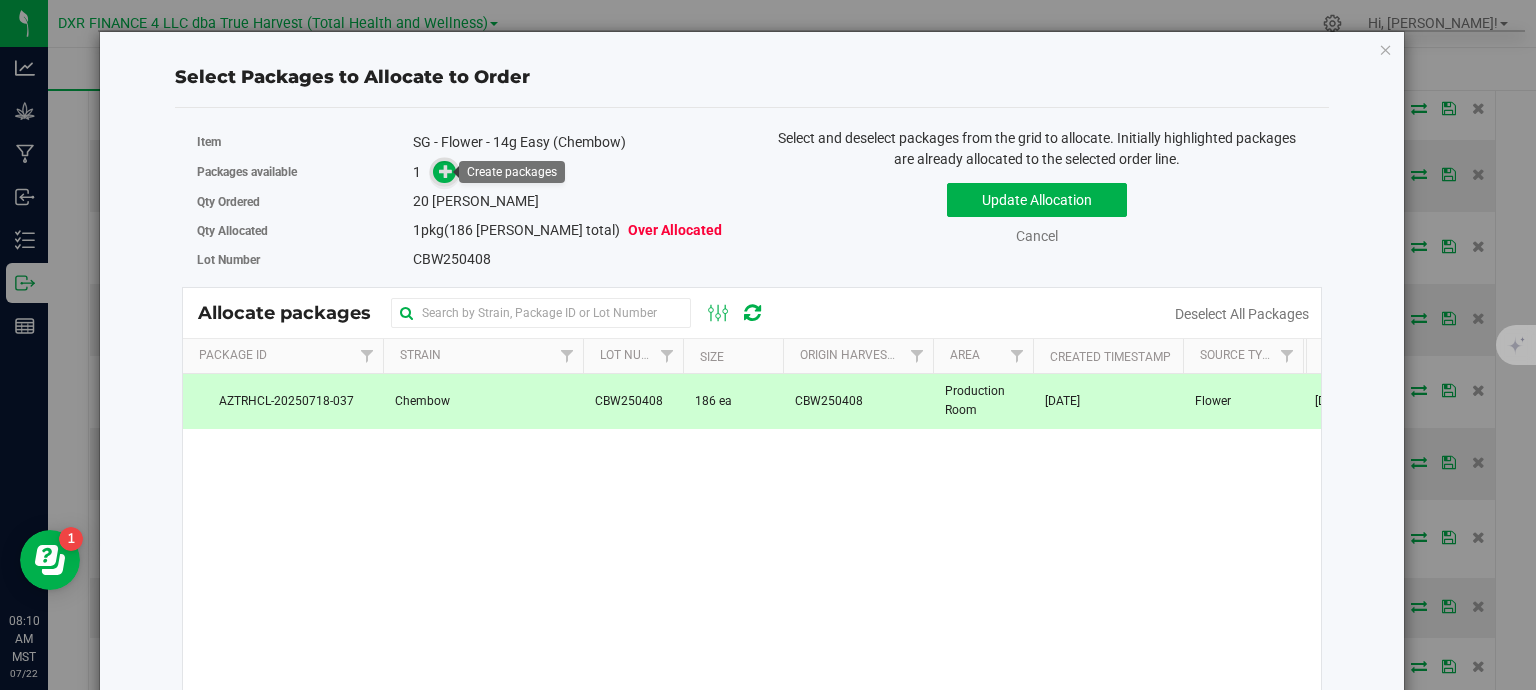 click at bounding box center [446, 171] 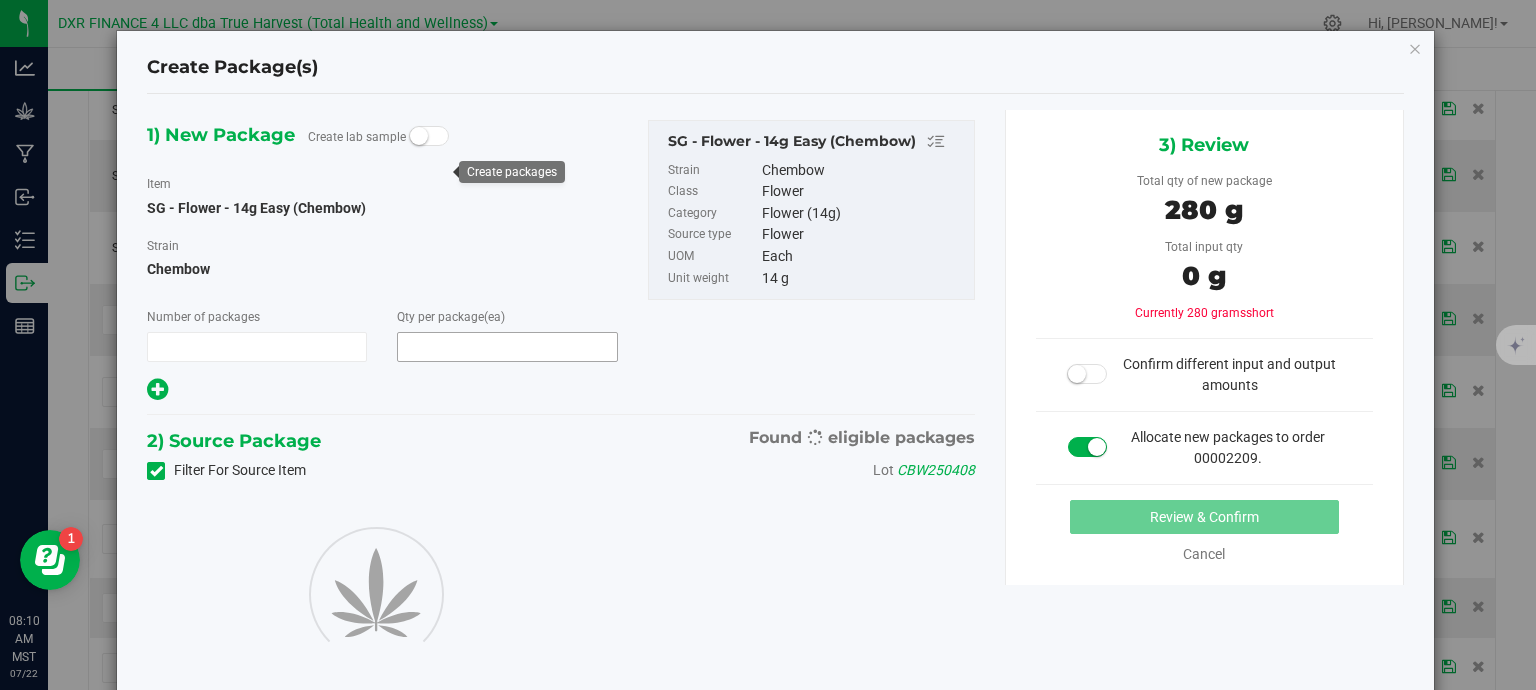type on "1" 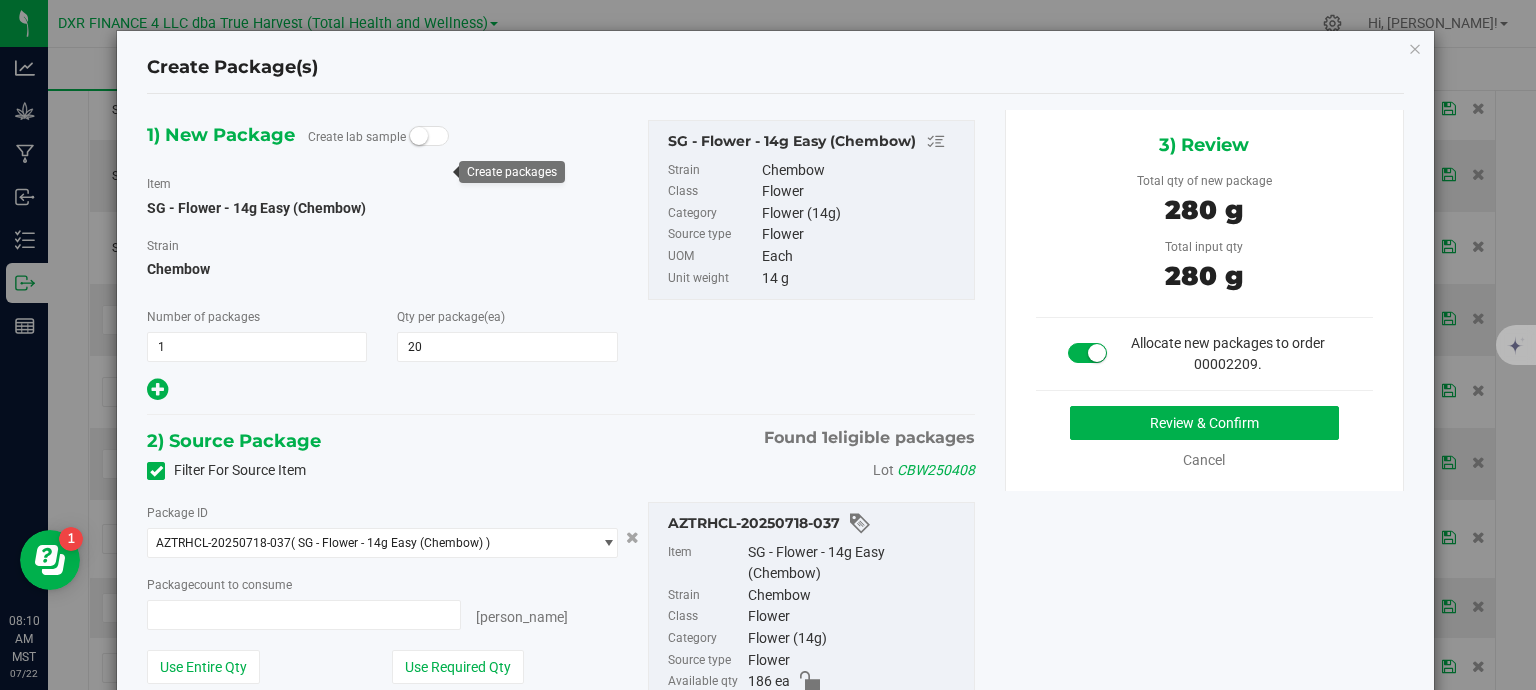 type on "20" 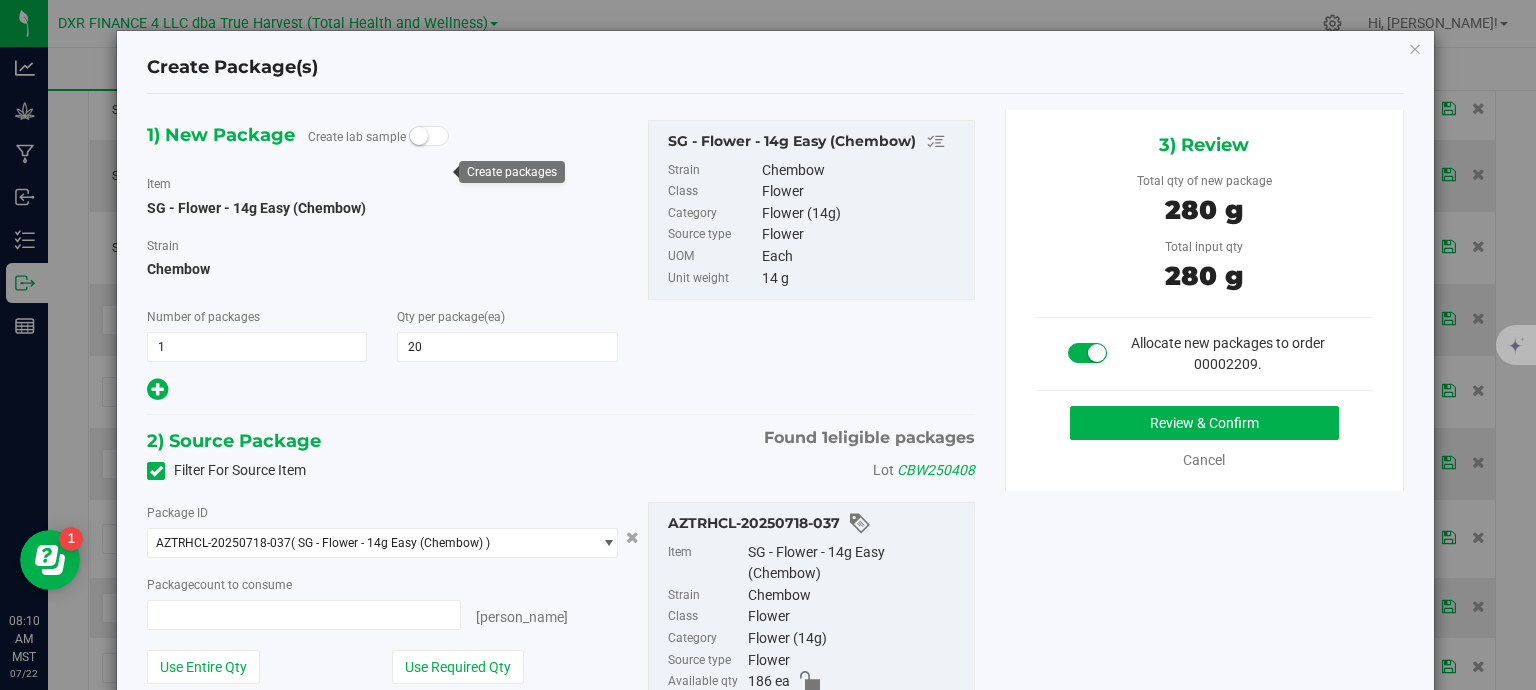 type on "20 ea" 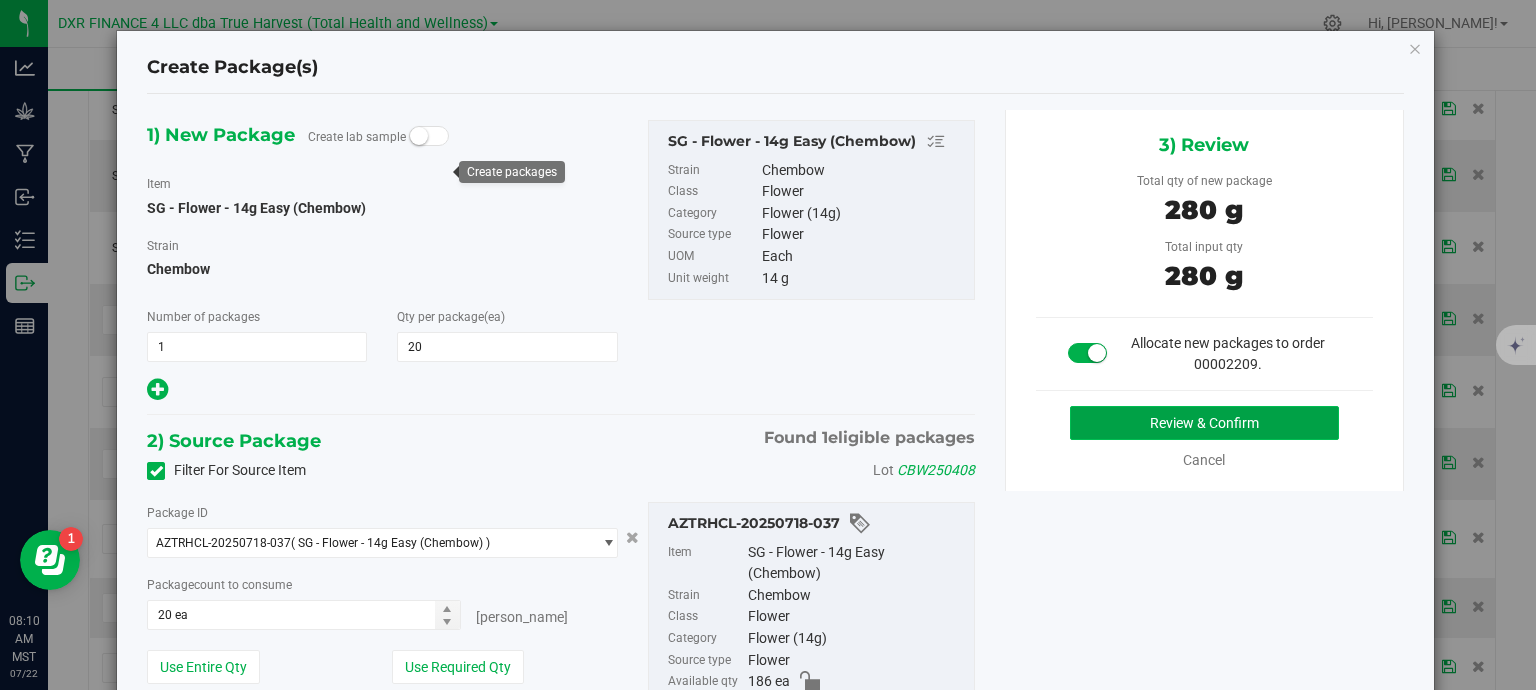 click on "Review & Confirm" at bounding box center [1204, 423] 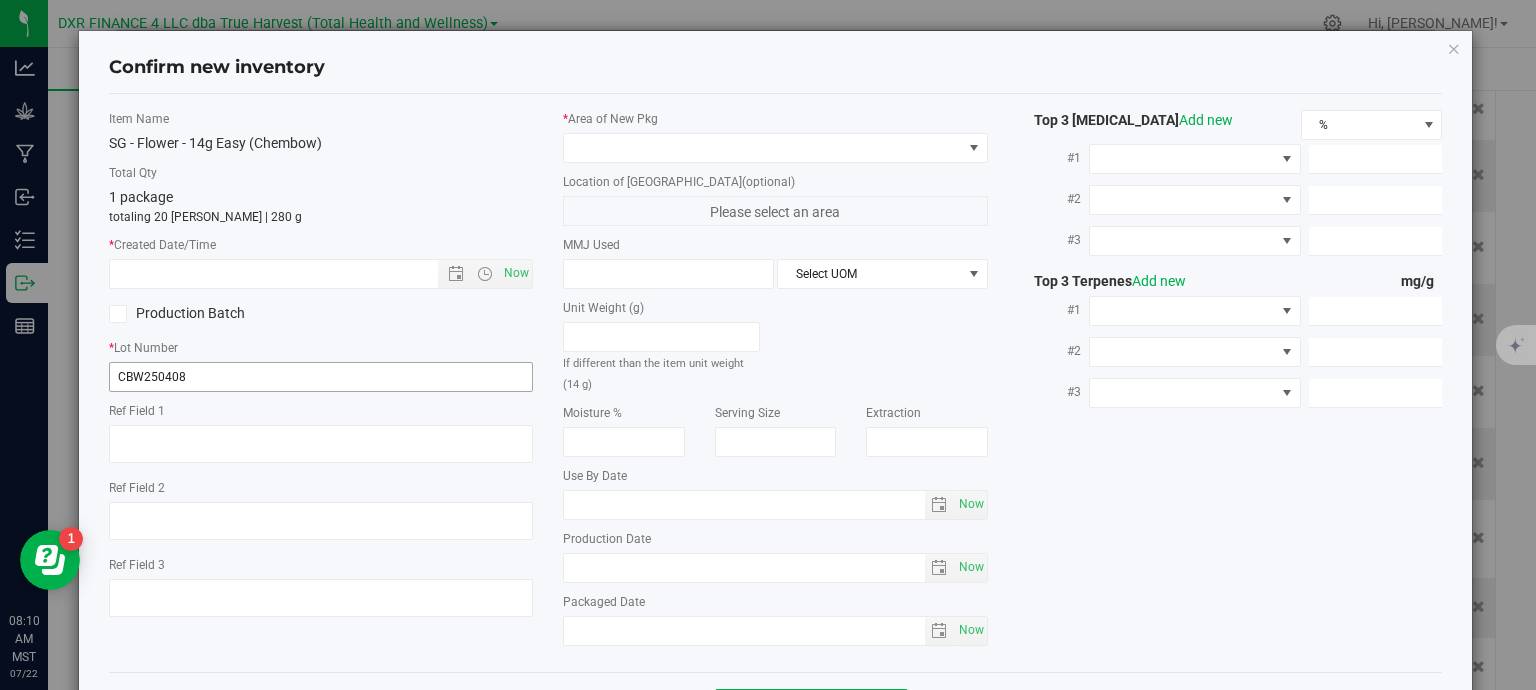 type on "[DATE]" 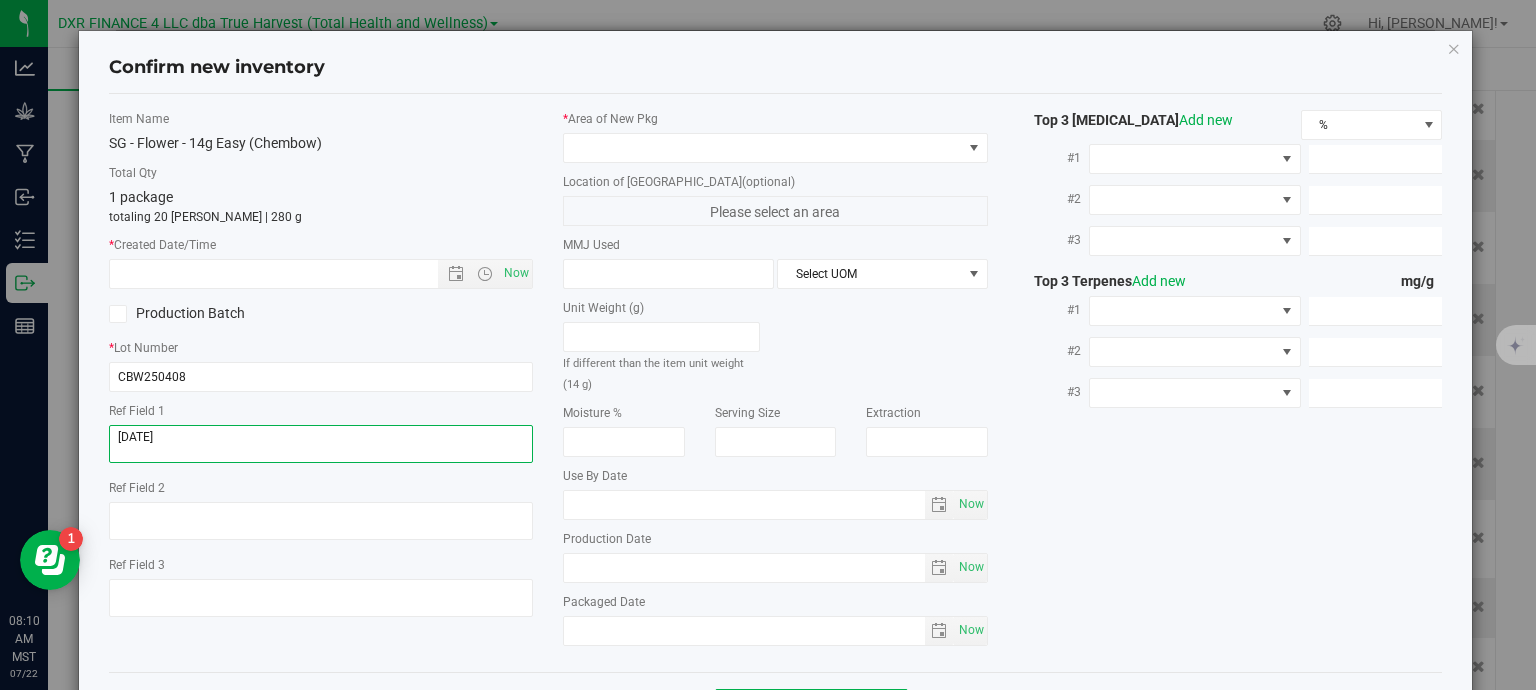 click at bounding box center (321, 444) 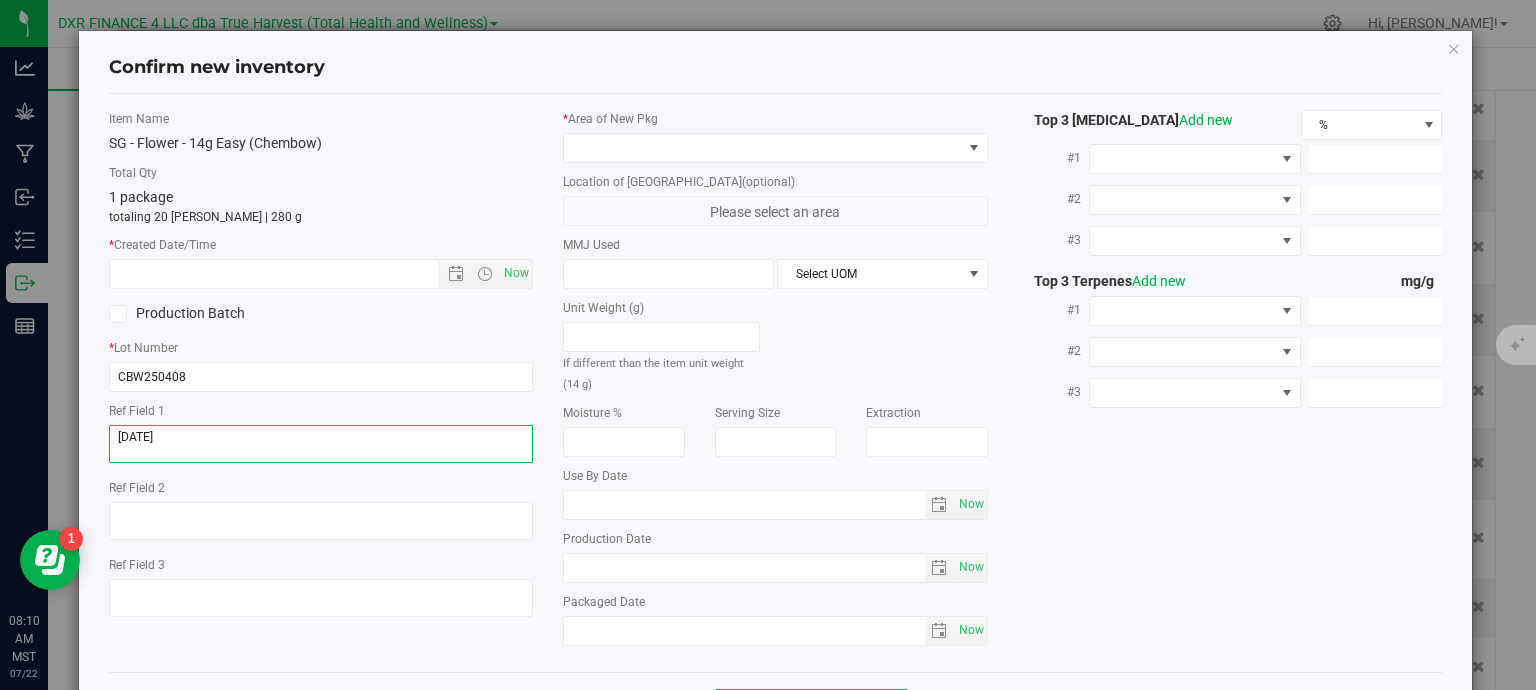 click at bounding box center [321, 444] 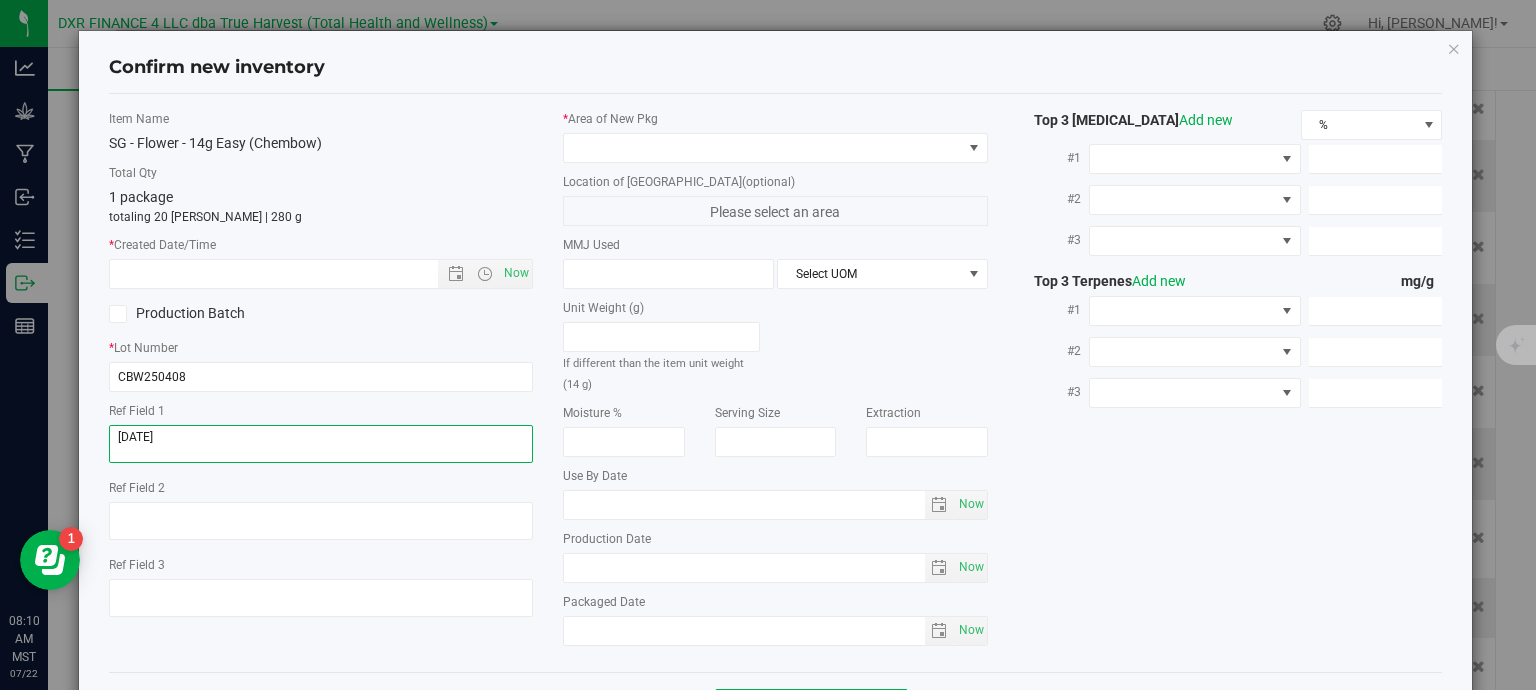 click at bounding box center [321, 444] 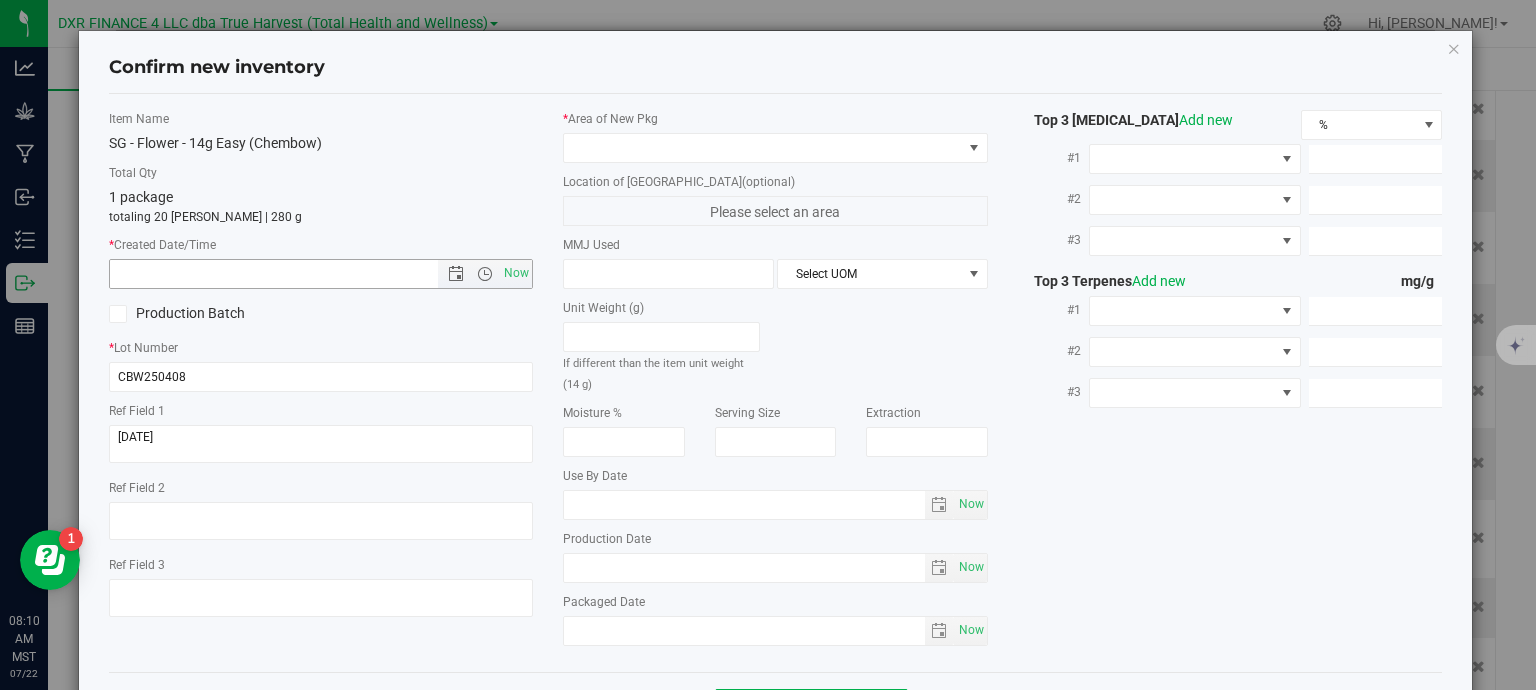 click at bounding box center (291, 274) 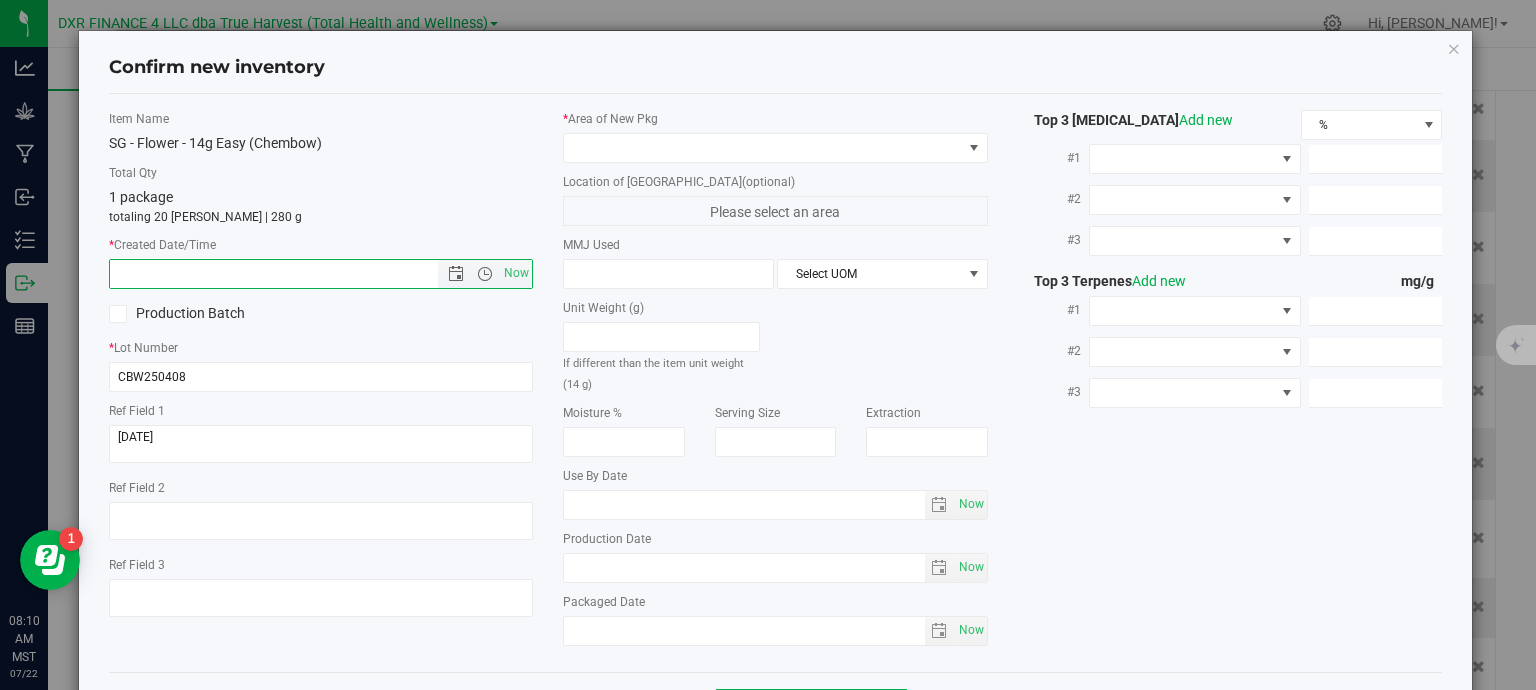 paste on "[DATE]" 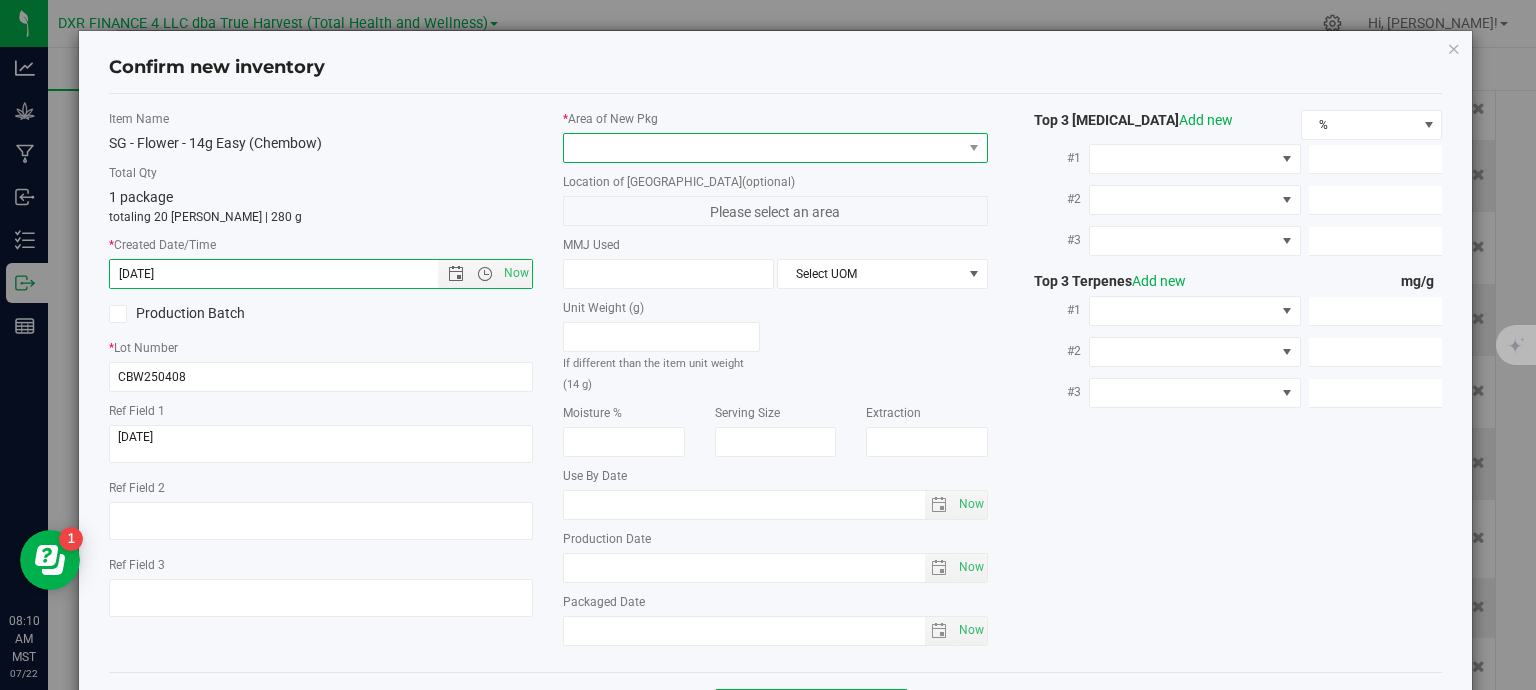 click at bounding box center (763, 148) 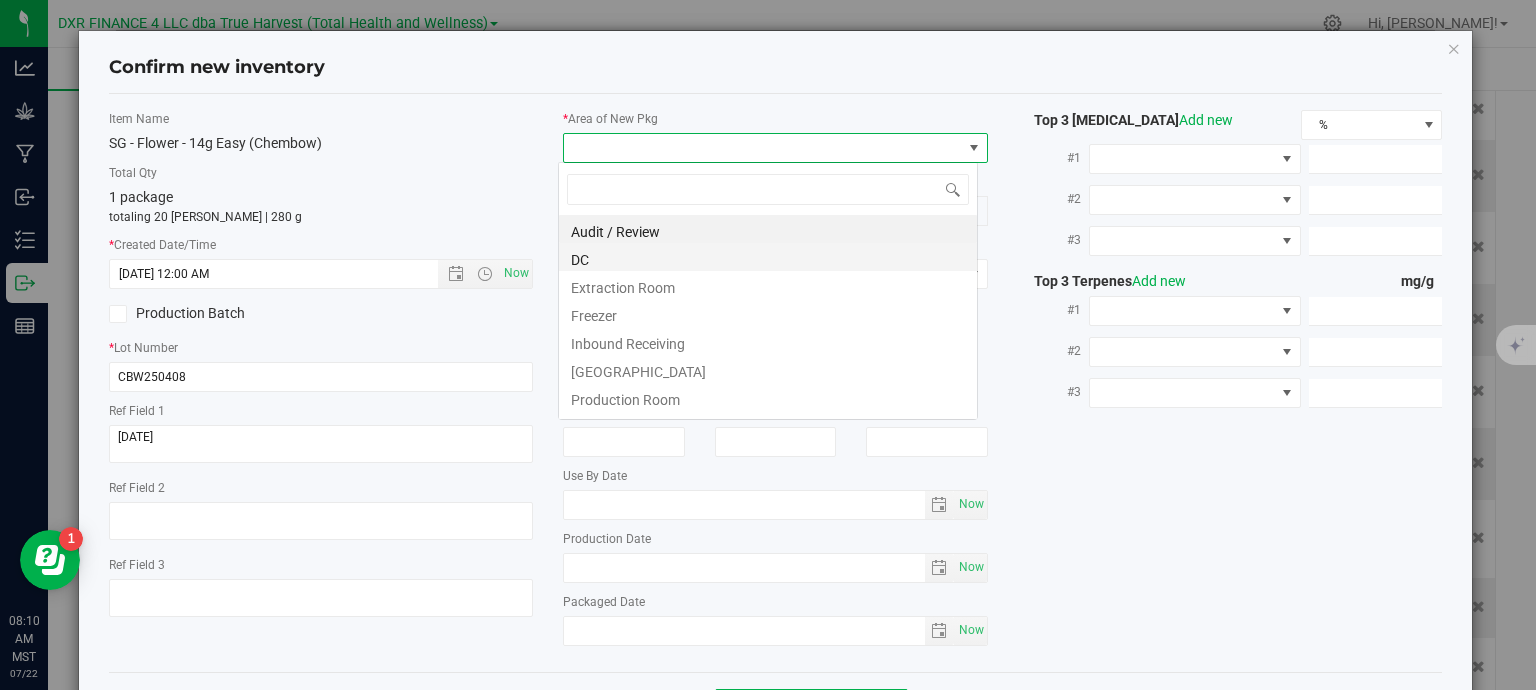 type on "4/8/2025 8:10 AM" 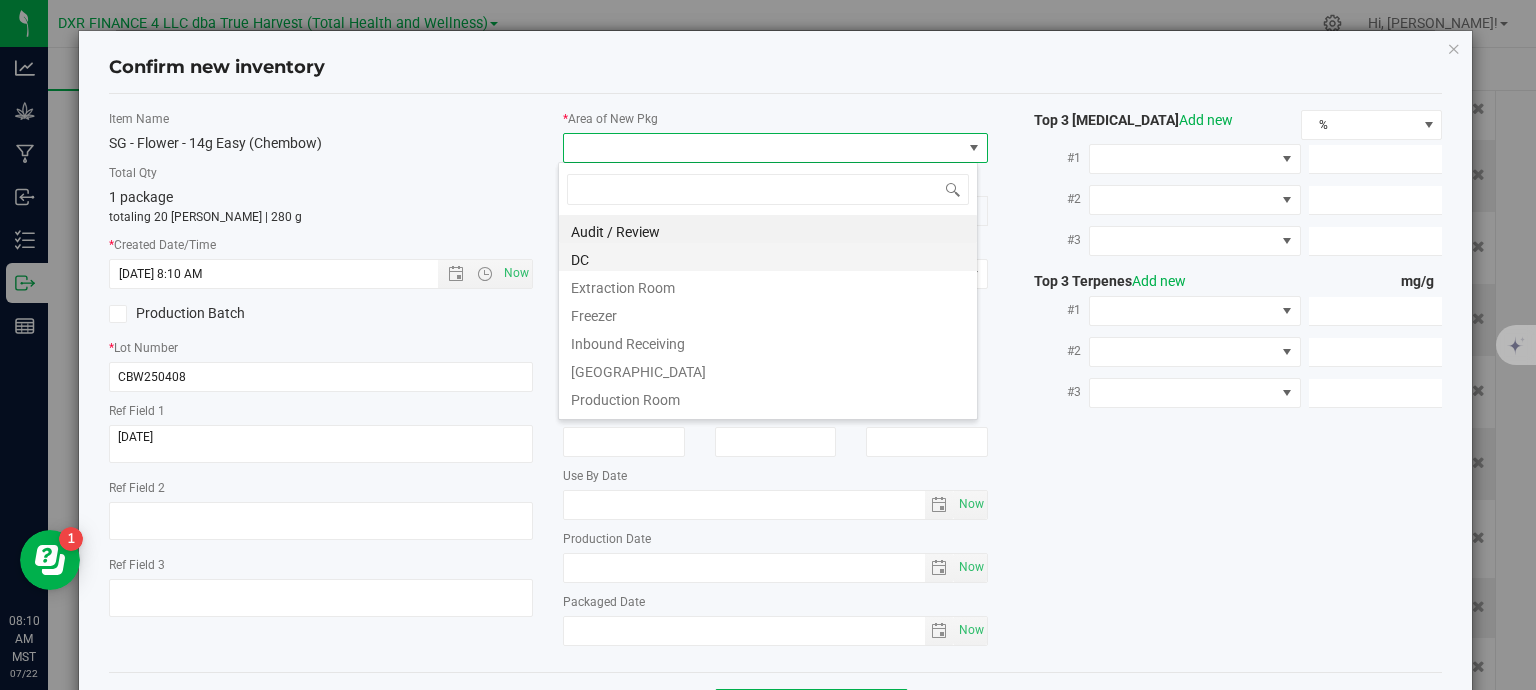 scroll, scrollTop: 99970, scrollLeft: 99580, axis: both 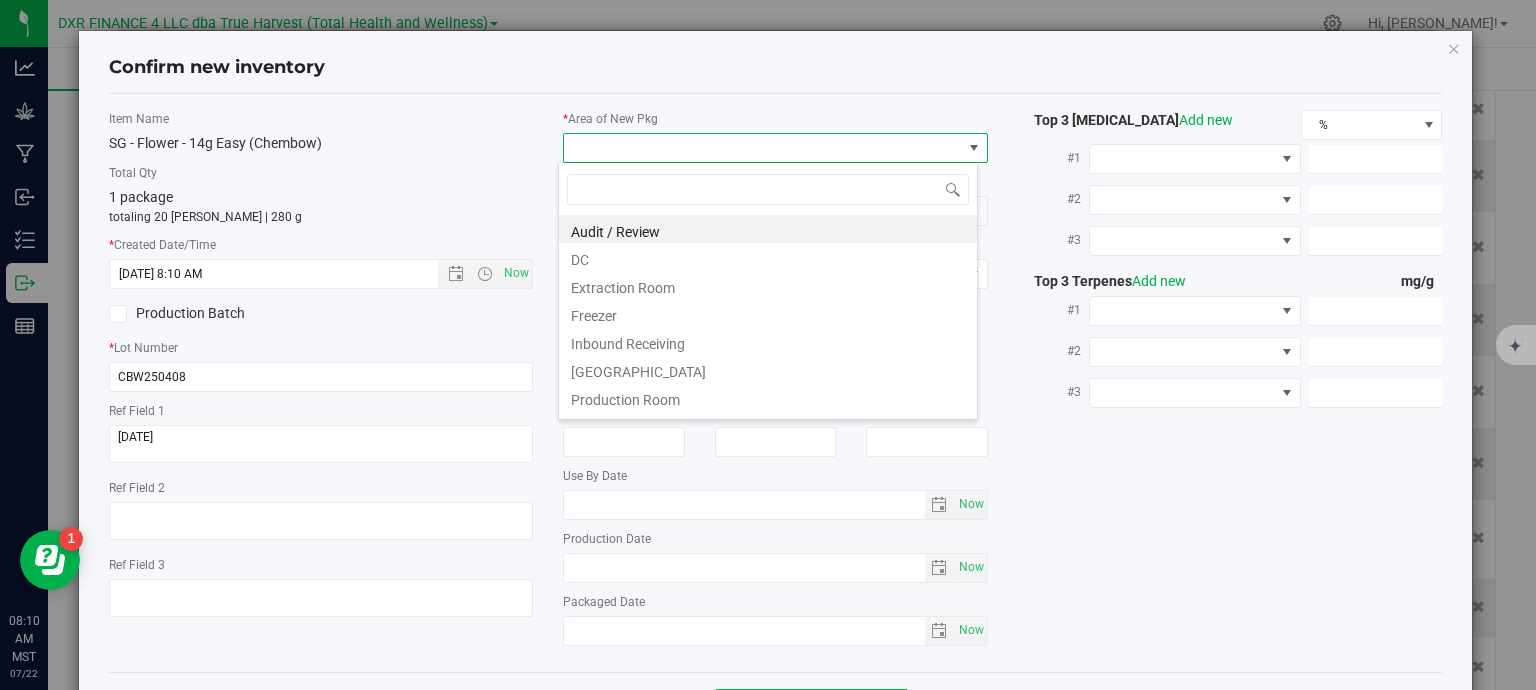 click on "DC" at bounding box center (768, 257) 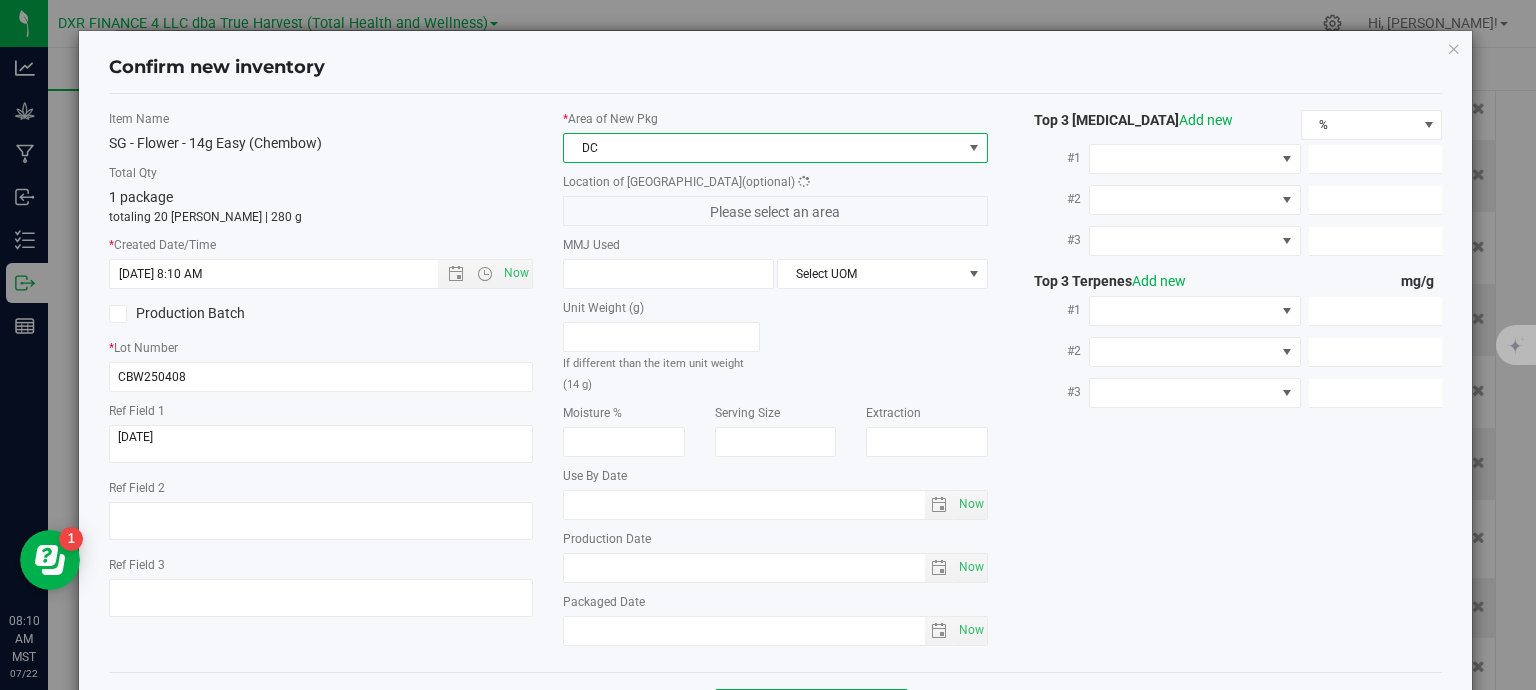 click on "Location of New Pkg
(optional)" at bounding box center (775, 182) 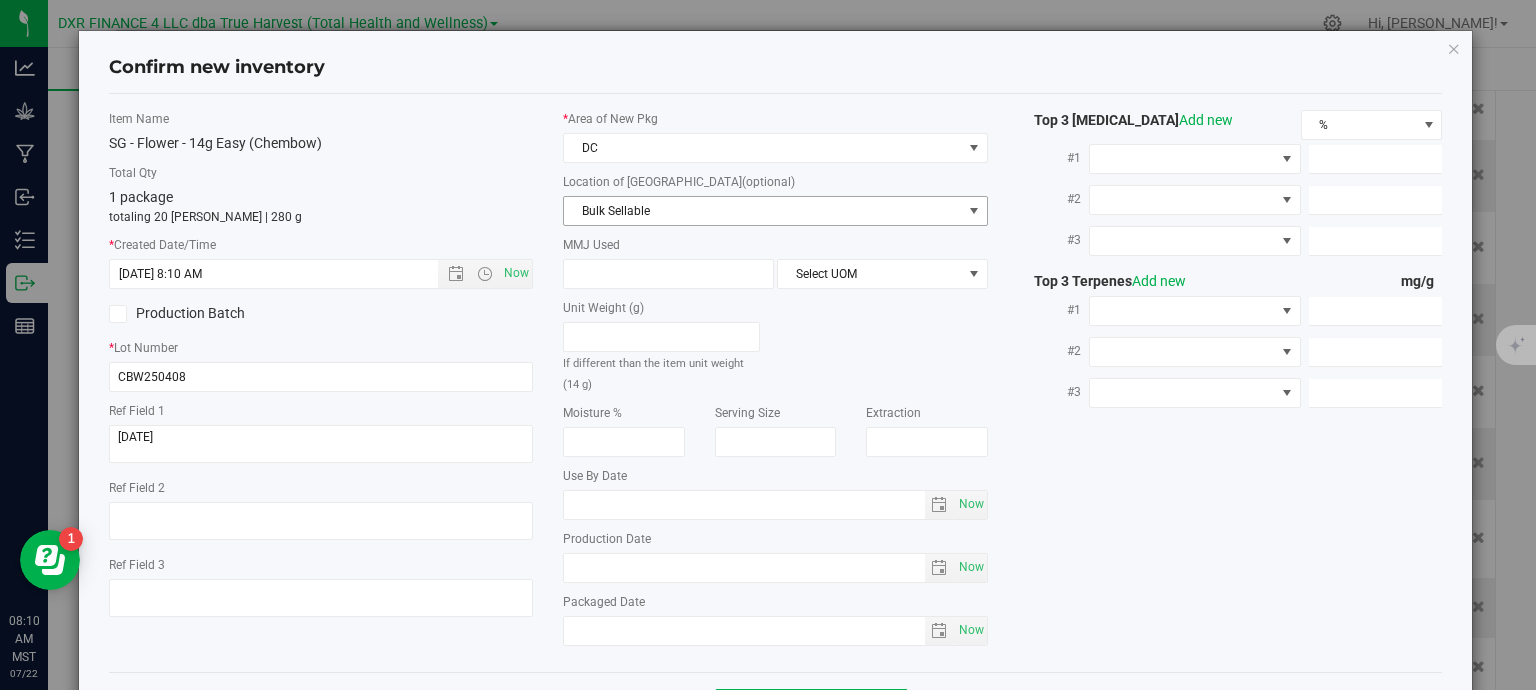 click on "Bulk Sellable" at bounding box center (763, 211) 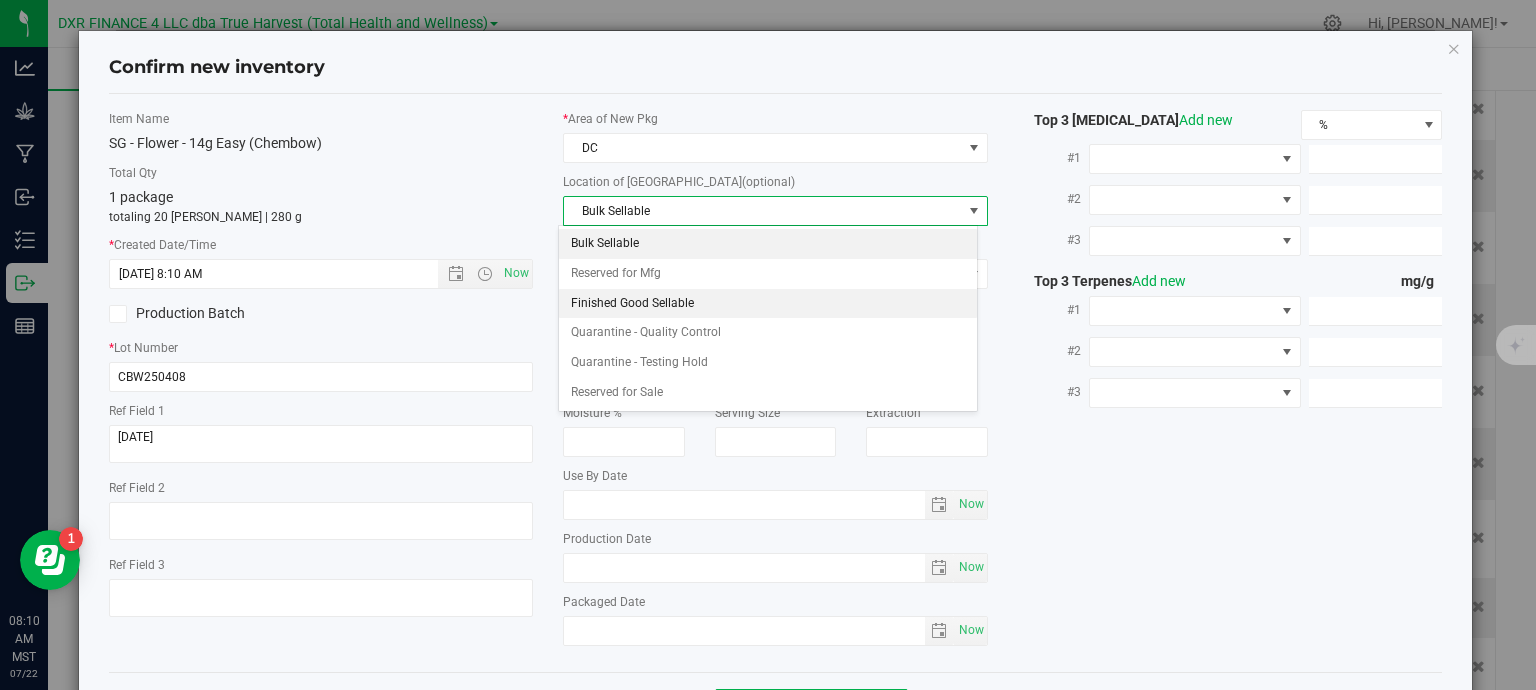 click on "Finished Good Sellable" at bounding box center [768, 304] 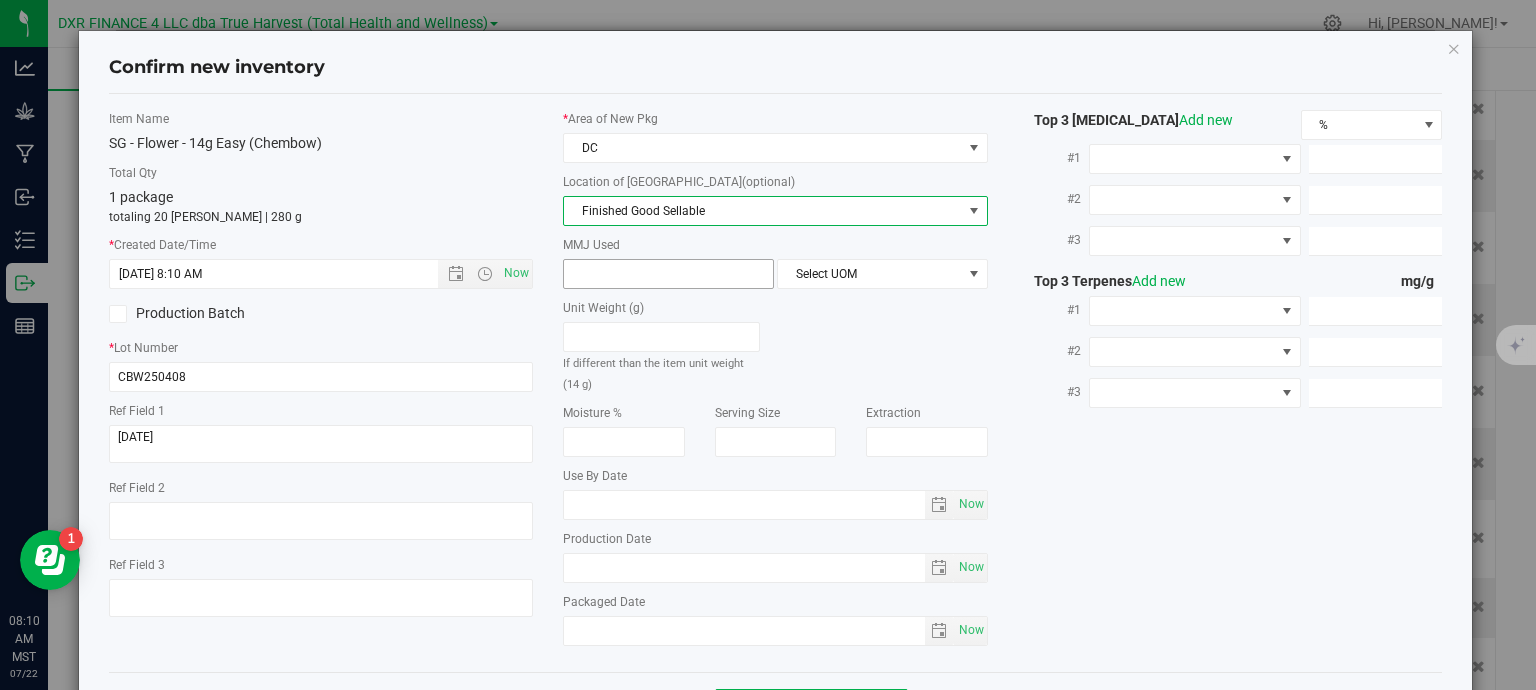 click at bounding box center [668, 274] 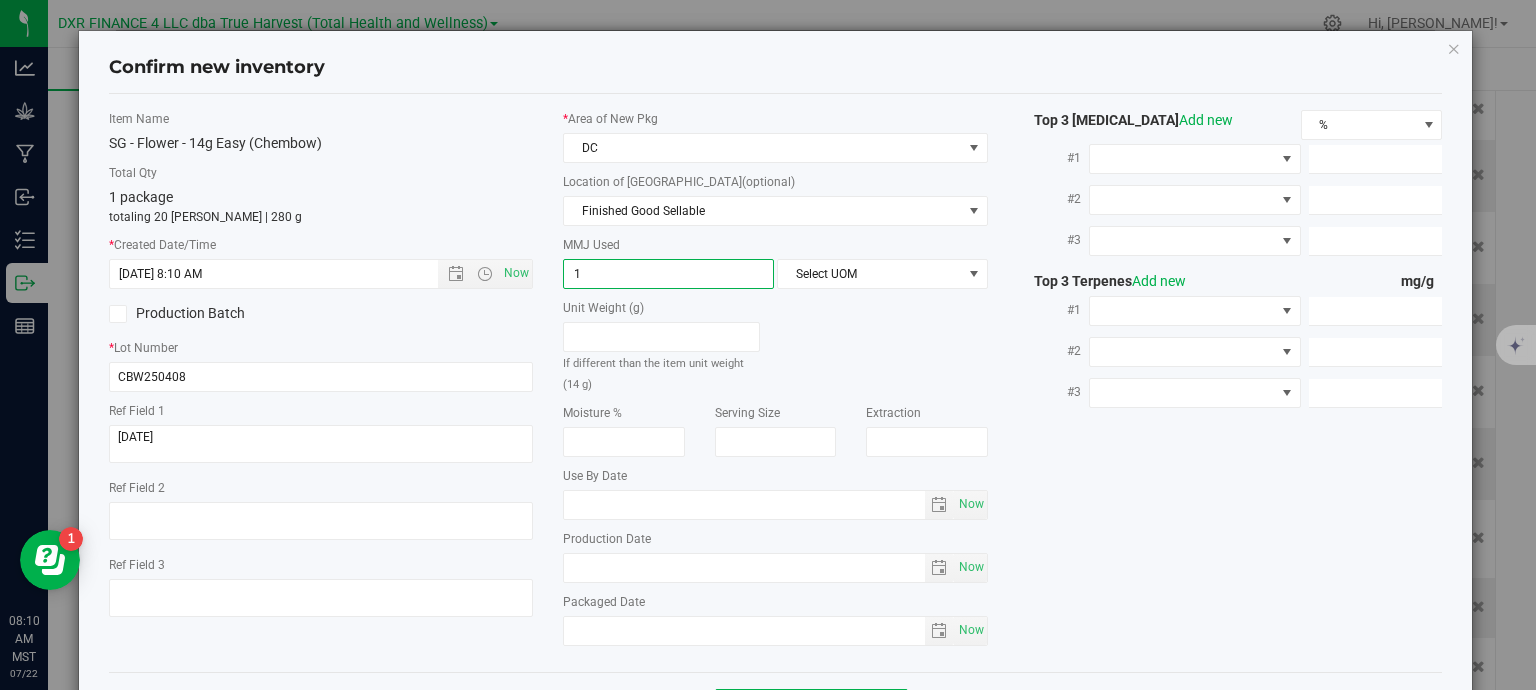 type on "14" 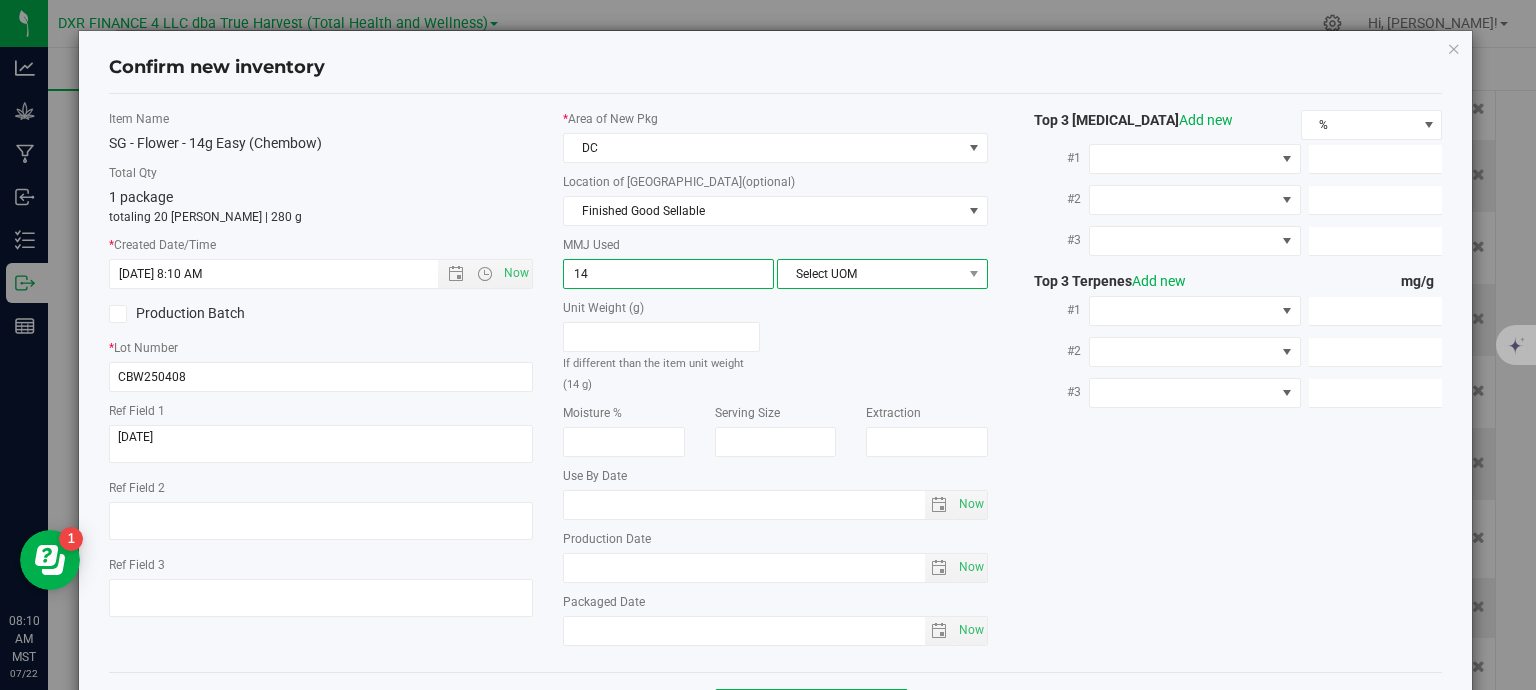 type on "14.0000" 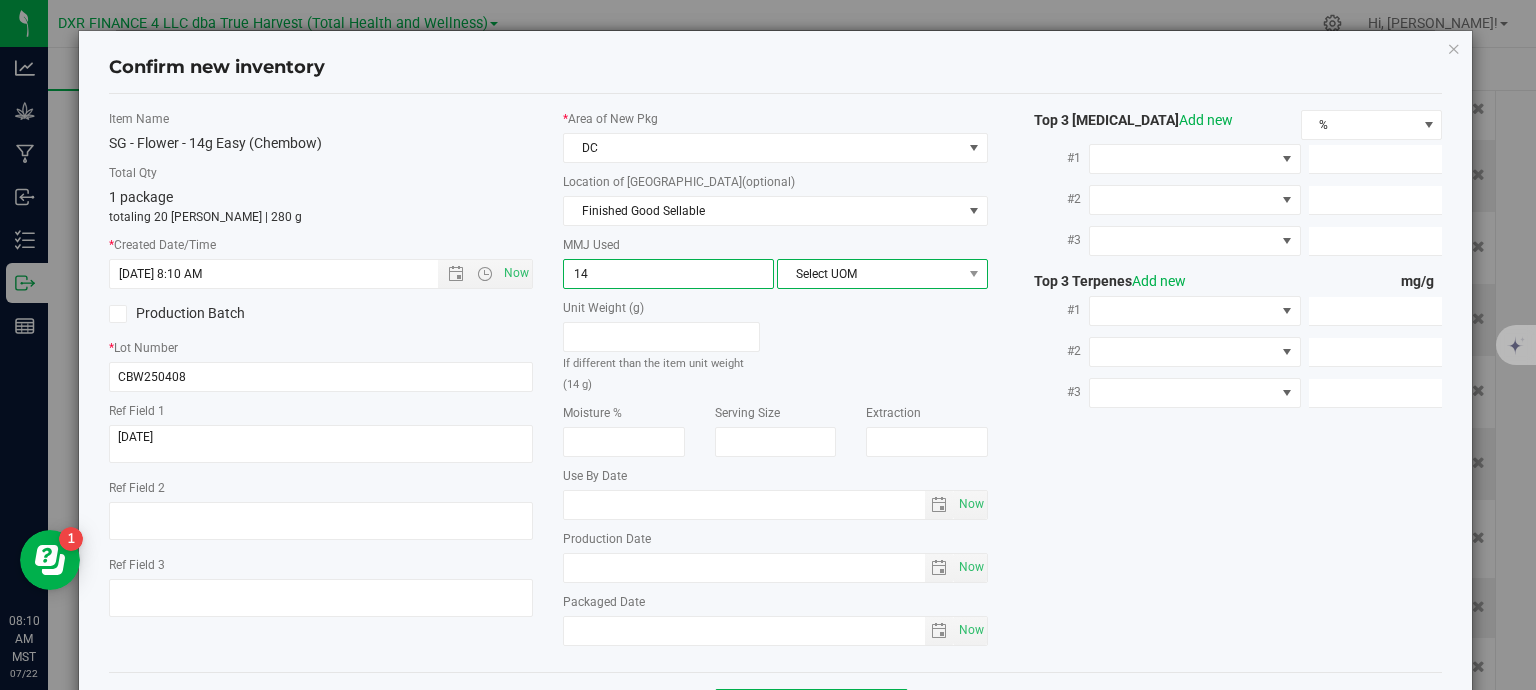 click on "Select UOM" at bounding box center [870, 274] 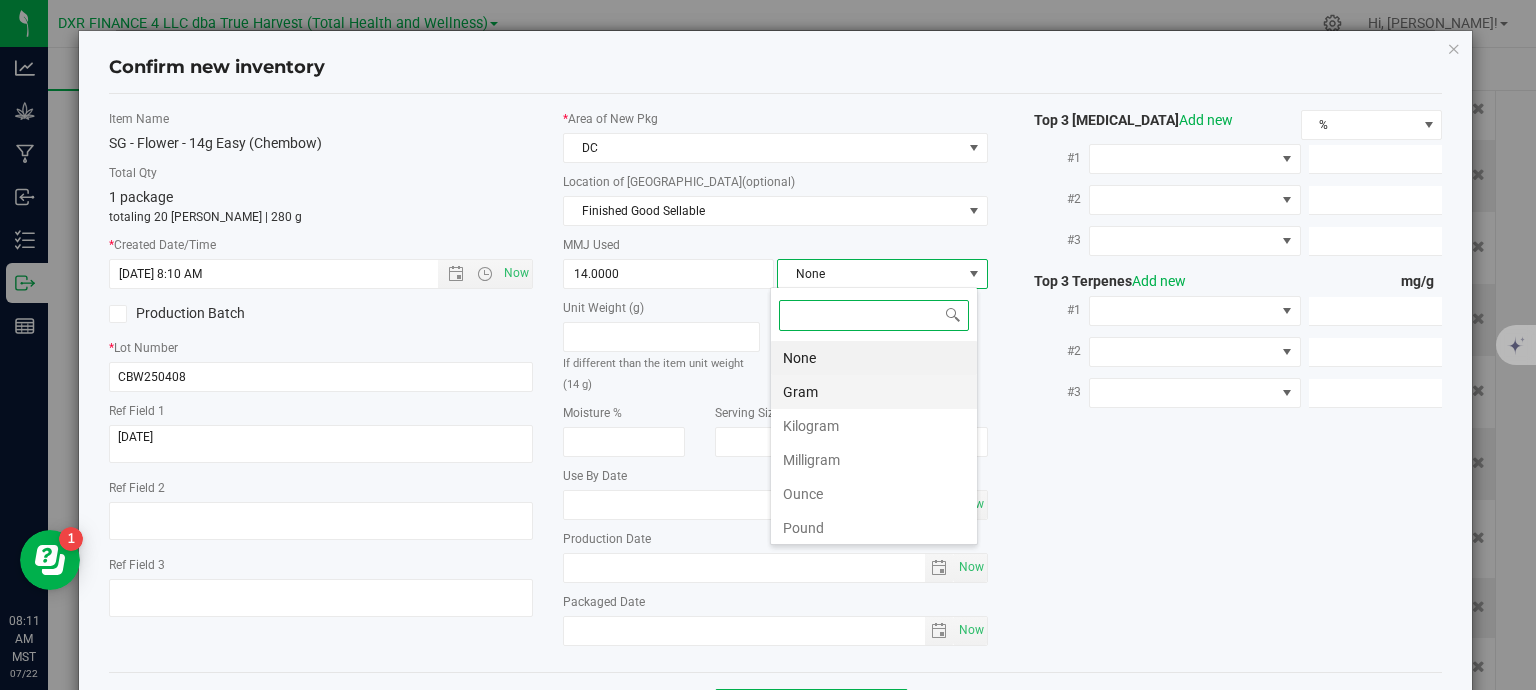 scroll, scrollTop: 99970, scrollLeft: 99792, axis: both 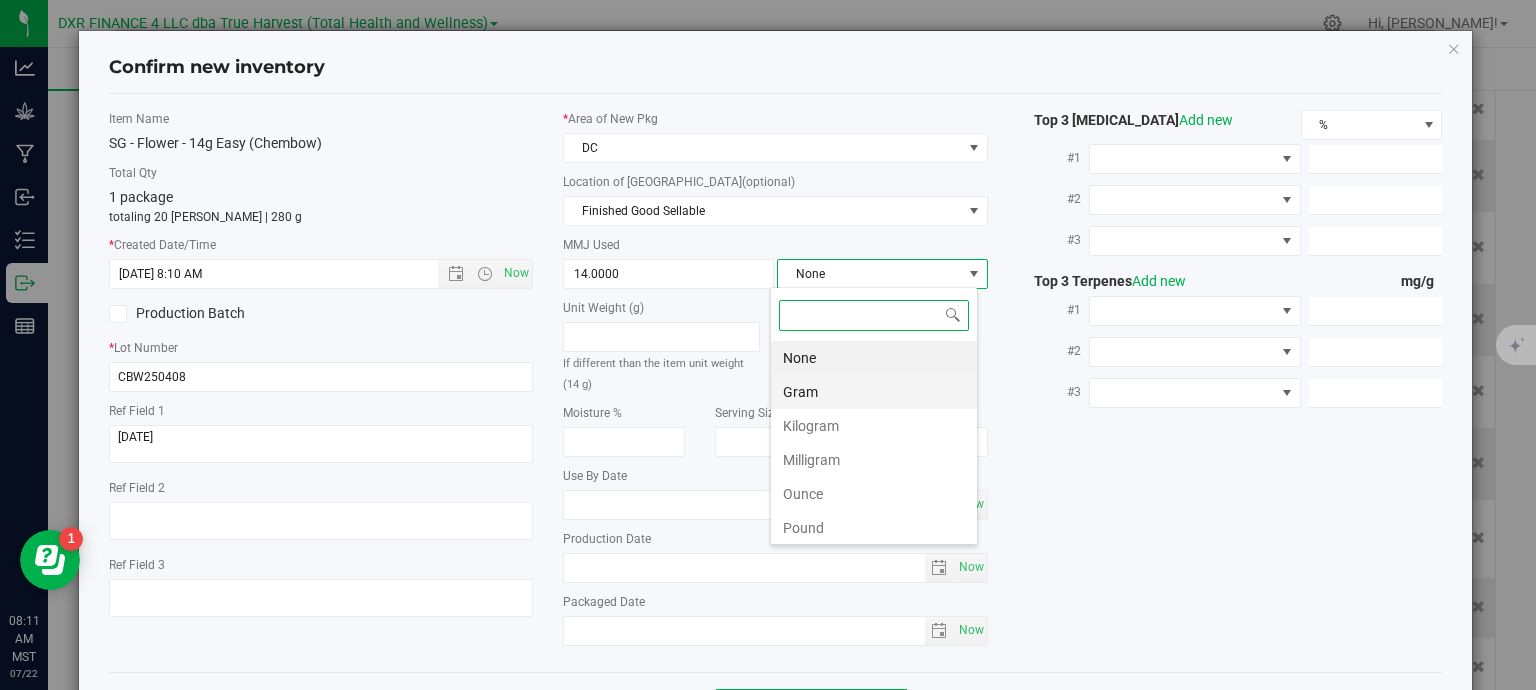 click on "Gram" at bounding box center (874, 392) 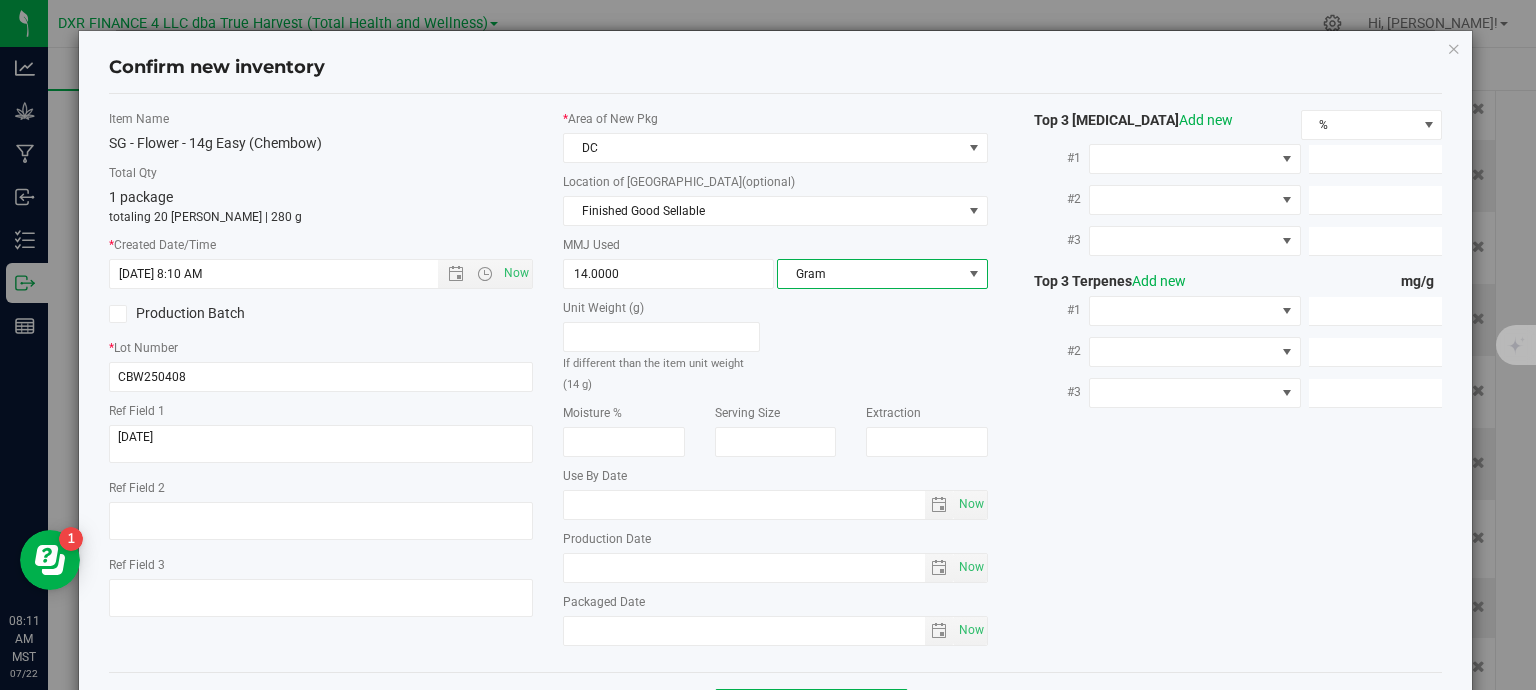 scroll, scrollTop: 75, scrollLeft: 0, axis: vertical 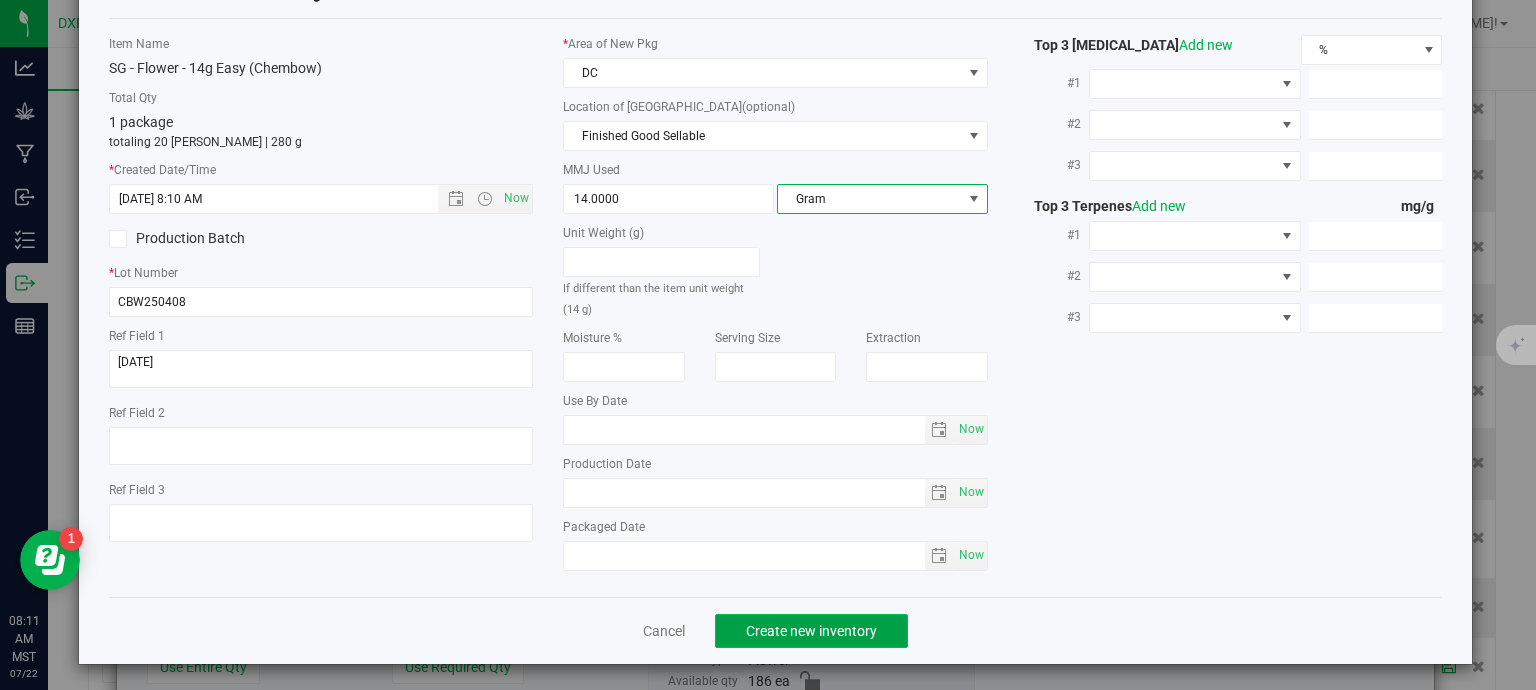 click on "Create new inventory" 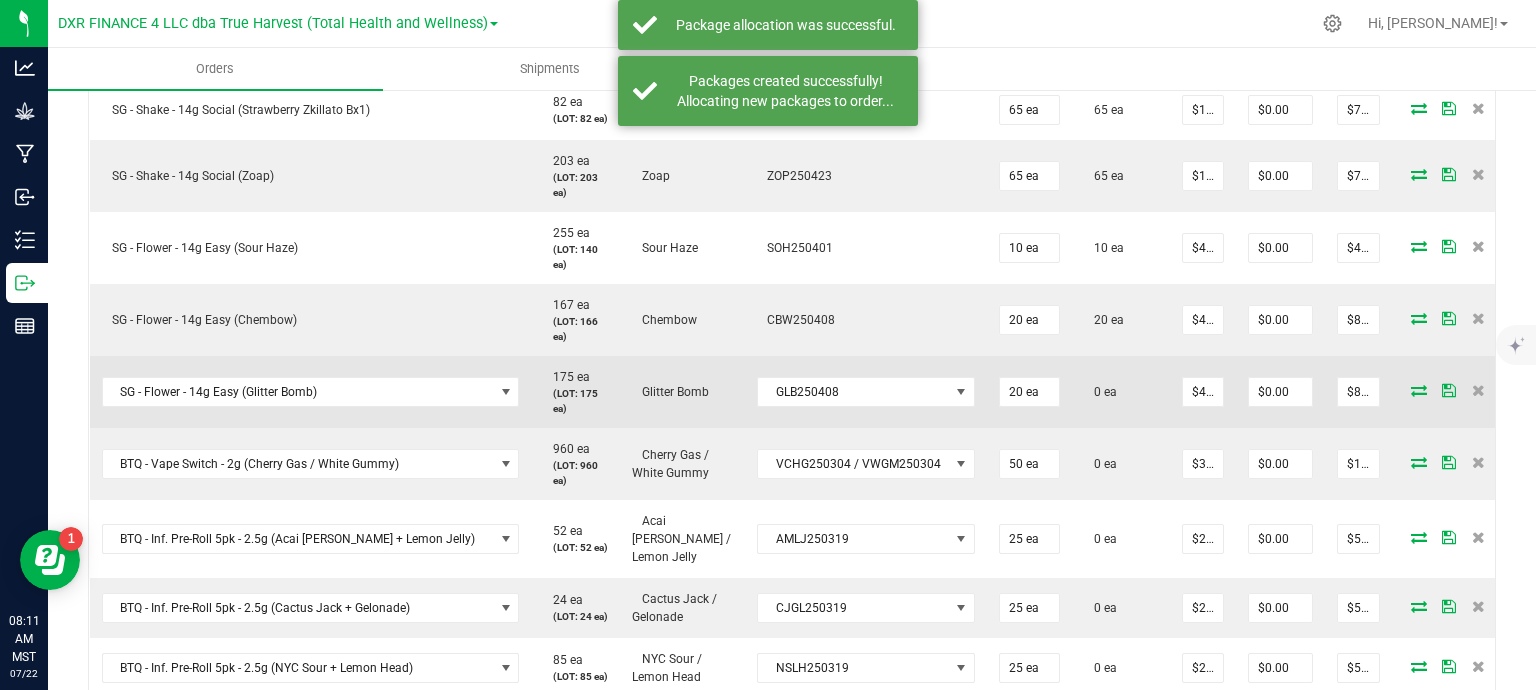 click at bounding box center (1419, 390) 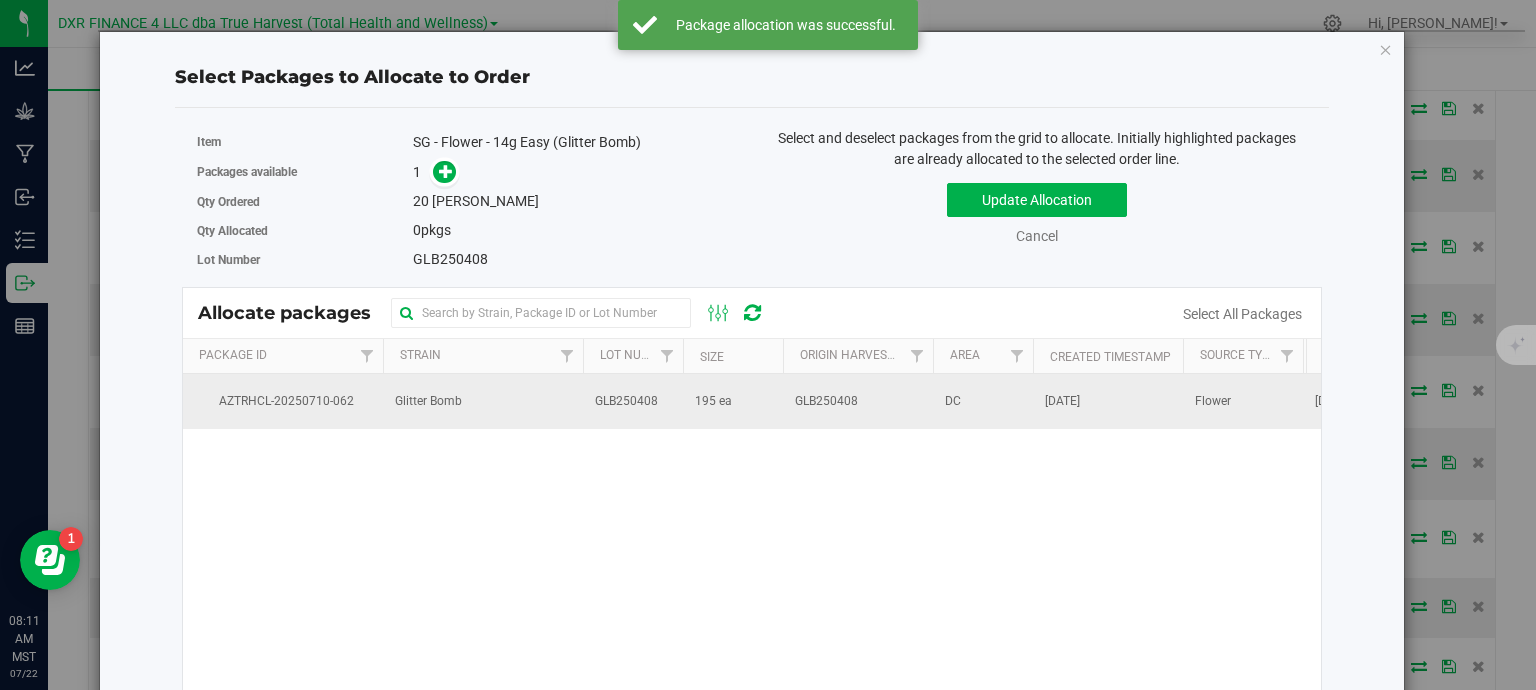 click on "195 ea" at bounding box center (733, 401) 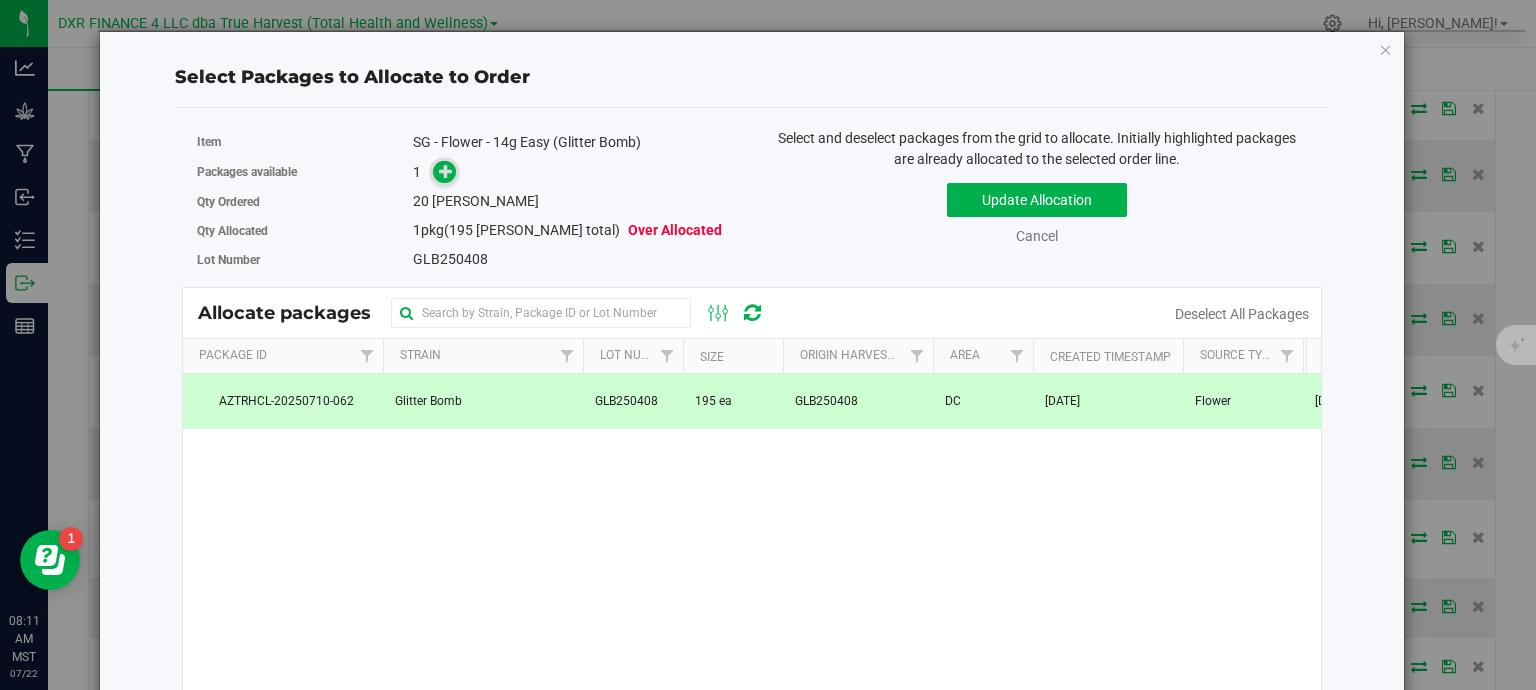 click at bounding box center [446, 170] 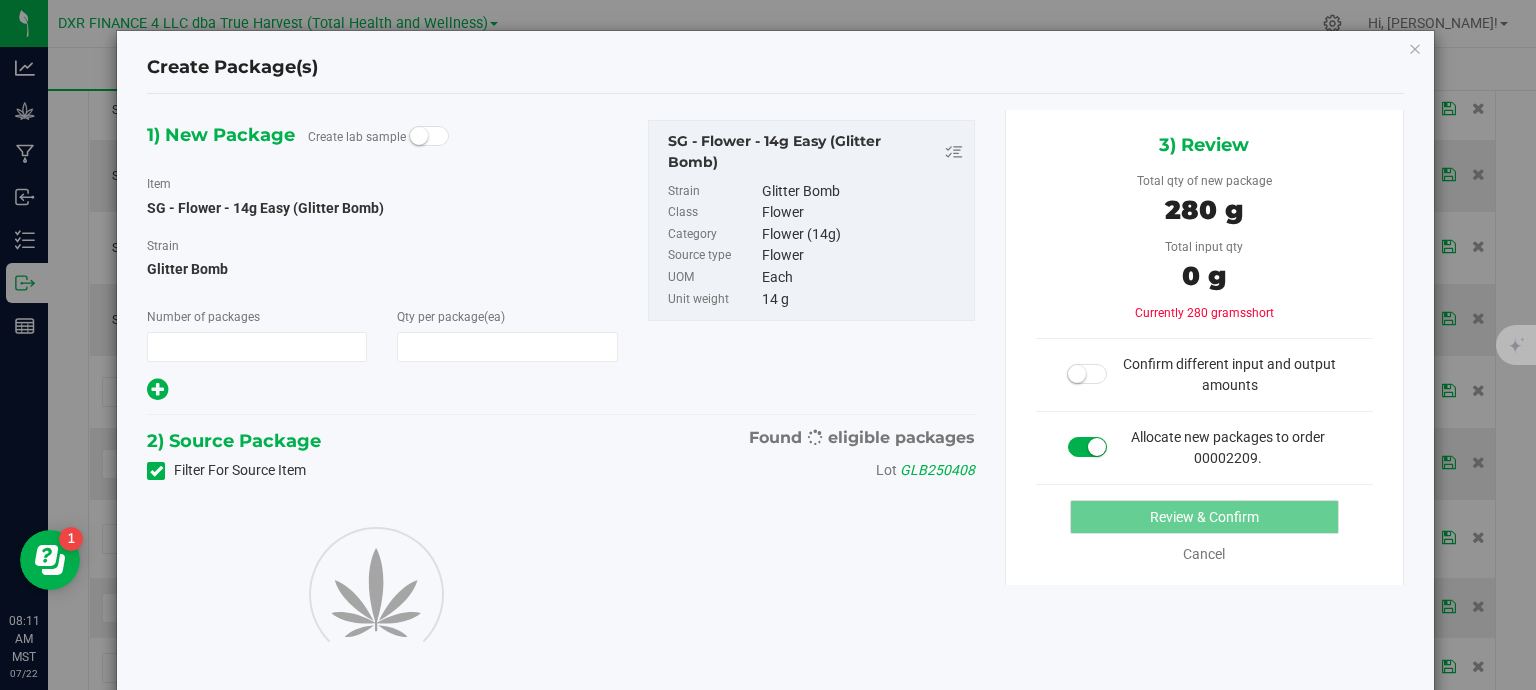 type on "1" 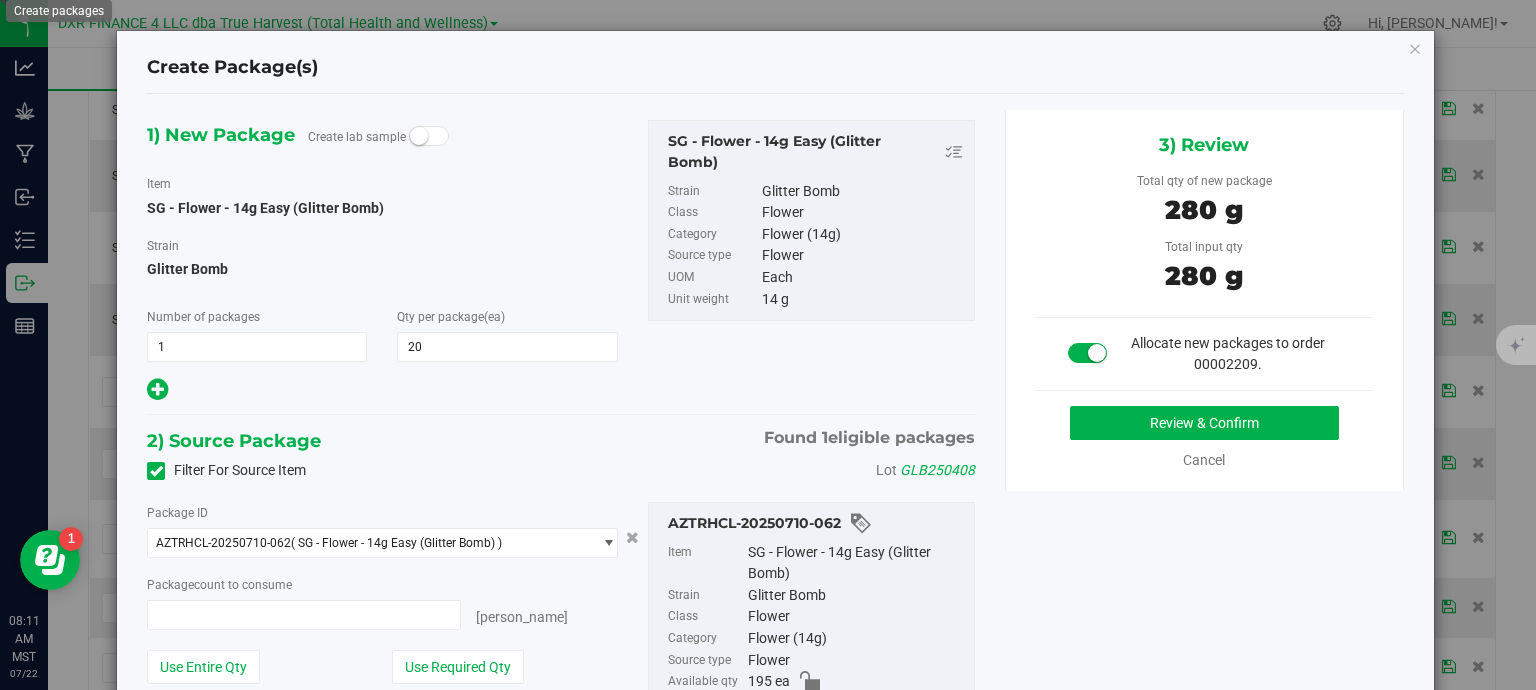 type on "20" 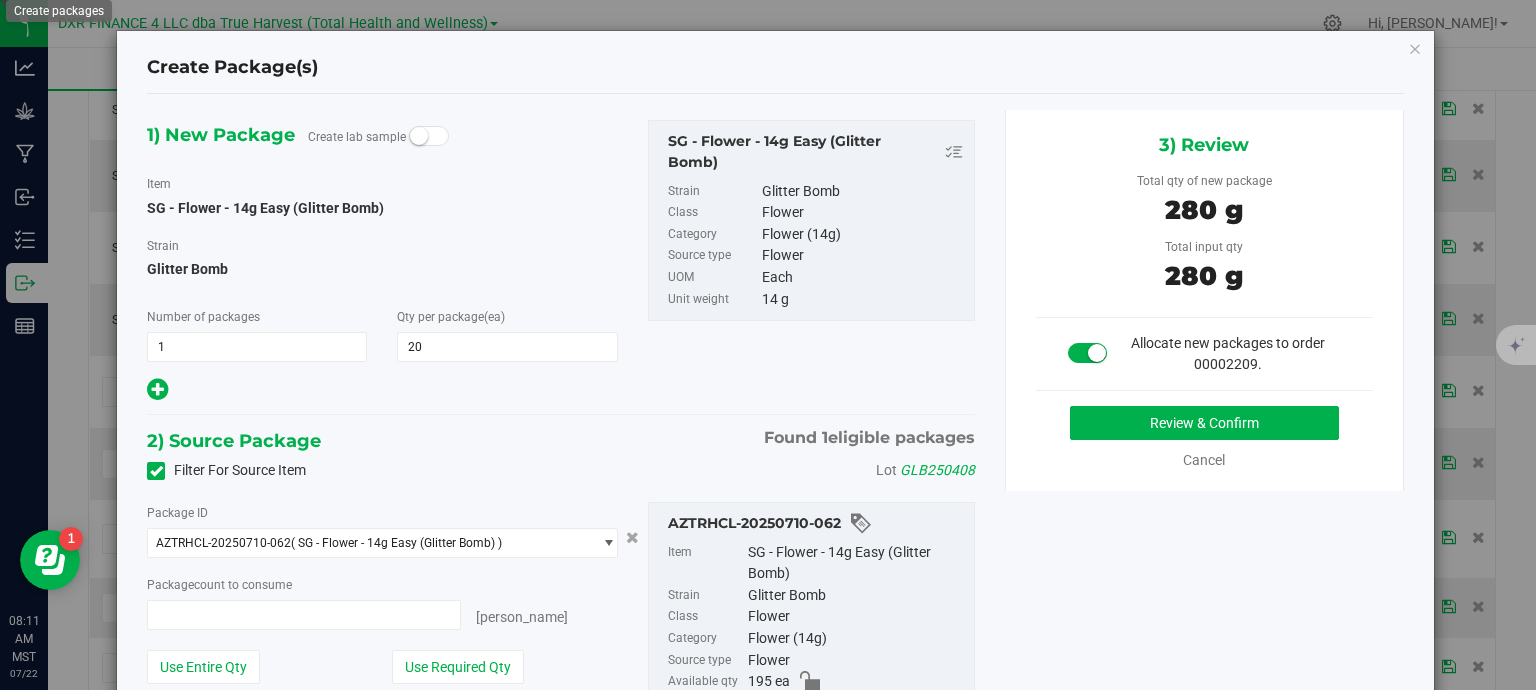 type on "20 ea" 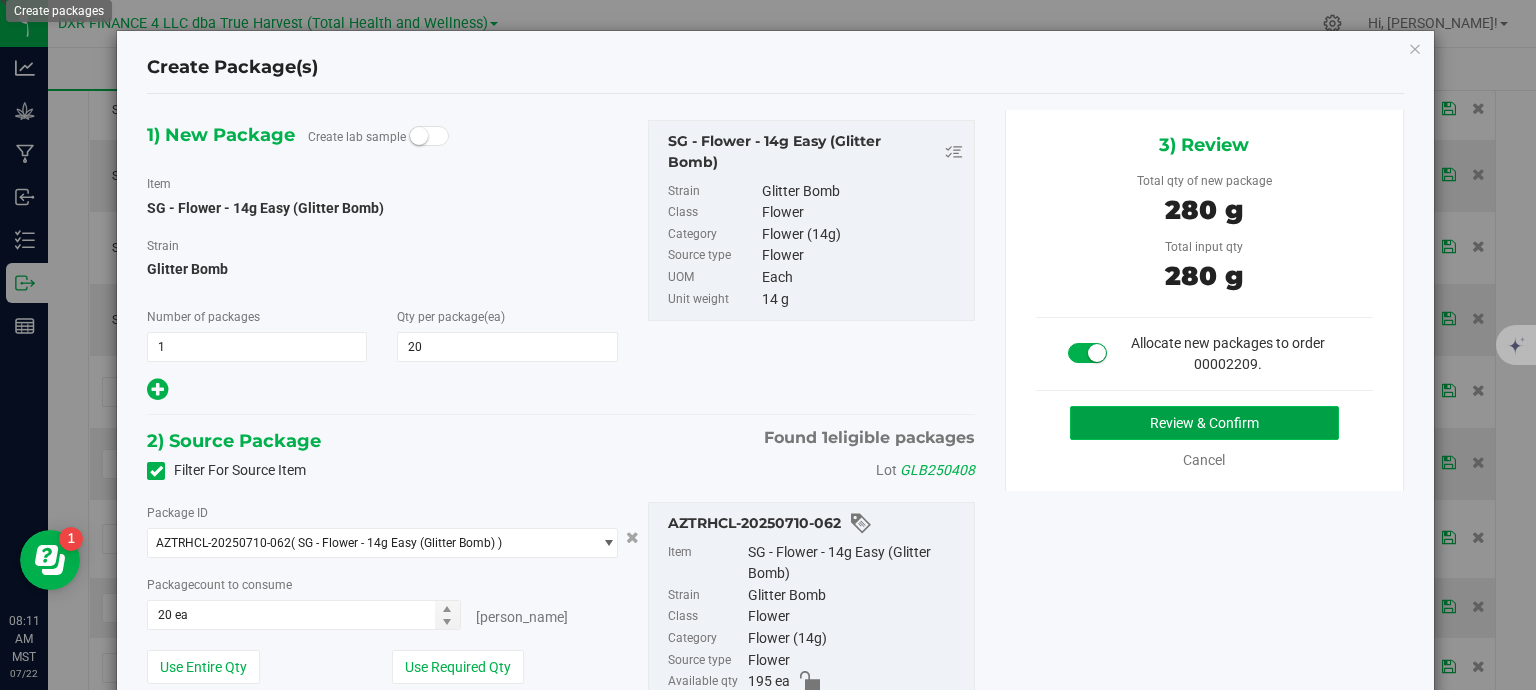 click on "Review & Confirm" at bounding box center [1204, 423] 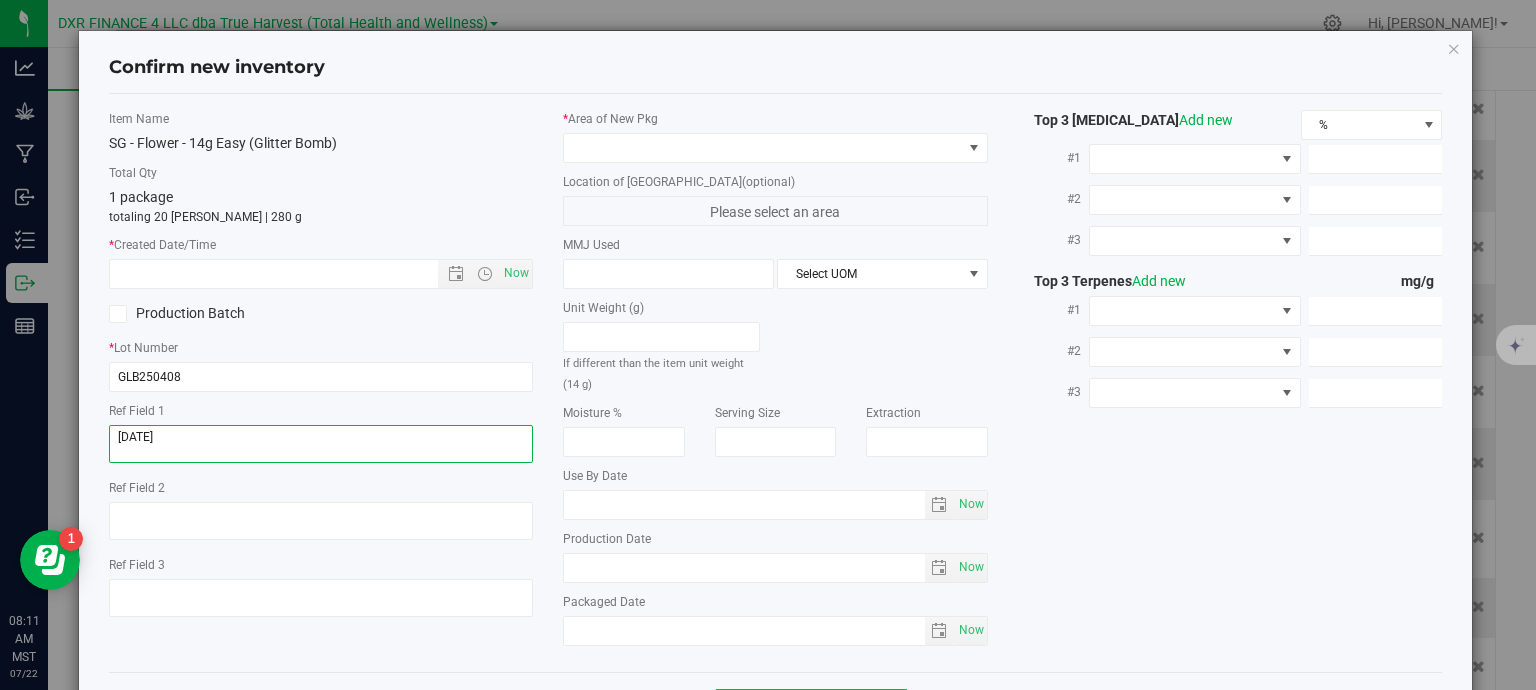 click at bounding box center (321, 444) 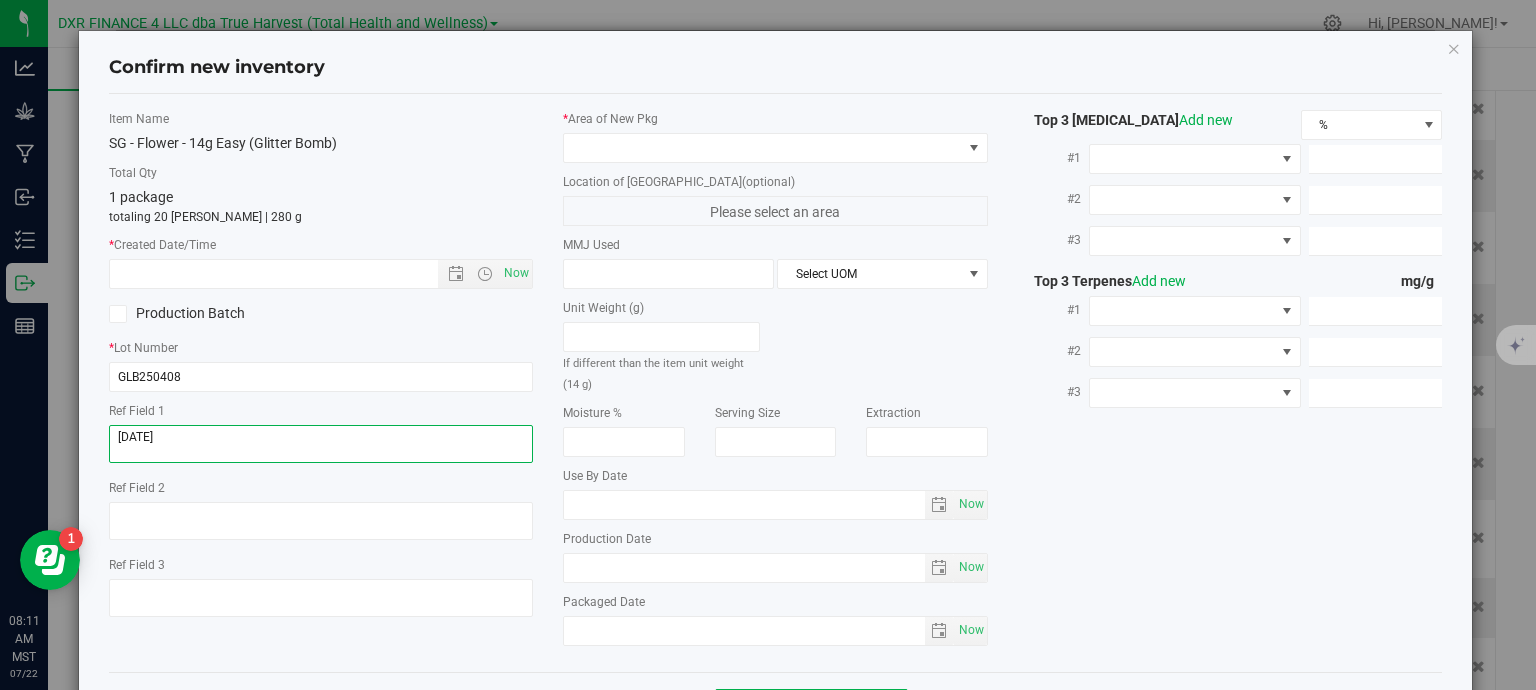 click at bounding box center (321, 444) 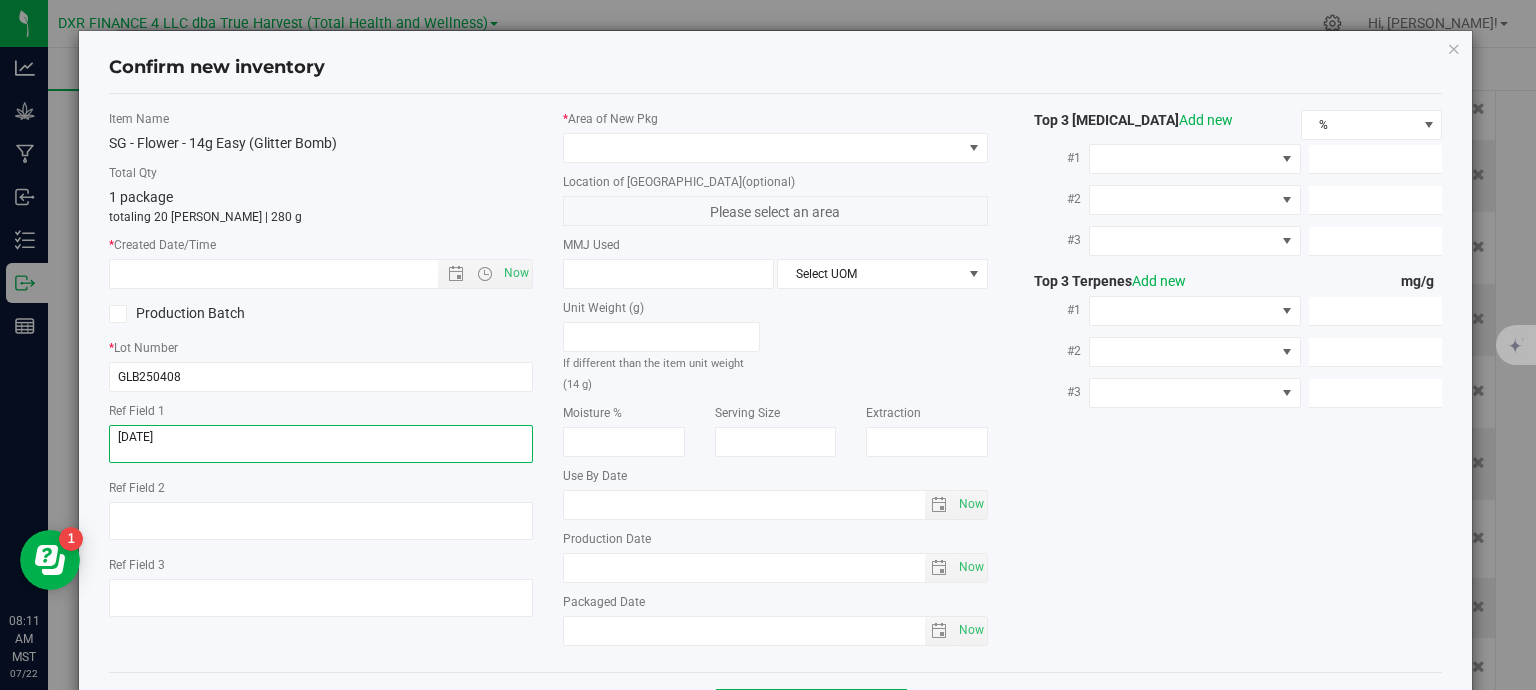 click at bounding box center [321, 444] 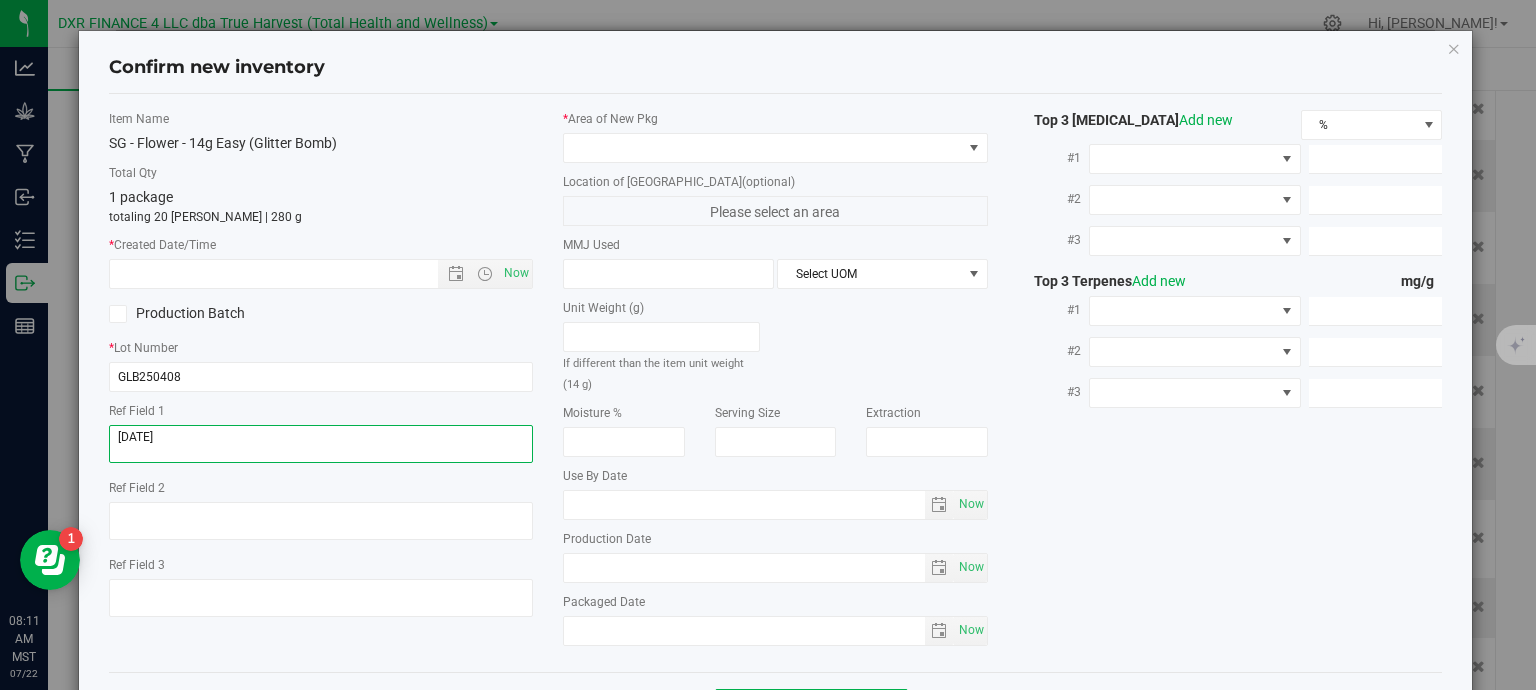 click at bounding box center [321, 444] 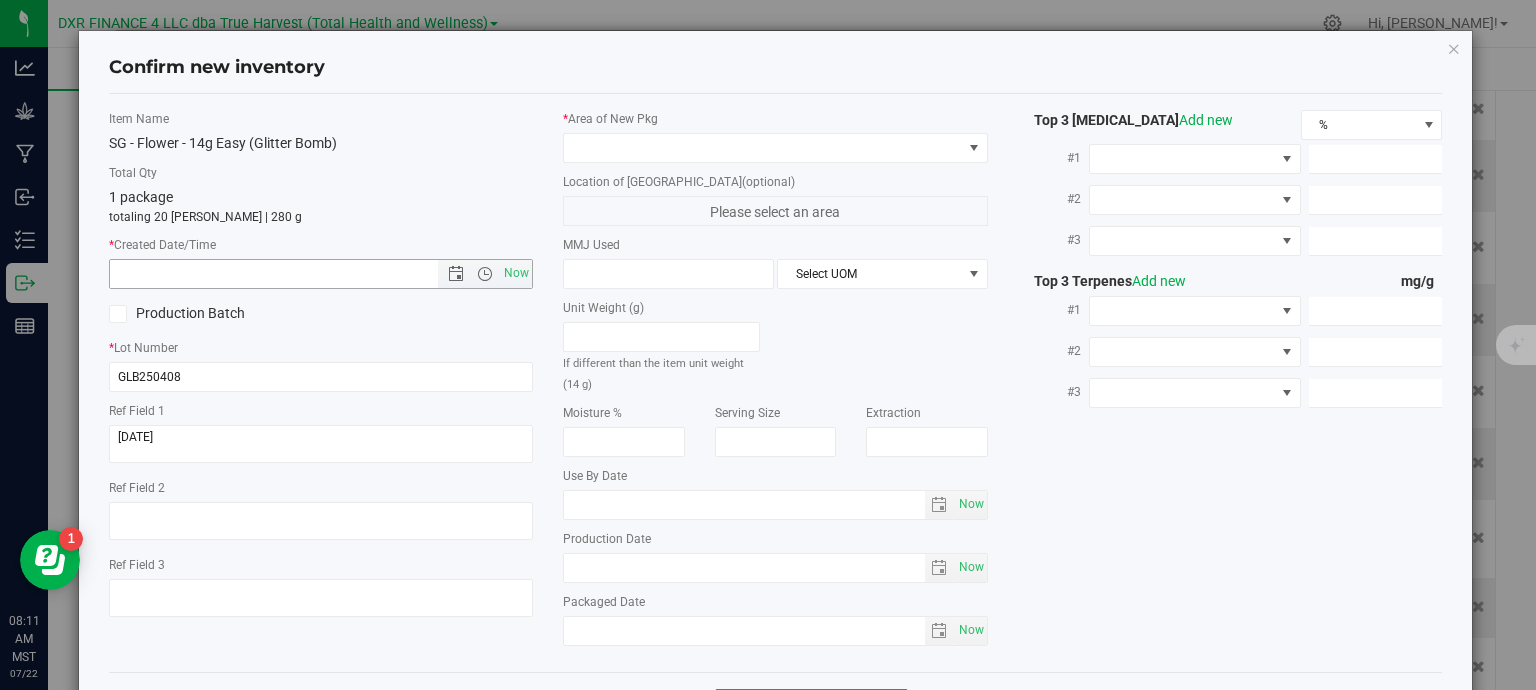 click at bounding box center [291, 274] 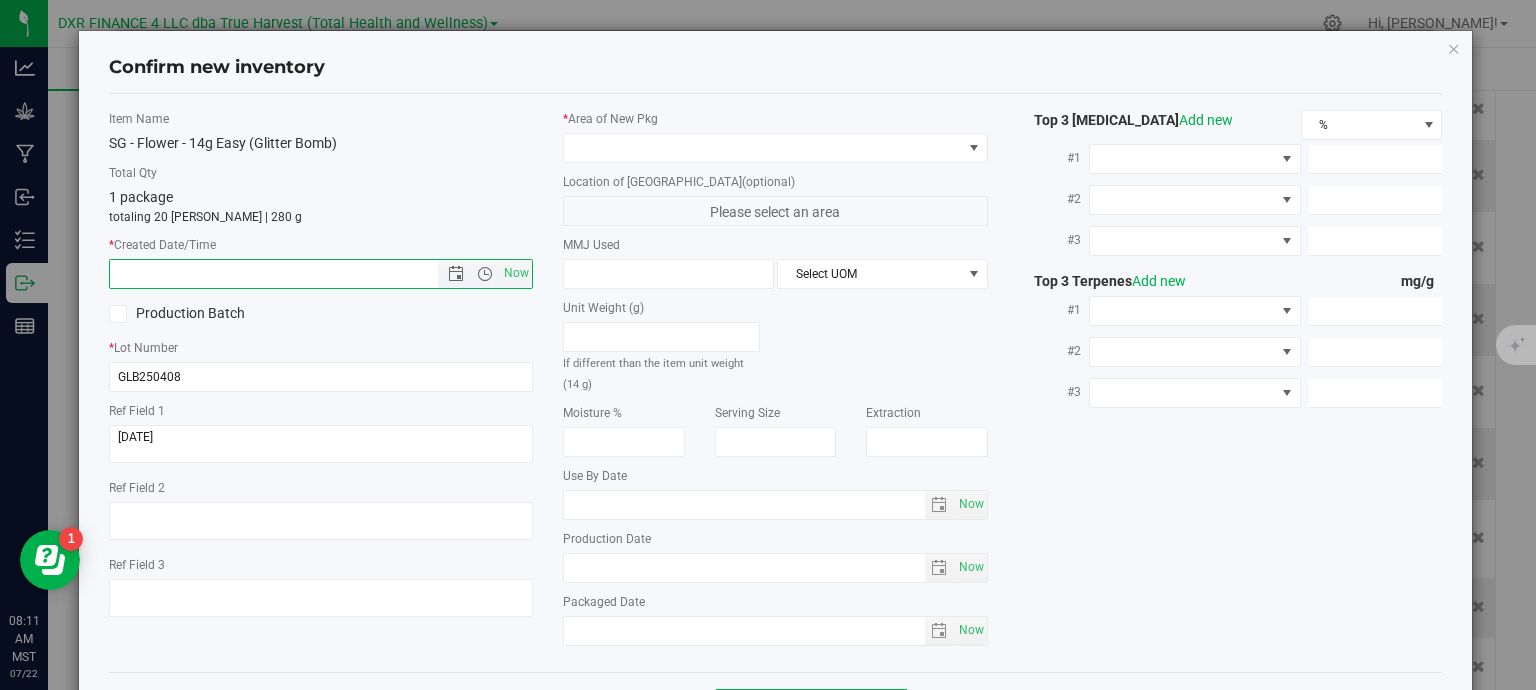 paste on "[DATE]" 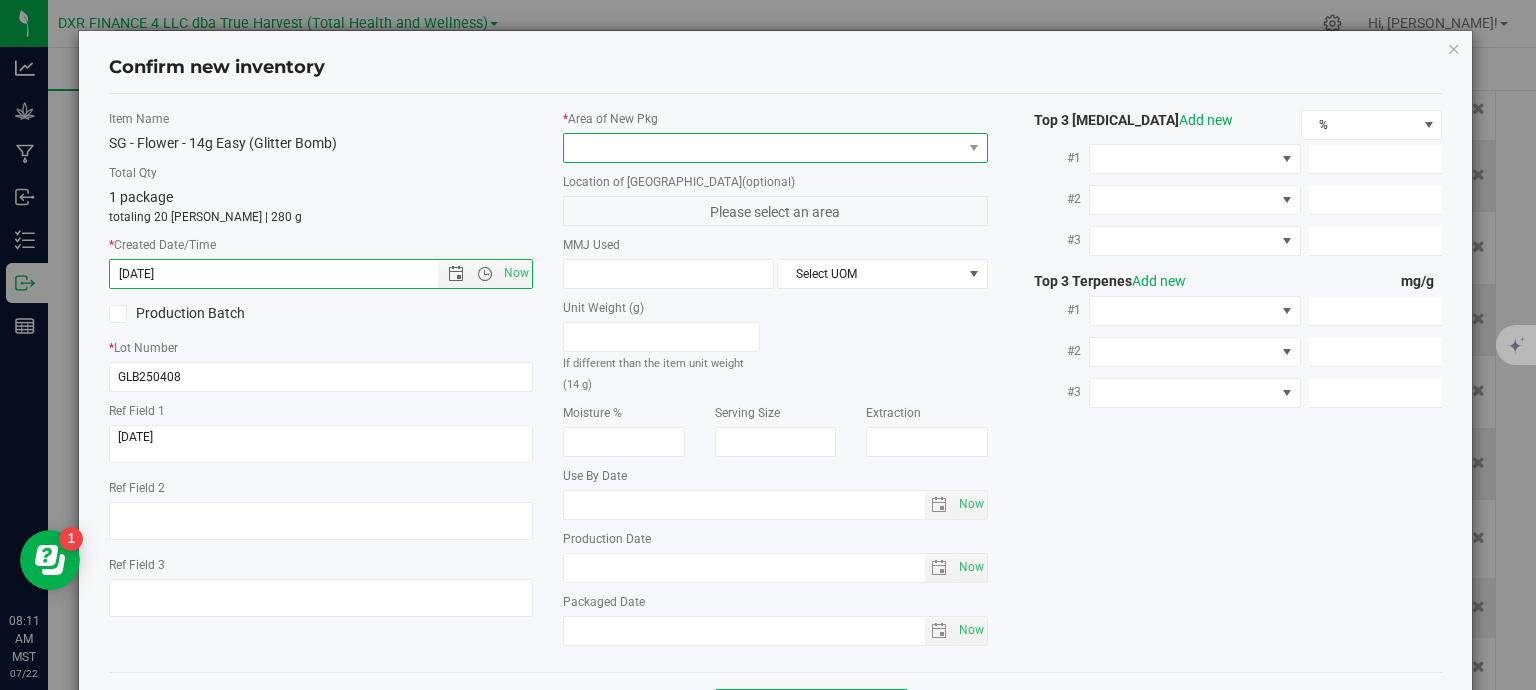 click at bounding box center (763, 148) 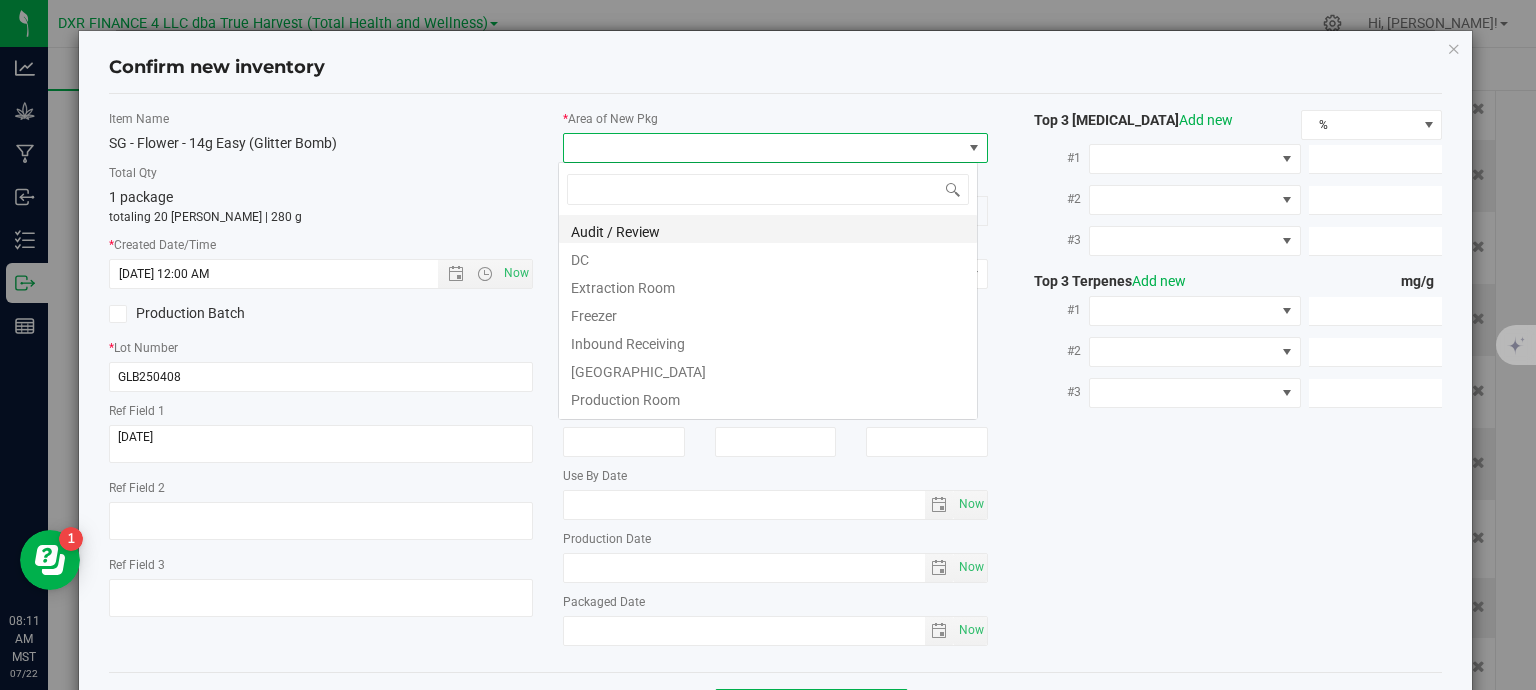 type on "4/8/2025 8:11 AM" 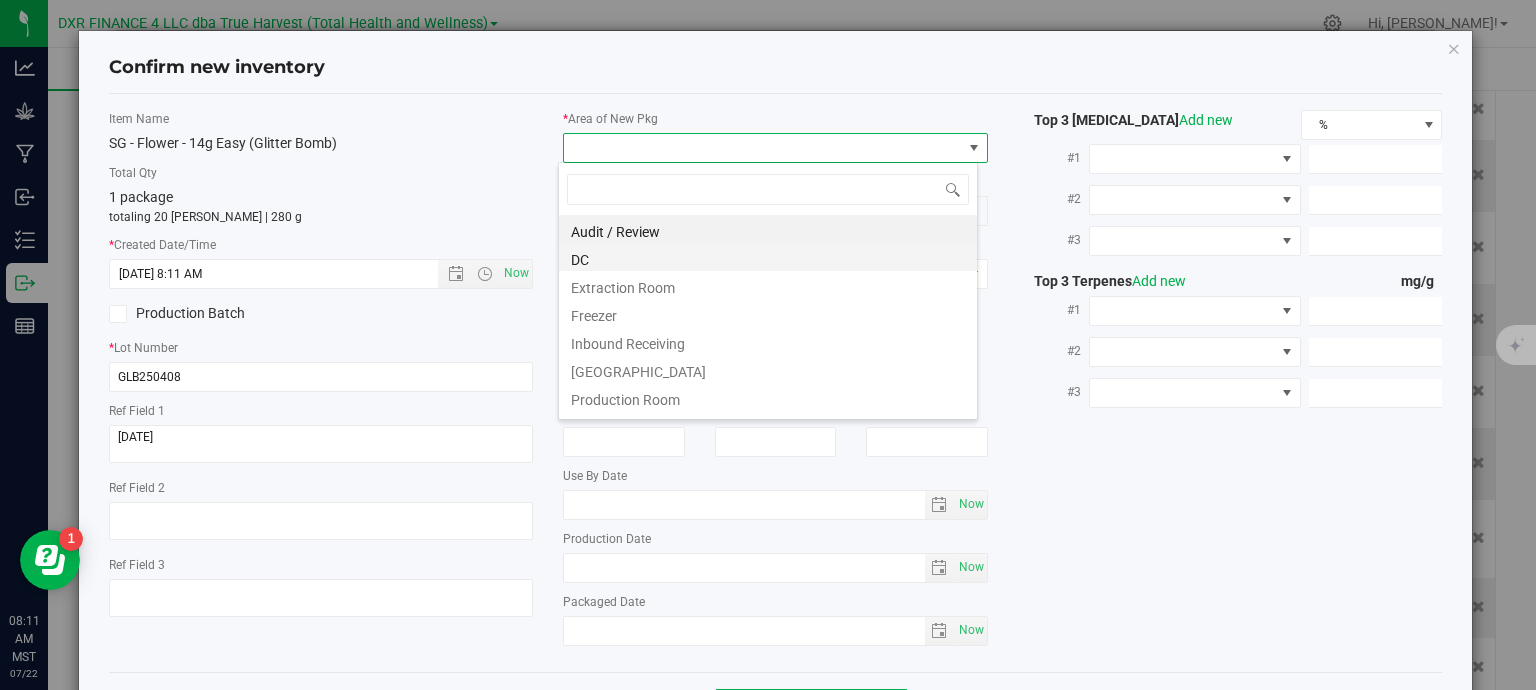 scroll, scrollTop: 99970, scrollLeft: 99580, axis: both 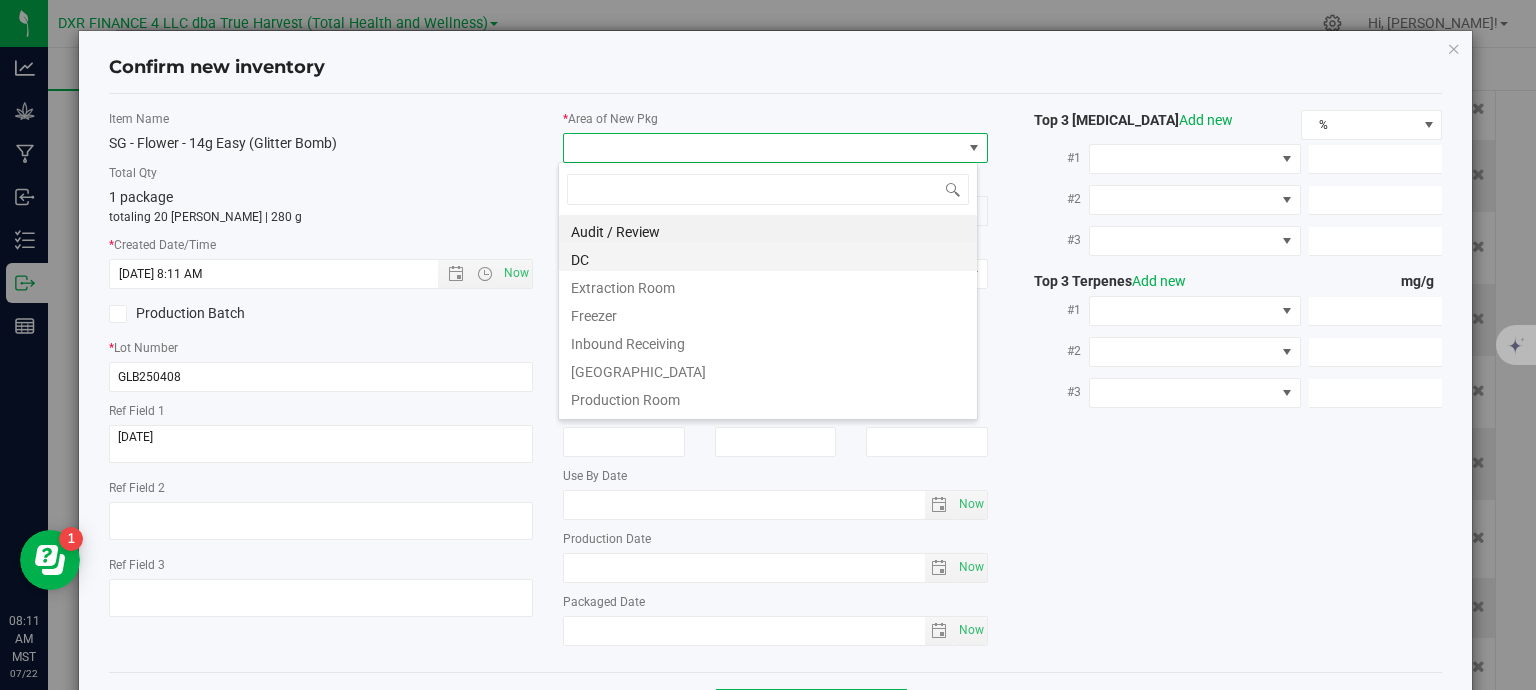 click on "DC" at bounding box center [768, 257] 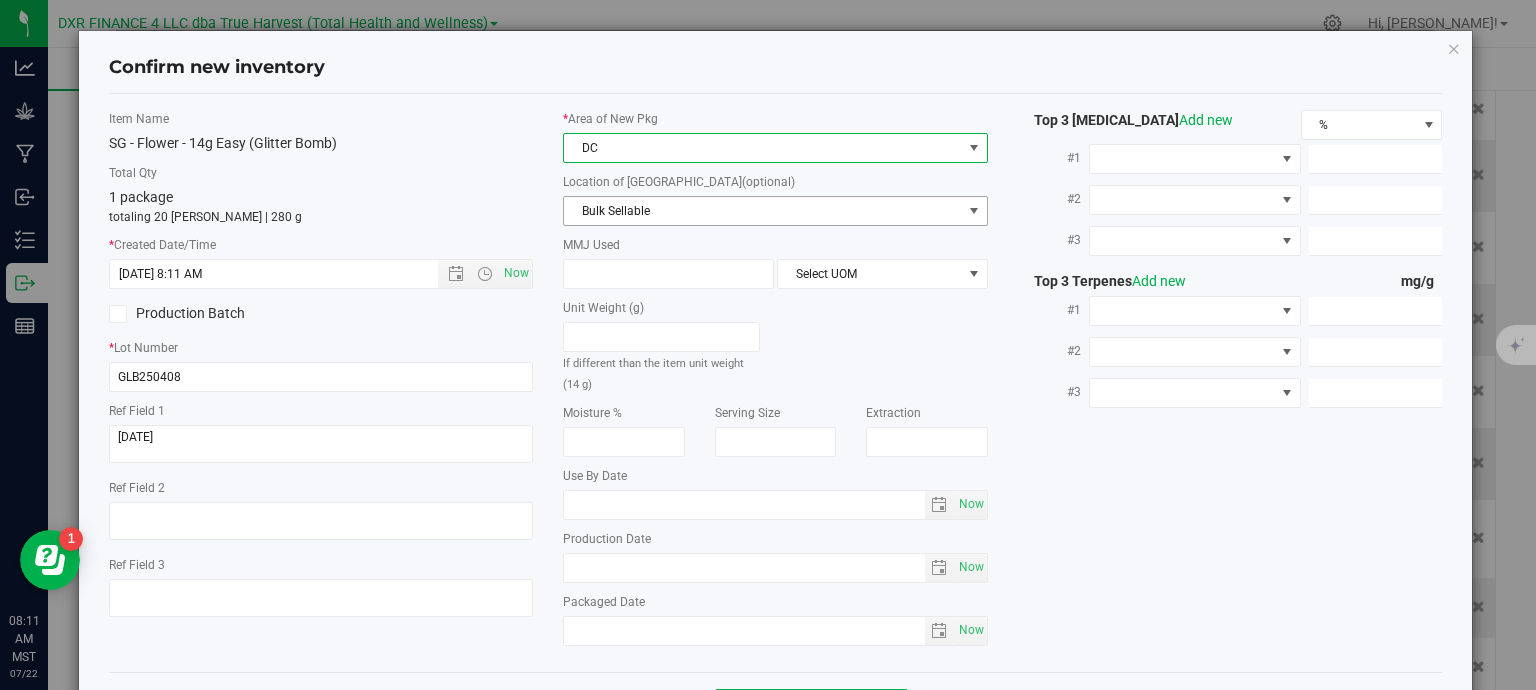 click on "Bulk Sellable" at bounding box center (763, 211) 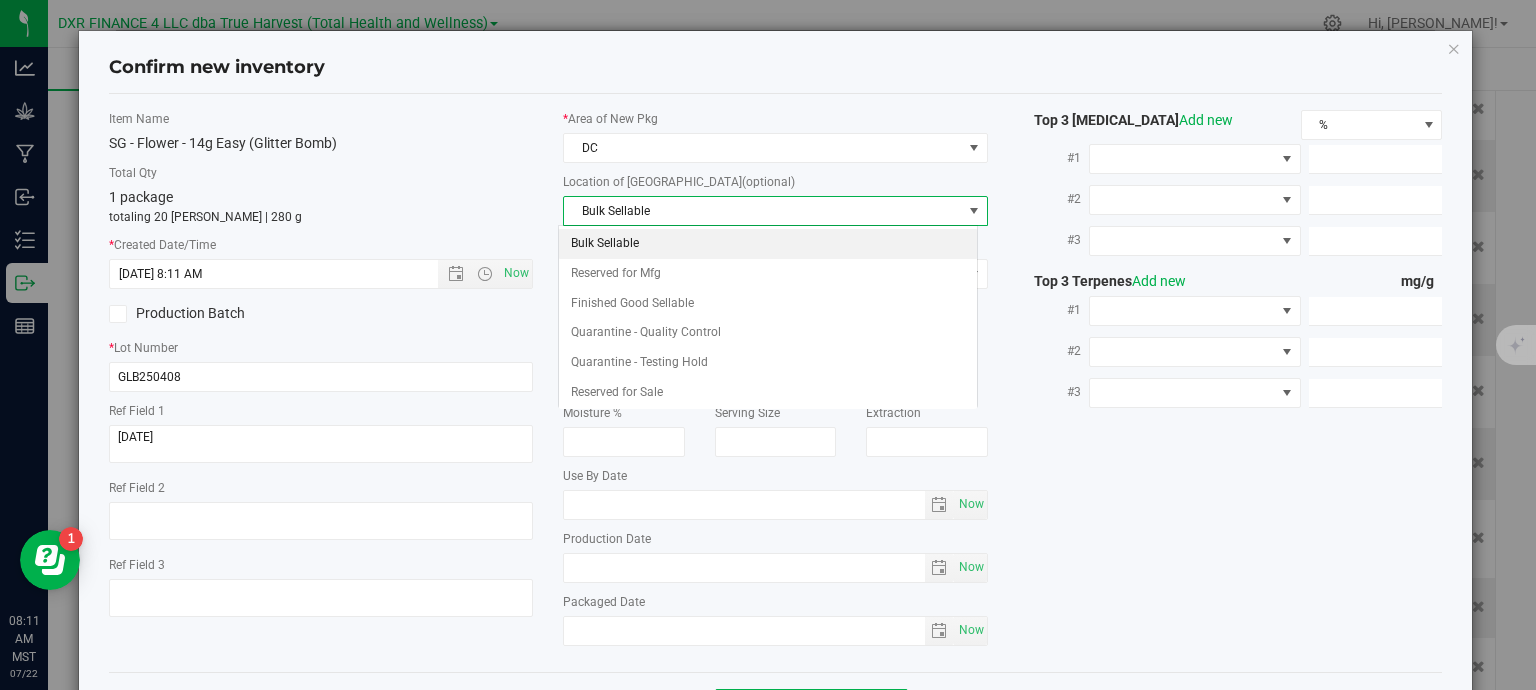 click on "Bulk Sellable" at bounding box center [763, 211] 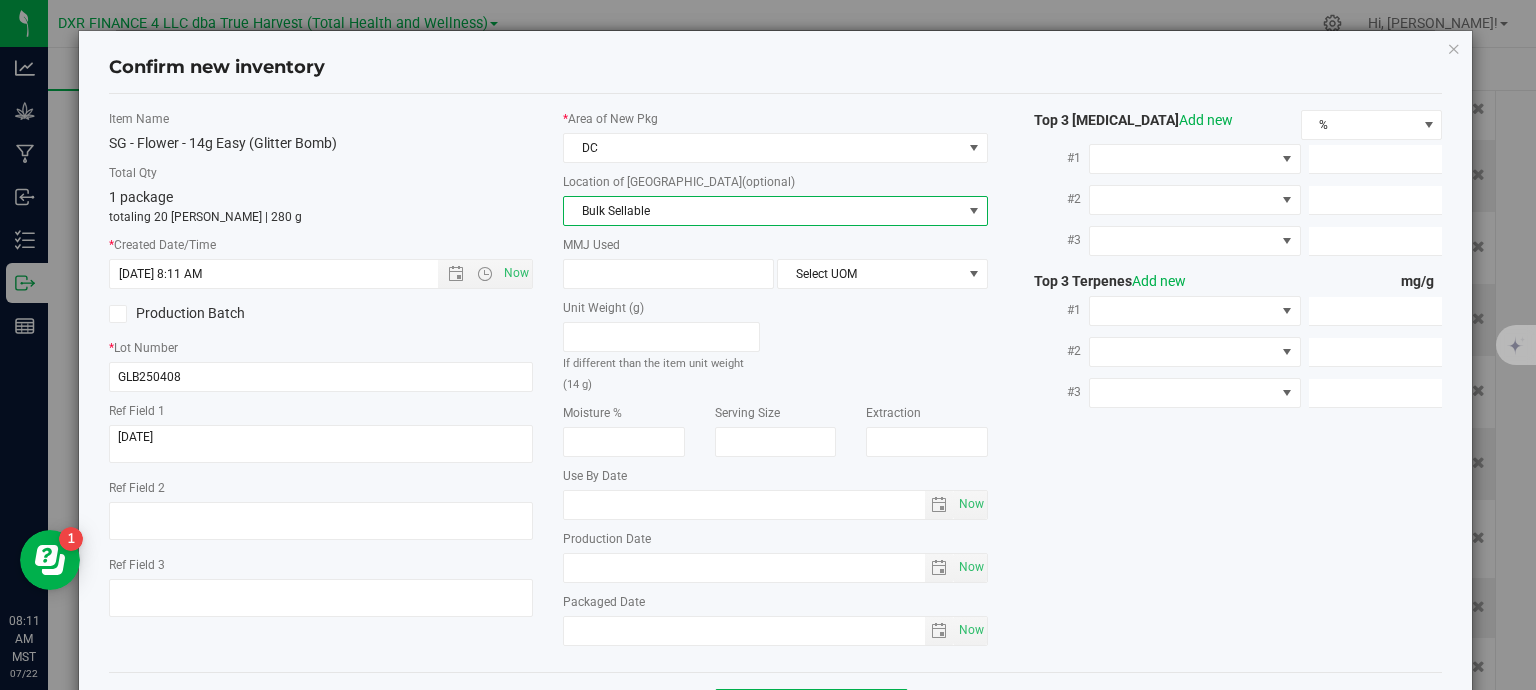 click on "Bulk Sellable" at bounding box center (763, 211) 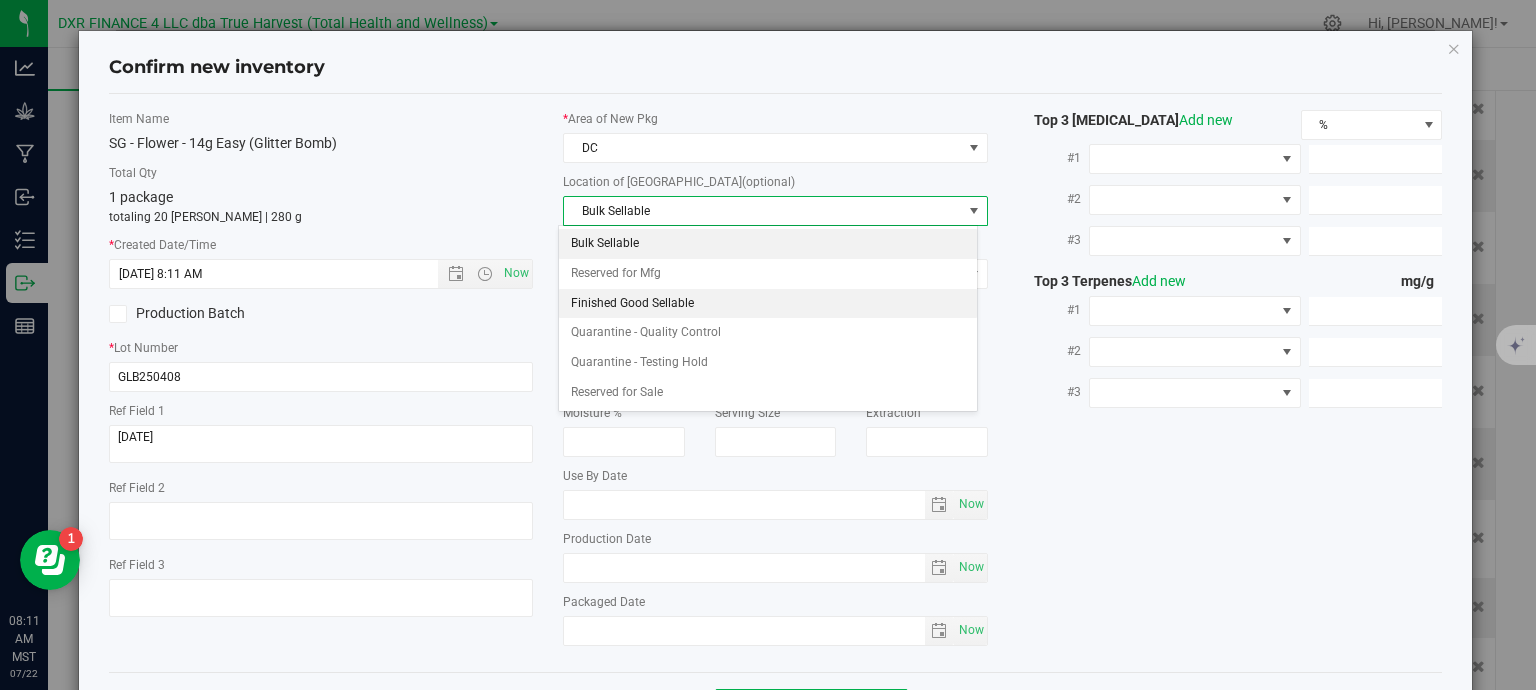 click on "Finished Good Sellable" at bounding box center (768, 304) 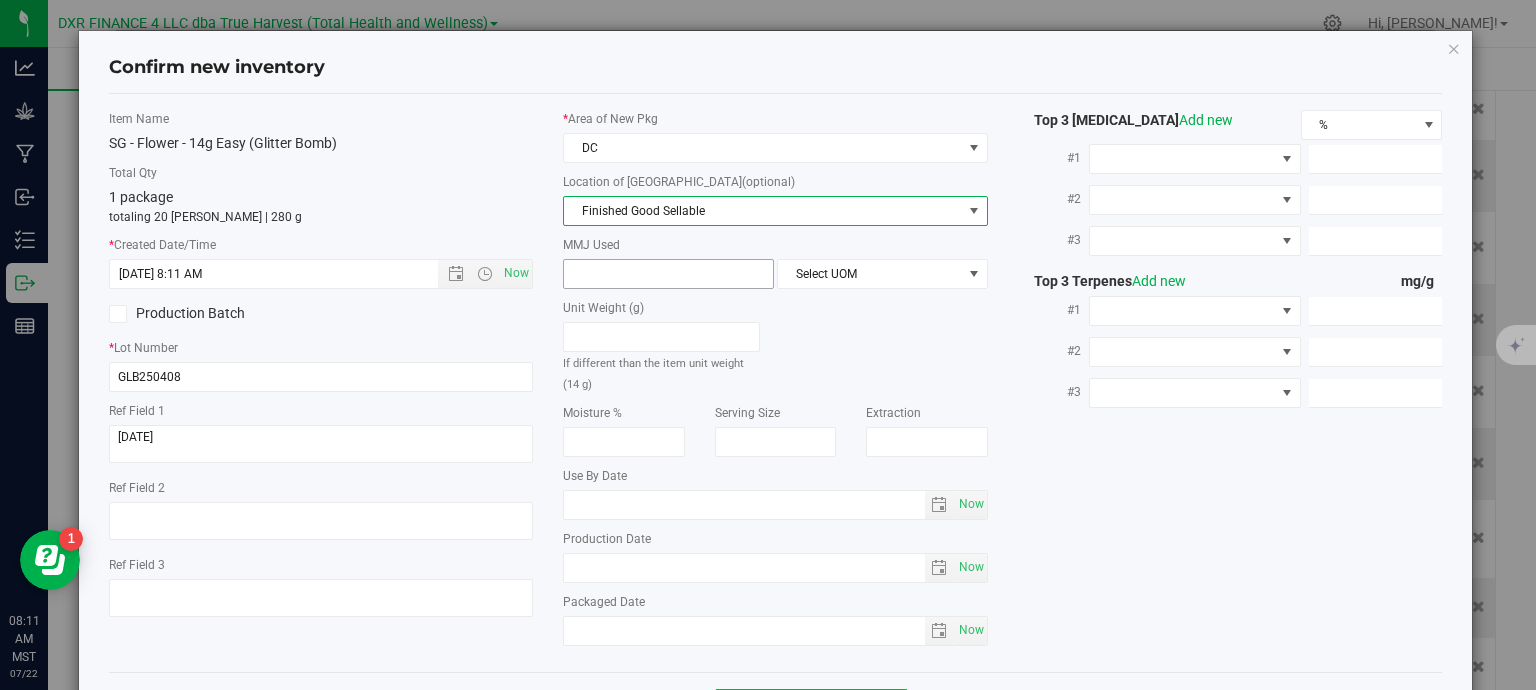 click at bounding box center [668, 274] 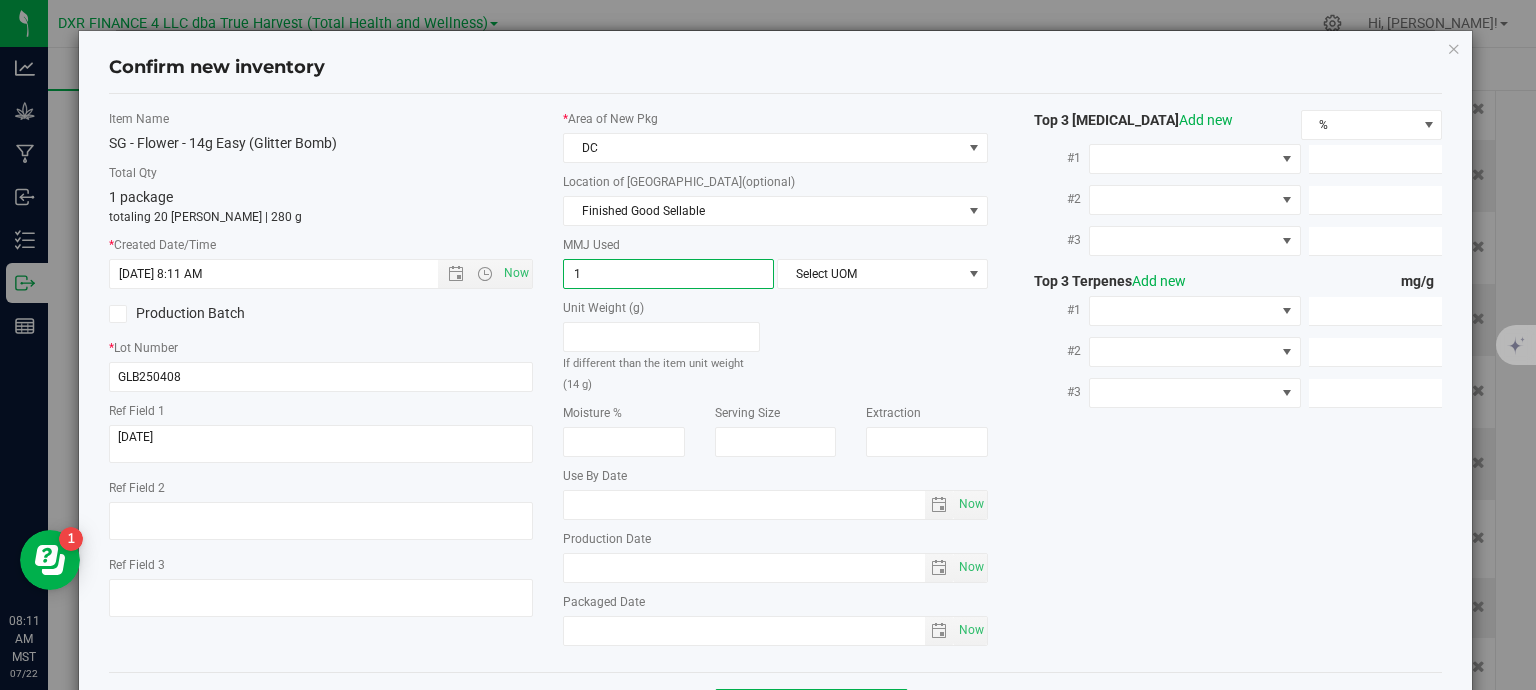 type on "14" 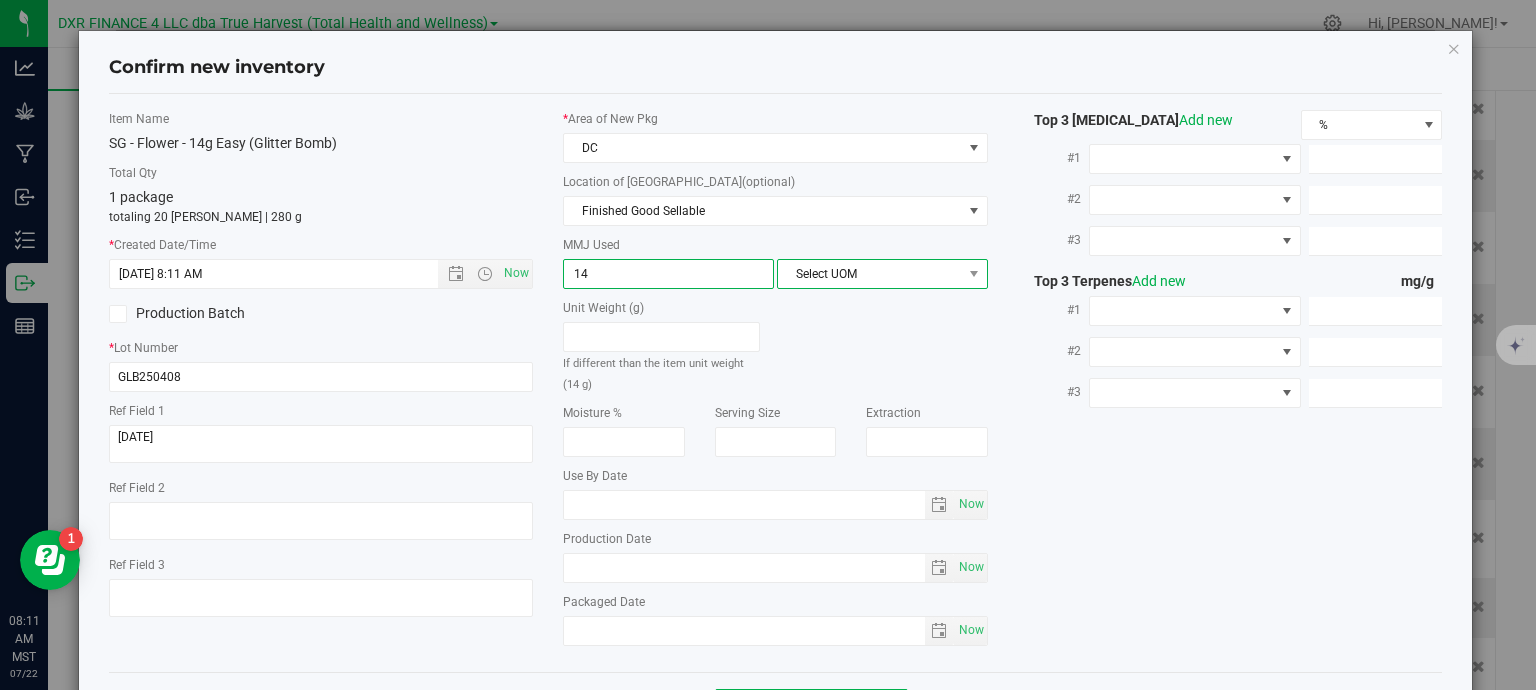 click on "Select UOM" at bounding box center [870, 274] 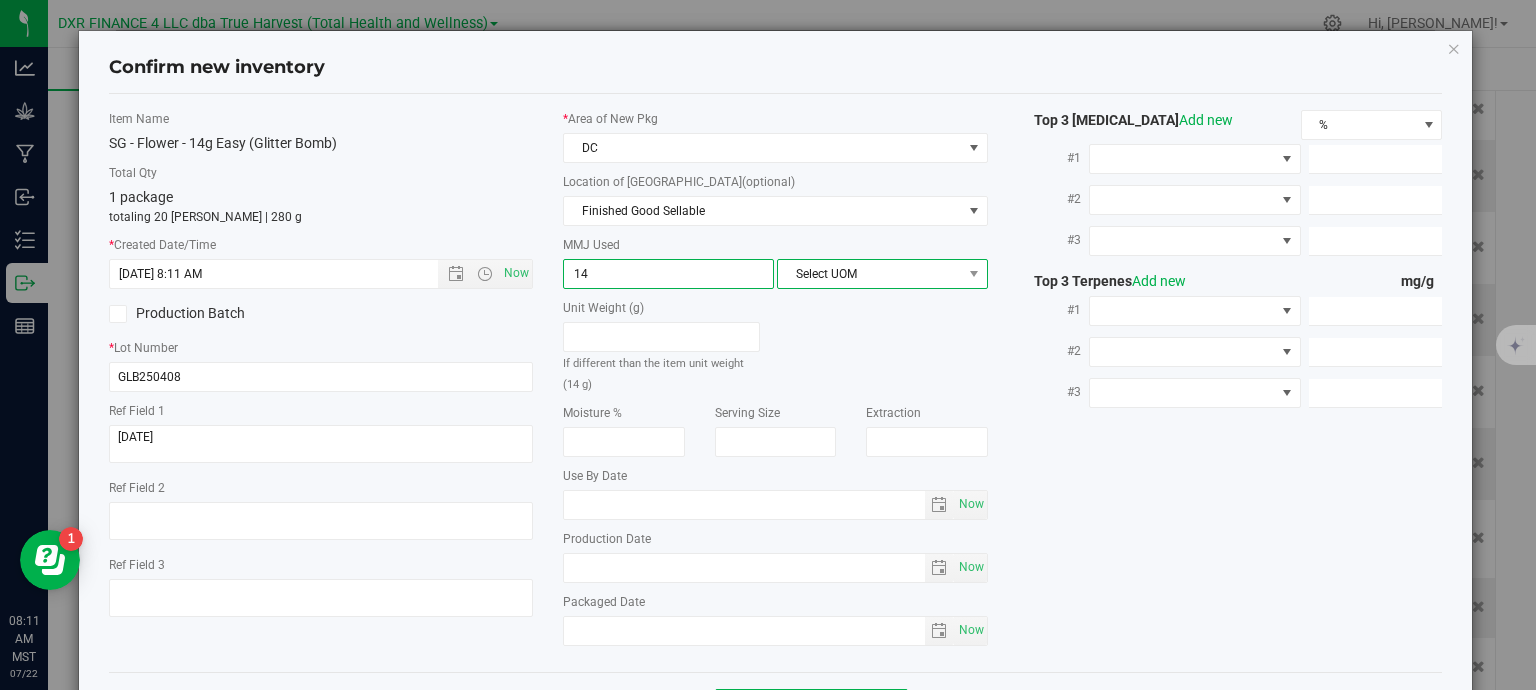 type on "14.0000" 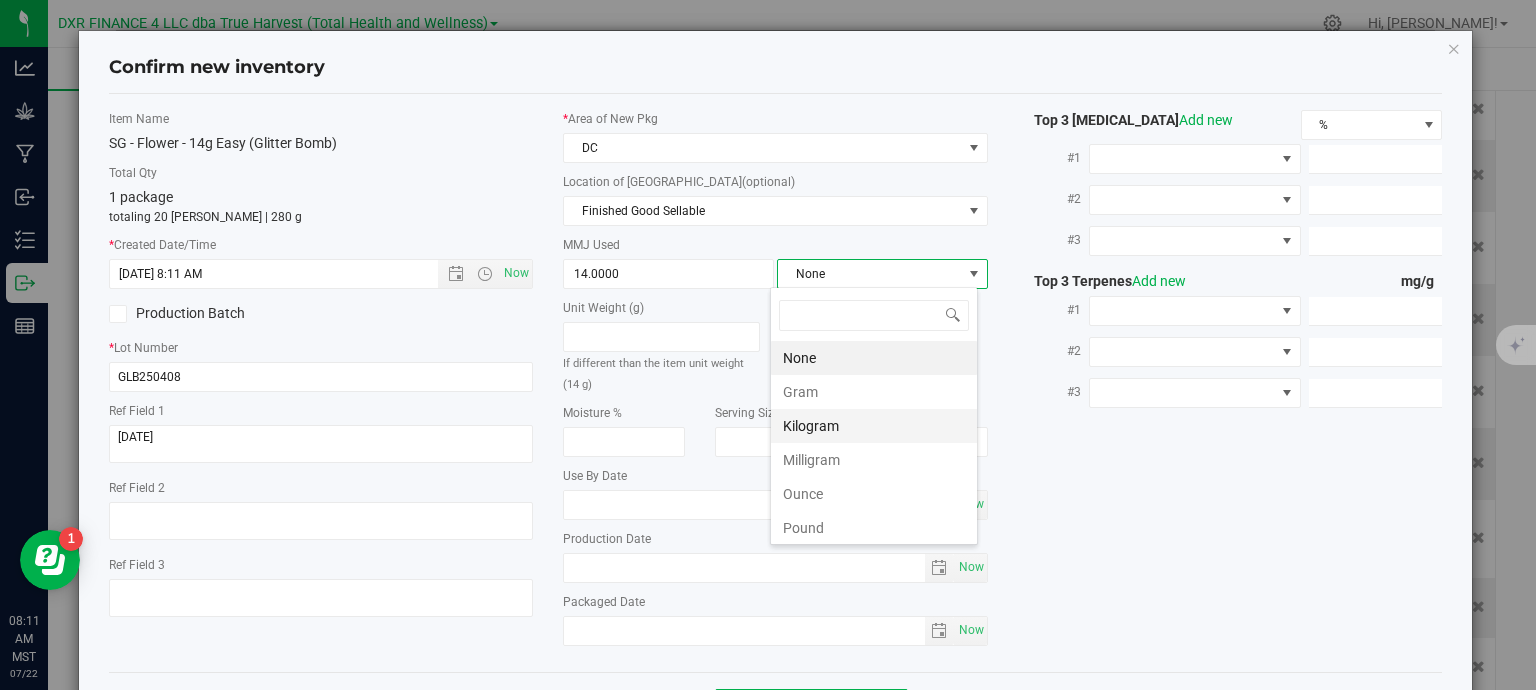 scroll, scrollTop: 99970, scrollLeft: 99792, axis: both 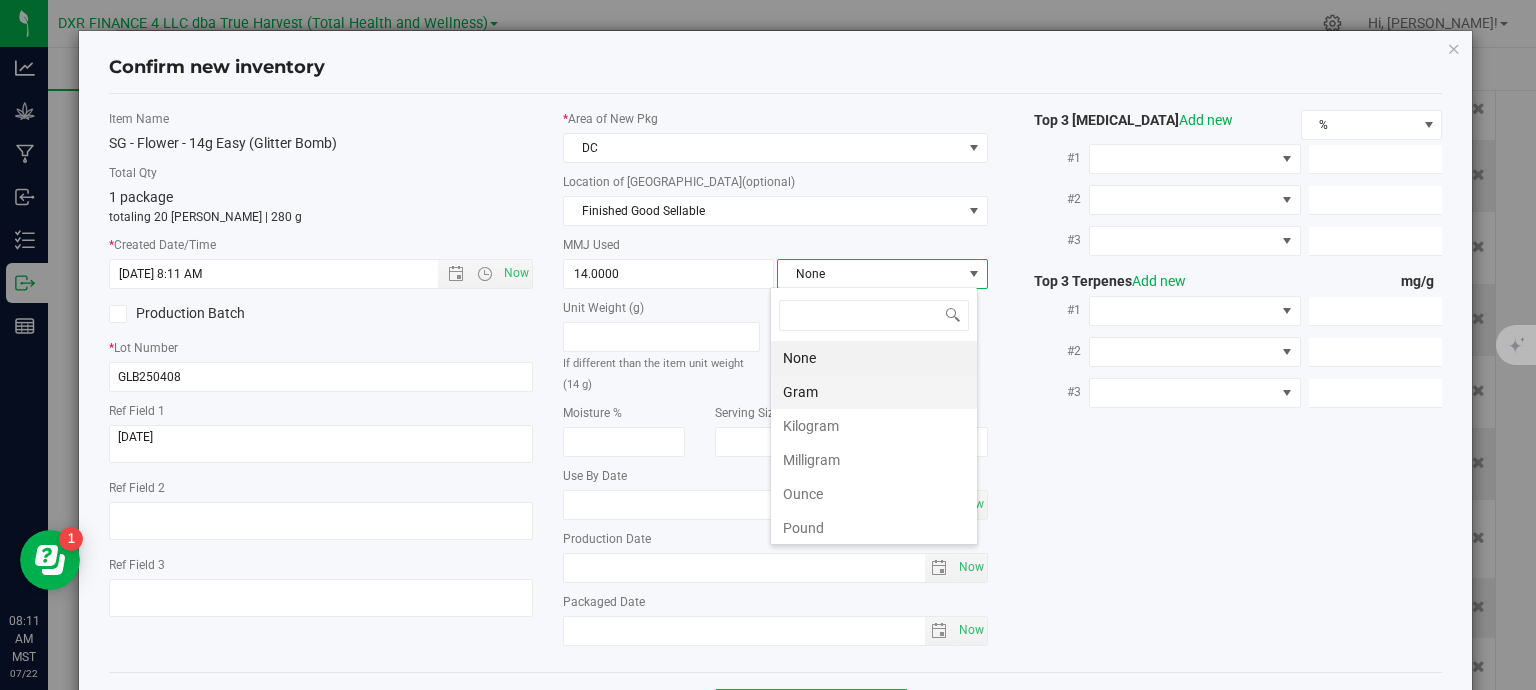 click on "Gram" at bounding box center (874, 392) 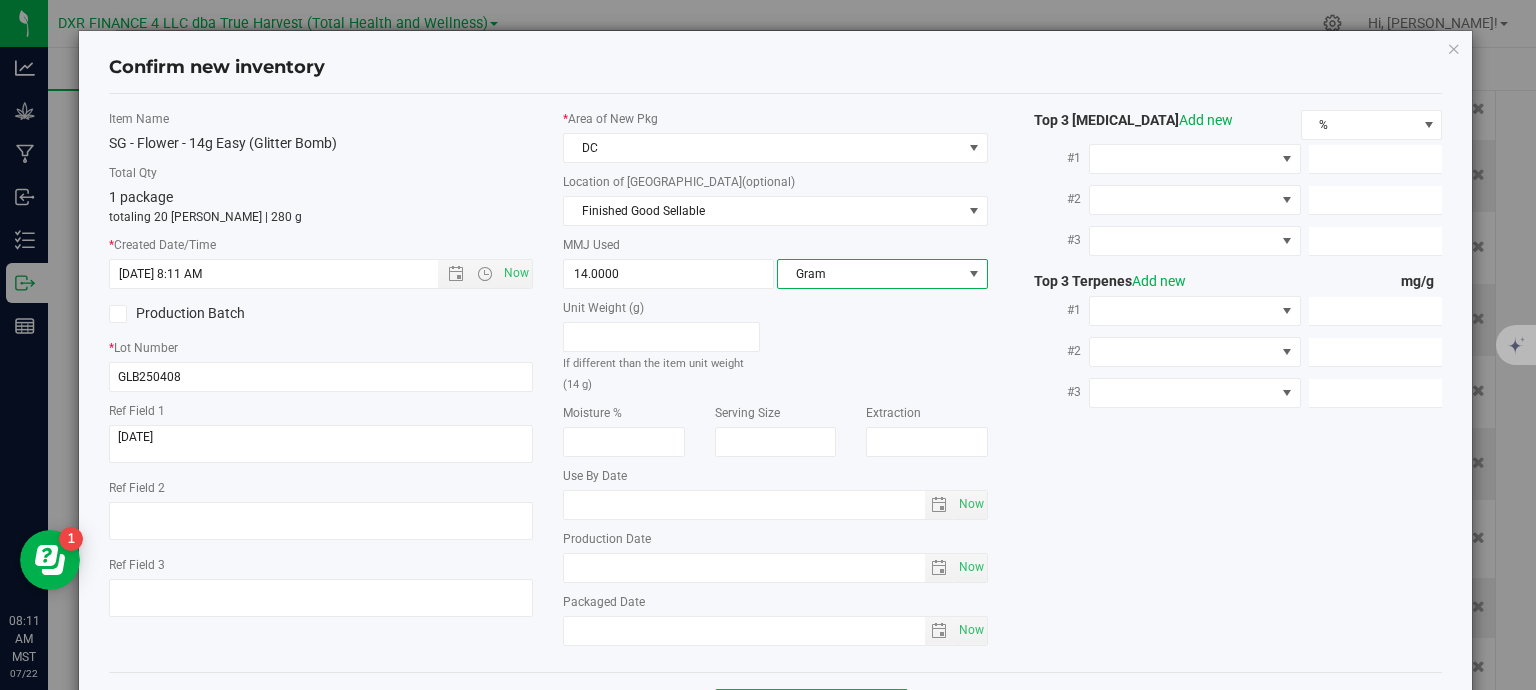 scroll, scrollTop: 75, scrollLeft: 0, axis: vertical 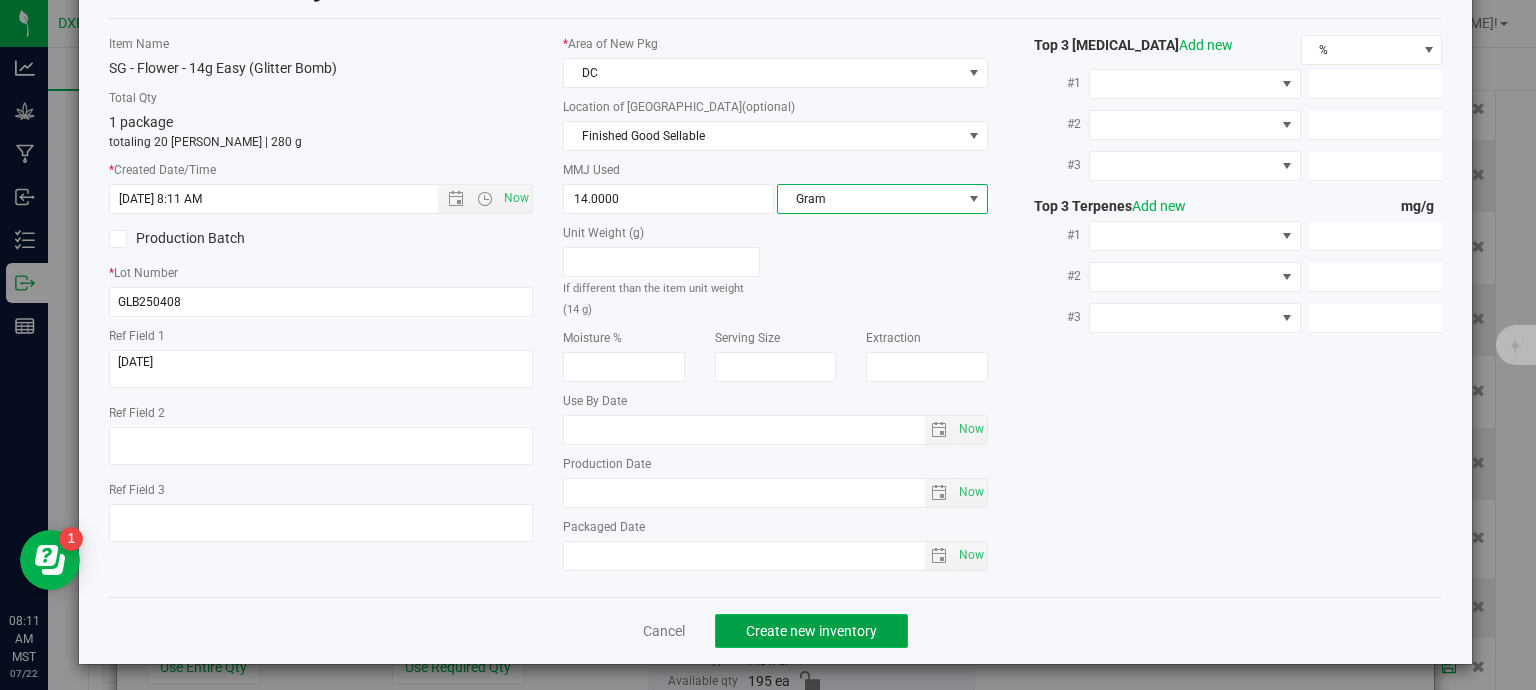 click on "Create new inventory" 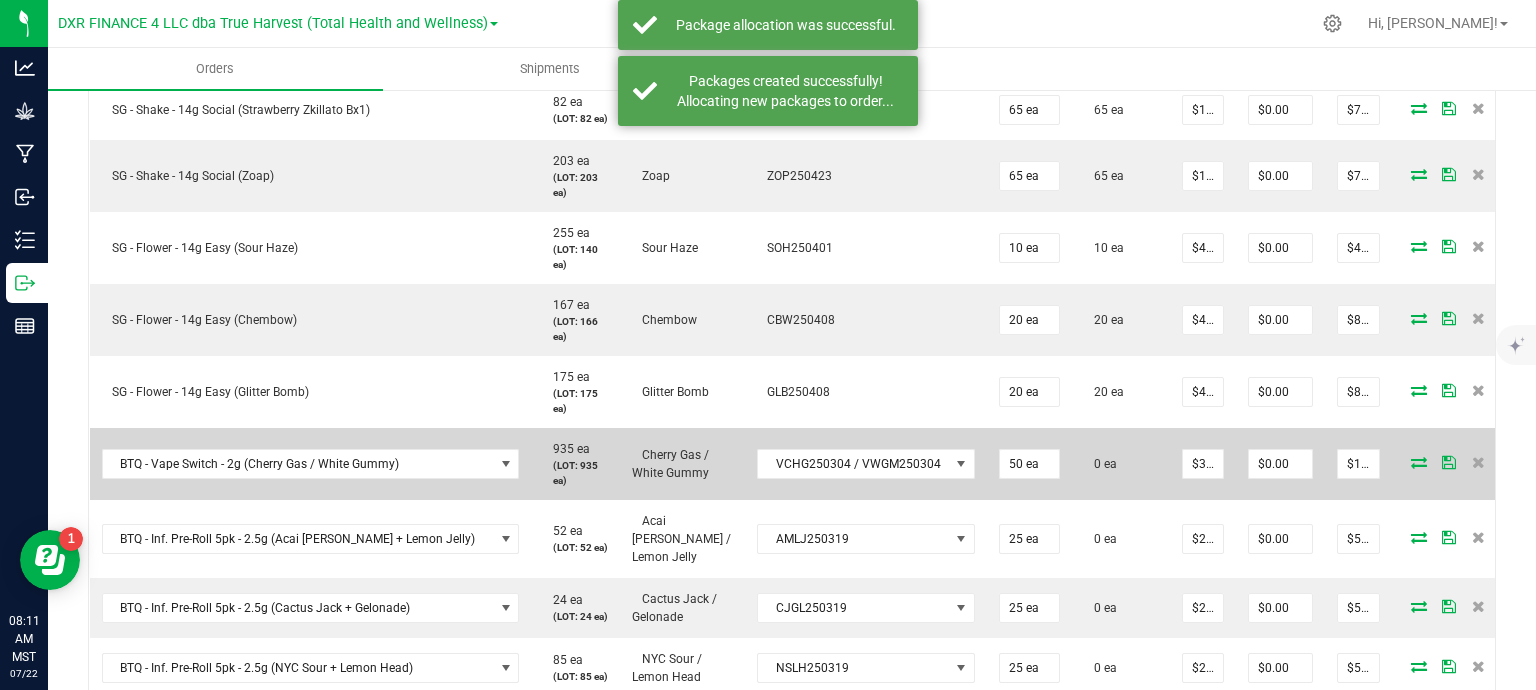 click at bounding box center [1419, 462] 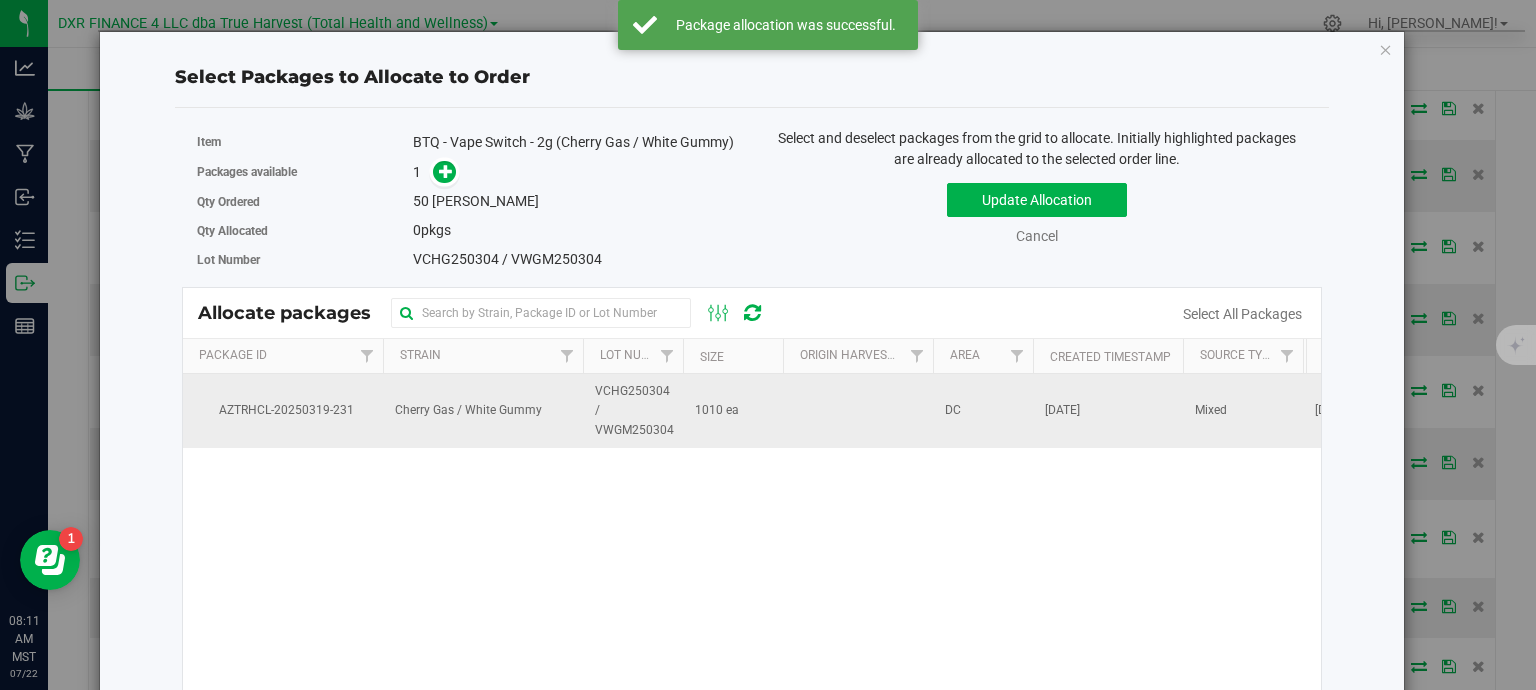 click on "Cherry Gas / White Gummy" at bounding box center (483, 411) 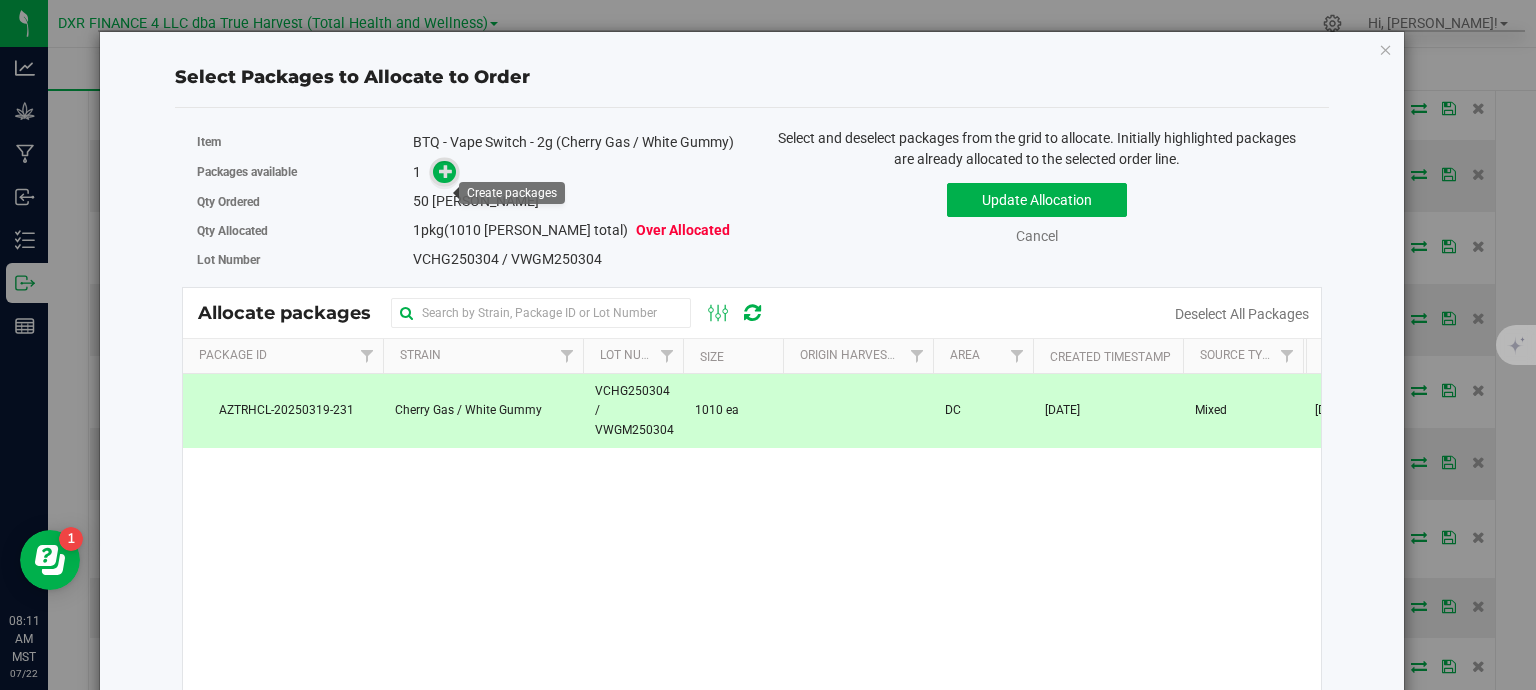 click at bounding box center (446, 171) 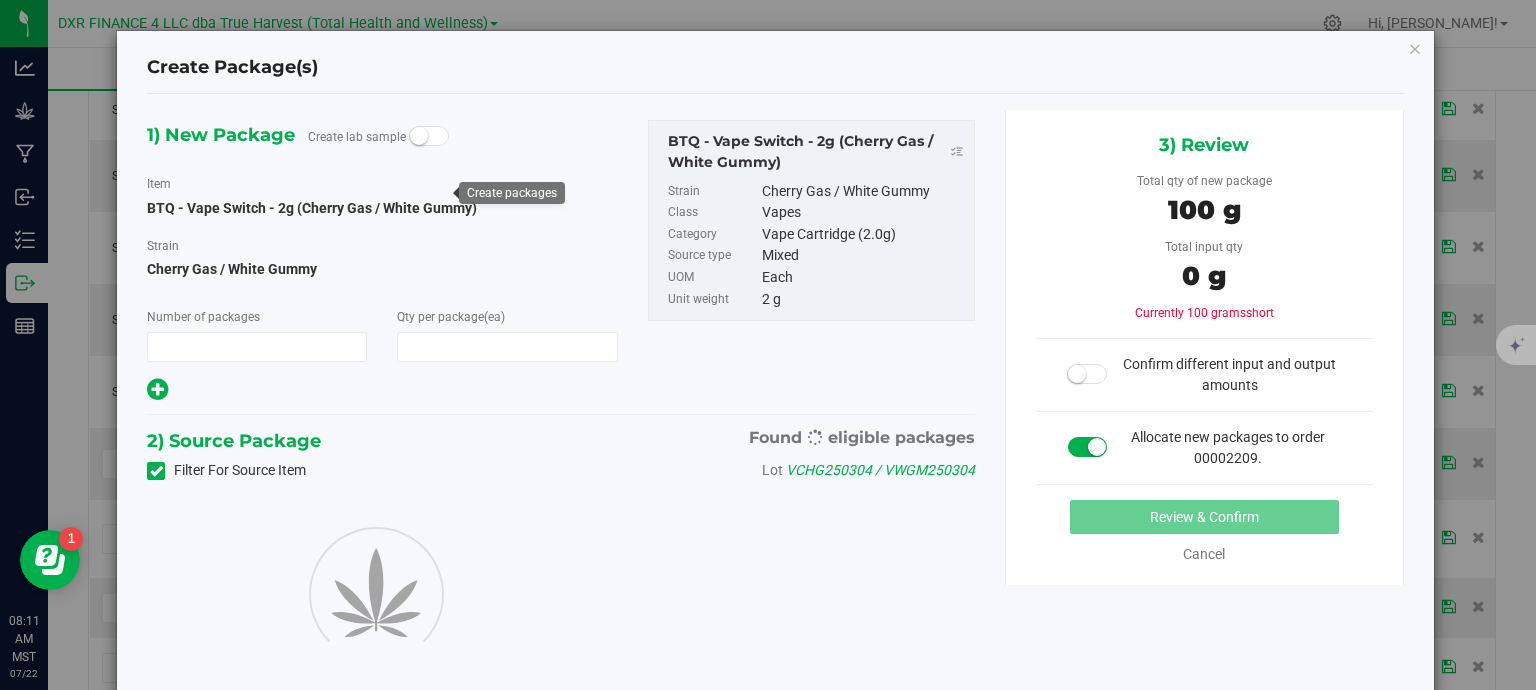 type on "1" 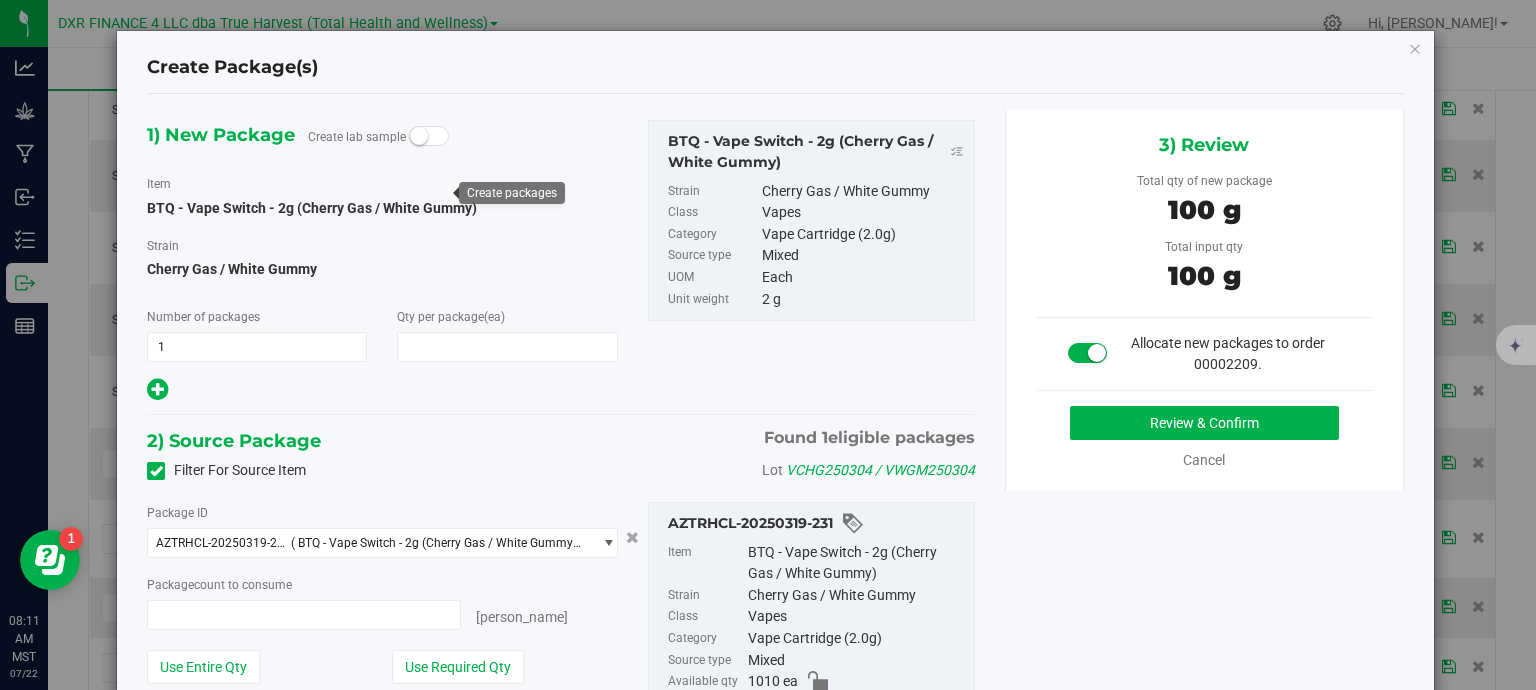 type on "50" 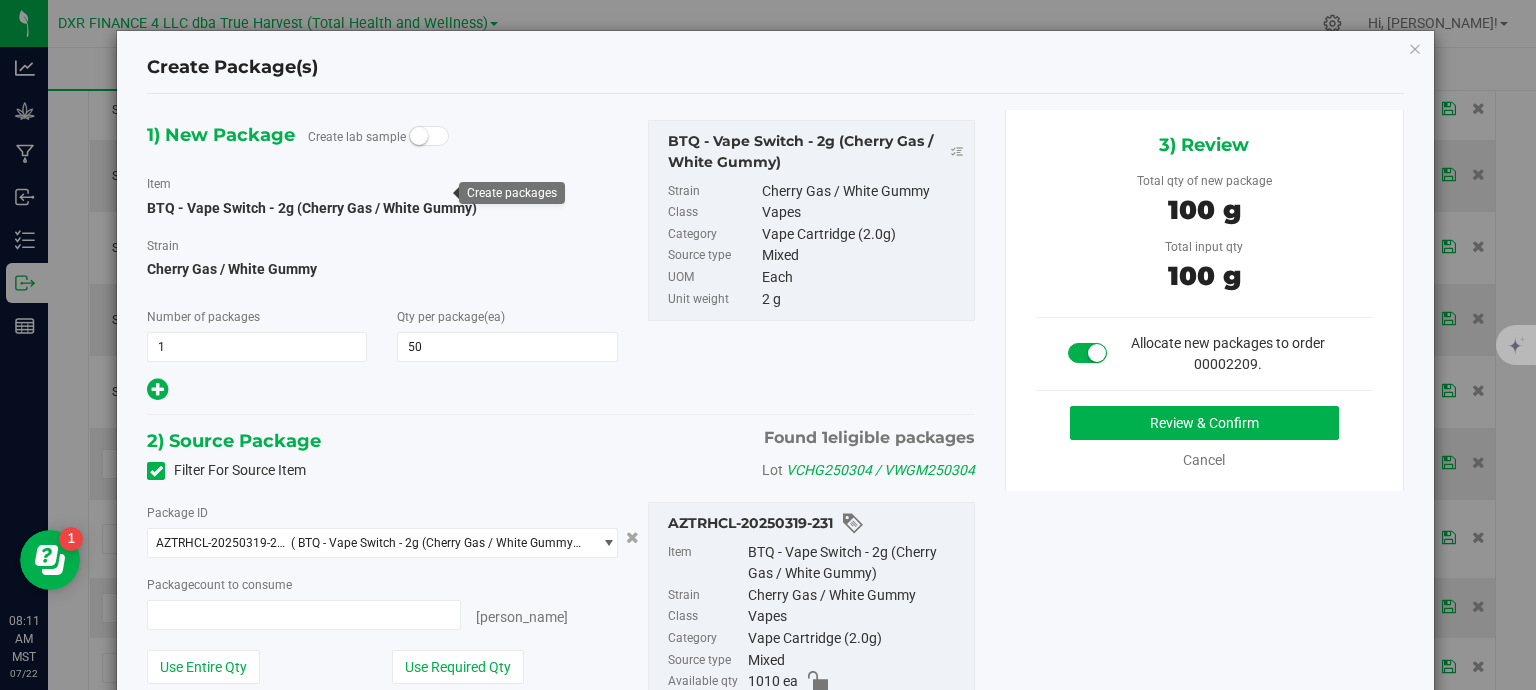 type on "50 ea" 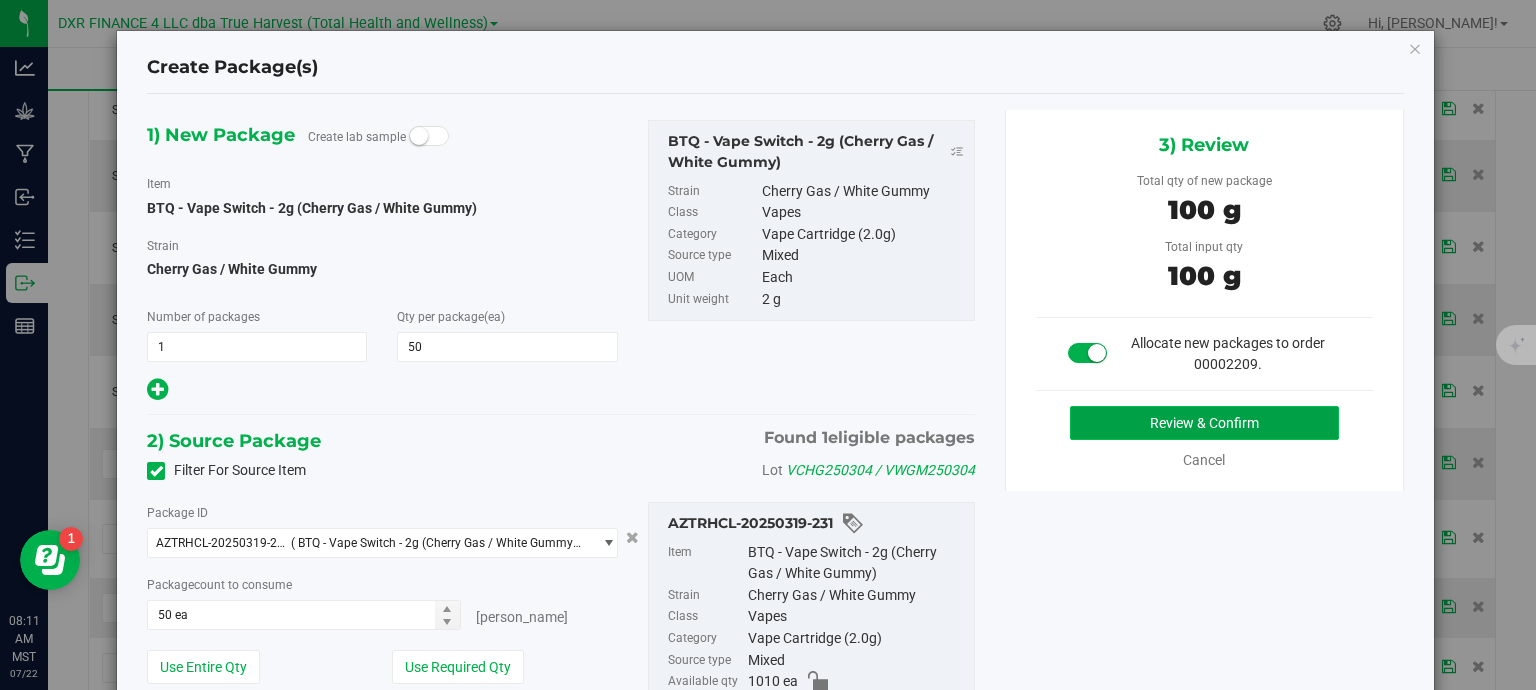 click on "Review & Confirm" at bounding box center (1204, 423) 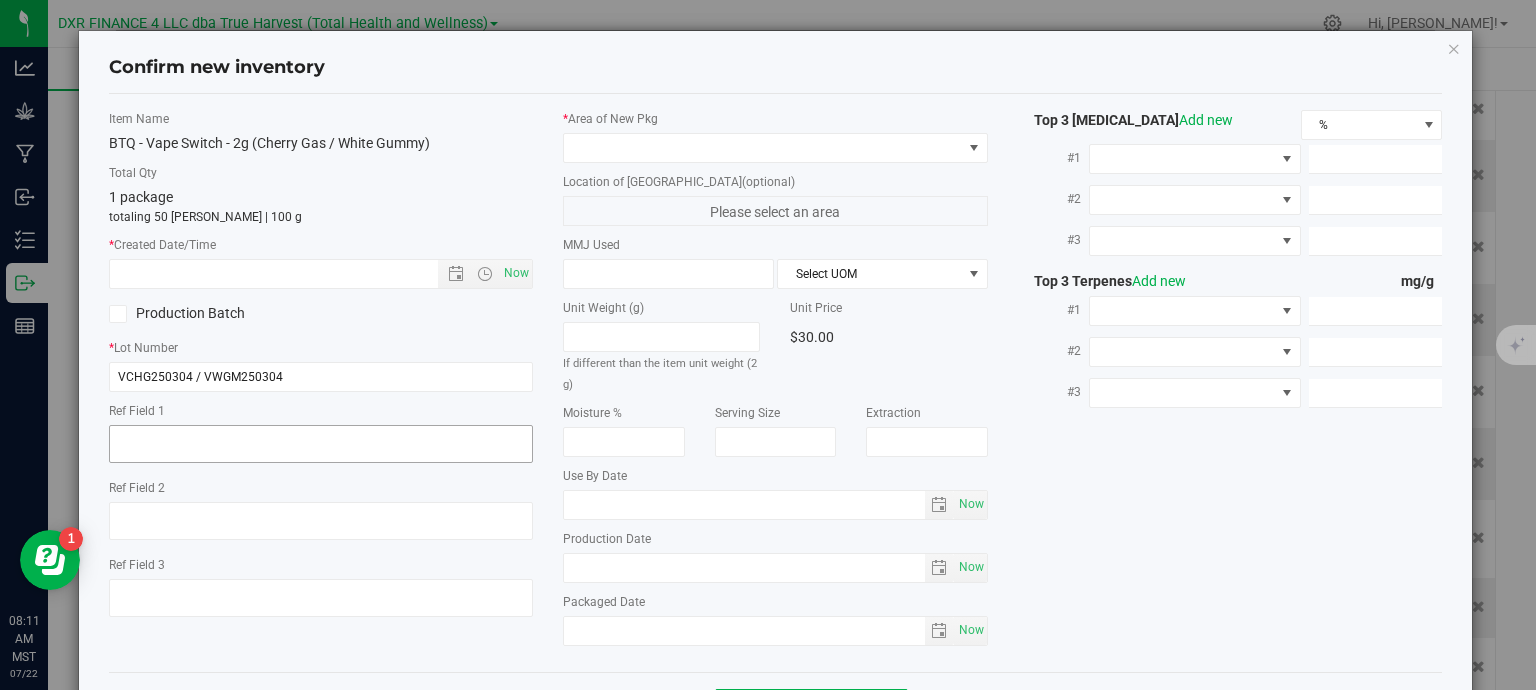 type on "[DATE]" 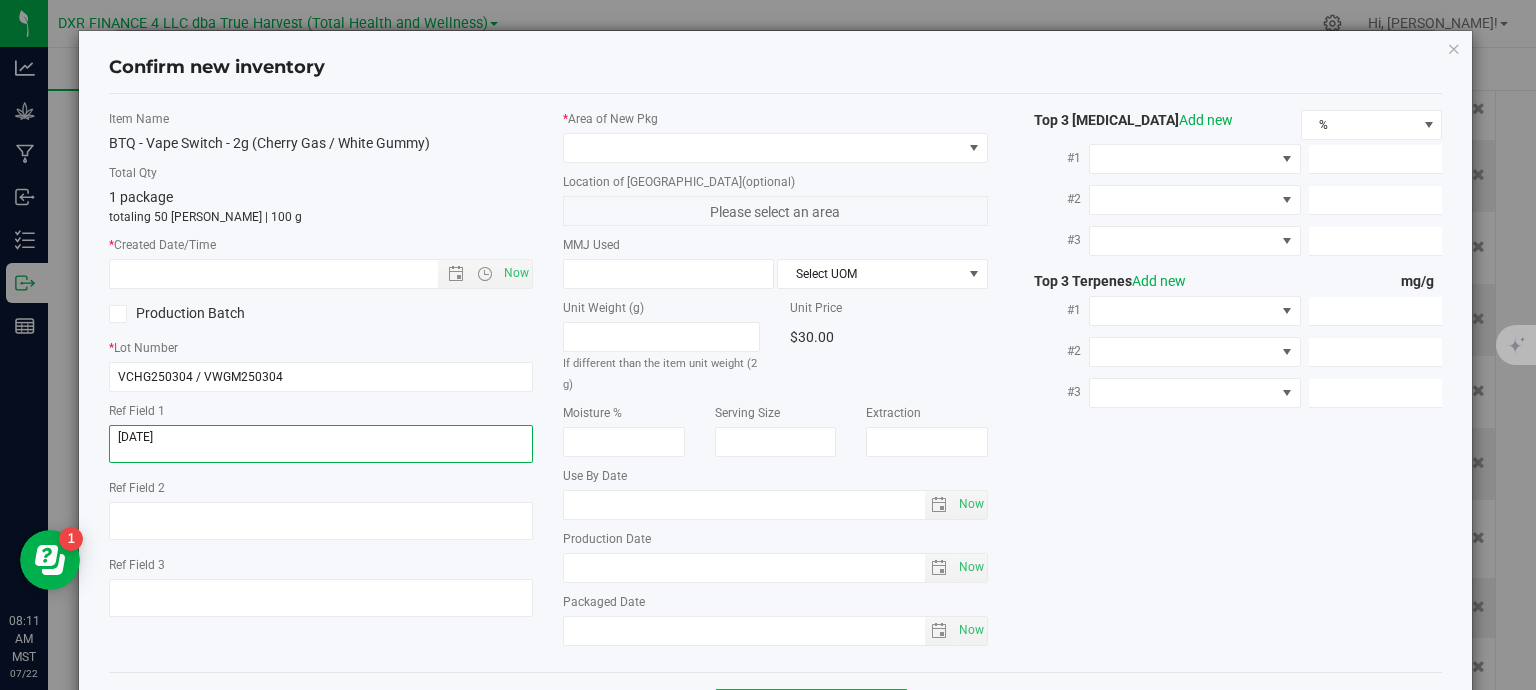click at bounding box center [321, 444] 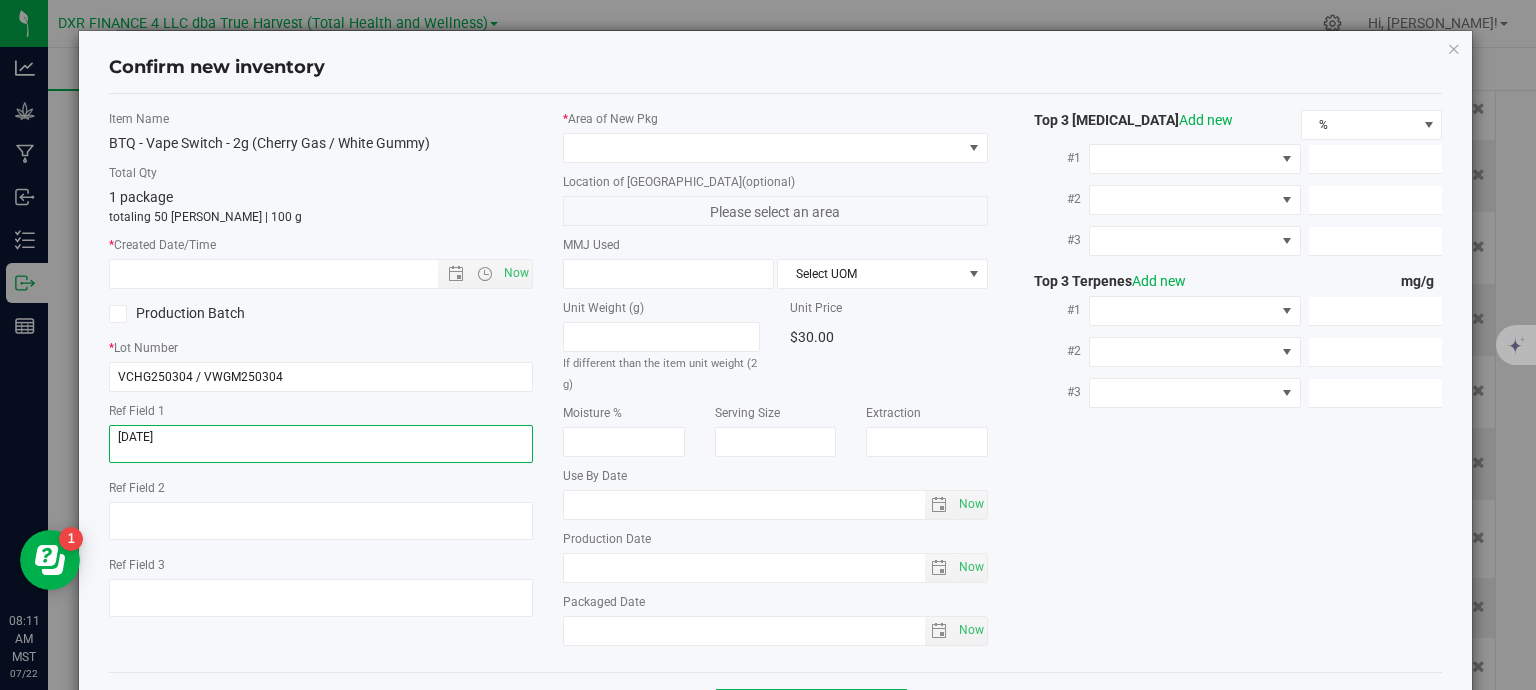 click at bounding box center (321, 444) 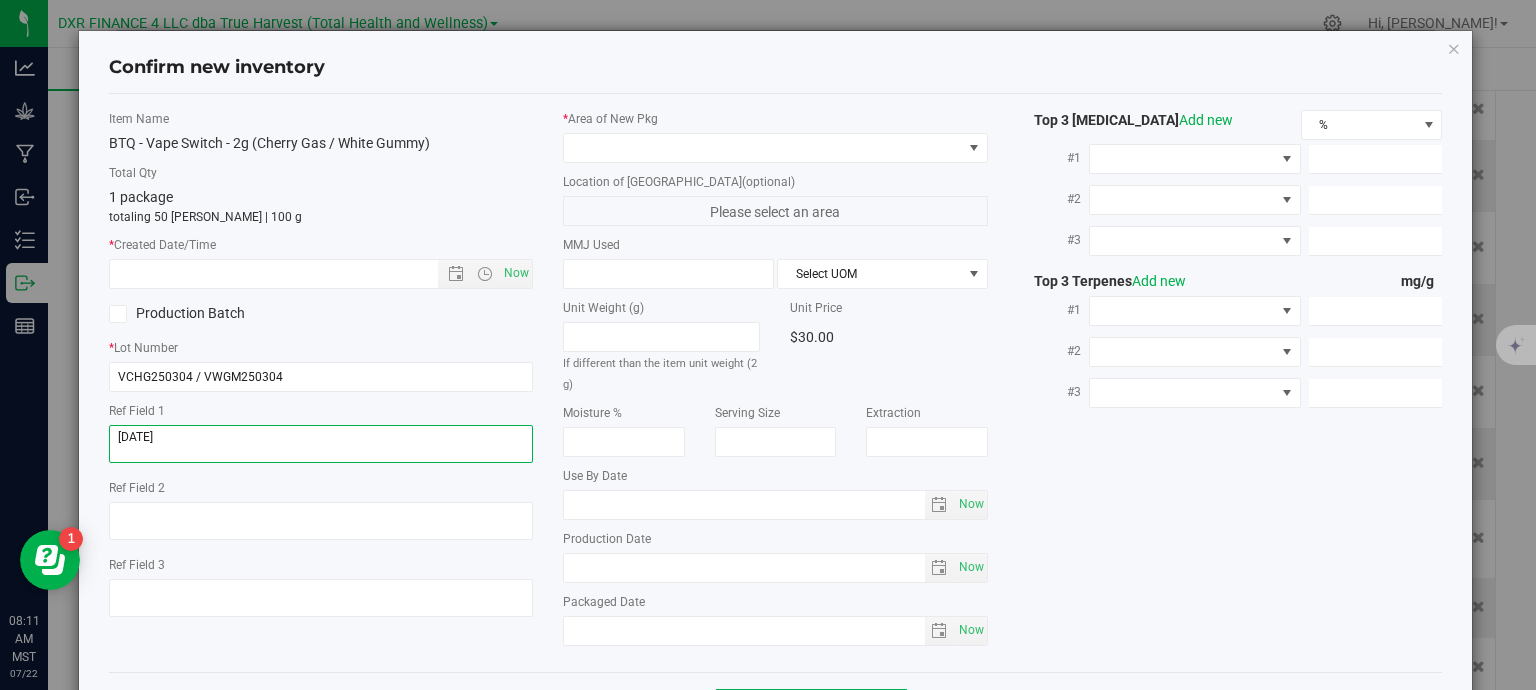 click at bounding box center [321, 444] 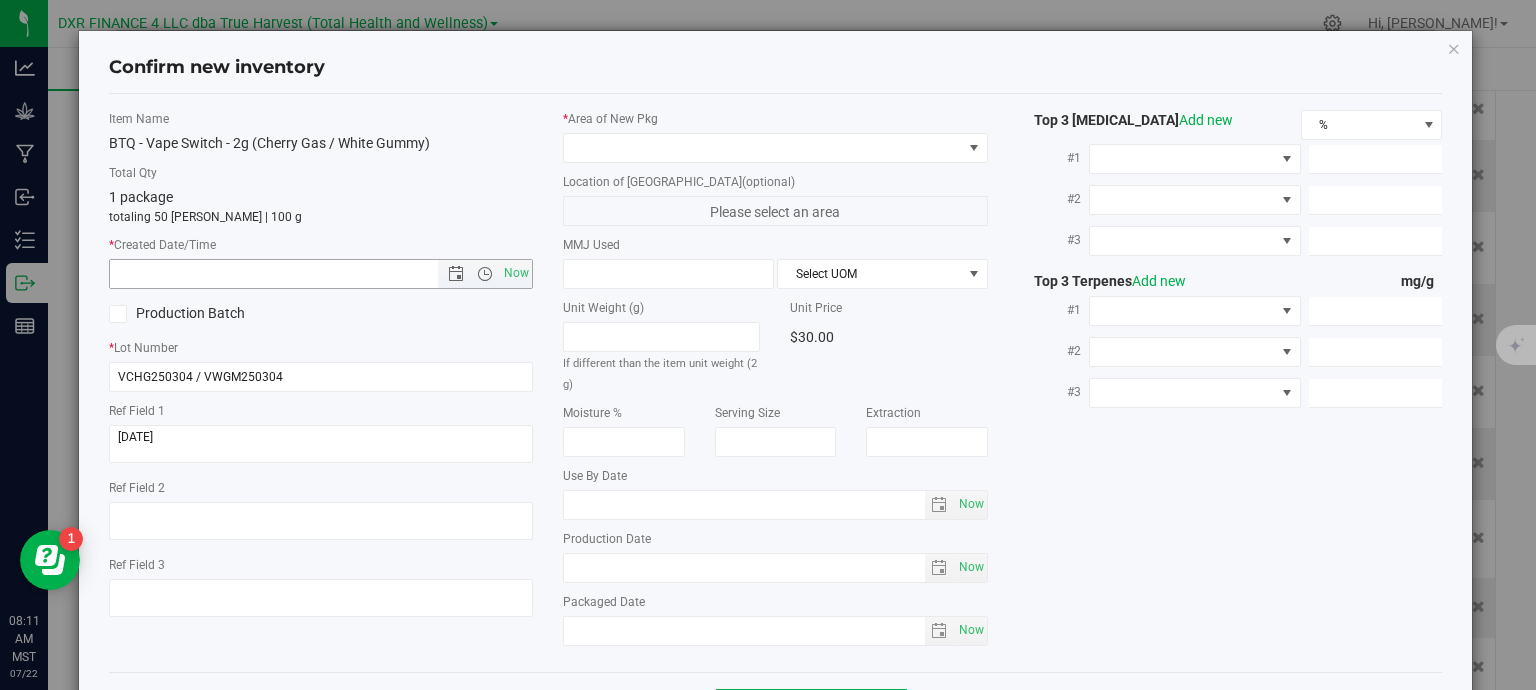 click at bounding box center (291, 274) 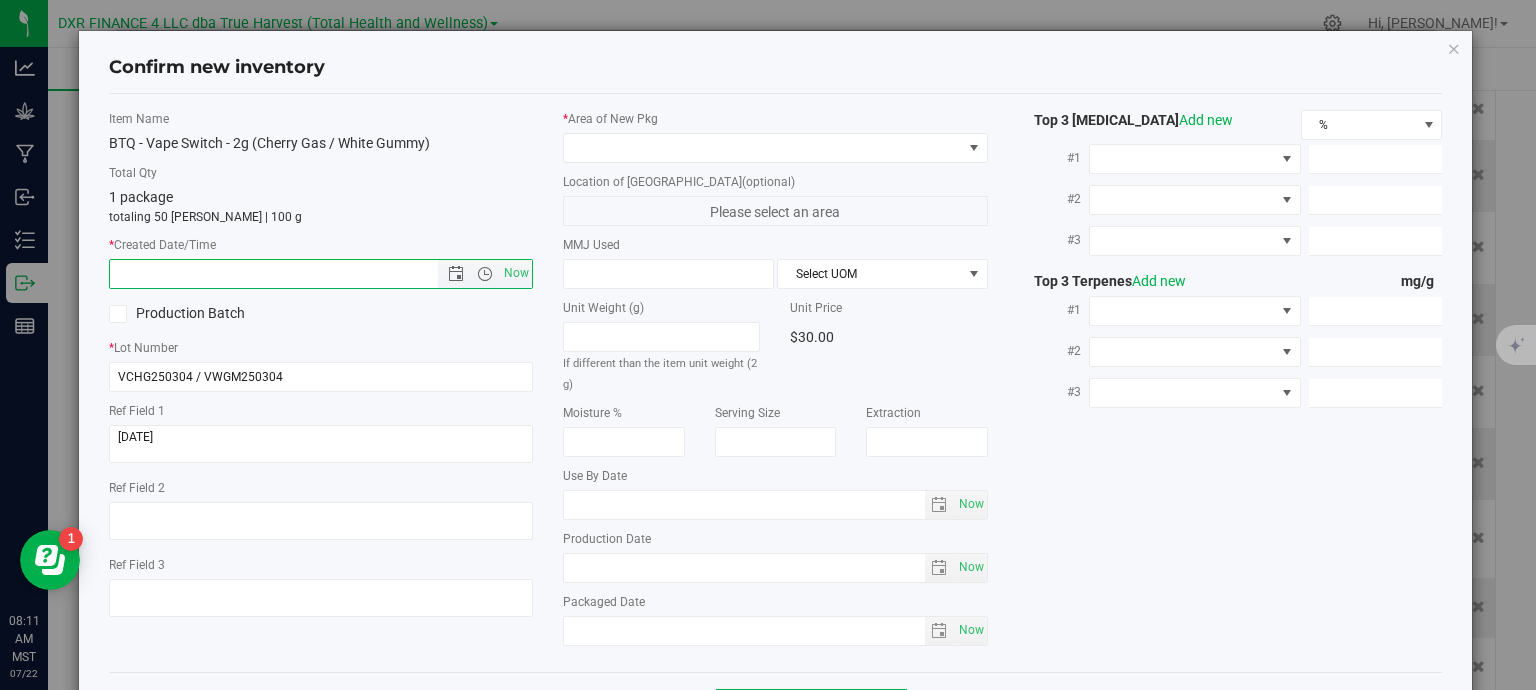 paste on "[DATE]" 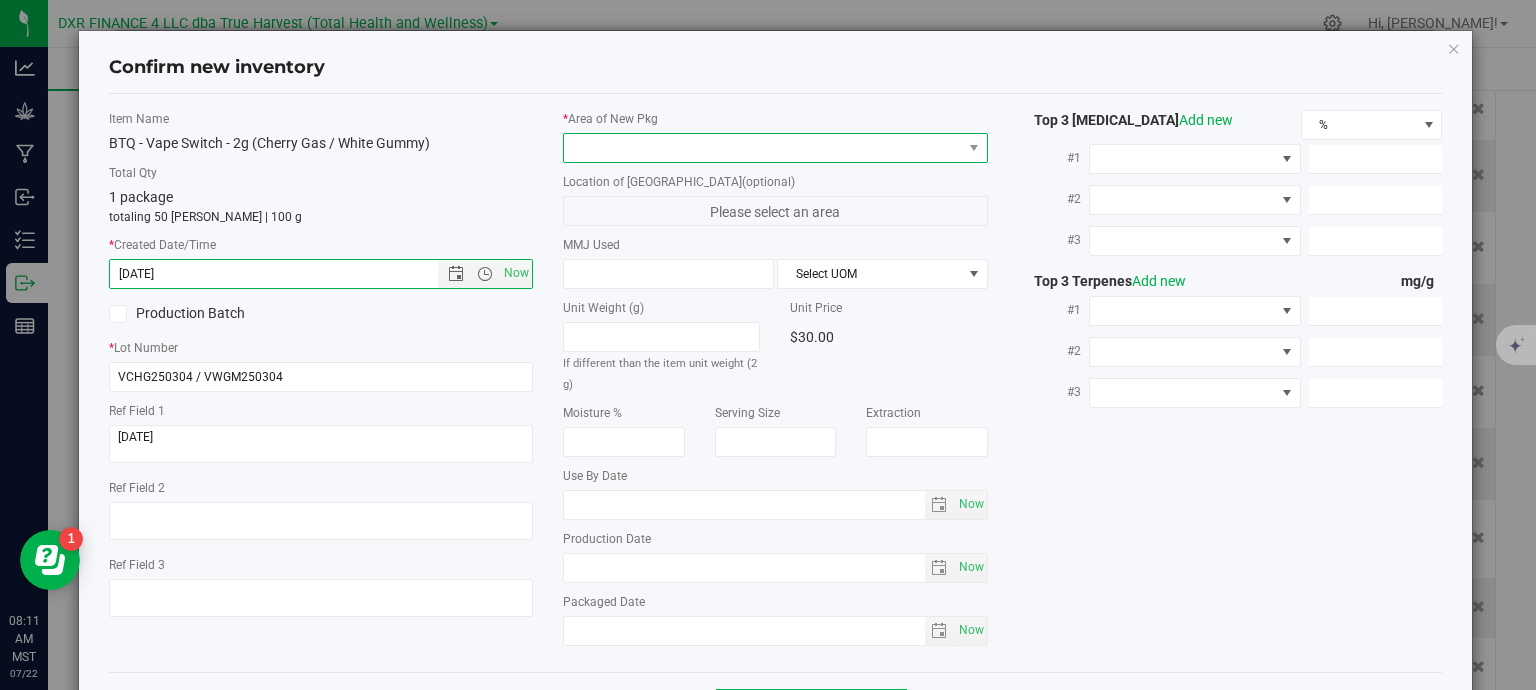 click at bounding box center (763, 148) 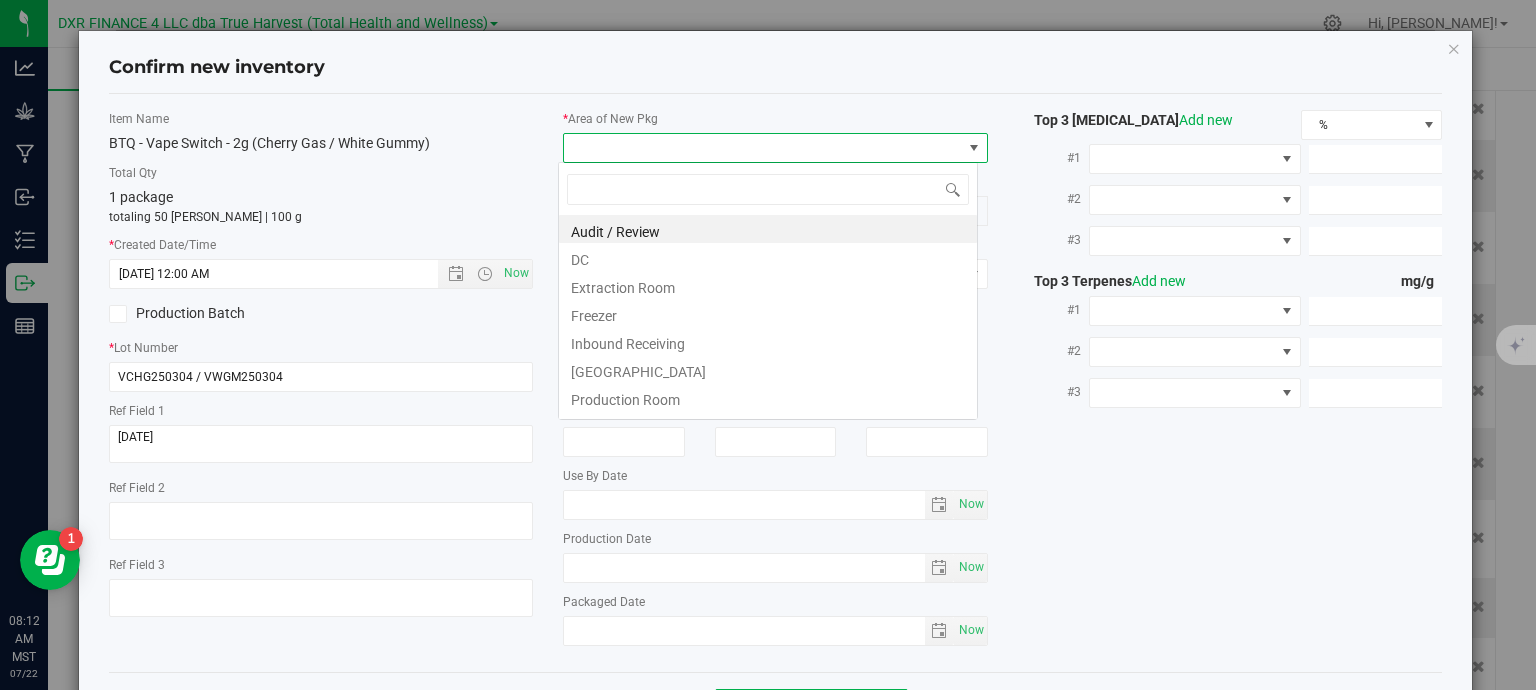 type on "3/4/2025 8:12 AM" 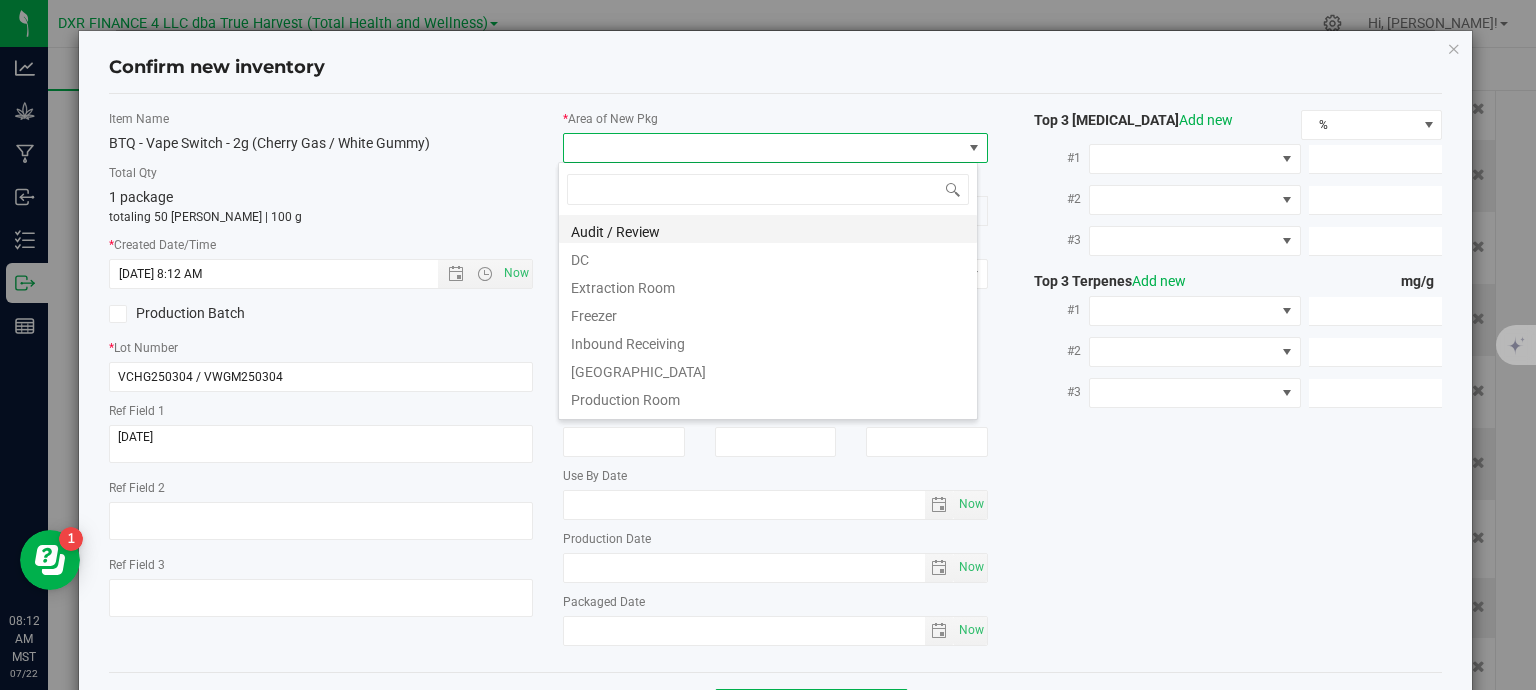 scroll, scrollTop: 99970, scrollLeft: 99580, axis: both 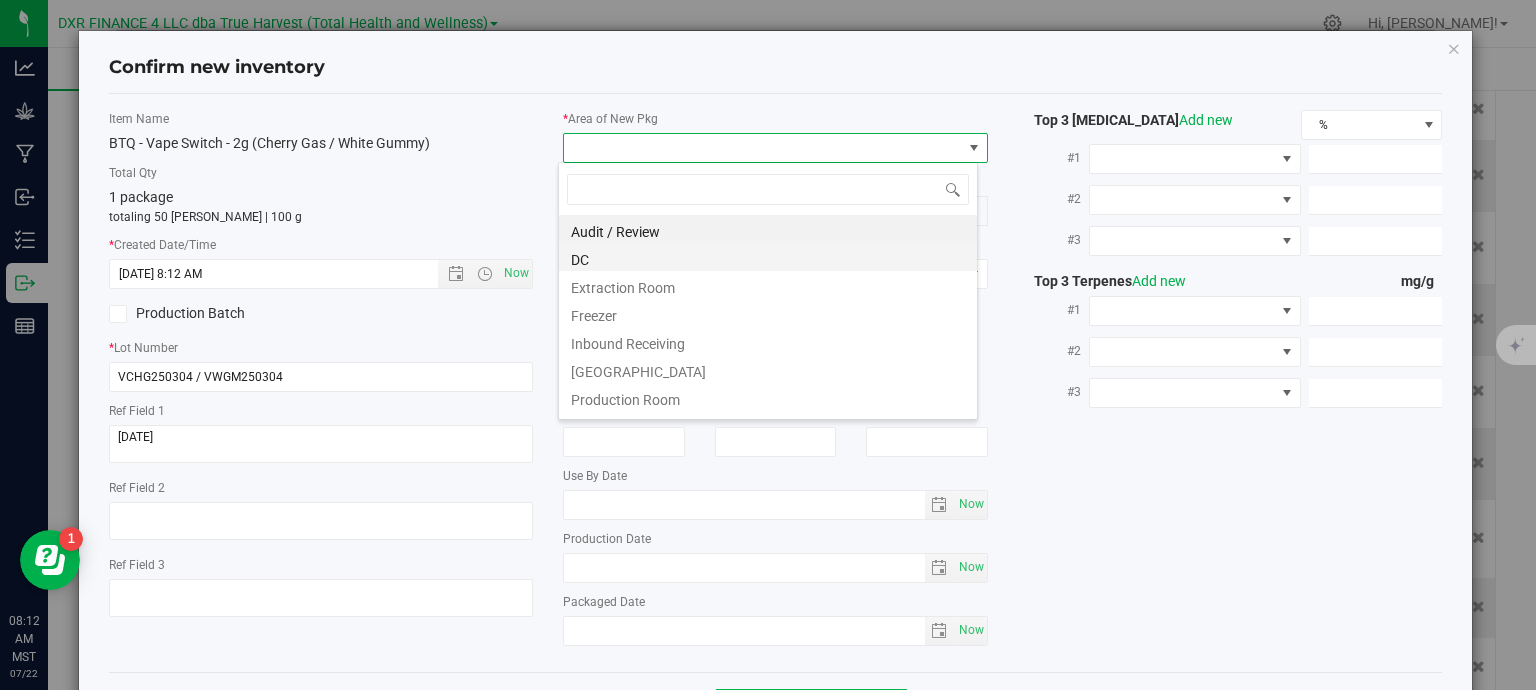 click on "DC" at bounding box center (768, 257) 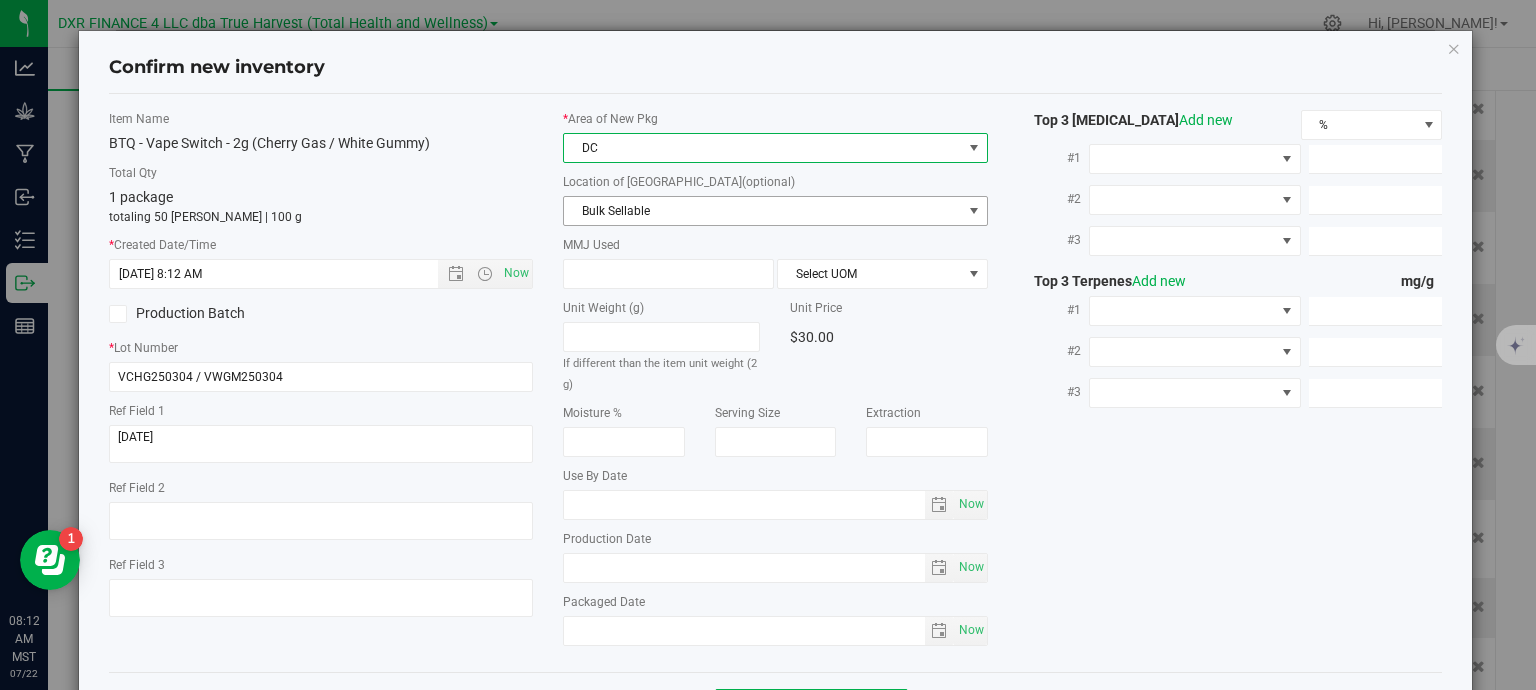 click on "Bulk Sellable" at bounding box center (763, 211) 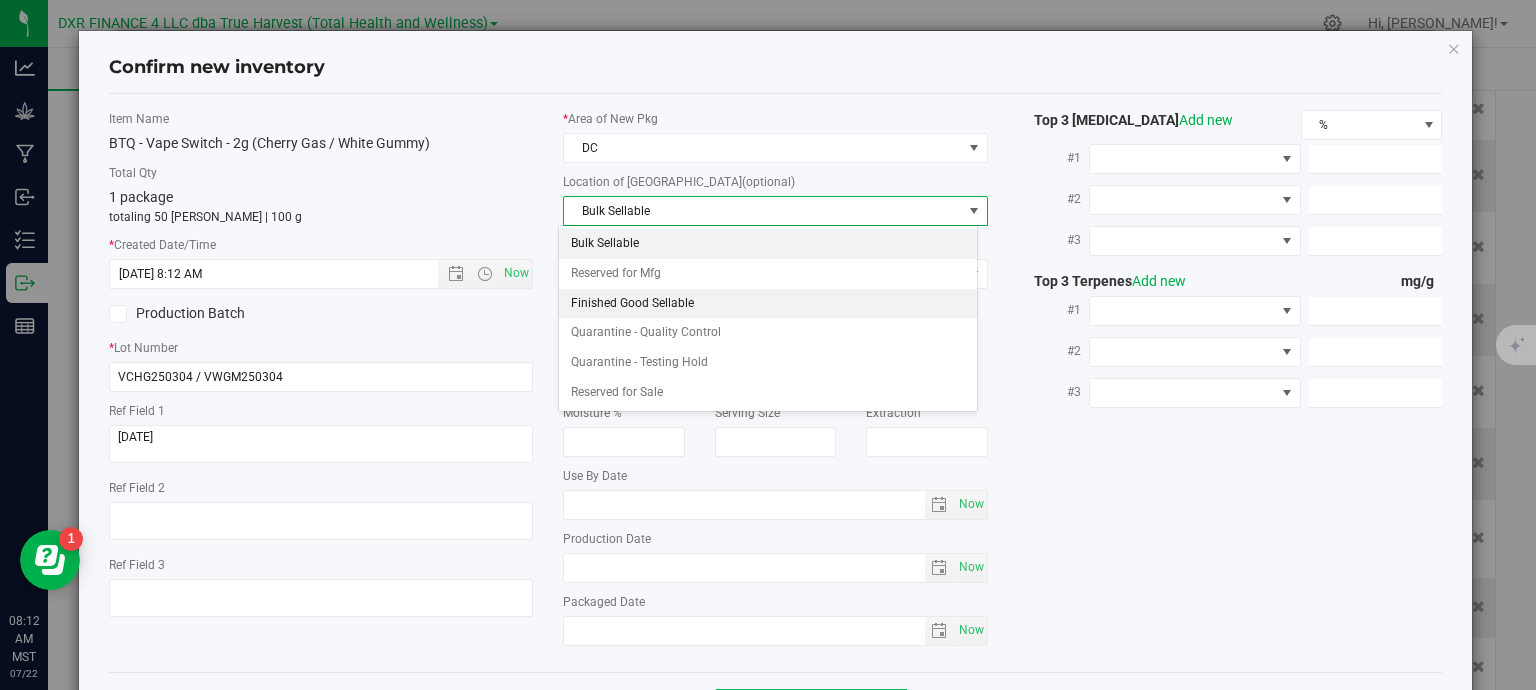click on "Finished Good Sellable" at bounding box center [768, 304] 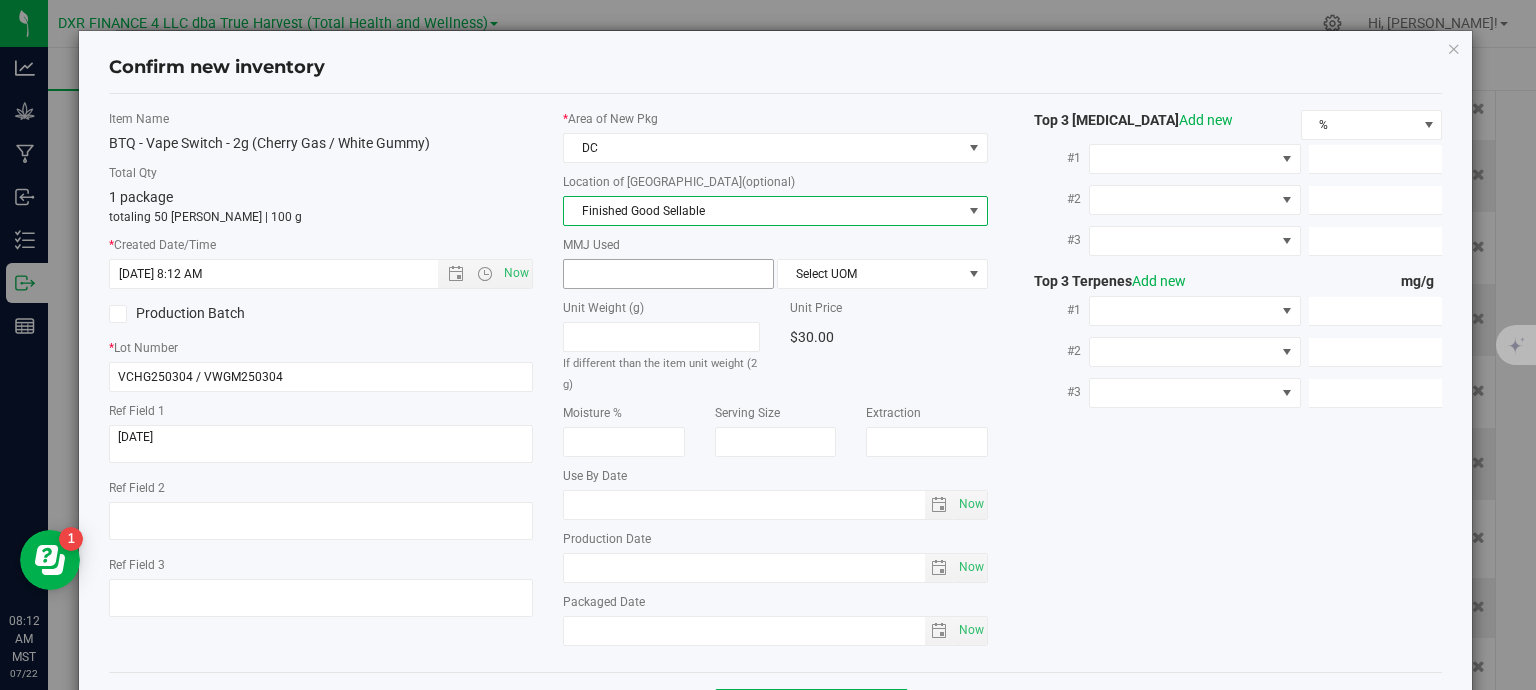 click at bounding box center (668, 274) 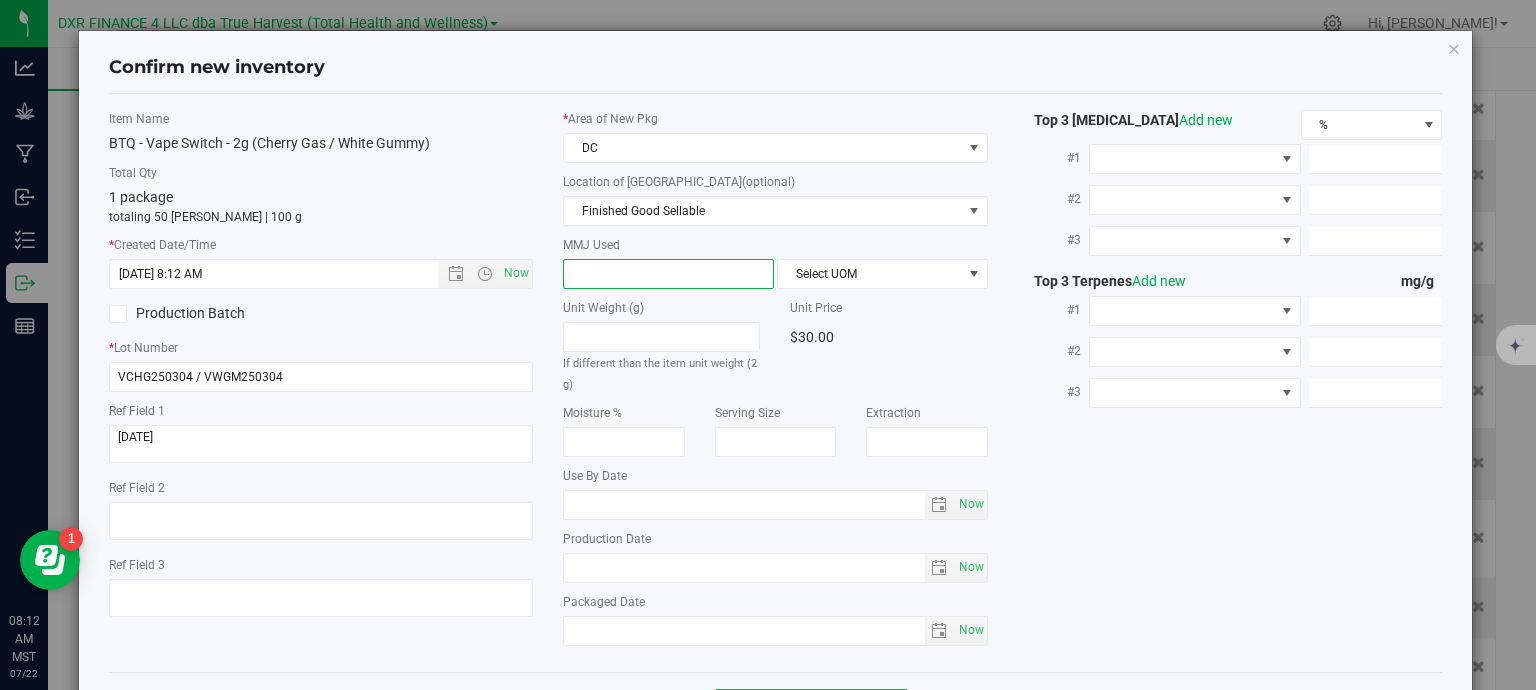 type on "2" 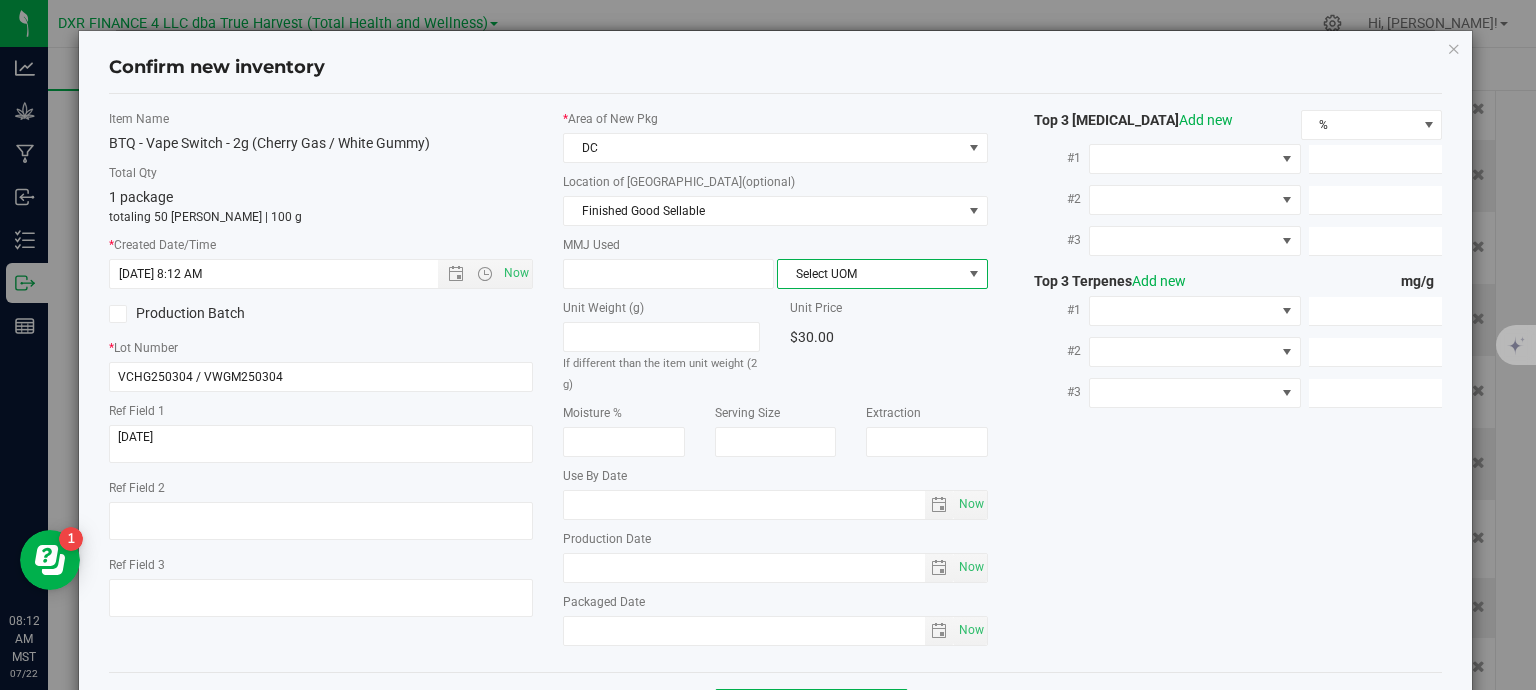 type on "2.0000" 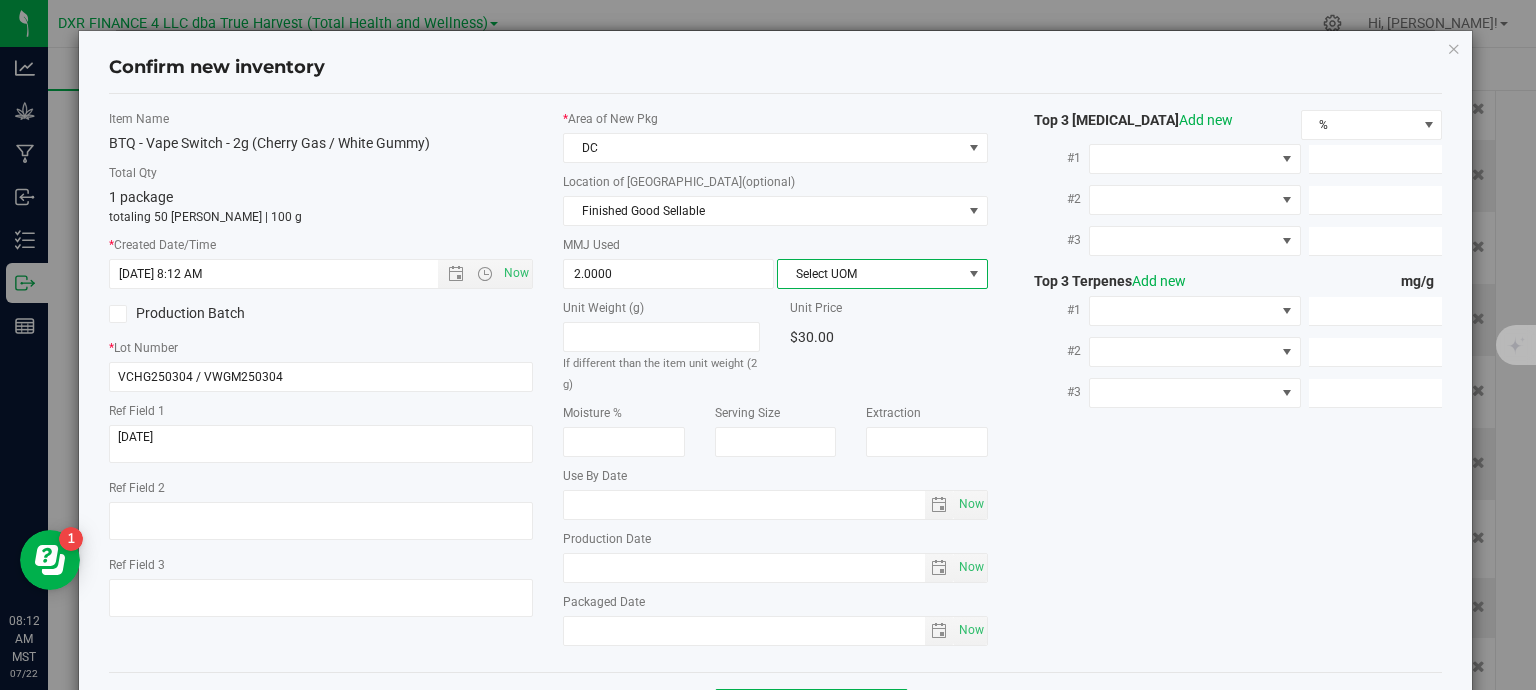 click on "Select UOM" at bounding box center [870, 274] 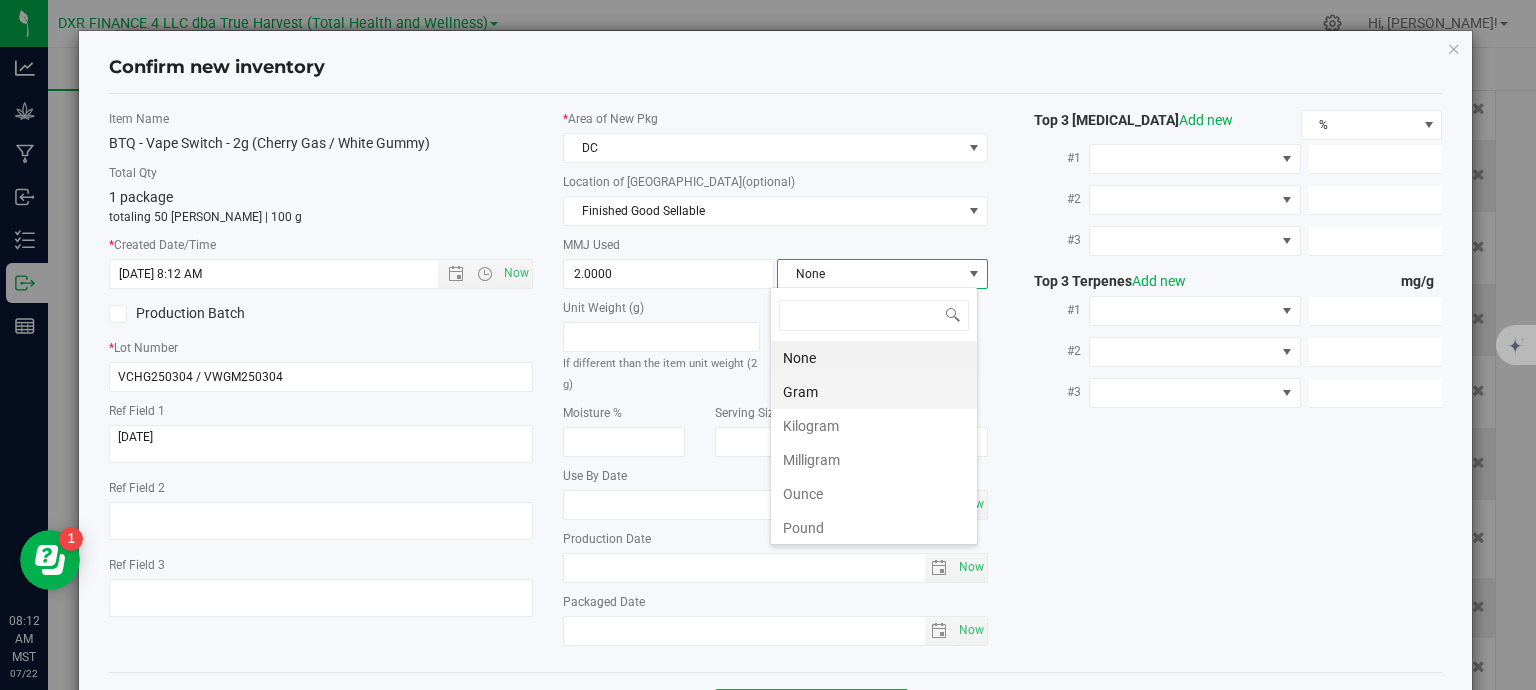 scroll, scrollTop: 99970, scrollLeft: 99792, axis: both 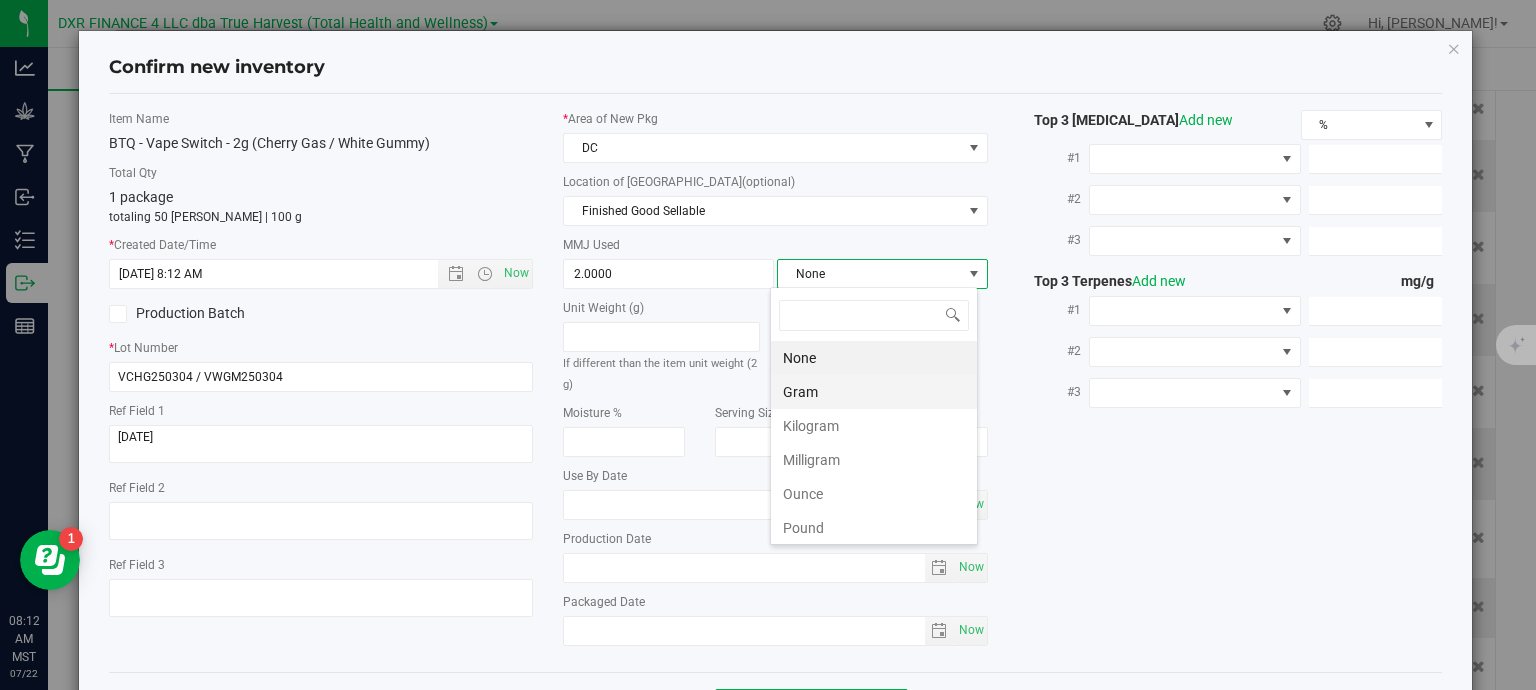 click on "Gram" at bounding box center [874, 392] 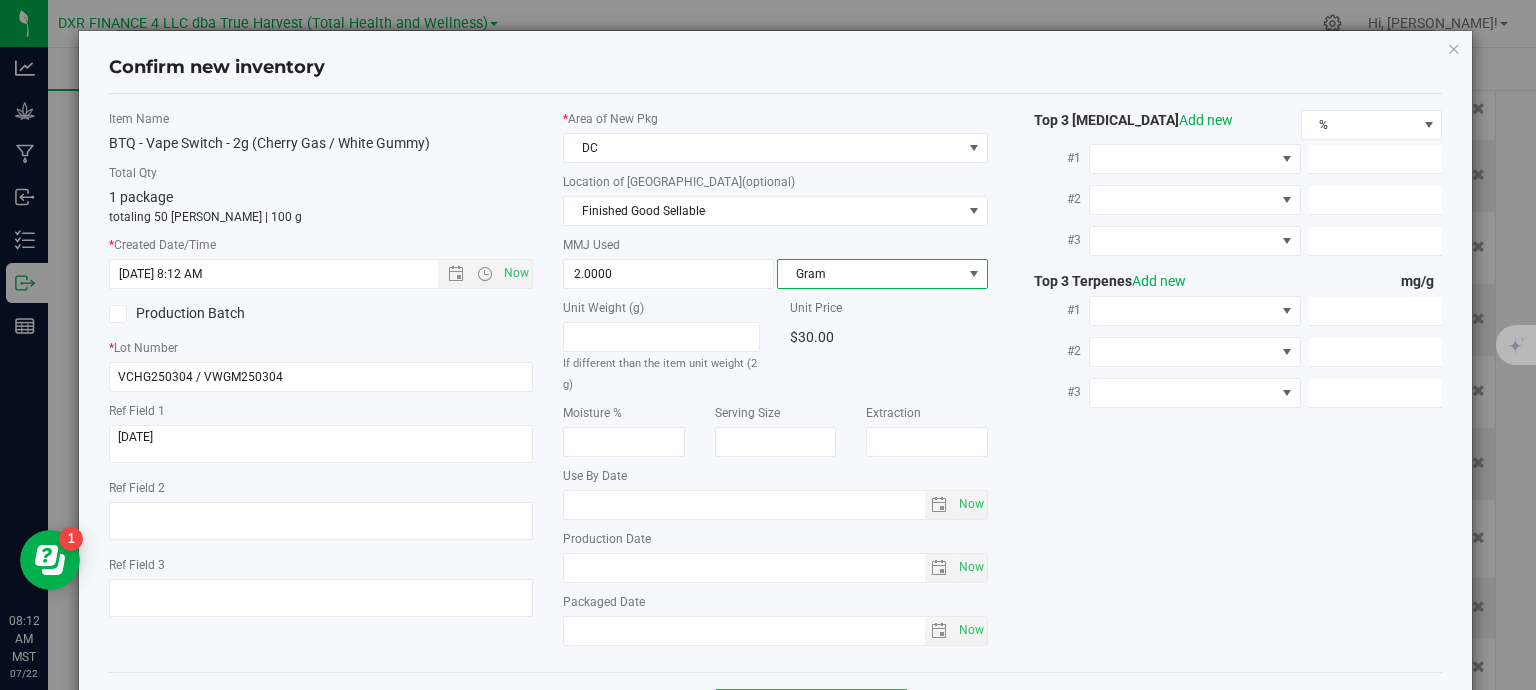scroll, scrollTop: 75, scrollLeft: 0, axis: vertical 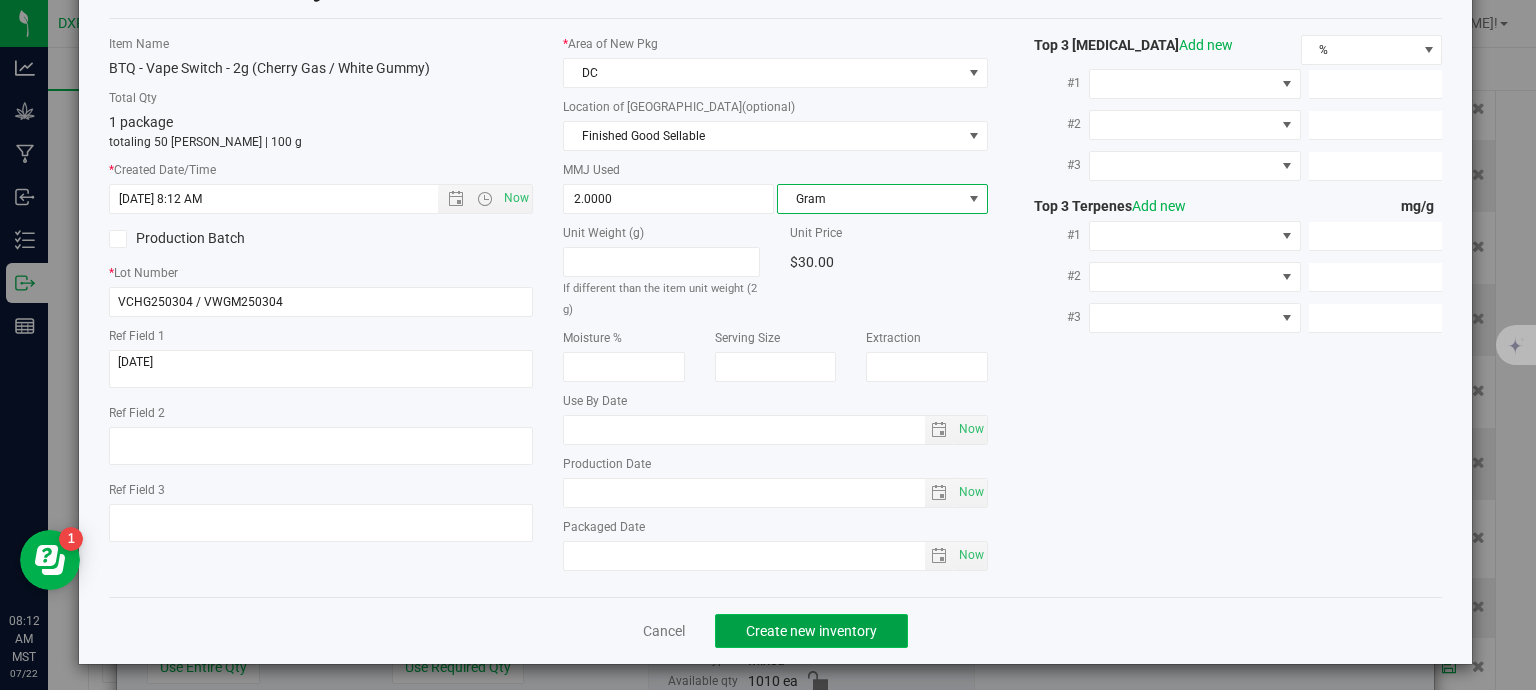 click on "Create new inventory" 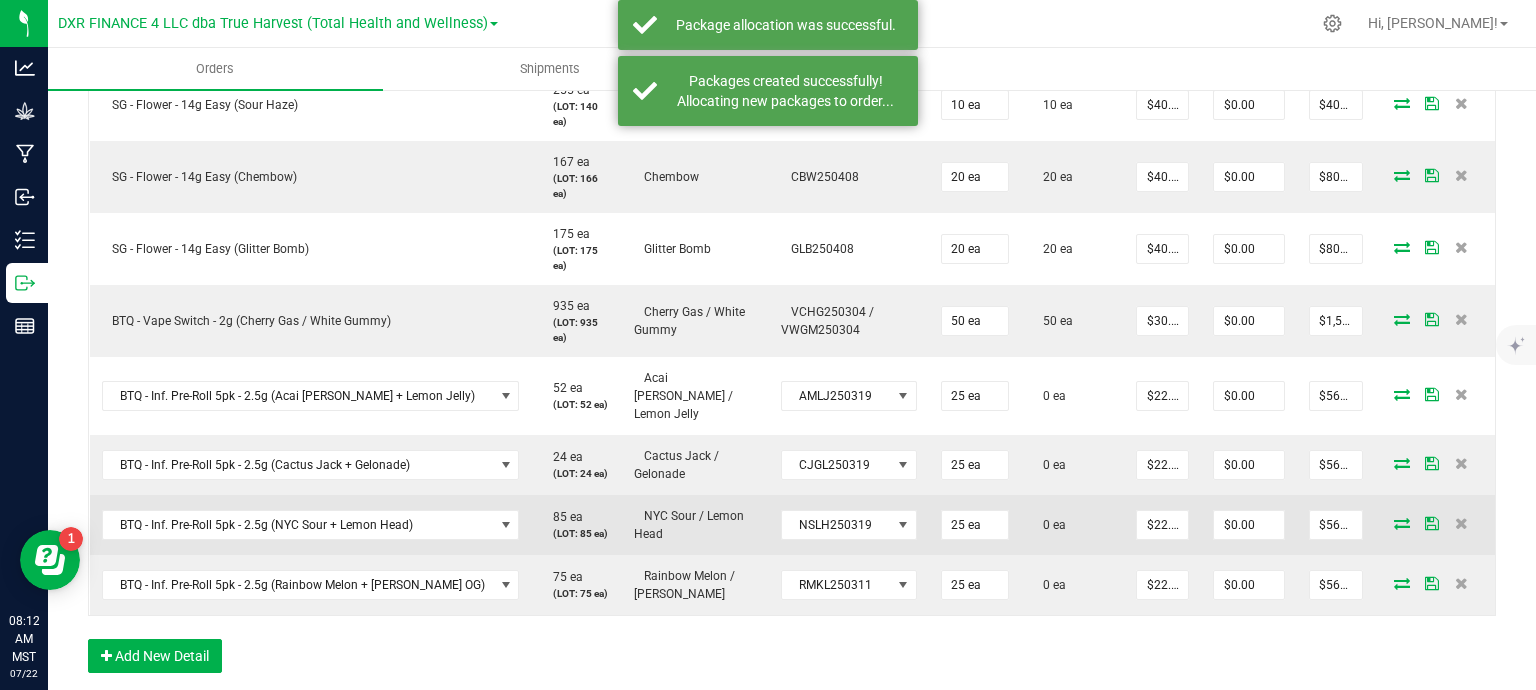 scroll, scrollTop: 1100, scrollLeft: 0, axis: vertical 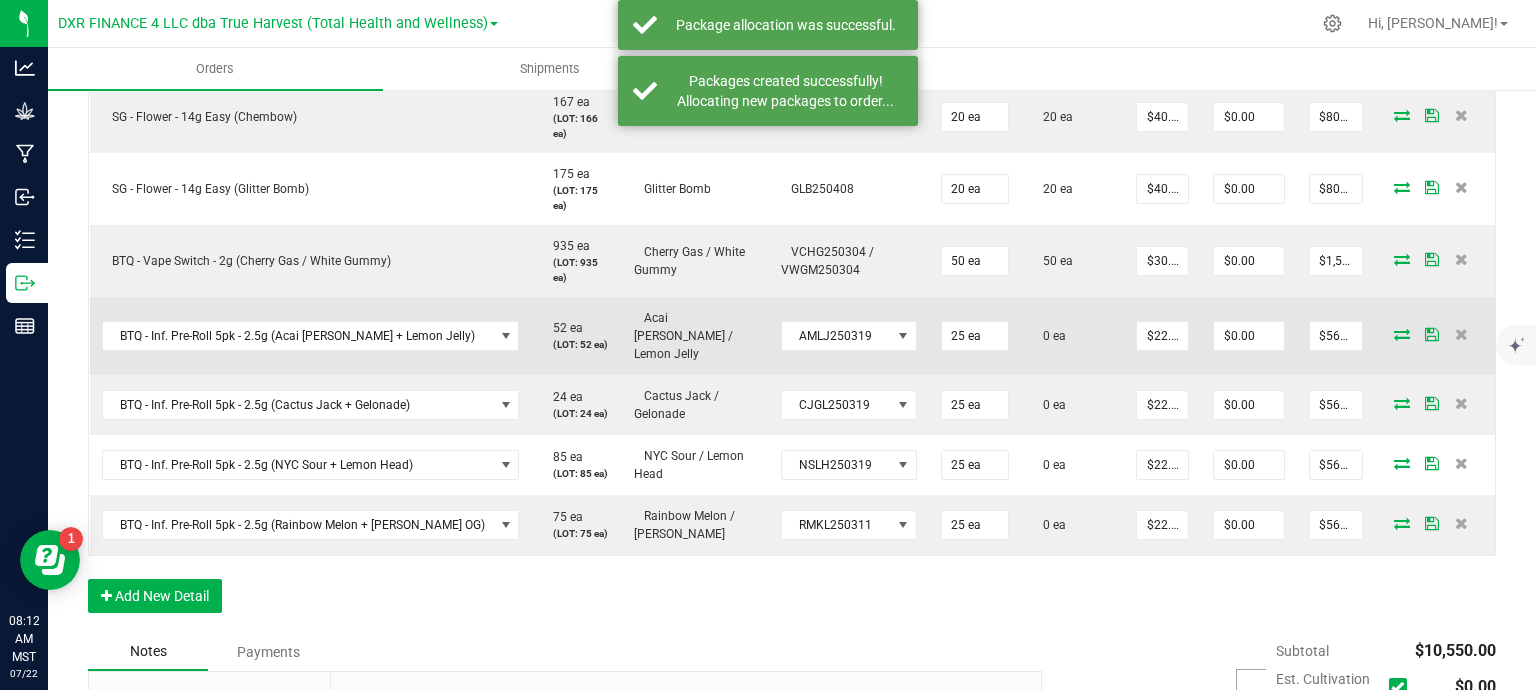 click at bounding box center (1402, 334) 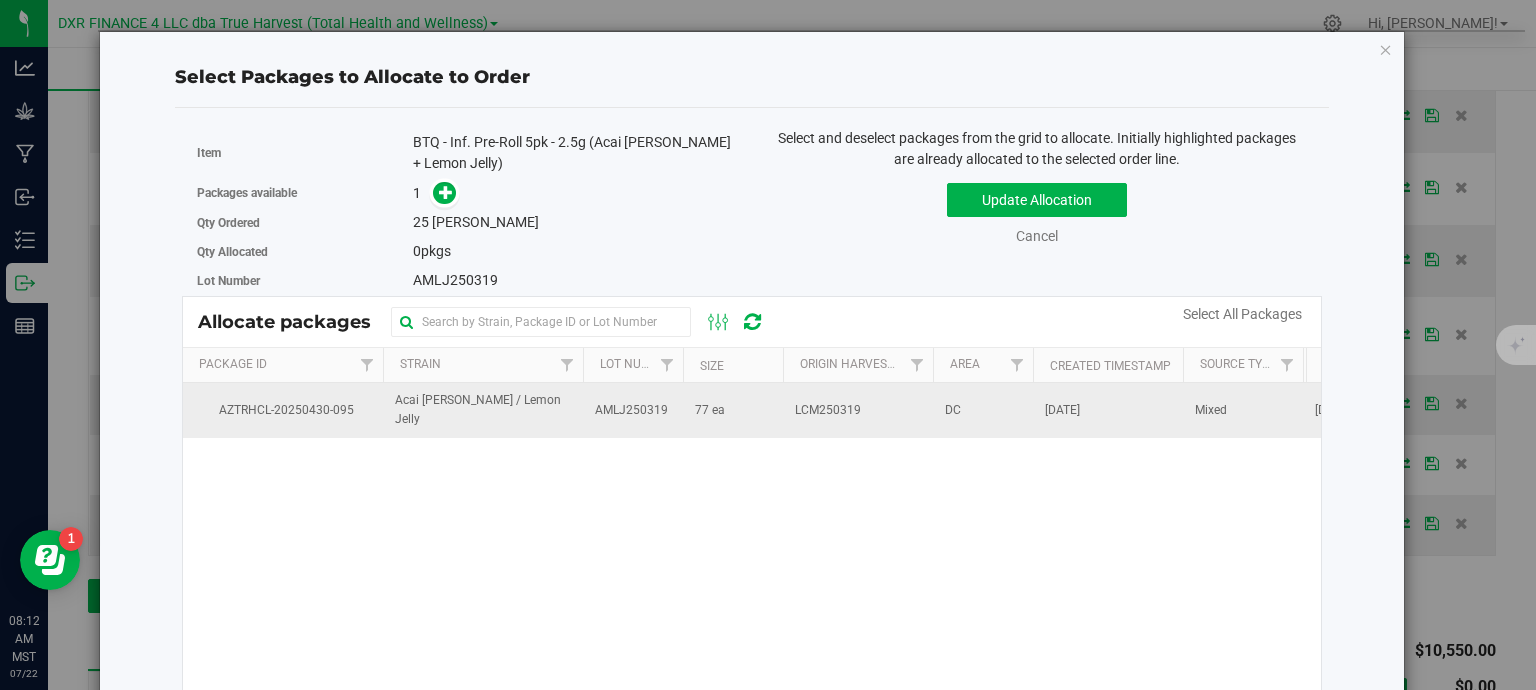 click on "77 ea" at bounding box center (733, 410) 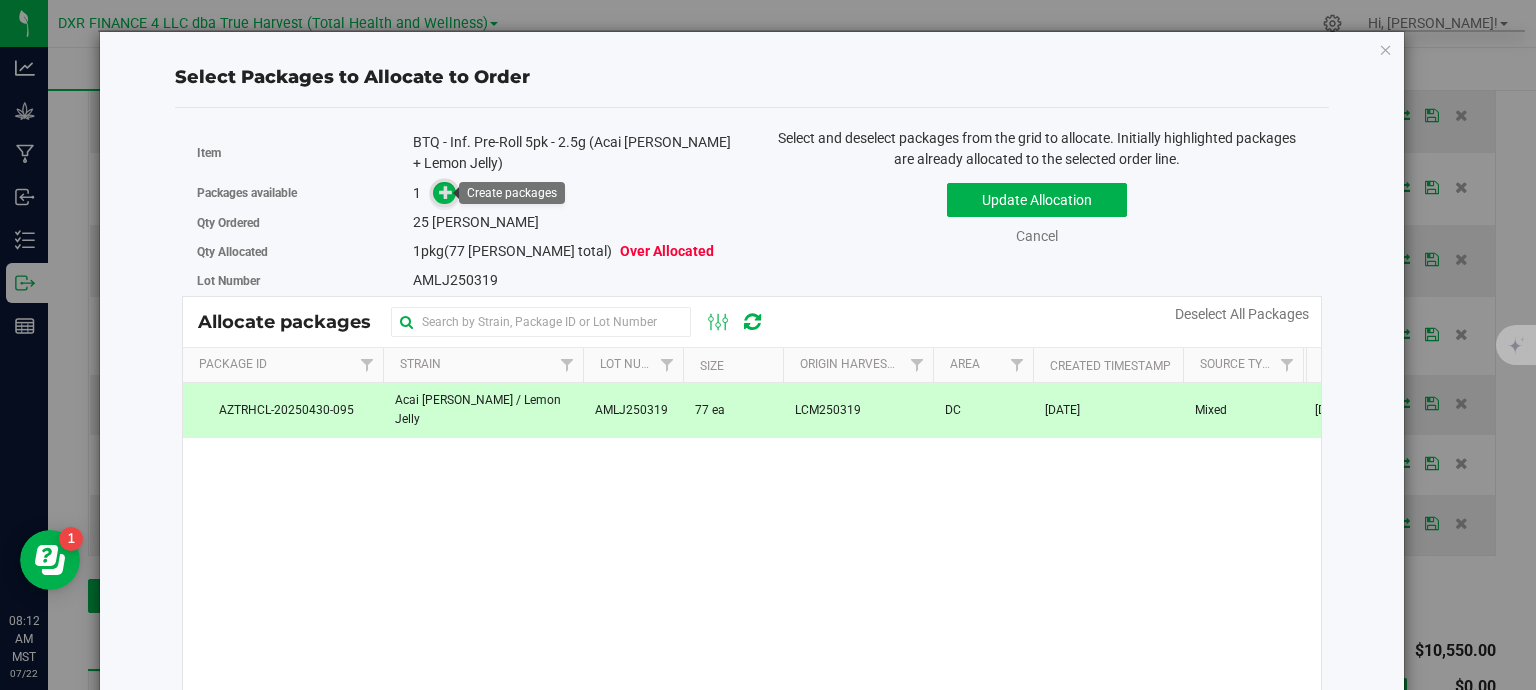 click at bounding box center (446, 192) 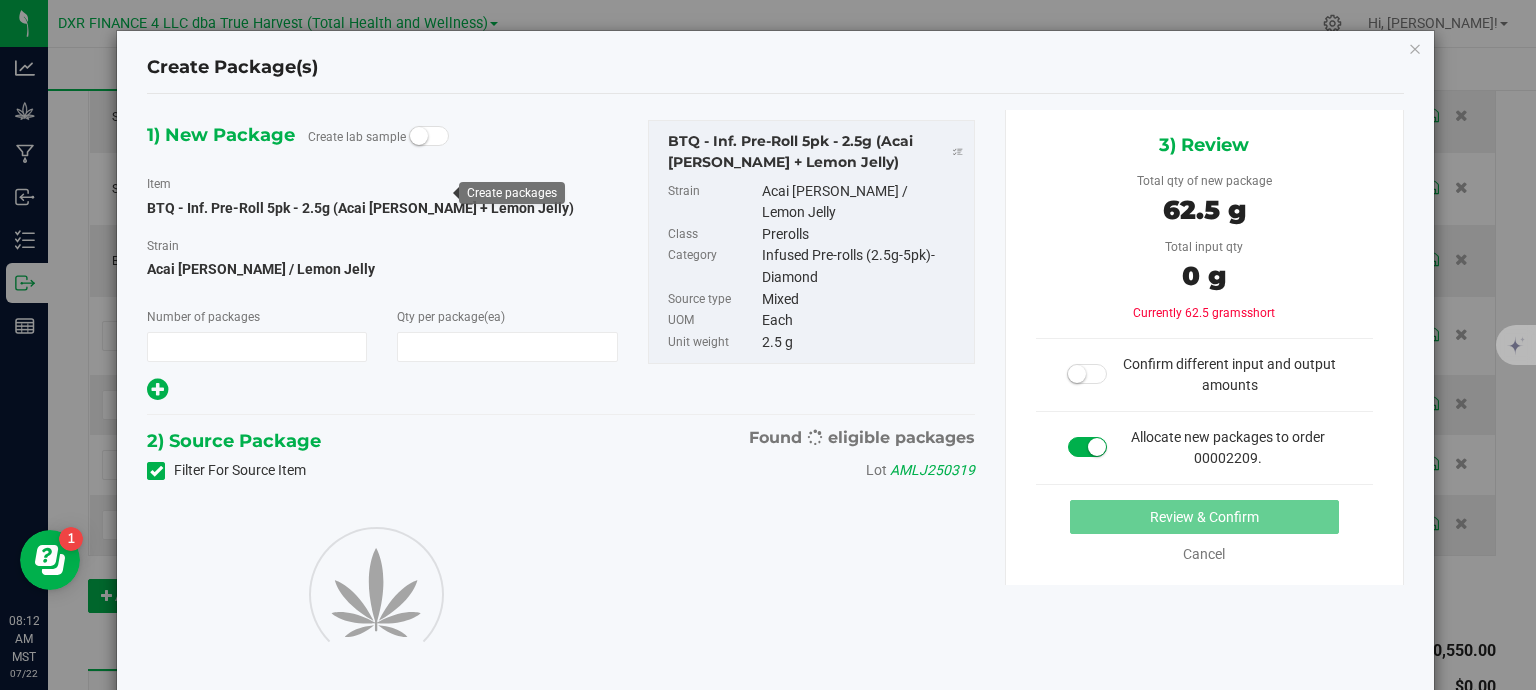 type on "1" 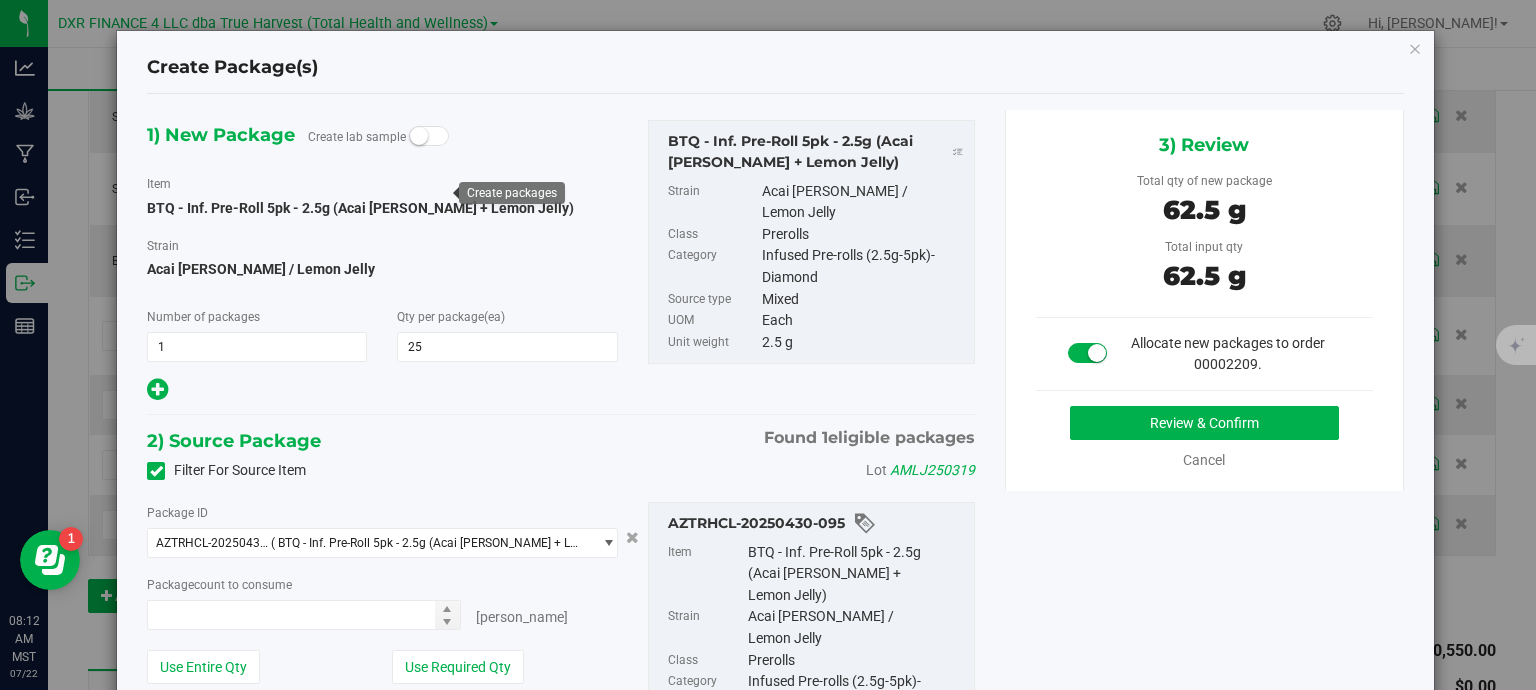 type on "25" 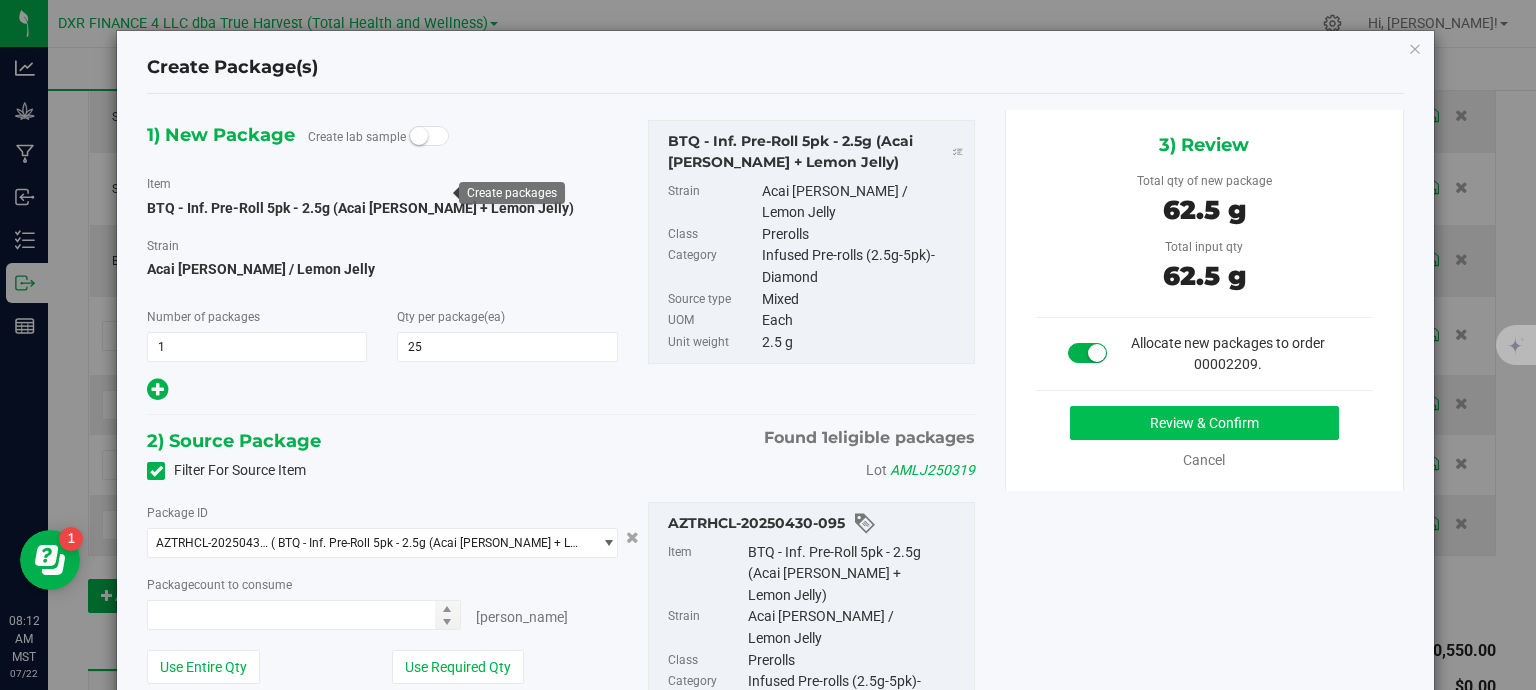 type on "25 ea" 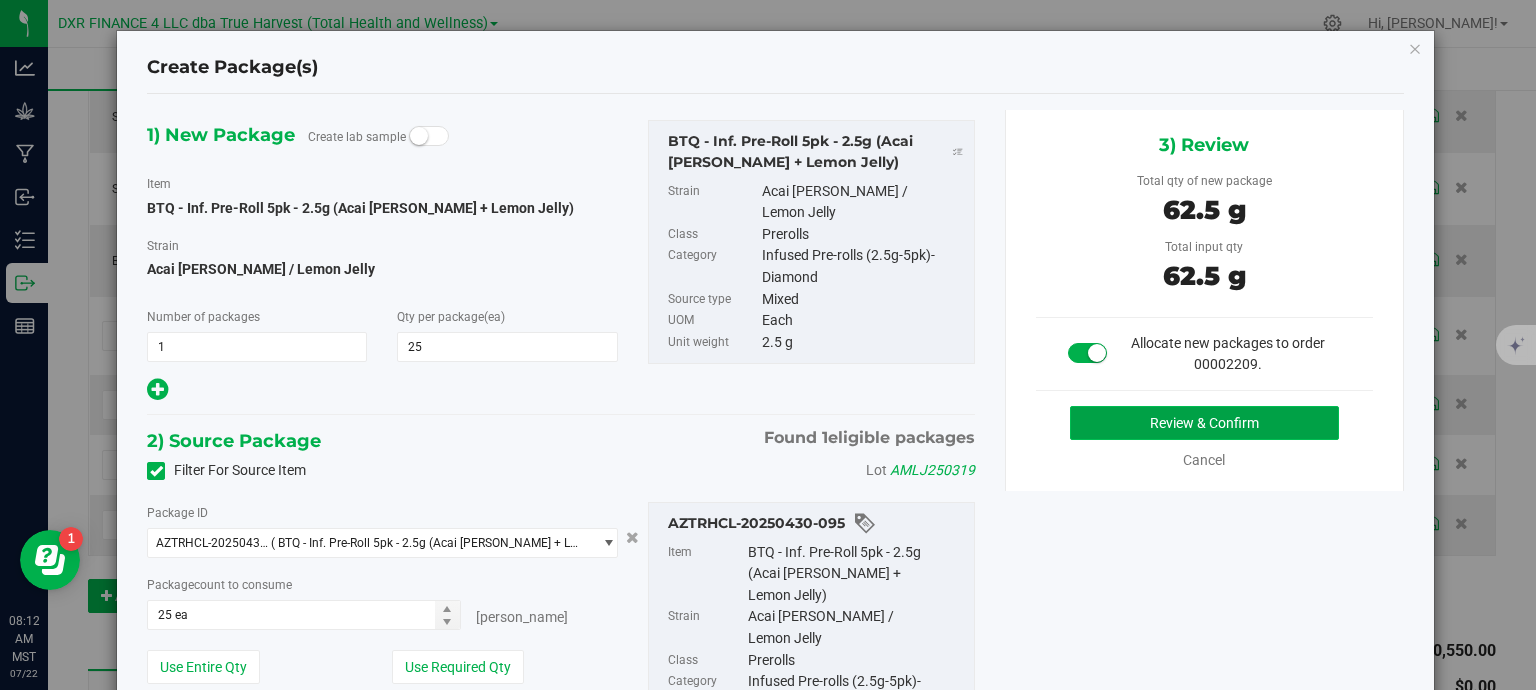 click on "Review & Confirm" at bounding box center (1204, 423) 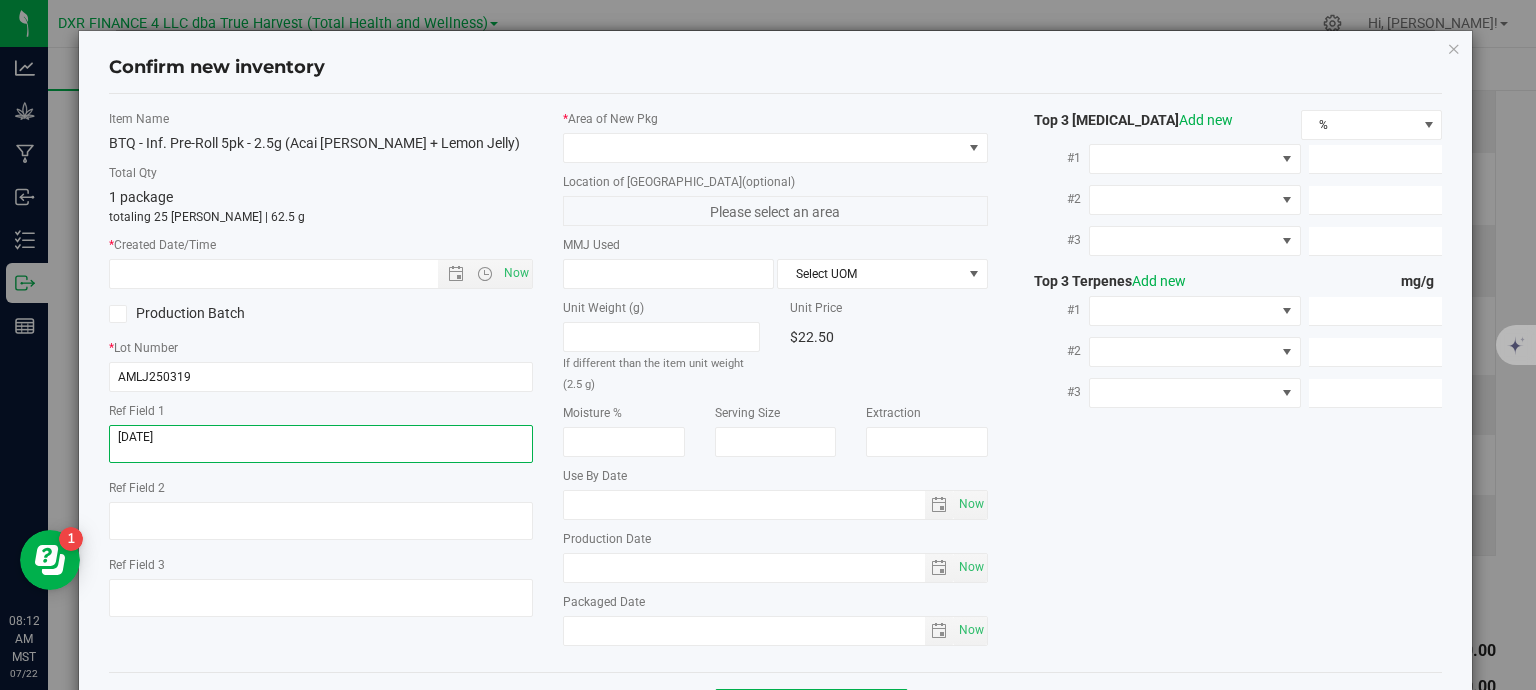 click at bounding box center (321, 444) 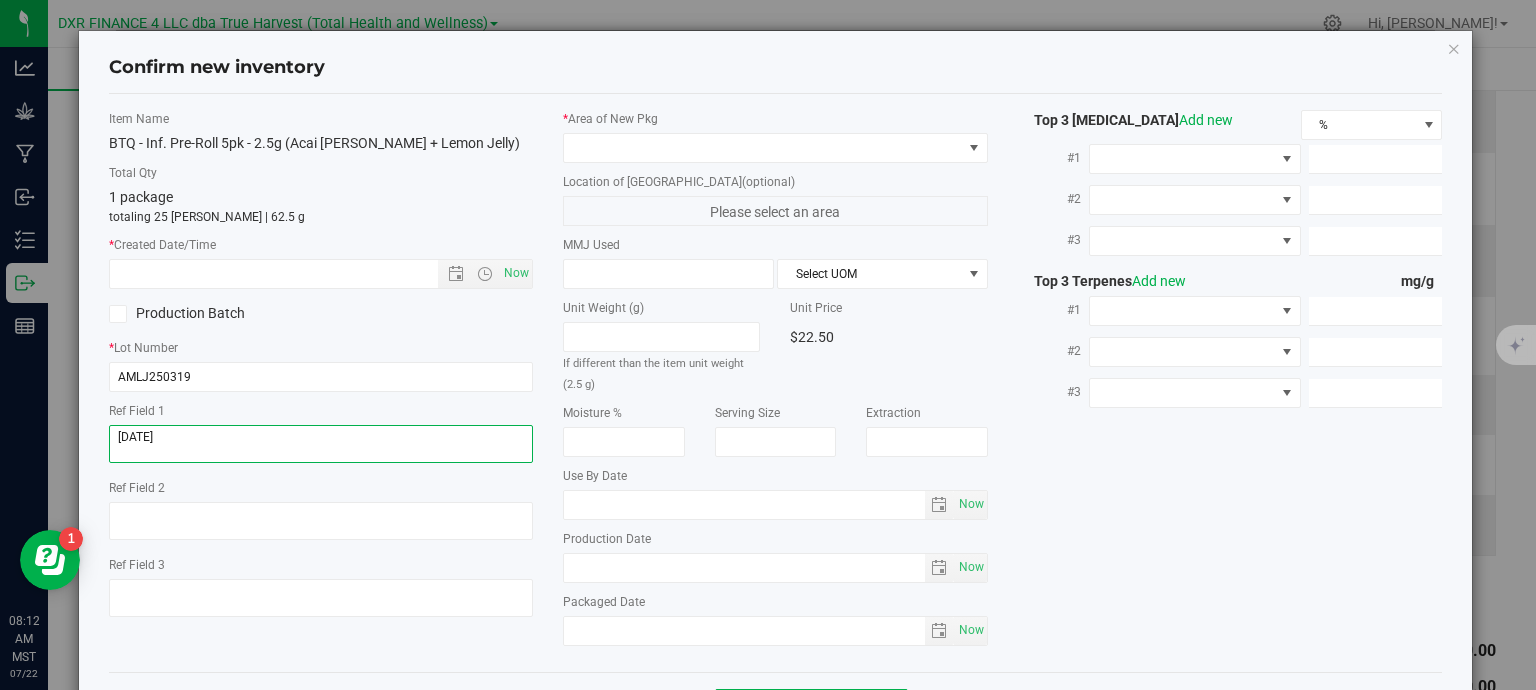 click at bounding box center (321, 444) 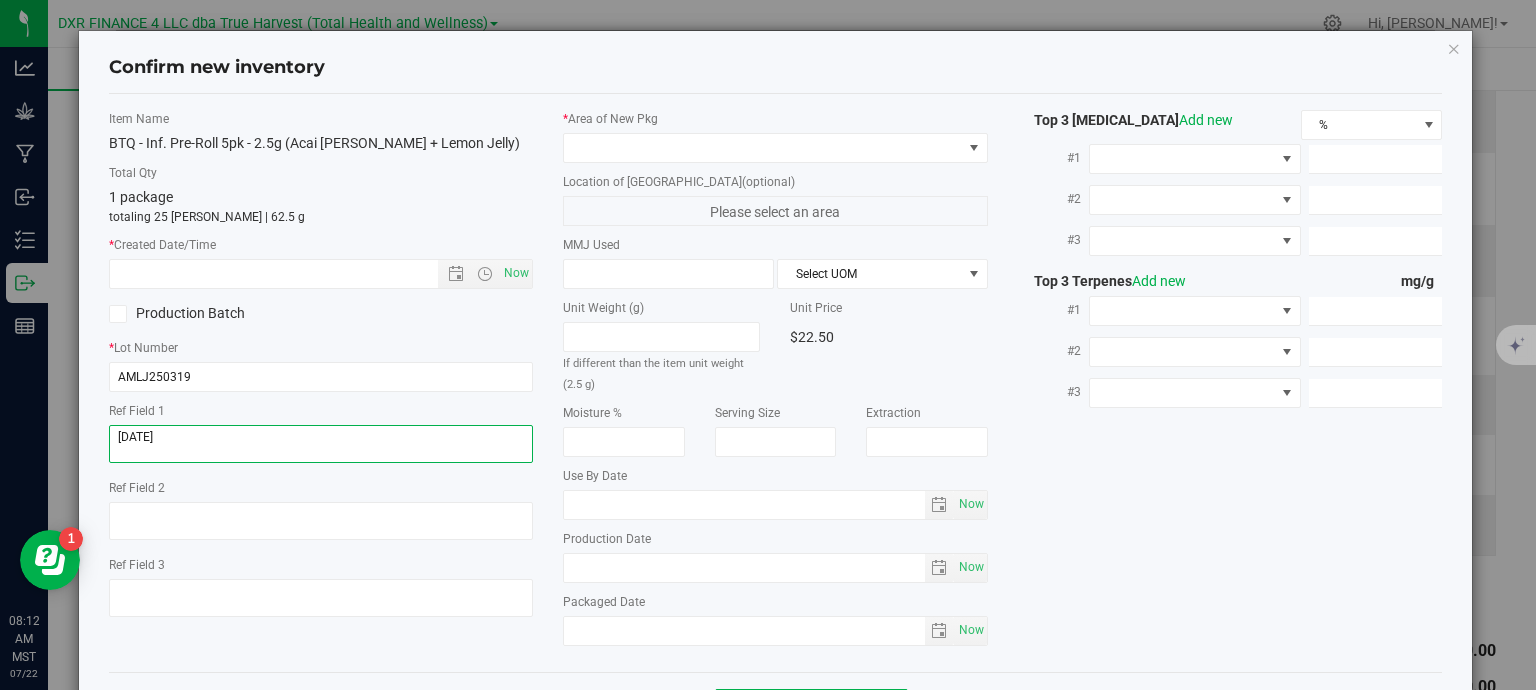 click at bounding box center (321, 444) 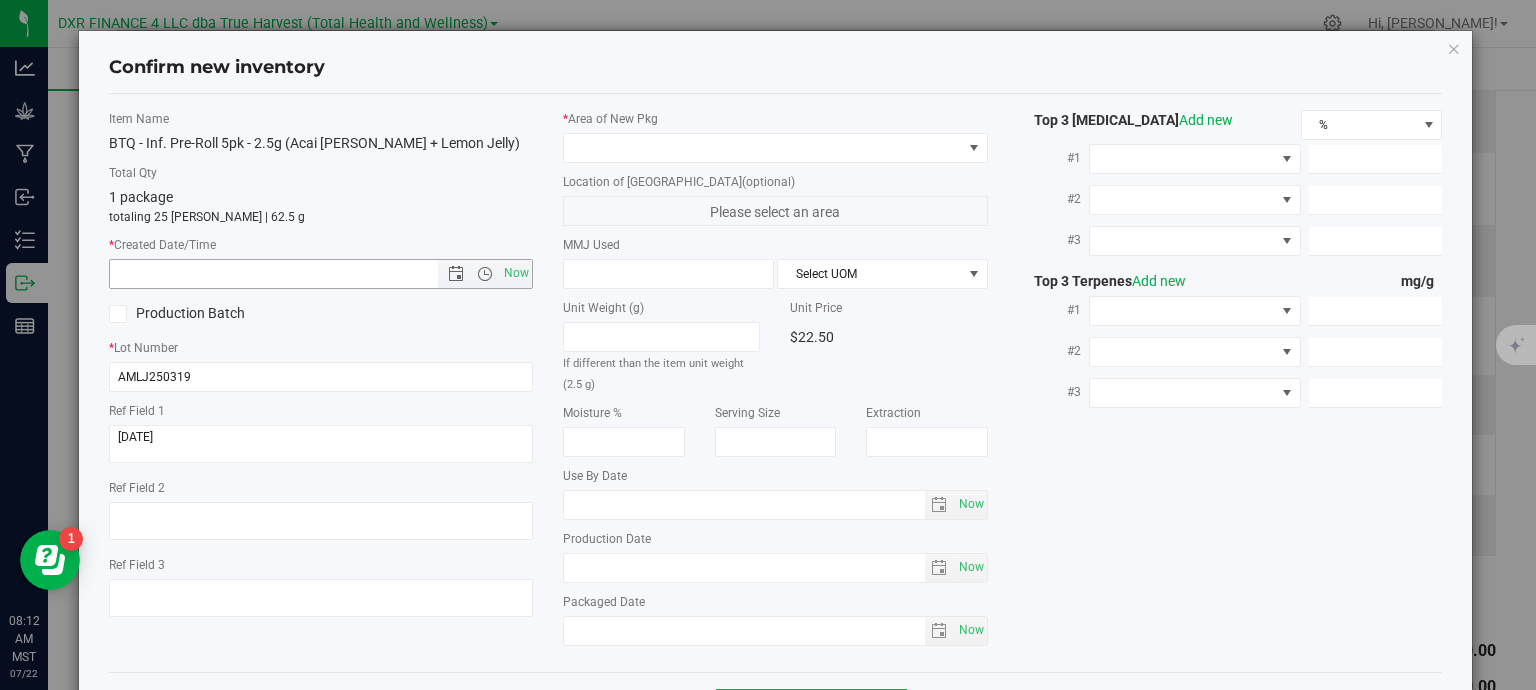 click at bounding box center (291, 274) 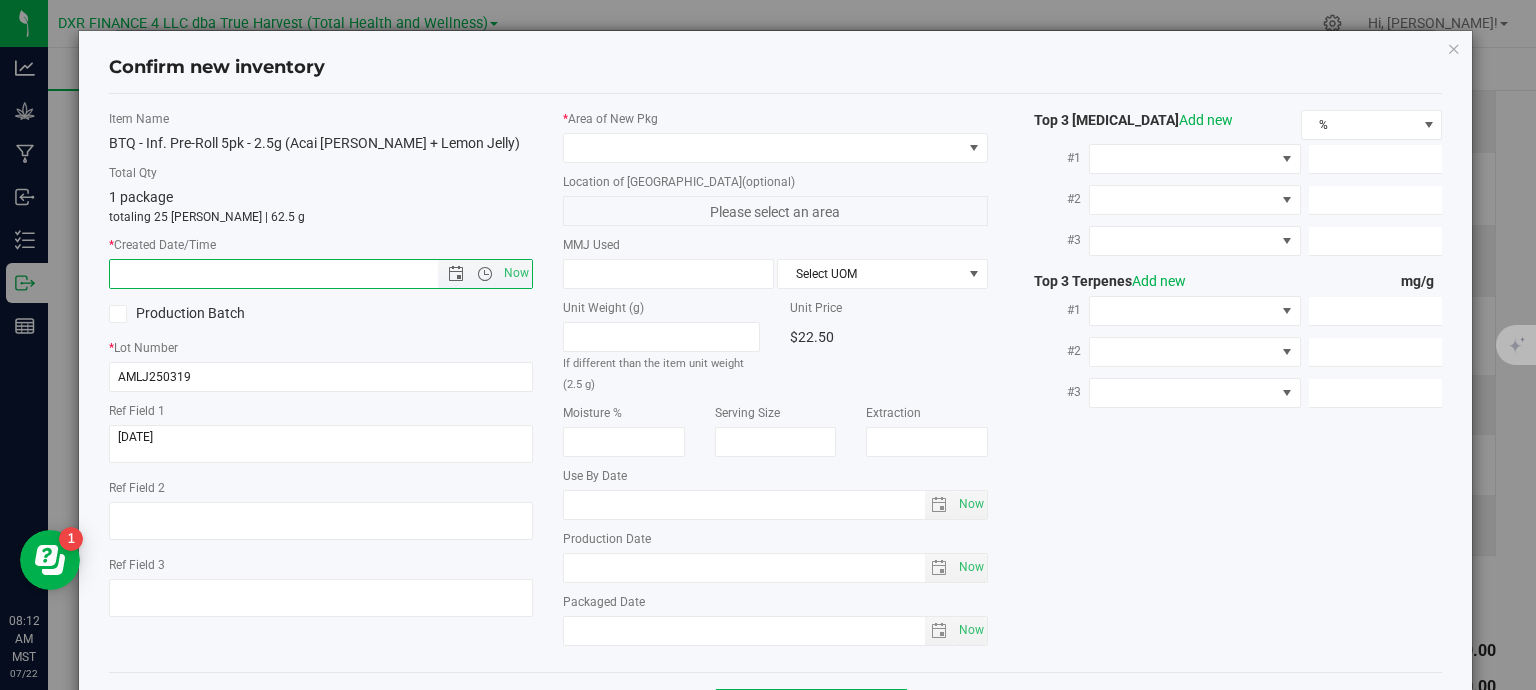 paste on "[DATE]" 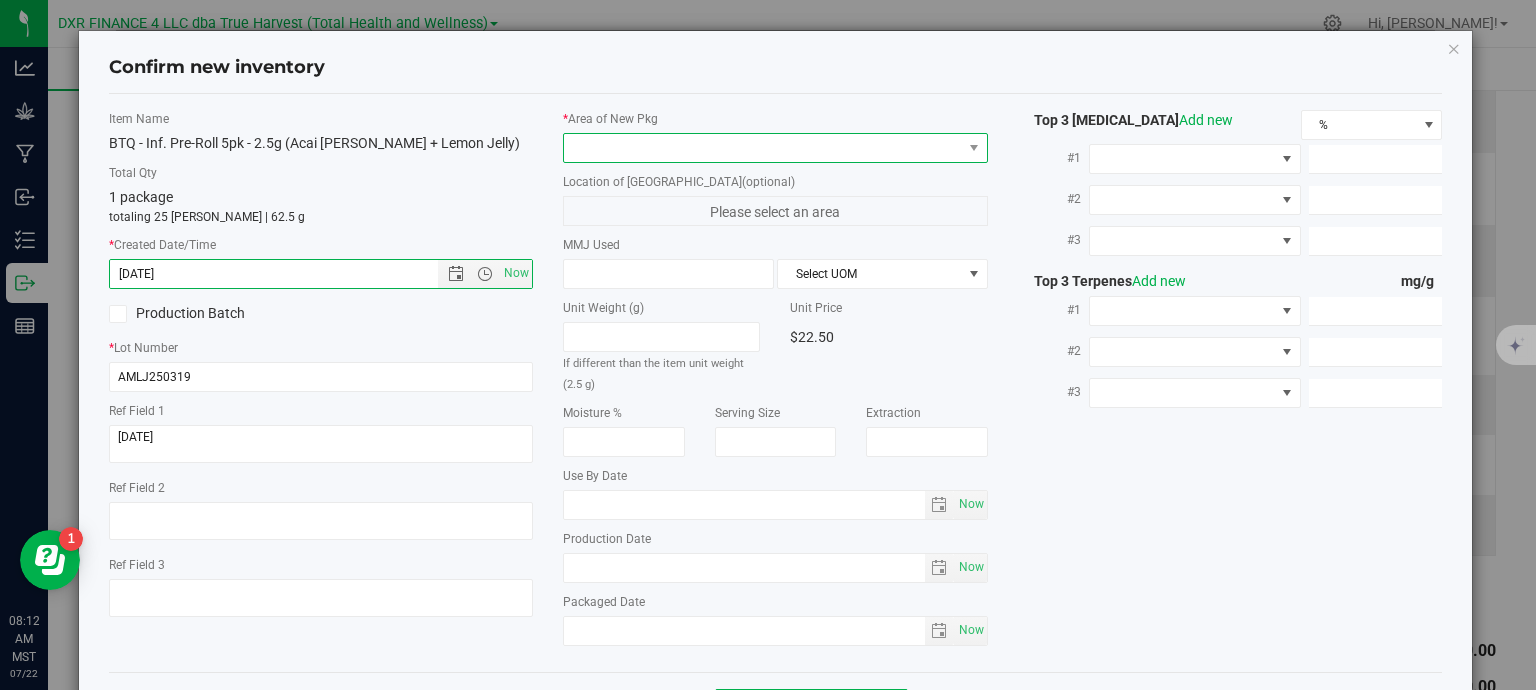 click at bounding box center (763, 148) 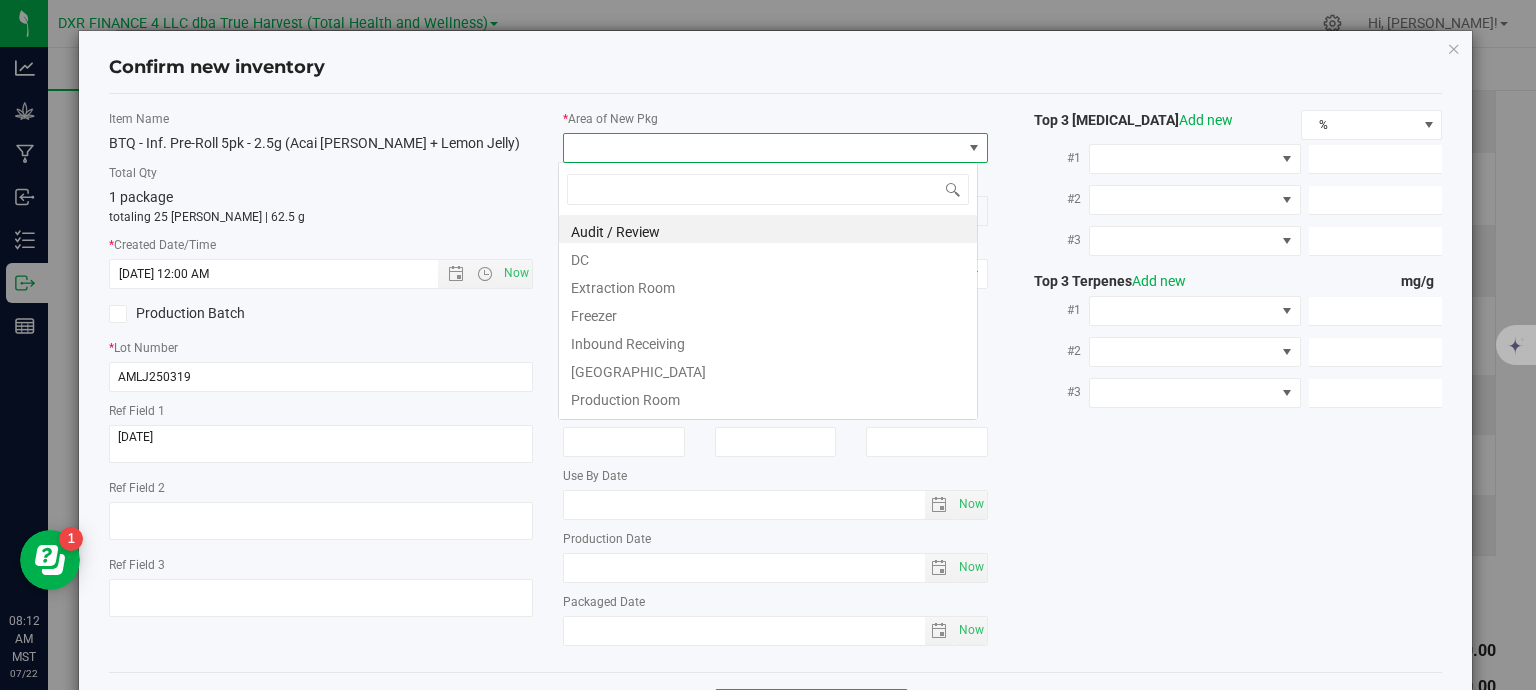 type on "[DATE] 8:12 AM" 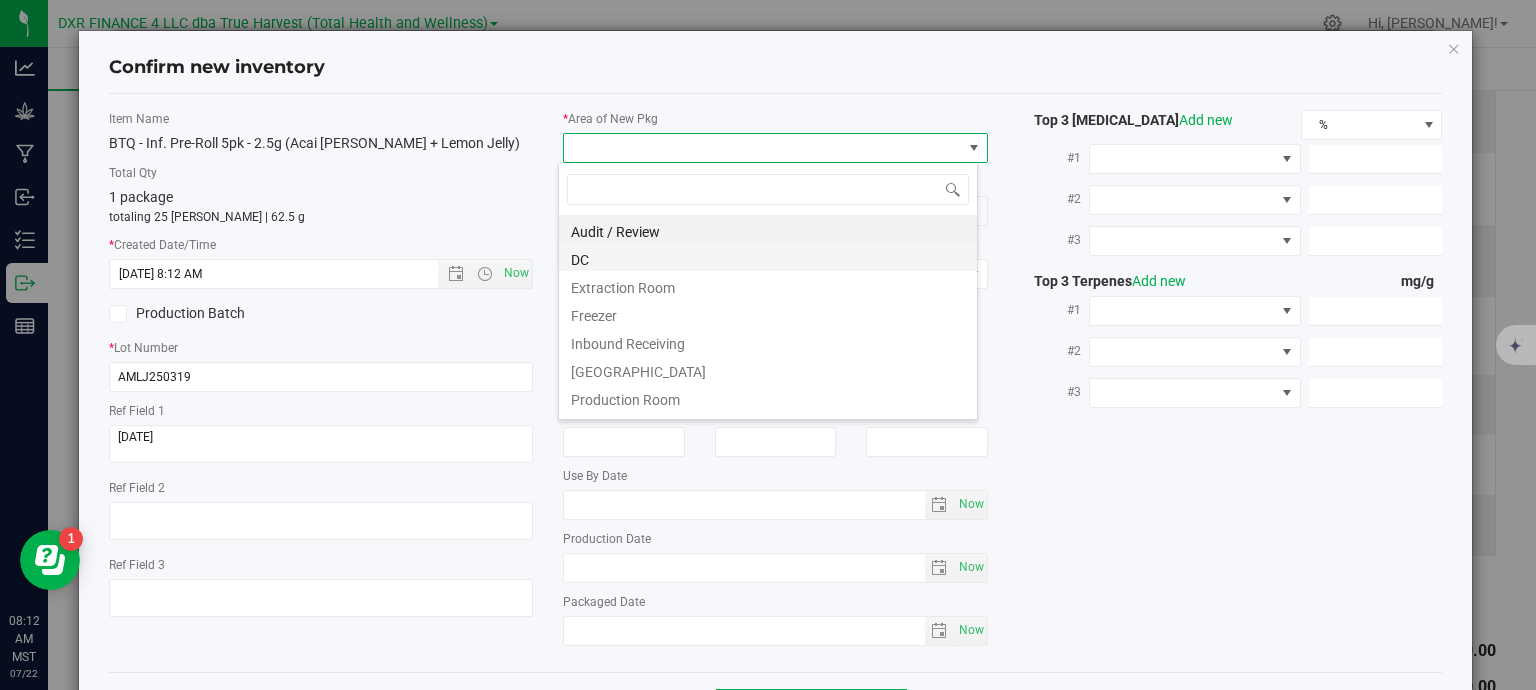 scroll, scrollTop: 99970, scrollLeft: 99580, axis: both 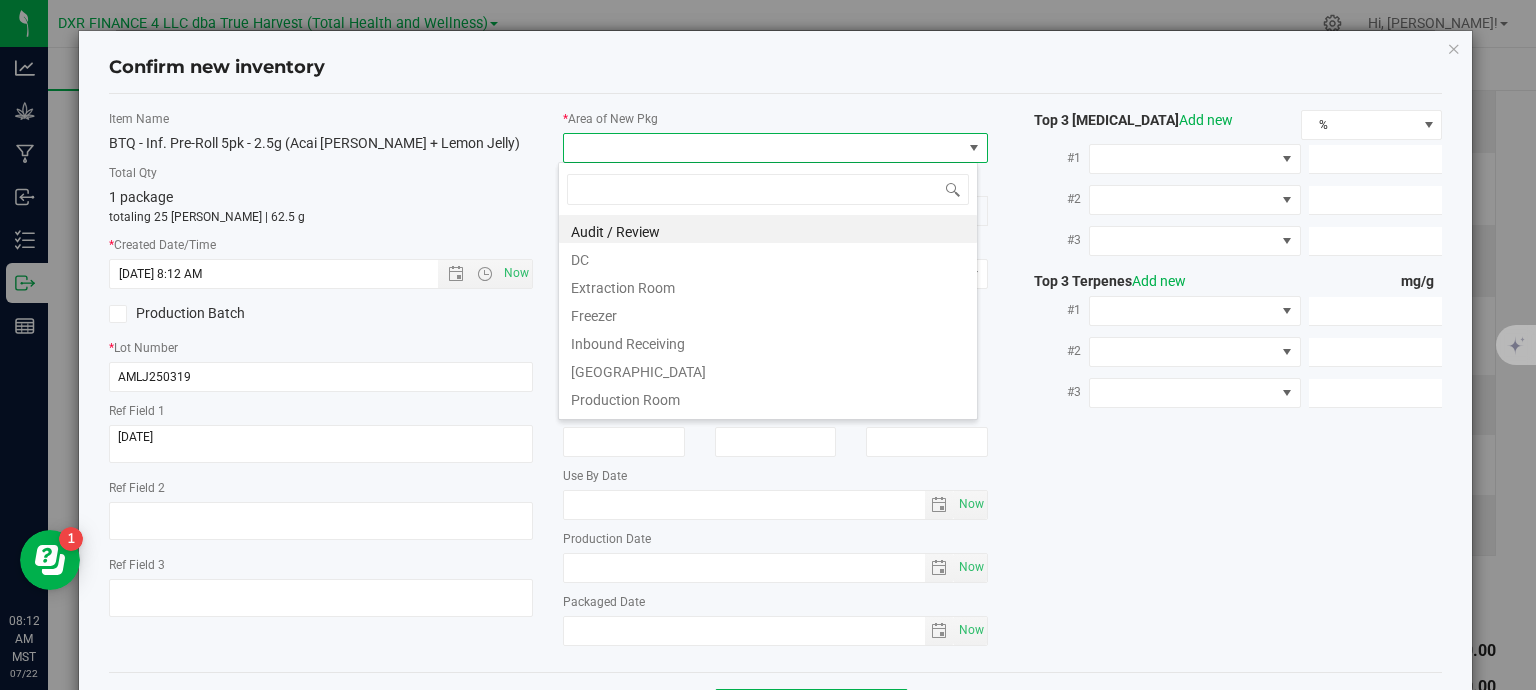 drag, startPoint x: 660, startPoint y: 249, endPoint x: 661, endPoint y: 222, distance: 27.018513 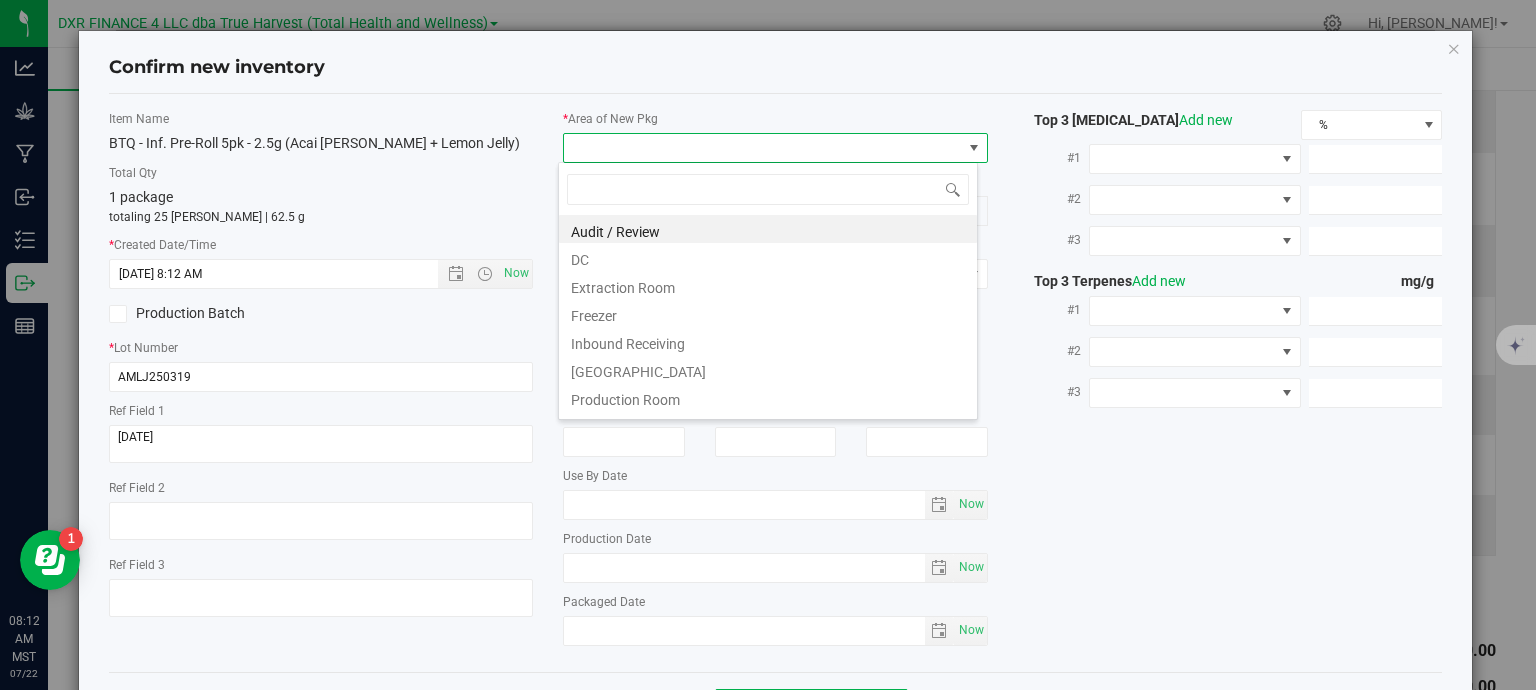 click on "DC" at bounding box center (768, 257) 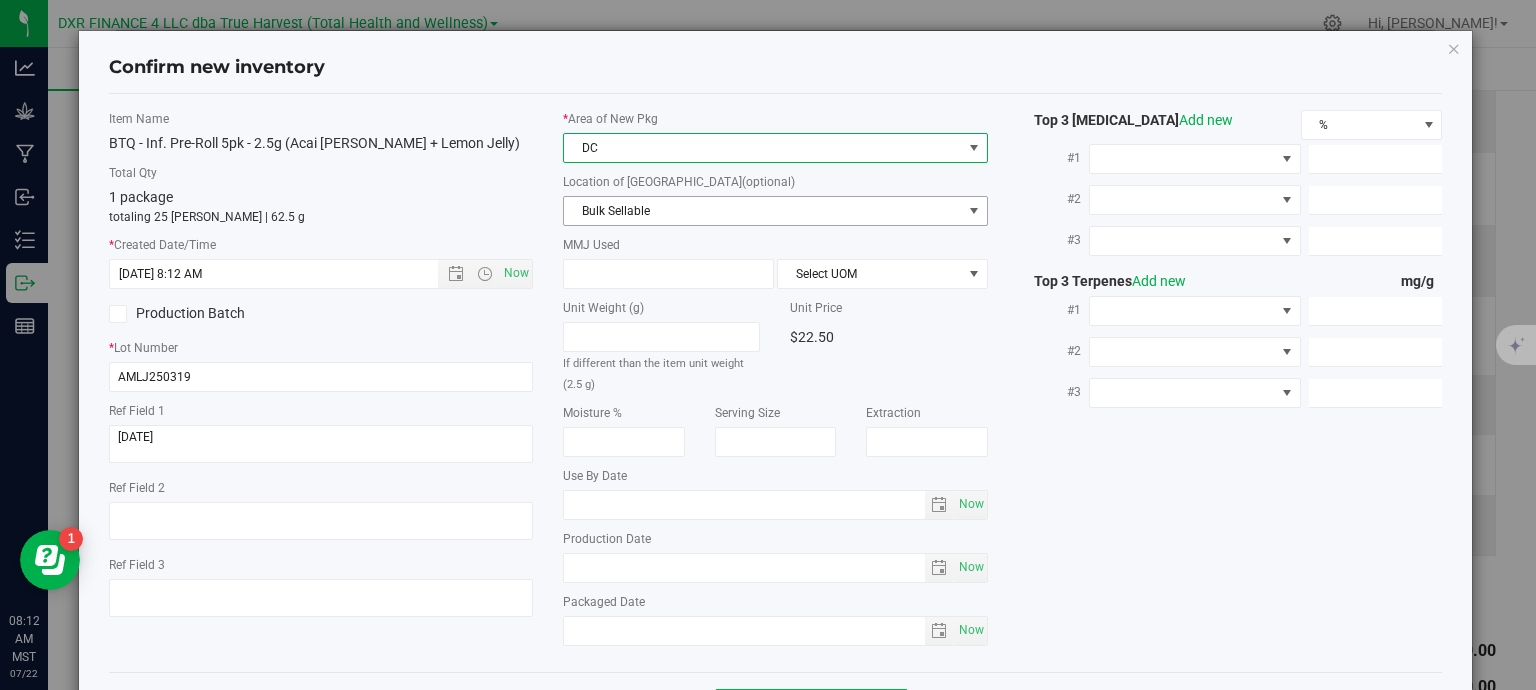 click on "Bulk Sellable" at bounding box center [763, 211] 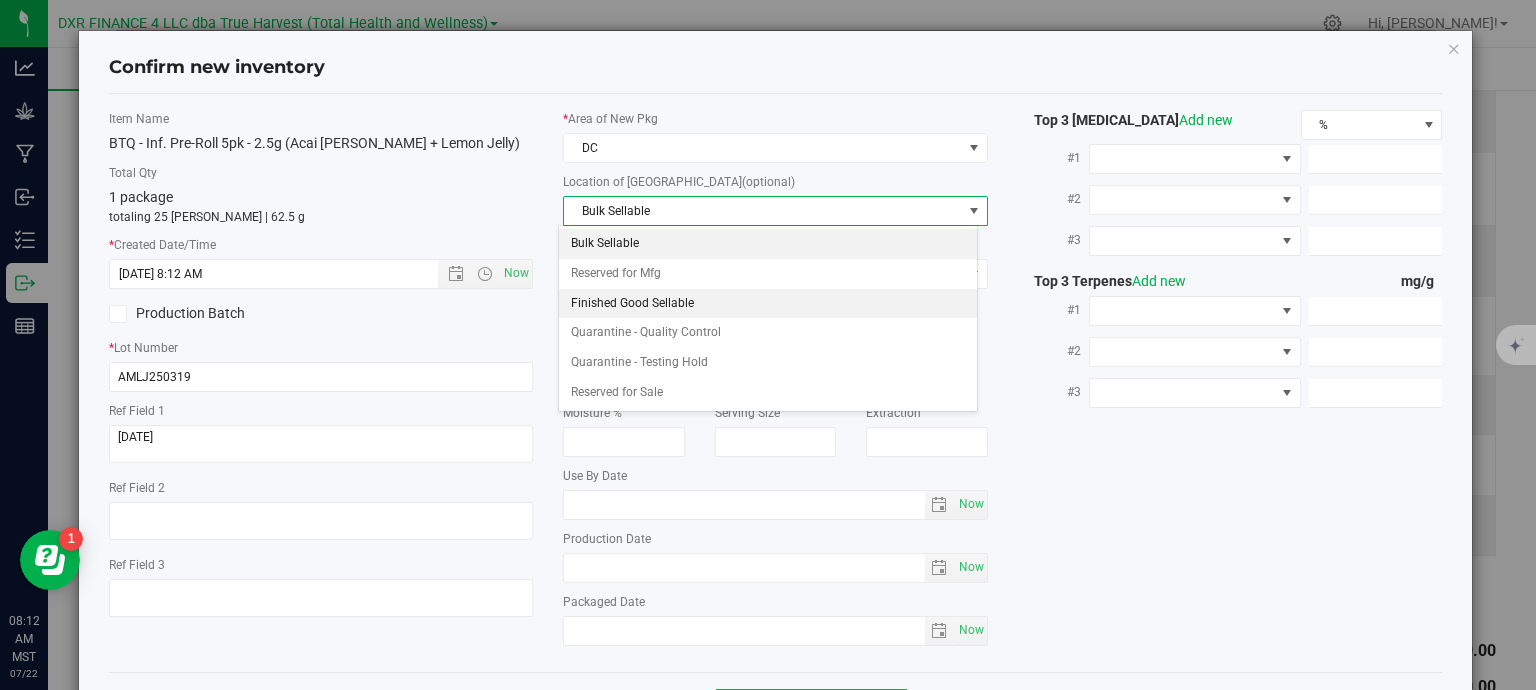 click on "Finished Good Sellable" at bounding box center [768, 304] 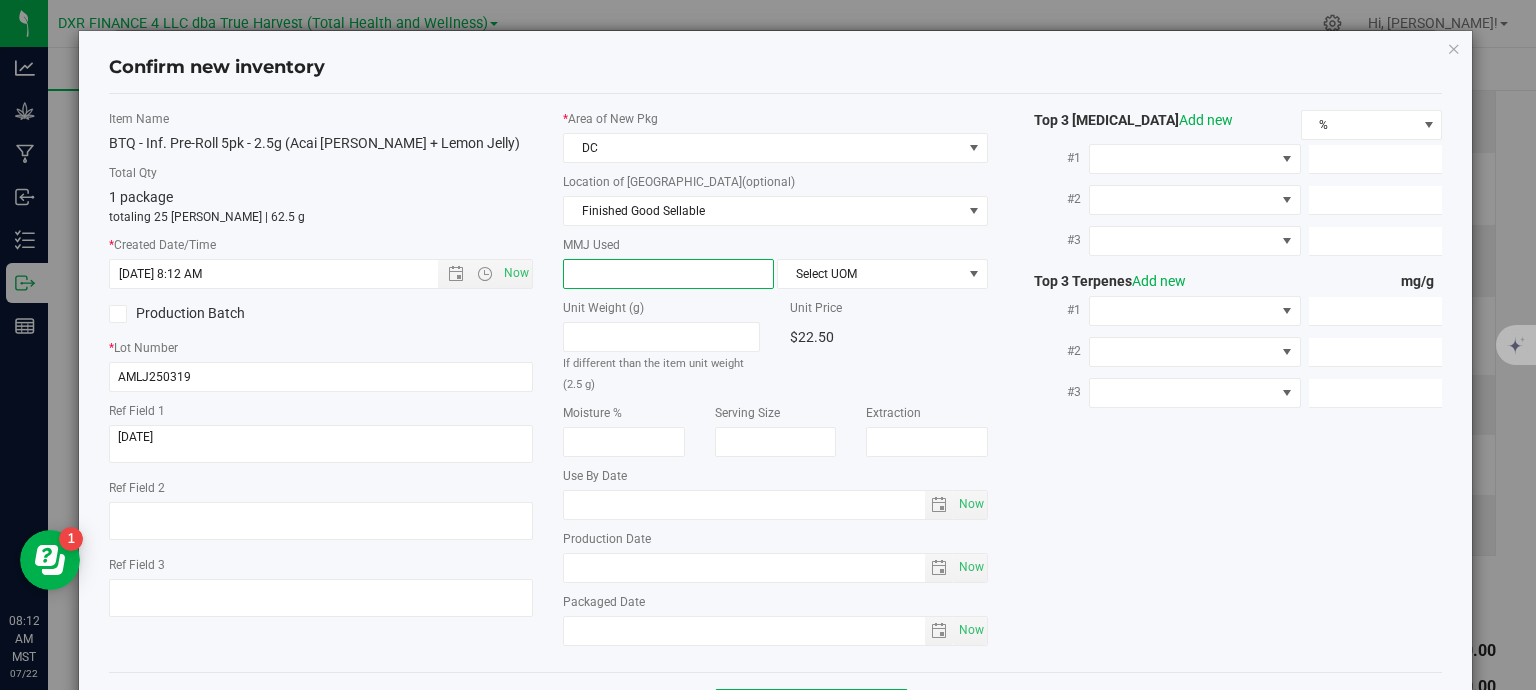 click at bounding box center (668, 274) 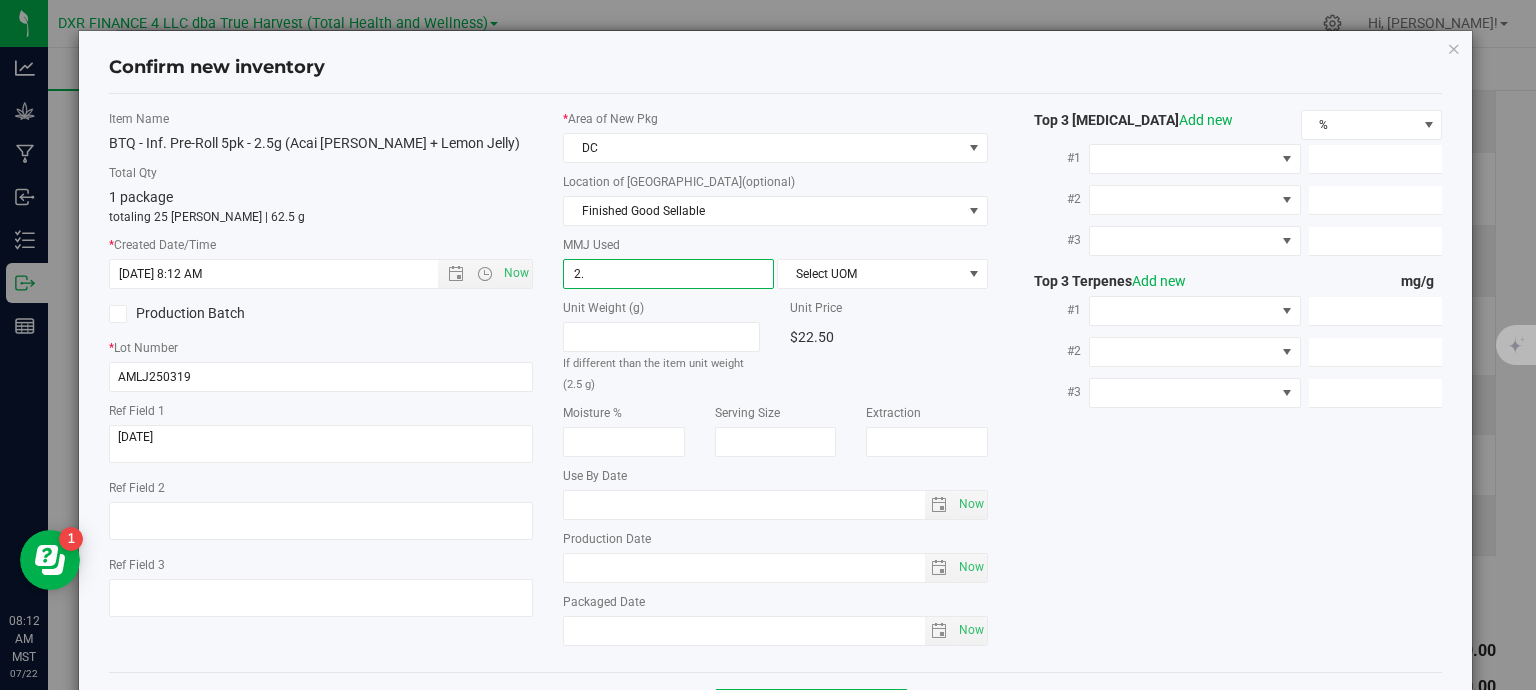 type on "2.5" 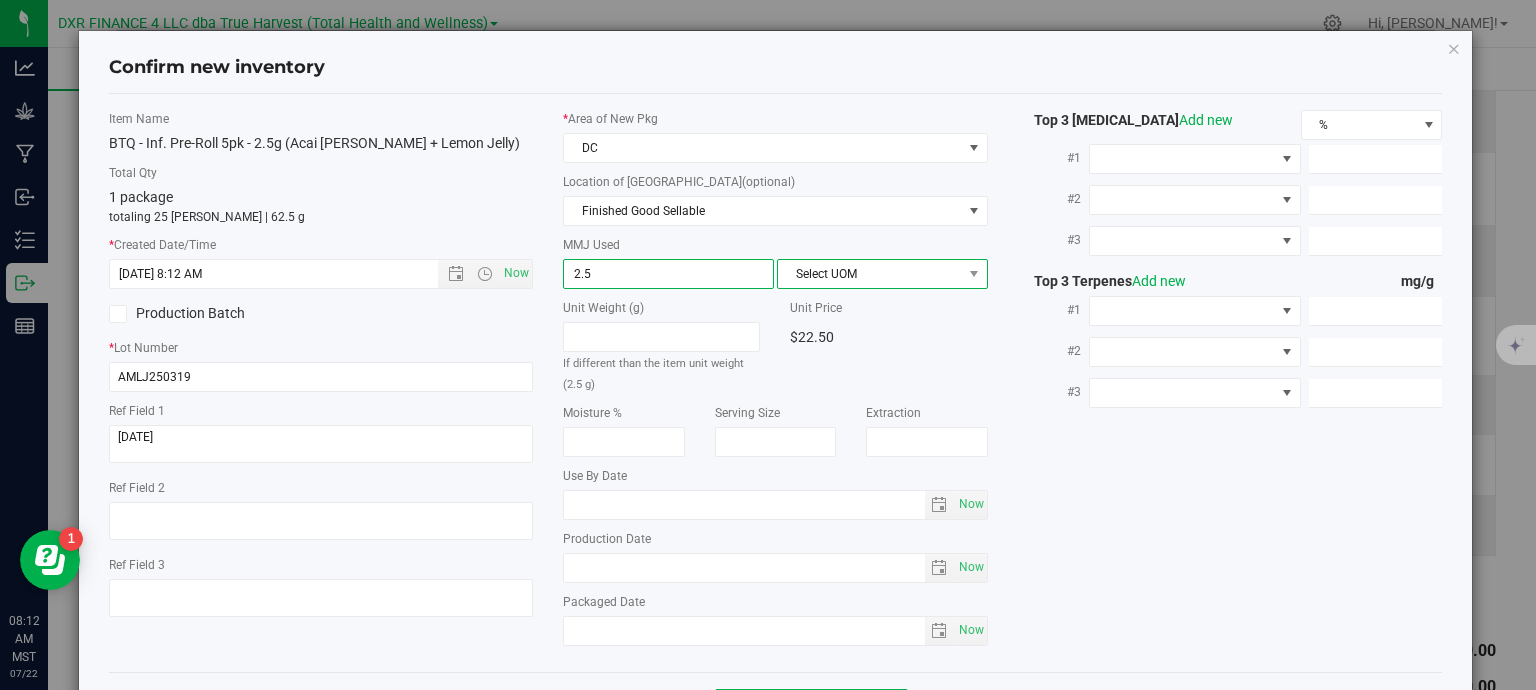 type on "2.5000" 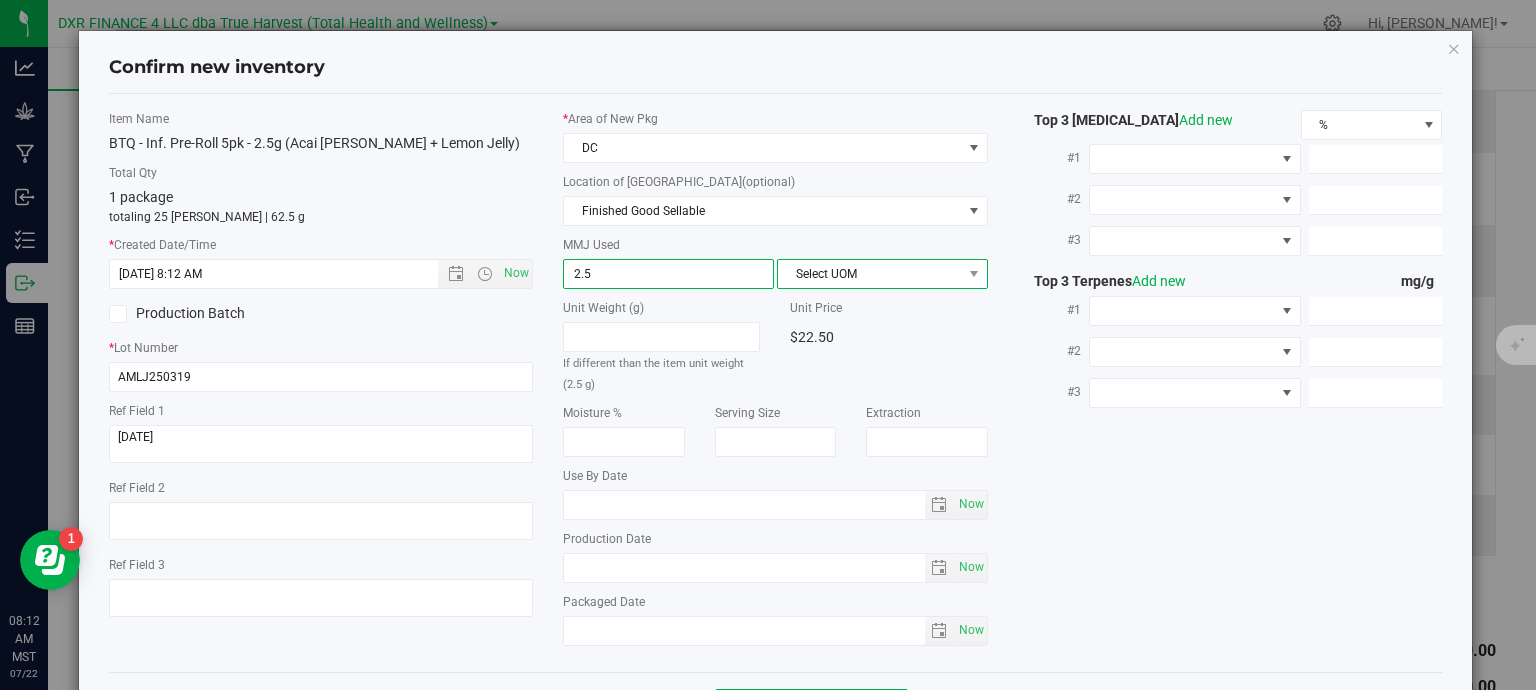 click on "Select UOM" at bounding box center (870, 274) 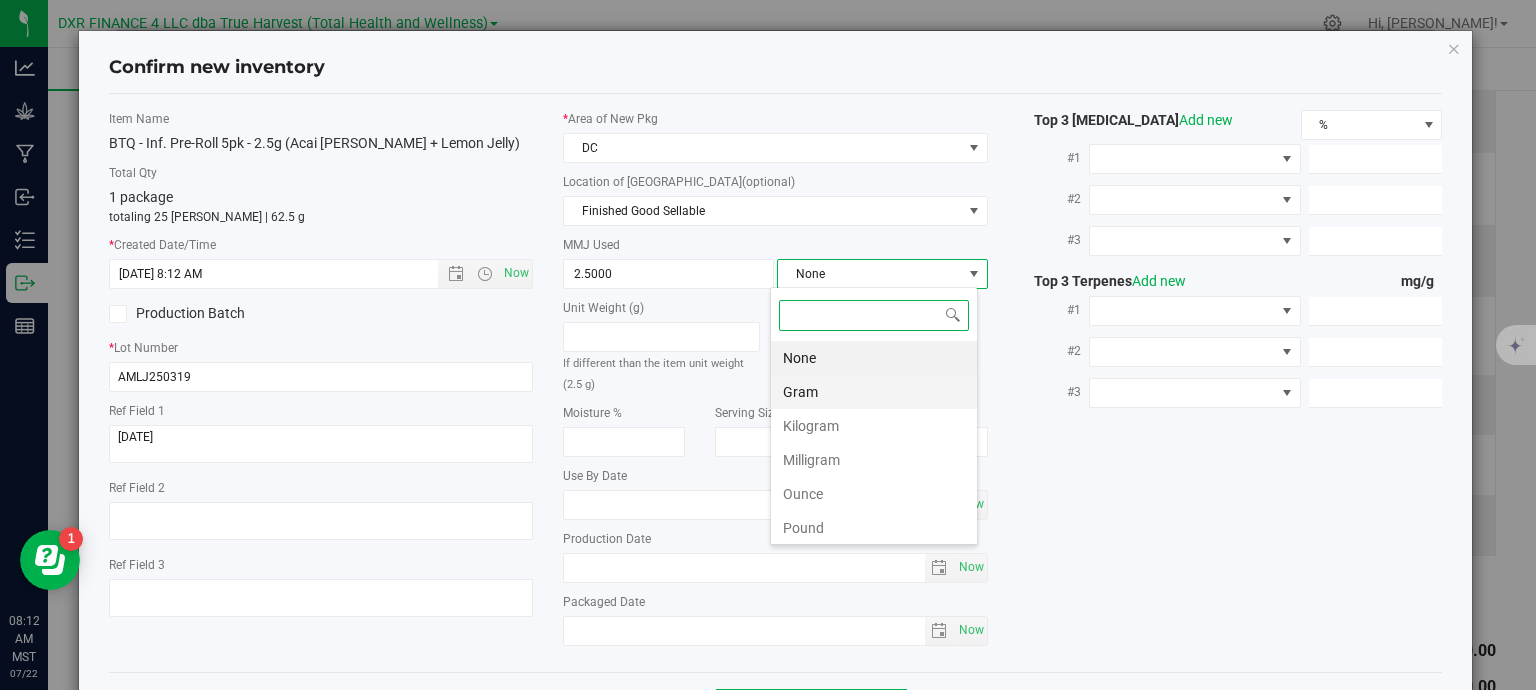 scroll, scrollTop: 99970, scrollLeft: 99792, axis: both 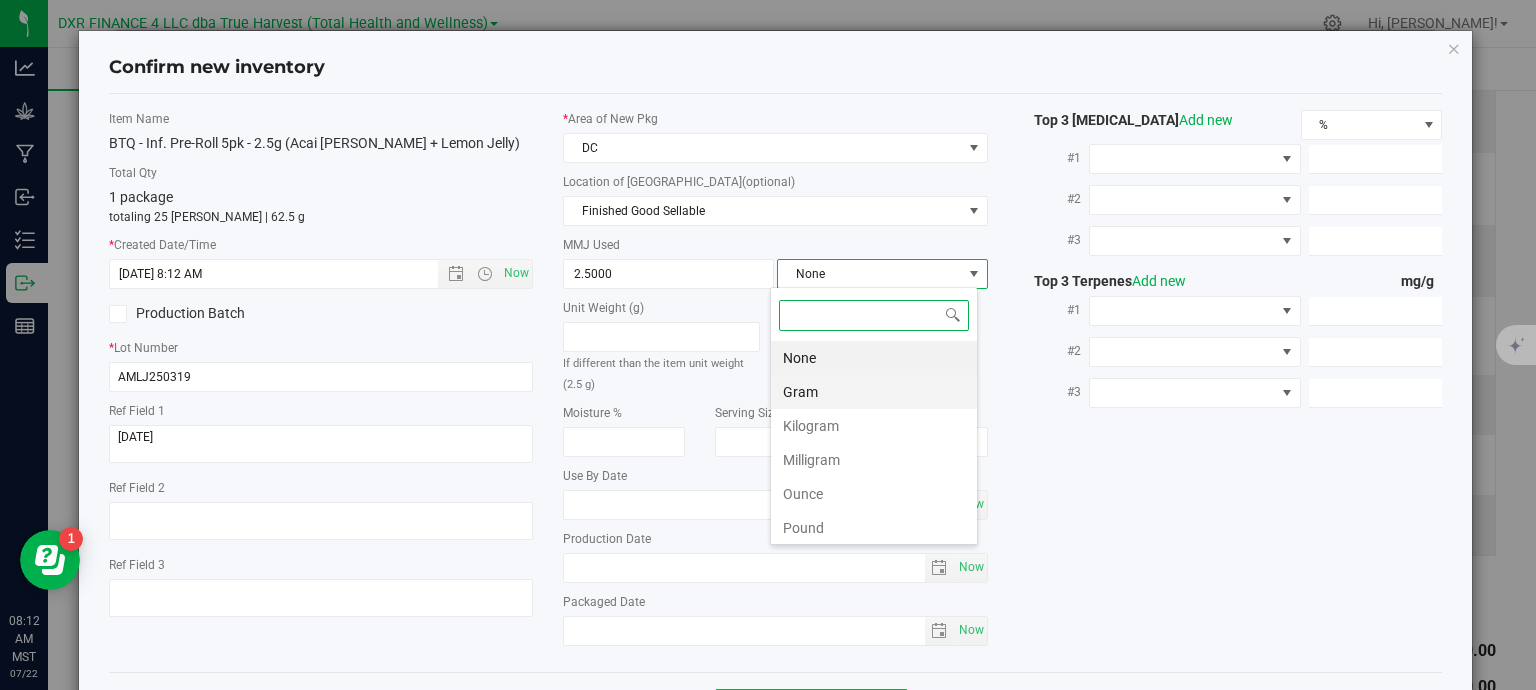 click on "Gram" at bounding box center [874, 392] 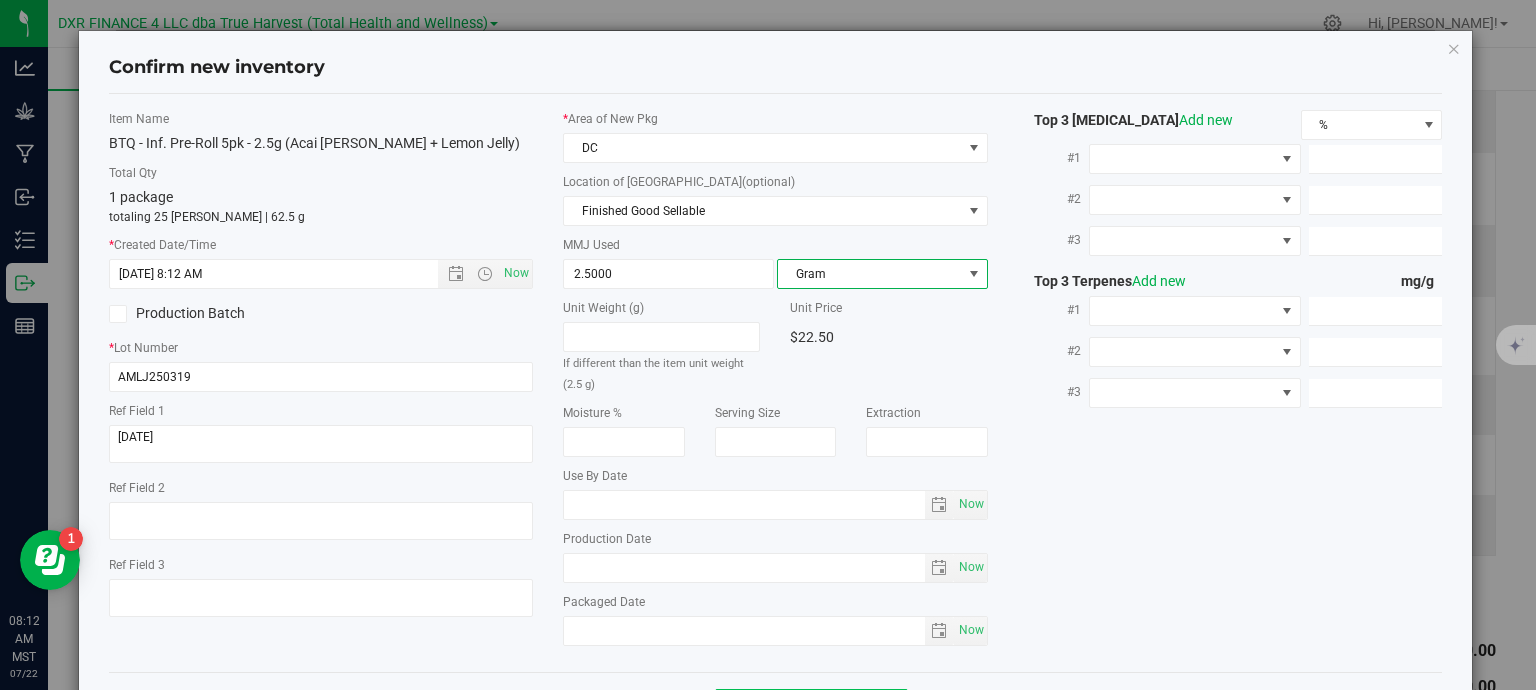 scroll, scrollTop: 75, scrollLeft: 0, axis: vertical 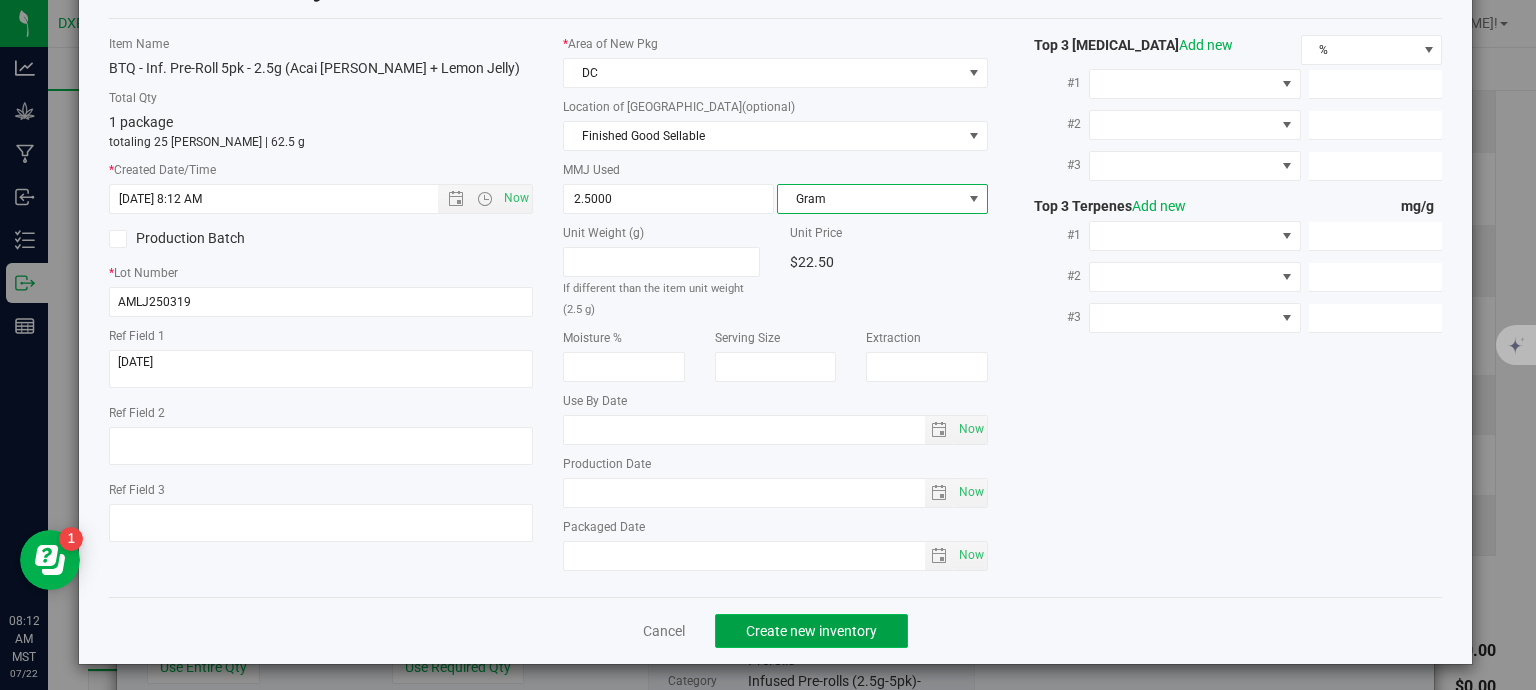 click on "Create new inventory" 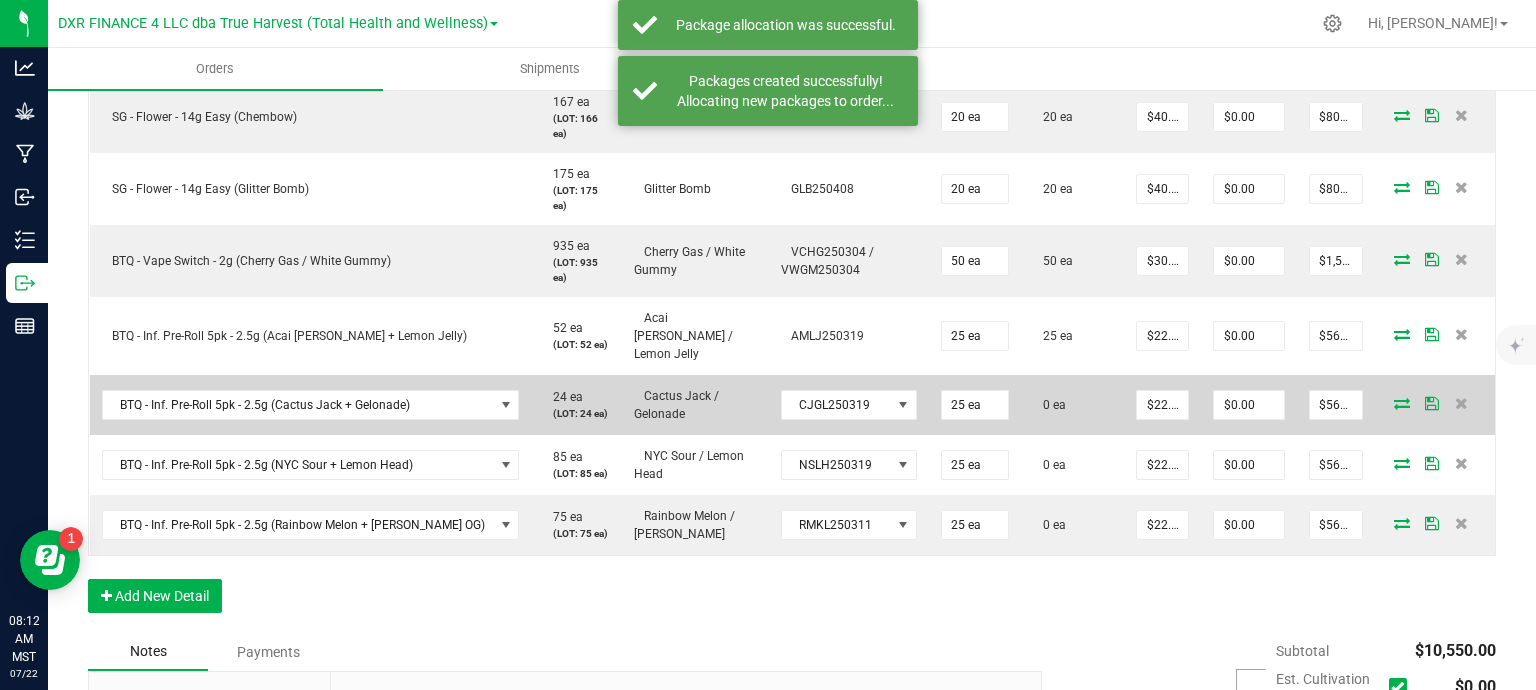 click at bounding box center [1402, 403] 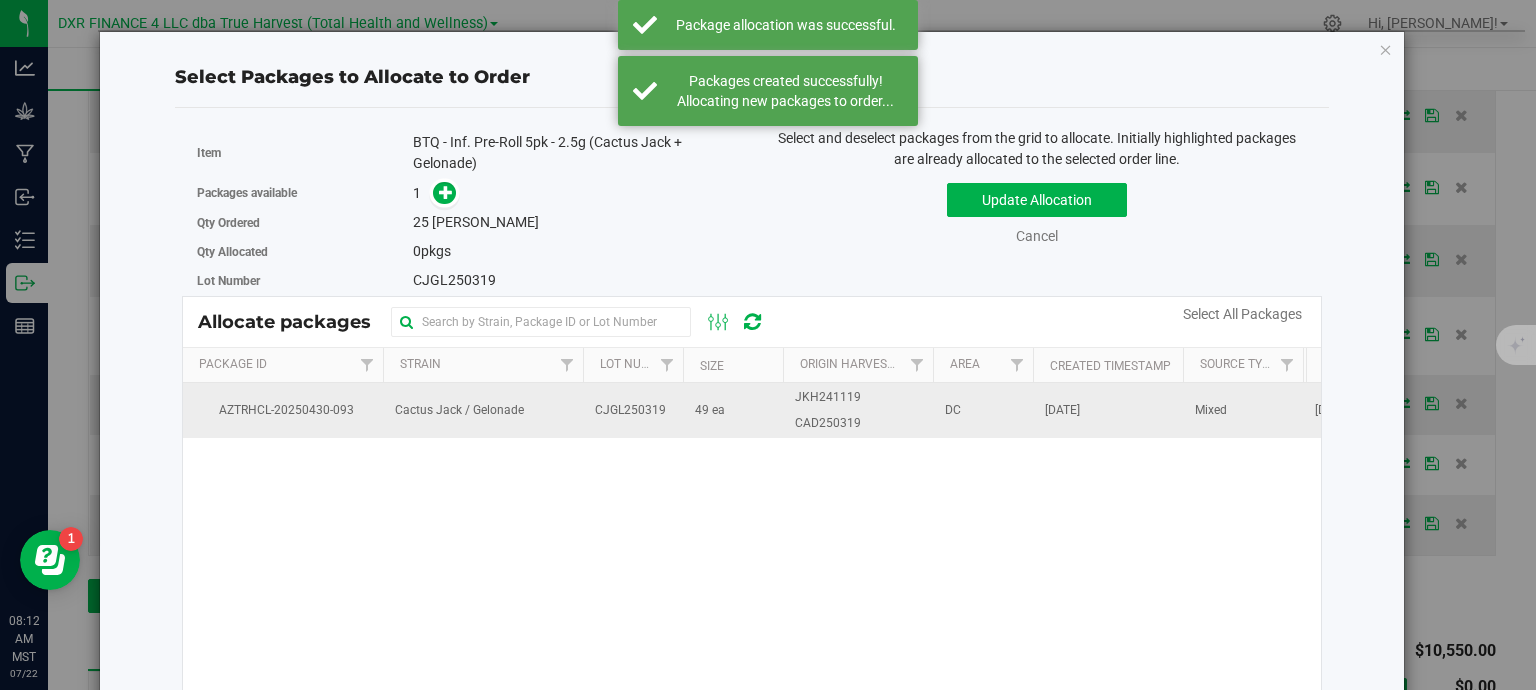 click on "JKH241119" at bounding box center (828, 397) 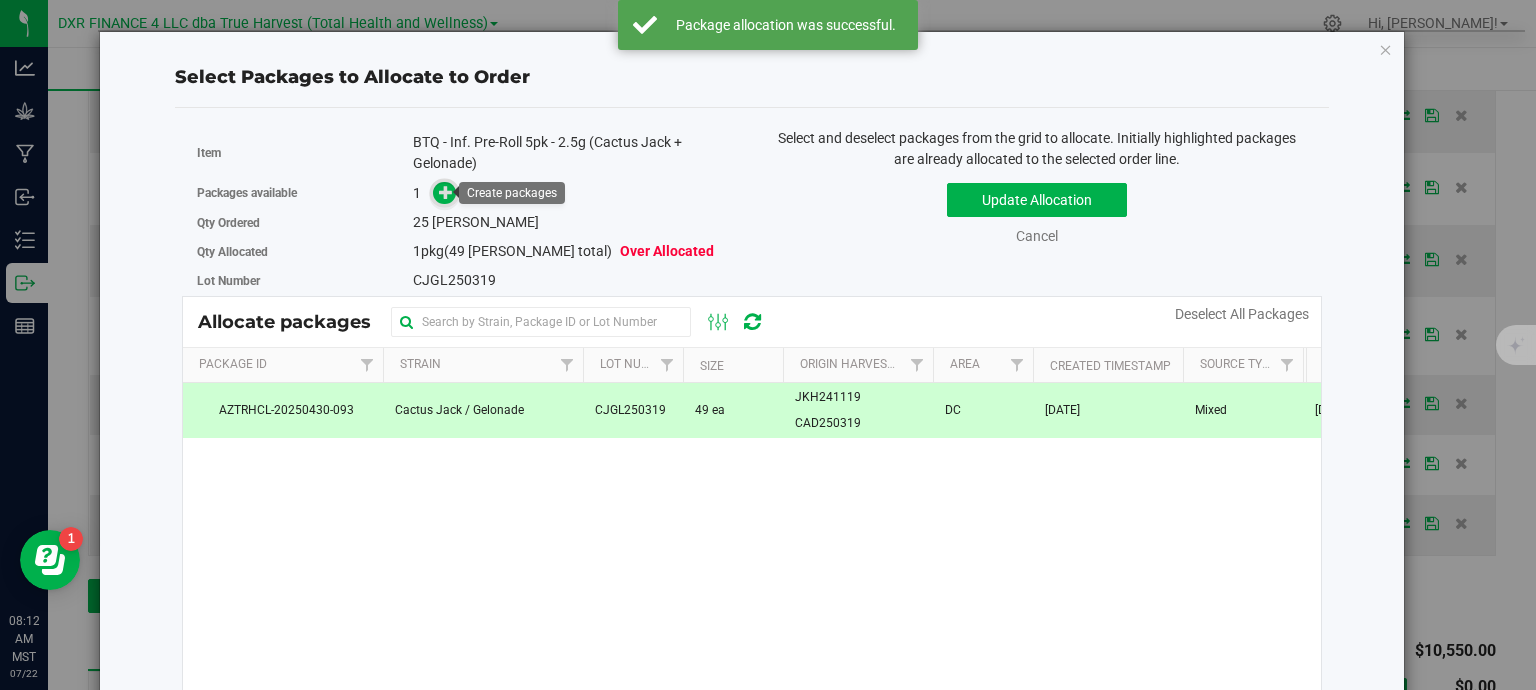 click at bounding box center (446, 191) 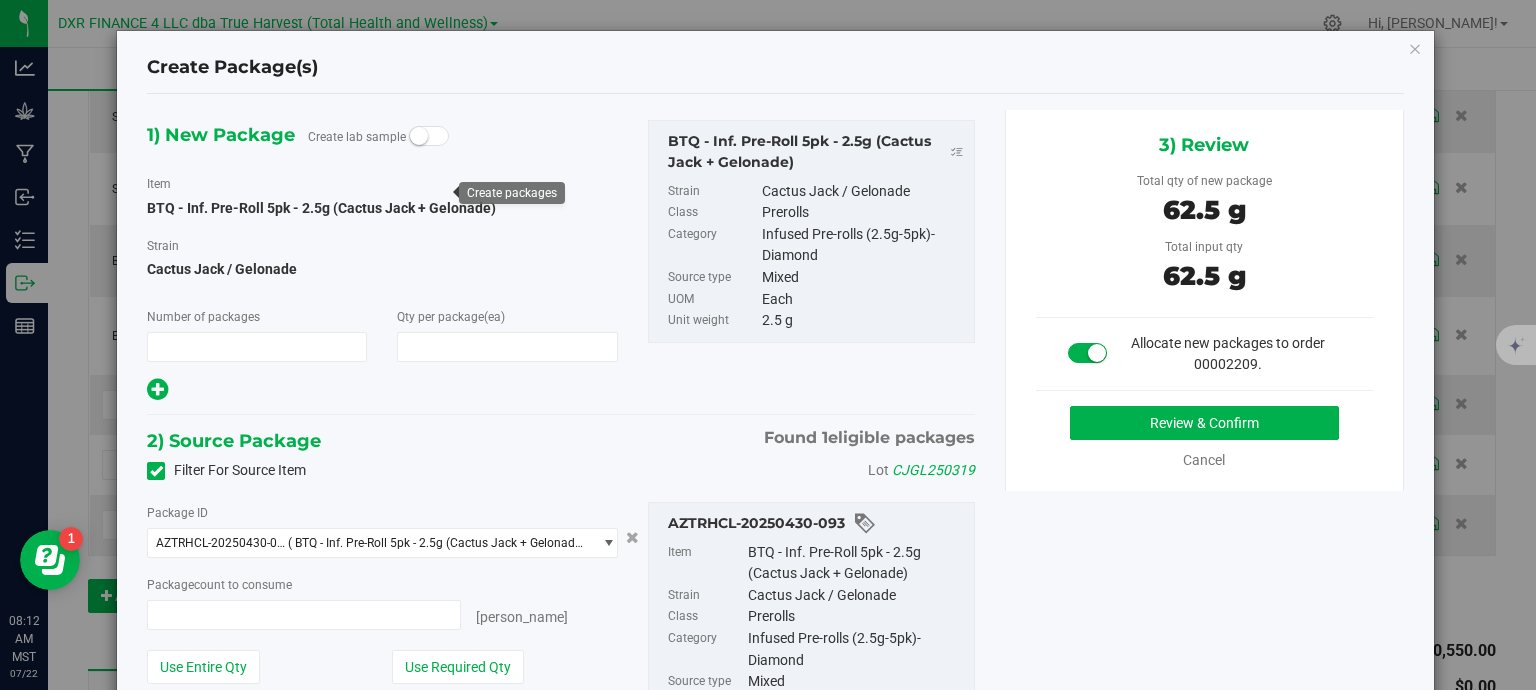 type on "1" 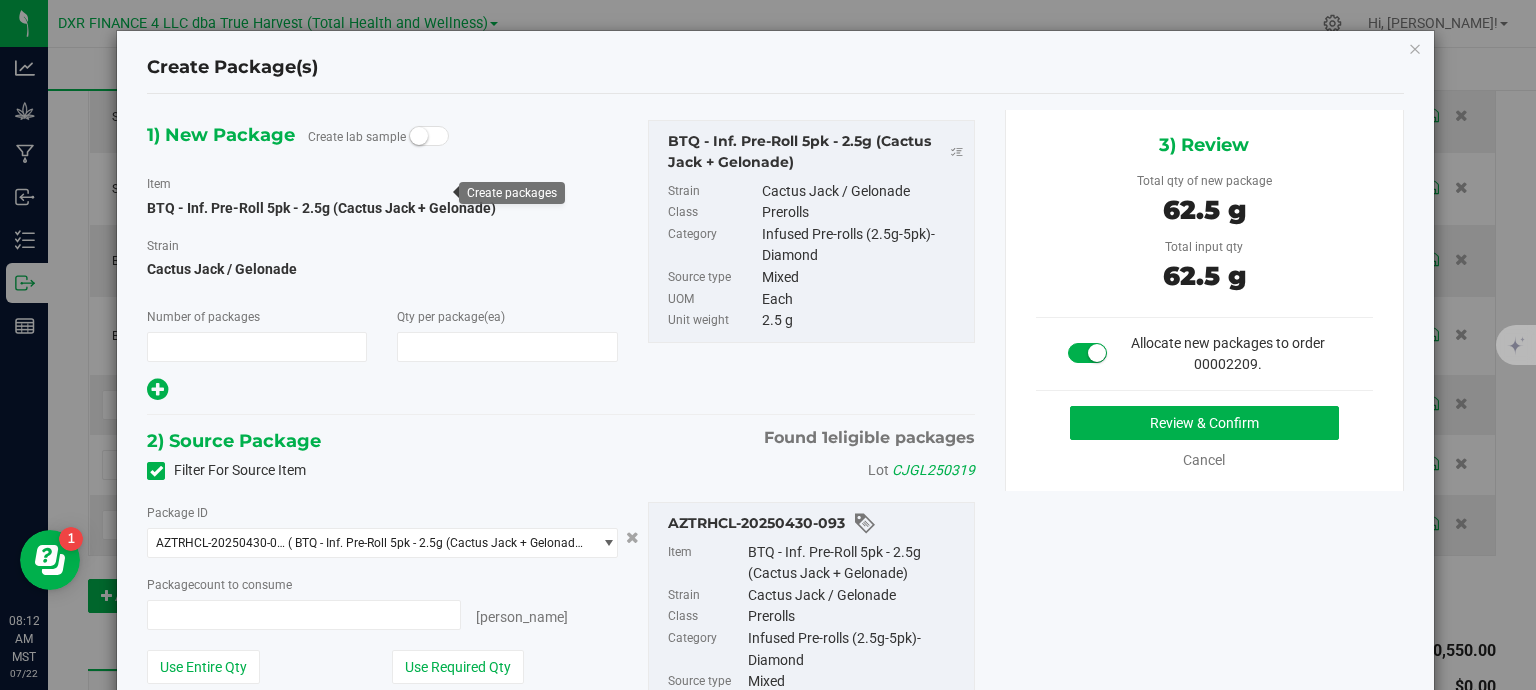 type on "25" 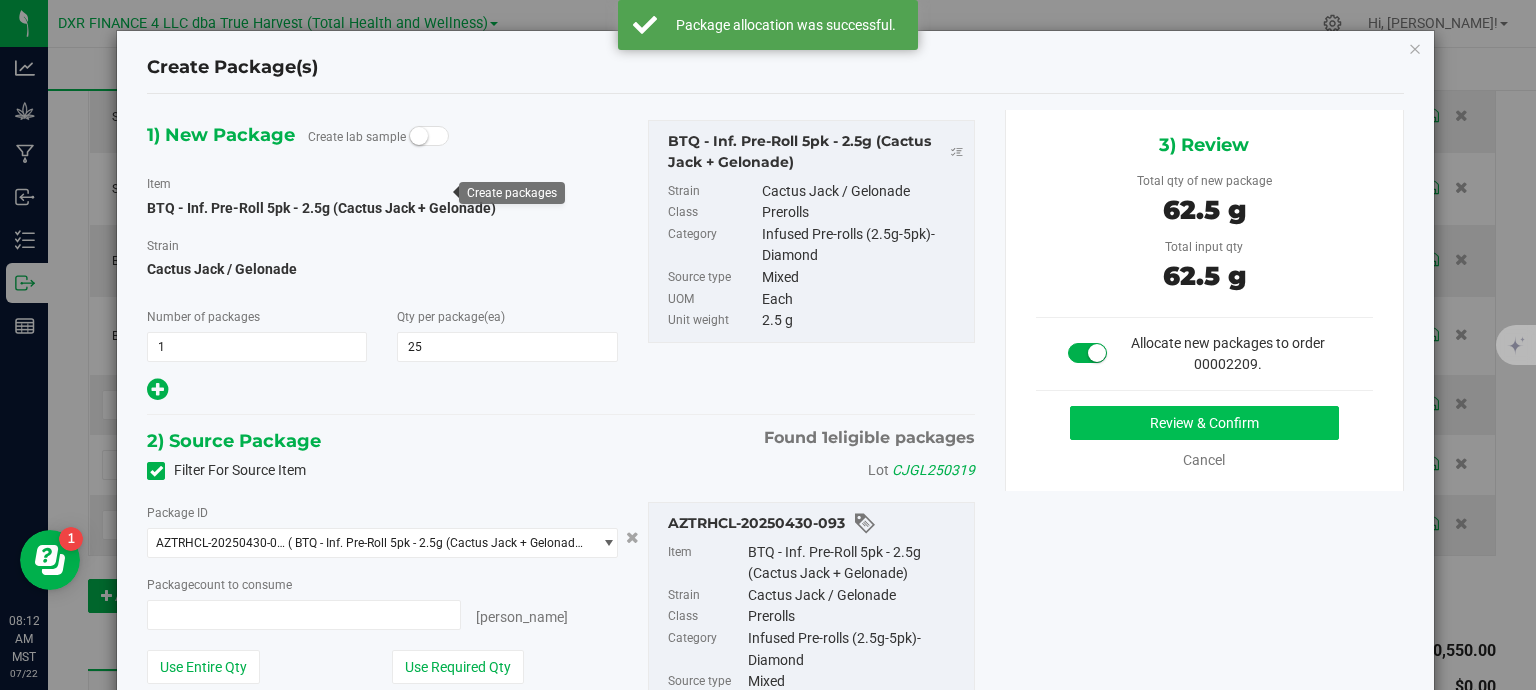 type on "25 ea" 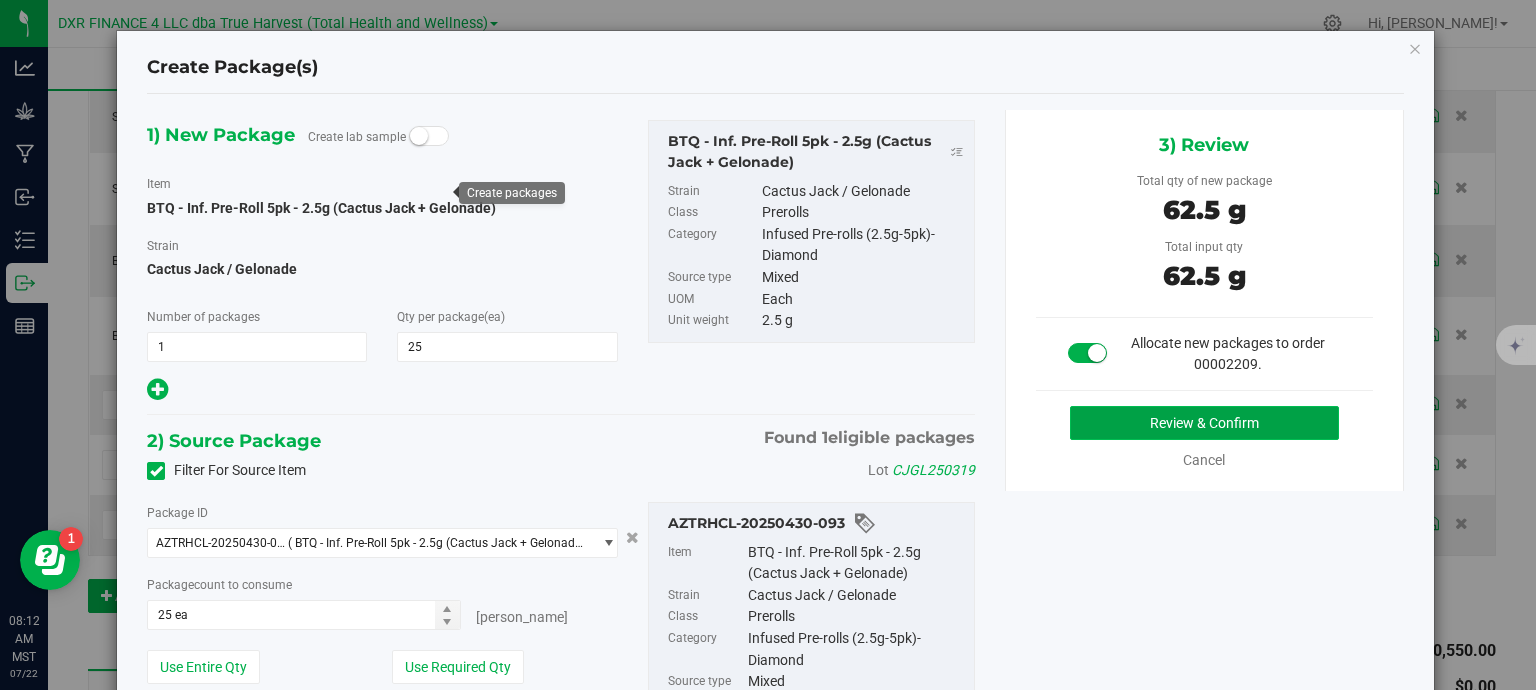 click on "Review & Confirm" at bounding box center [1204, 423] 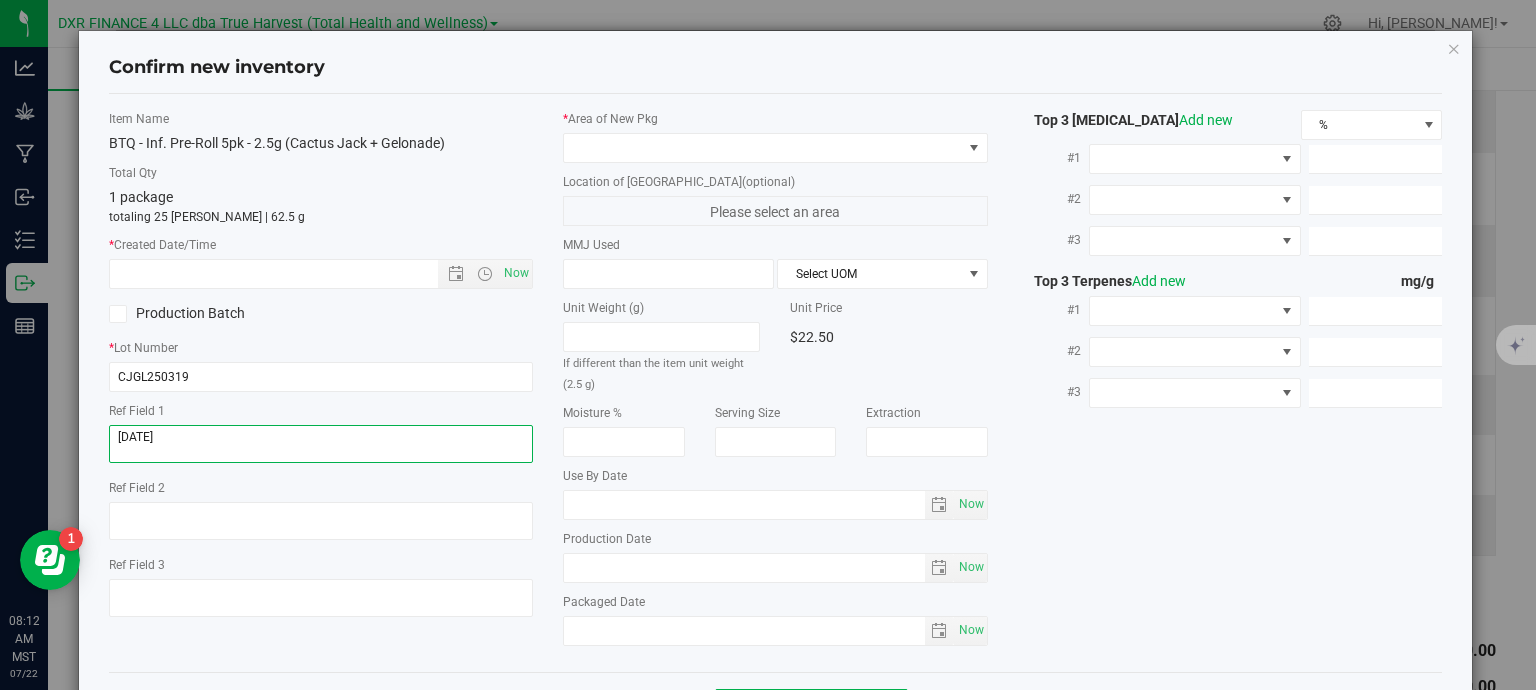 click at bounding box center [321, 444] 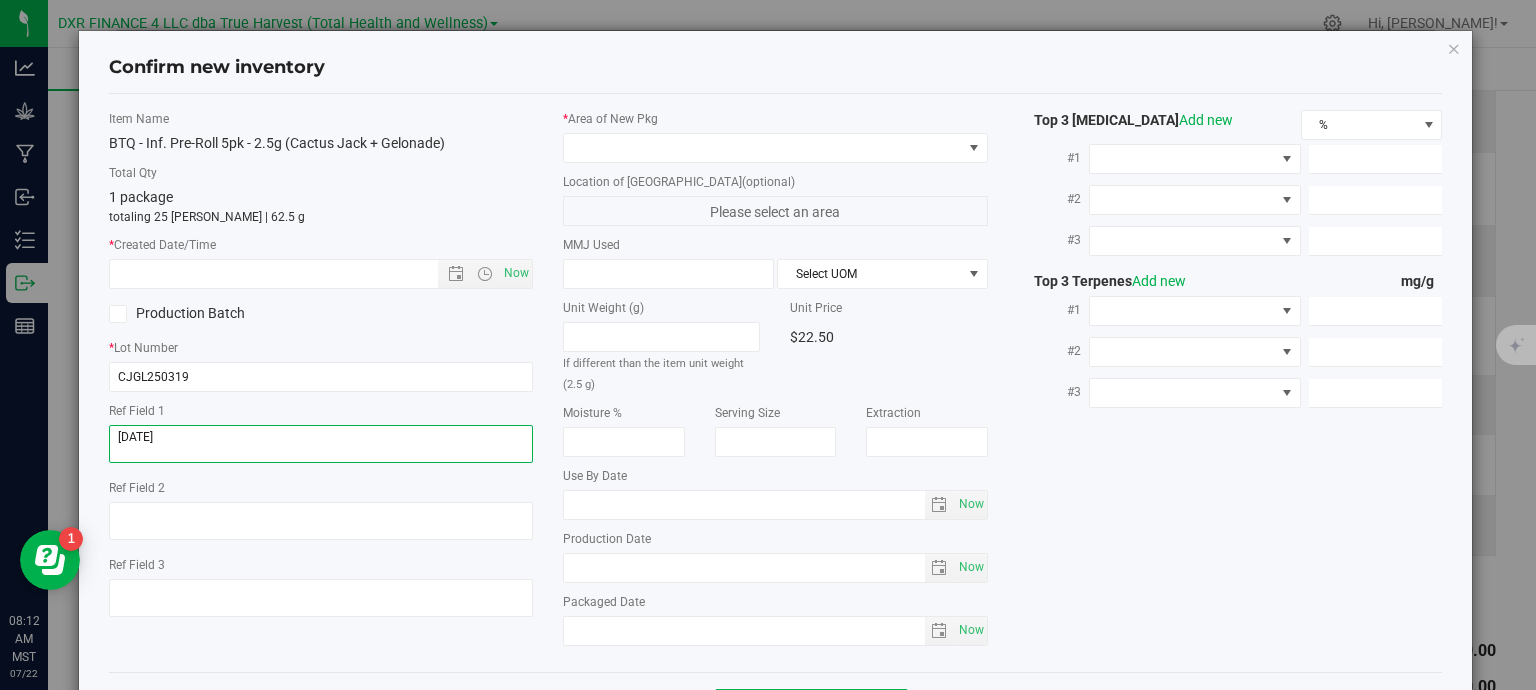 click at bounding box center [321, 444] 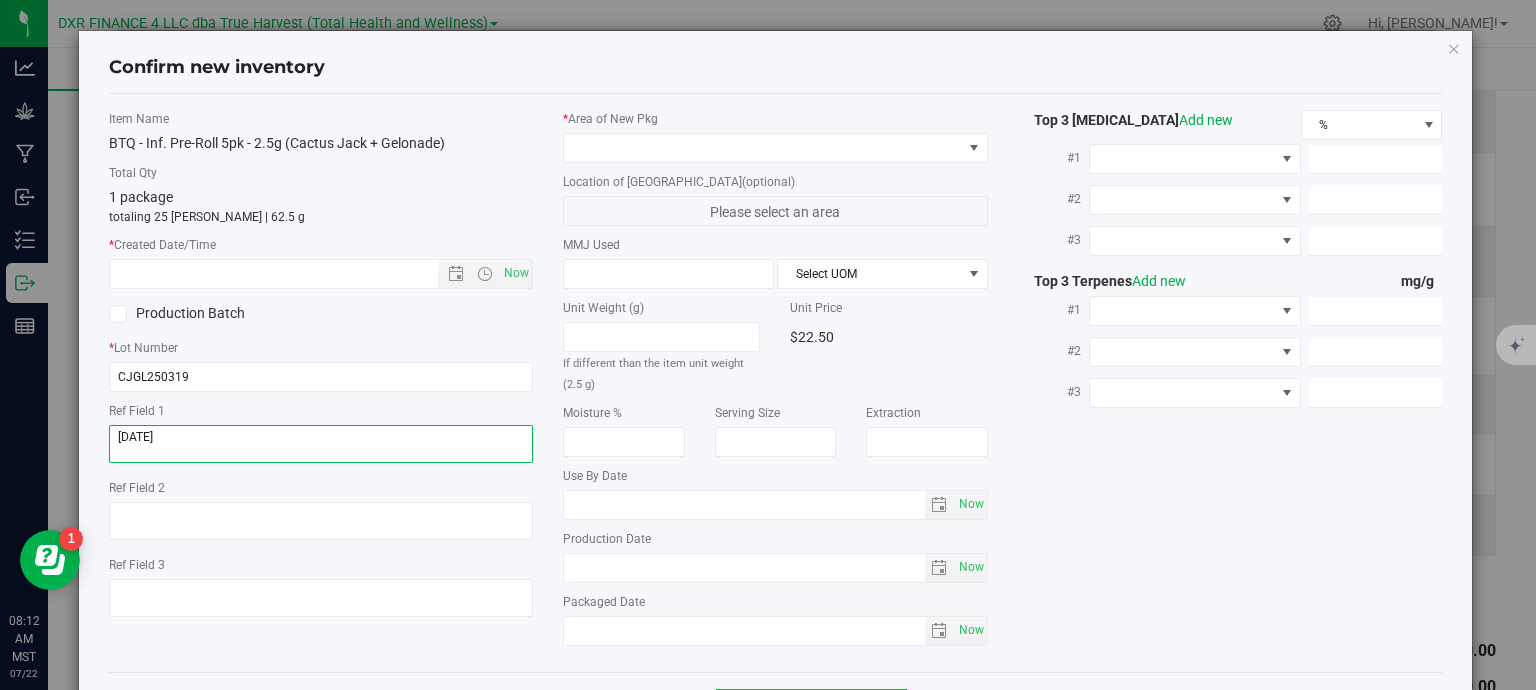 click at bounding box center (321, 444) 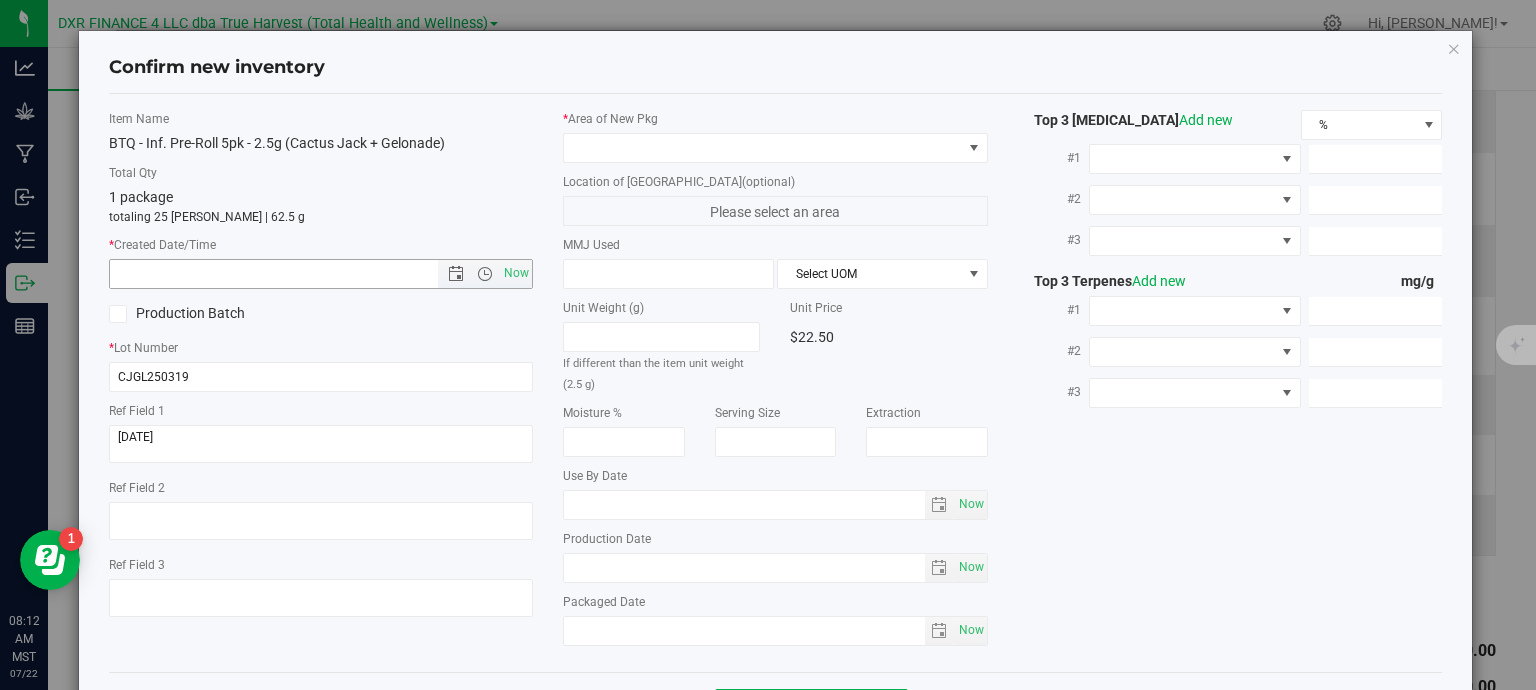 click at bounding box center [291, 274] 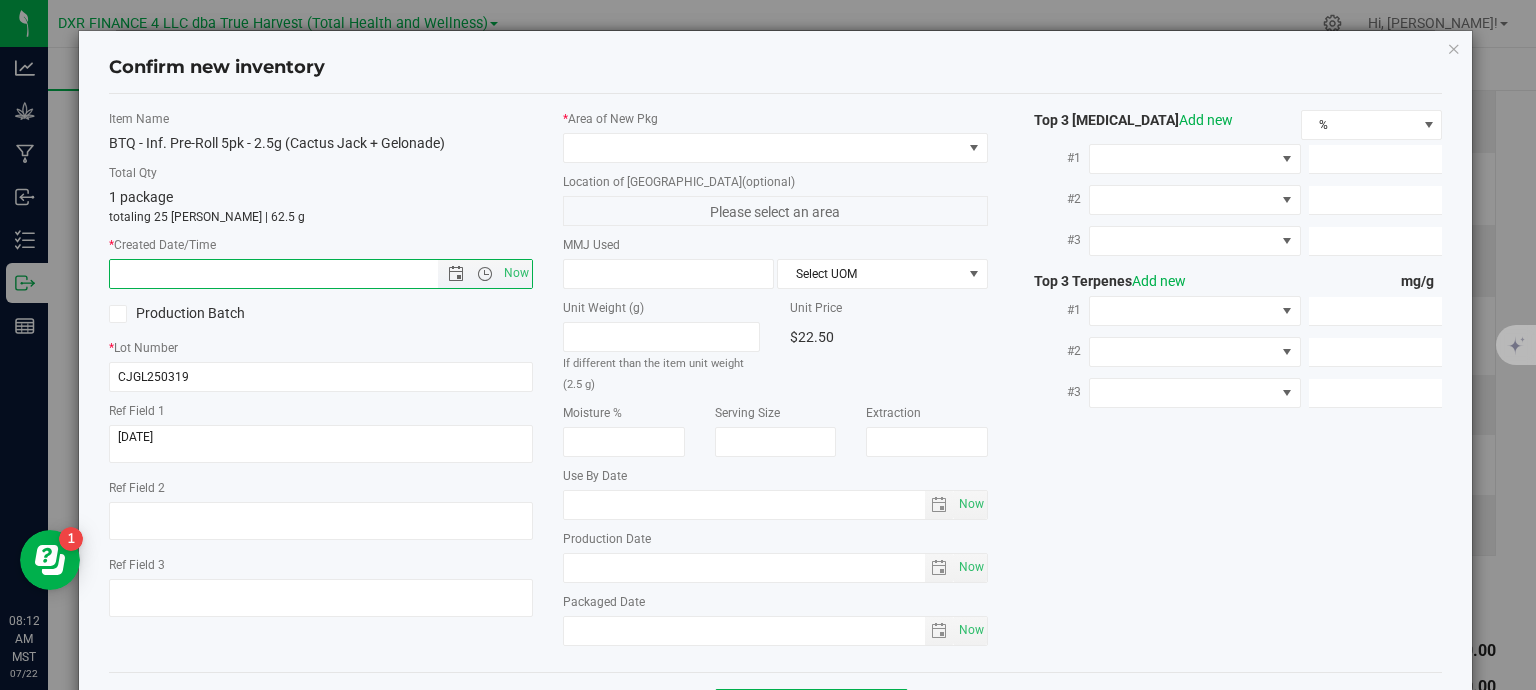 paste on "[DATE]" 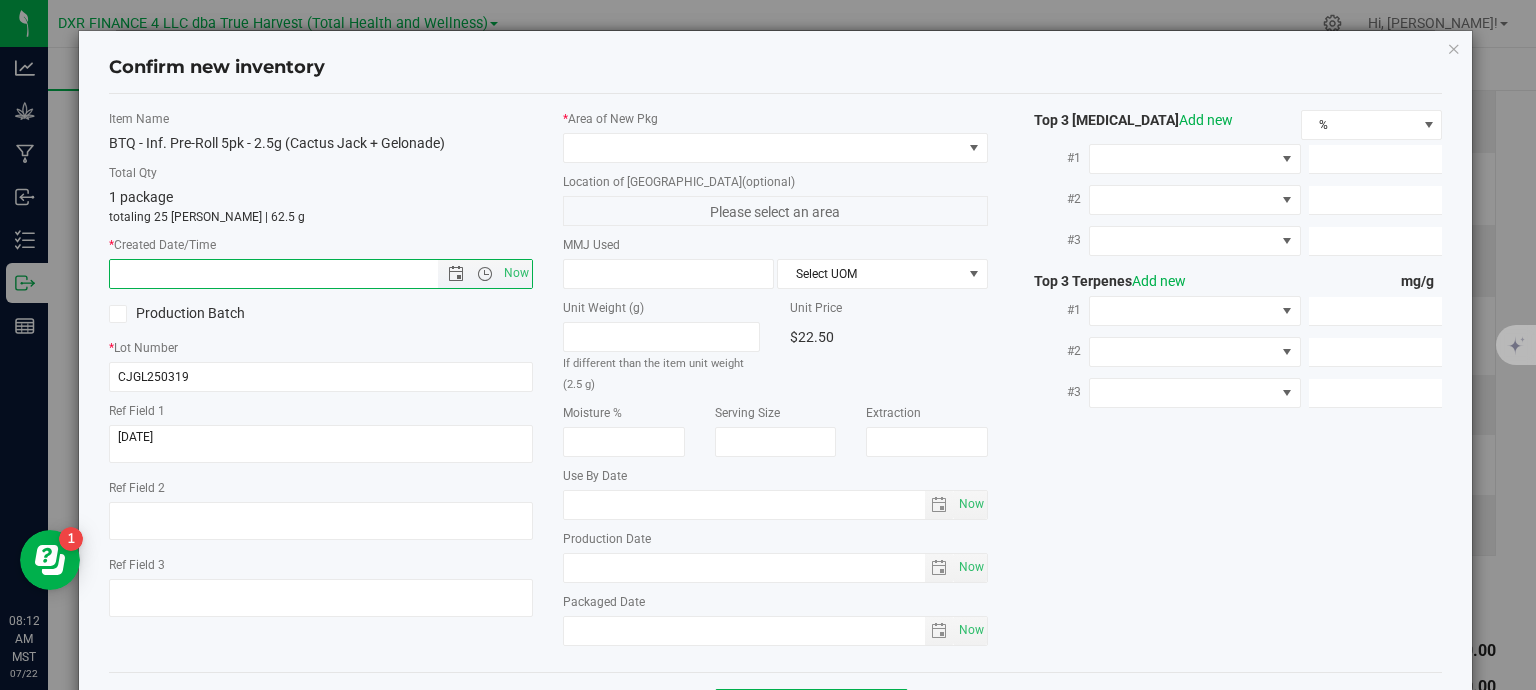 type on "[DATE]" 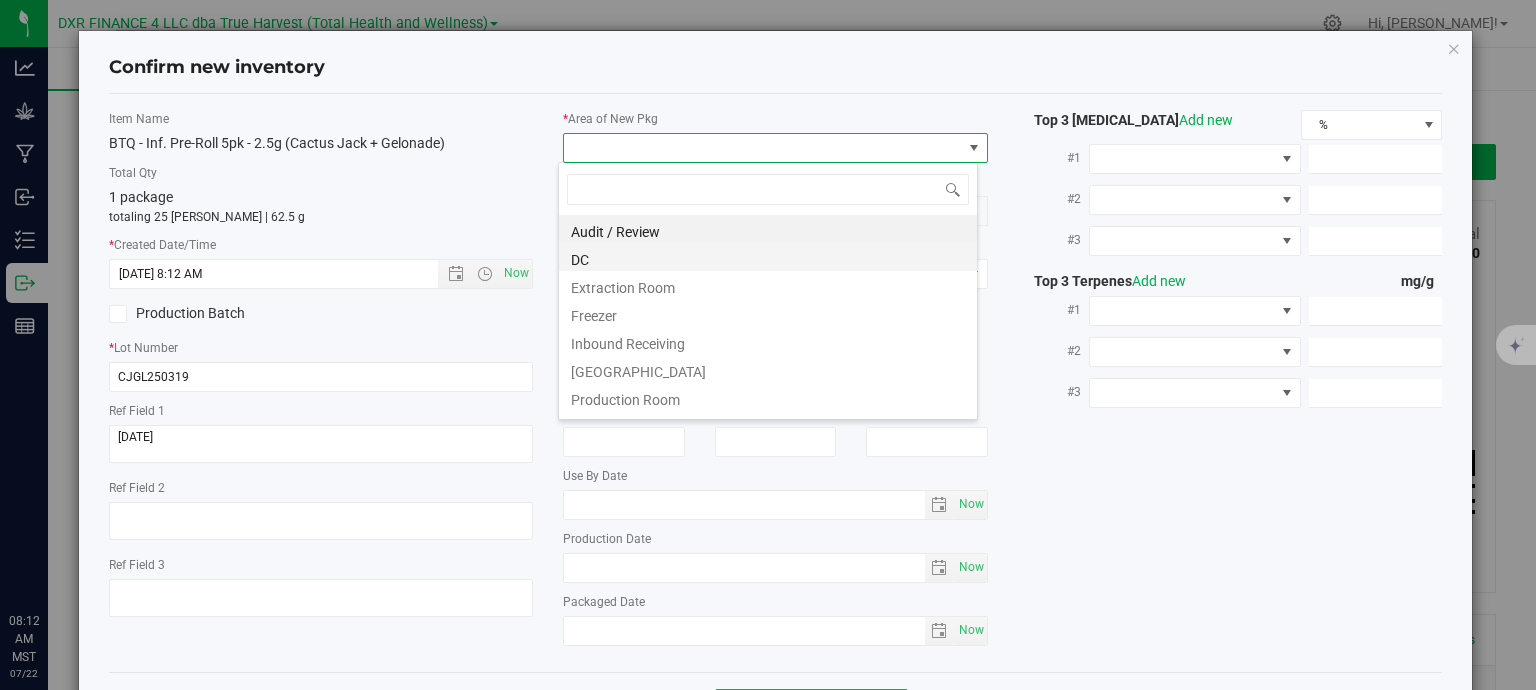 scroll, scrollTop: 0, scrollLeft: 0, axis: both 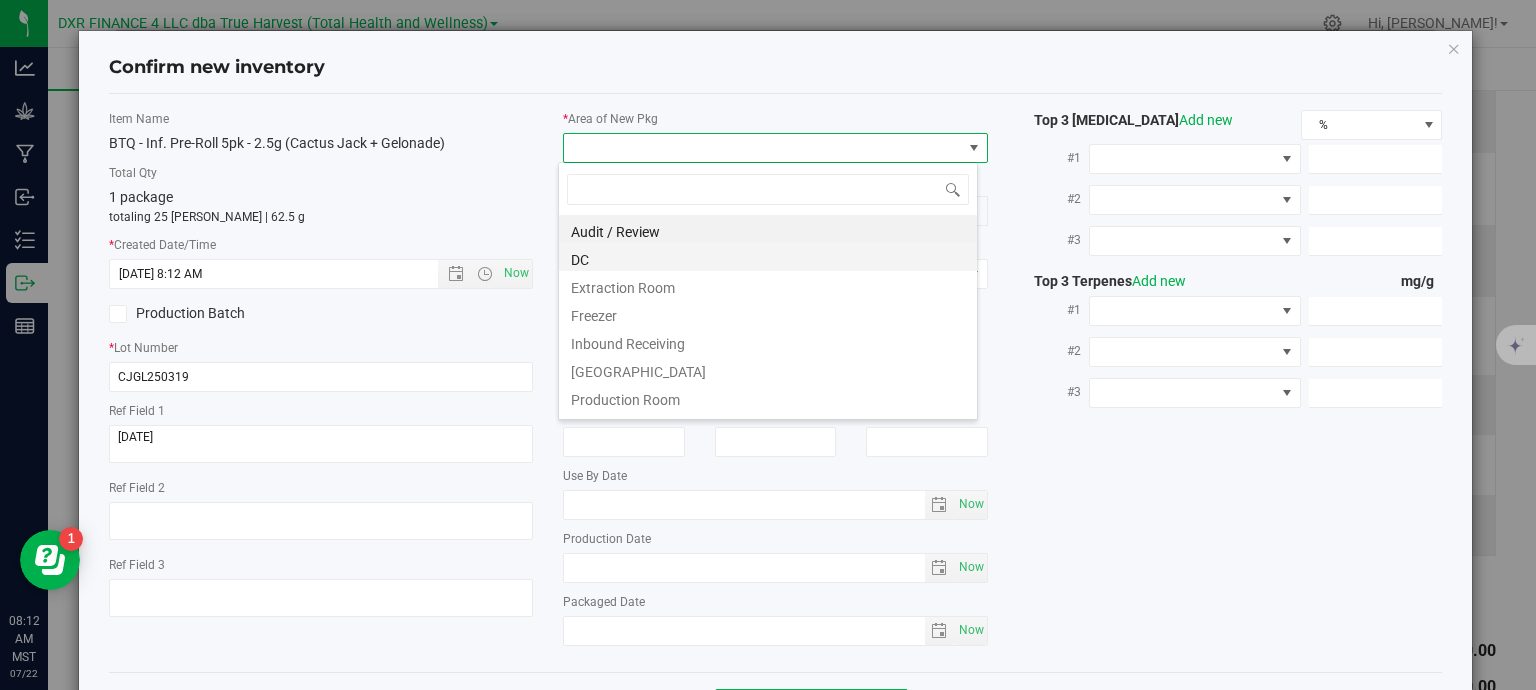 click on "DC" at bounding box center (768, 257) 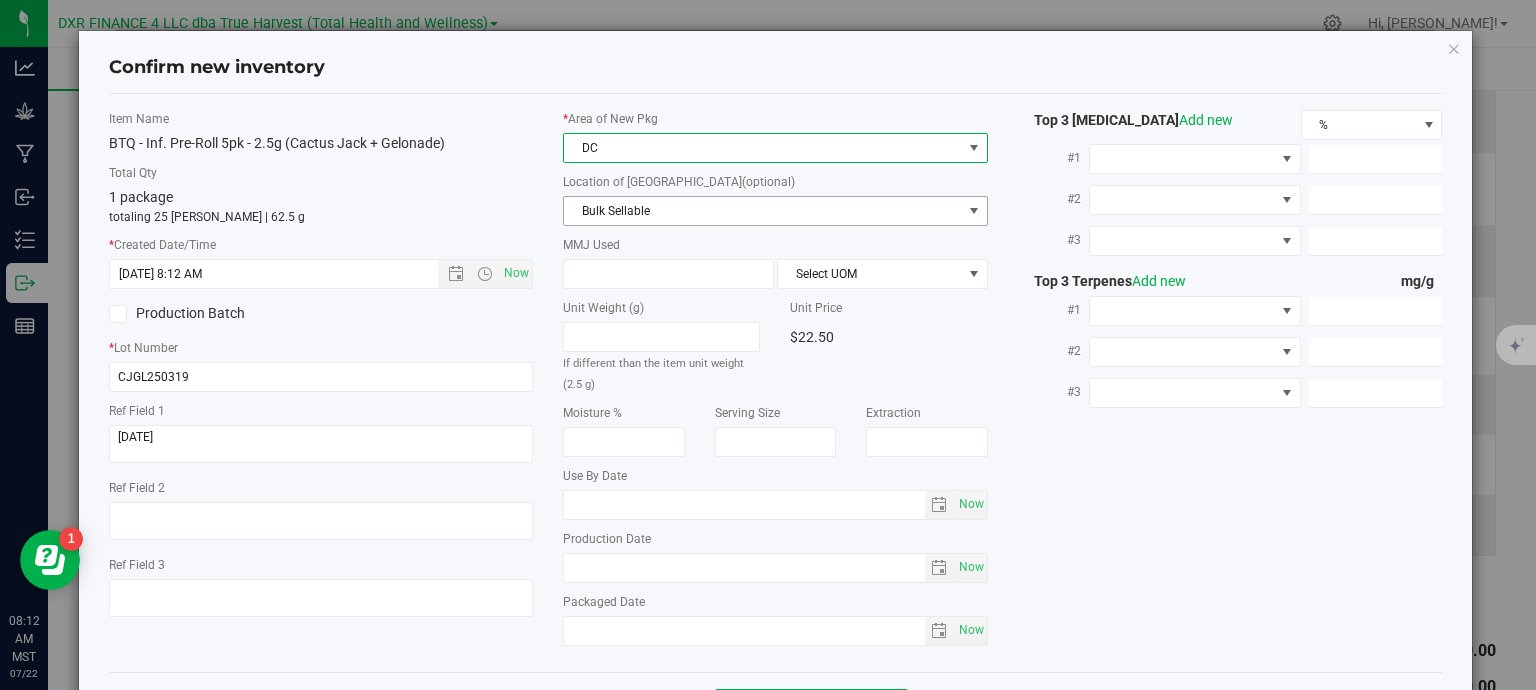 click on "Bulk Sellable" at bounding box center (763, 211) 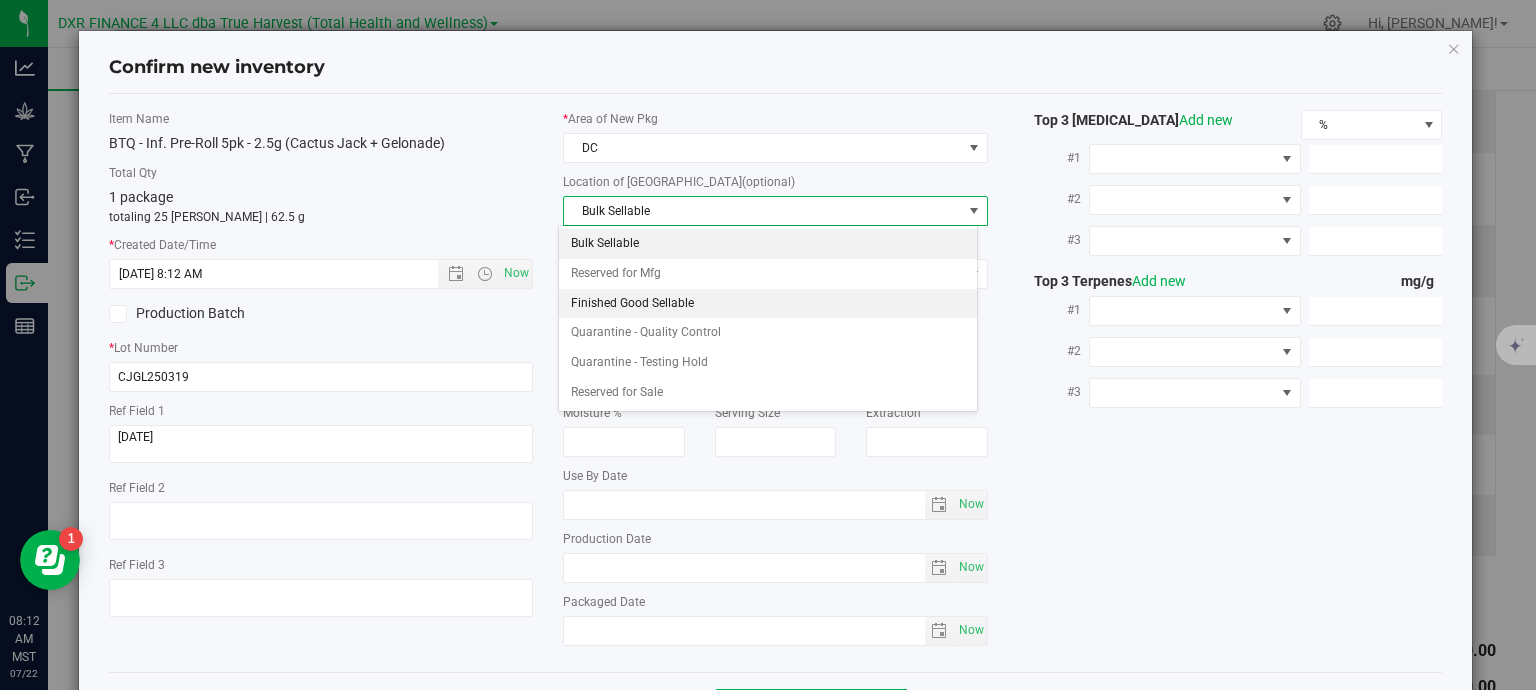 click on "Finished Good Sellable" at bounding box center [768, 304] 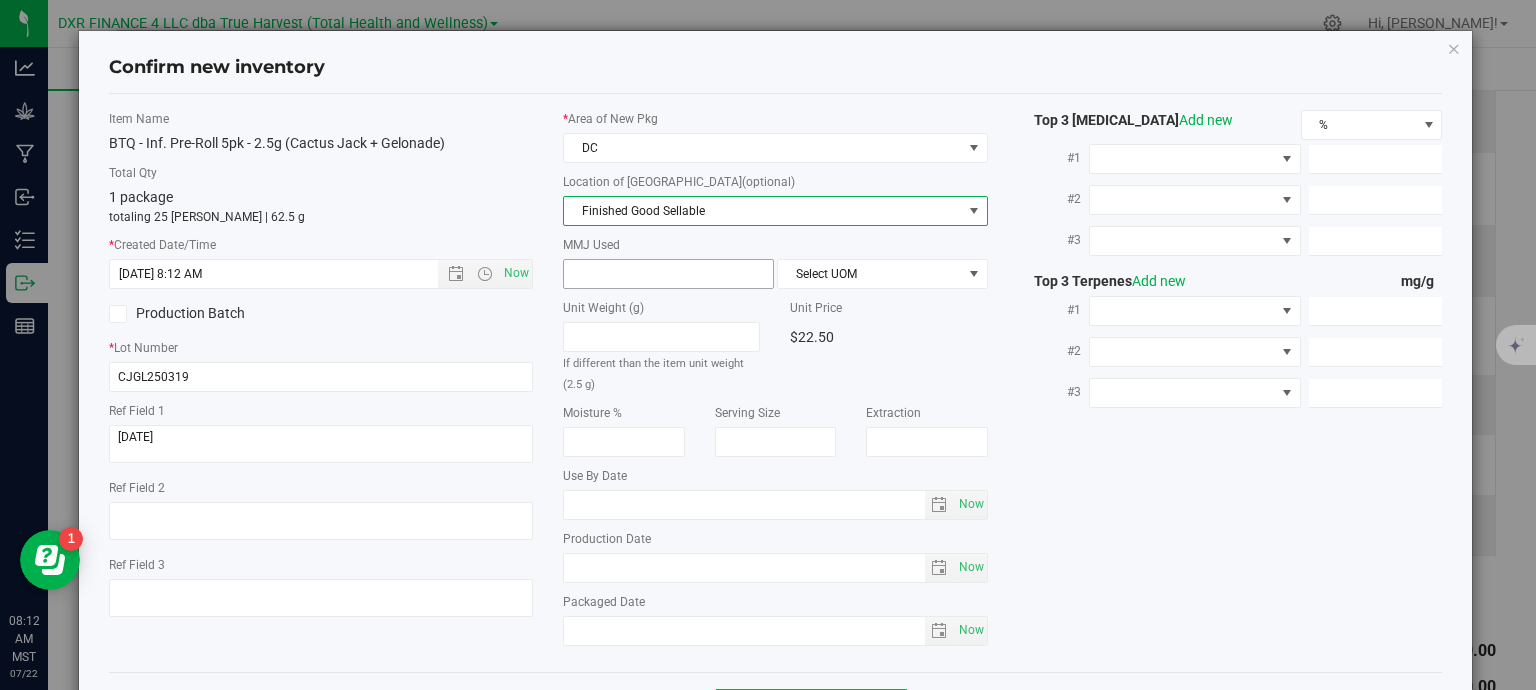 click at bounding box center [668, 274] 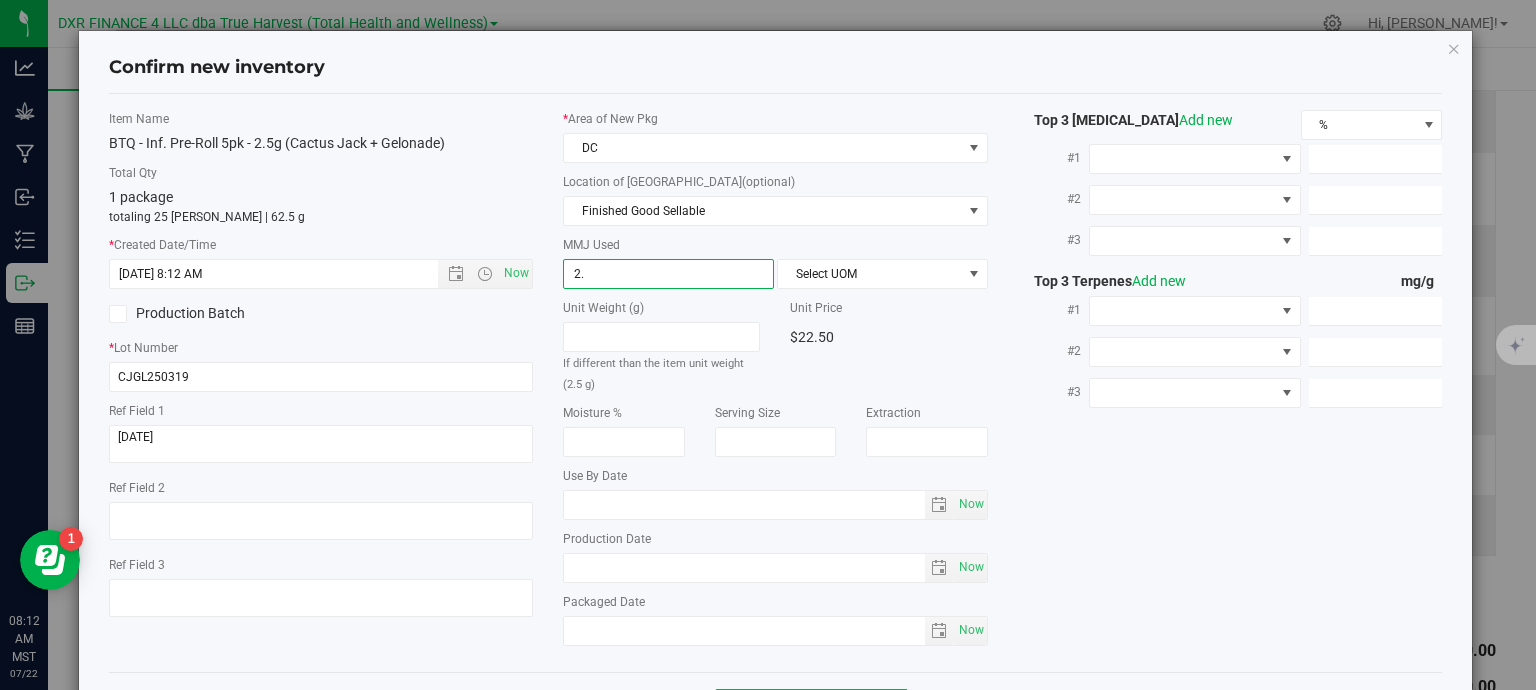 type on "2.5" 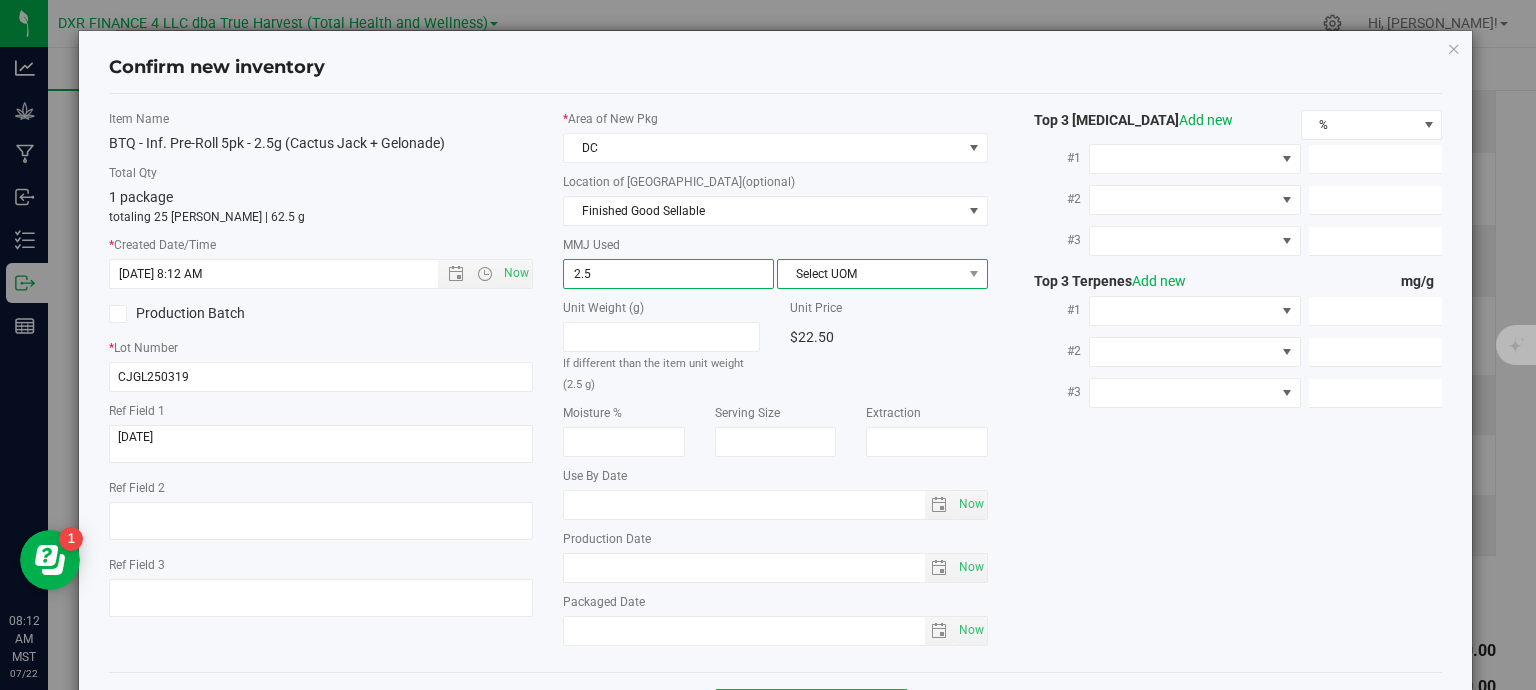 type on "2.5000" 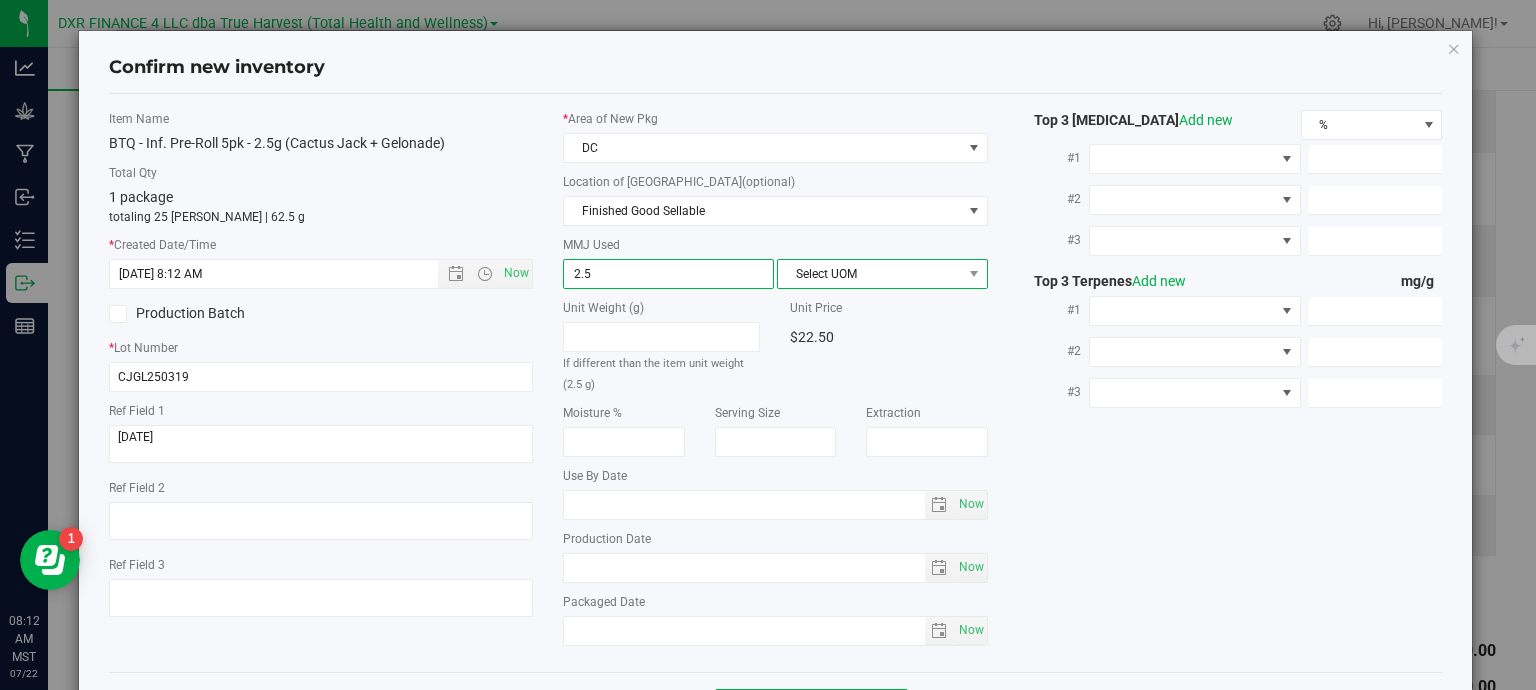 click on "Select UOM" at bounding box center [870, 274] 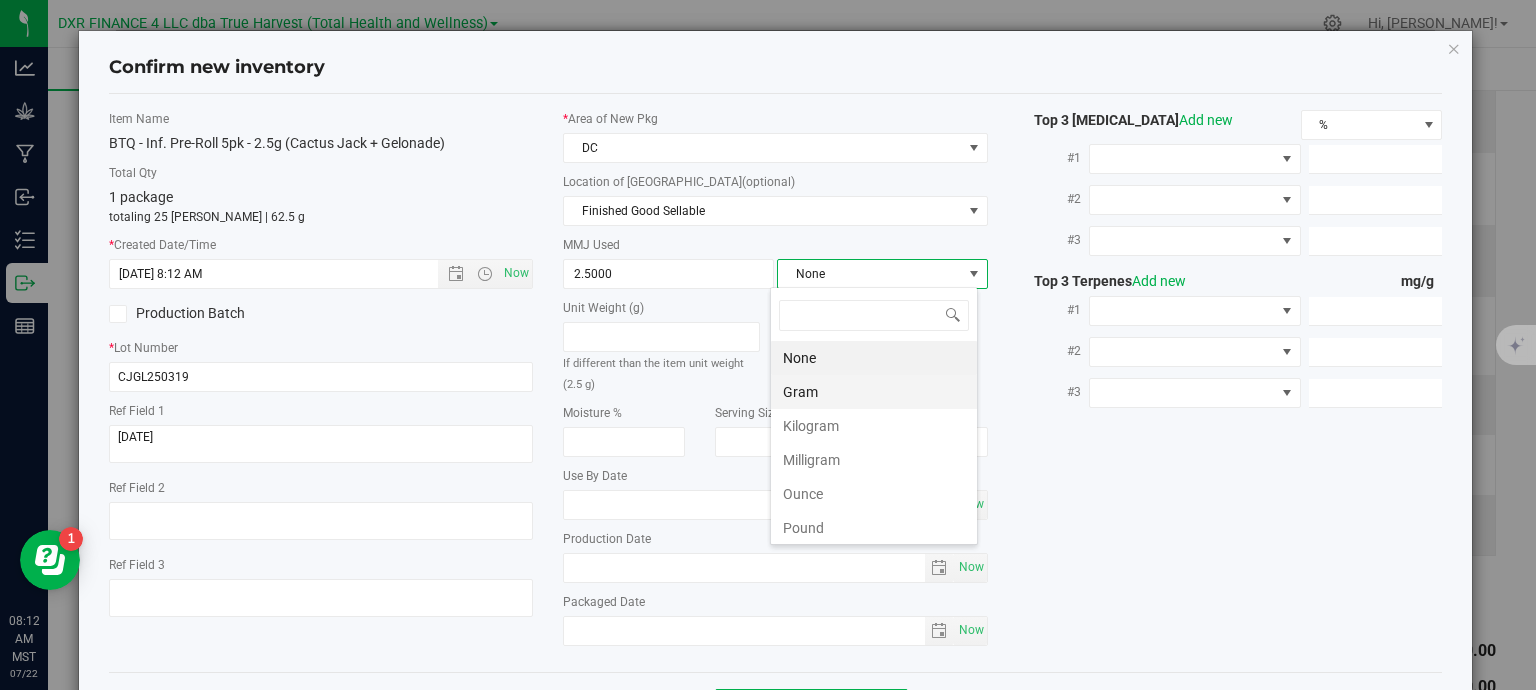 scroll, scrollTop: 99970, scrollLeft: 99792, axis: both 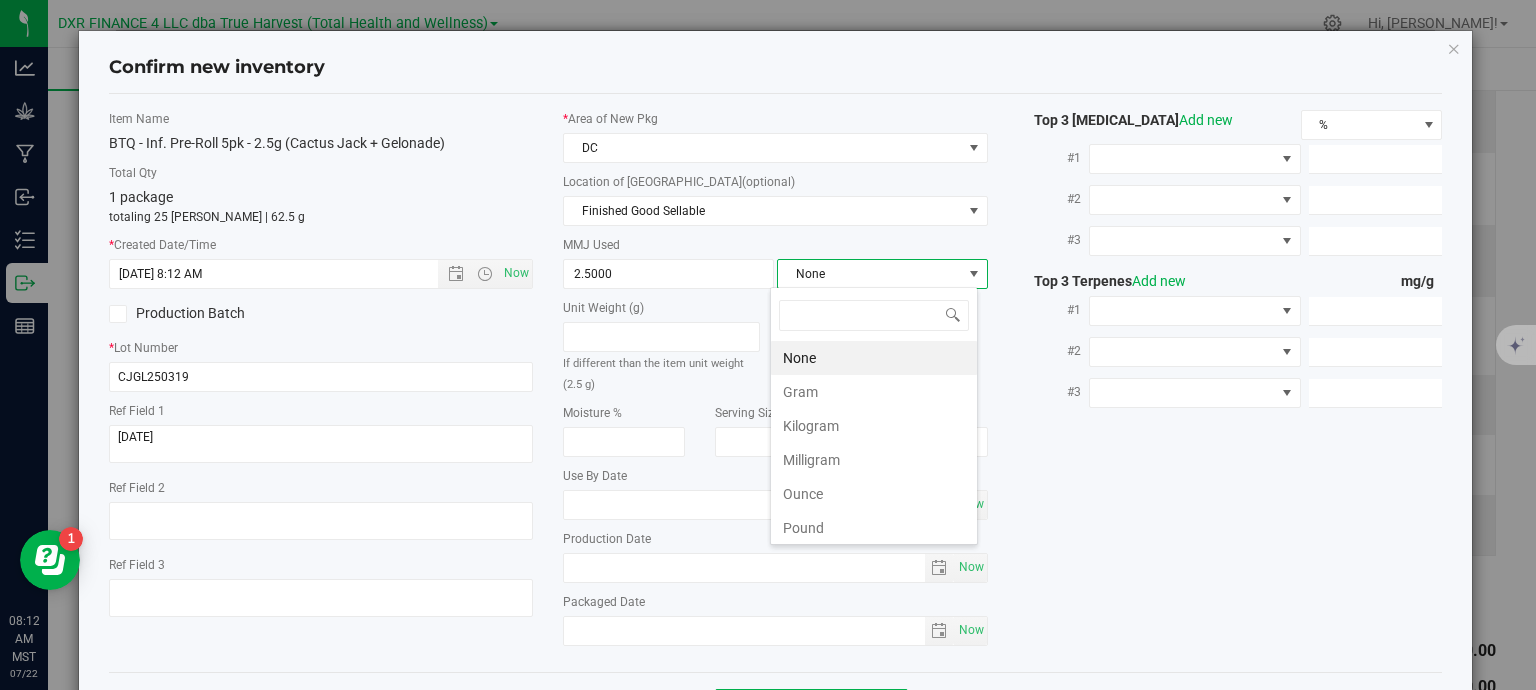 drag, startPoint x: 832, startPoint y: 387, endPoint x: 866, endPoint y: 404, distance: 38.013157 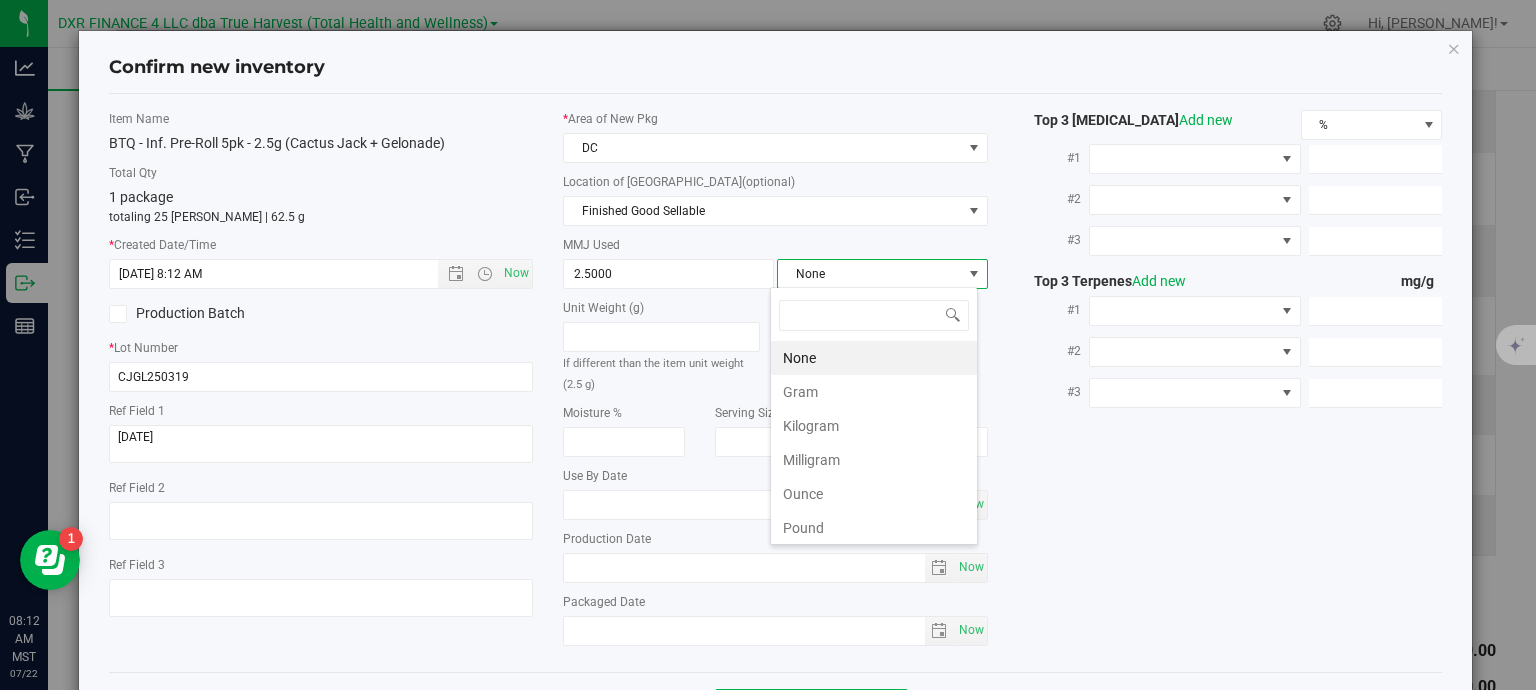 click on "Gram" at bounding box center (874, 392) 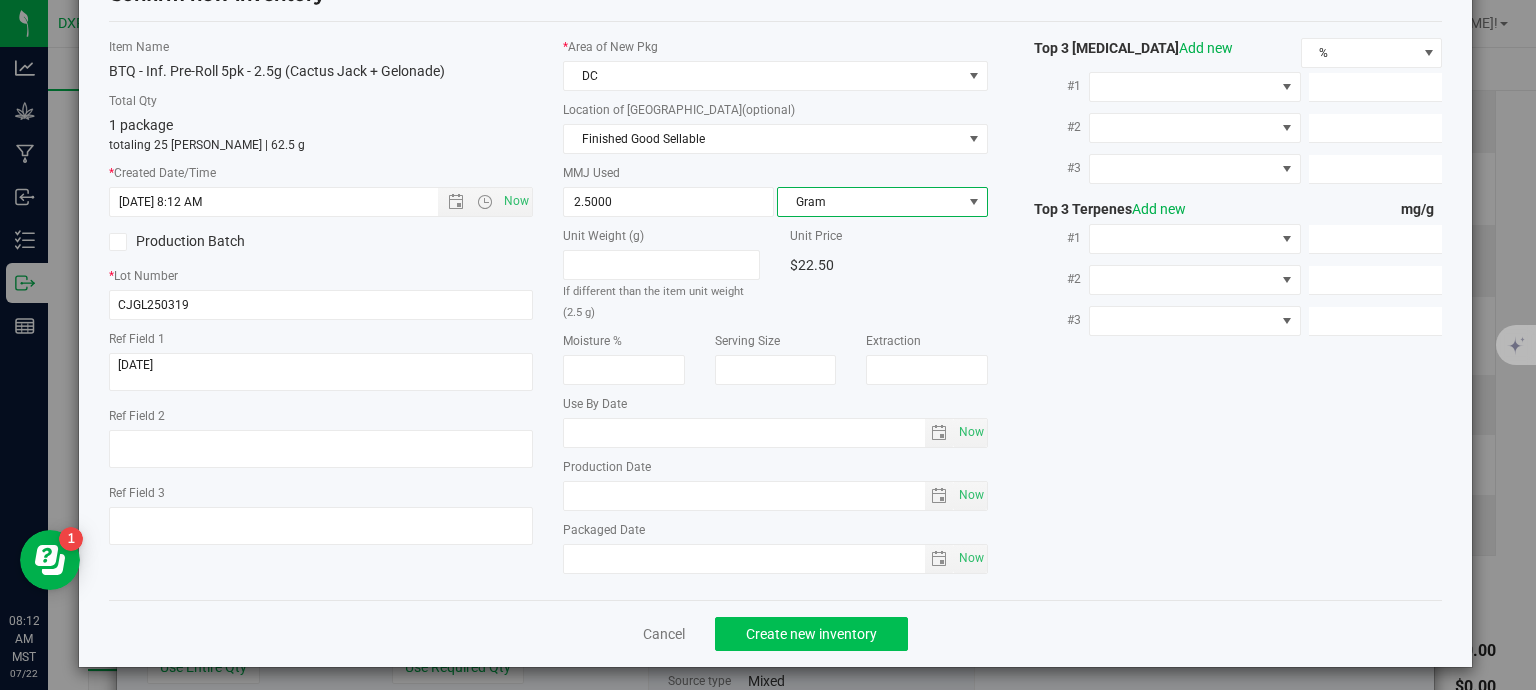 scroll, scrollTop: 75, scrollLeft: 0, axis: vertical 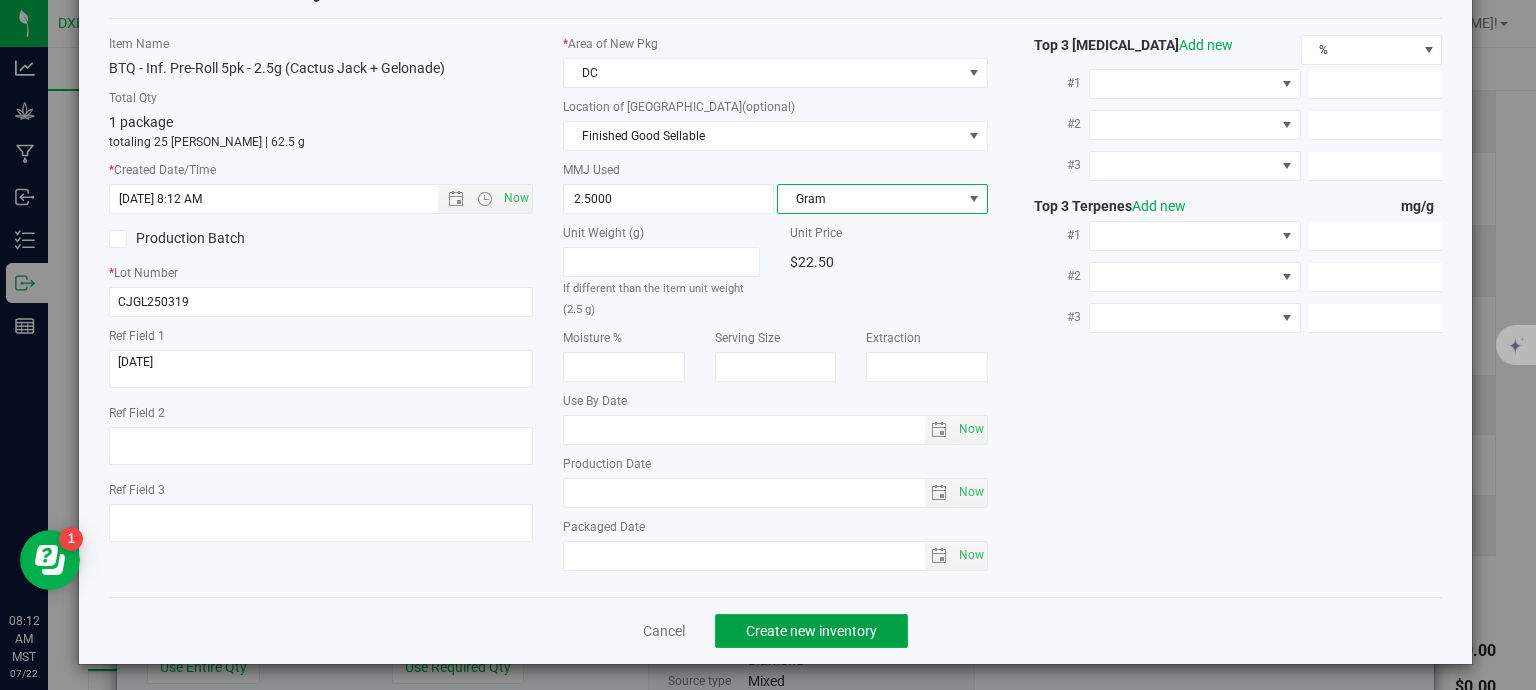 click on "Create new inventory" 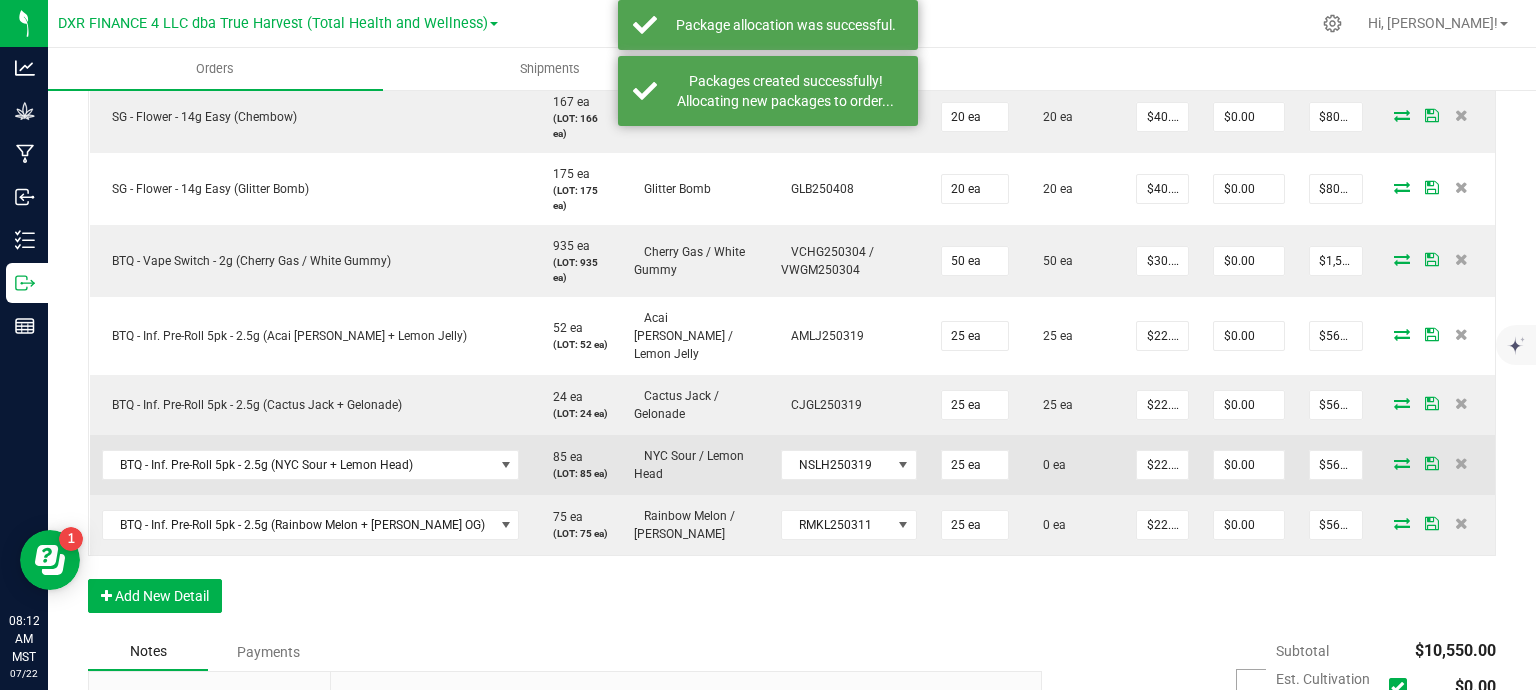 click at bounding box center (1402, 463) 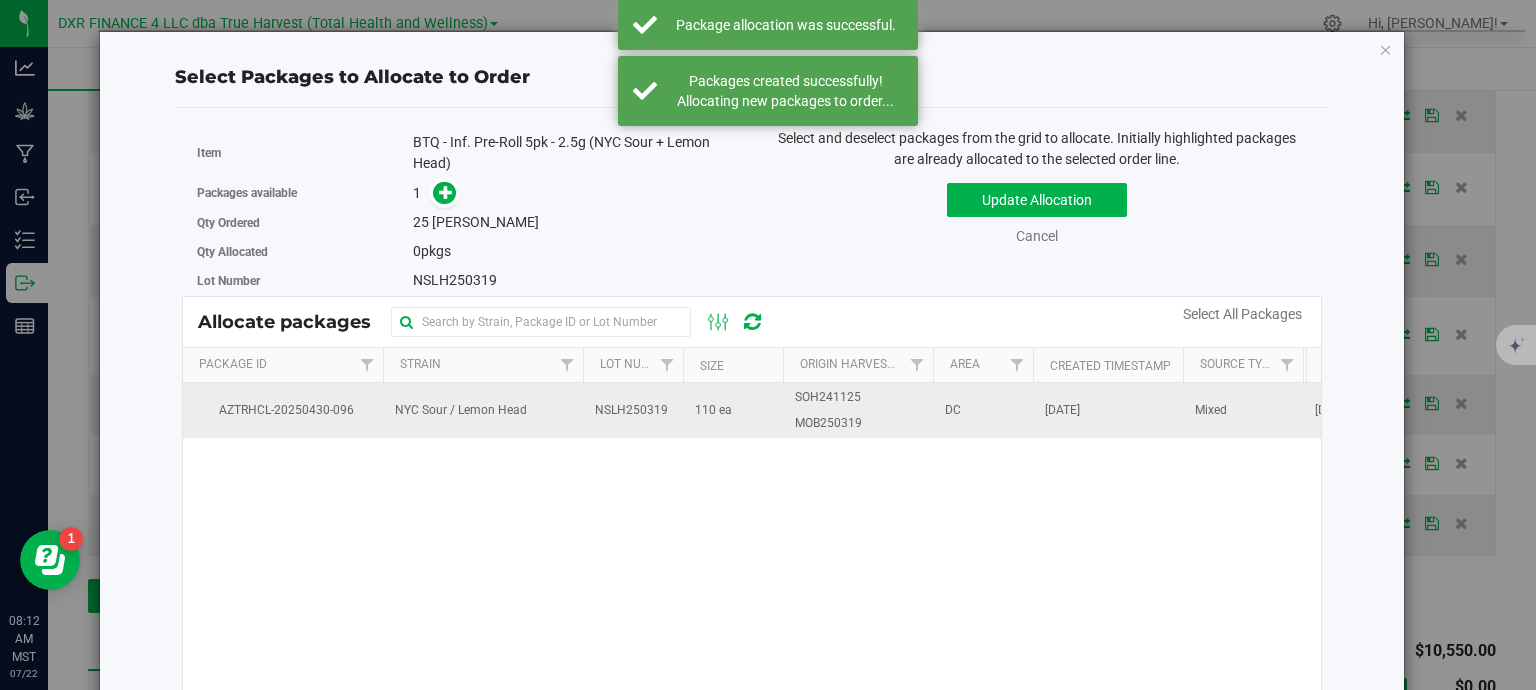 click on "NSLH250319" at bounding box center (633, 410) 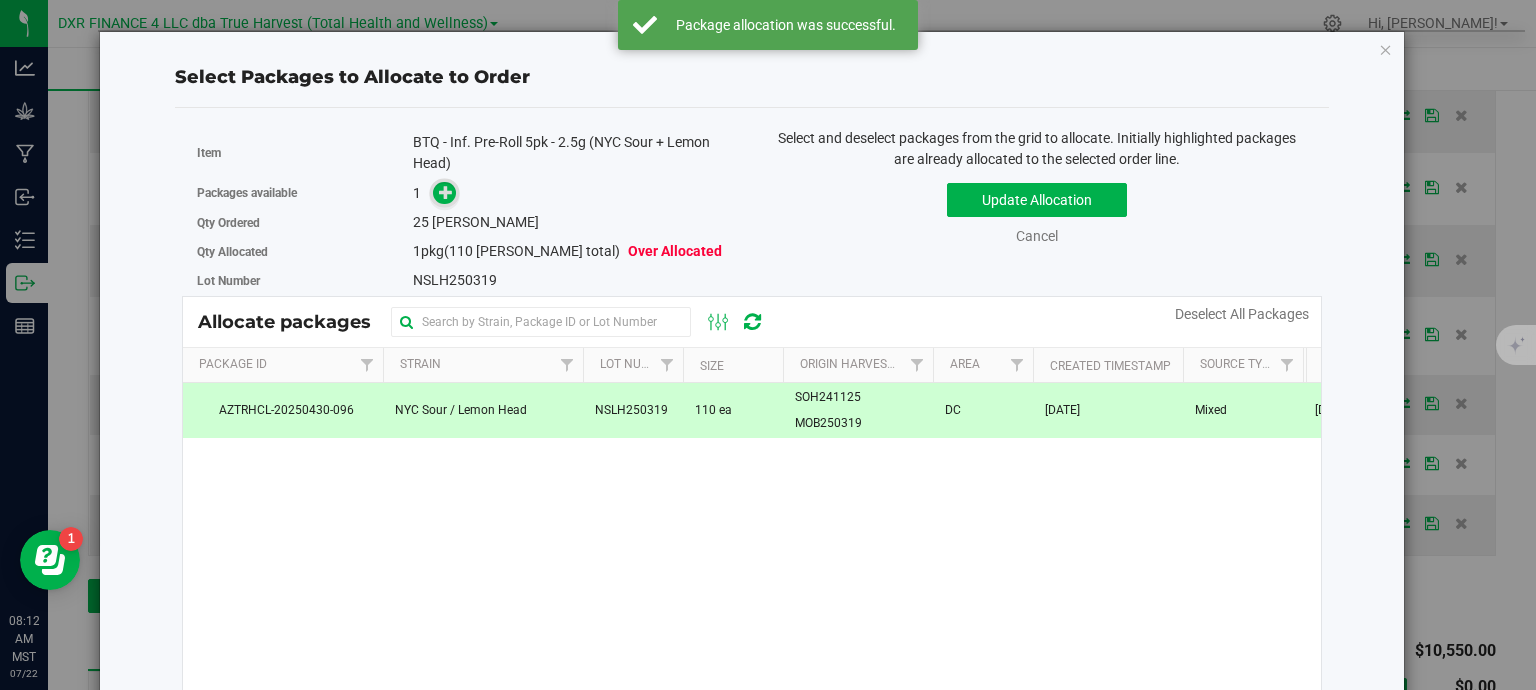 click at bounding box center (446, 191) 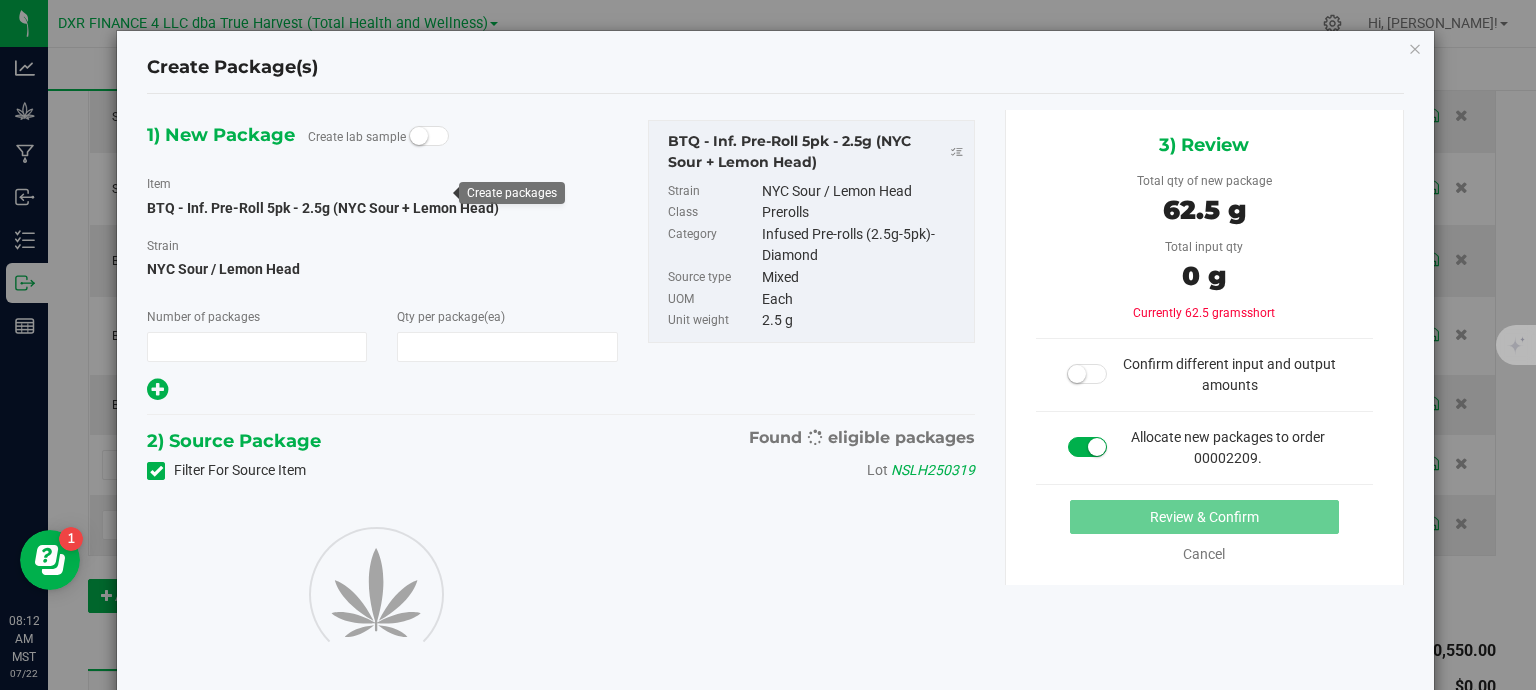 type on "1" 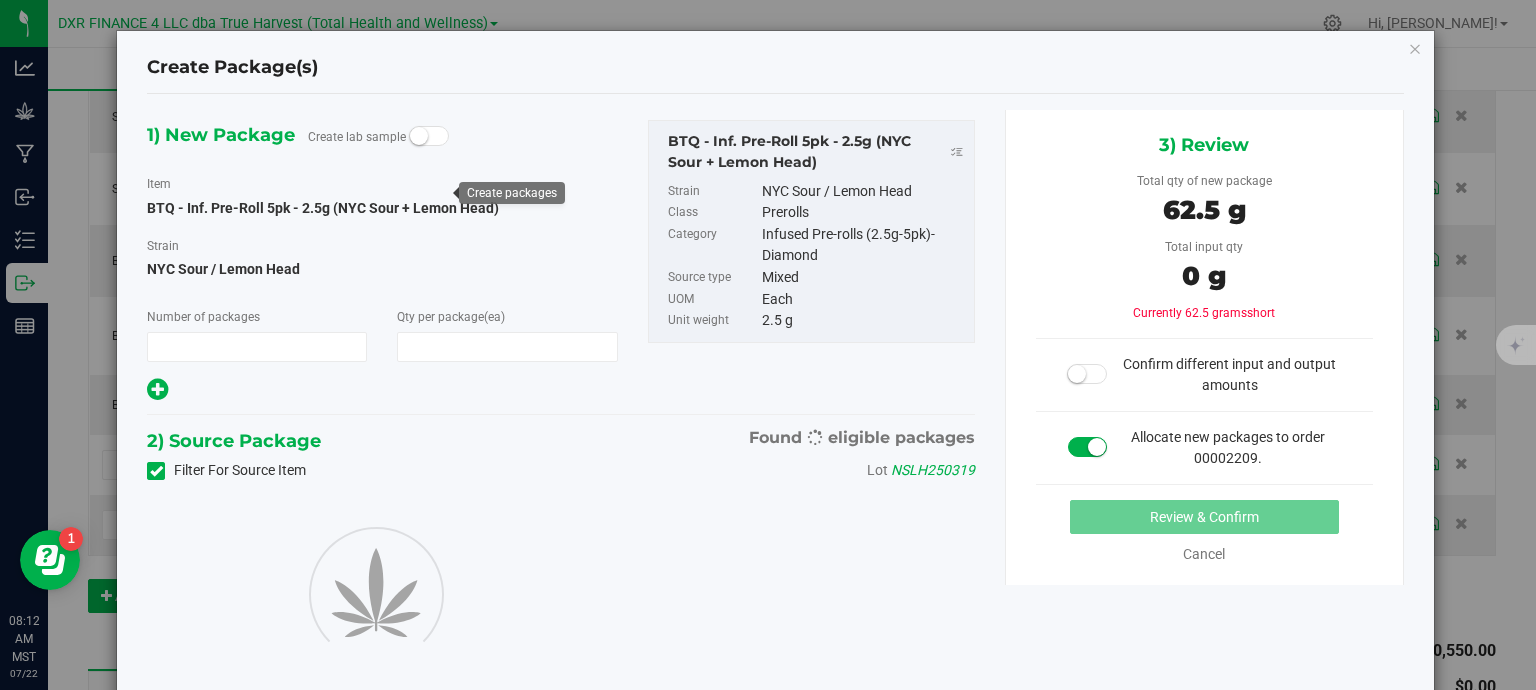 type on "25" 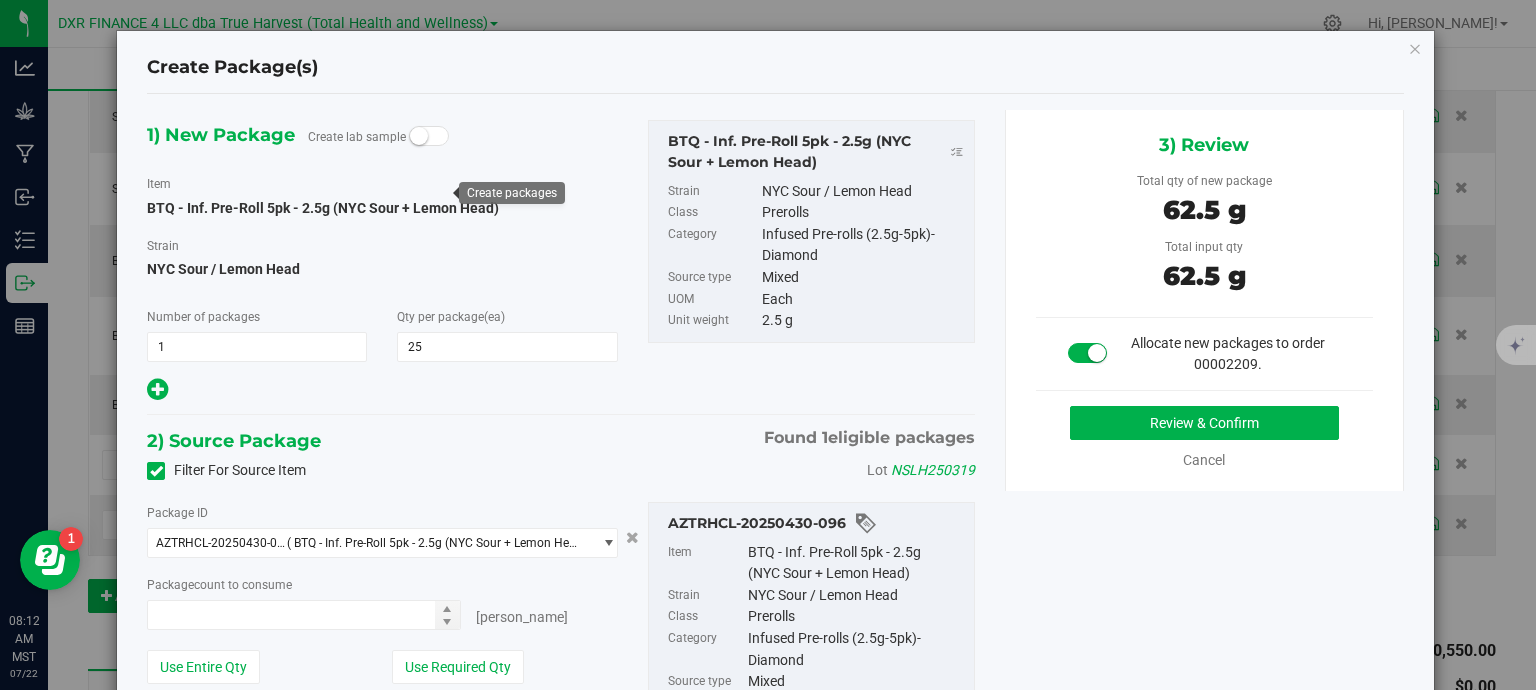 type on "25 ea" 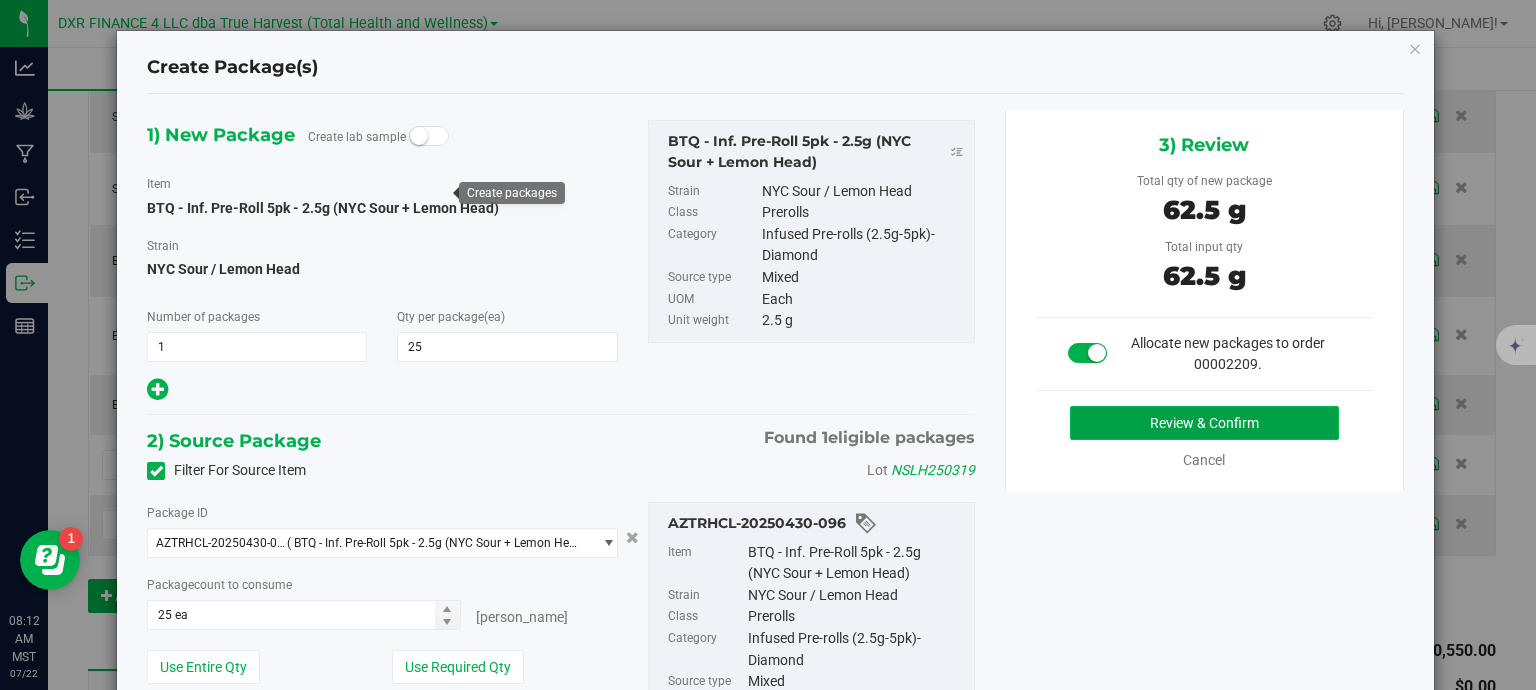 click on "Review & Confirm" at bounding box center (1204, 423) 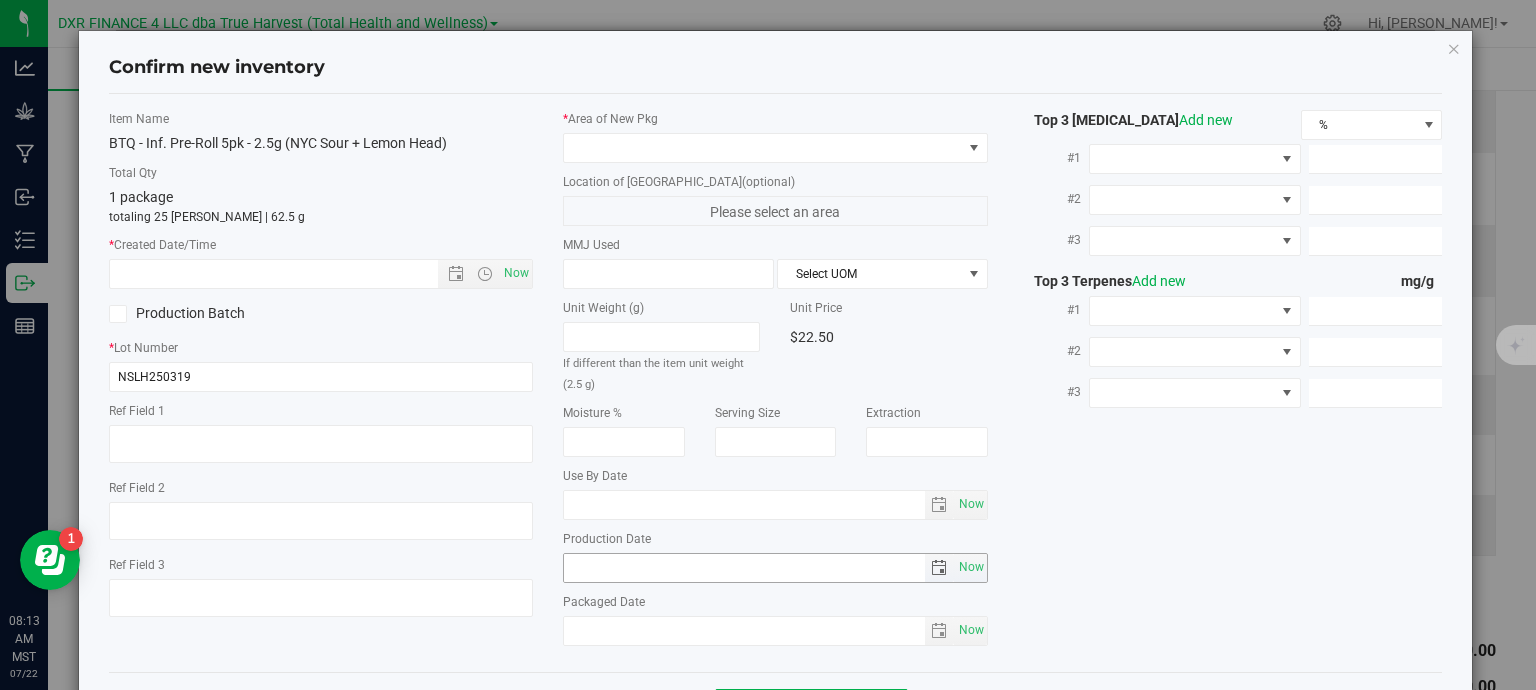 type on "[DATE]" 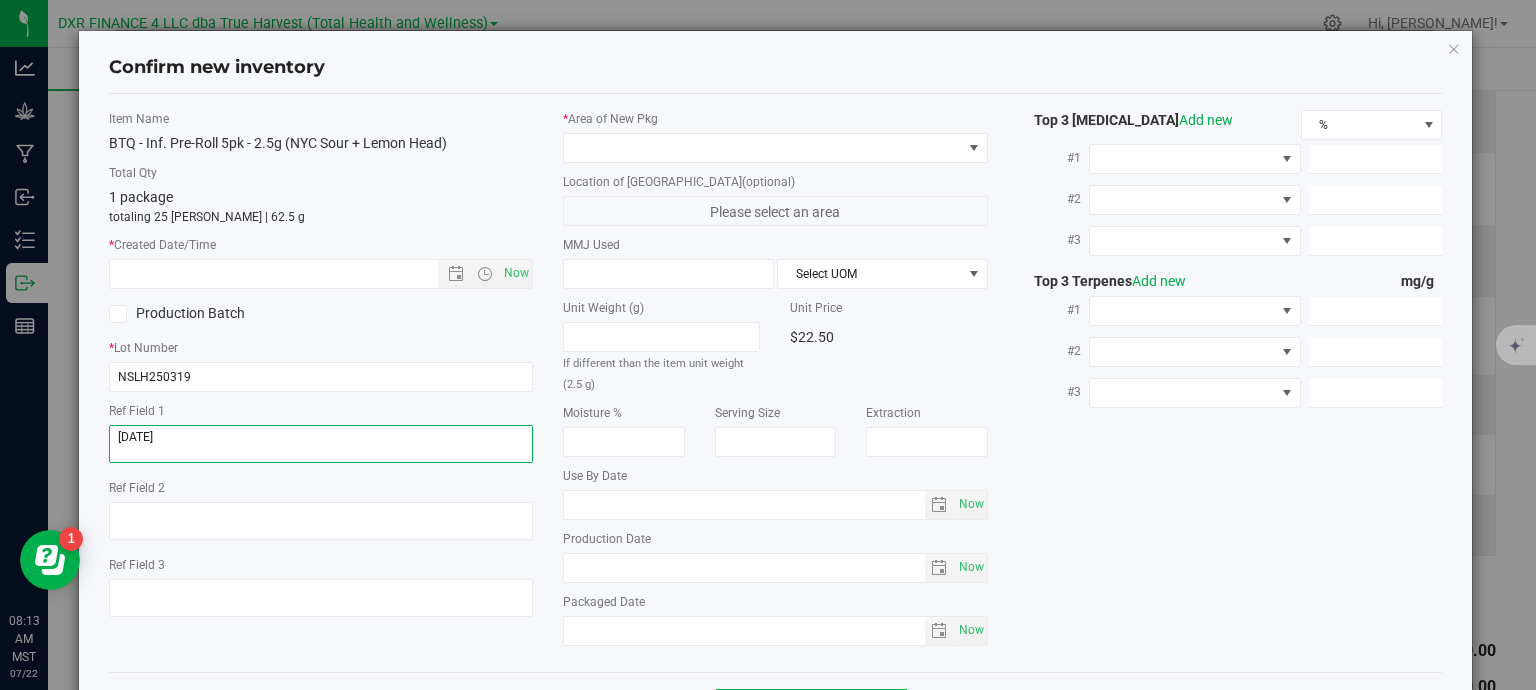 click at bounding box center [321, 444] 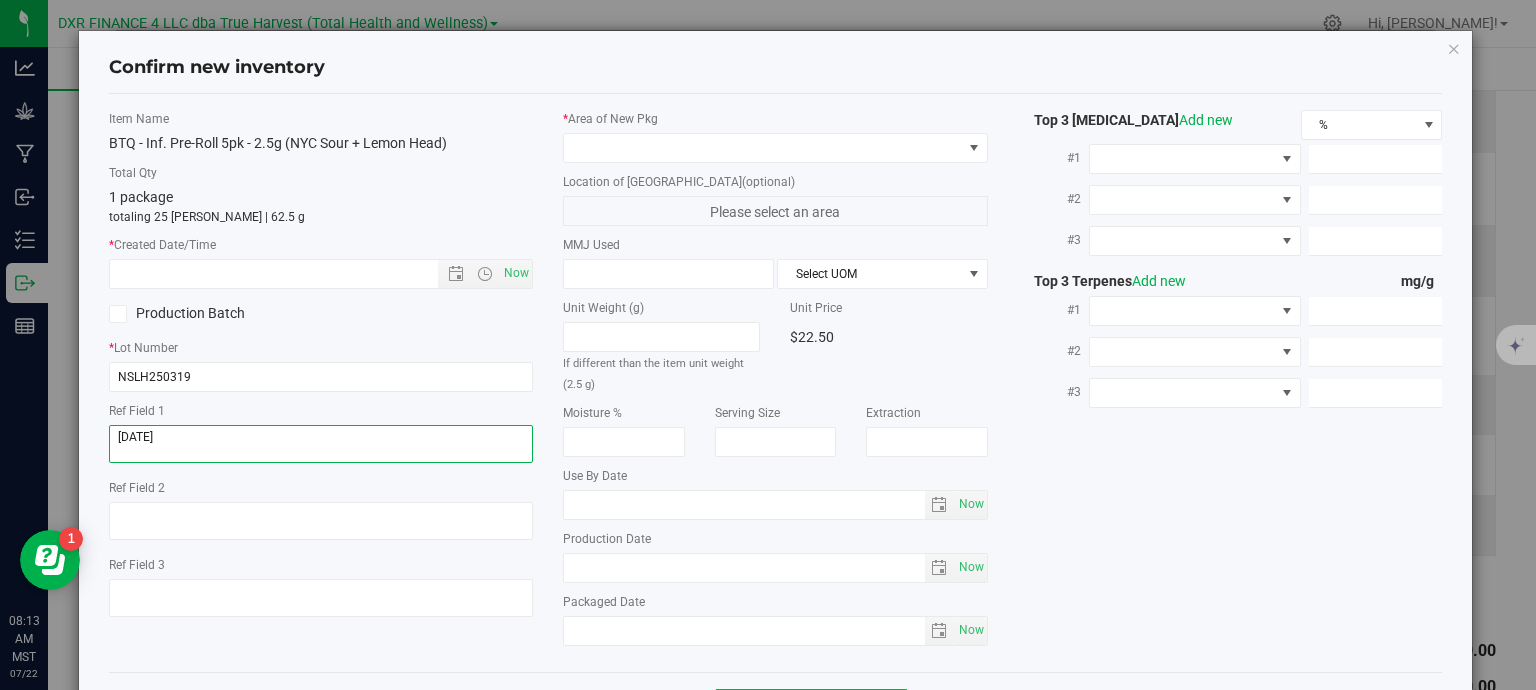click at bounding box center [321, 444] 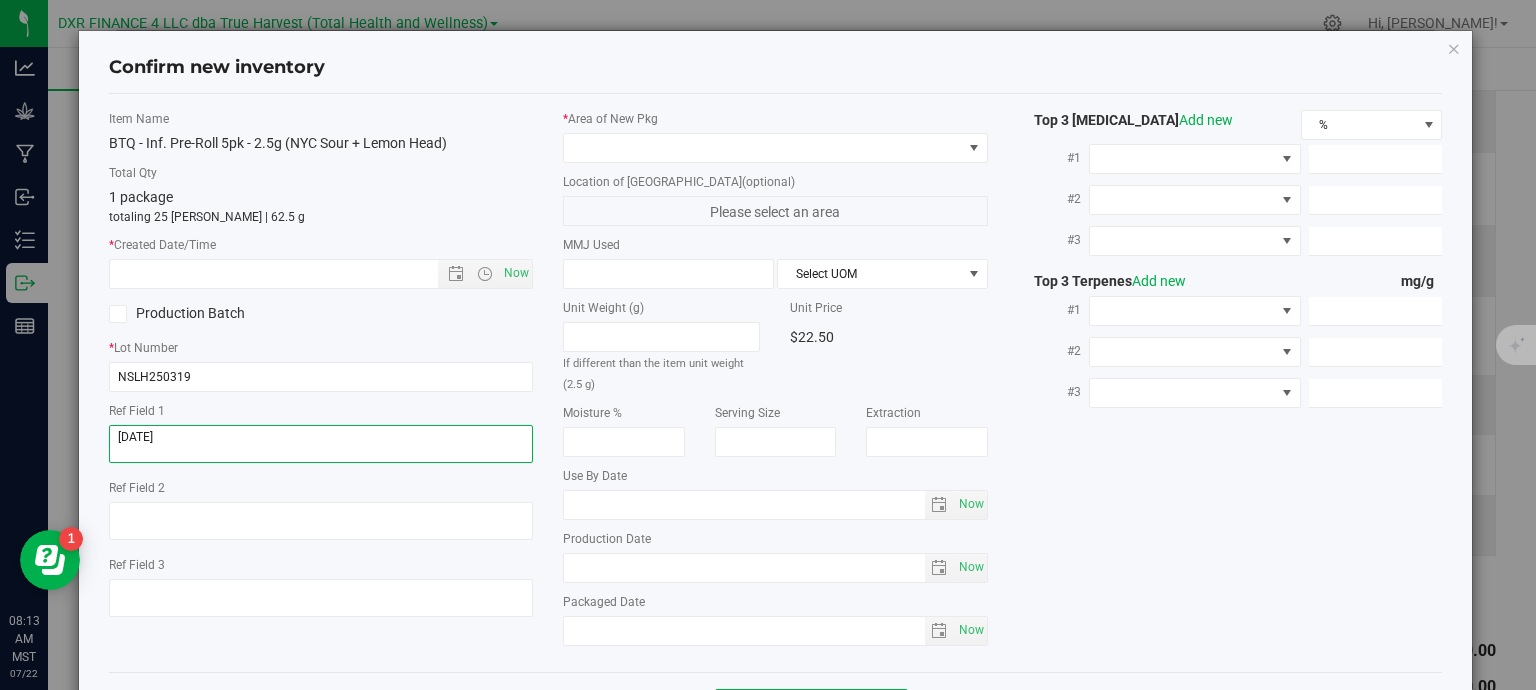 click at bounding box center [321, 444] 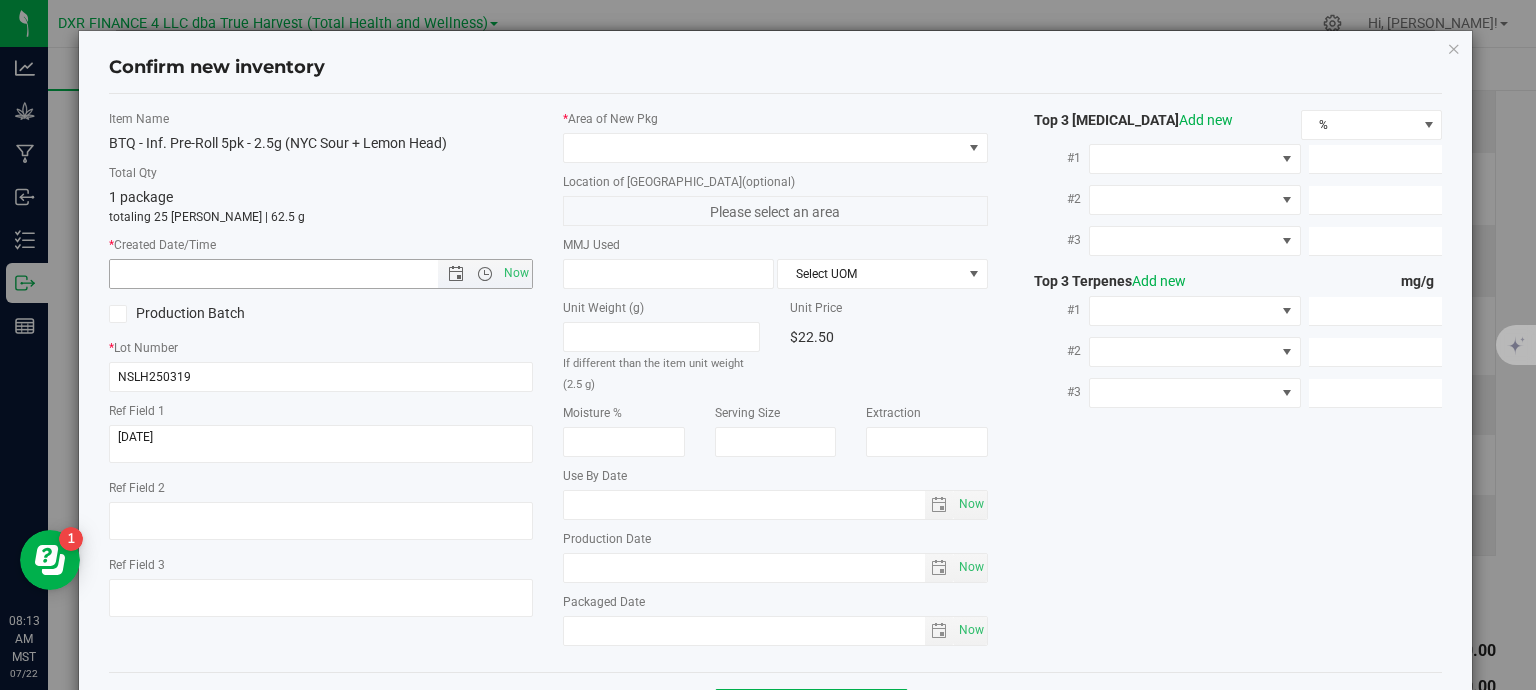 click at bounding box center [291, 274] 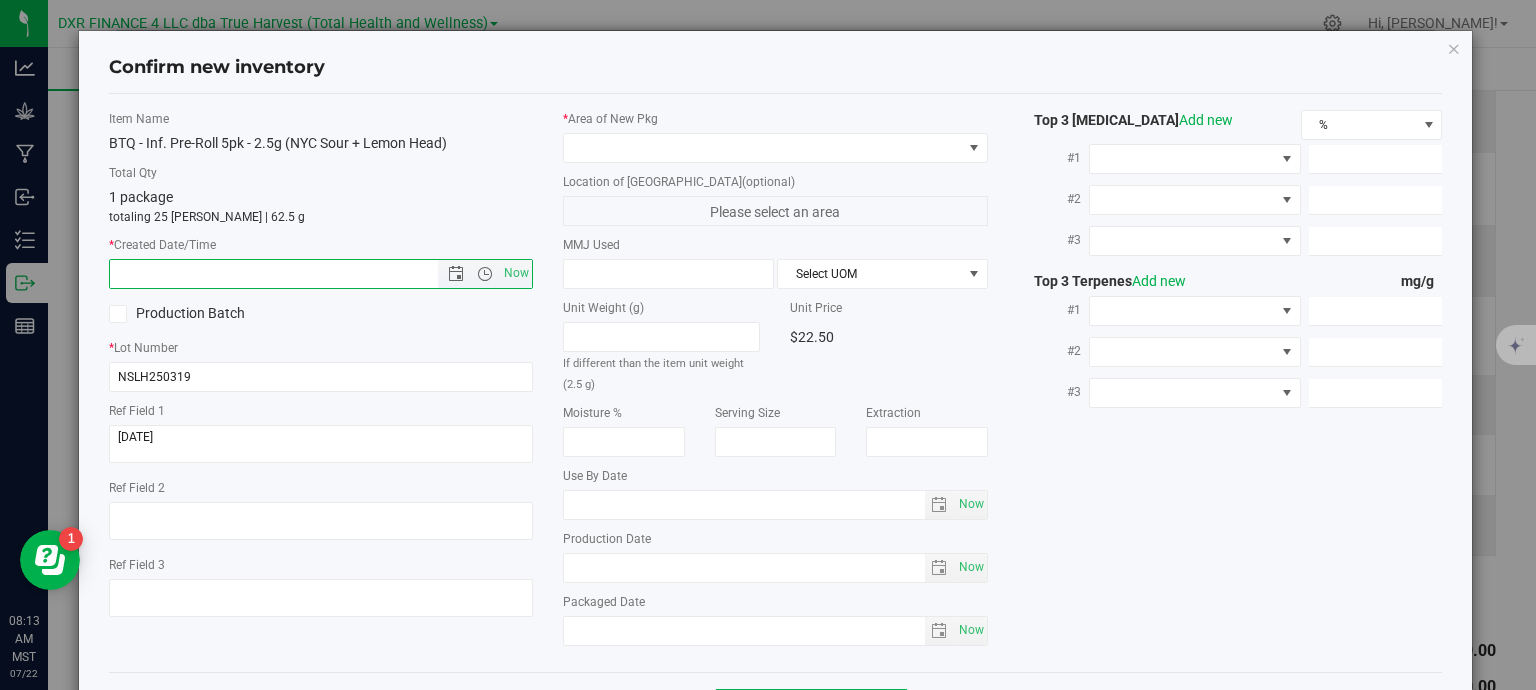 paste on "[DATE]" 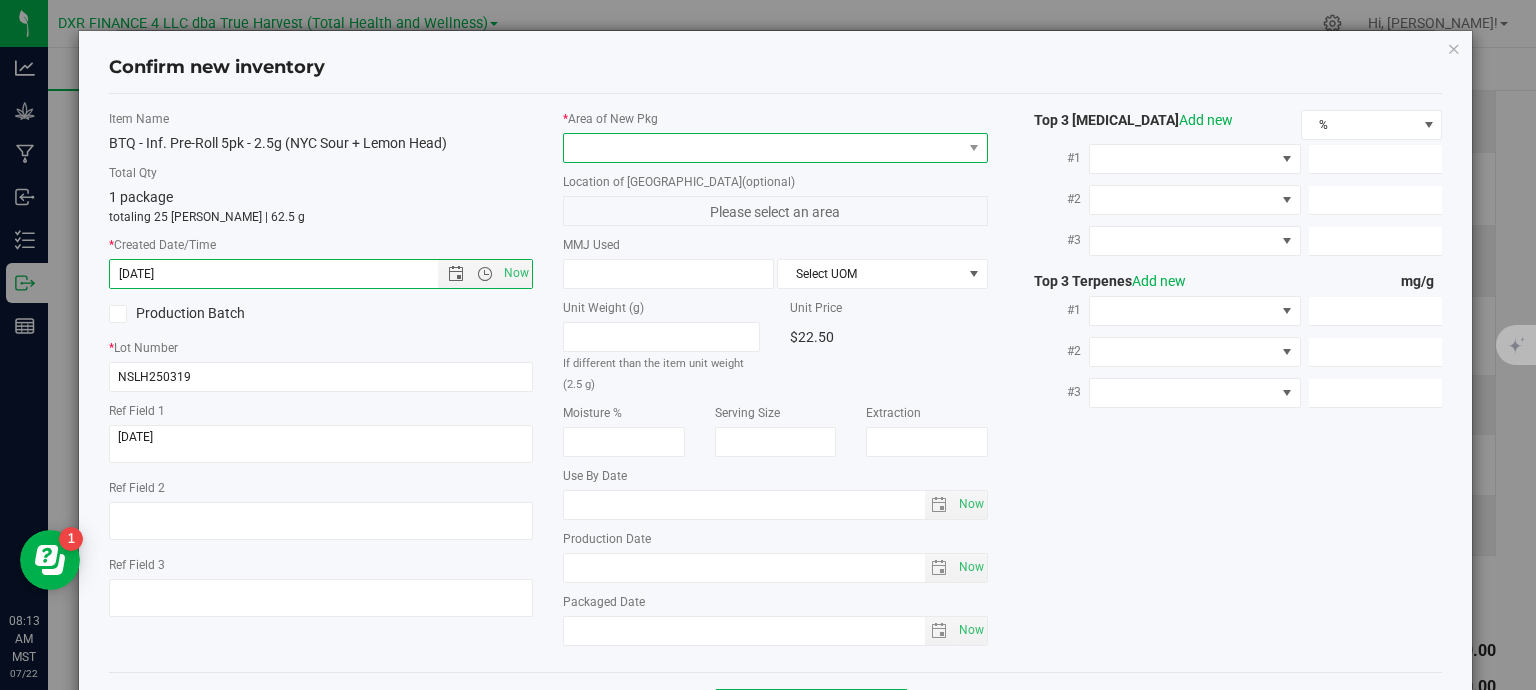 click at bounding box center (763, 148) 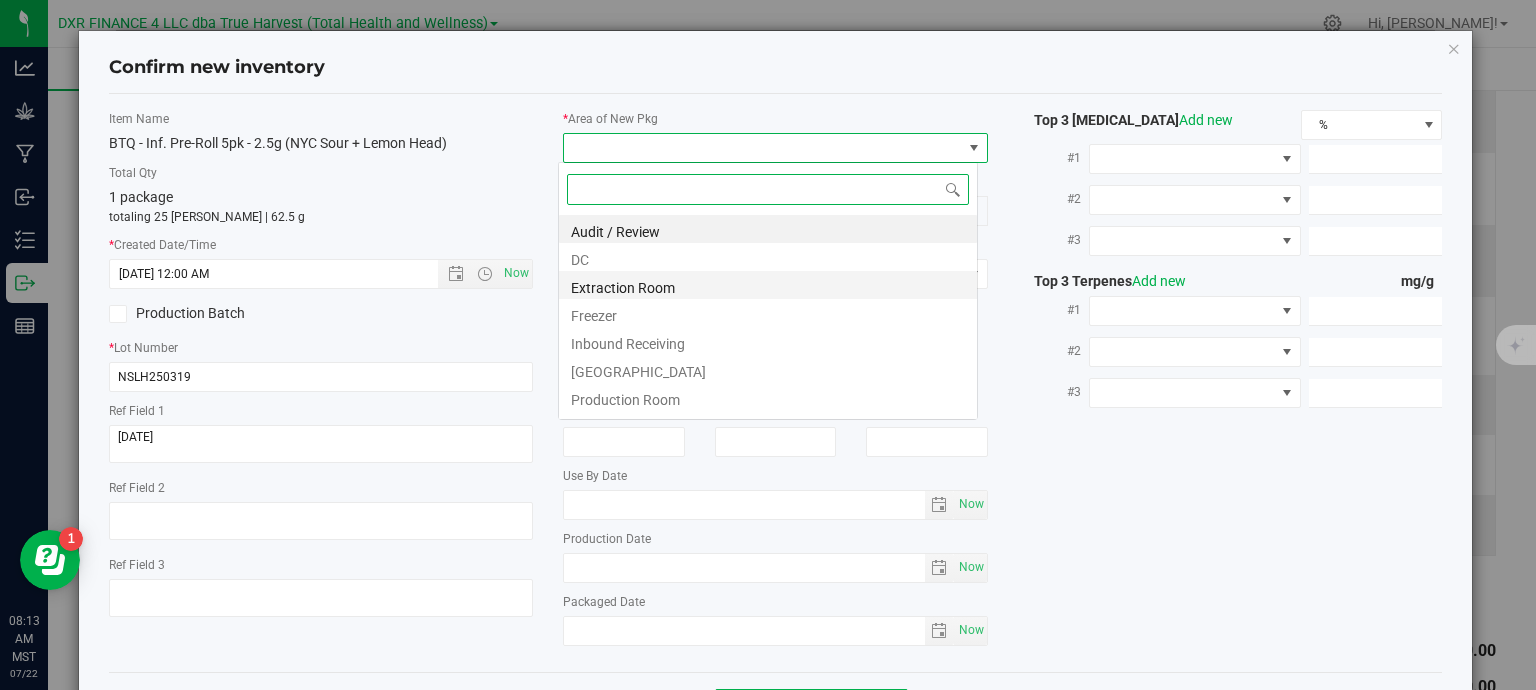 type on "[DATE] 8:13 AM" 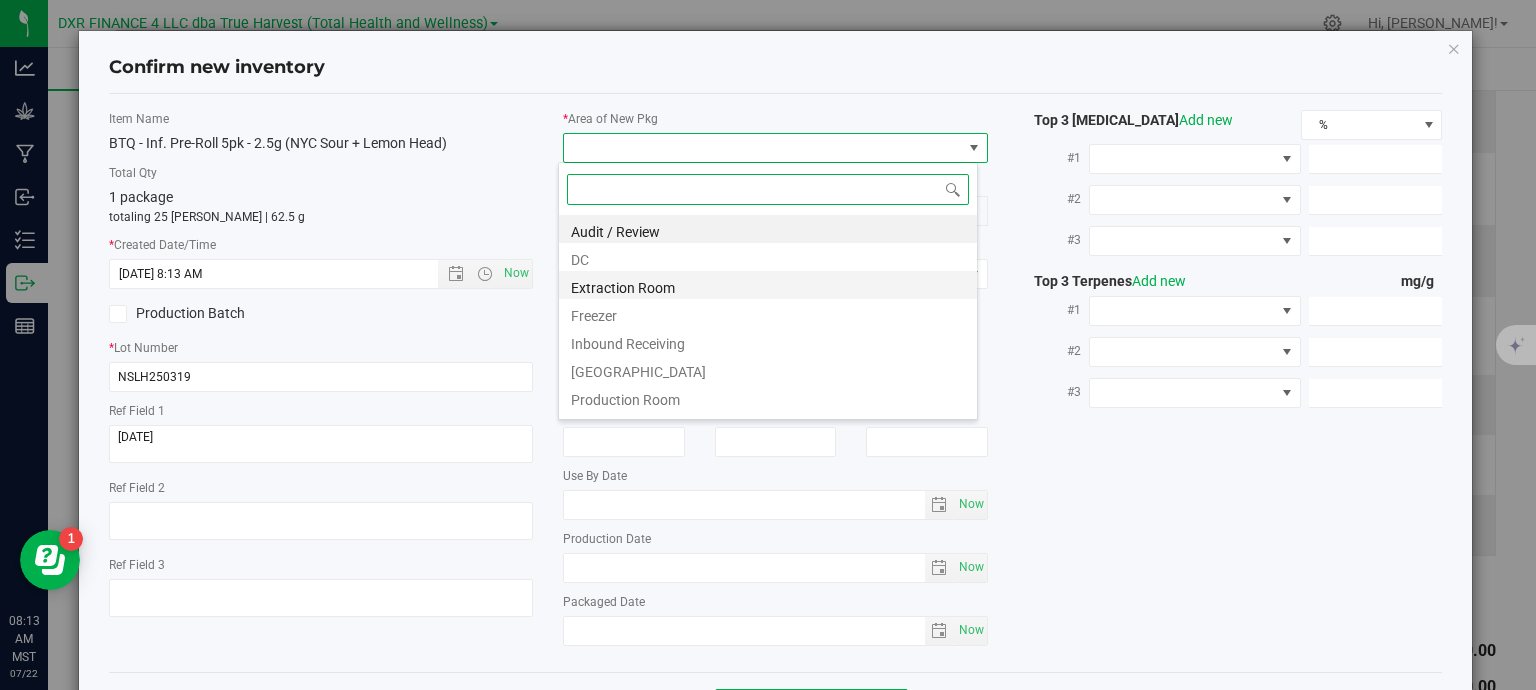 scroll, scrollTop: 99970, scrollLeft: 99580, axis: both 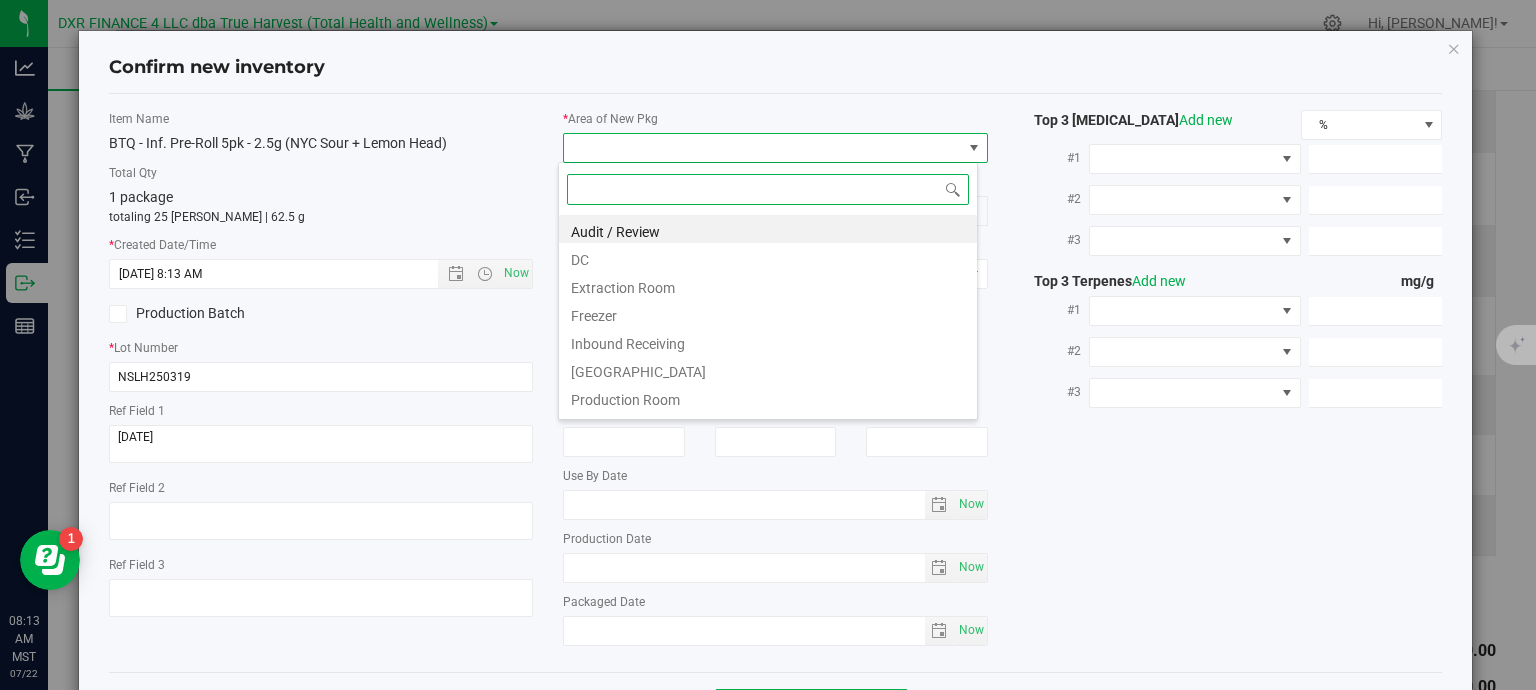 click on "DC" at bounding box center (768, 257) 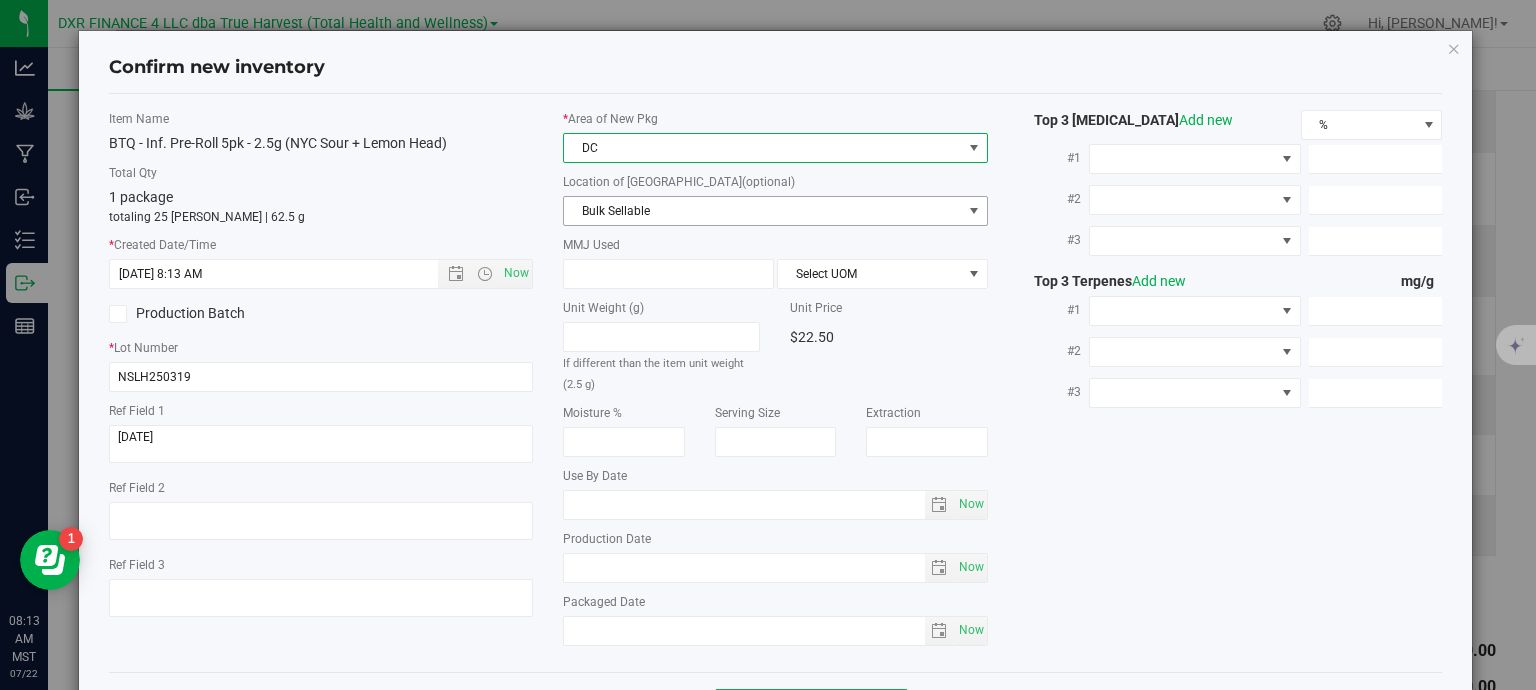 click on "Bulk Sellable" at bounding box center (763, 211) 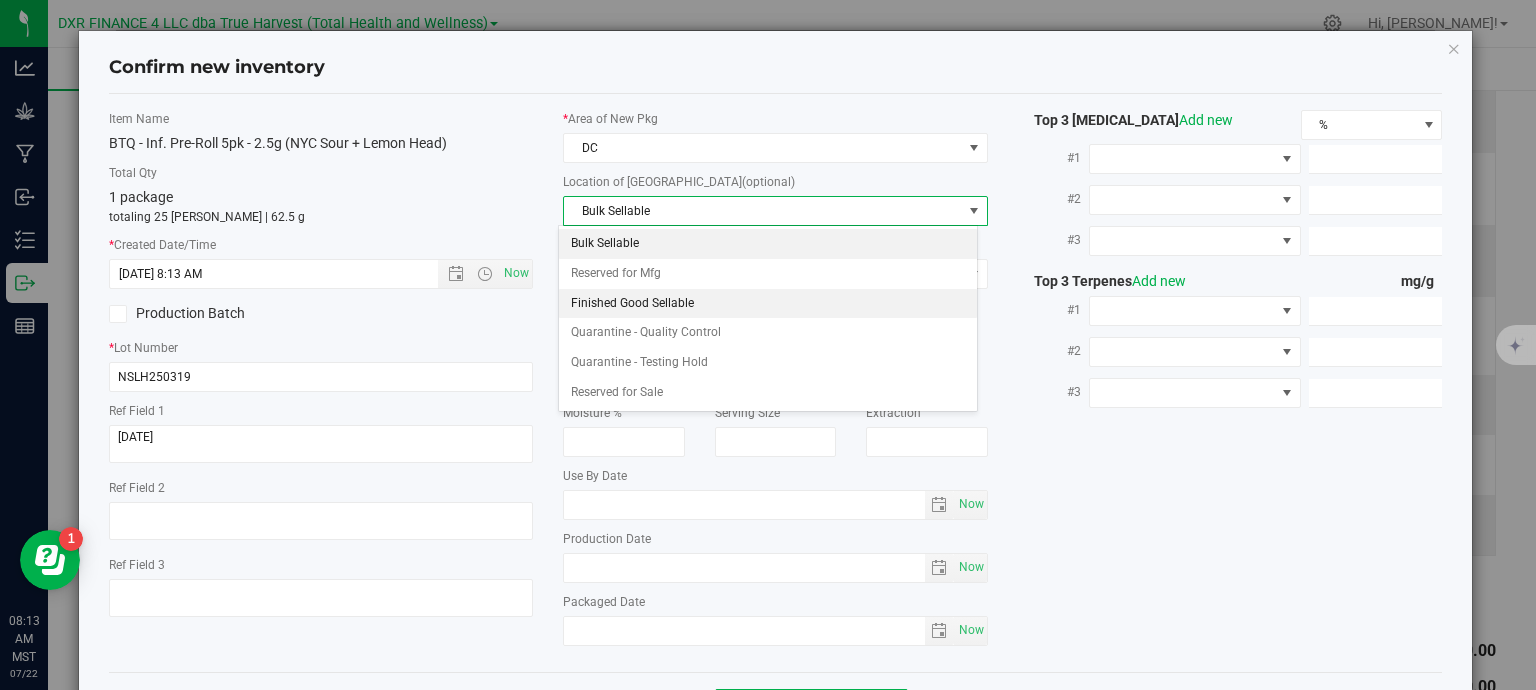 click on "Finished Good Sellable" at bounding box center (768, 304) 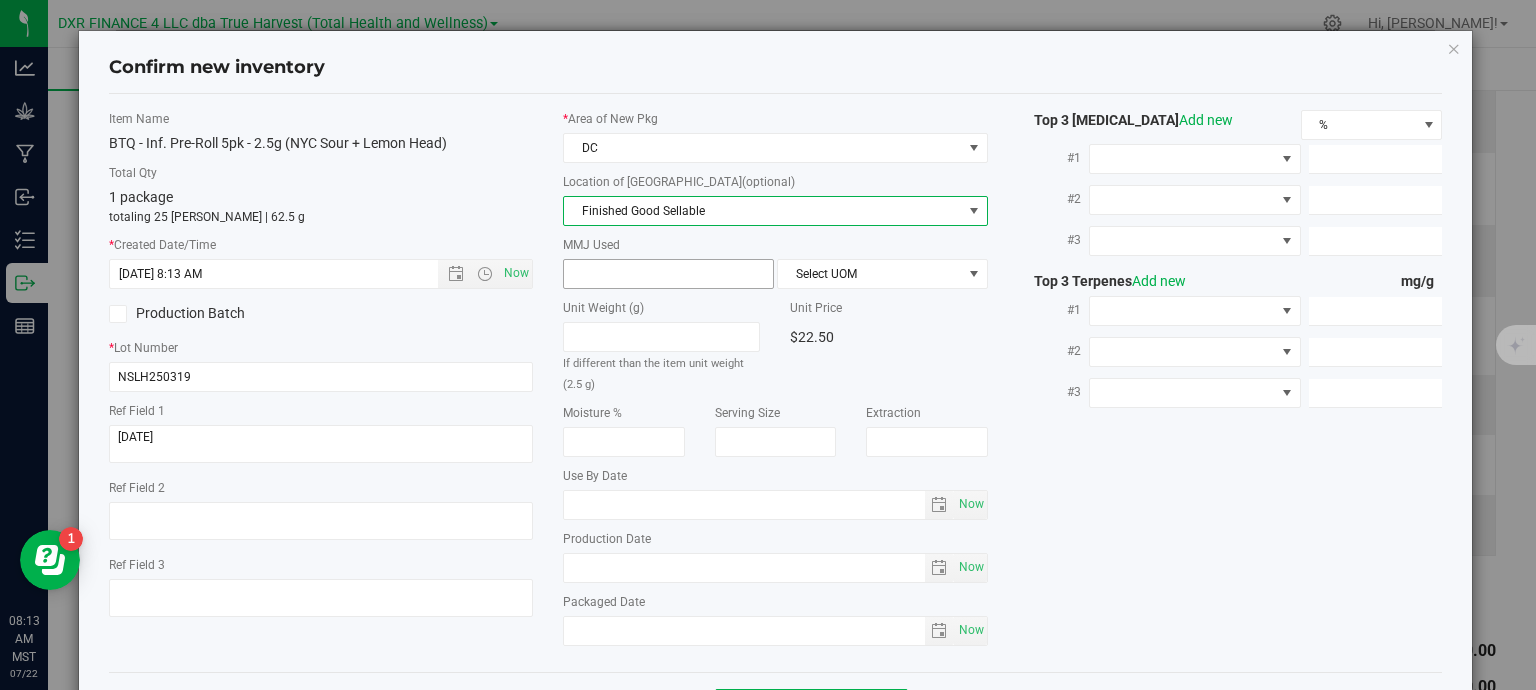 click at bounding box center [668, 274] 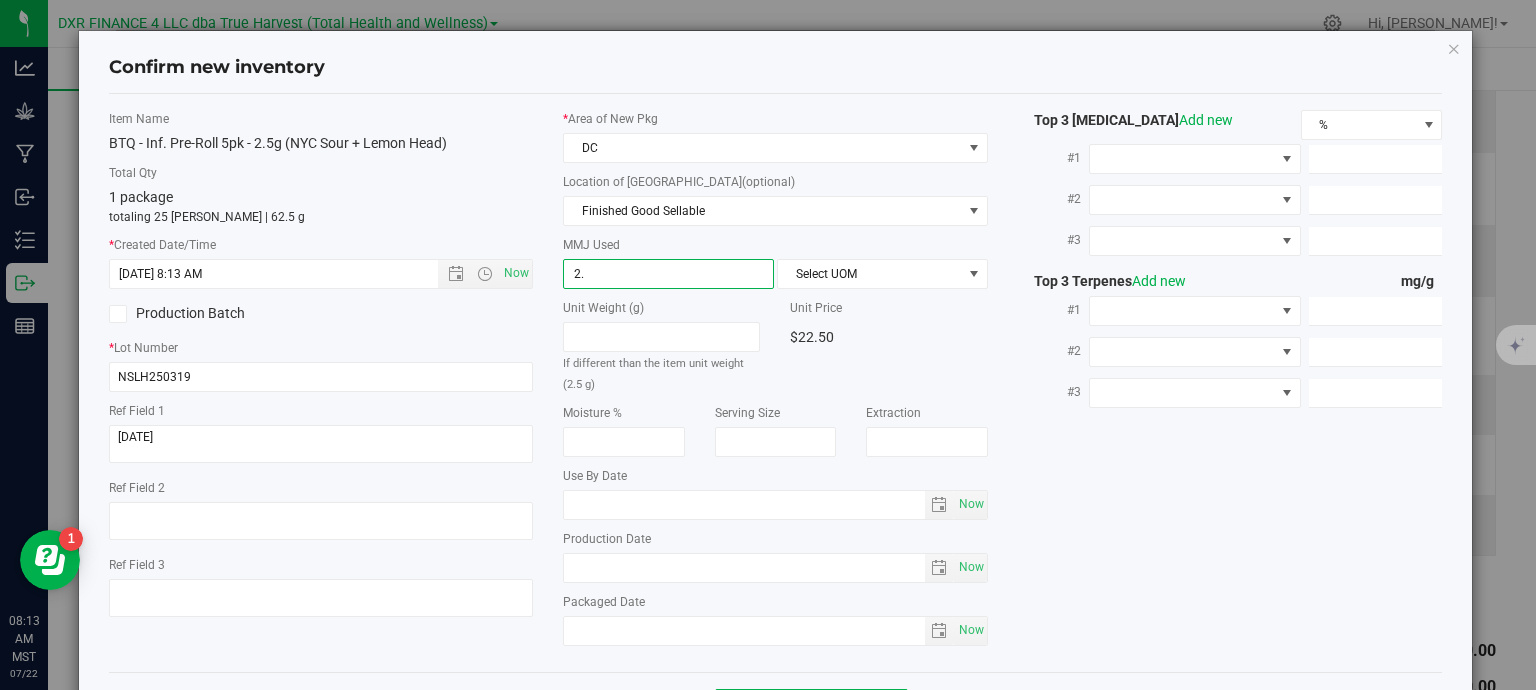 type on "2.5" 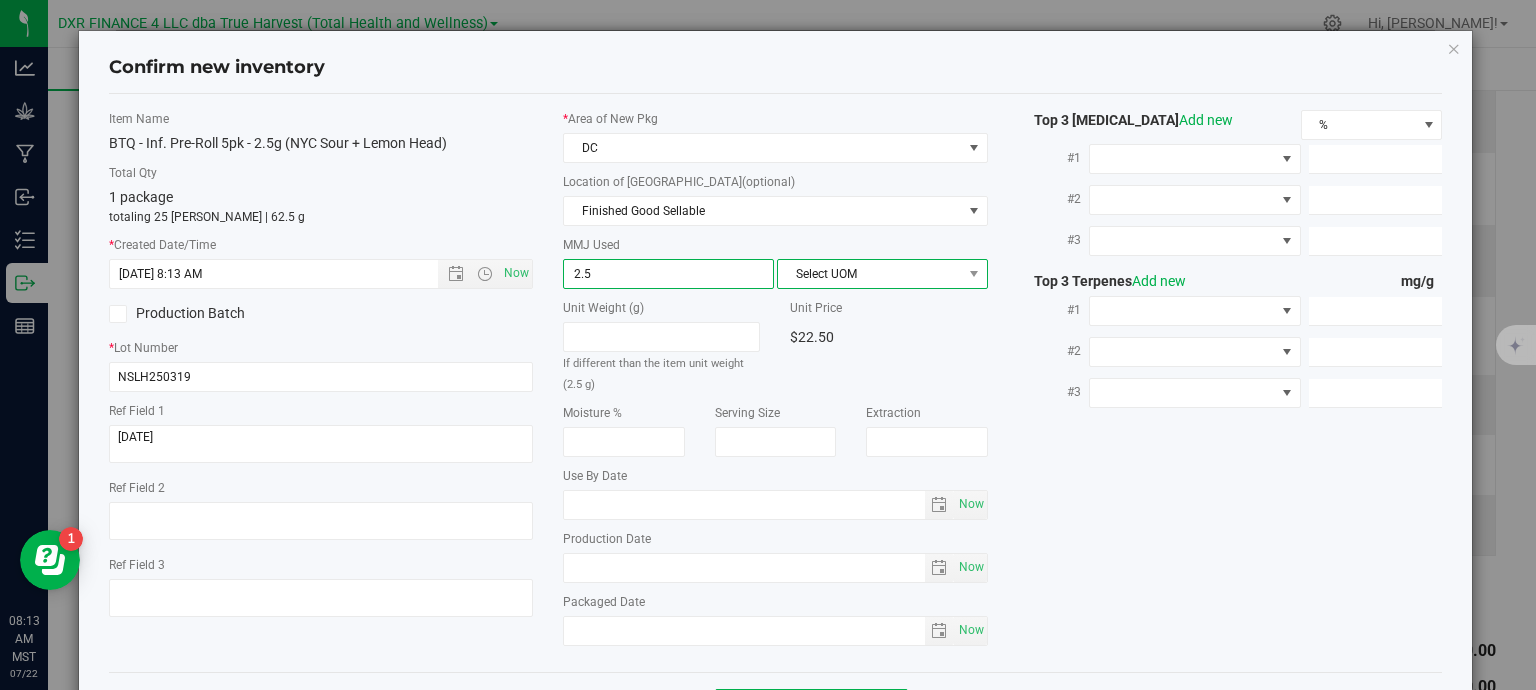 click on "Select UOM" at bounding box center (870, 274) 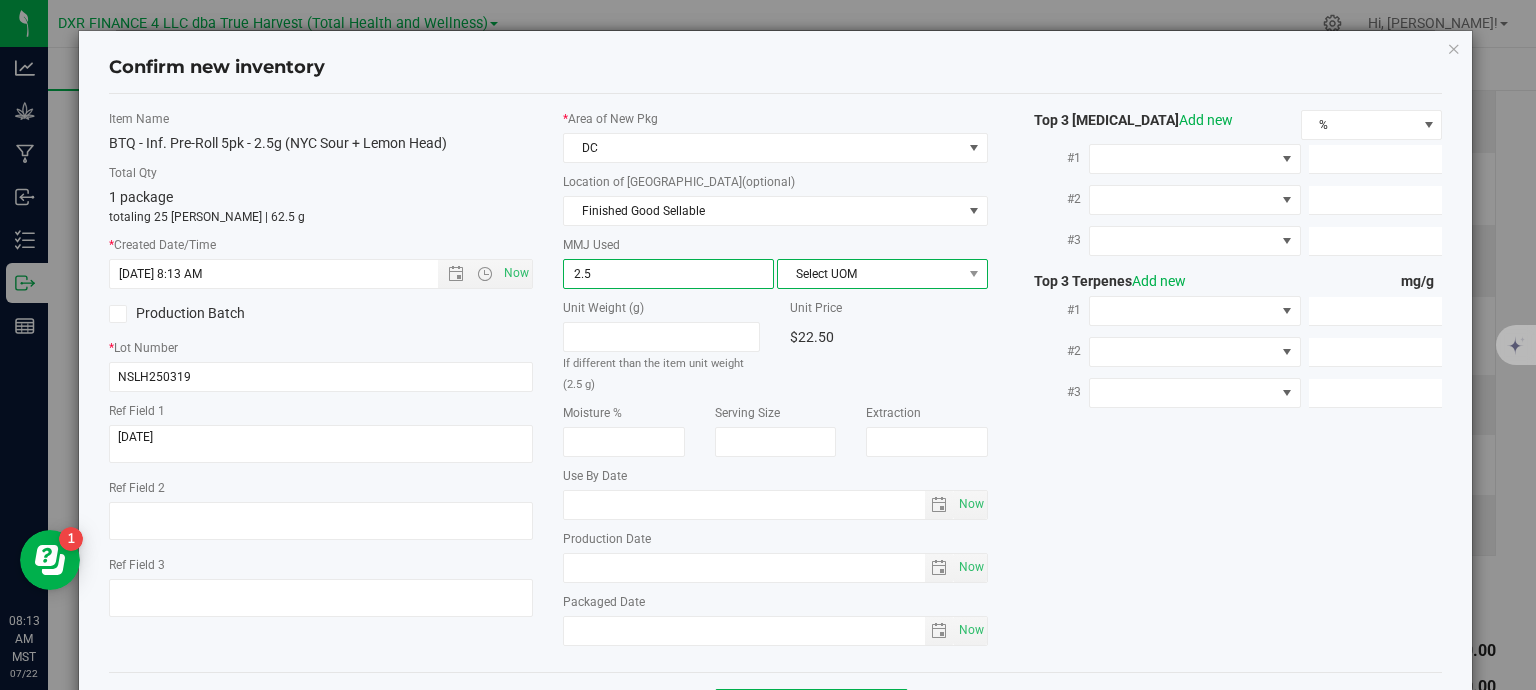 type on "2.5000" 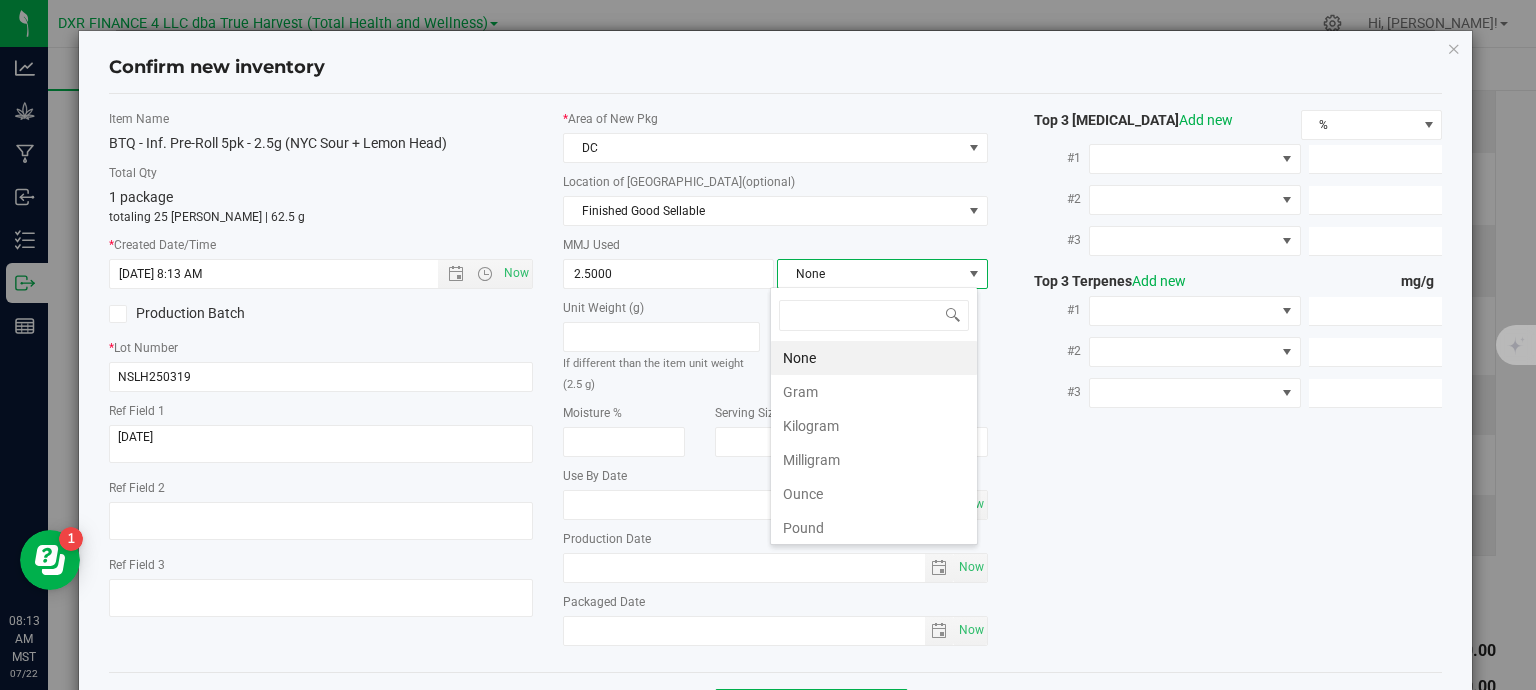 scroll, scrollTop: 99970, scrollLeft: 99792, axis: both 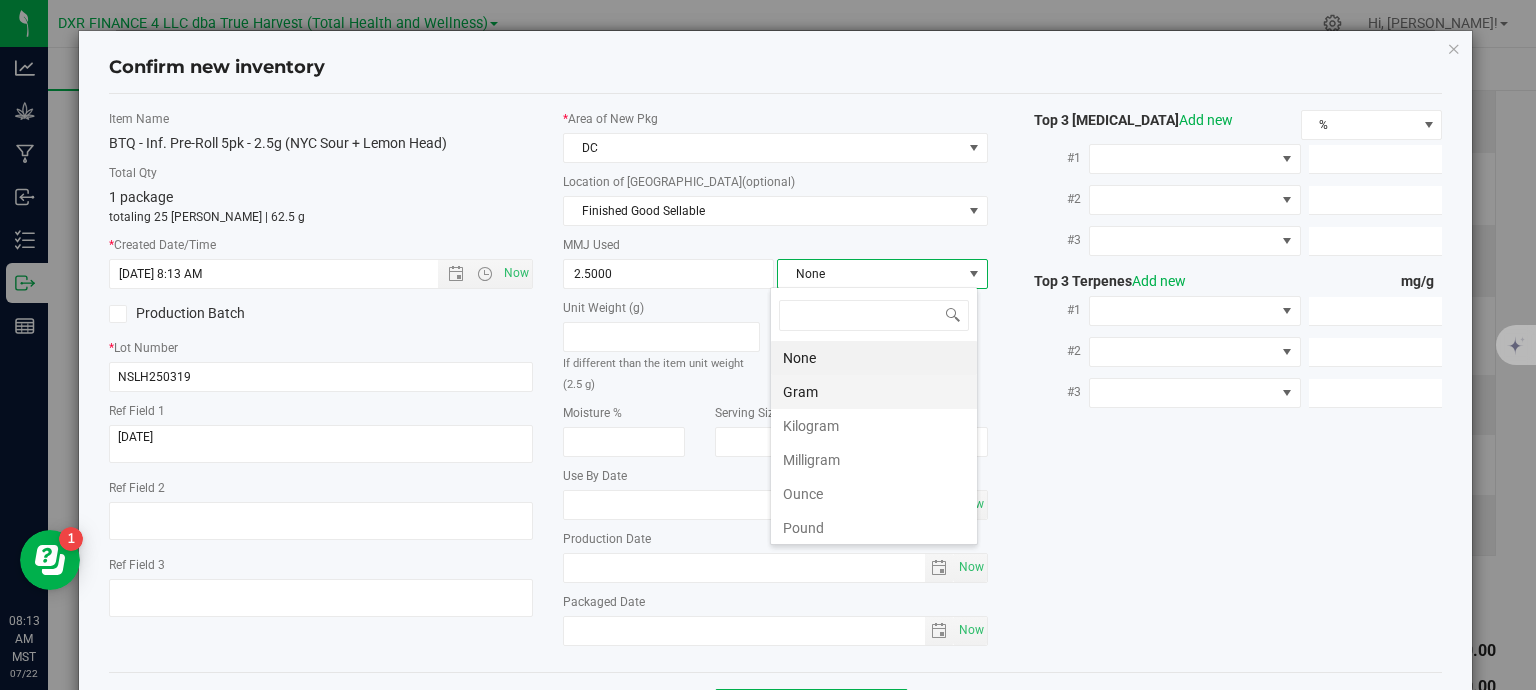 click on "Gram" at bounding box center [874, 392] 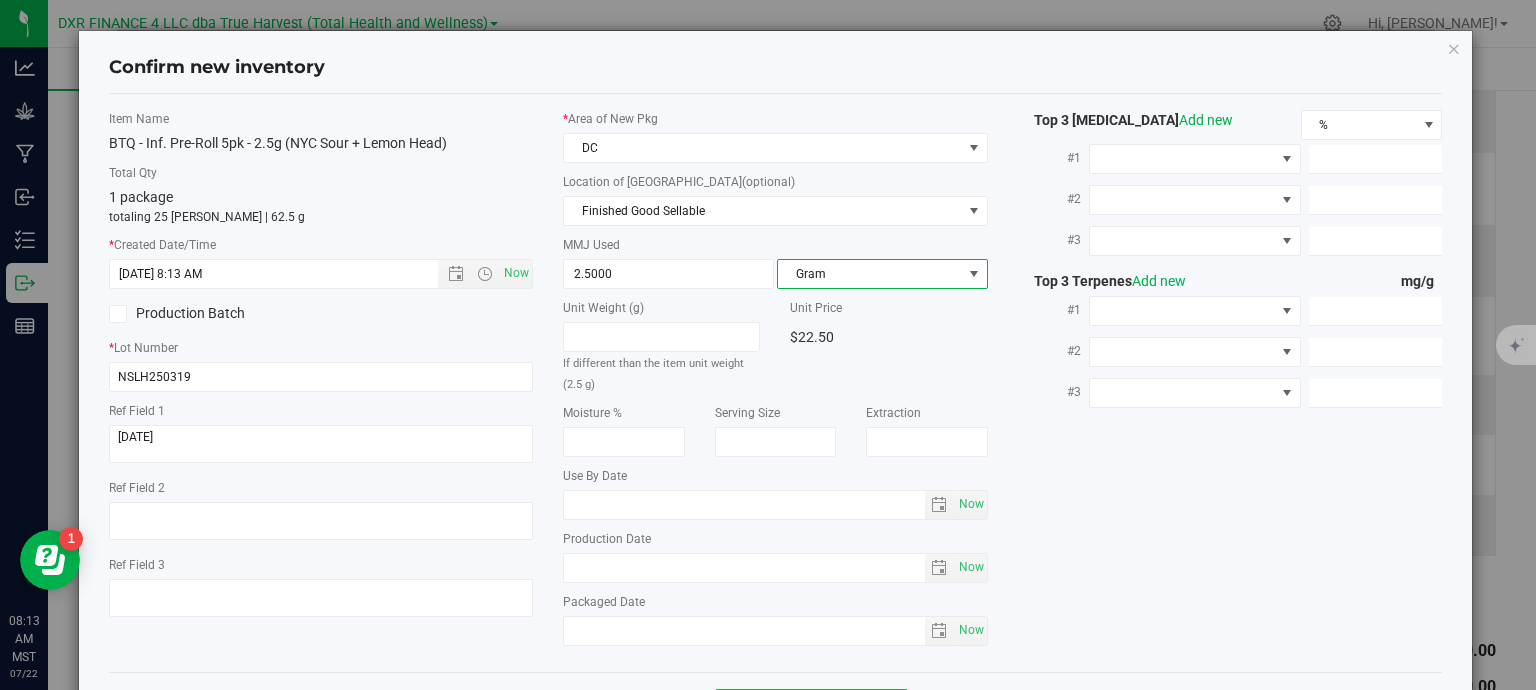 scroll, scrollTop: 75, scrollLeft: 0, axis: vertical 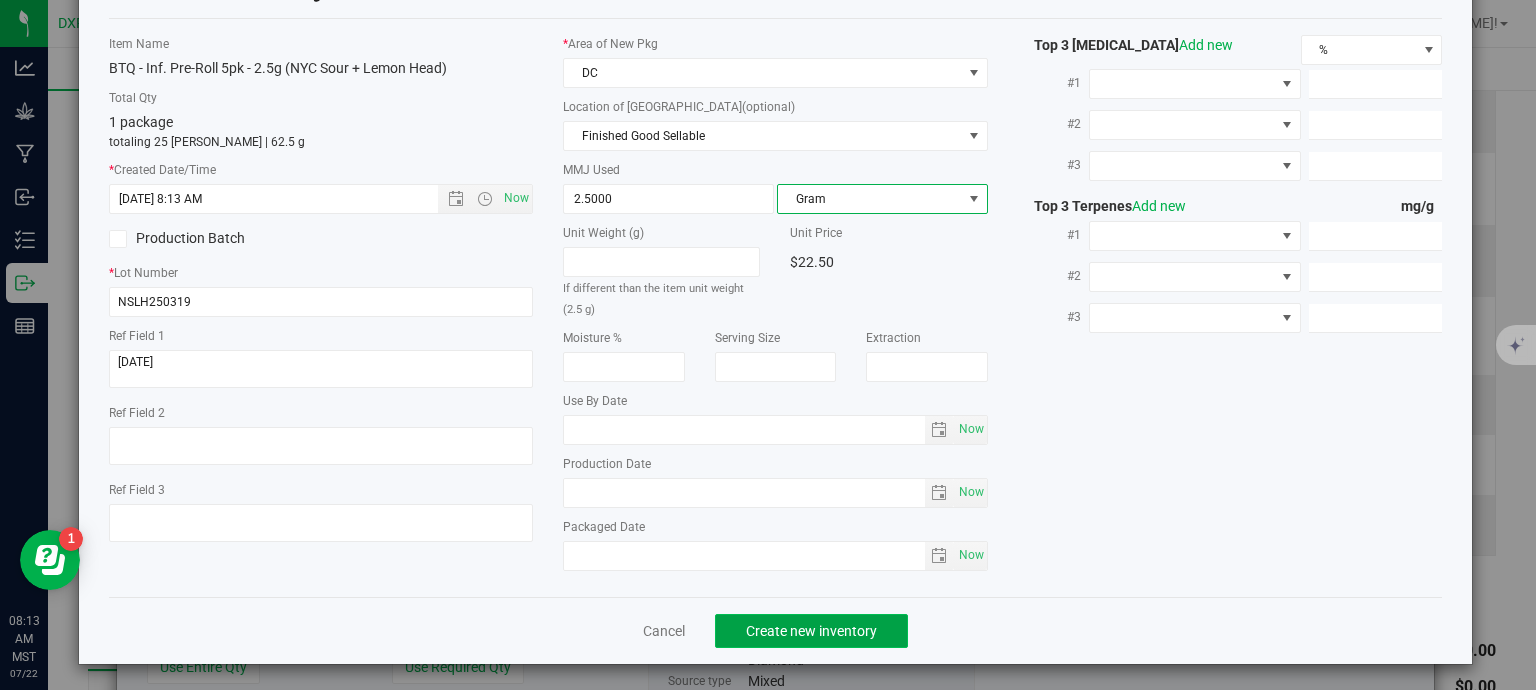 click on "Create new inventory" 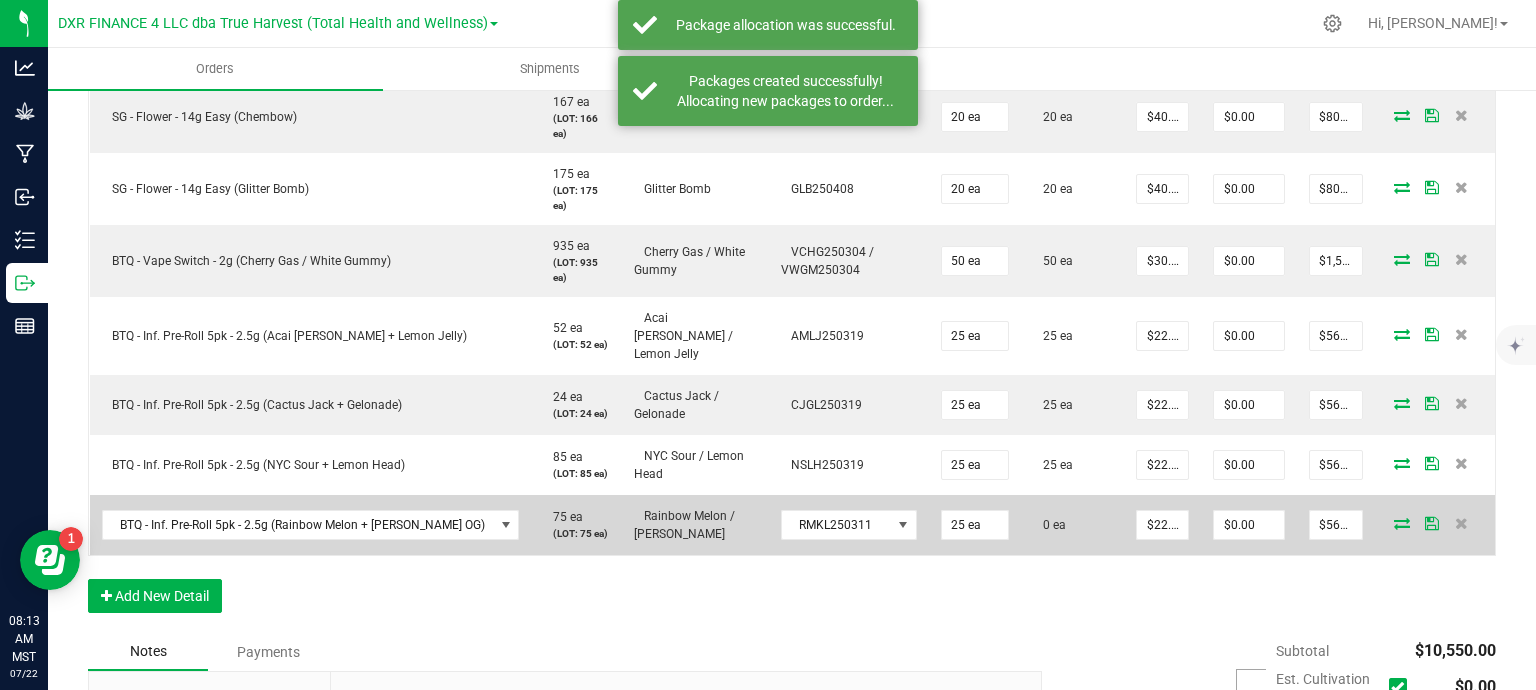 click at bounding box center [1402, 523] 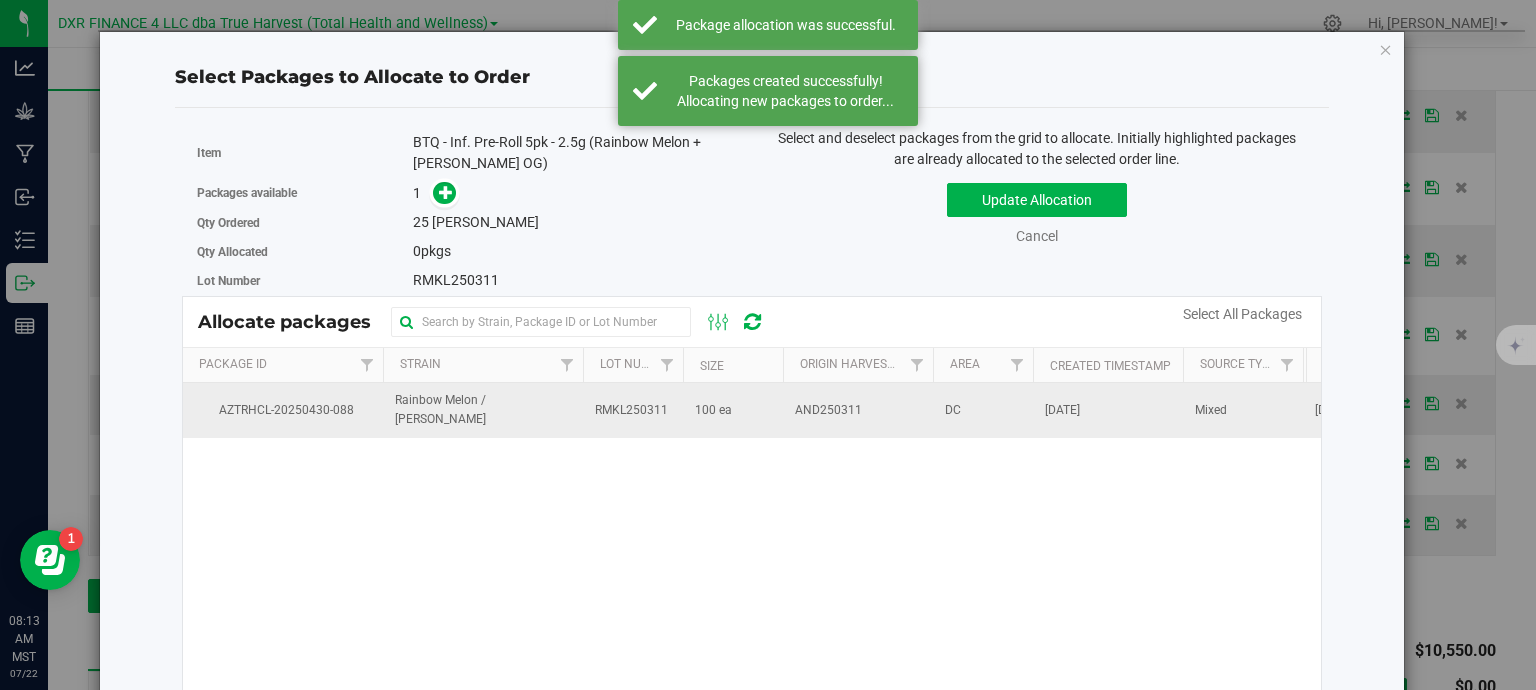 click on "Rainbow Melon / [PERSON_NAME]" at bounding box center (483, 410) 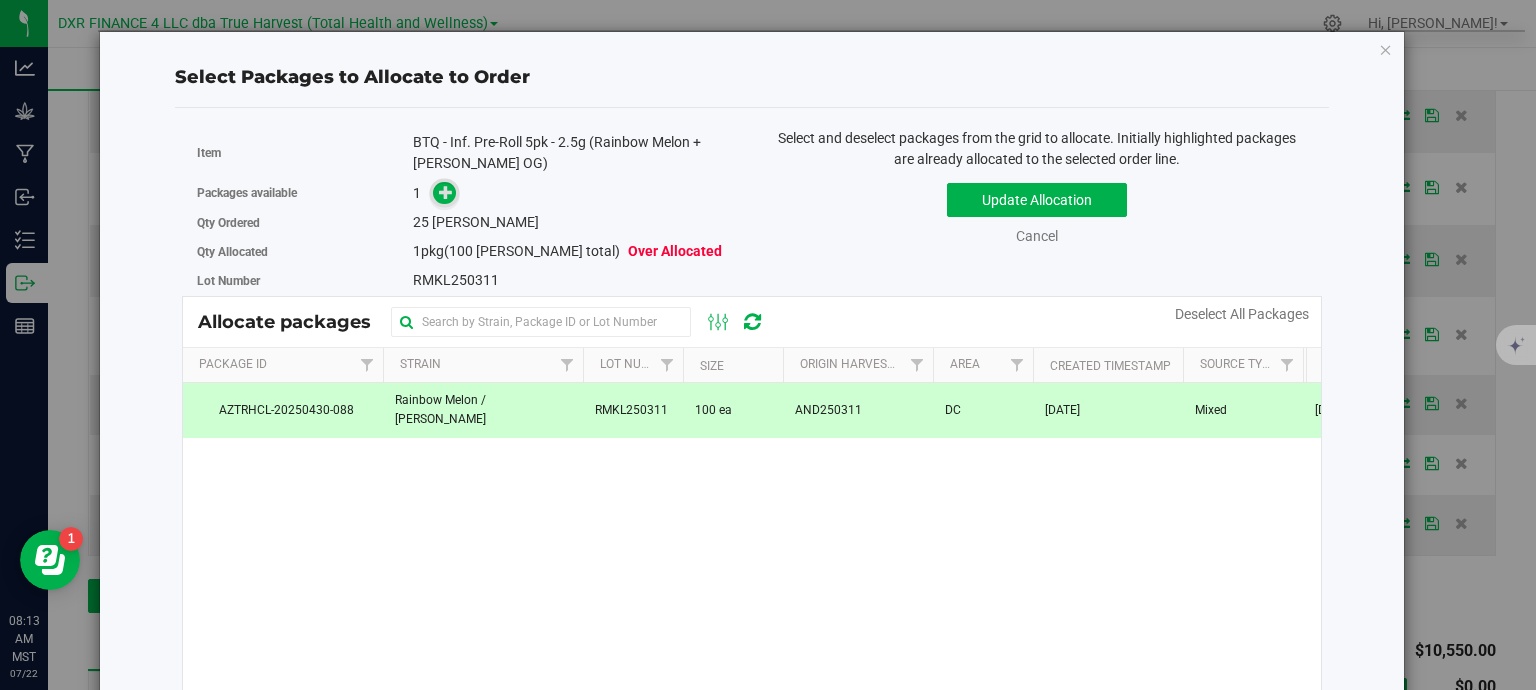 click at bounding box center (446, 192) 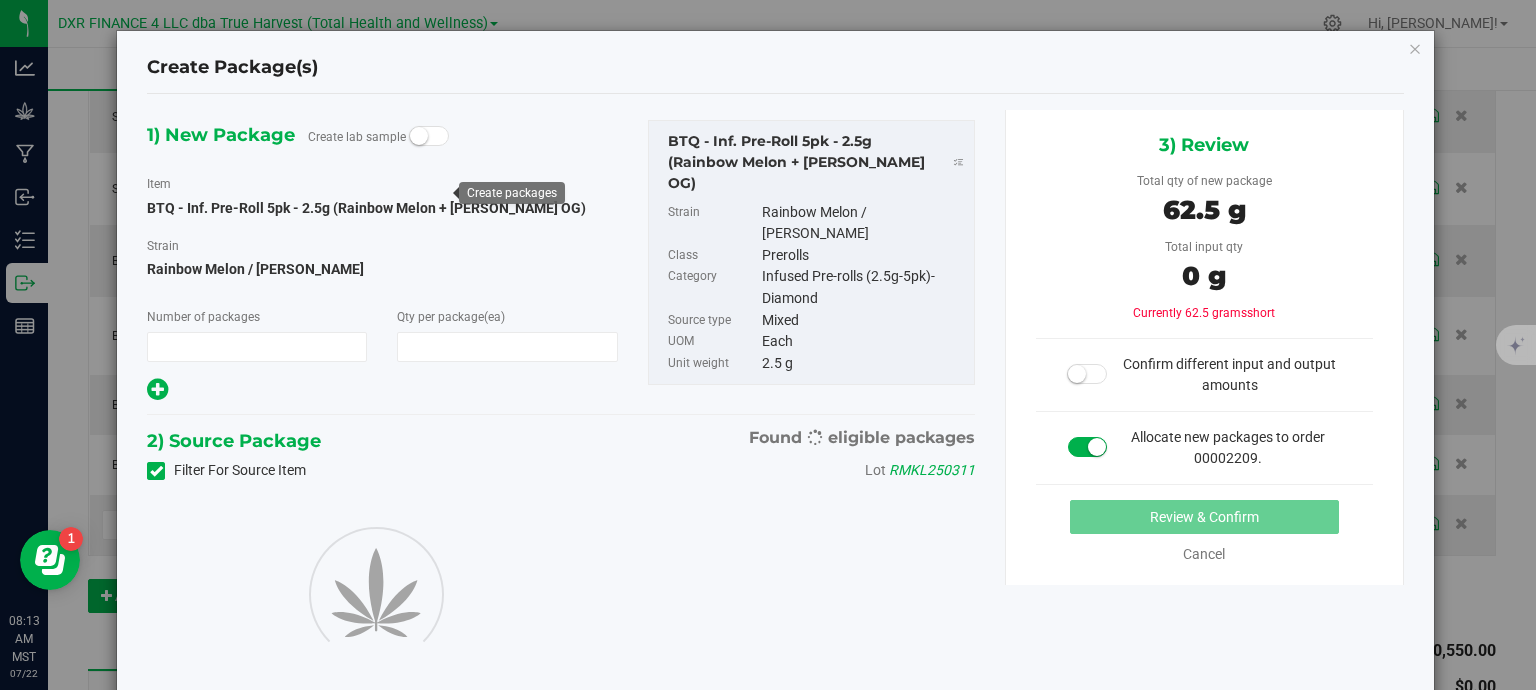 type on "1" 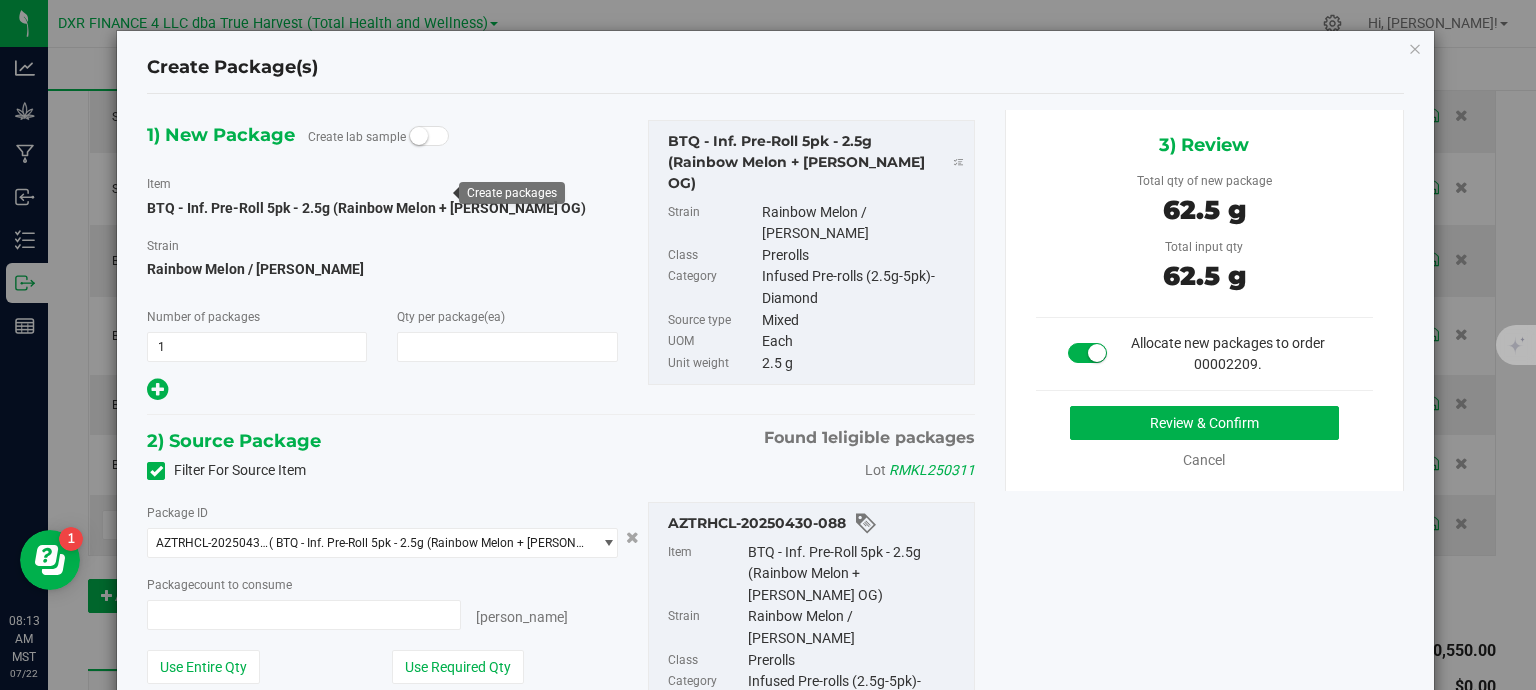 type on "25" 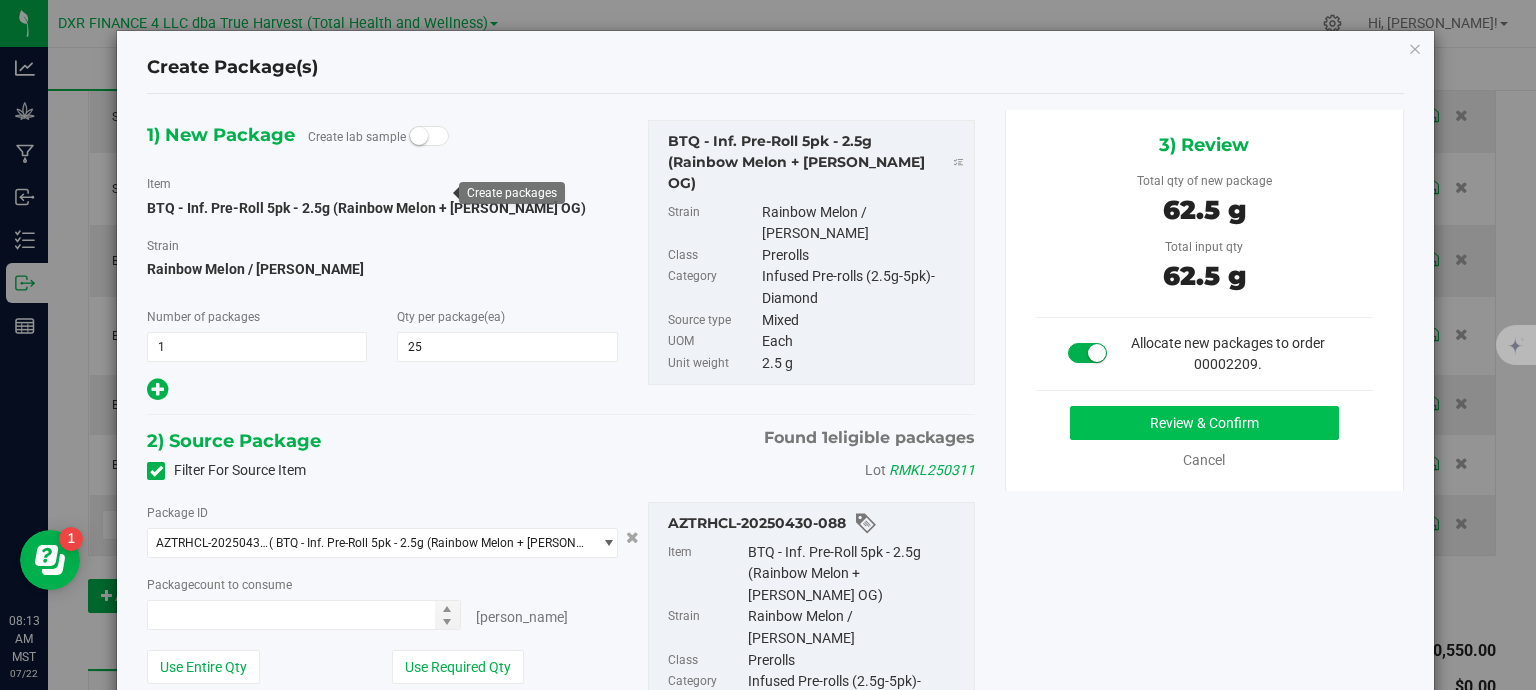 type on "25 ea" 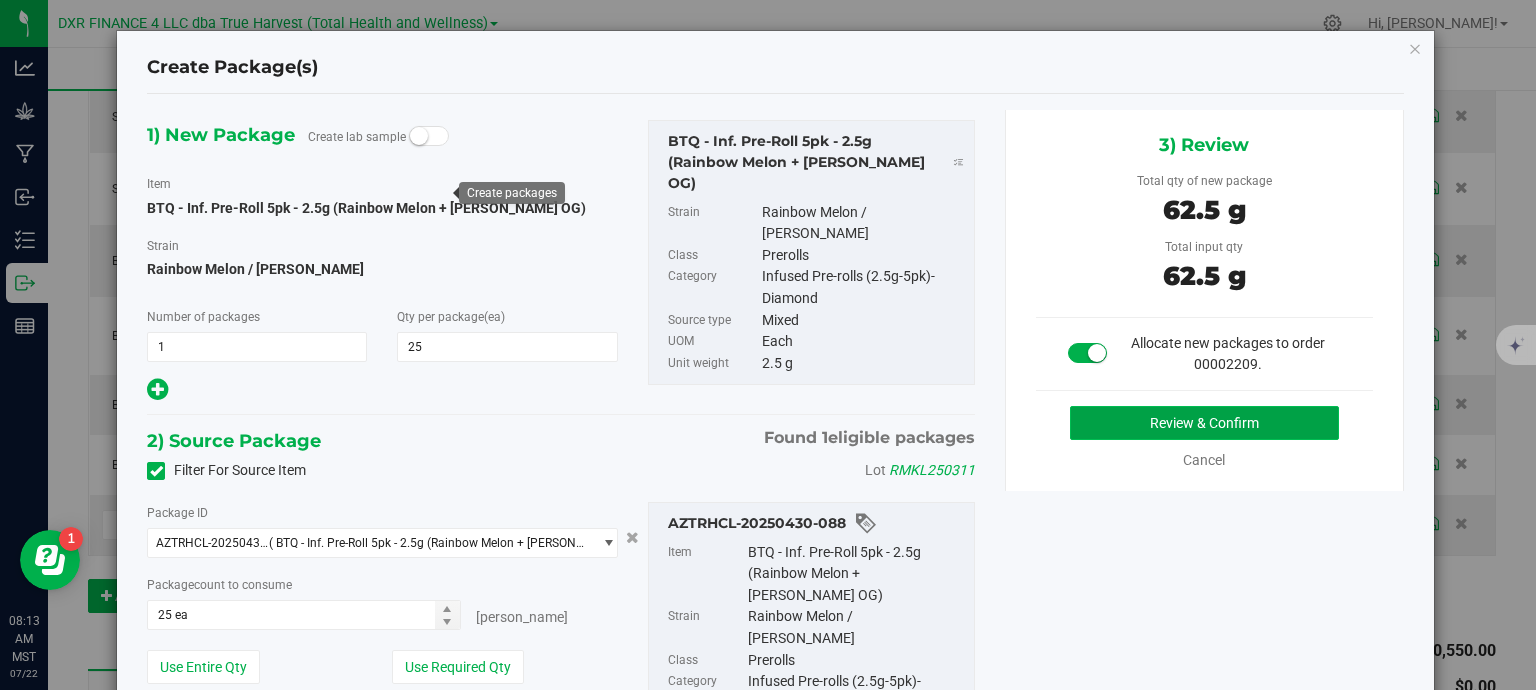 click on "Review & Confirm" at bounding box center (1204, 423) 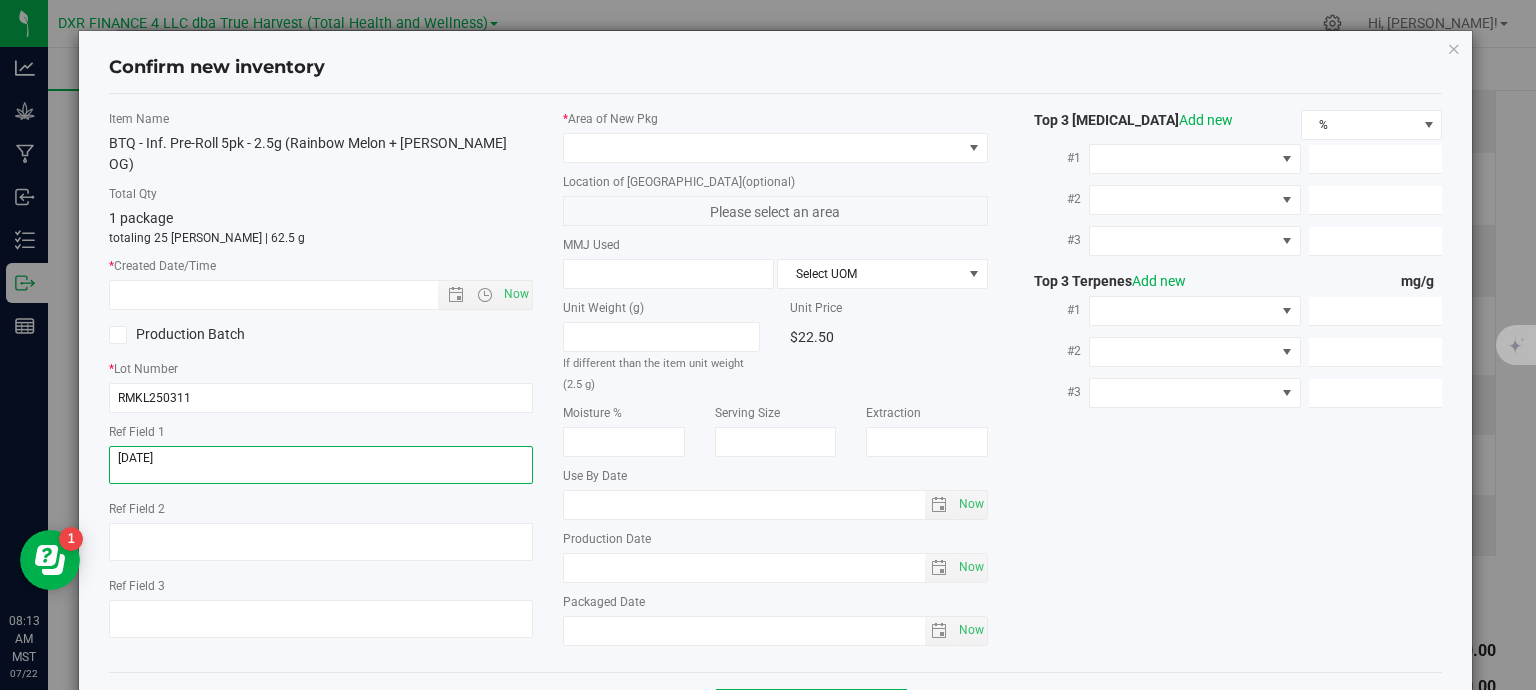 click at bounding box center [321, 465] 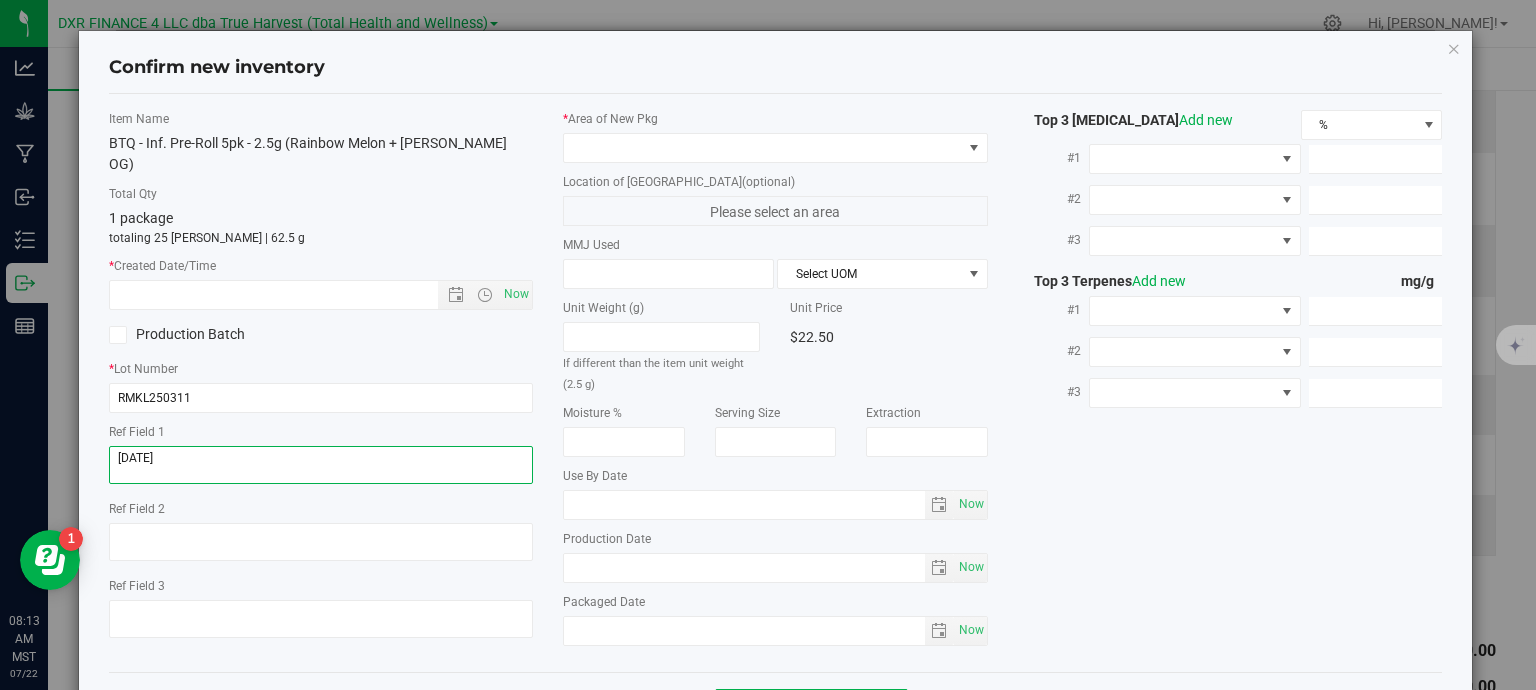 click at bounding box center (321, 465) 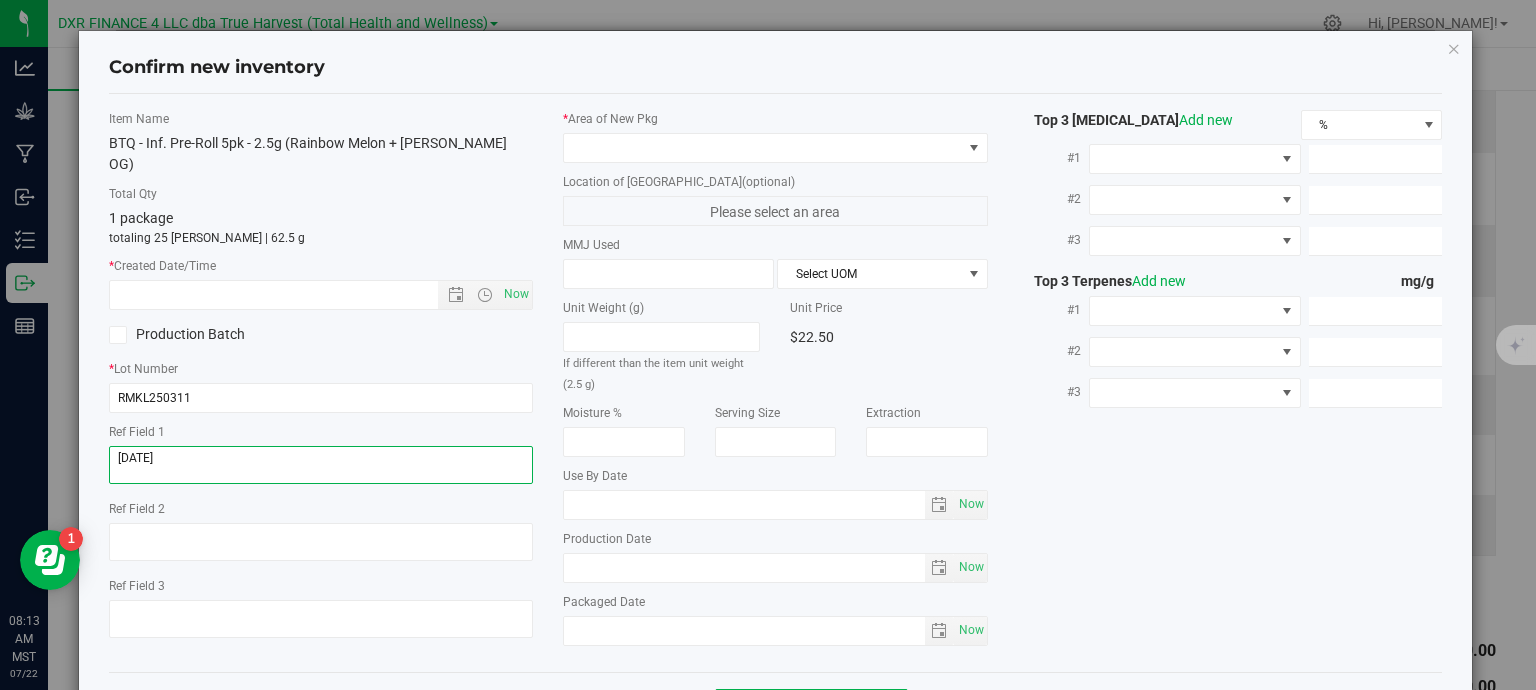 click at bounding box center (321, 465) 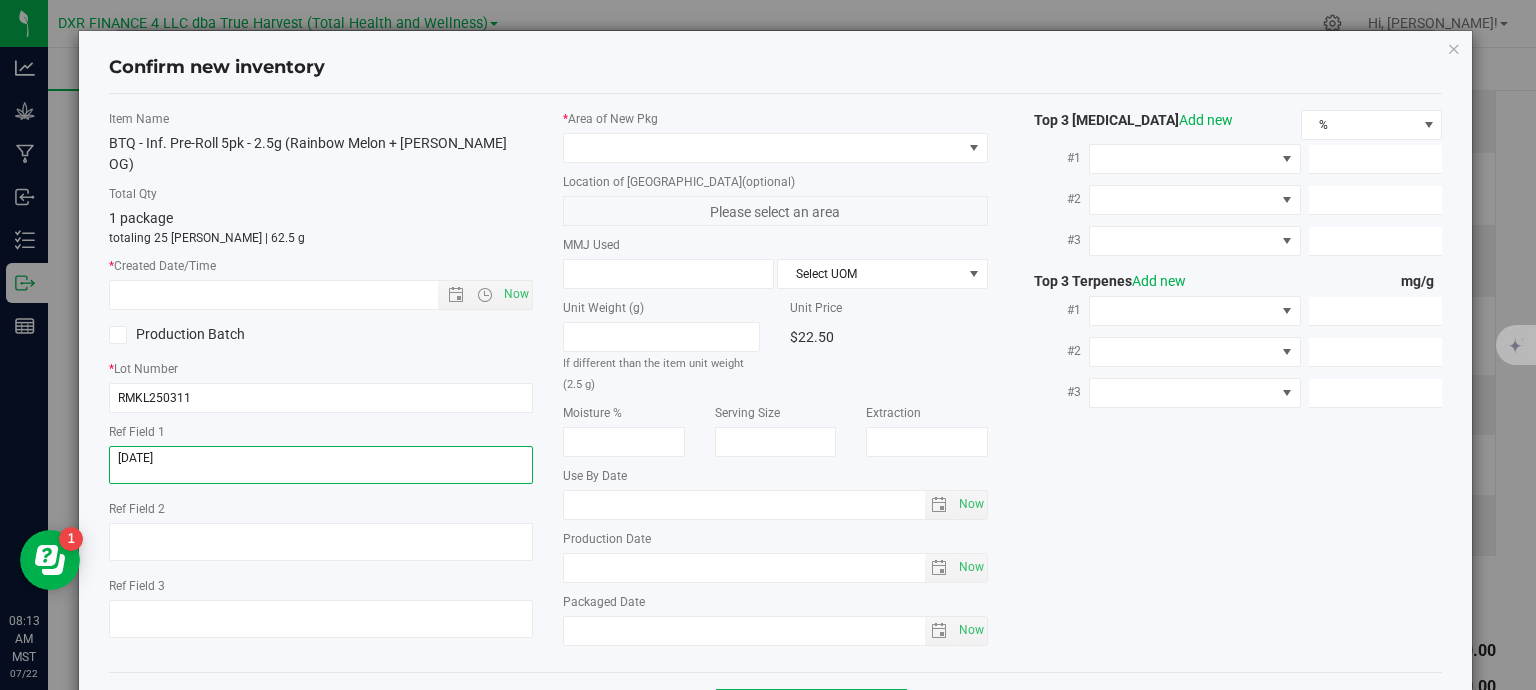 click at bounding box center (321, 465) 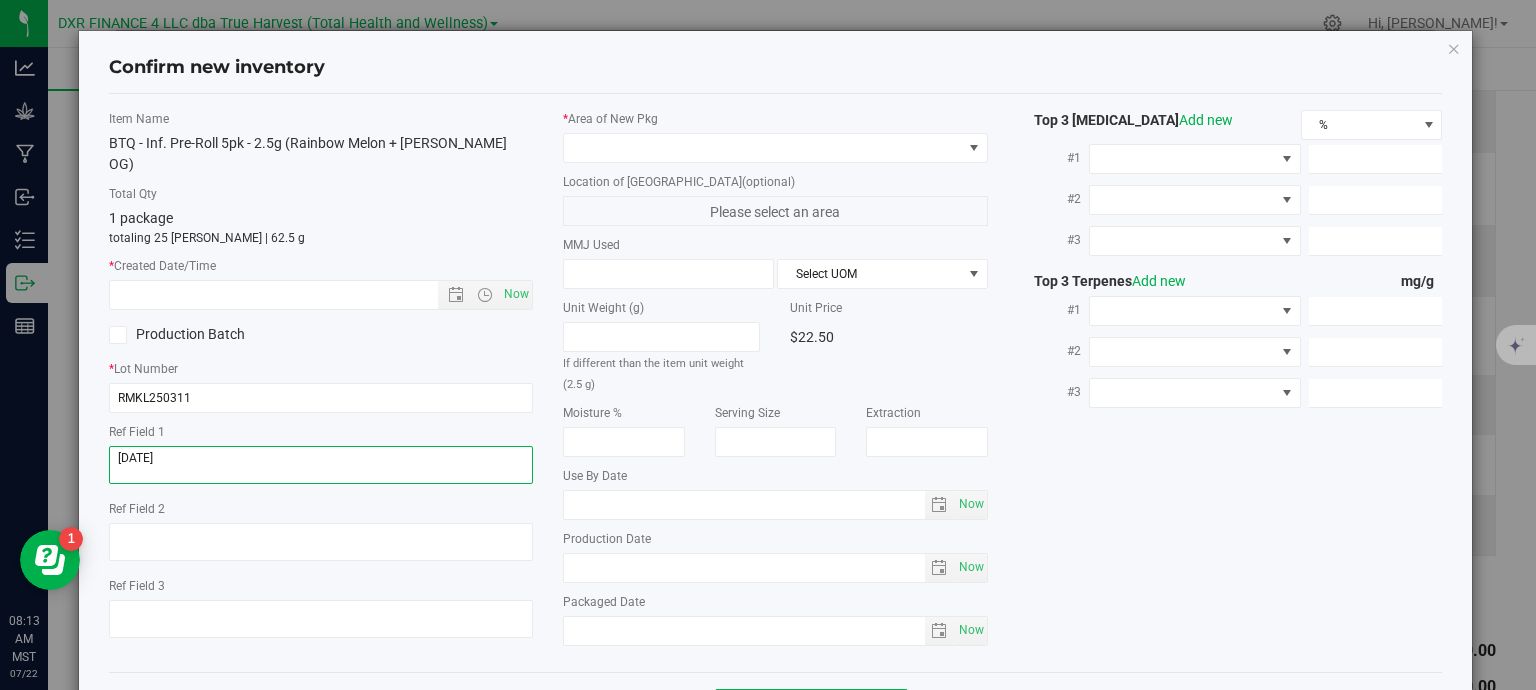 click at bounding box center (321, 465) 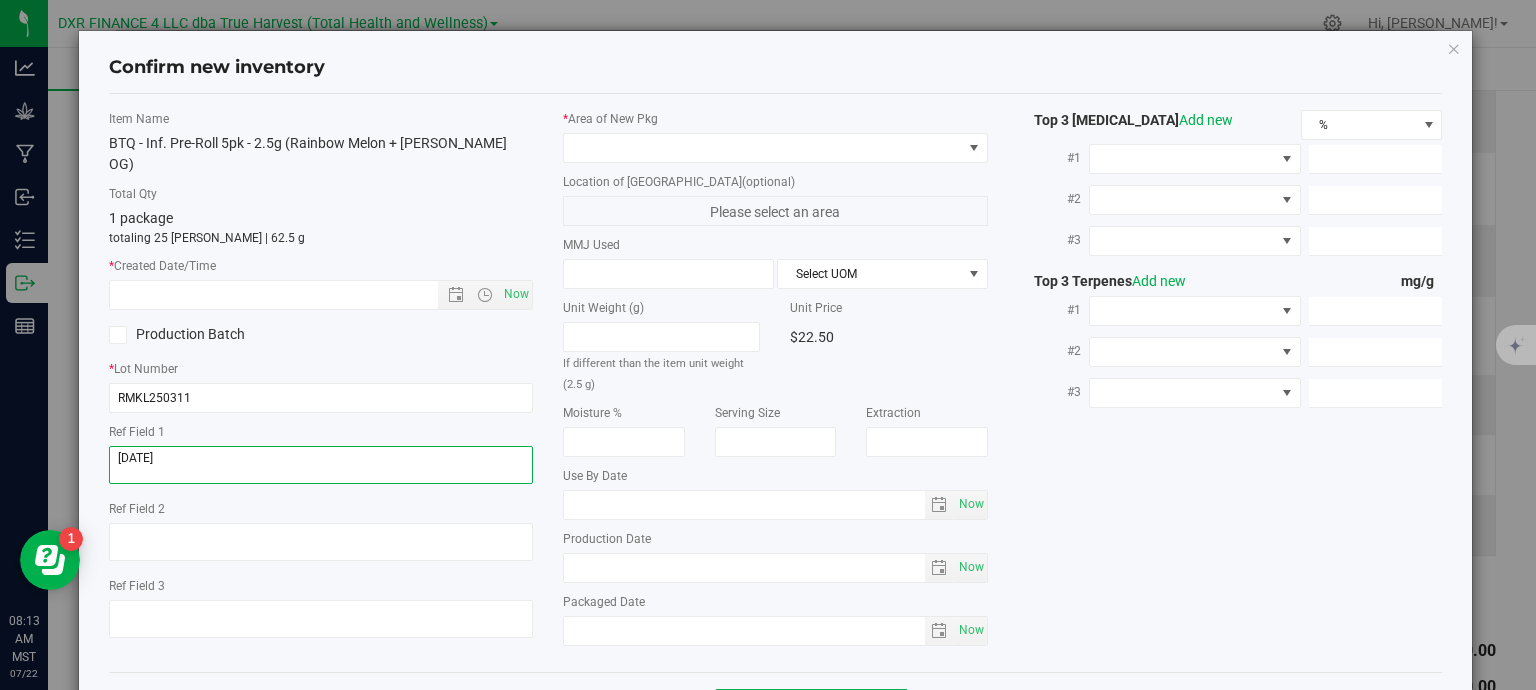 click at bounding box center [321, 465] 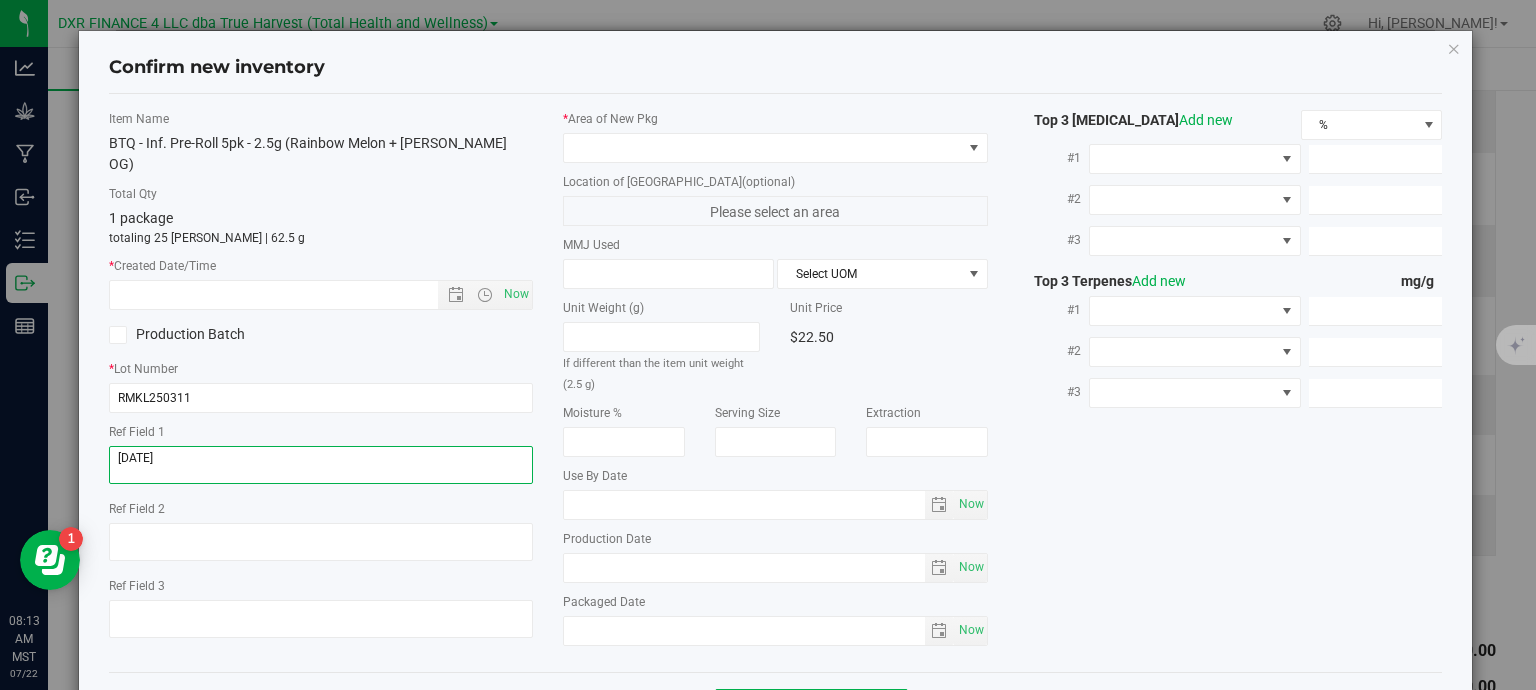 click at bounding box center [321, 465] 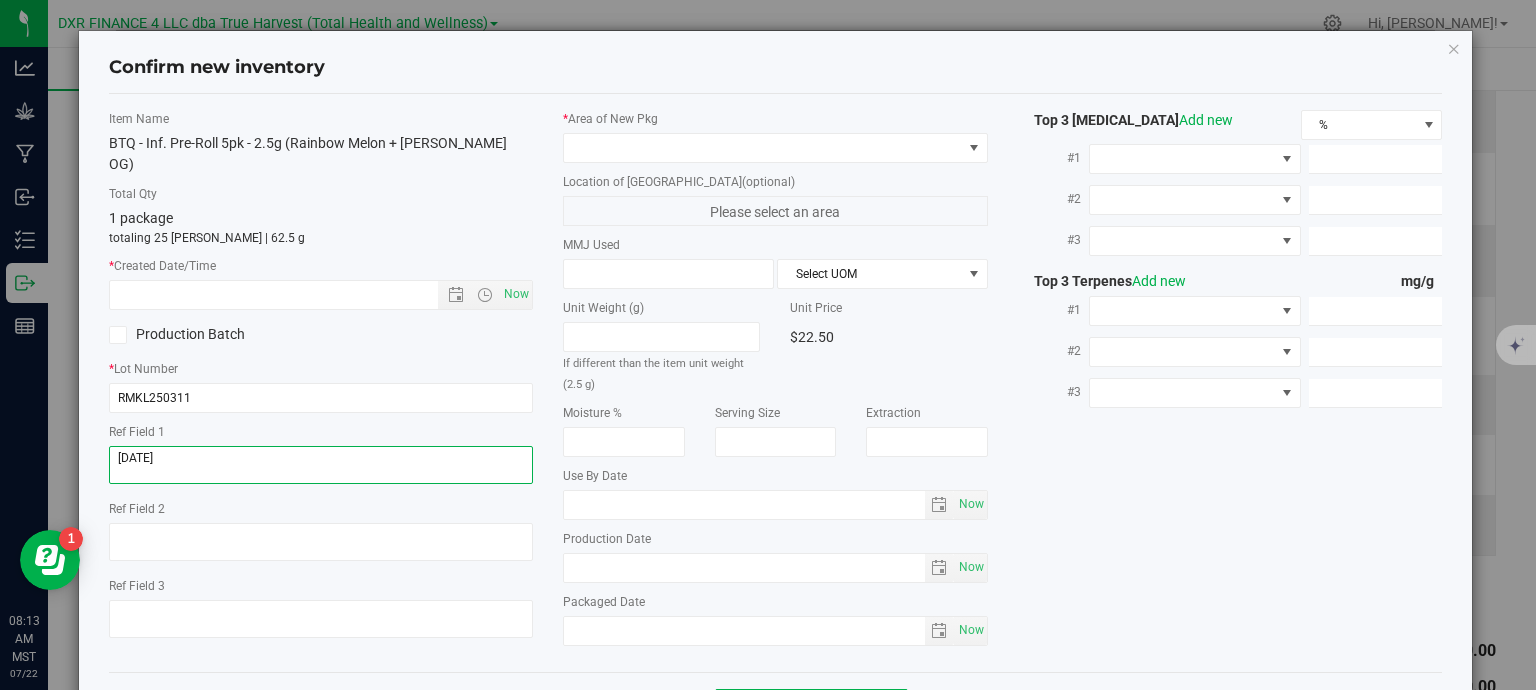 click at bounding box center [321, 465] 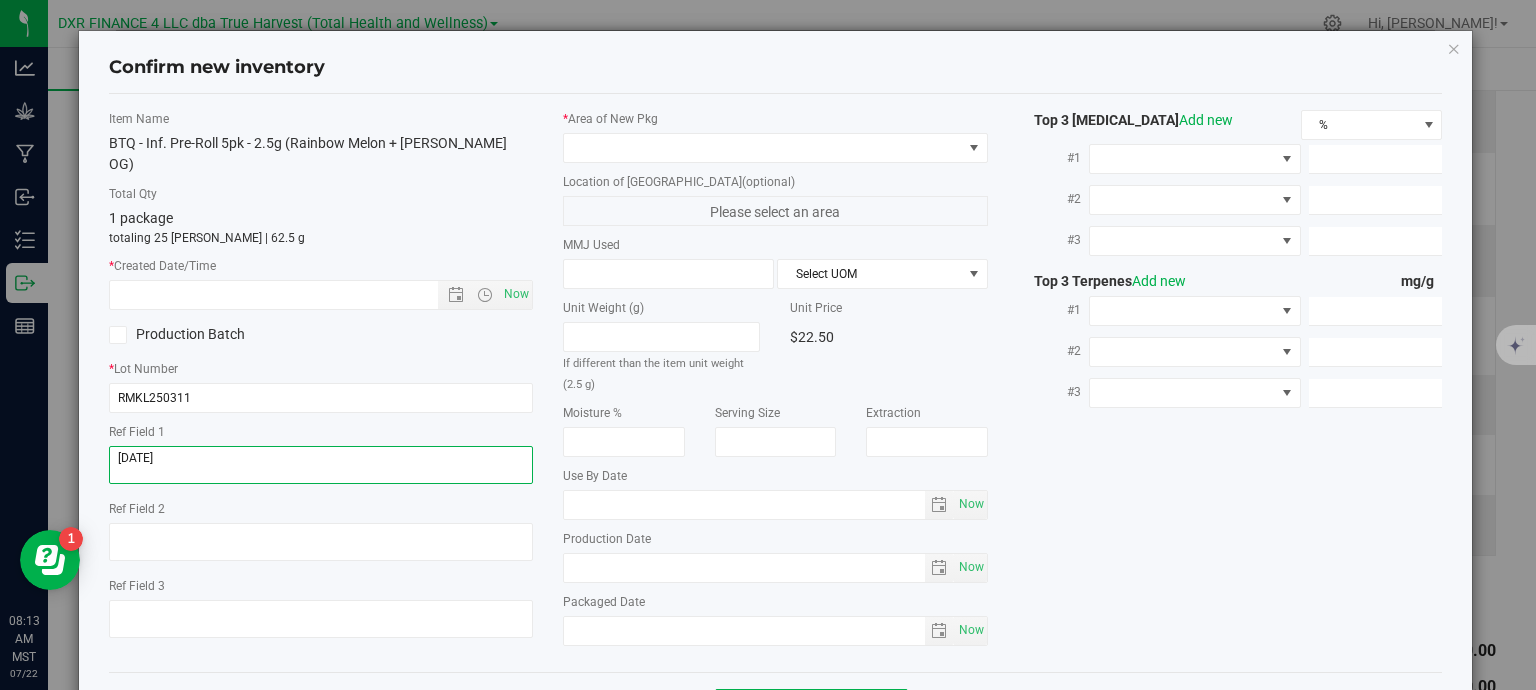 click at bounding box center [321, 465] 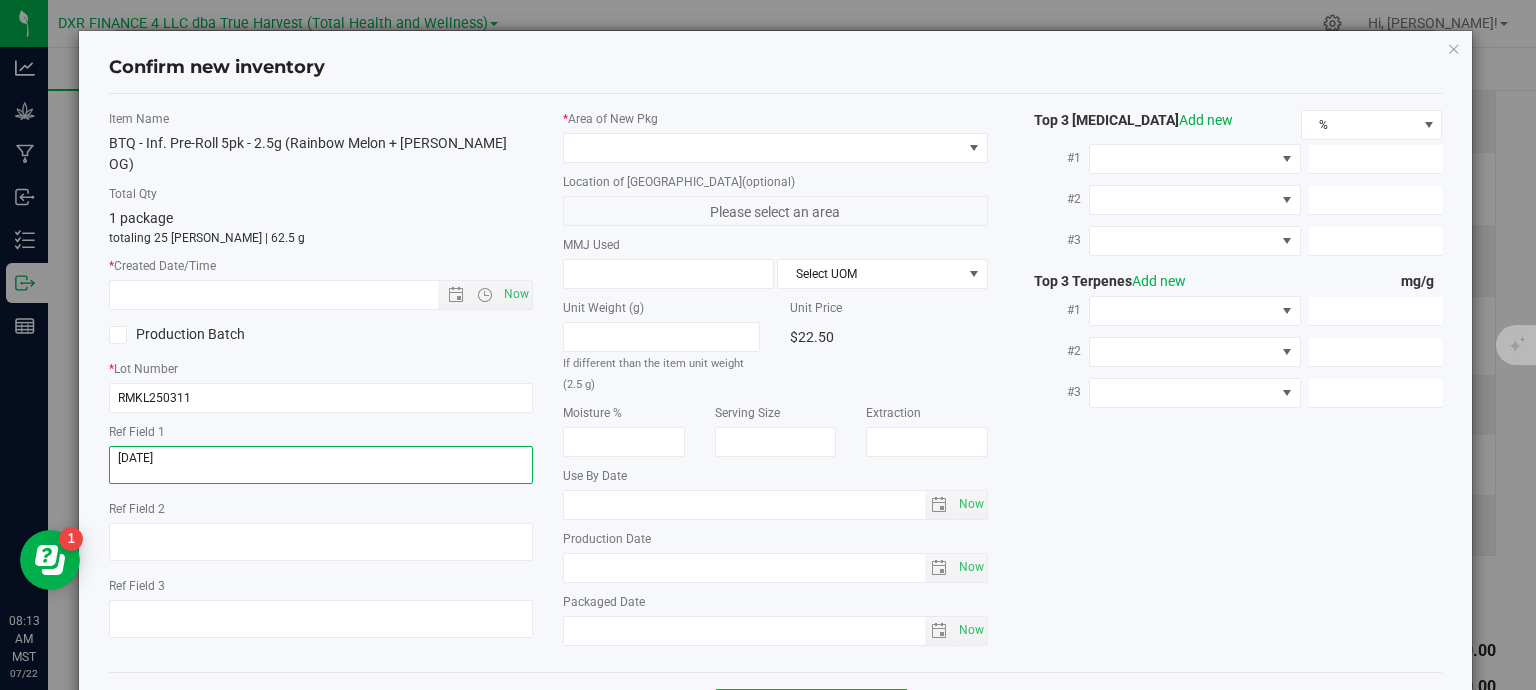 click at bounding box center (321, 465) 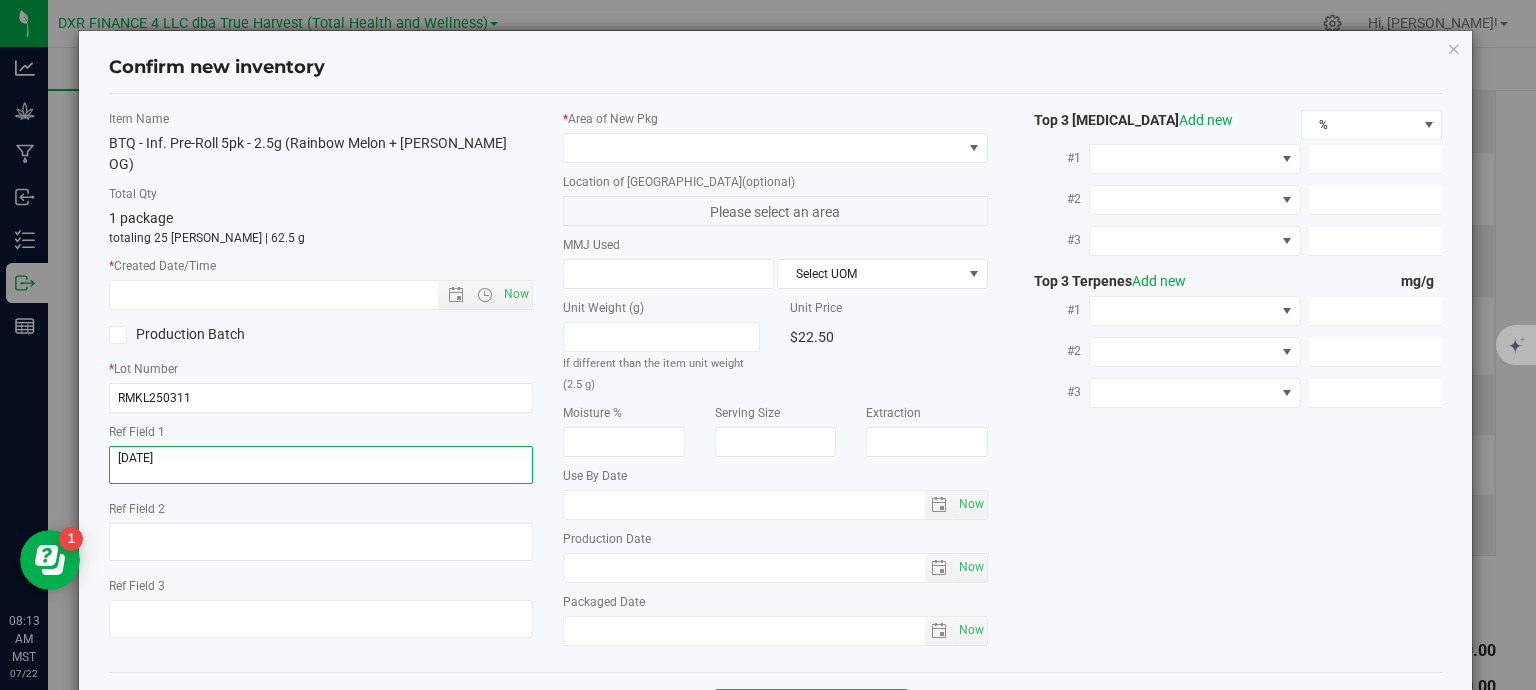 click at bounding box center (321, 465) 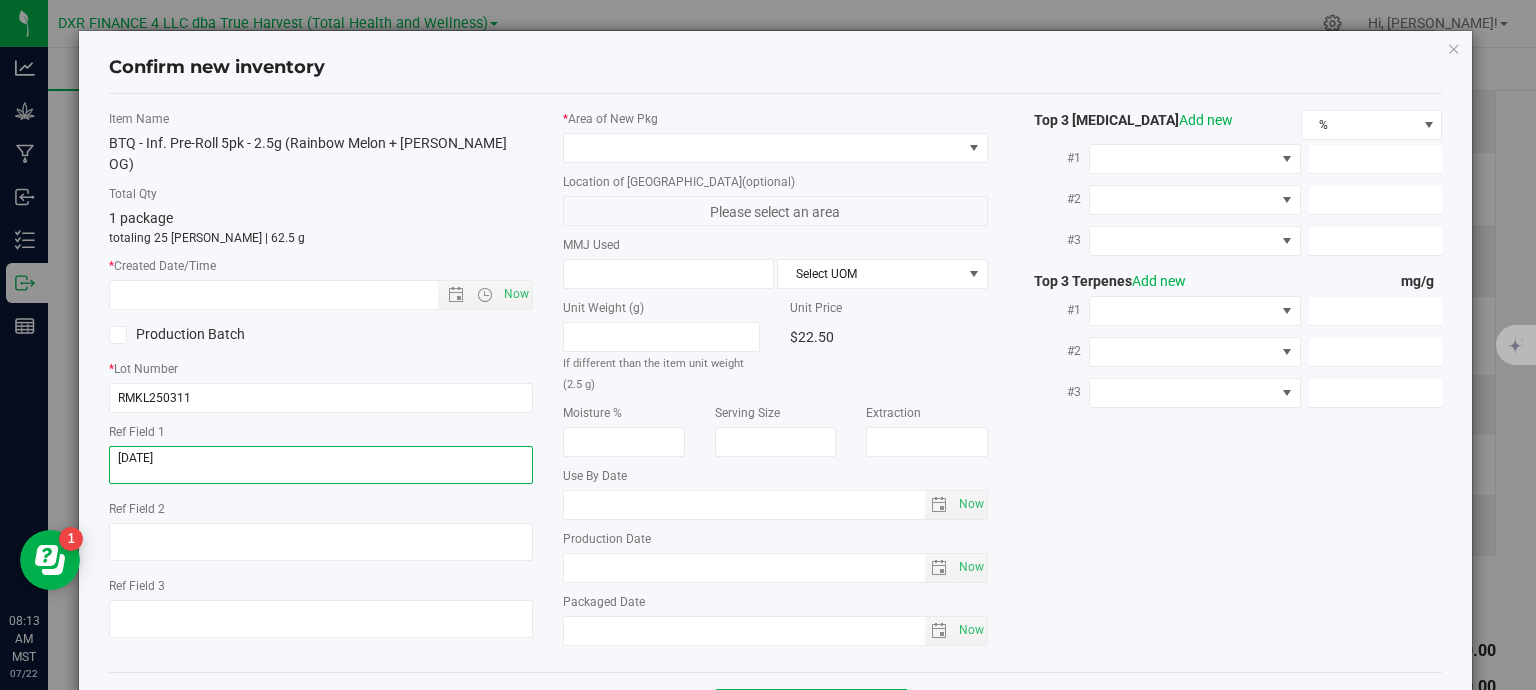 click at bounding box center [321, 465] 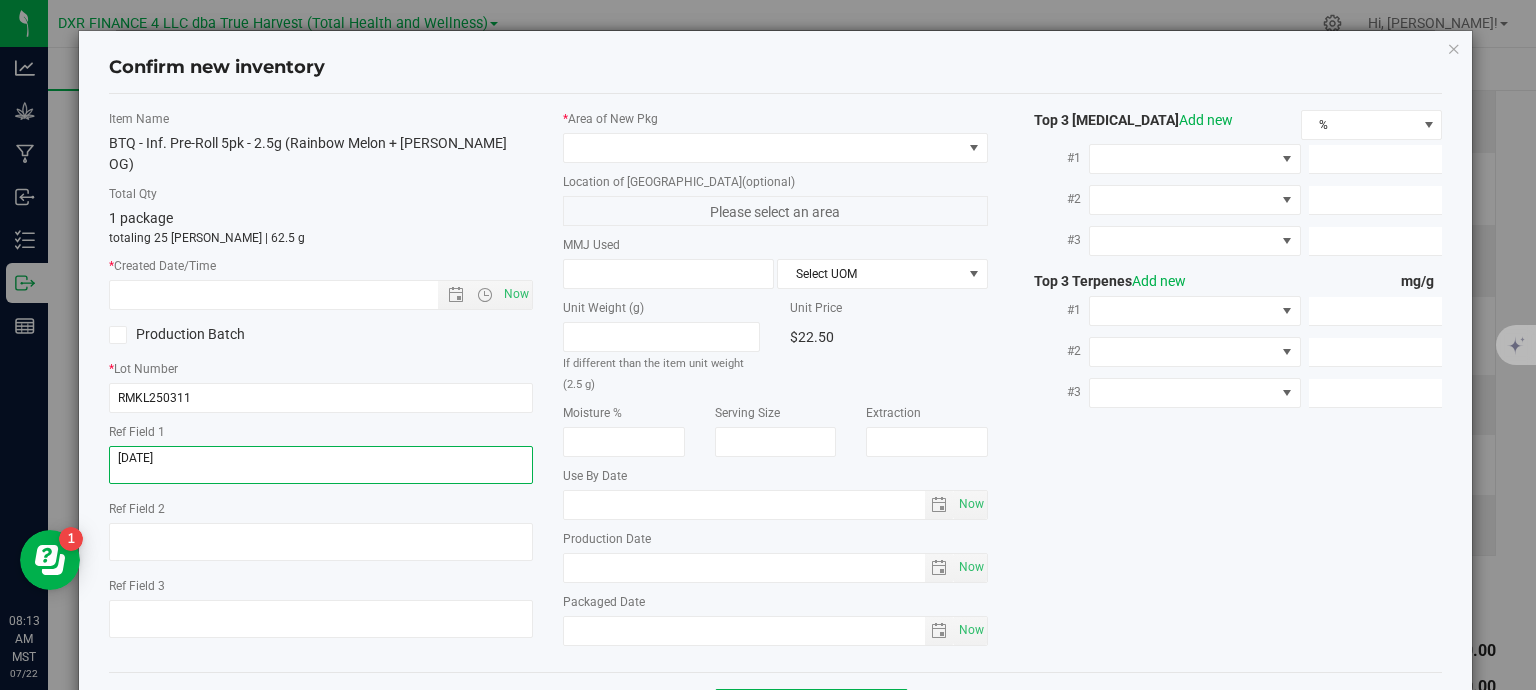 click at bounding box center (321, 465) 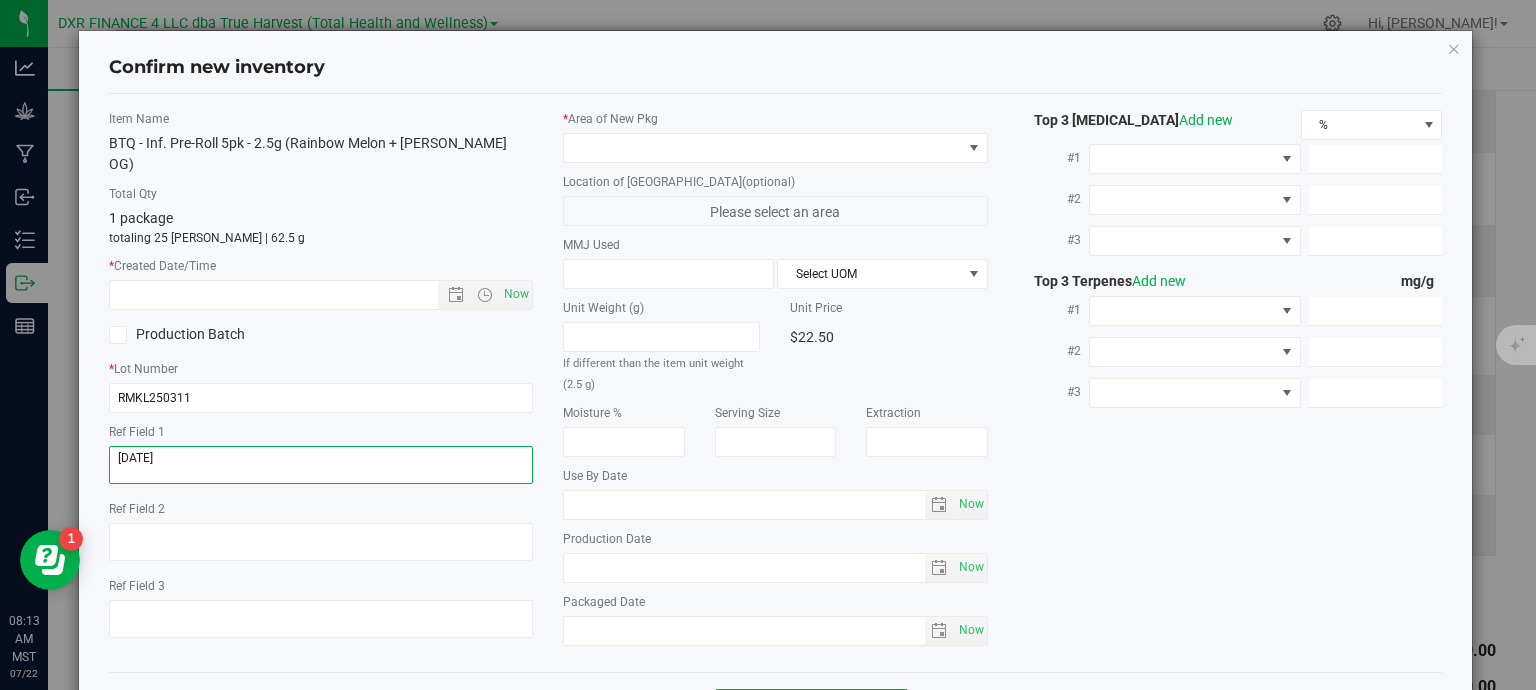 click at bounding box center (321, 465) 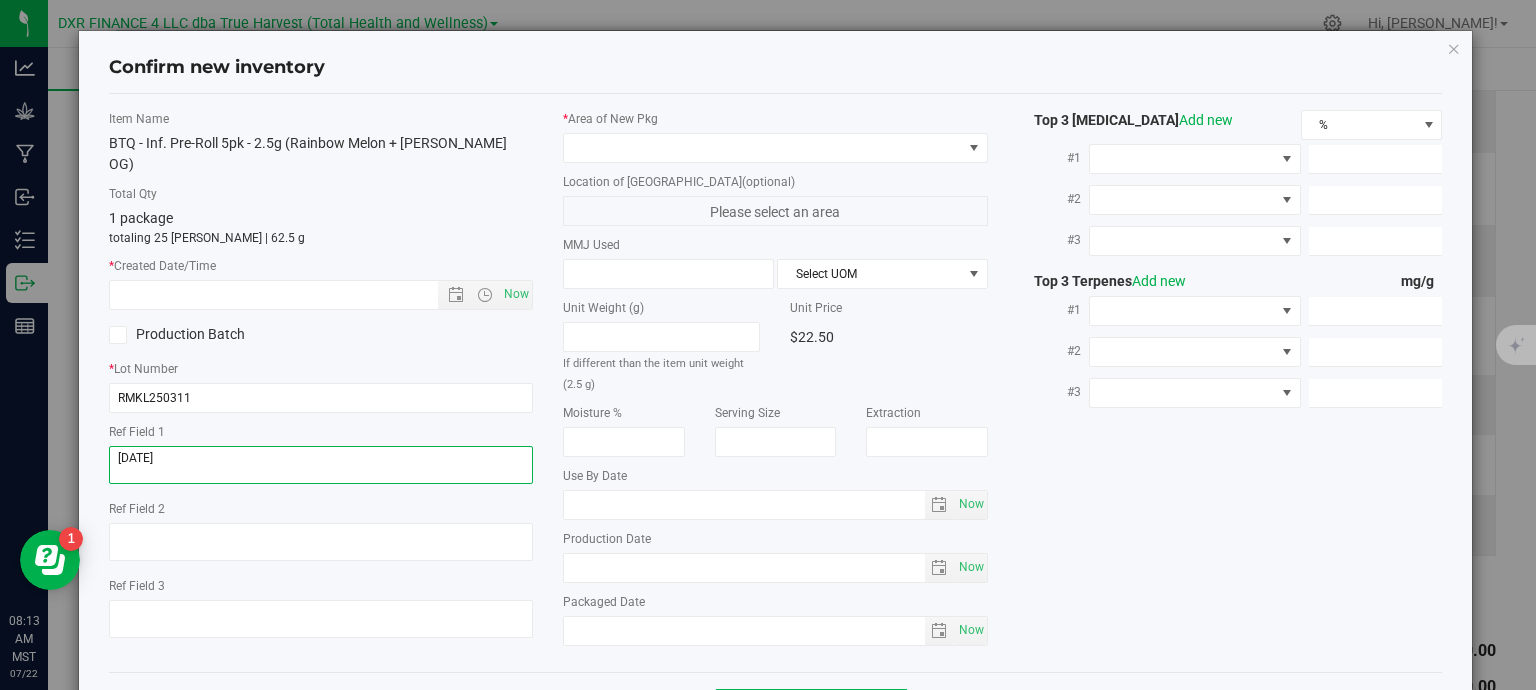 click at bounding box center (321, 465) 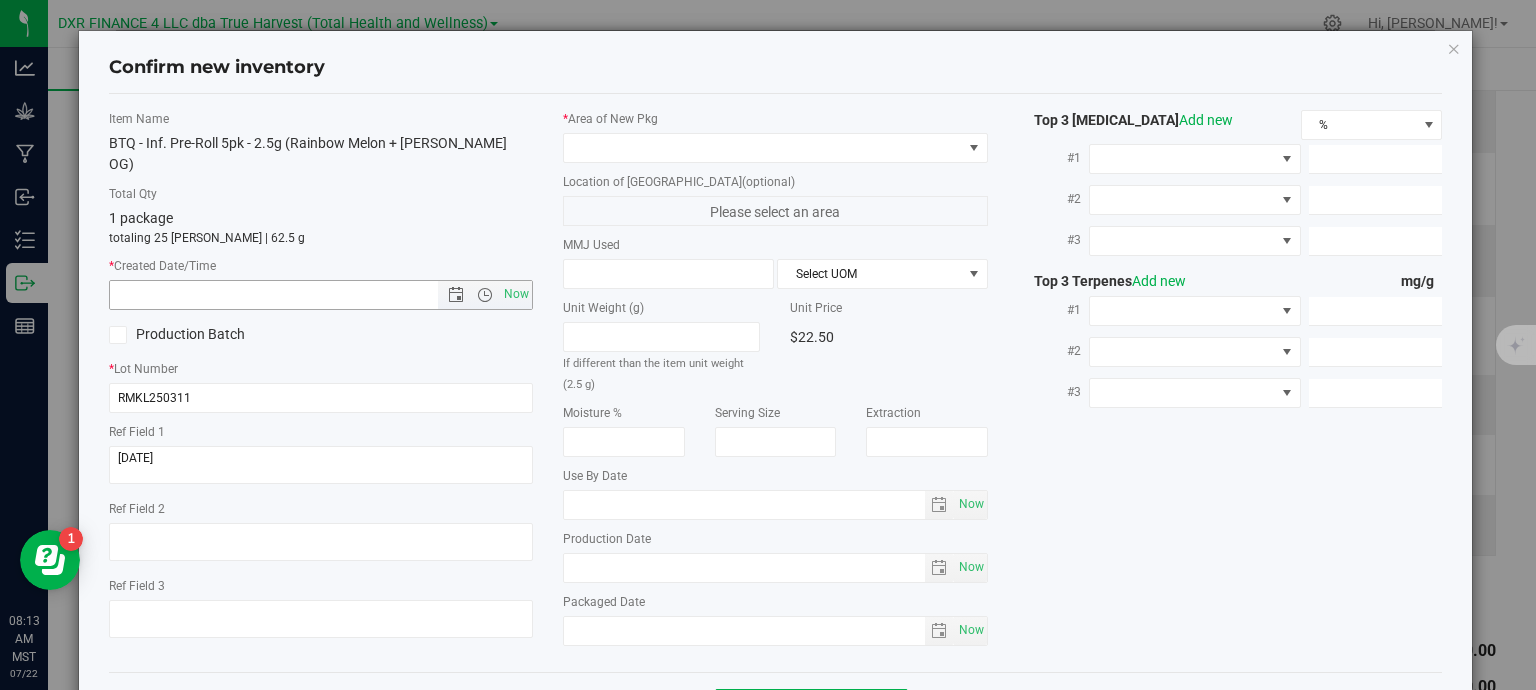 click at bounding box center [291, 295] 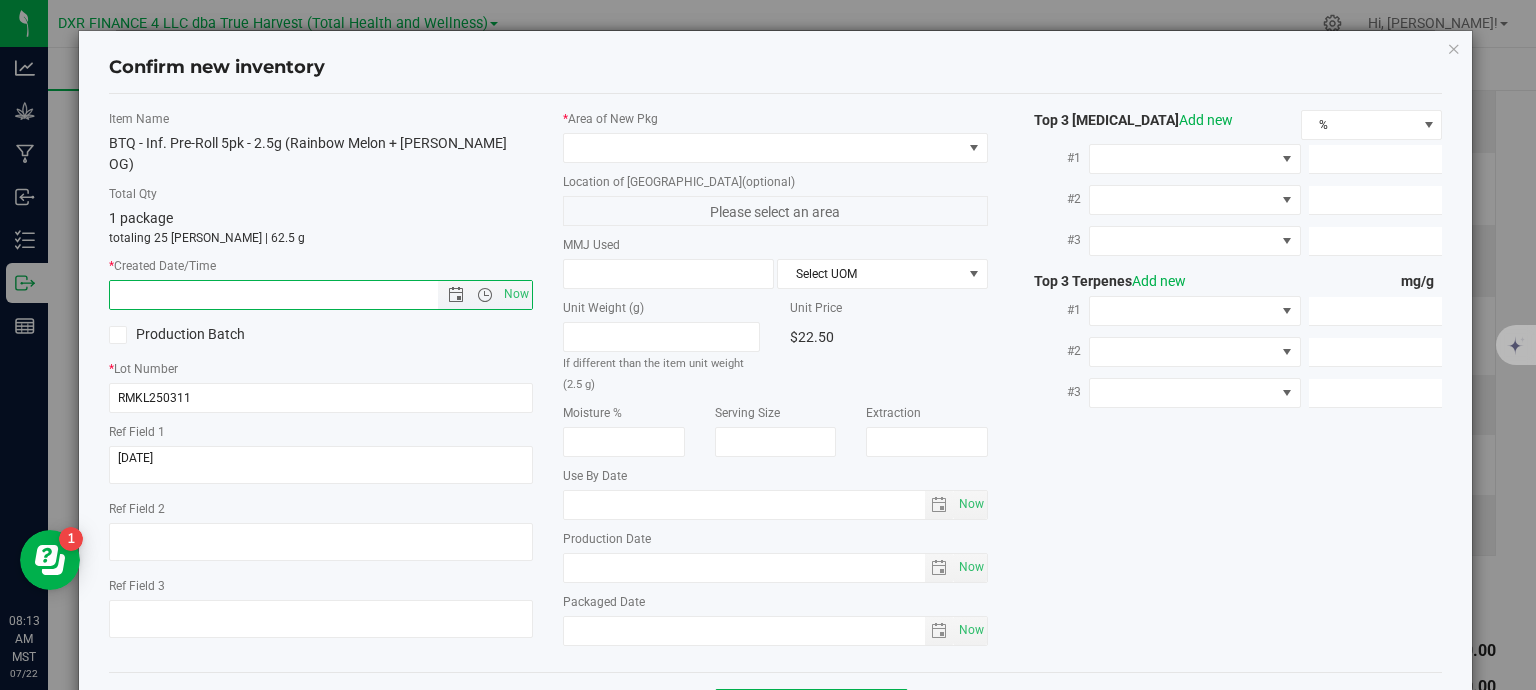 paste on "[DATE]" 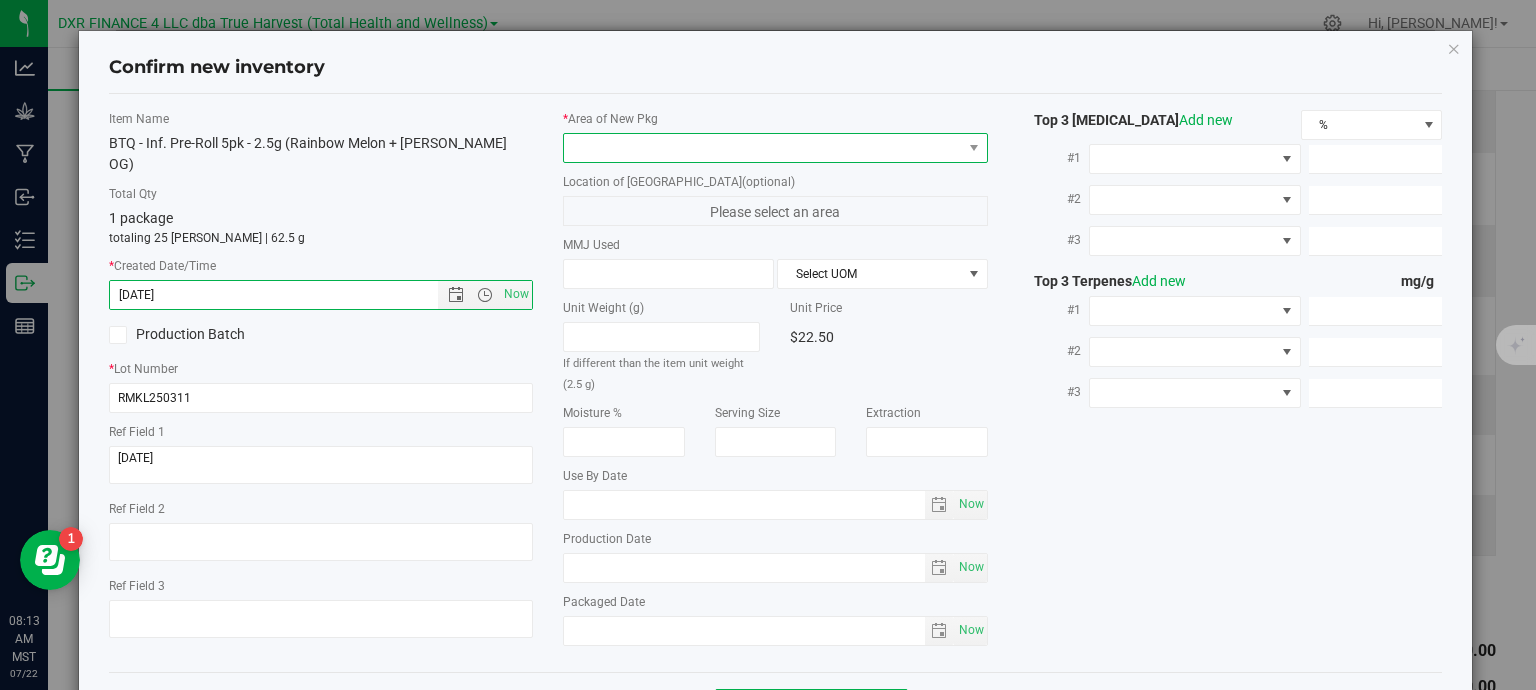 click at bounding box center (763, 148) 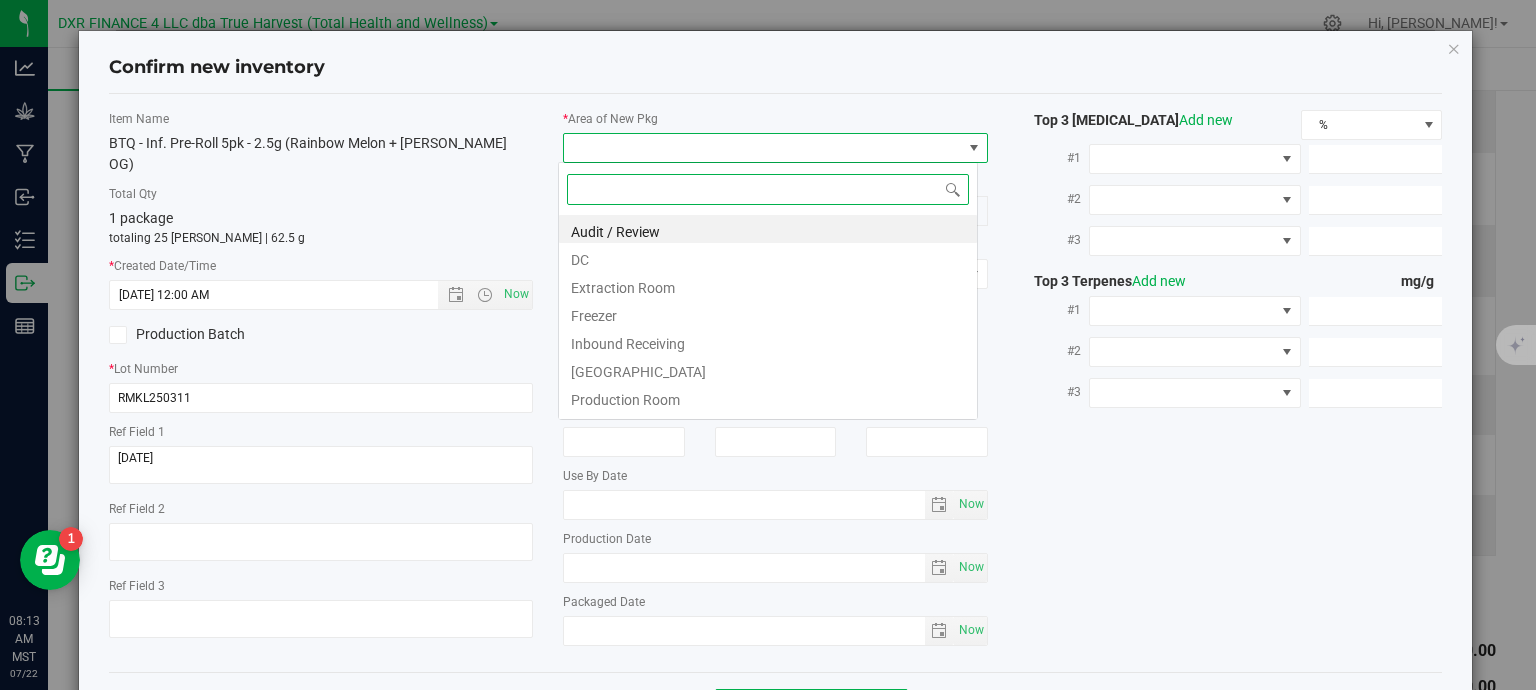 type on "[DATE] 8:13 AM" 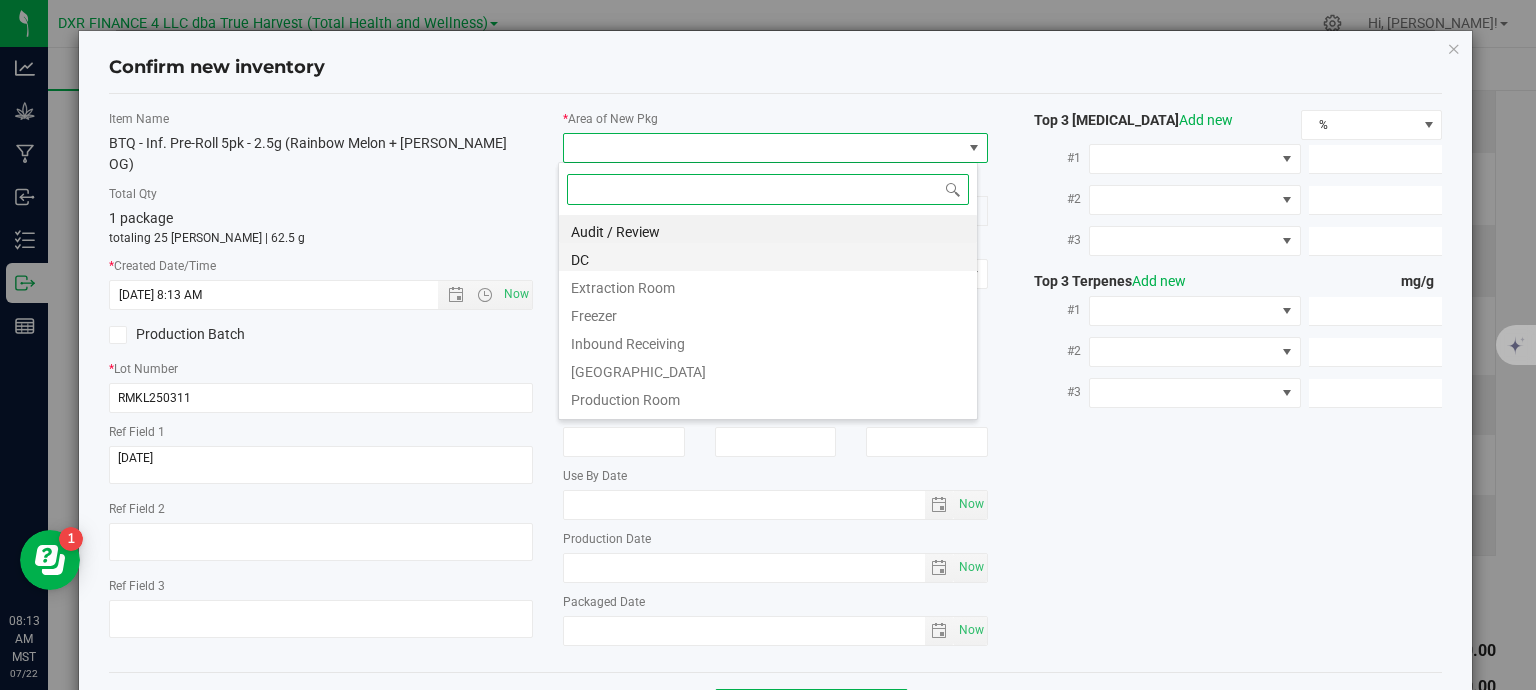 scroll, scrollTop: 99970, scrollLeft: 99580, axis: both 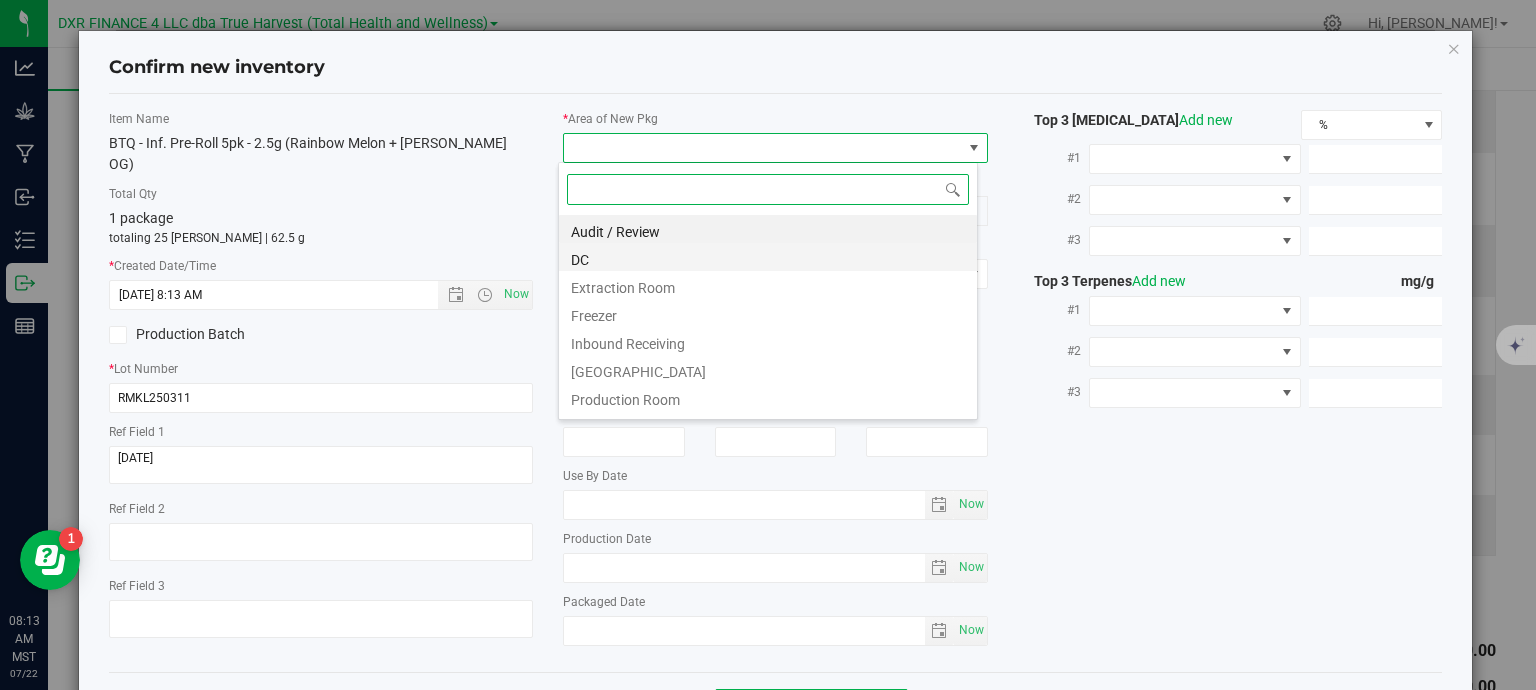 click on "DC" at bounding box center [768, 257] 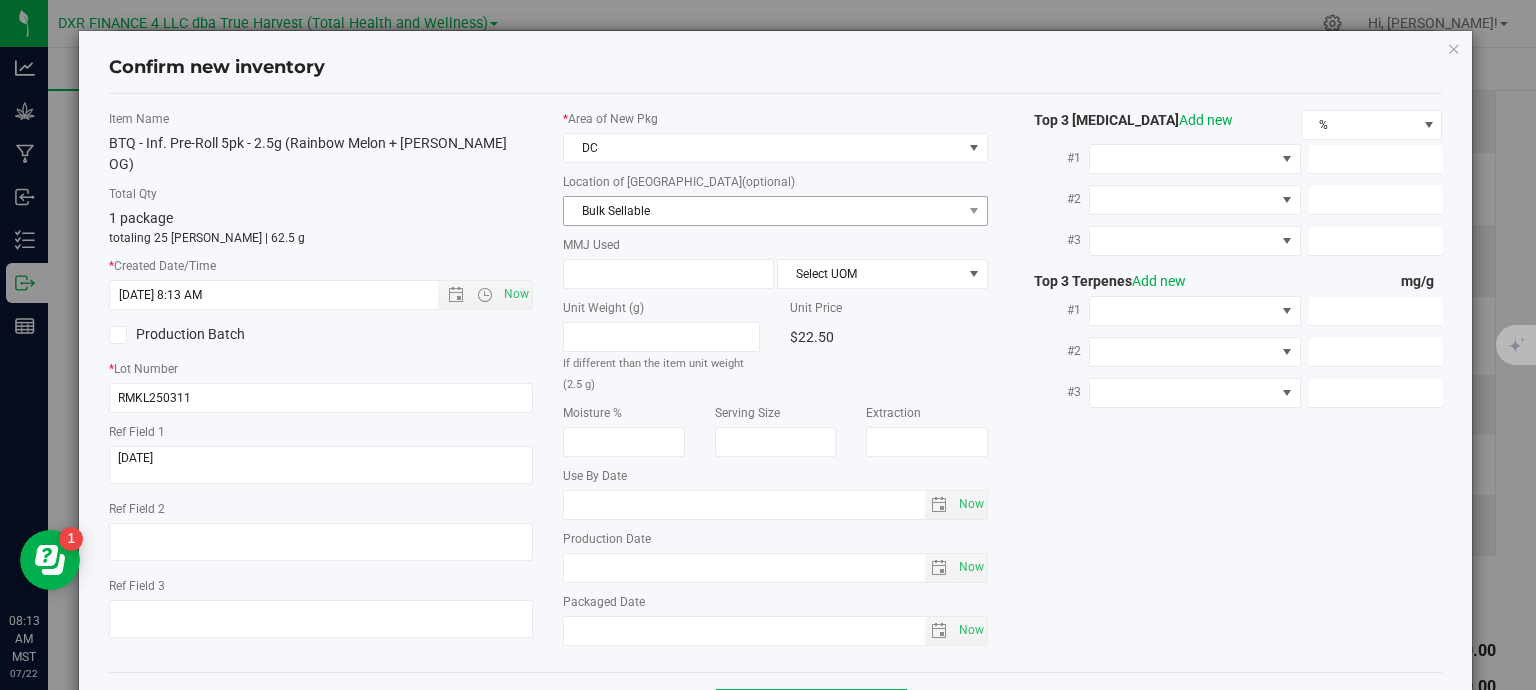 drag, startPoint x: 623, startPoint y: 226, endPoint x: 623, endPoint y: 213, distance: 13 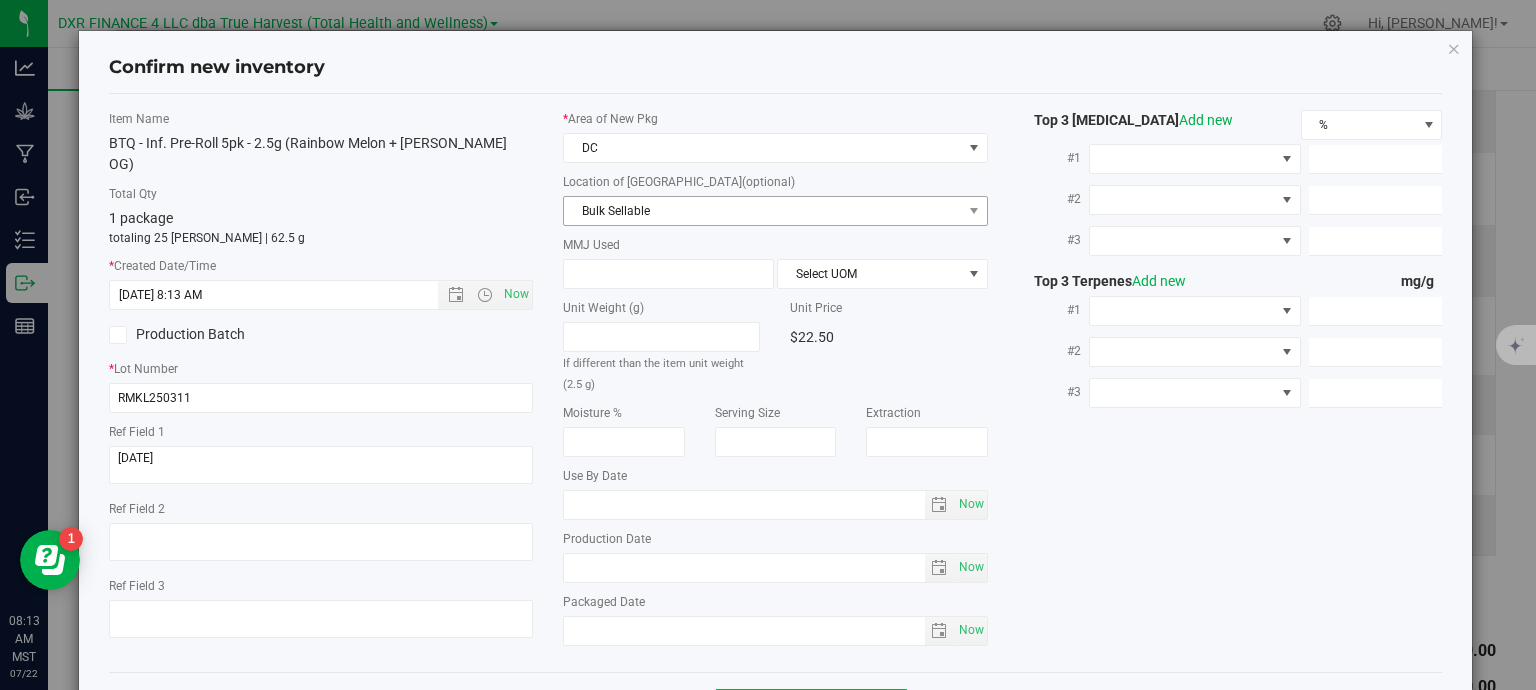 click on "*
Area of [GEOGRAPHIC_DATA]
DC
Location of [GEOGRAPHIC_DATA]
(optional)
Bulk Sellable Bulk Sellable Reserved for Mfg Finished Good Sellable Quarantine - Quality Control Quarantine - Testing Hold Reserved for Sale
MMJ Used
Select UOM
Unit Weight (g)
If different than the item unit weight (2.5 g)" at bounding box center (775, 383) 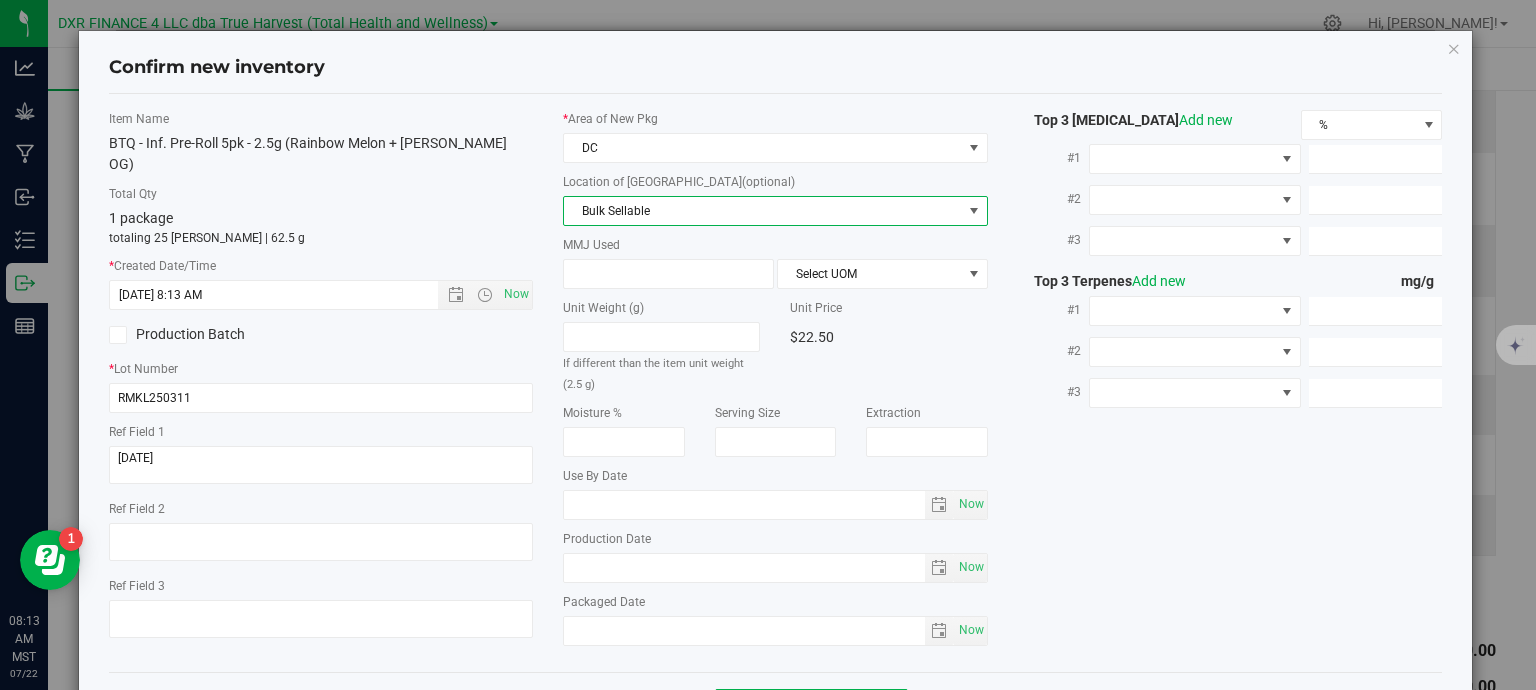 click on "Bulk Sellable" at bounding box center (763, 211) 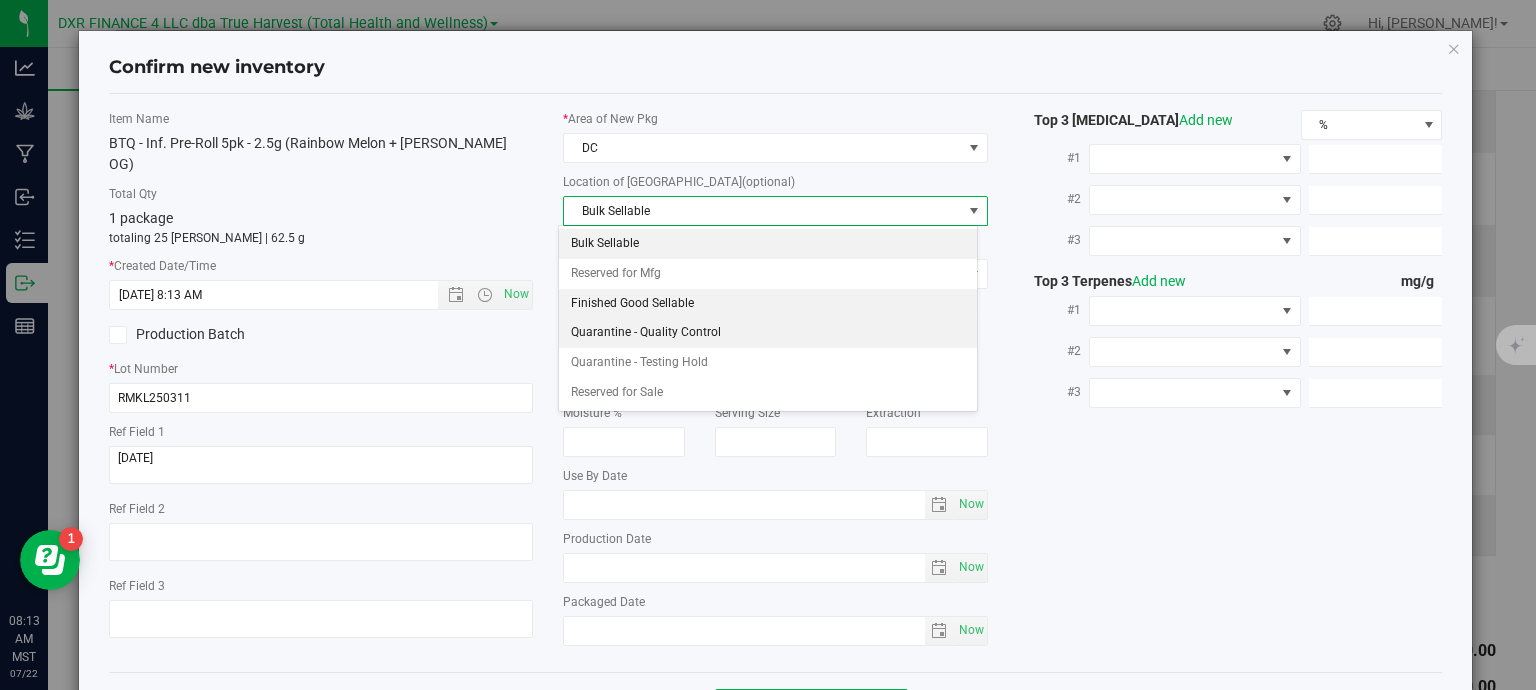 click on "Finished Good Sellable" at bounding box center (768, 304) 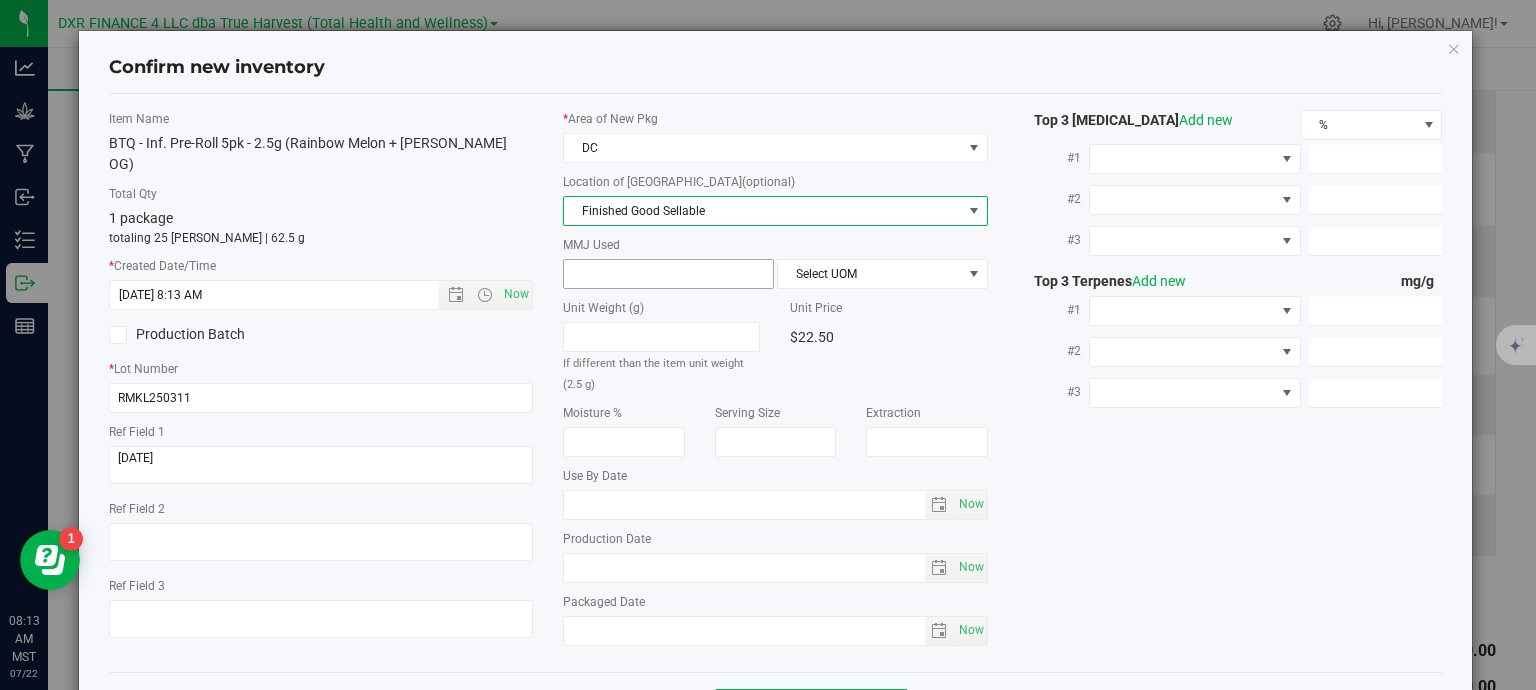 click at bounding box center (668, 274) 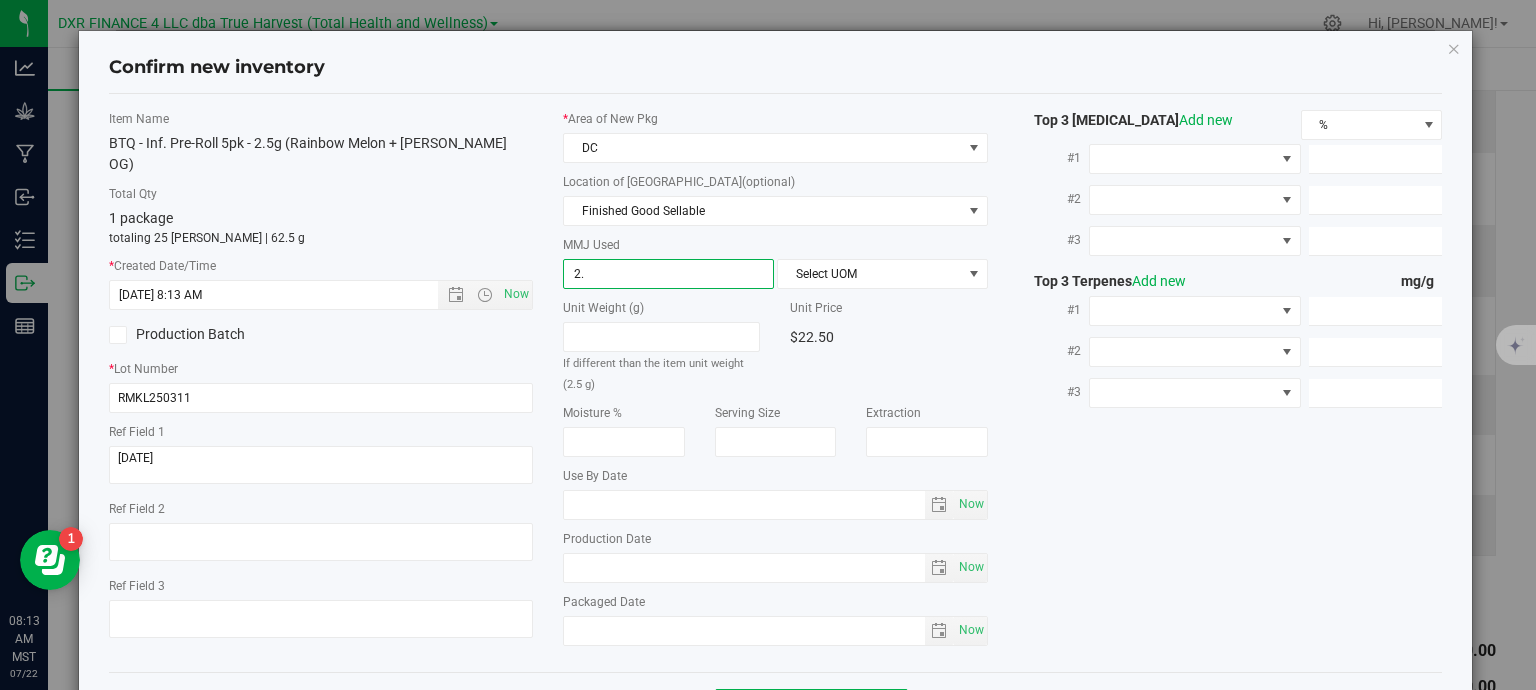type on "2.5" 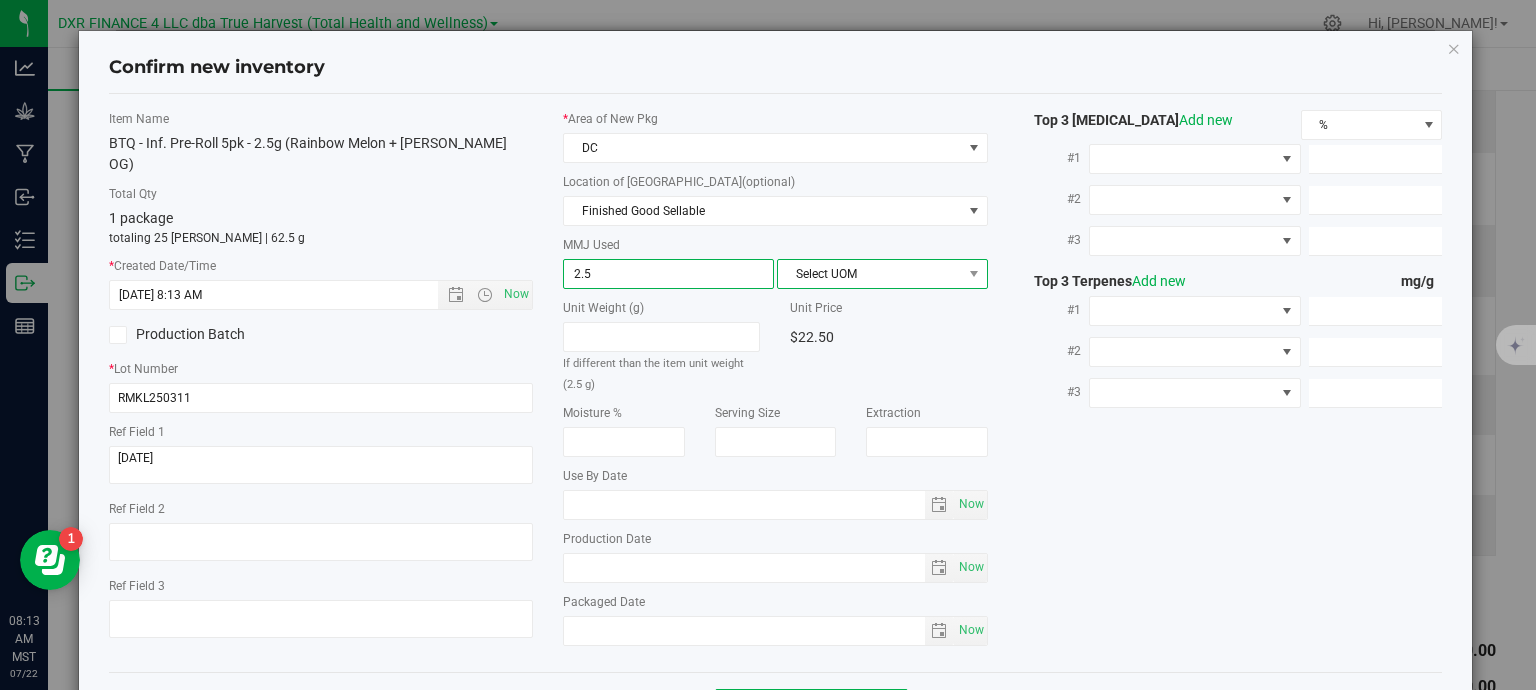 type on "2.5000" 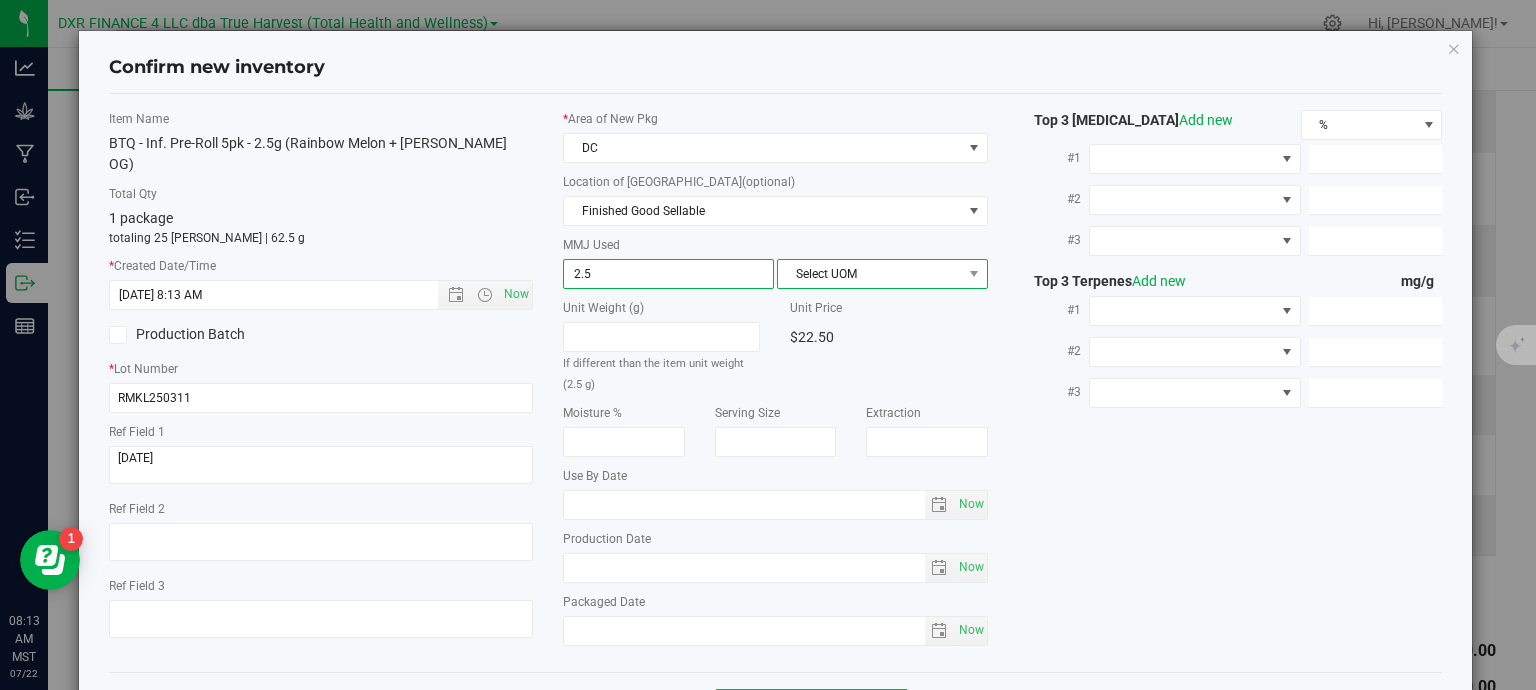 click on "Select UOM" at bounding box center [870, 274] 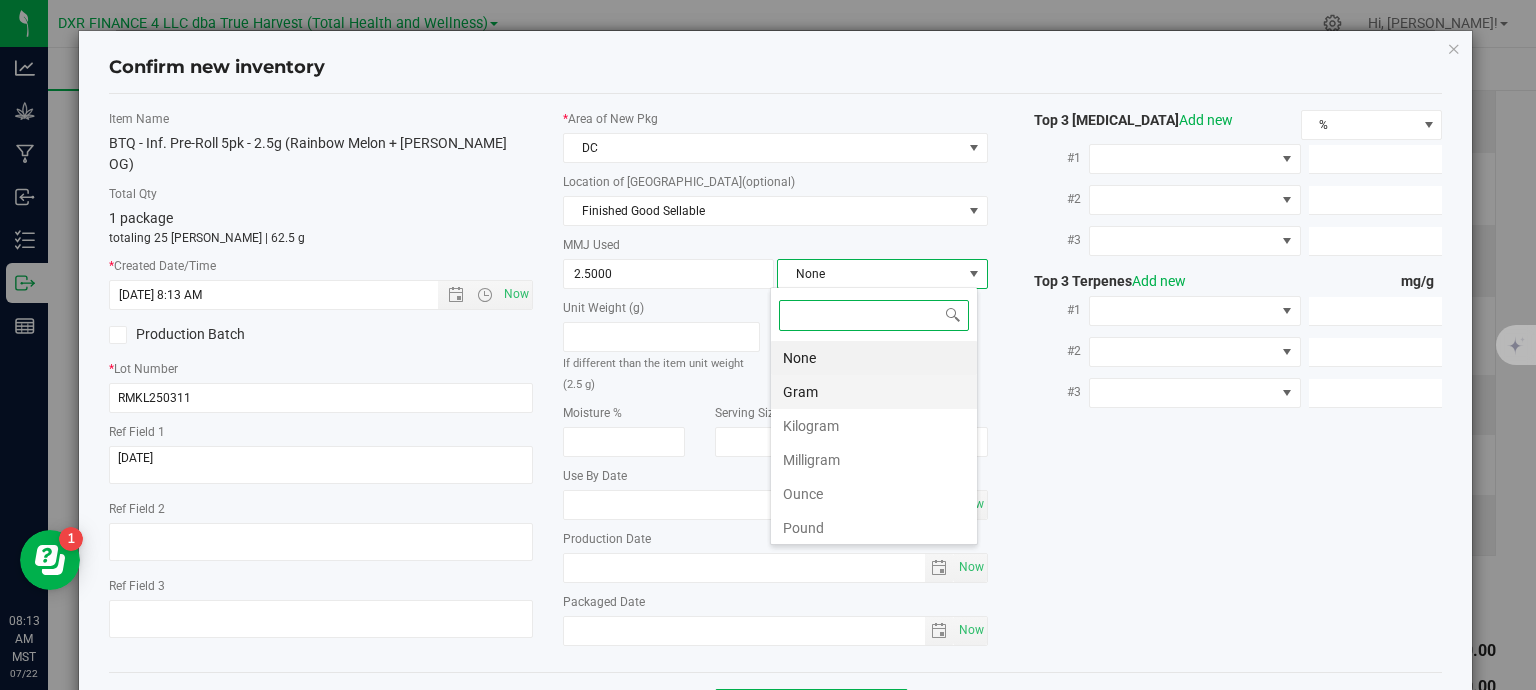 scroll, scrollTop: 99970, scrollLeft: 99792, axis: both 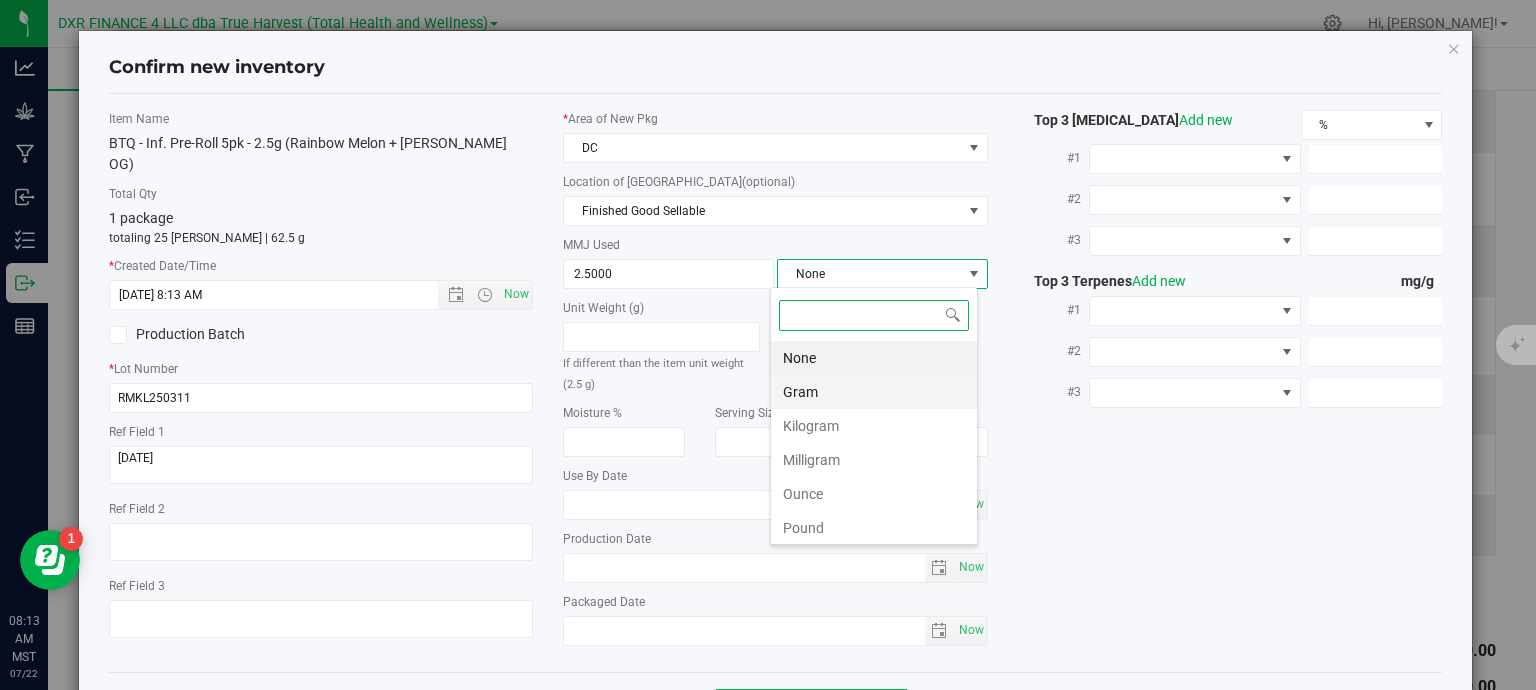 click on "Gram" at bounding box center (874, 392) 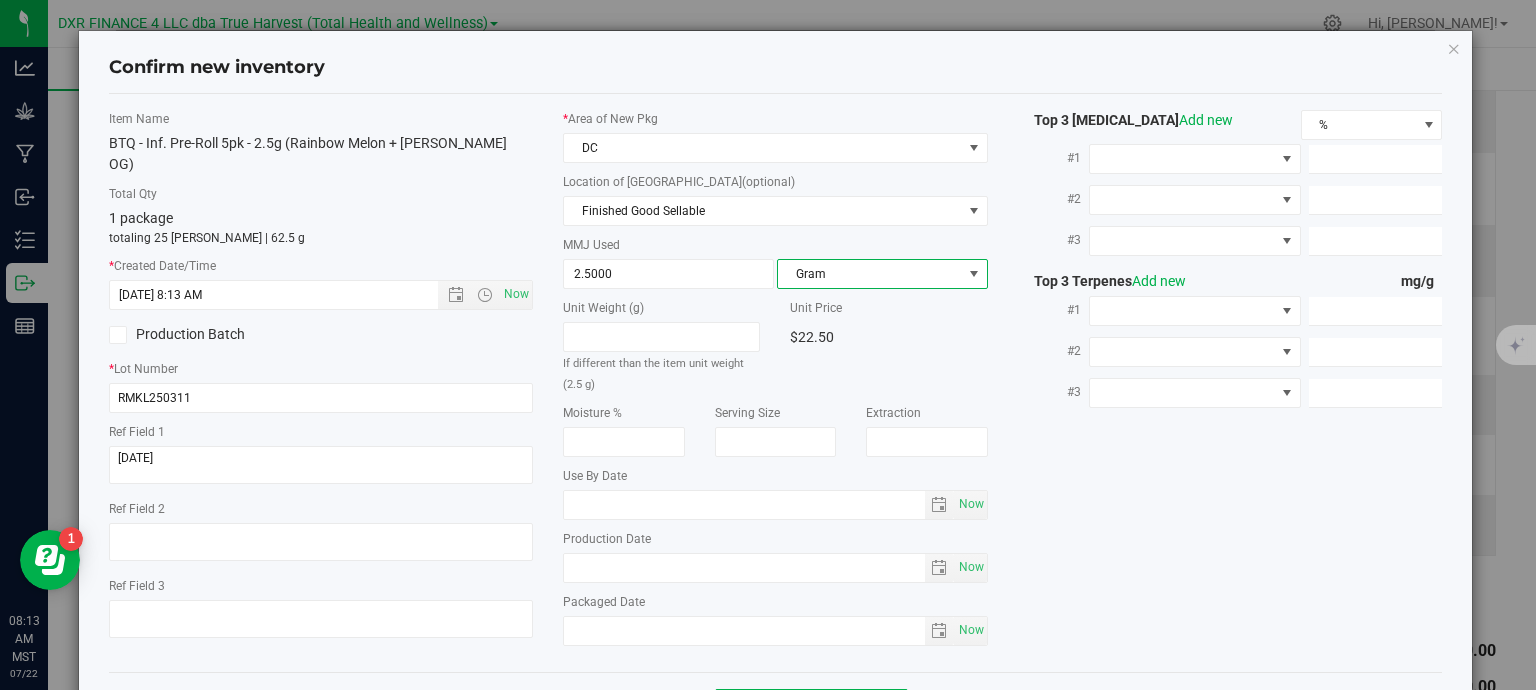 scroll, scrollTop: 75, scrollLeft: 0, axis: vertical 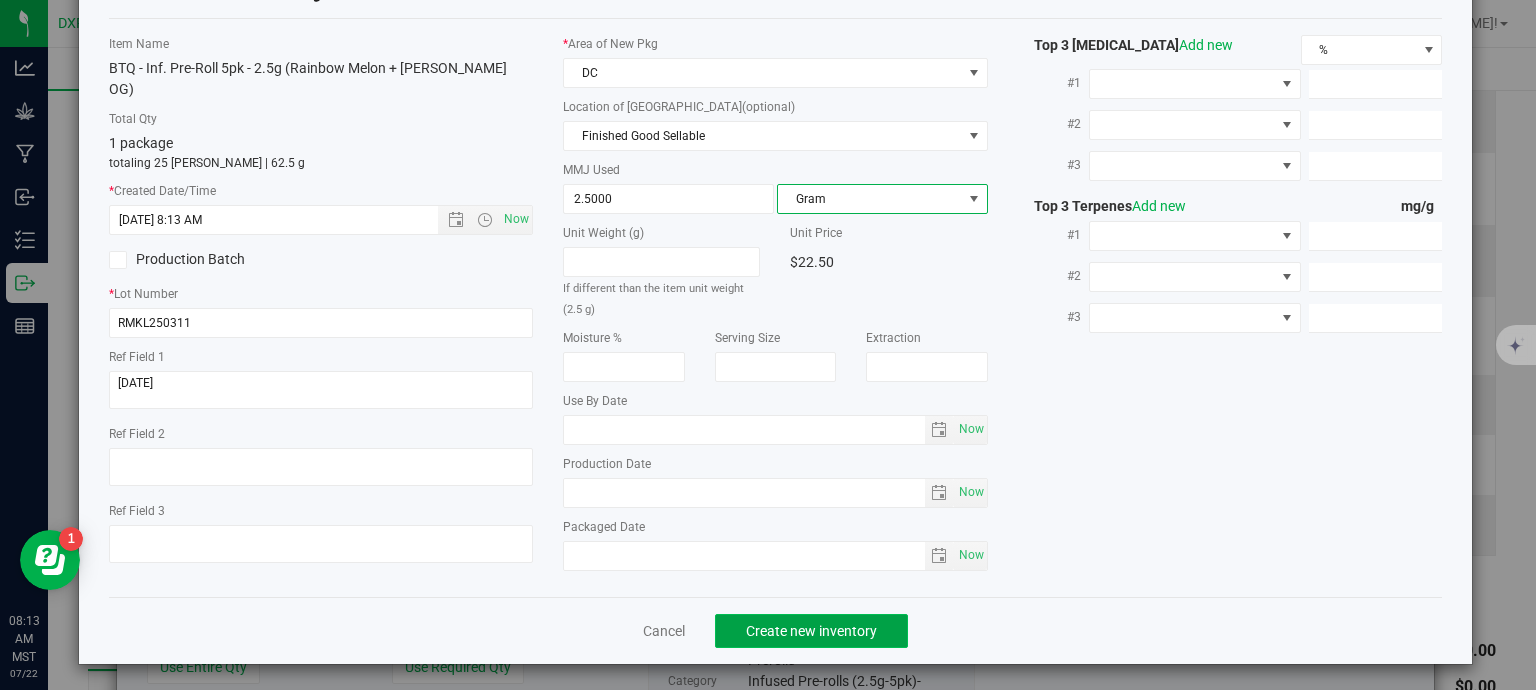 click on "Create new inventory" 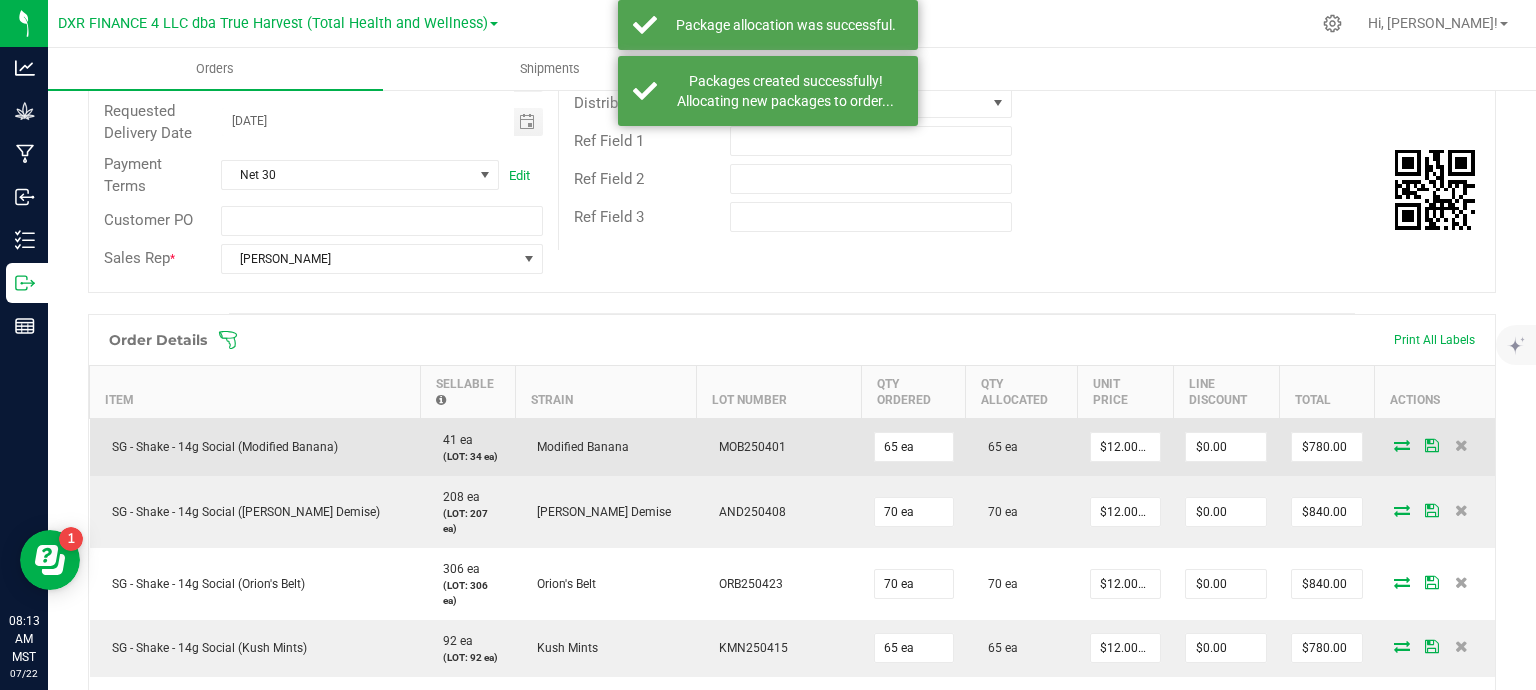scroll, scrollTop: 0, scrollLeft: 0, axis: both 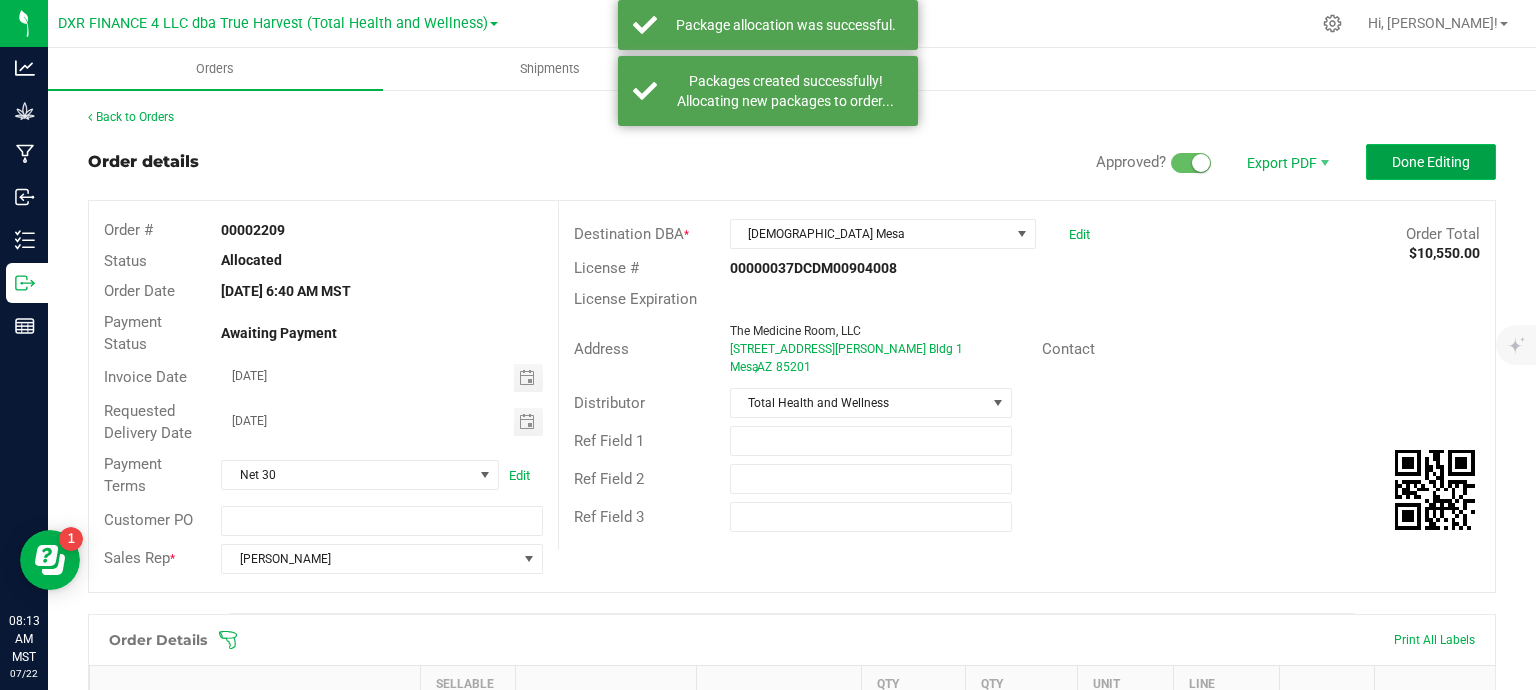 click on "Done Editing" at bounding box center [1431, 162] 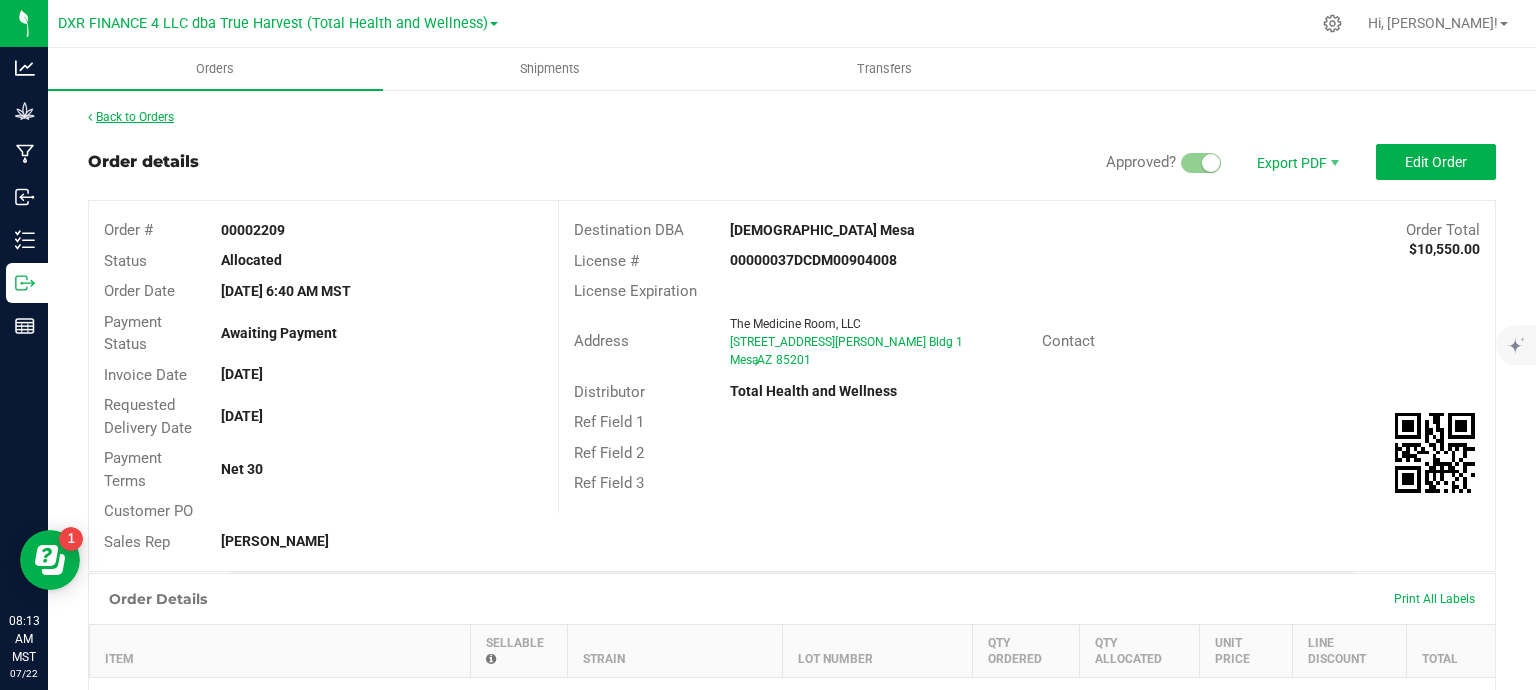 click on "Back to Orders" at bounding box center (131, 117) 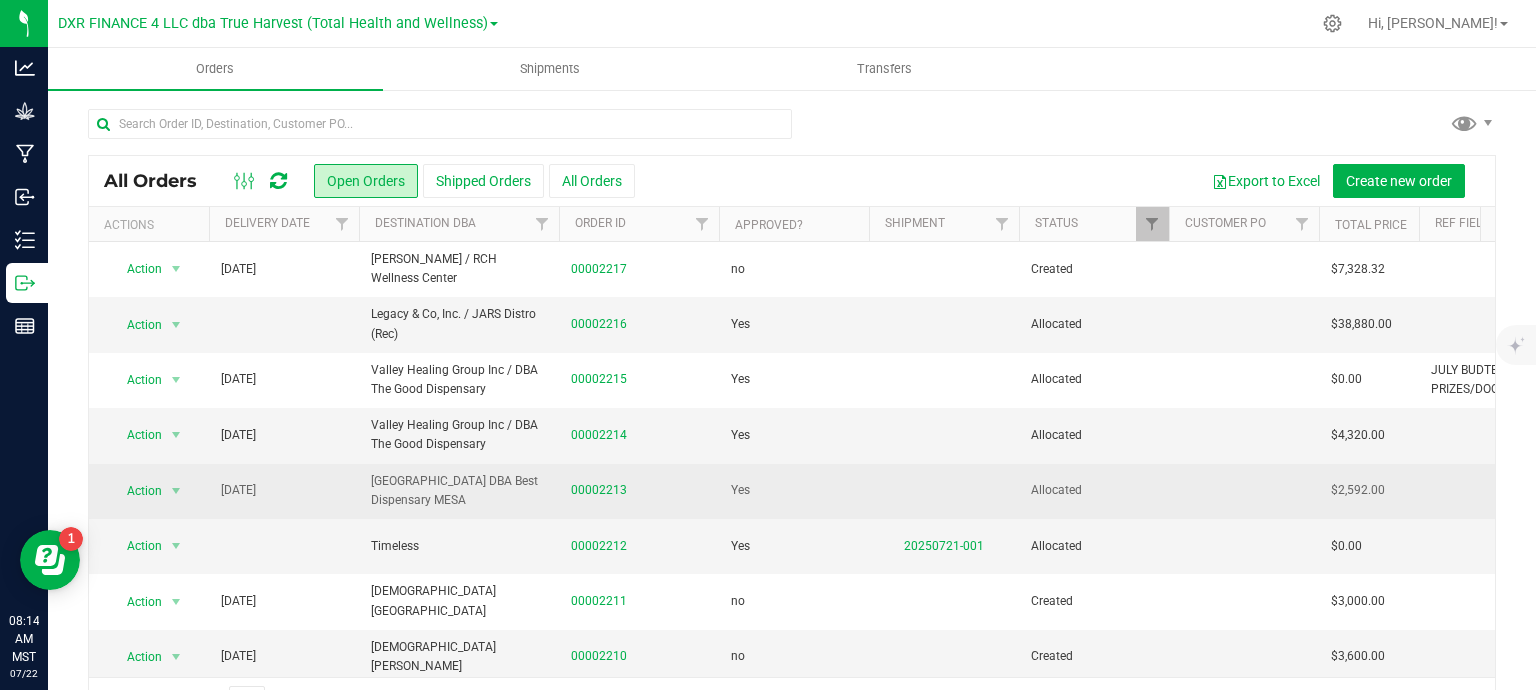 scroll, scrollTop: 200, scrollLeft: 0, axis: vertical 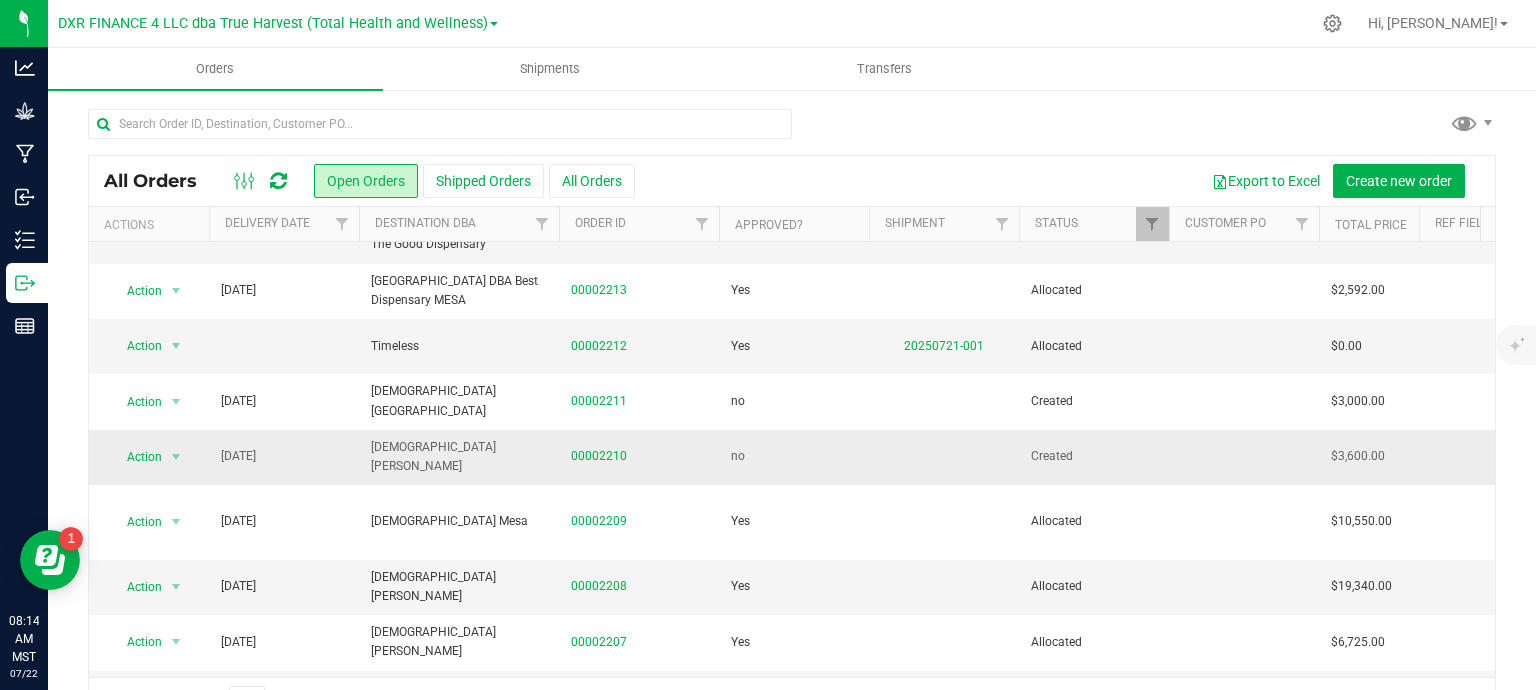 click on "00002210" at bounding box center [639, 456] 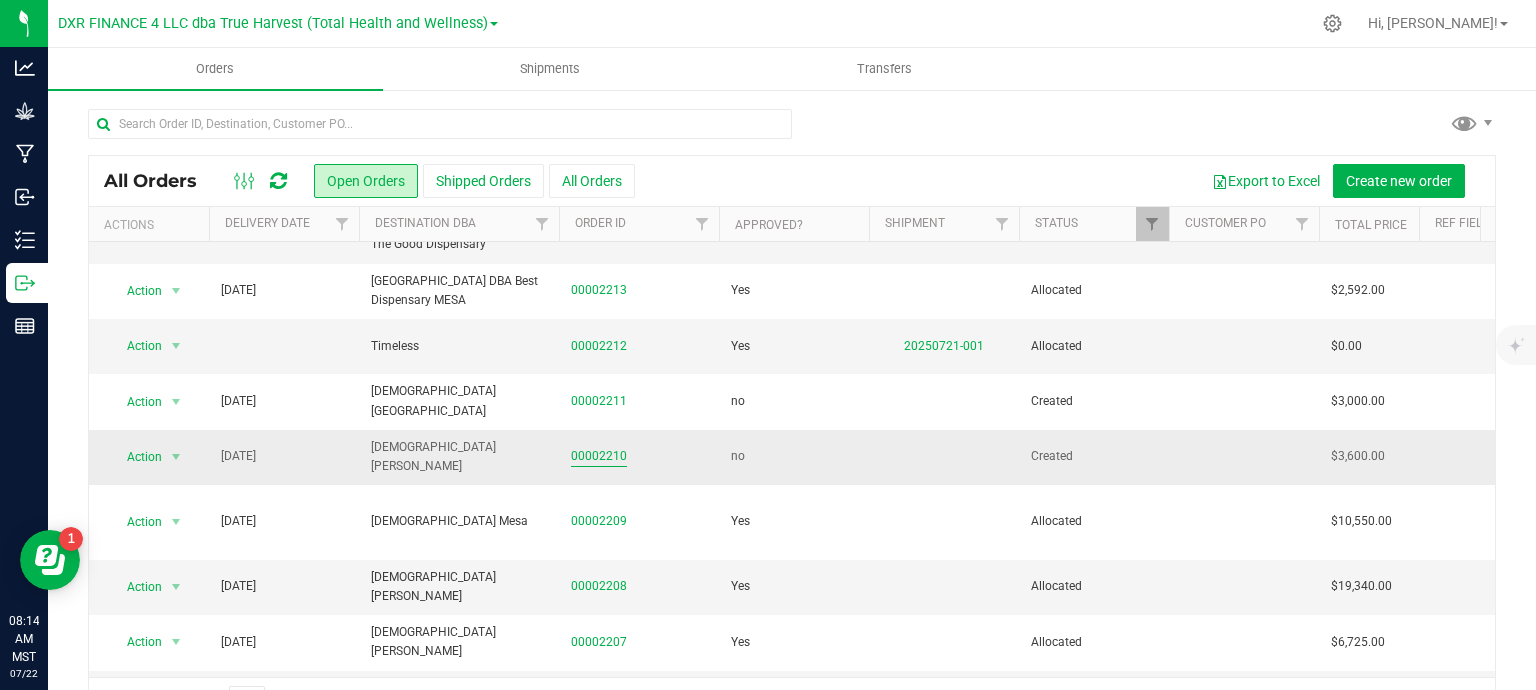 click on "00002210" at bounding box center [599, 456] 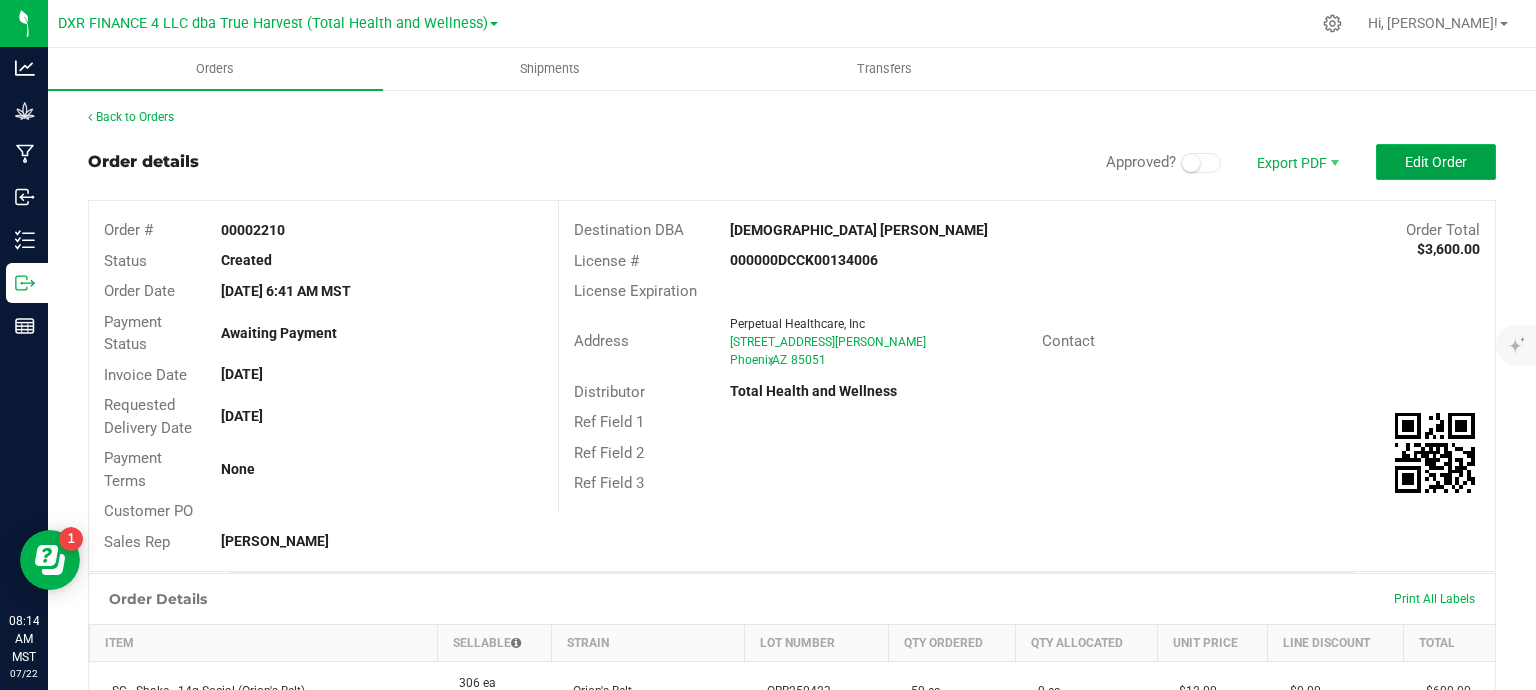 click on "Edit Order" at bounding box center [1436, 162] 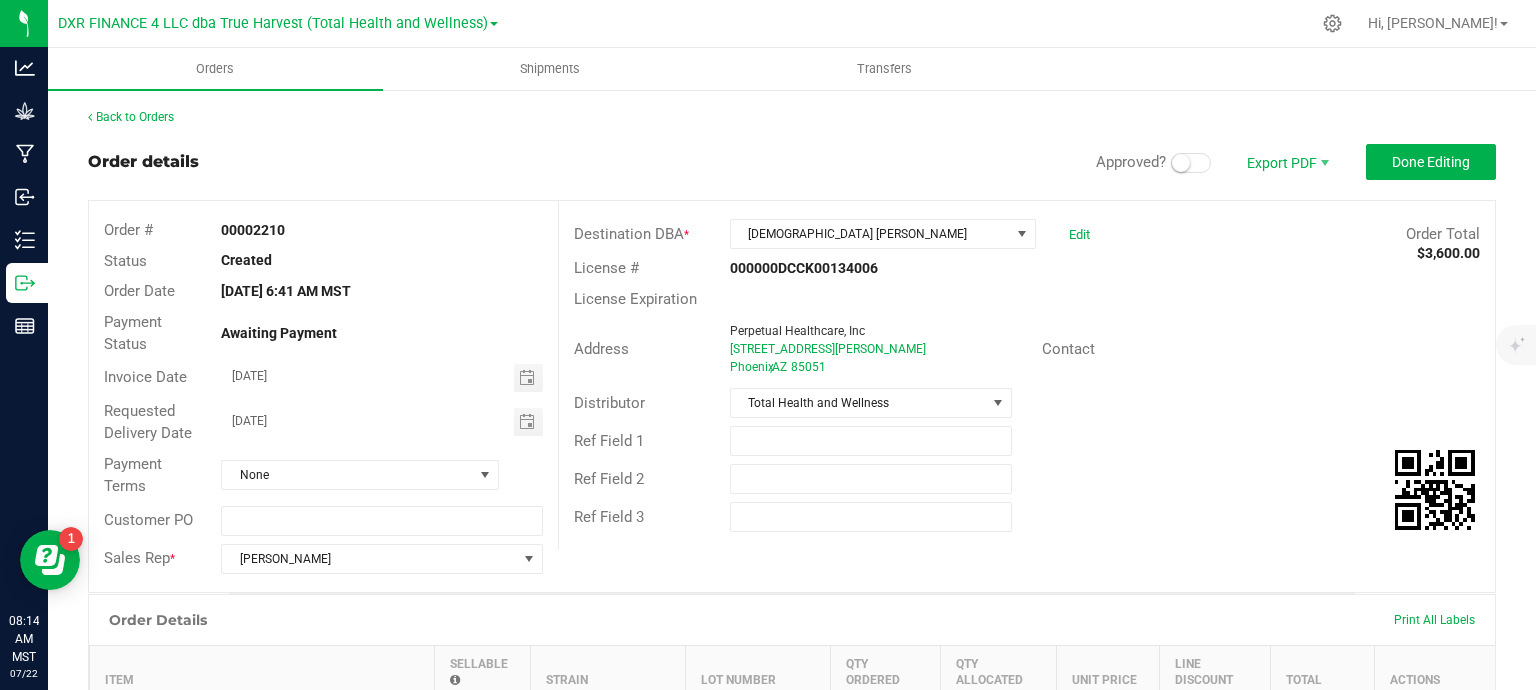 click at bounding box center (1191, 163) 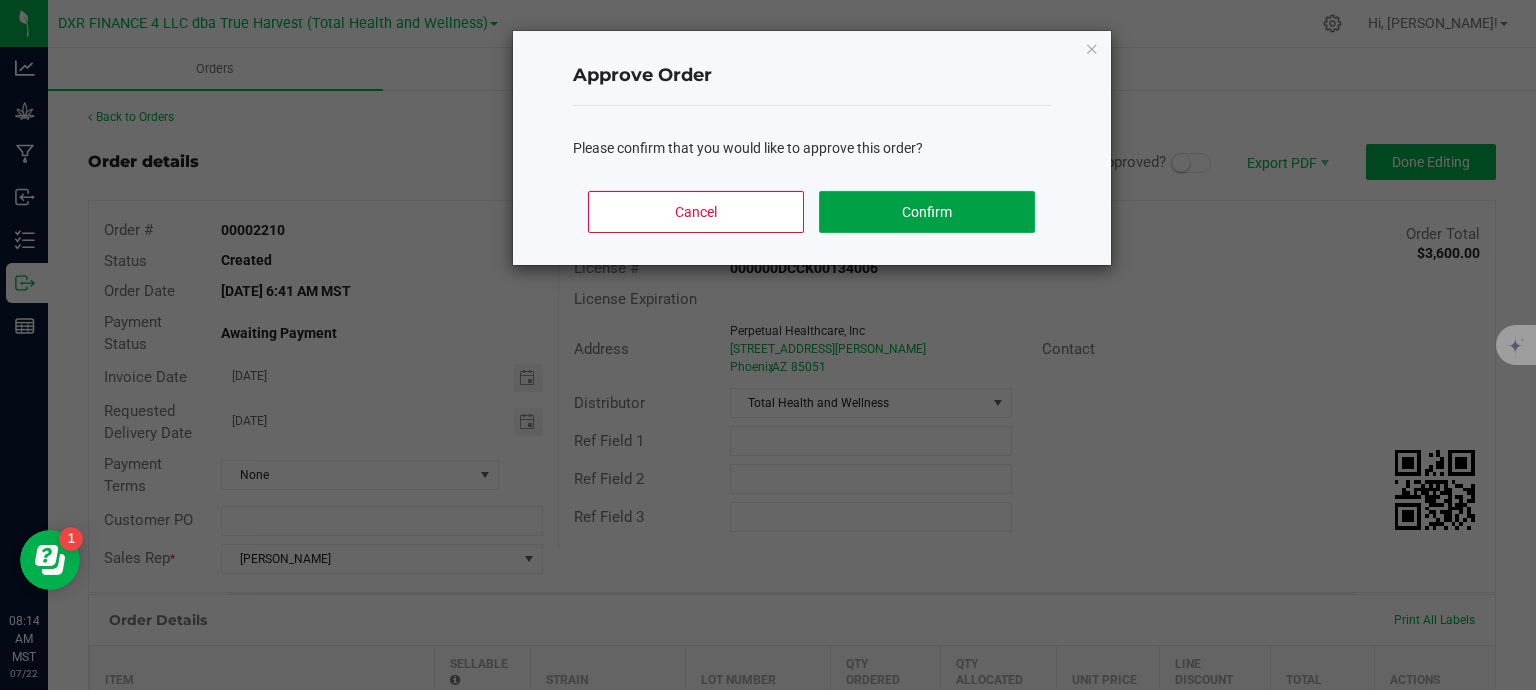 click on "Confirm" 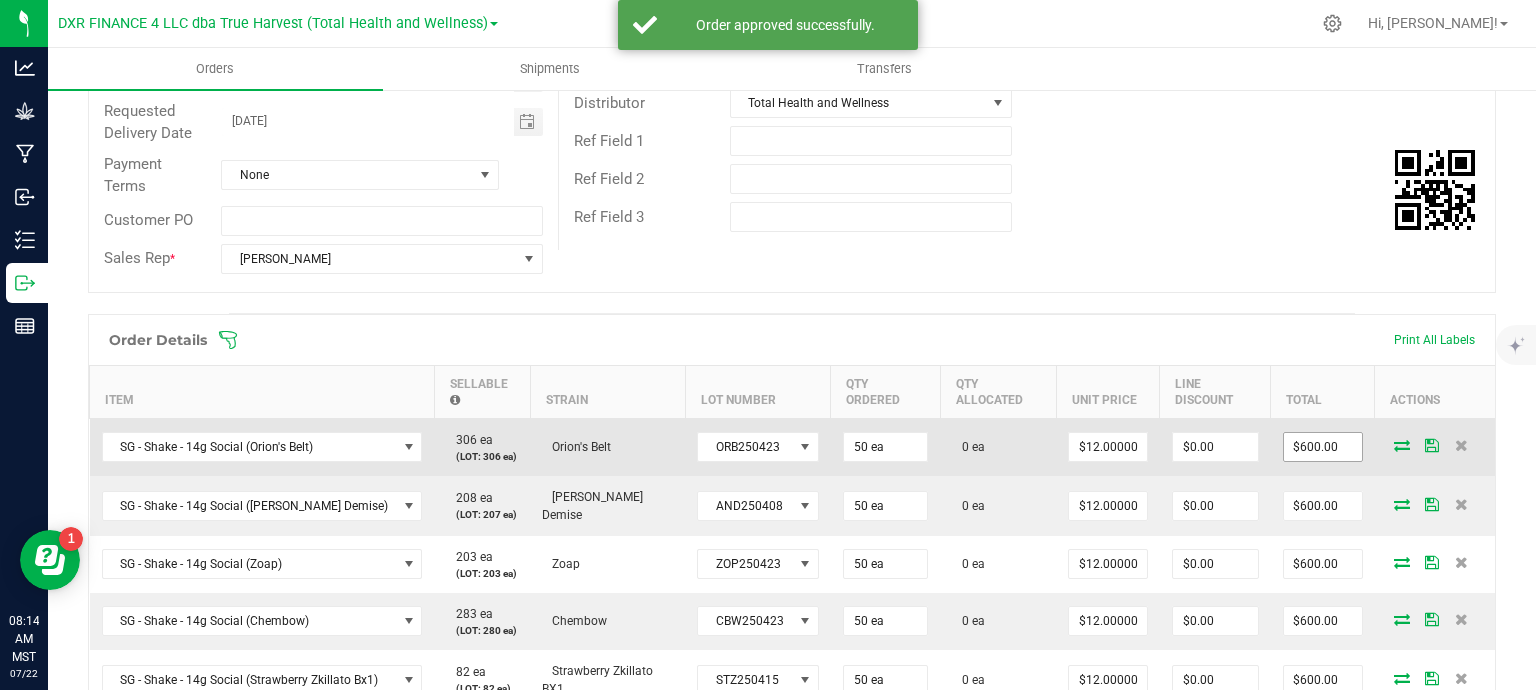 scroll, scrollTop: 400, scrollLeft: 0, axis: vertical 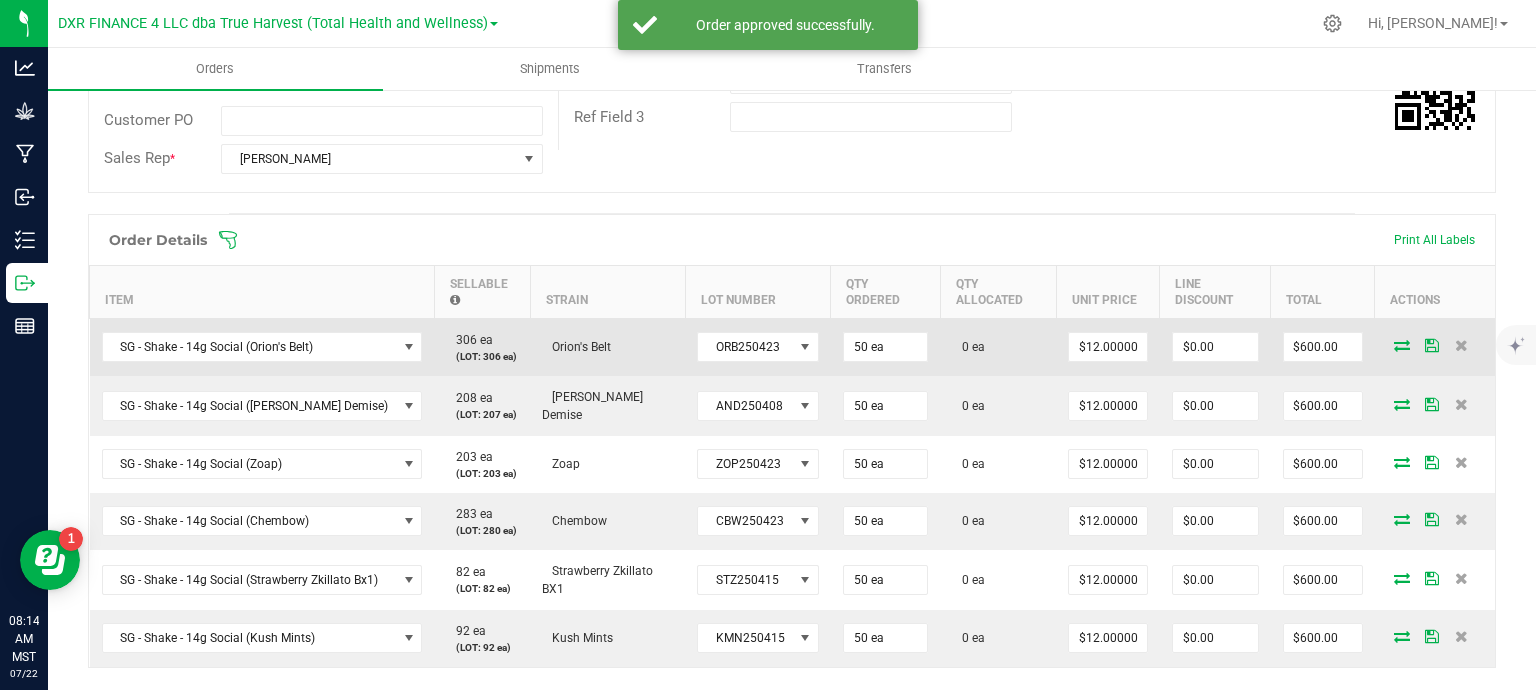 click at bounding box center [1402, 345] 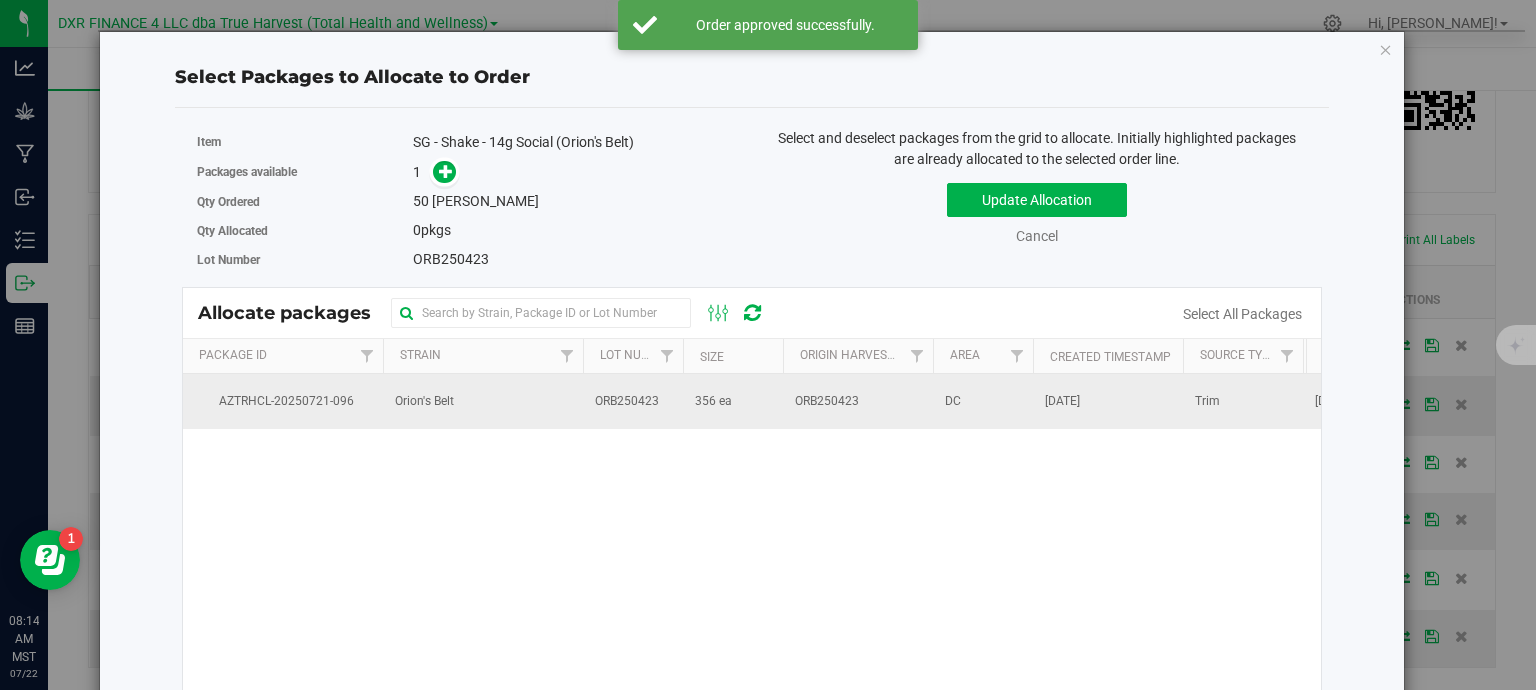 click on "356 ea" at bounding box center [733, 401] 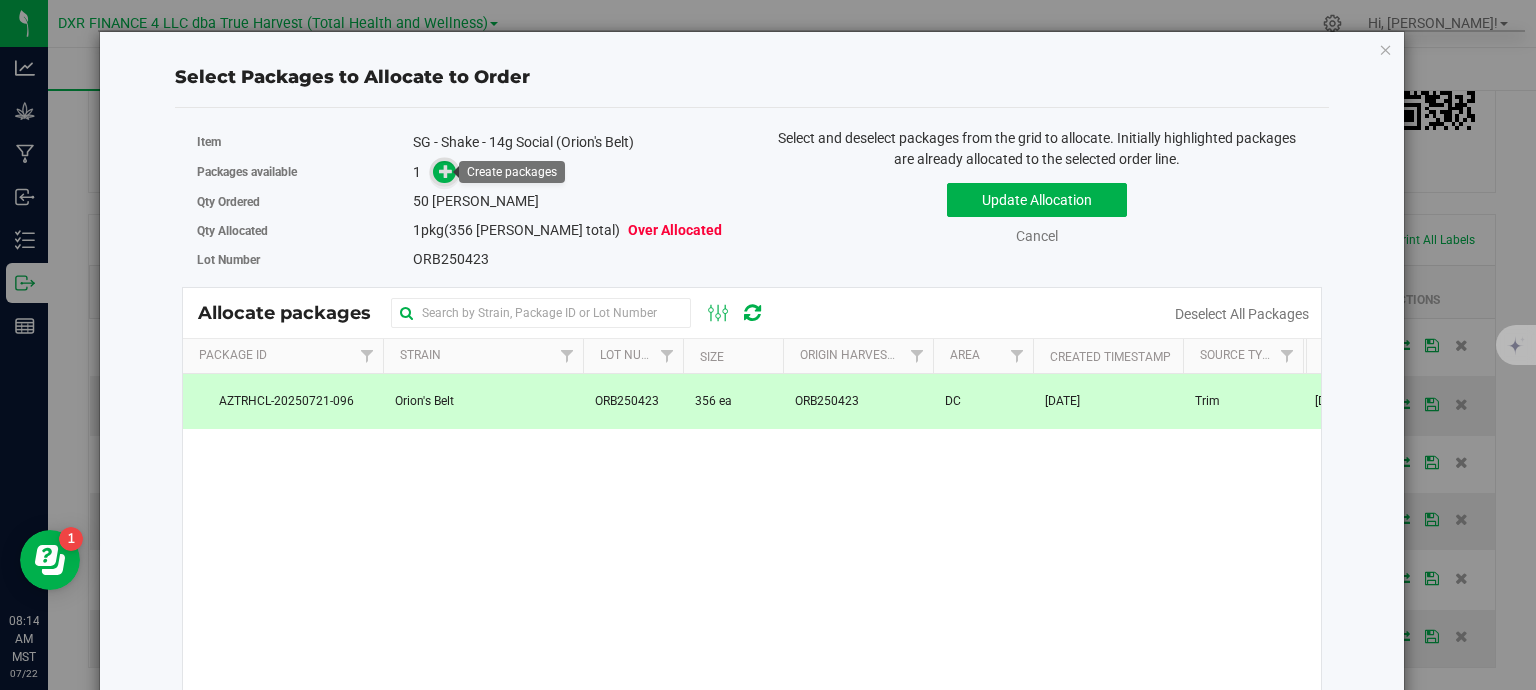 click at bounding box center [446, 171] 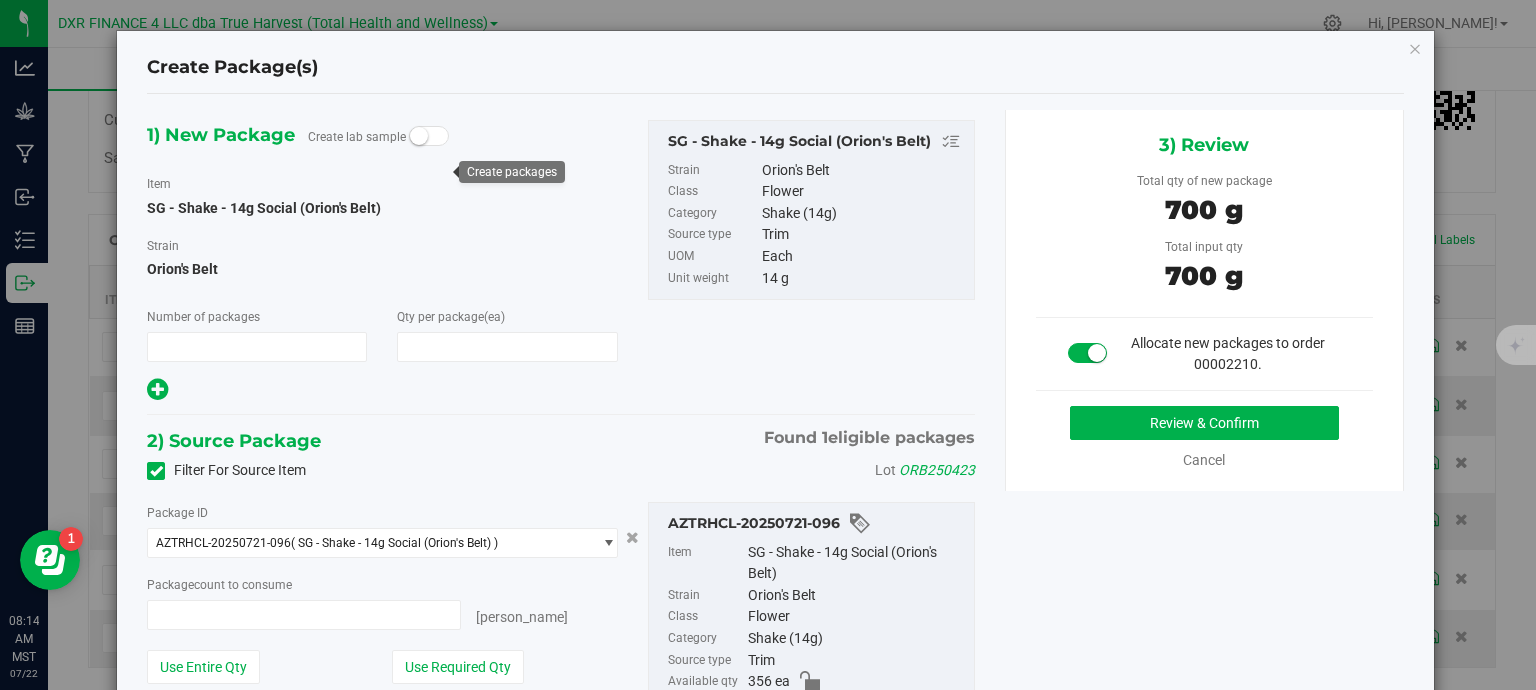 type on "1" 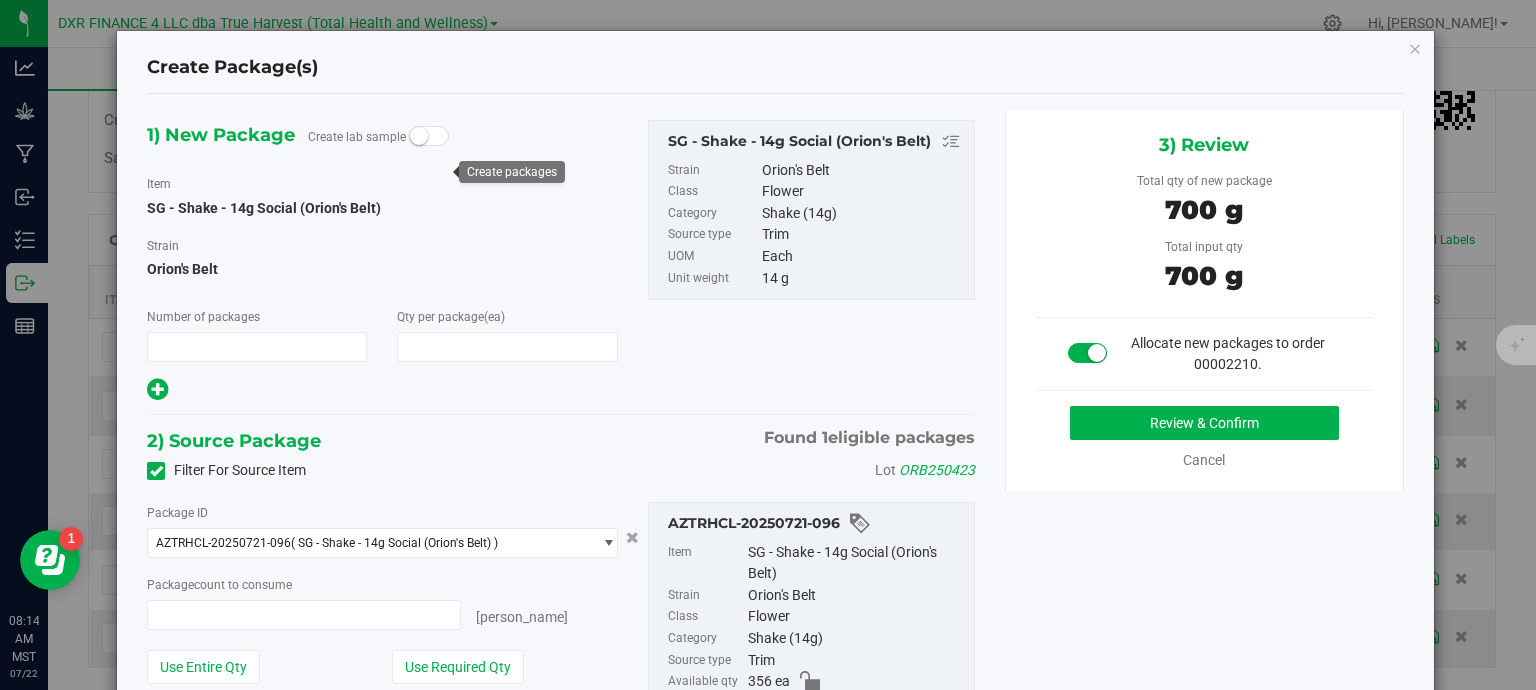 type on "50" 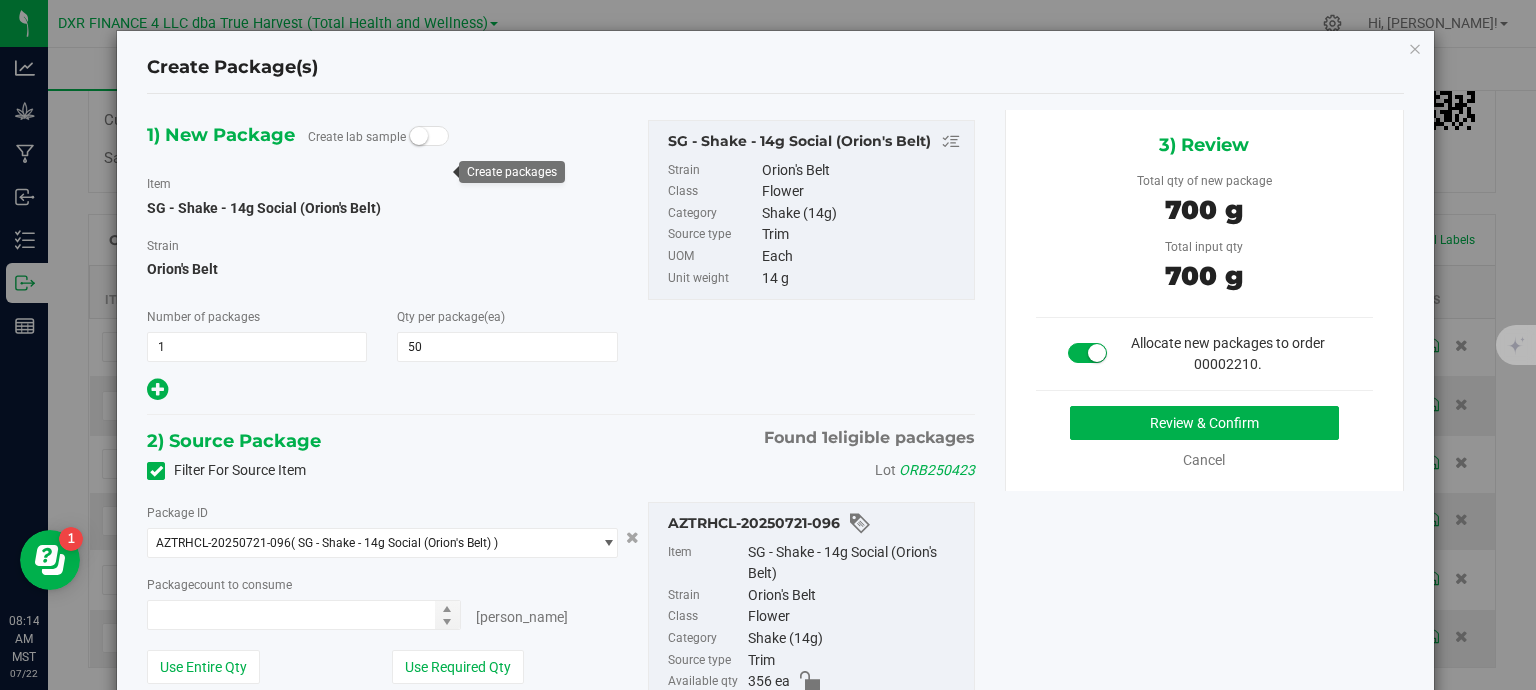 type on "50 ea" 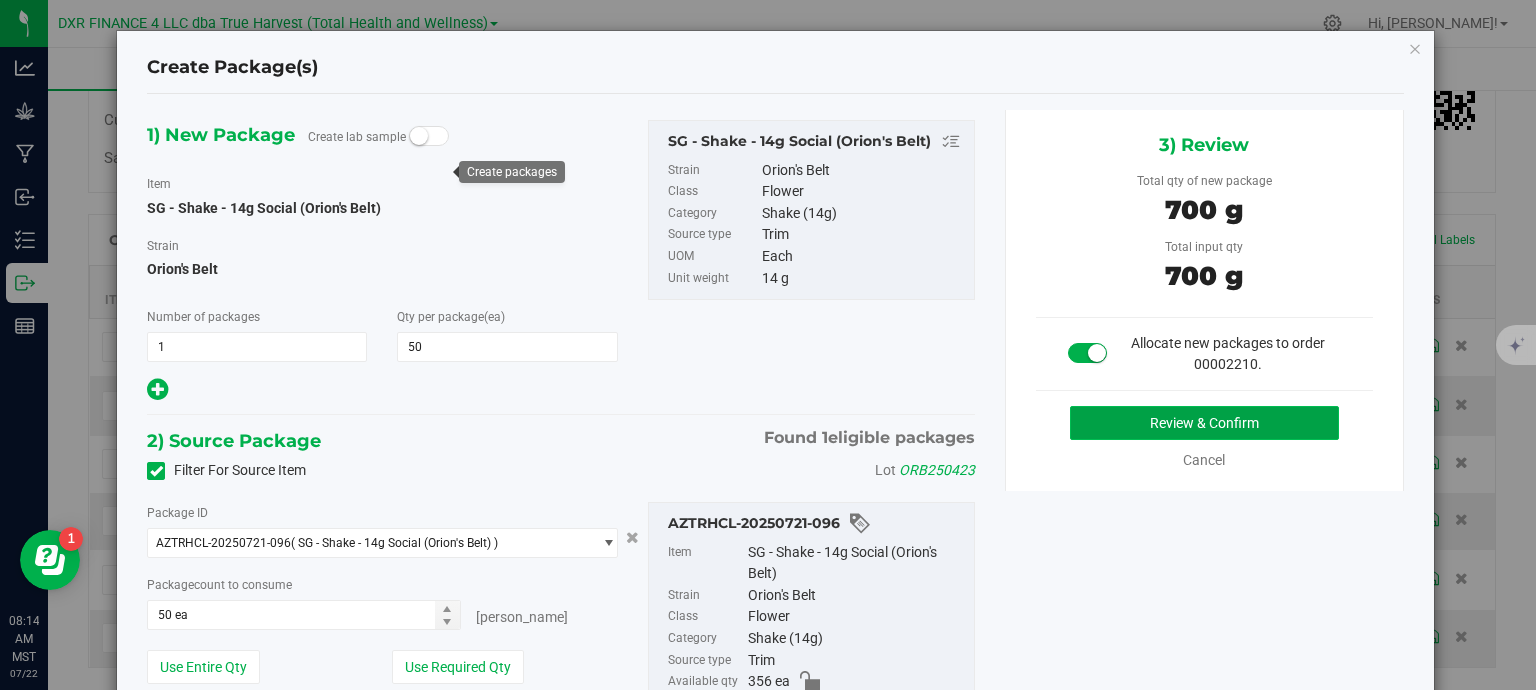 click on "Review & Confirm" at bounding box center [1204, 423] 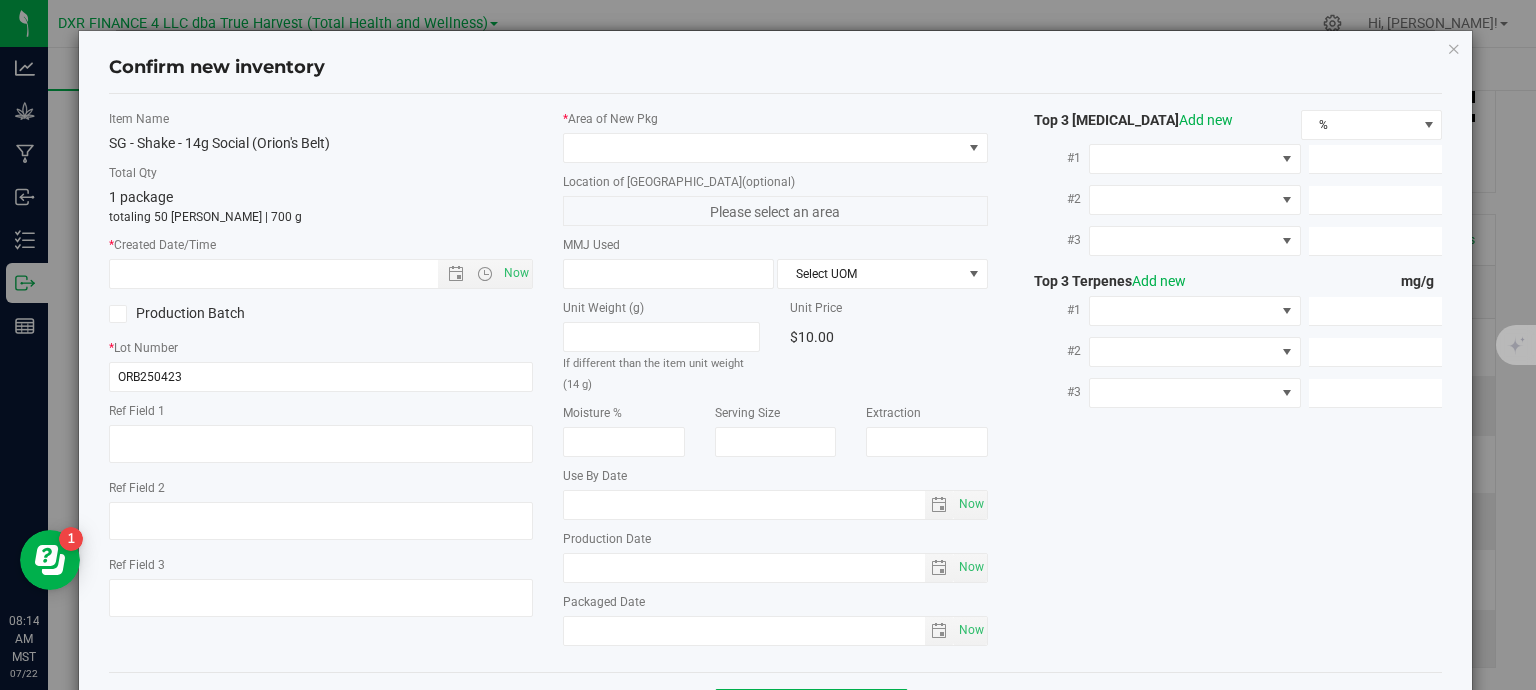 type on "[DATE]" 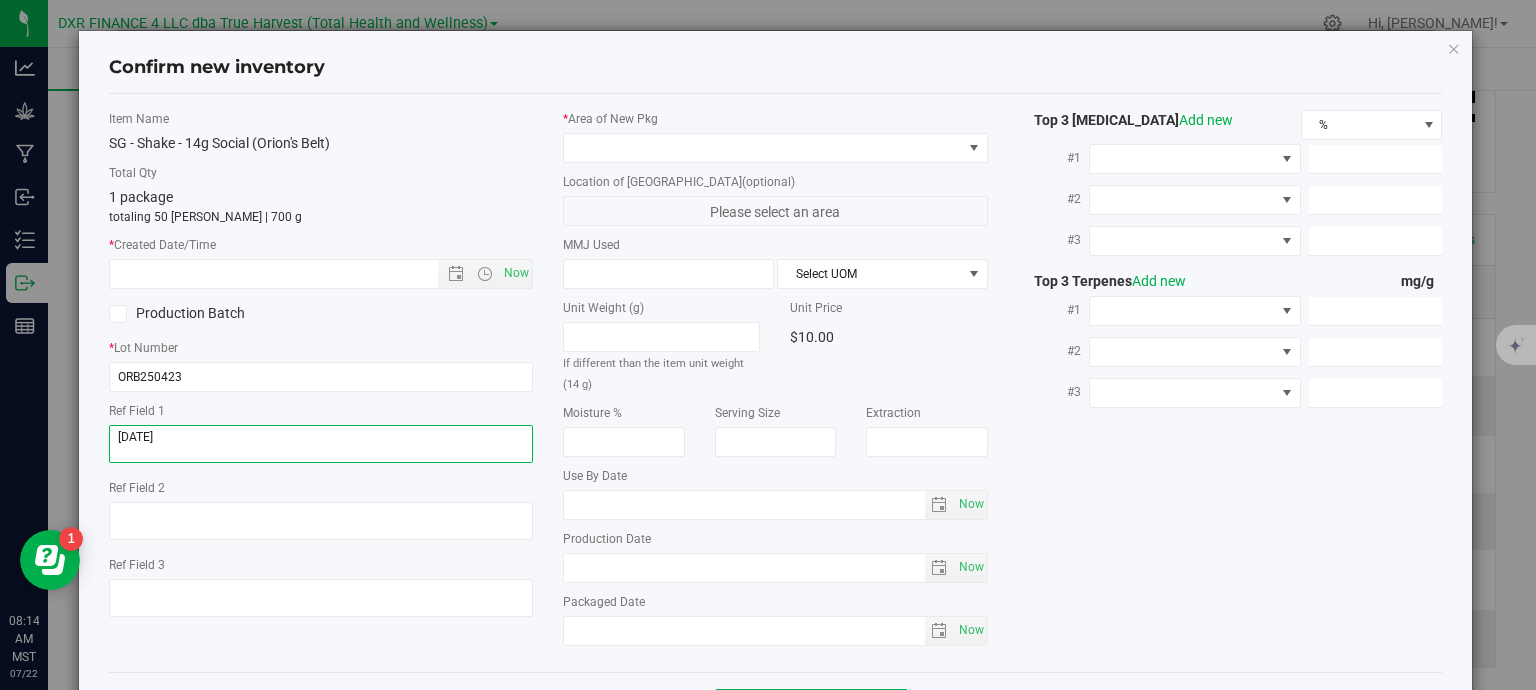 click at bounding box center (321, 444) 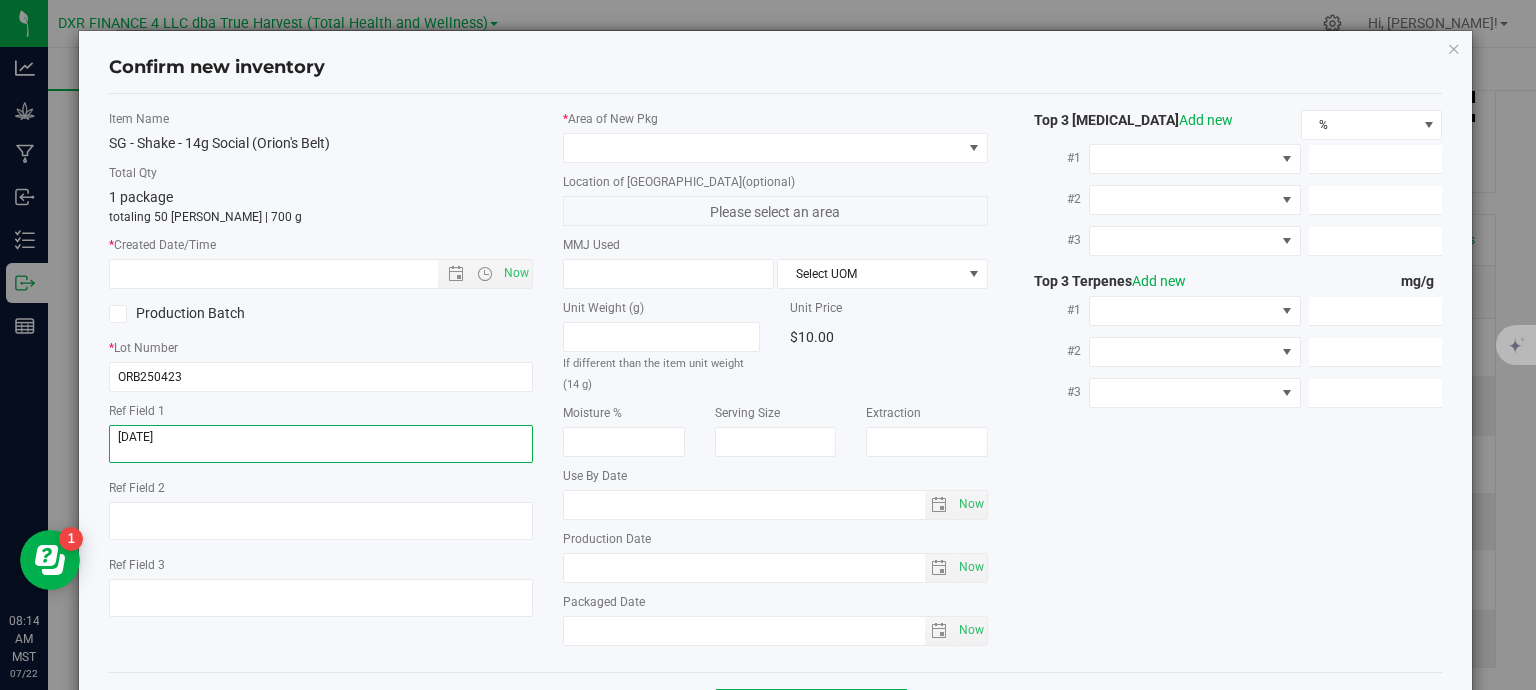 click at bounding box center (321, 444) 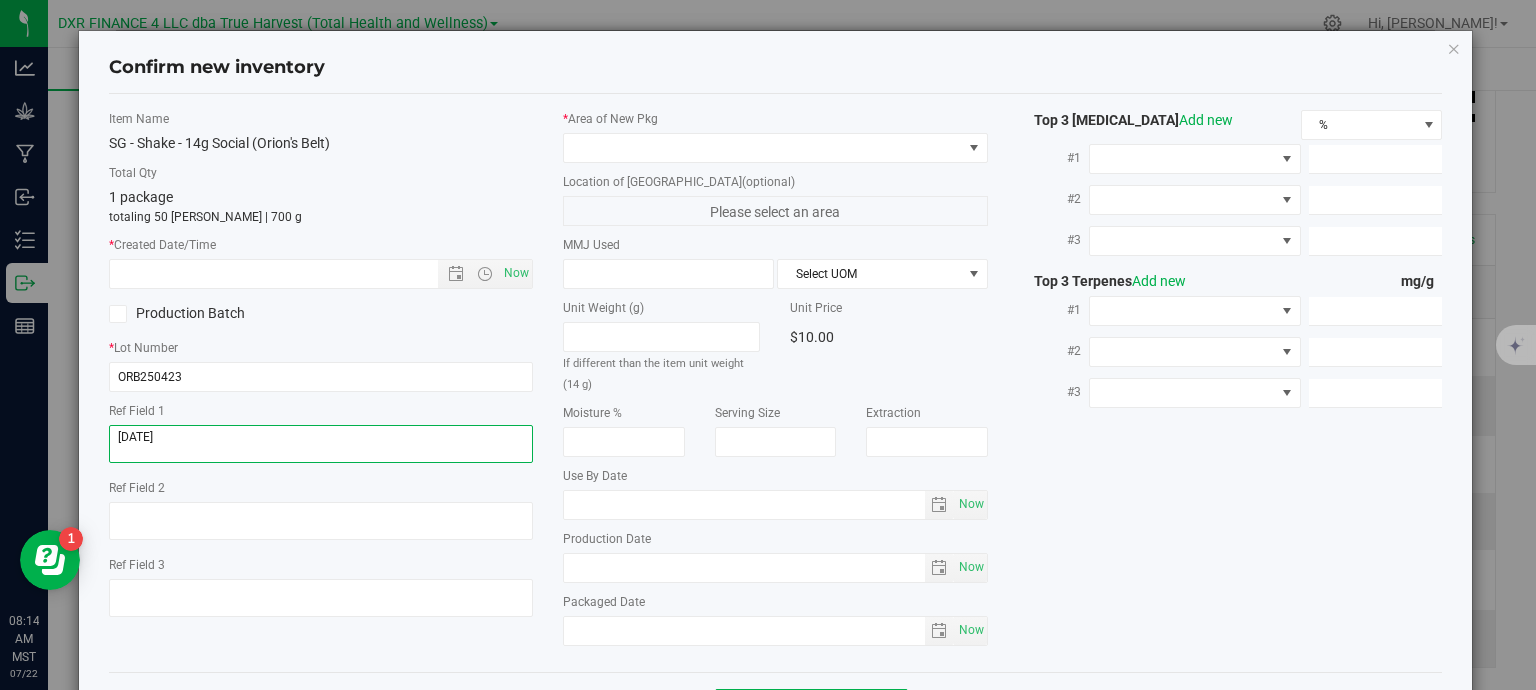 click at bounding box center [321, 444] 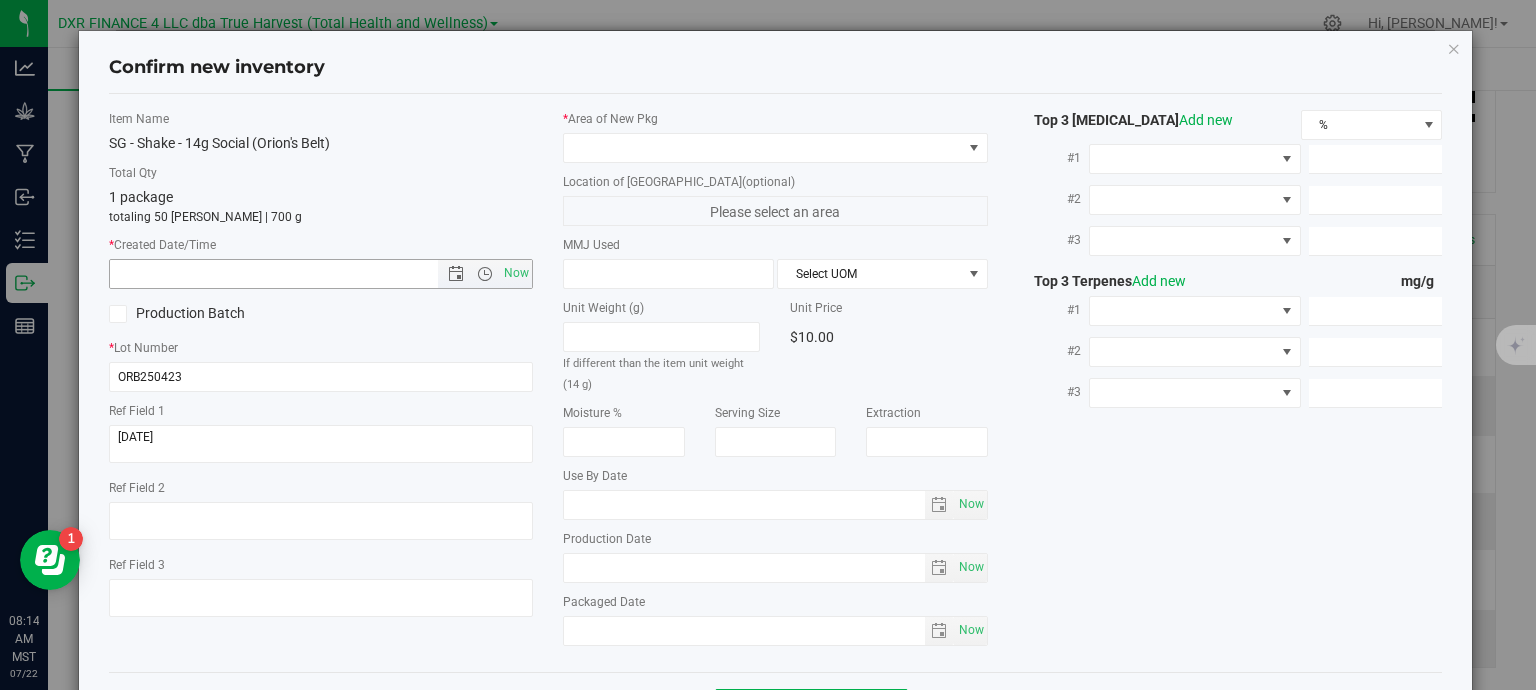 click at bounding box center [291, 274] 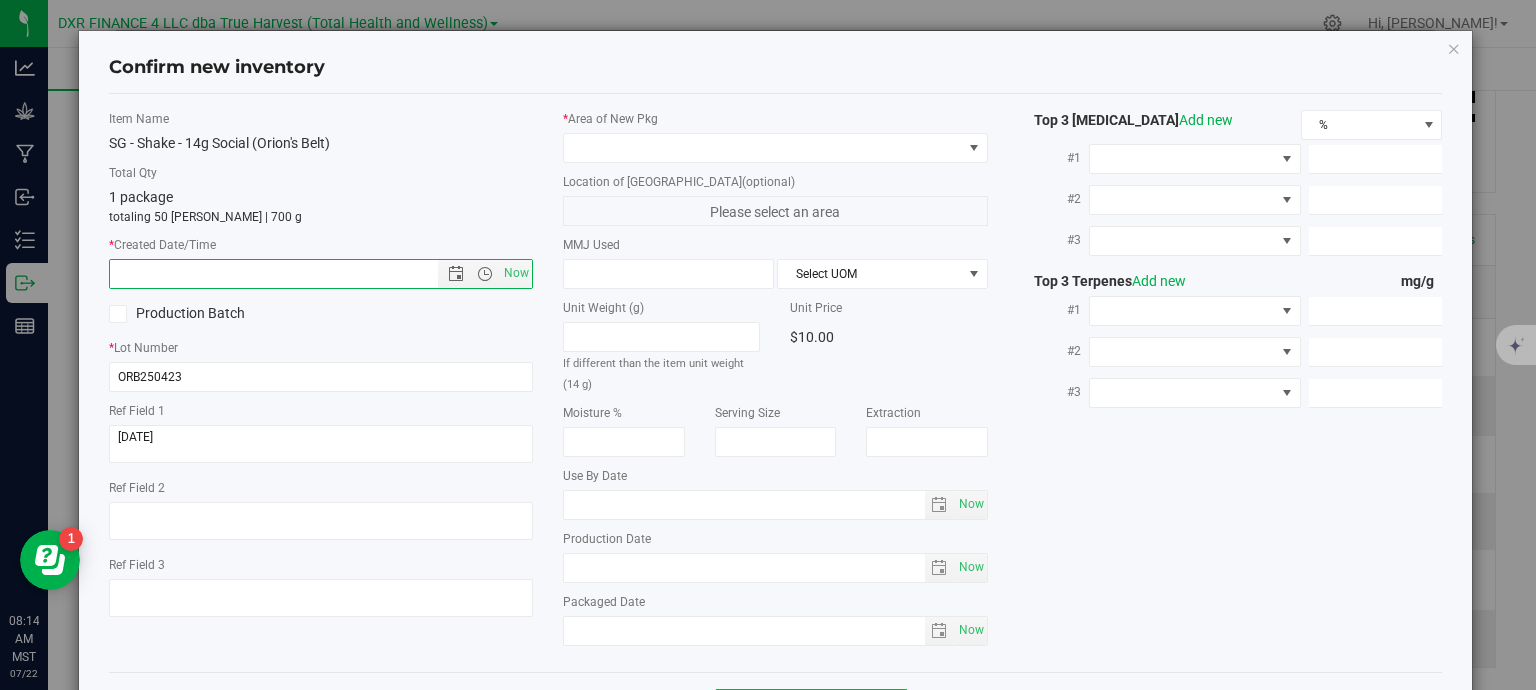 paste on "[DATE]" 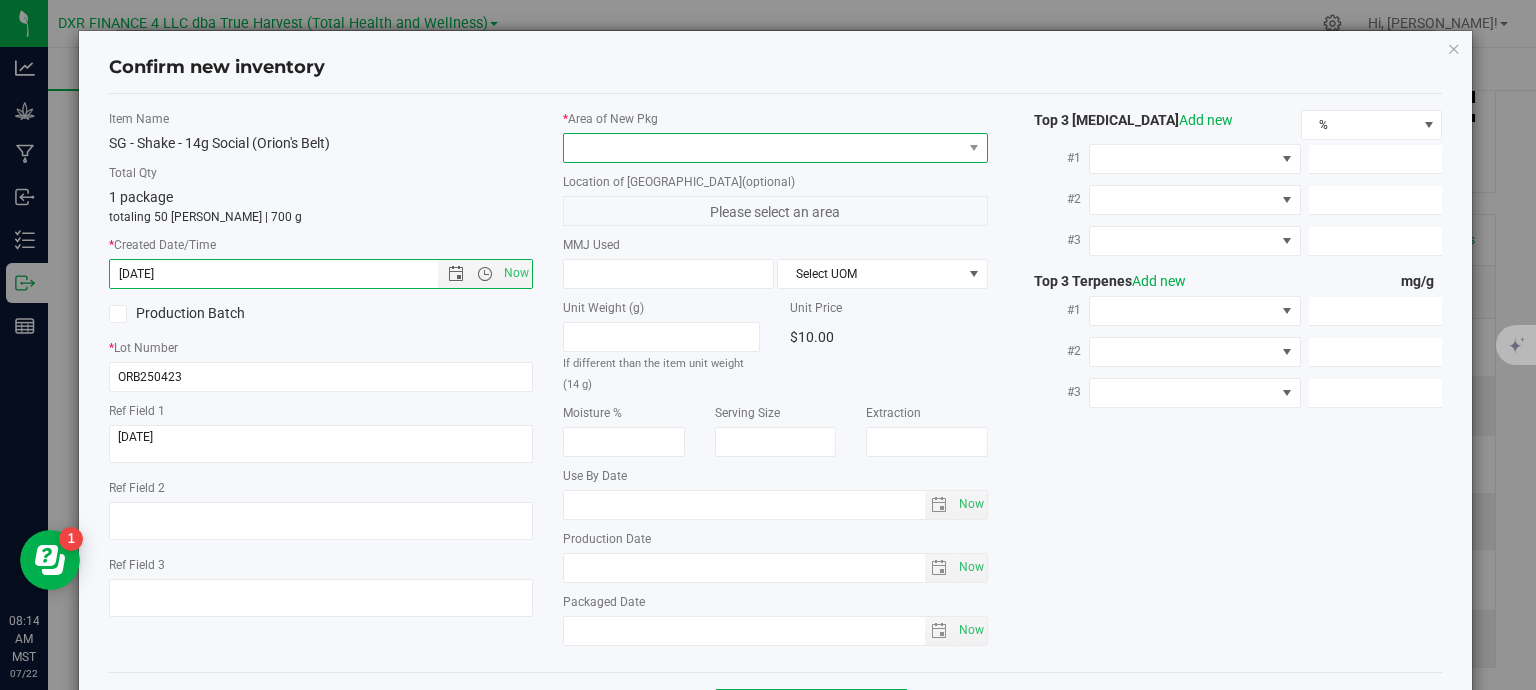 click at bounding box center (763, 148) 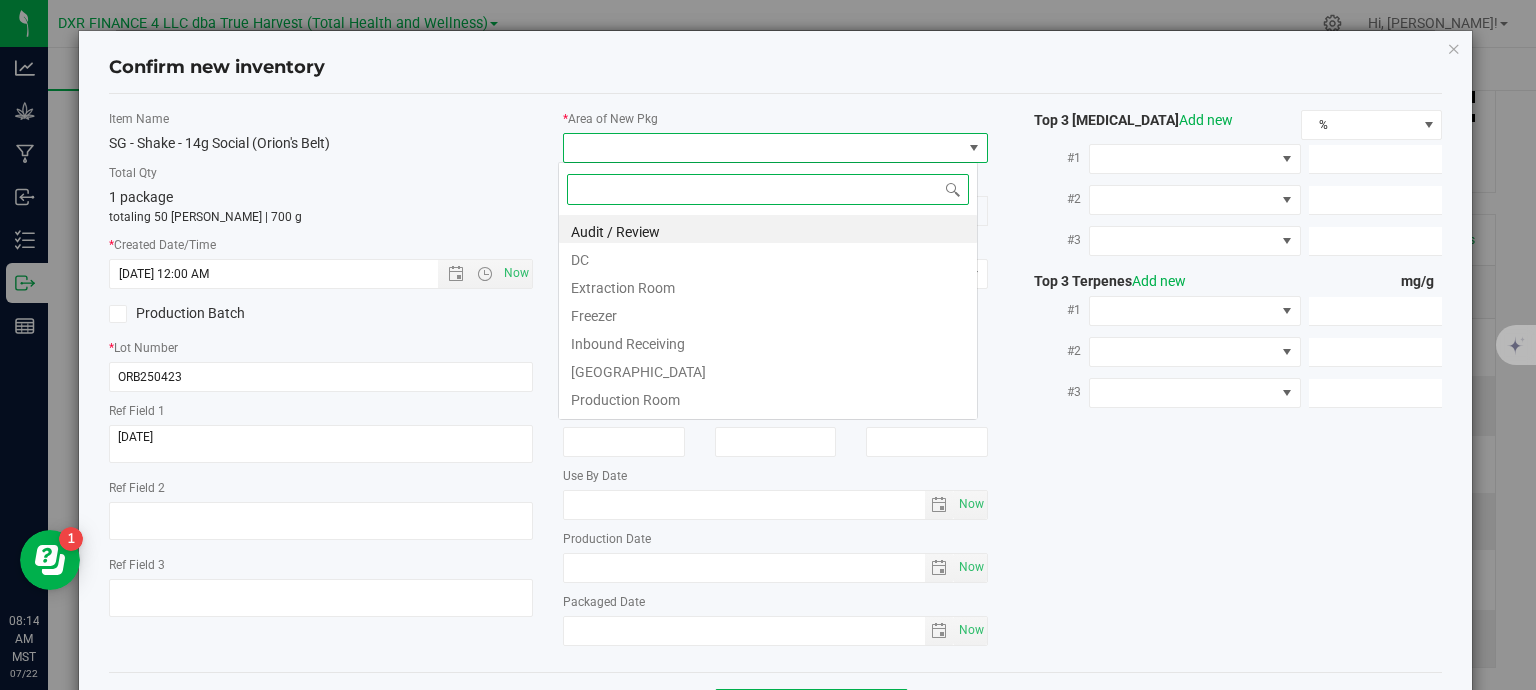 type on "[DATE] 8:14 AM" 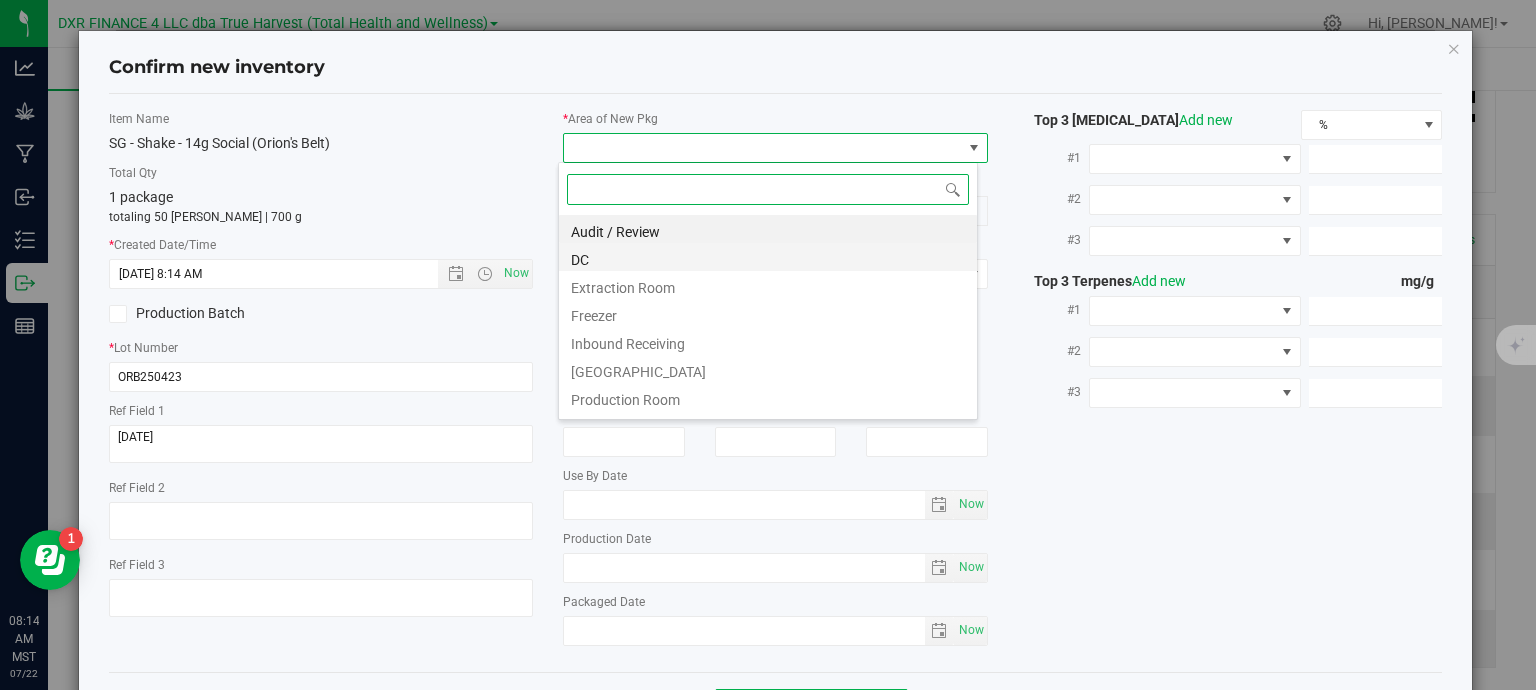 scroll, scrollTop: 99970, scrollLeft: 99580, axis: both 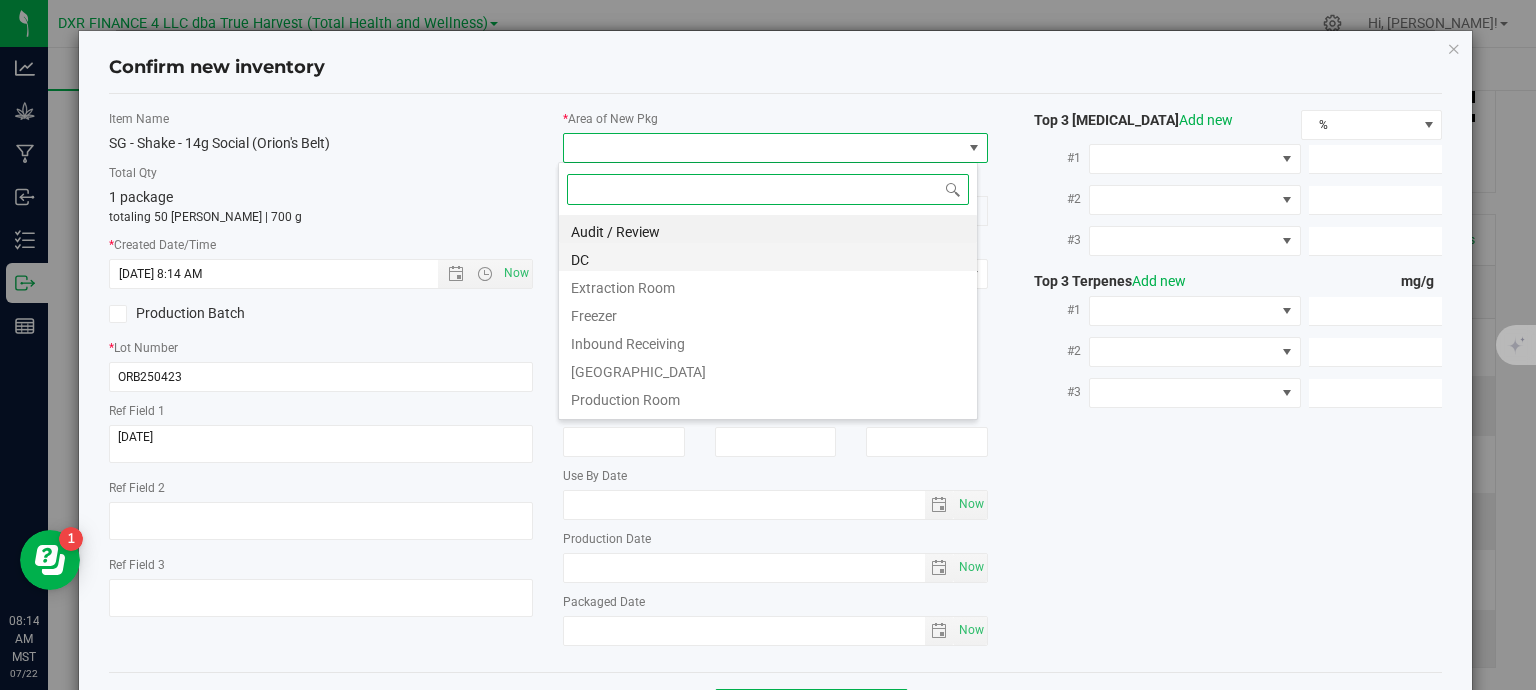 click on "DC" at bounding box center [768, 257] 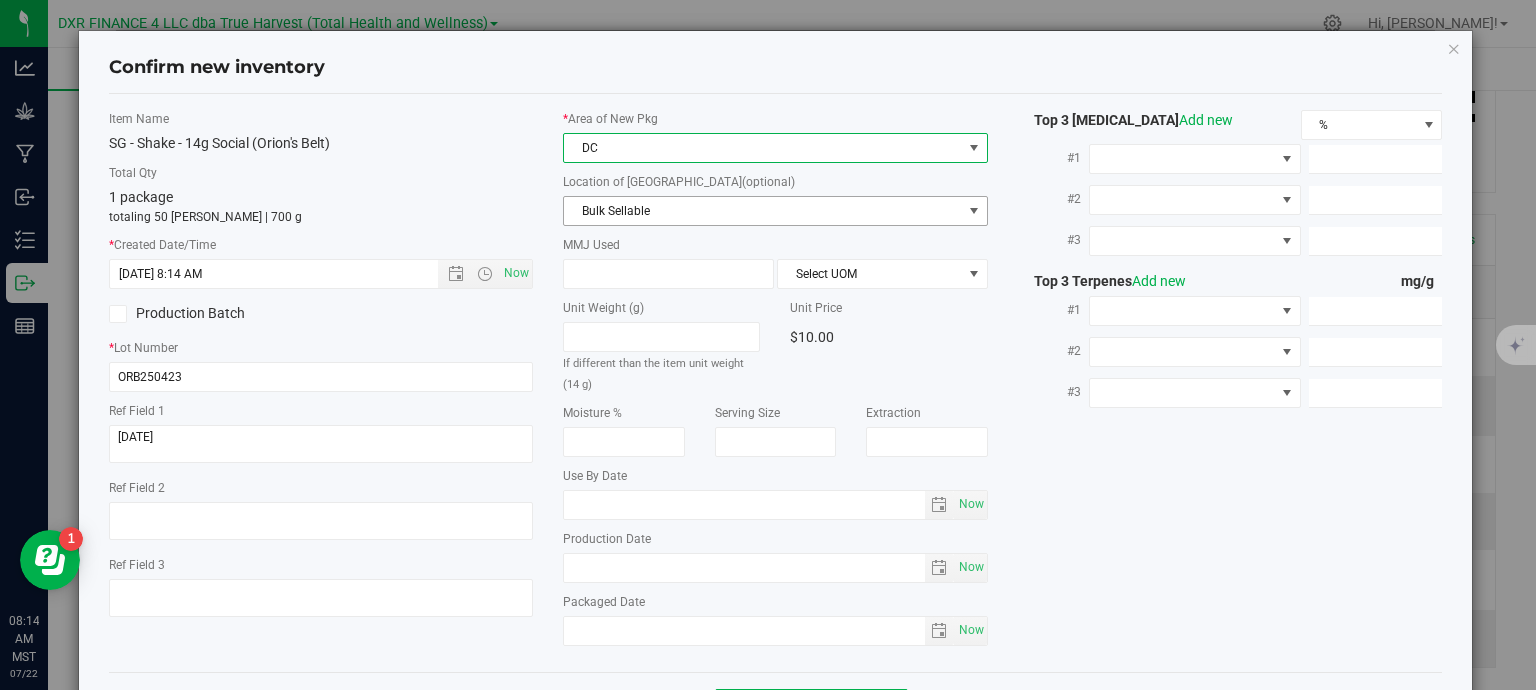 click on "Bulk Sellable" at bounding box center [763, 211] 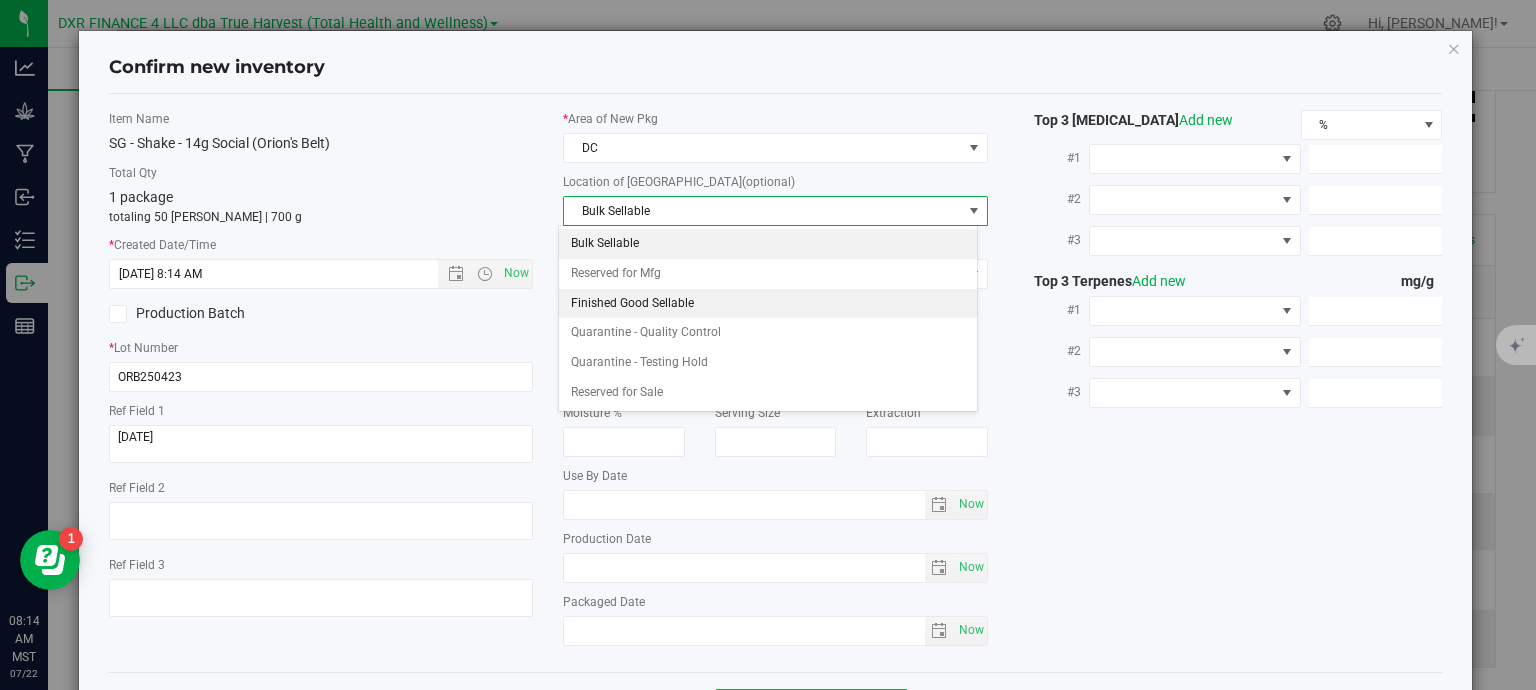 click on "Finished Good Sellable" at bounding box center [768, 304] 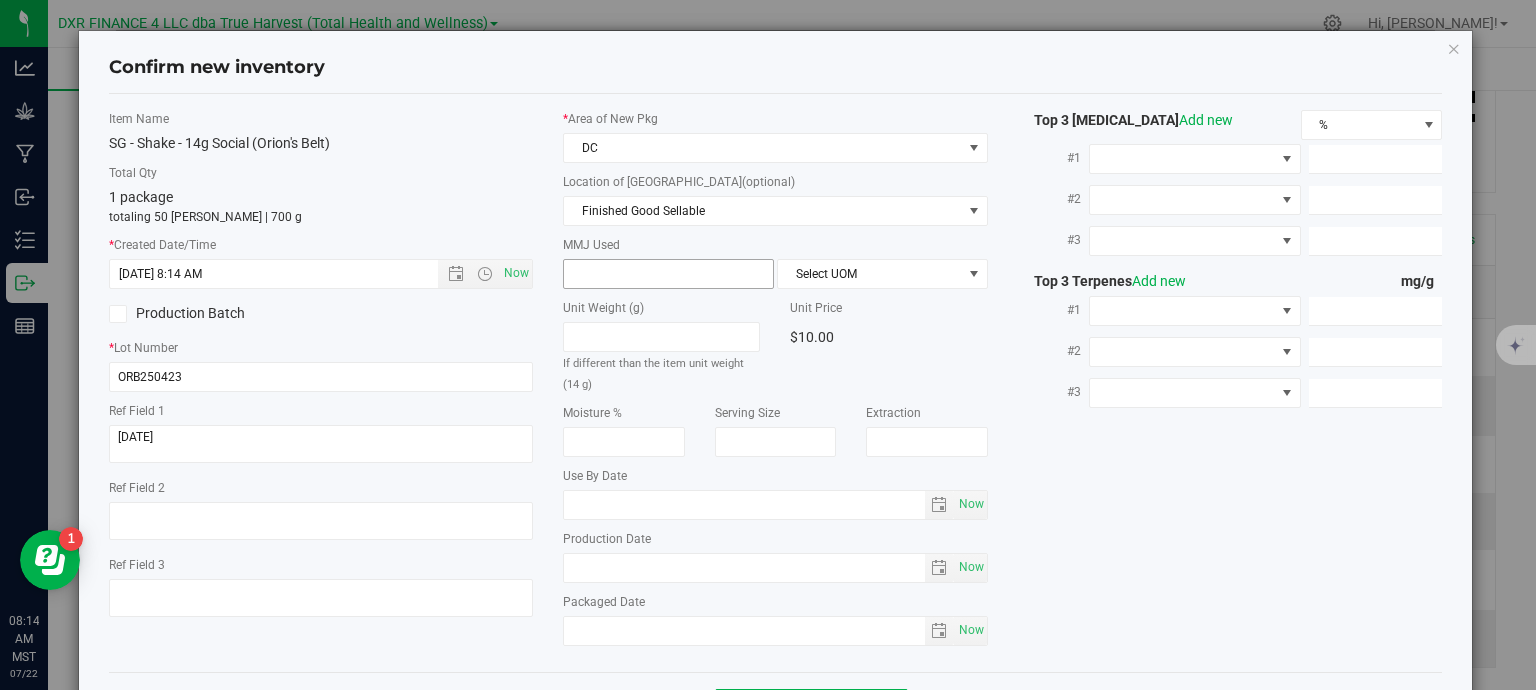 click at bounding box center (668, 274) 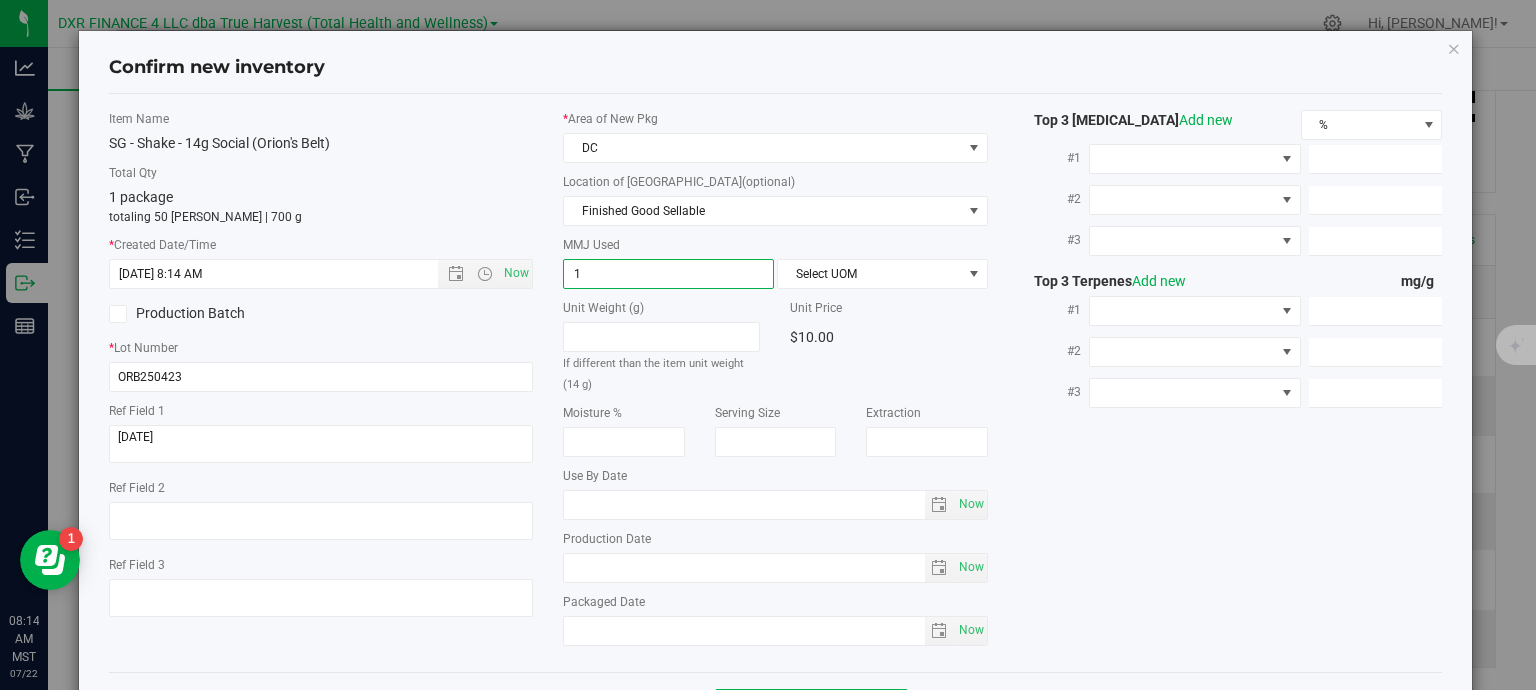 type on "14" 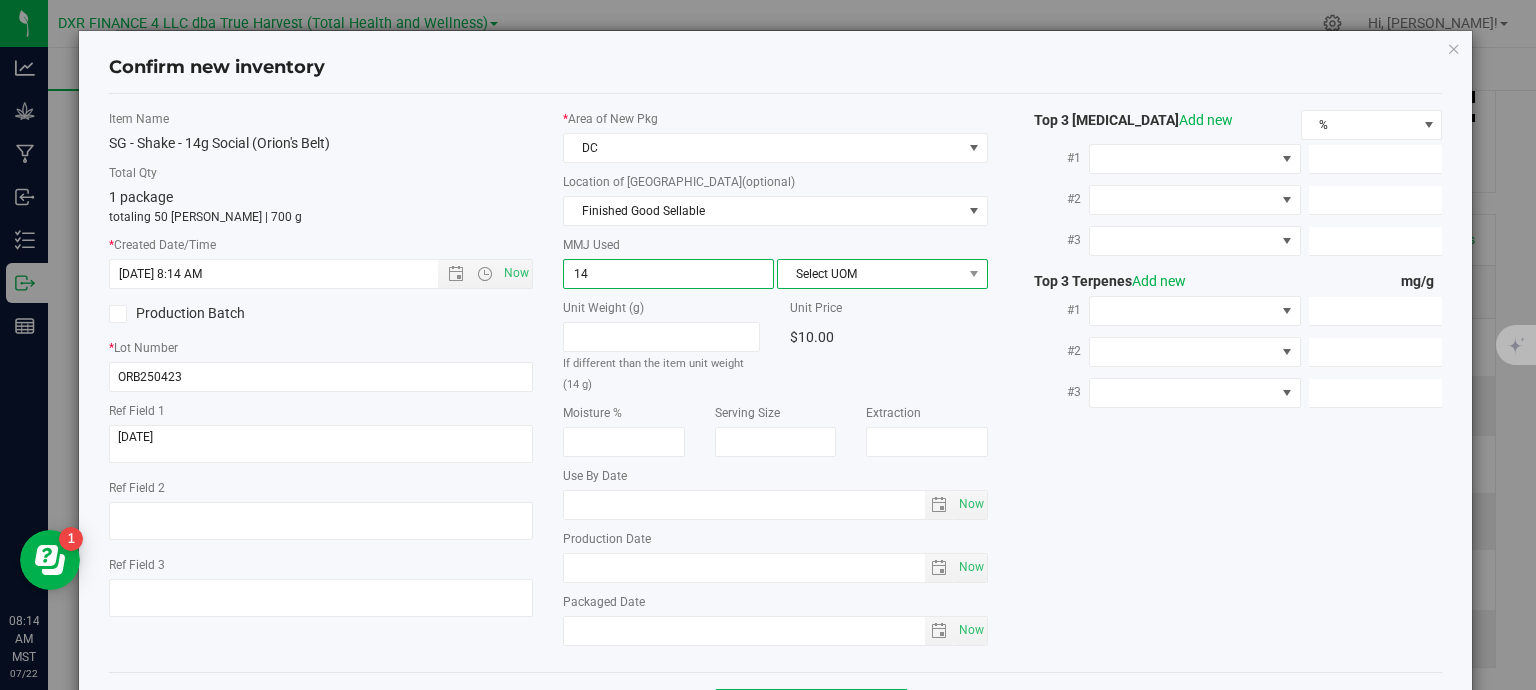 click on "Select UOM" at bounding box center (870, 274) 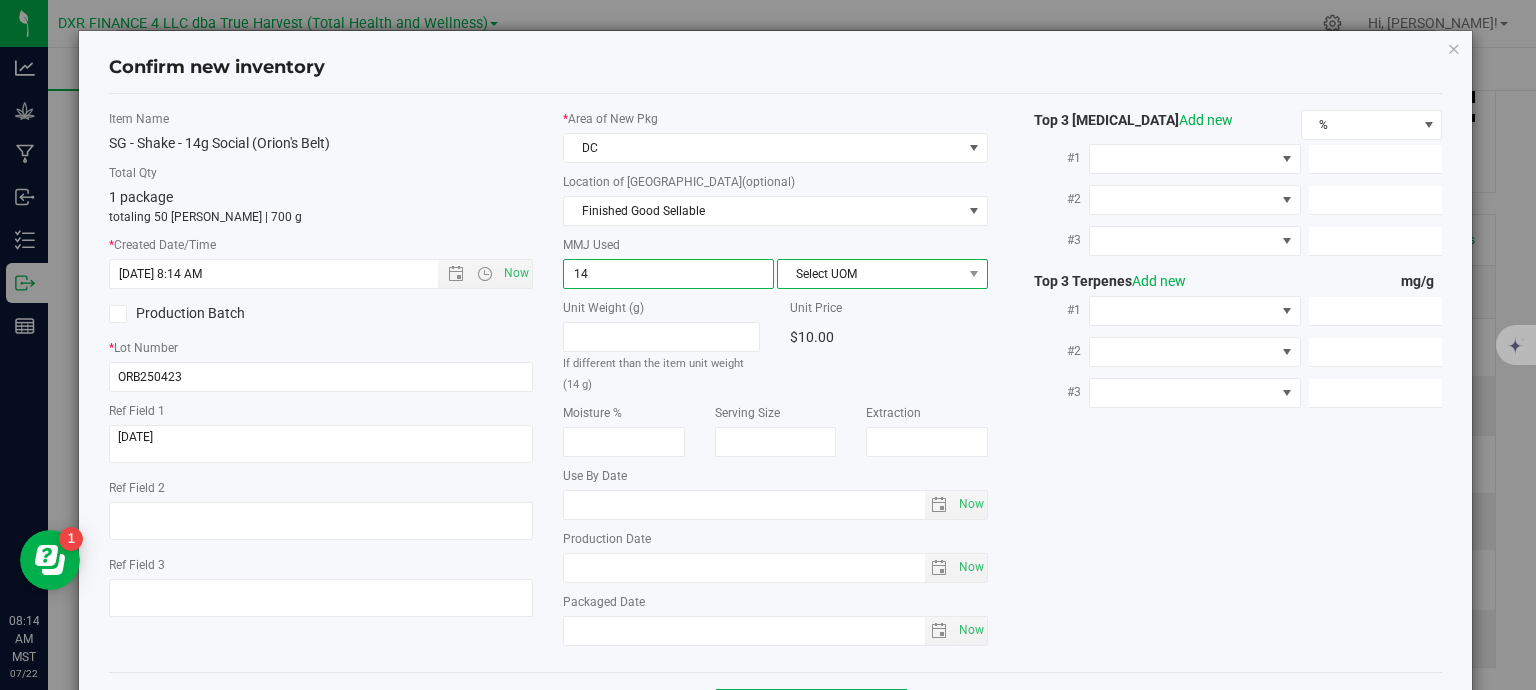 type on "14.0000" 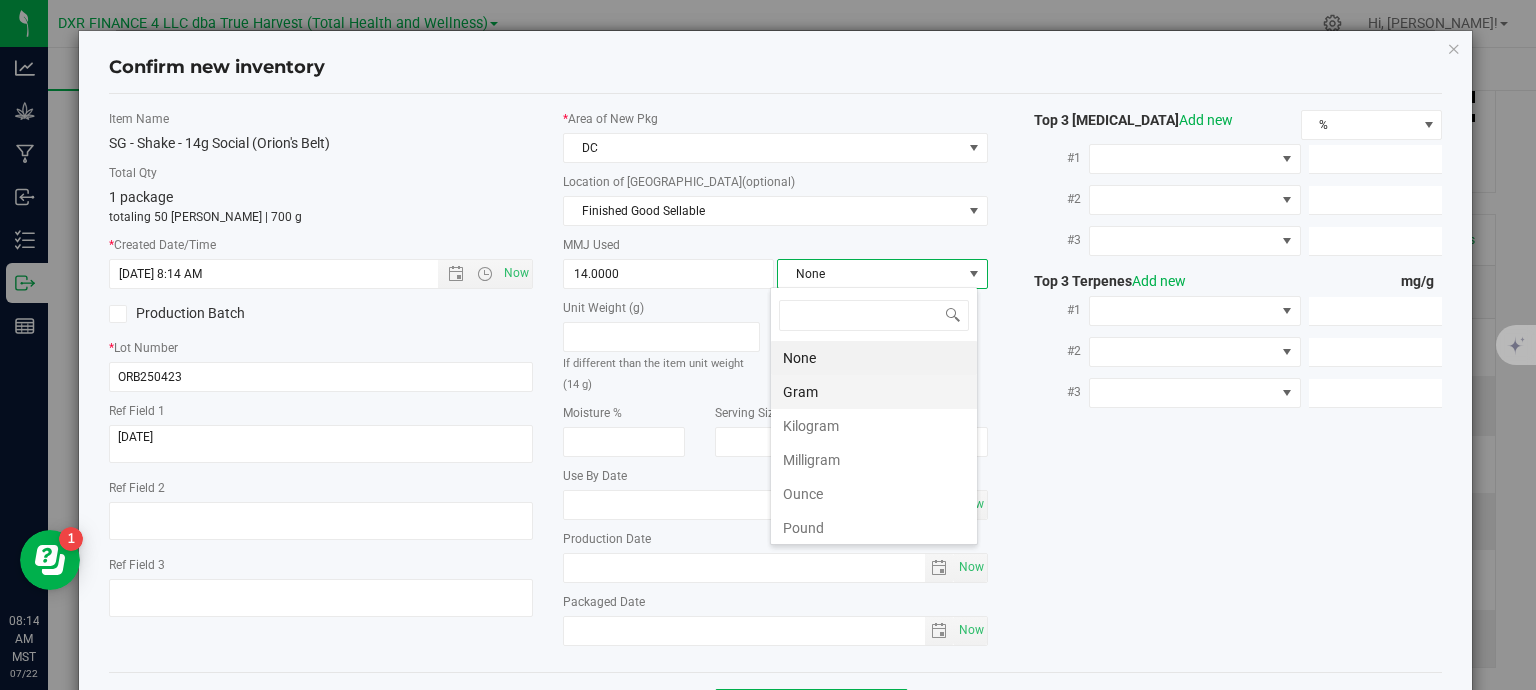 scroll, scrollTop: 99970, scrollLeft: 99792, axis: both 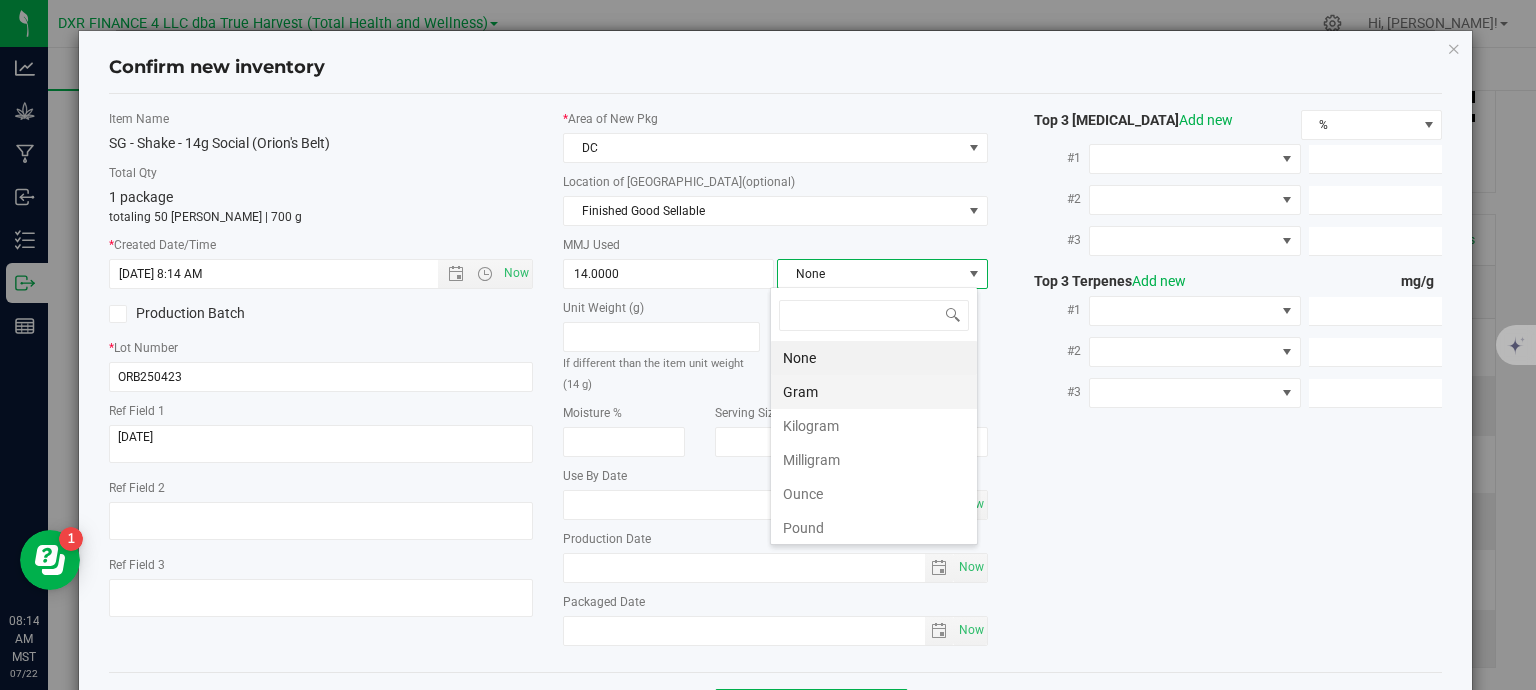 click on "Gram" at bounding box center [874, 392] 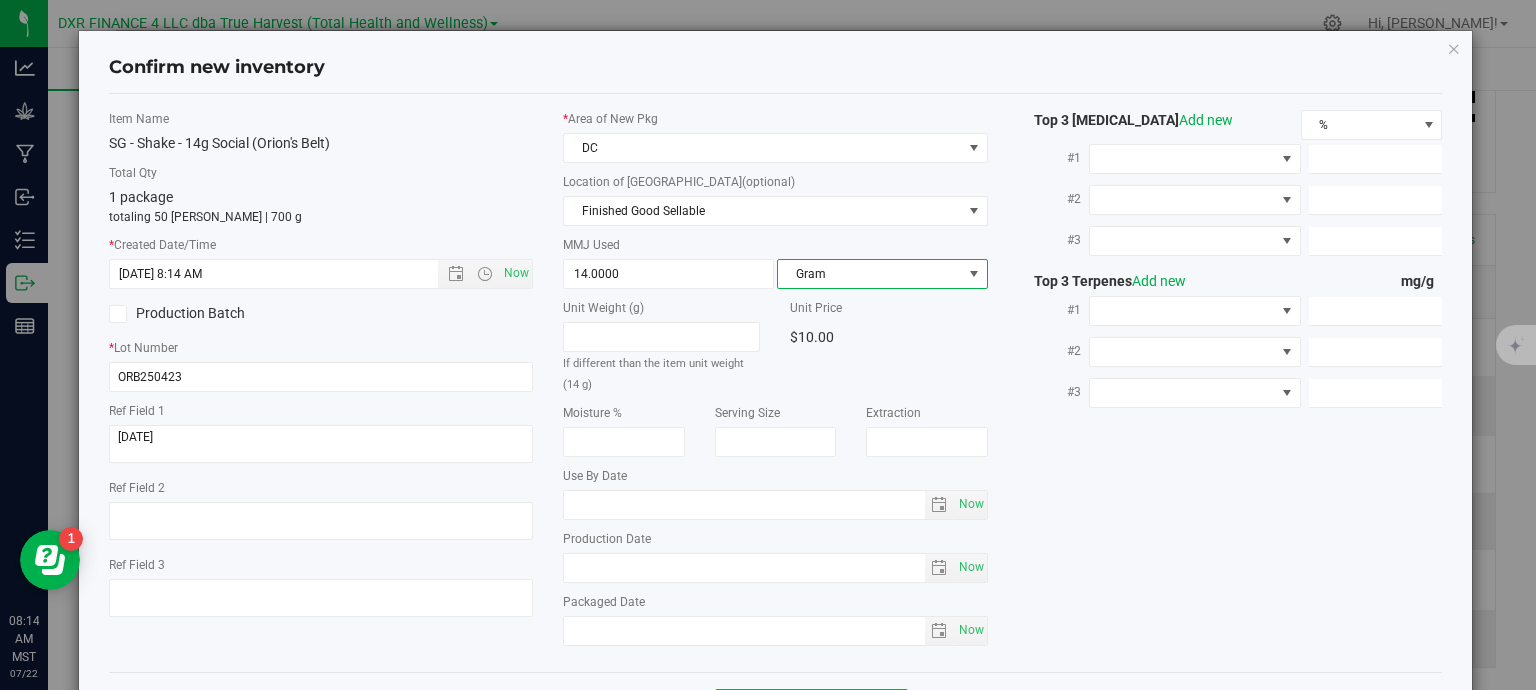 scroll, scrollTop: 75, scrollLeft: 0, axis: vertical 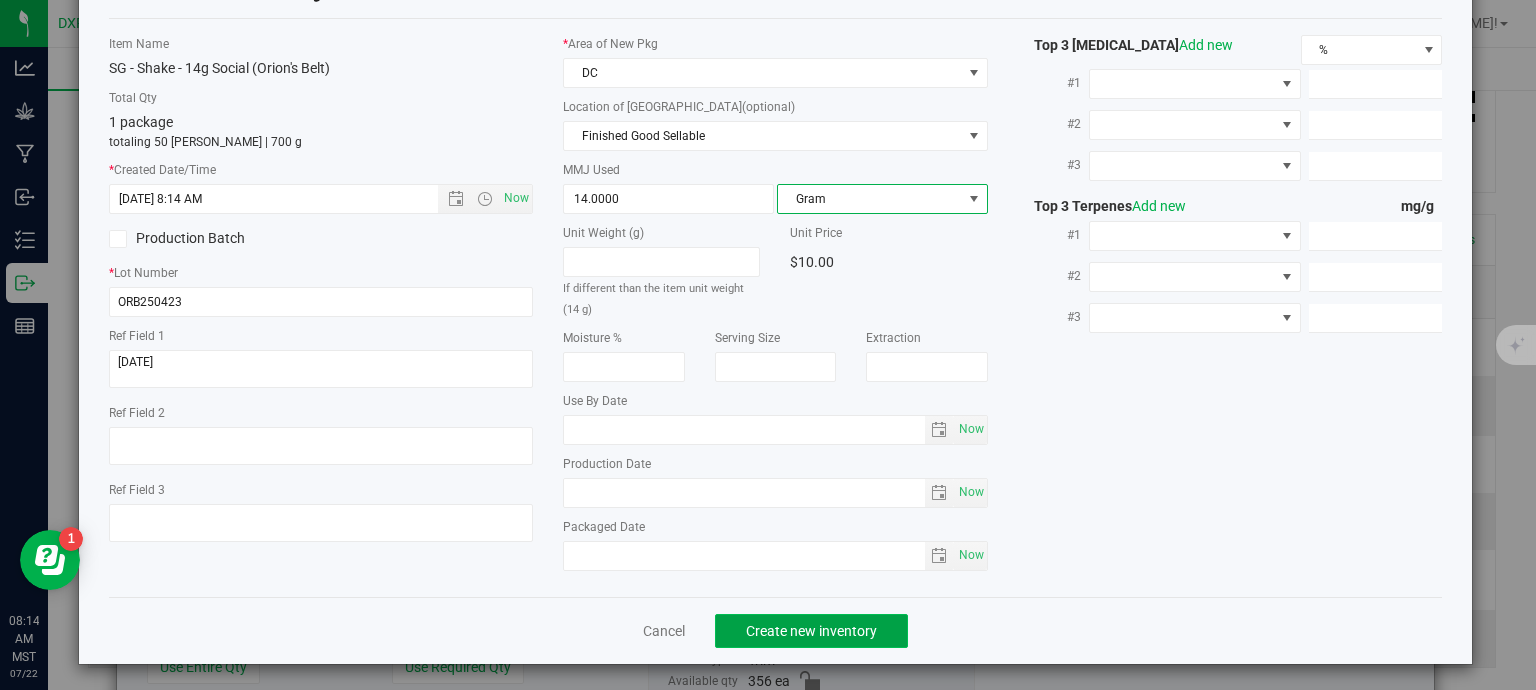 click on "Create new inventory" 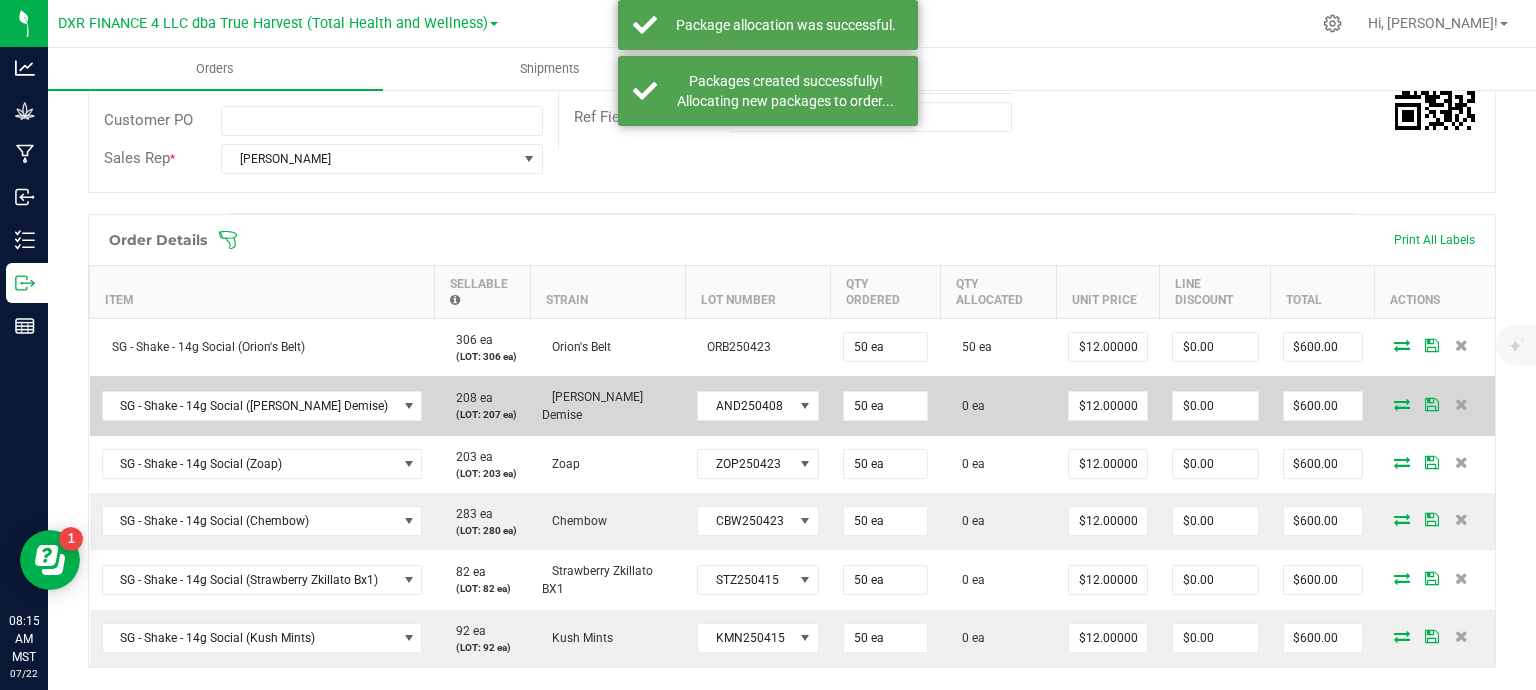 click at bounding box center [1402, 404] 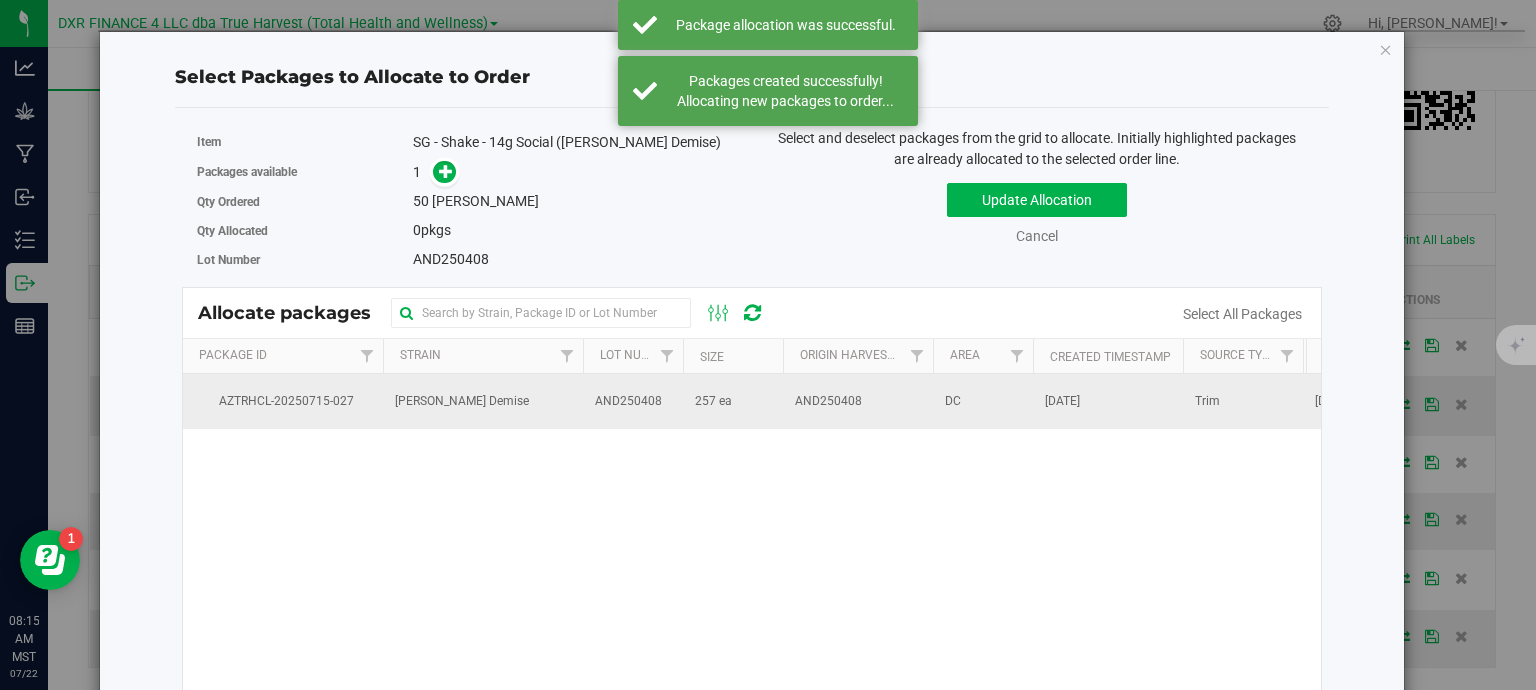 click on "AND250408" at bounding box center (633, 401) 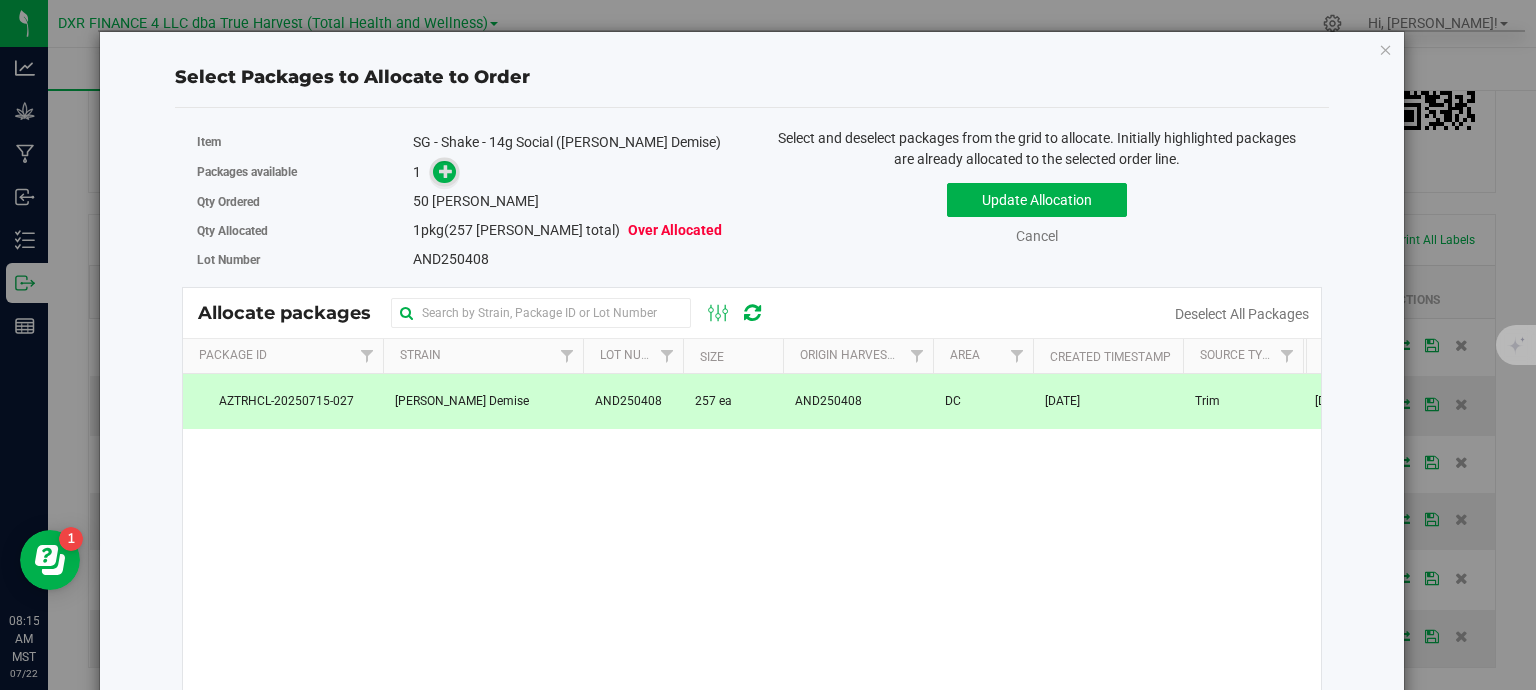 click at bounding box center [446, 171] 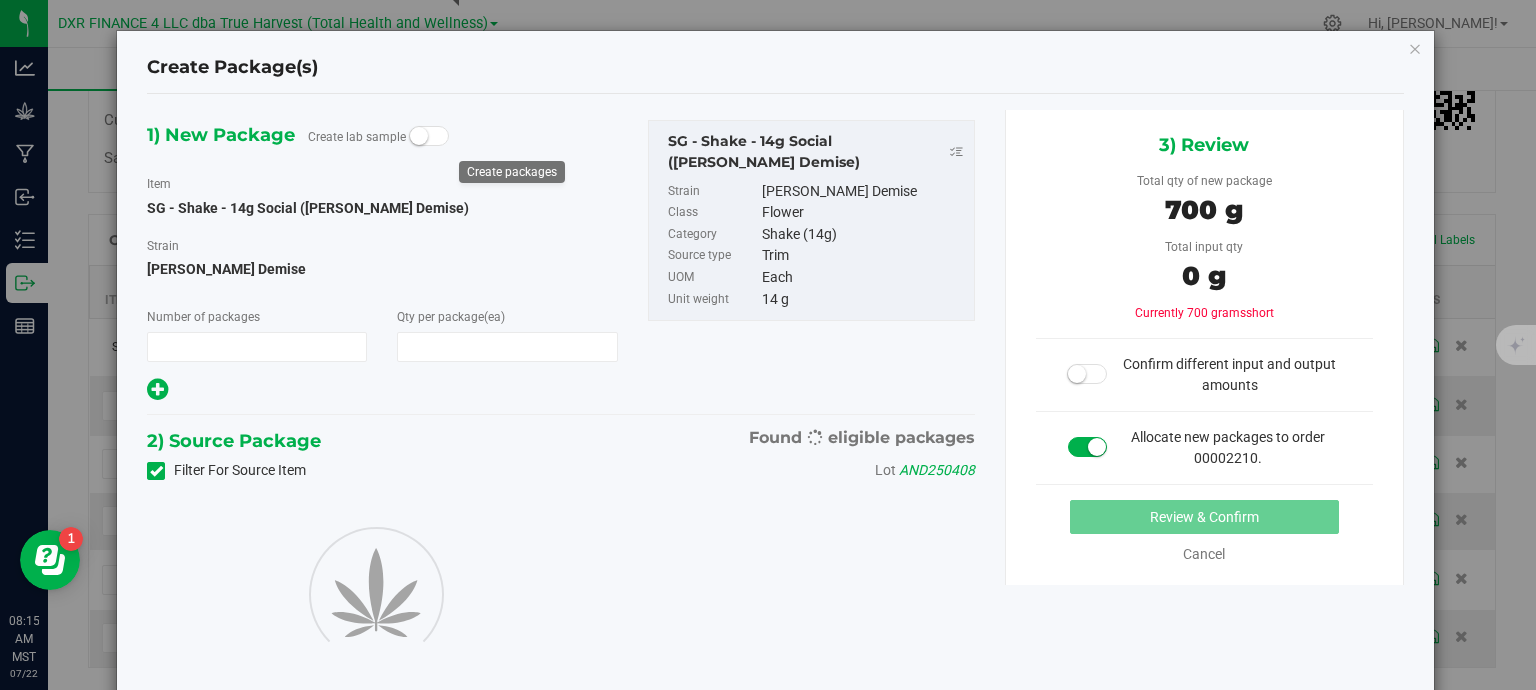 type on "1" 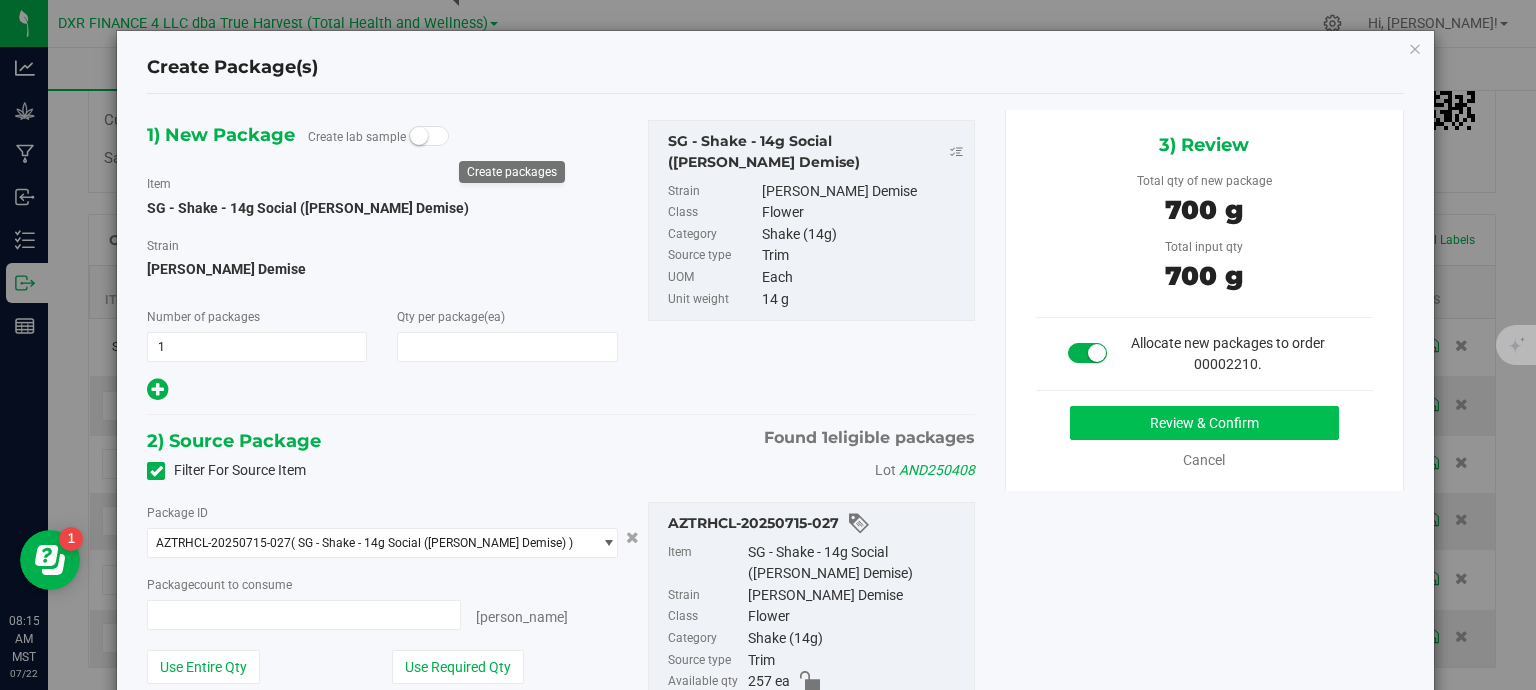 type on "50" 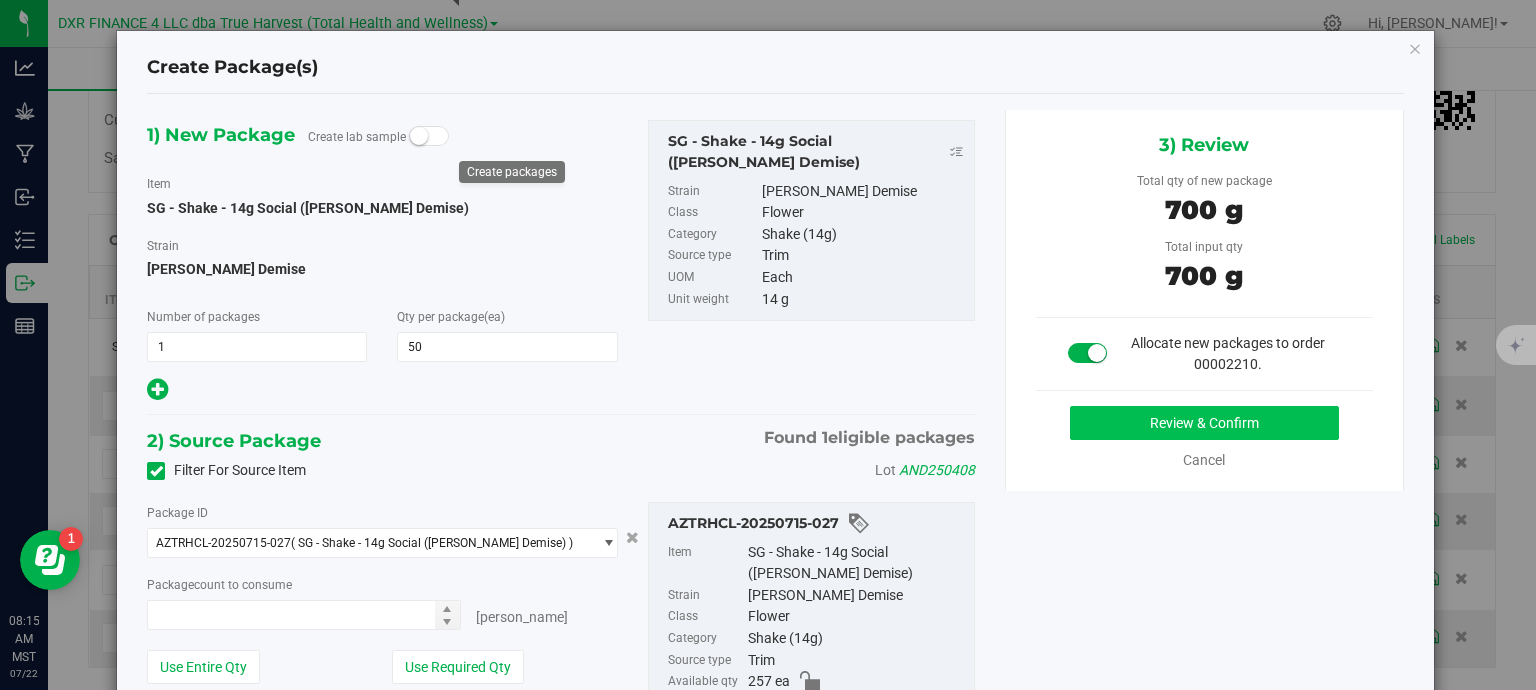 type on "50 ea" 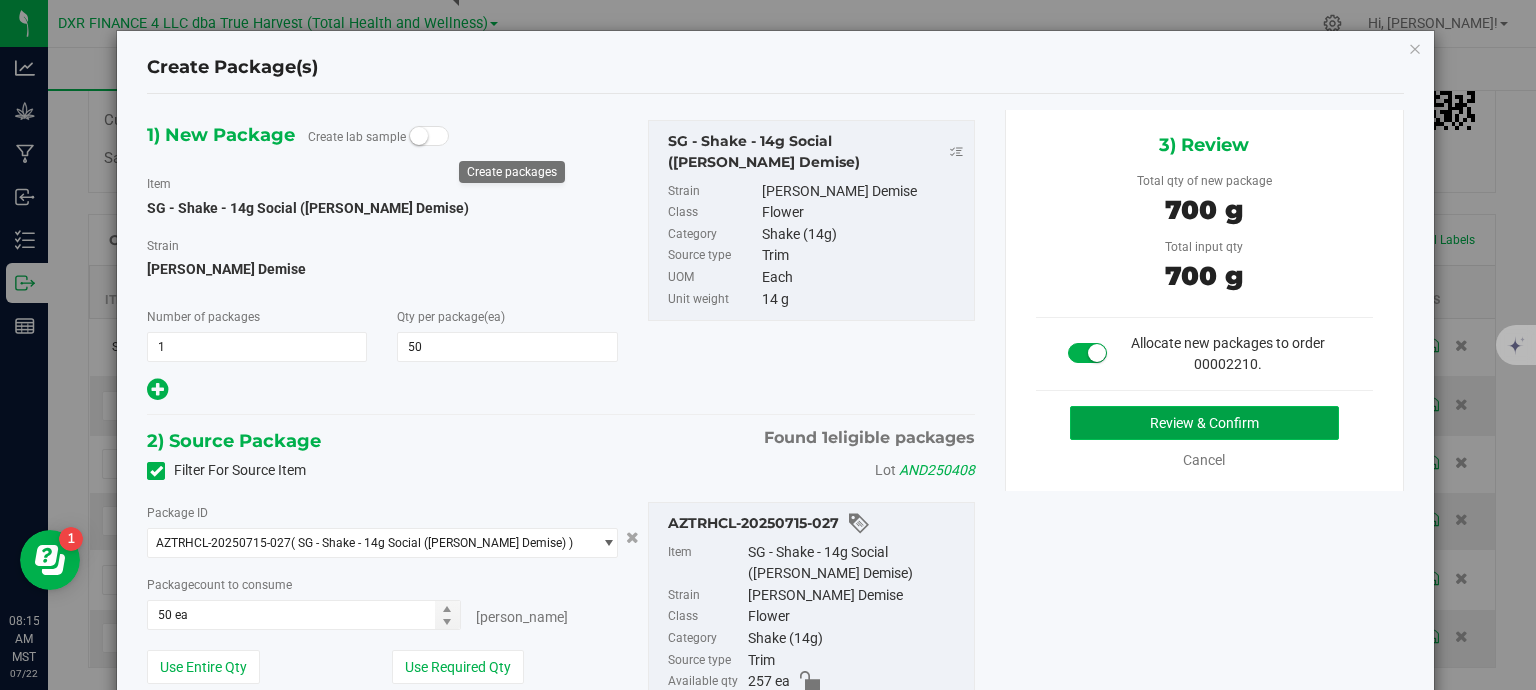 click on "Review & Confirm" at bounding box center (1204, 423) 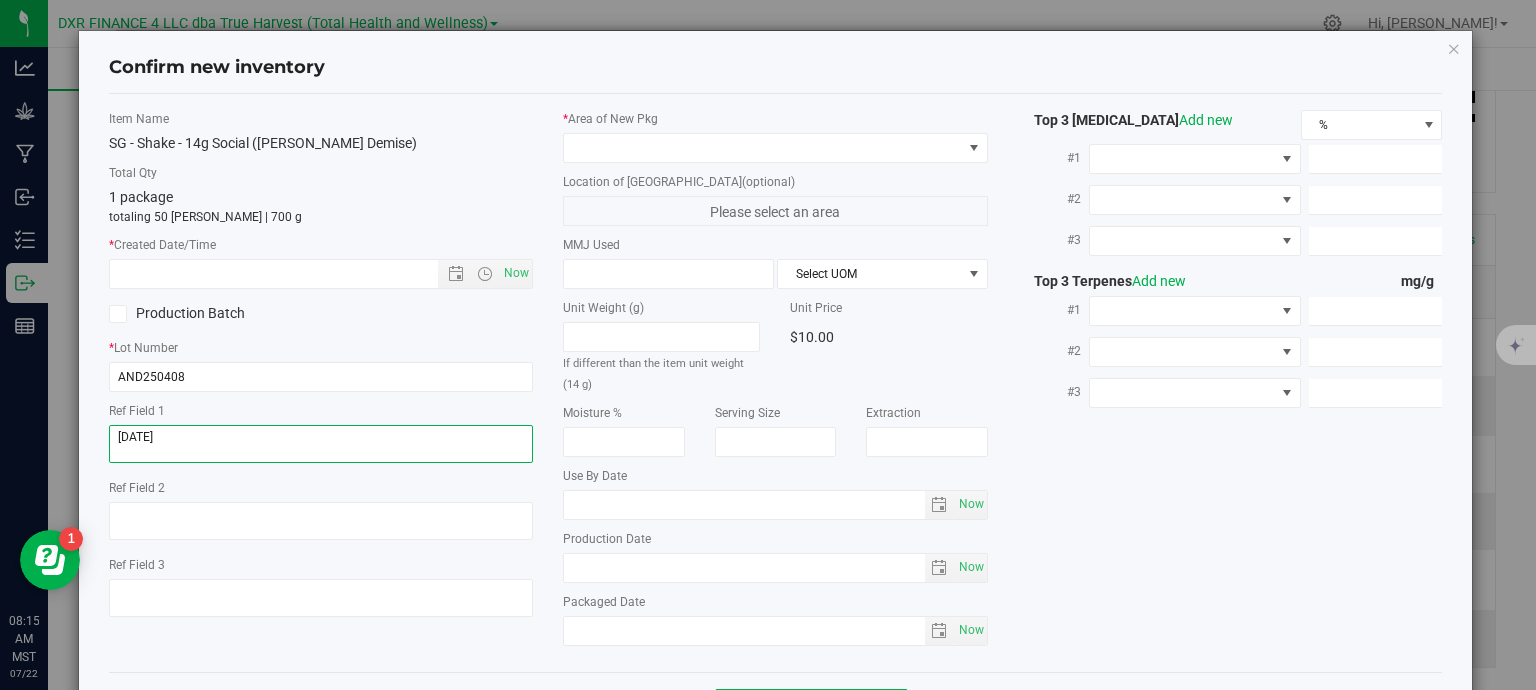 click at bounding box center (321, 444) 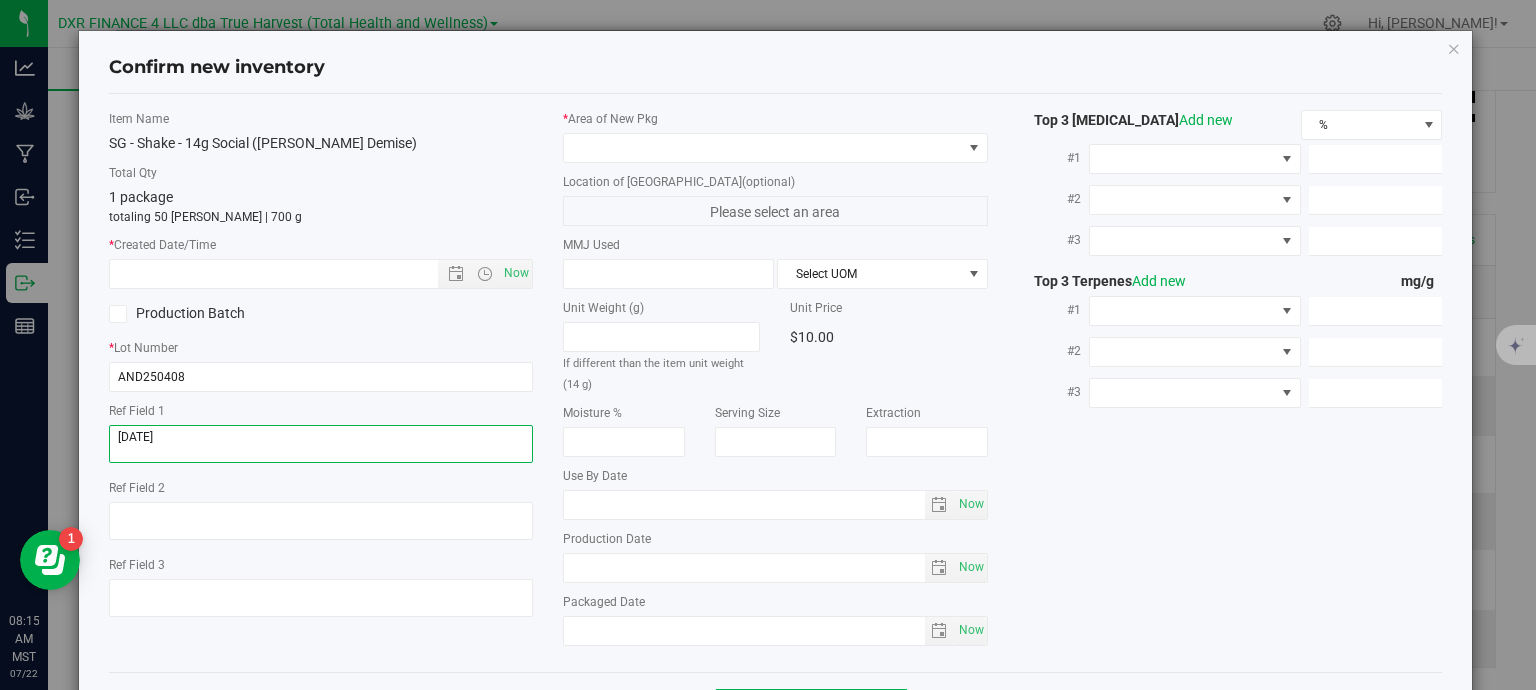 click at bounding box center (321, 444) 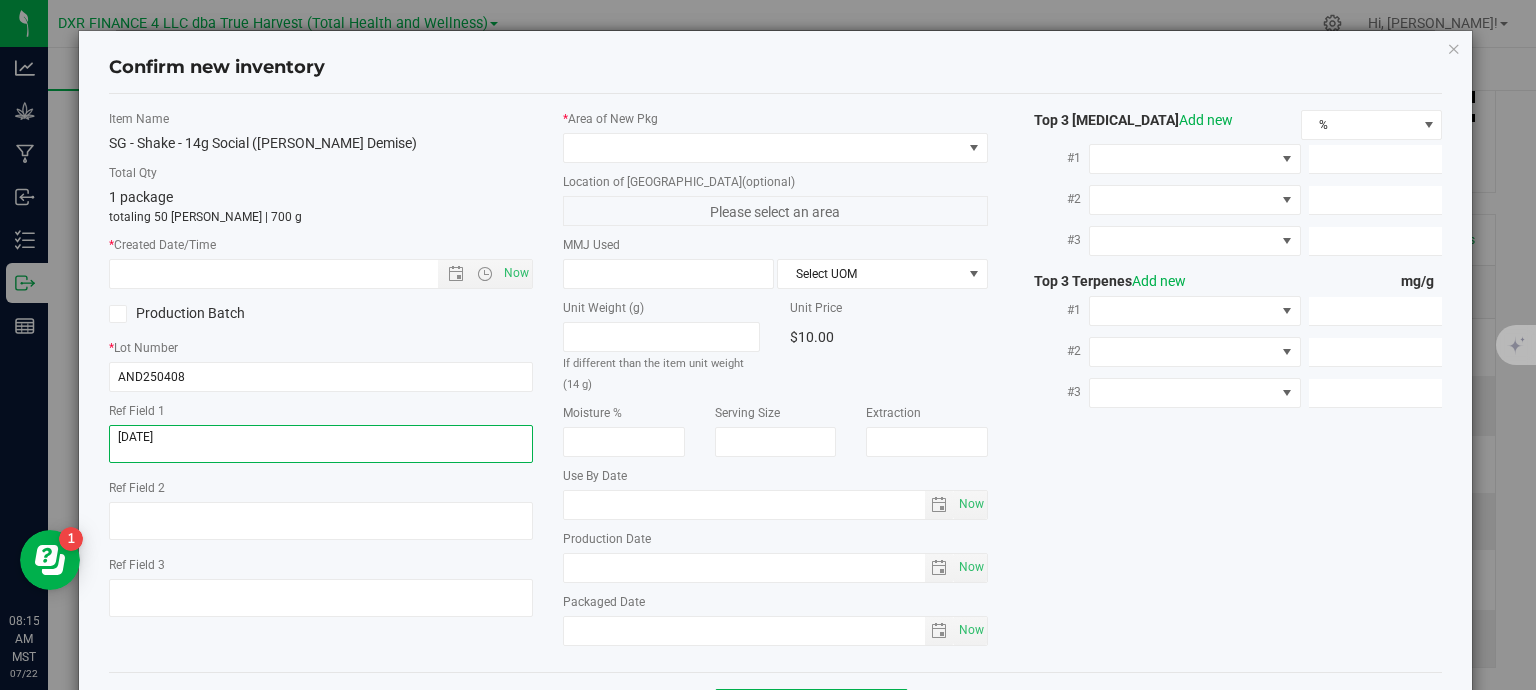 click at bounding box center (321, 444) 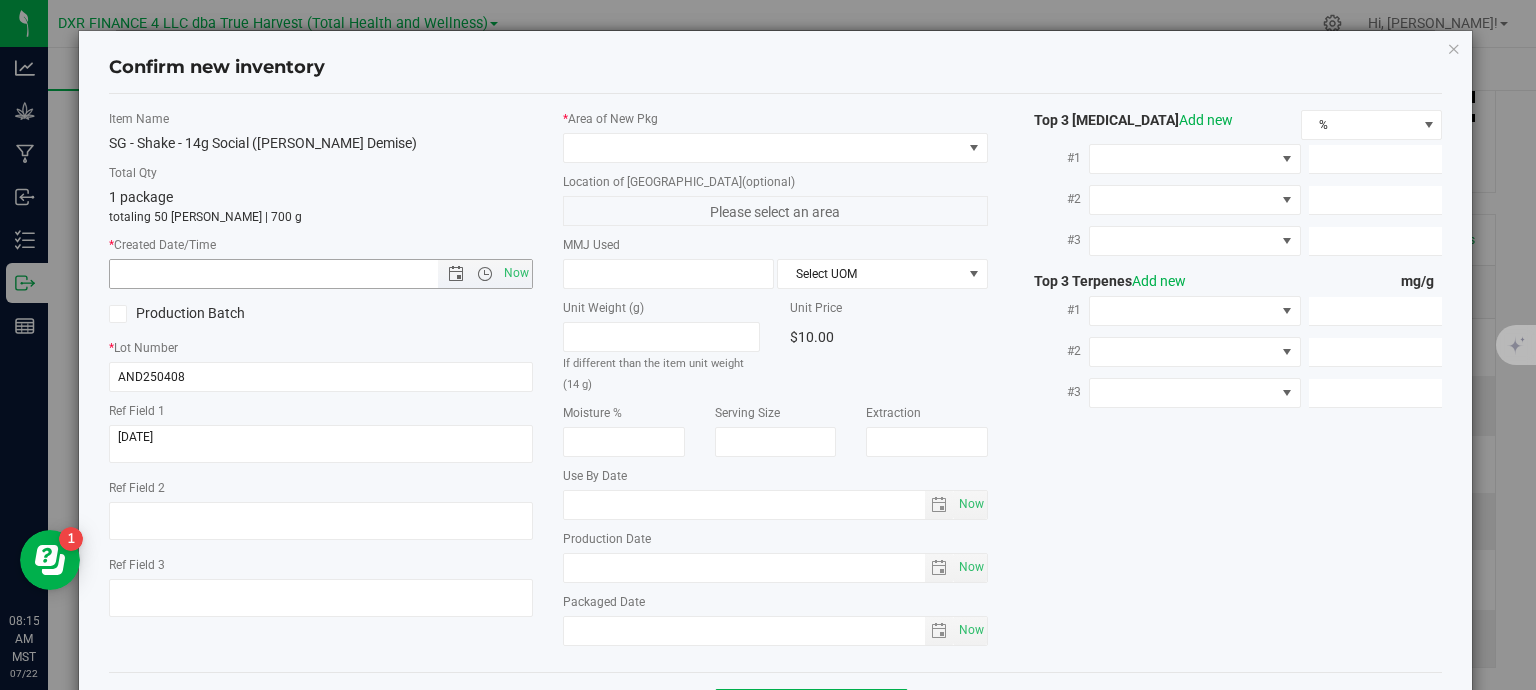 click at bounding box center [291, 274] 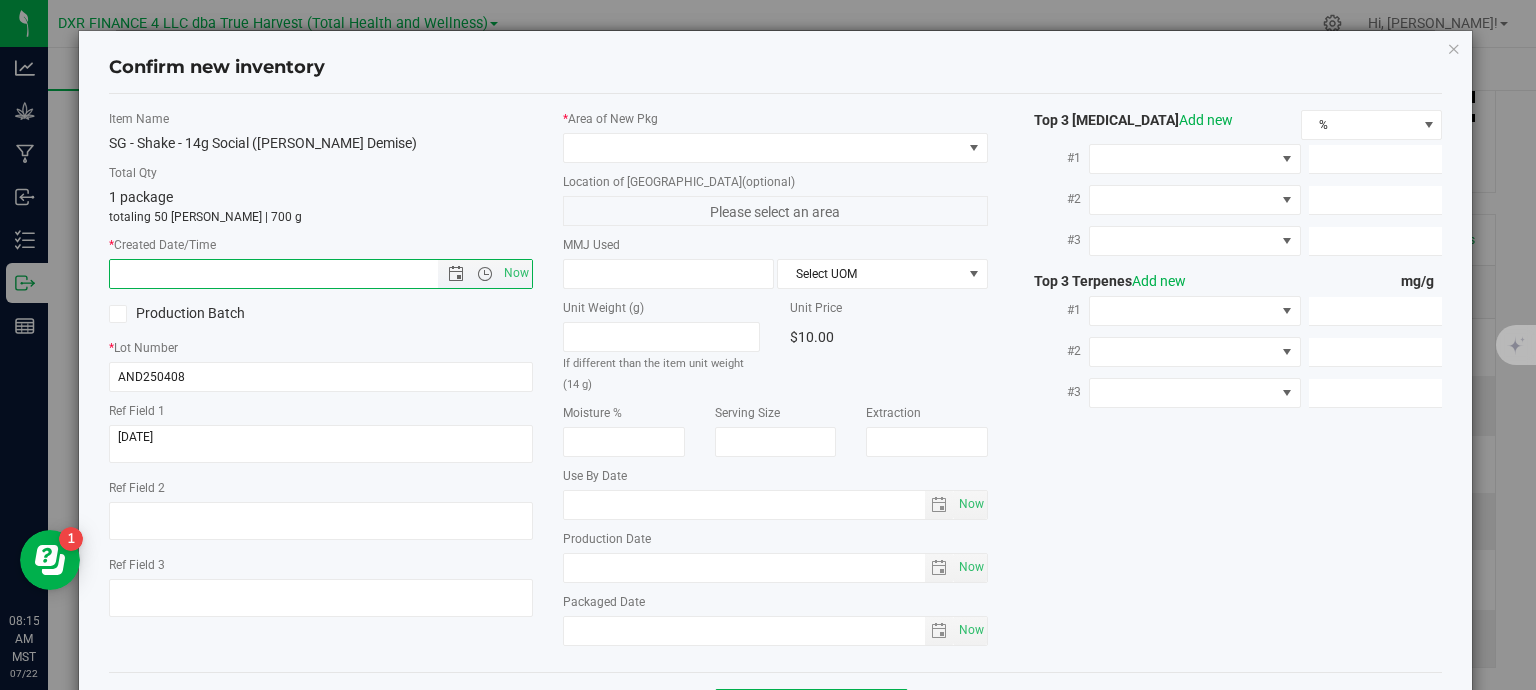 paste on "[DATE]" 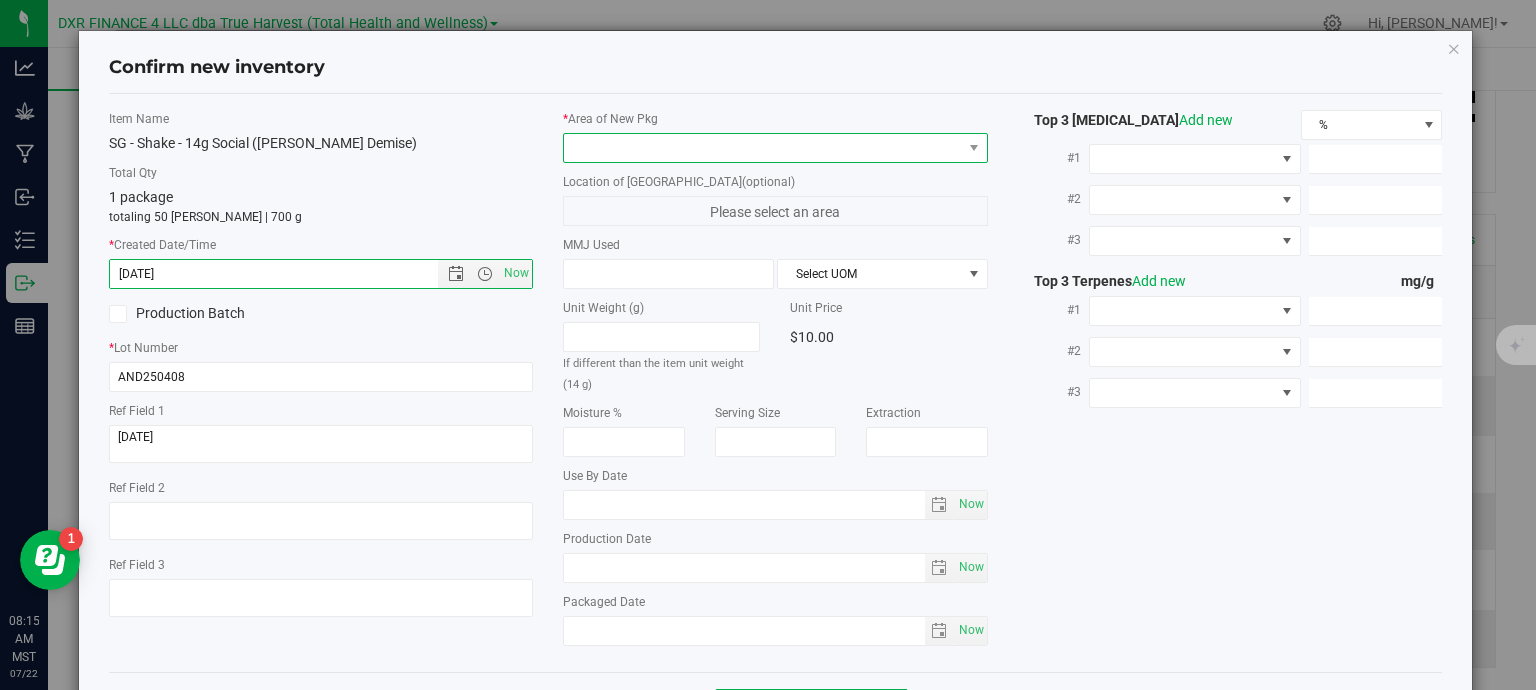 click at bounding box center (763, 148) 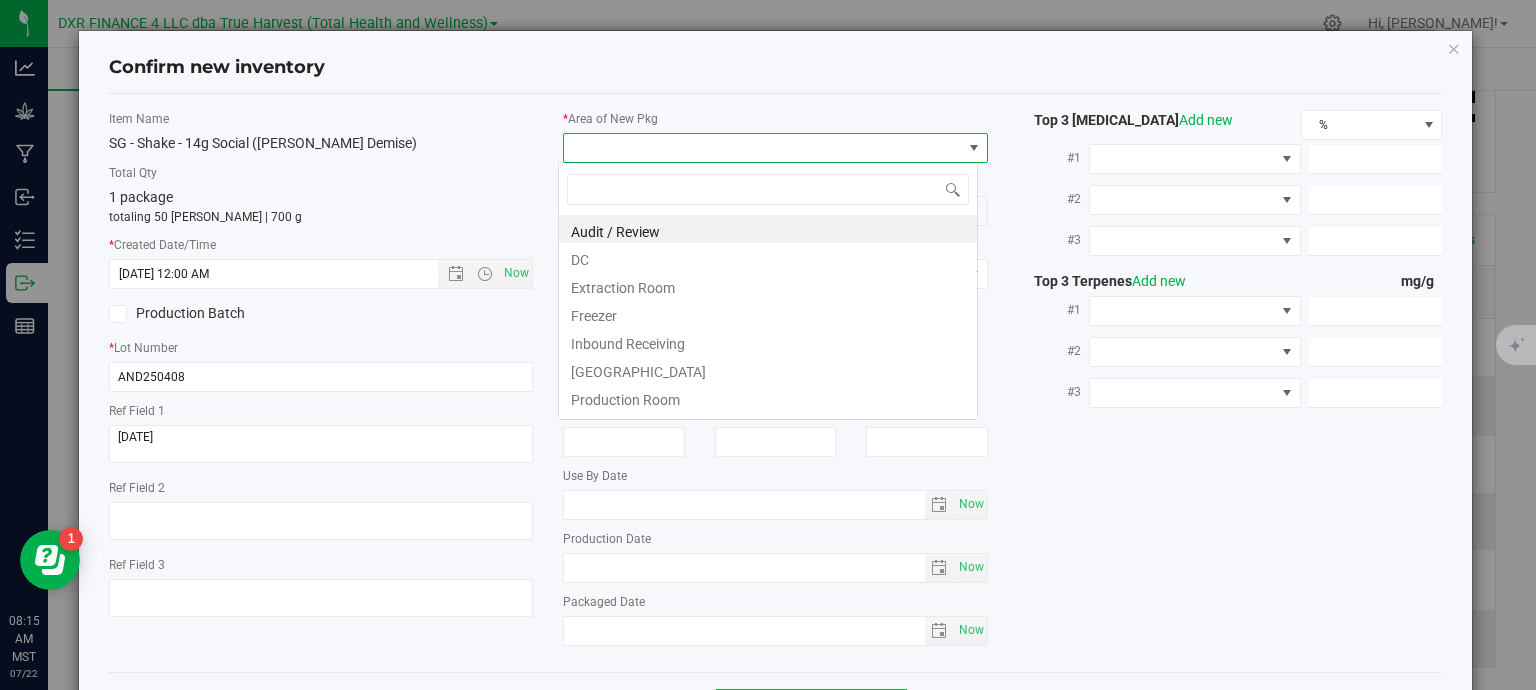 type on "[DATE] 8:15 AM" 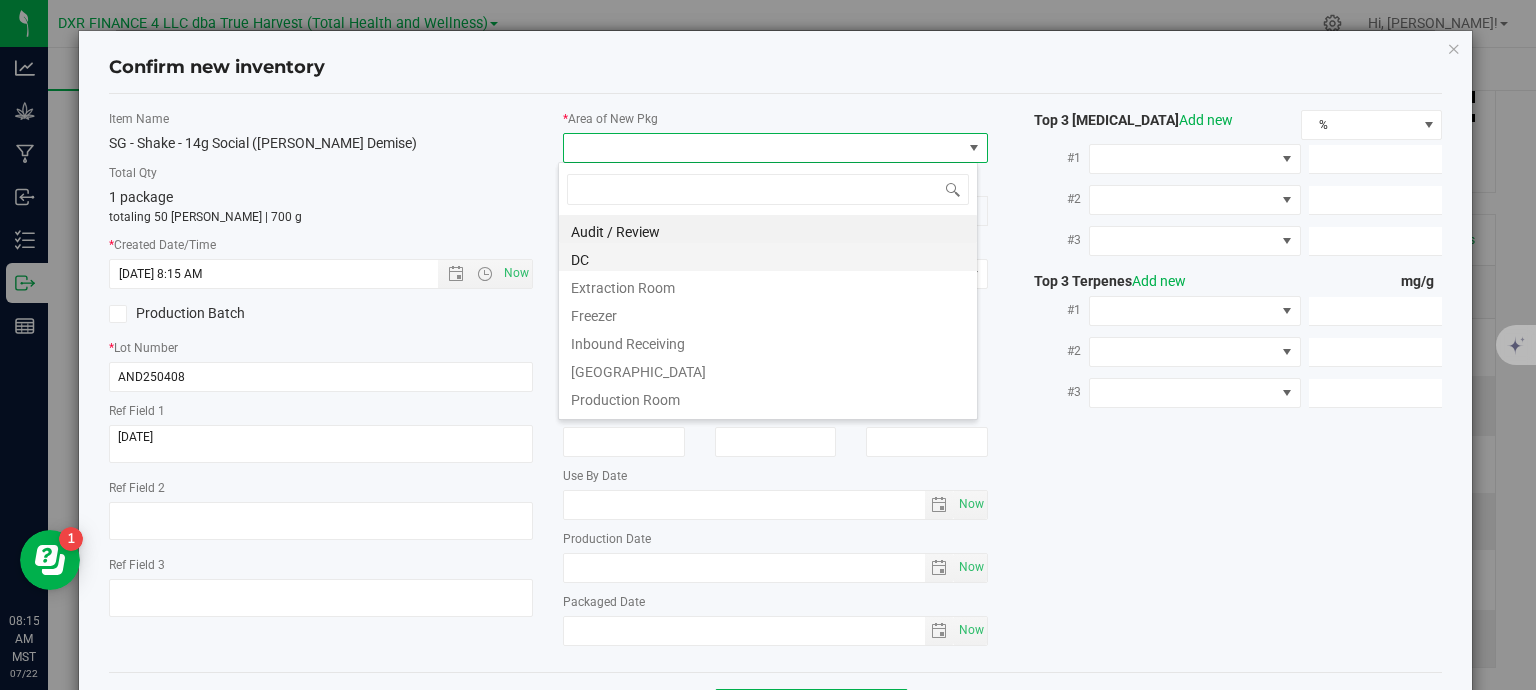 scroll, scrollTop: 99970, scrollLeft: 99580, axis: both 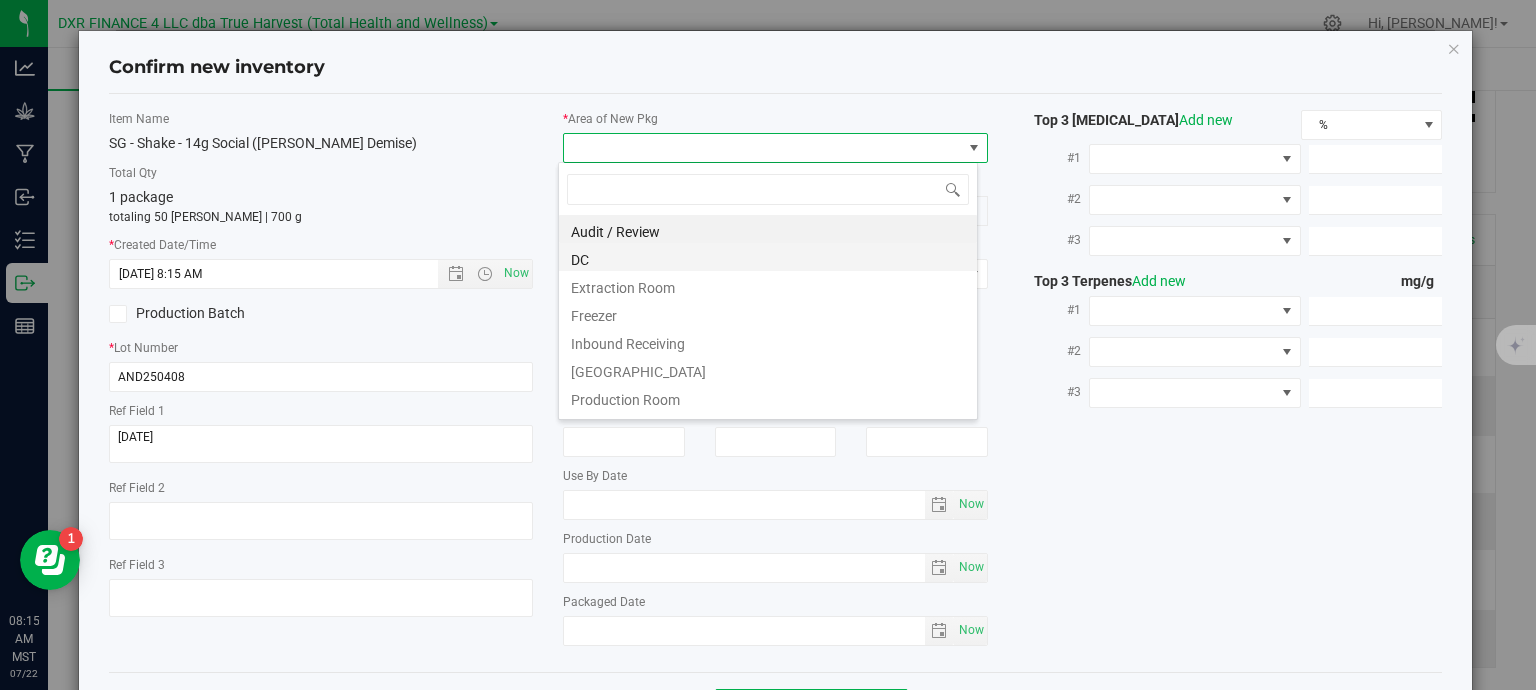 click on "DC" at bounding box center (768, 257) 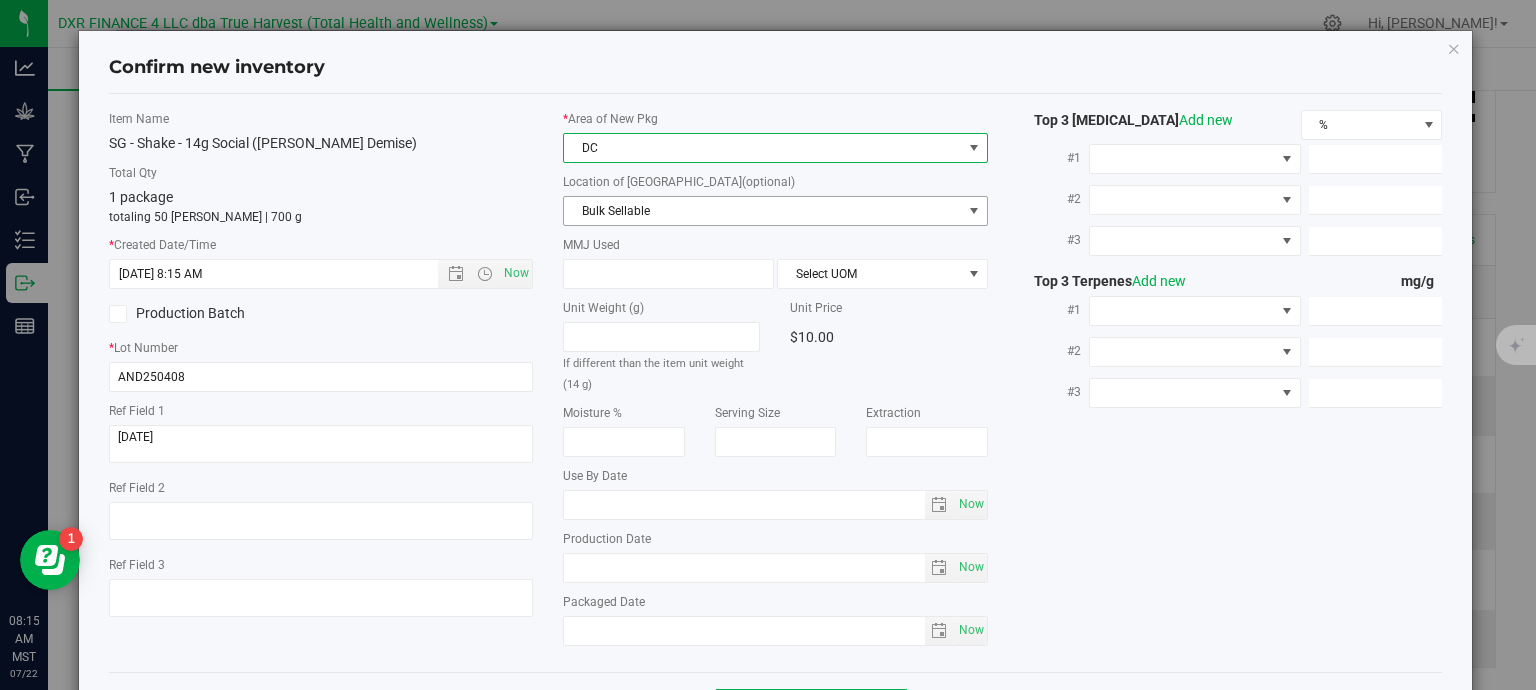 click on "Bulk Sellable" at bounding box center (763, 211) 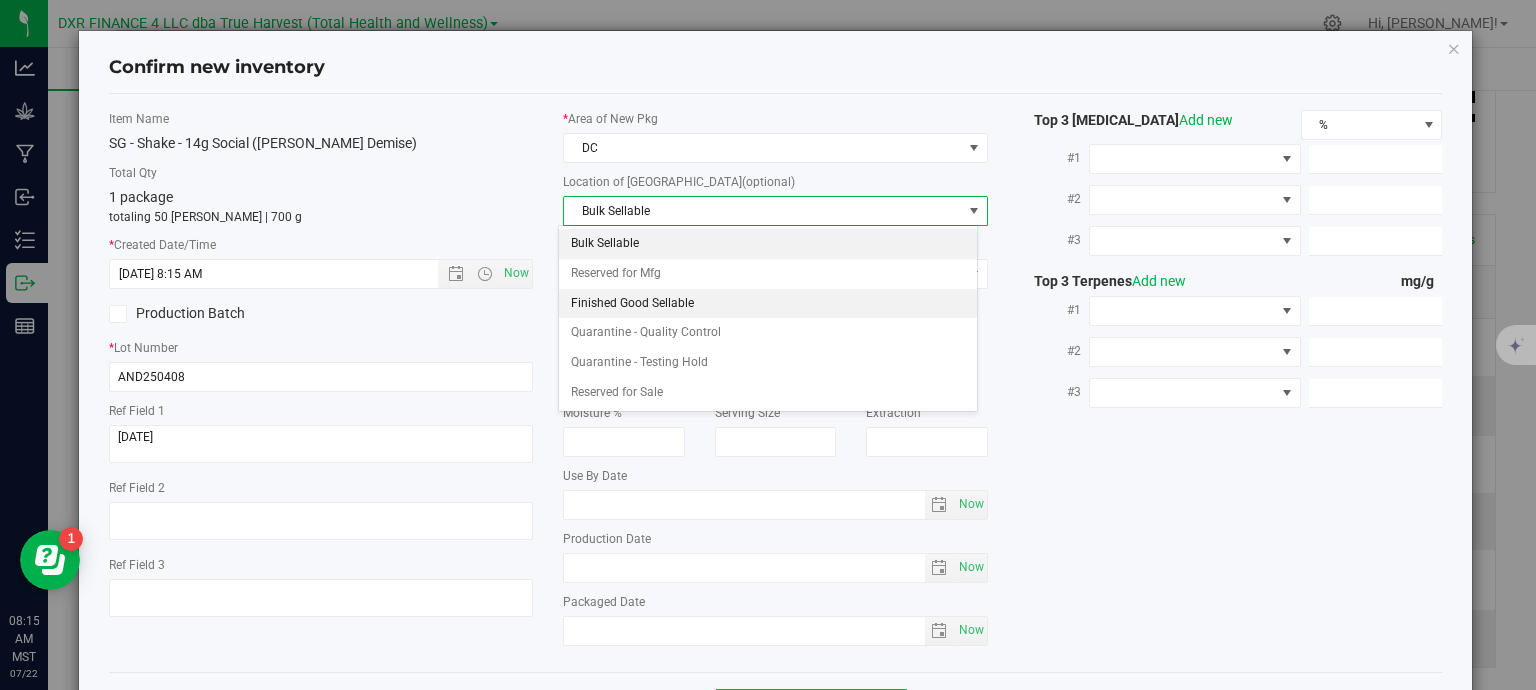 click on "Finished Good Sellable" at bounding box center [768, 304] 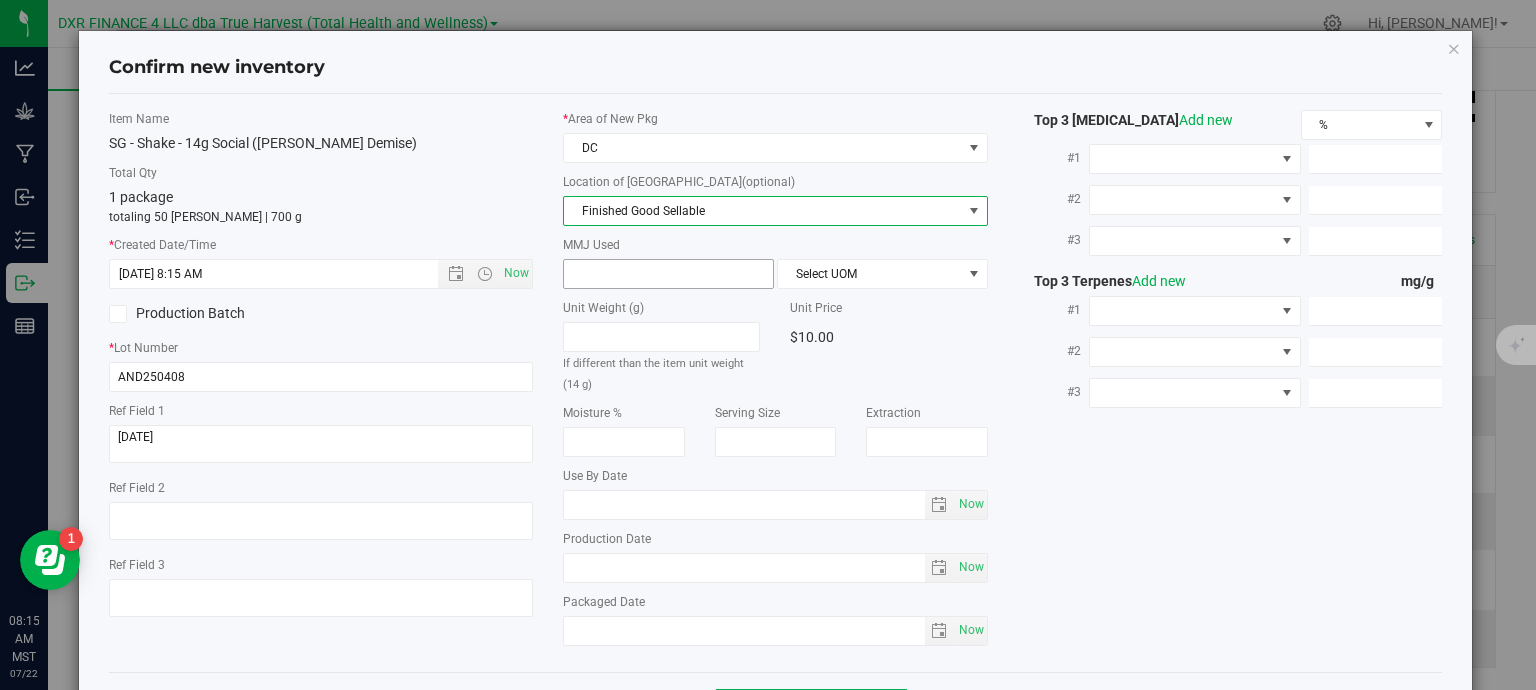 click at bounding box center [668, 274] 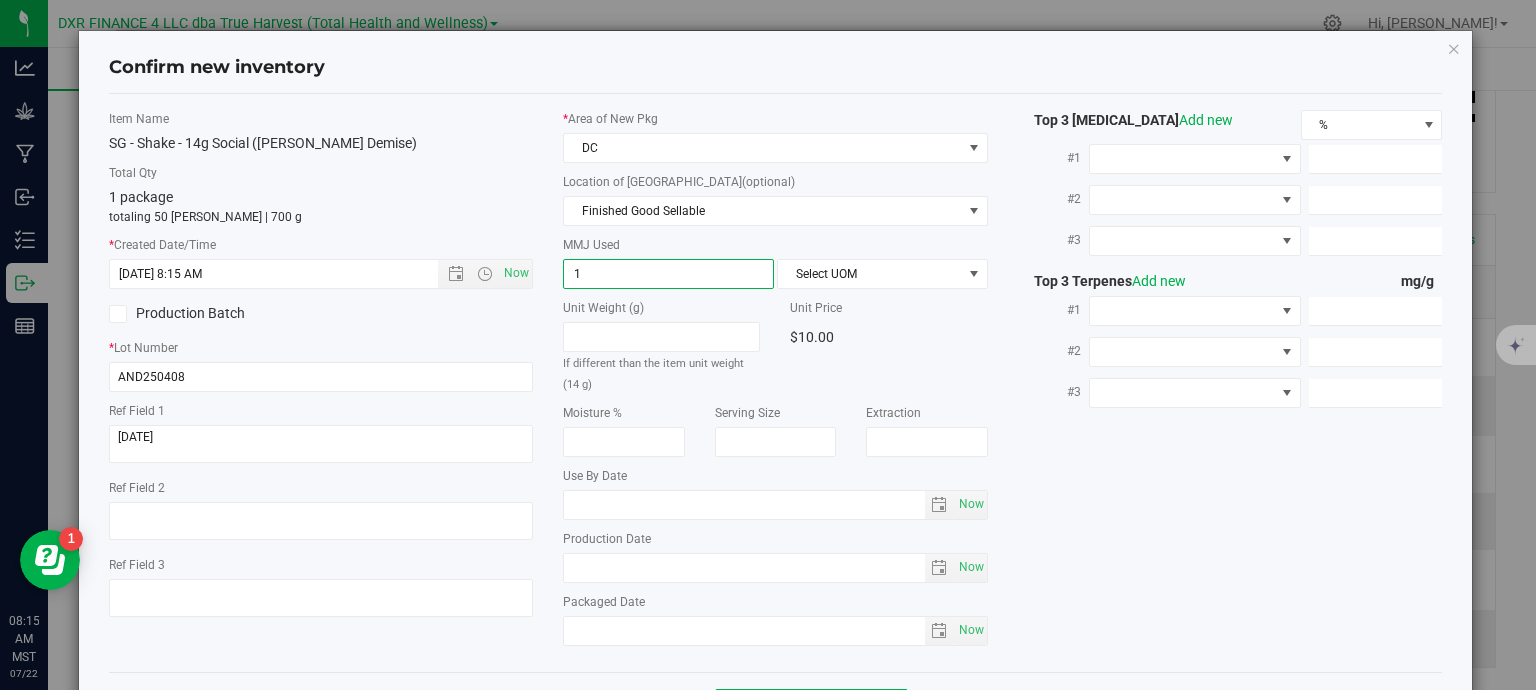 type on "14" 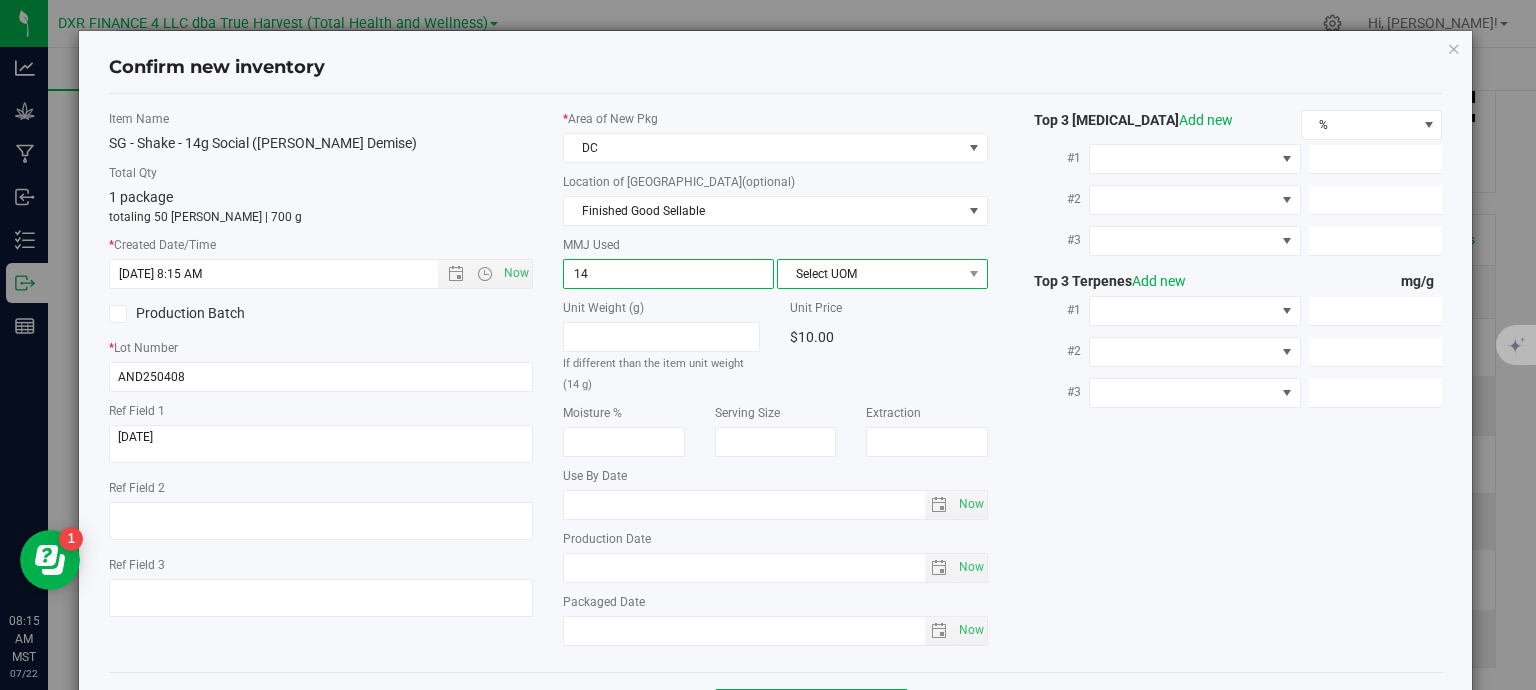 type on "14.0000" 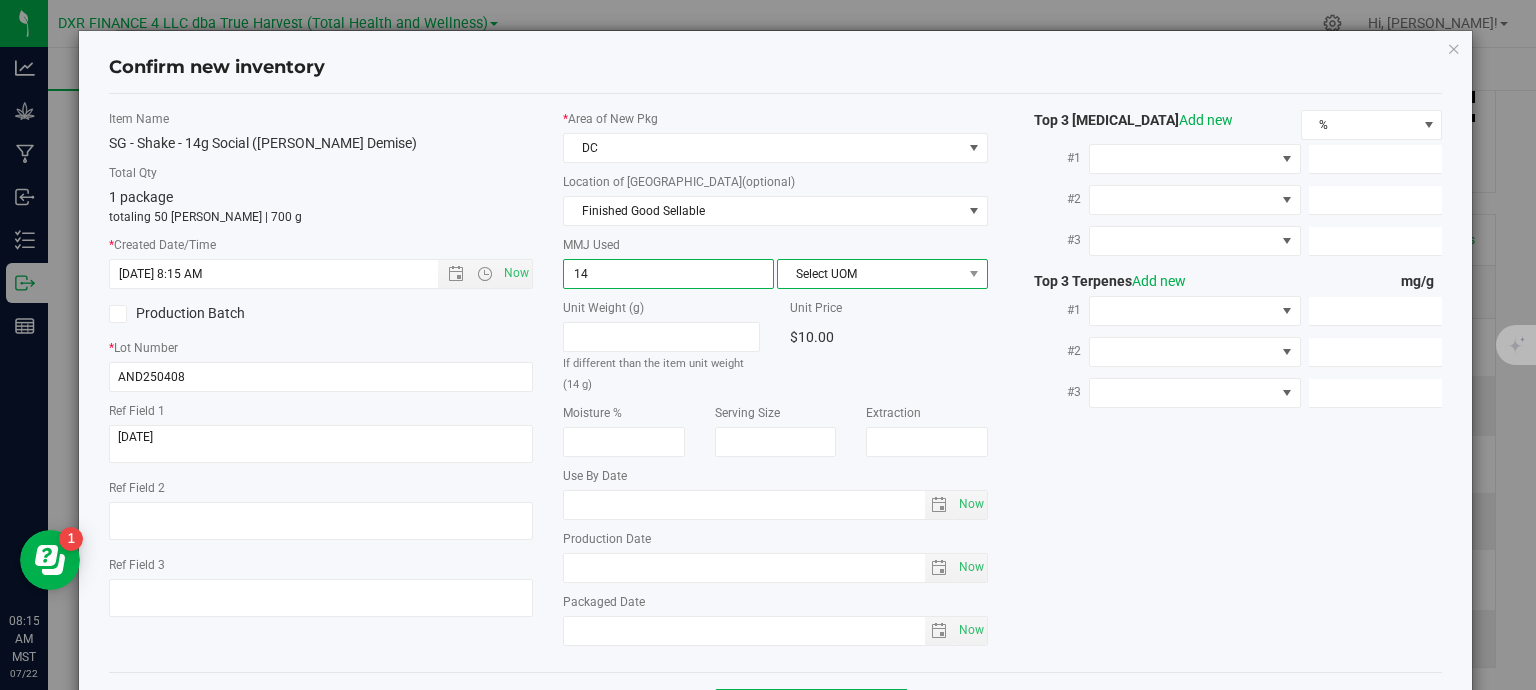 click on "Select UOM" at bounding box center [870, 274] 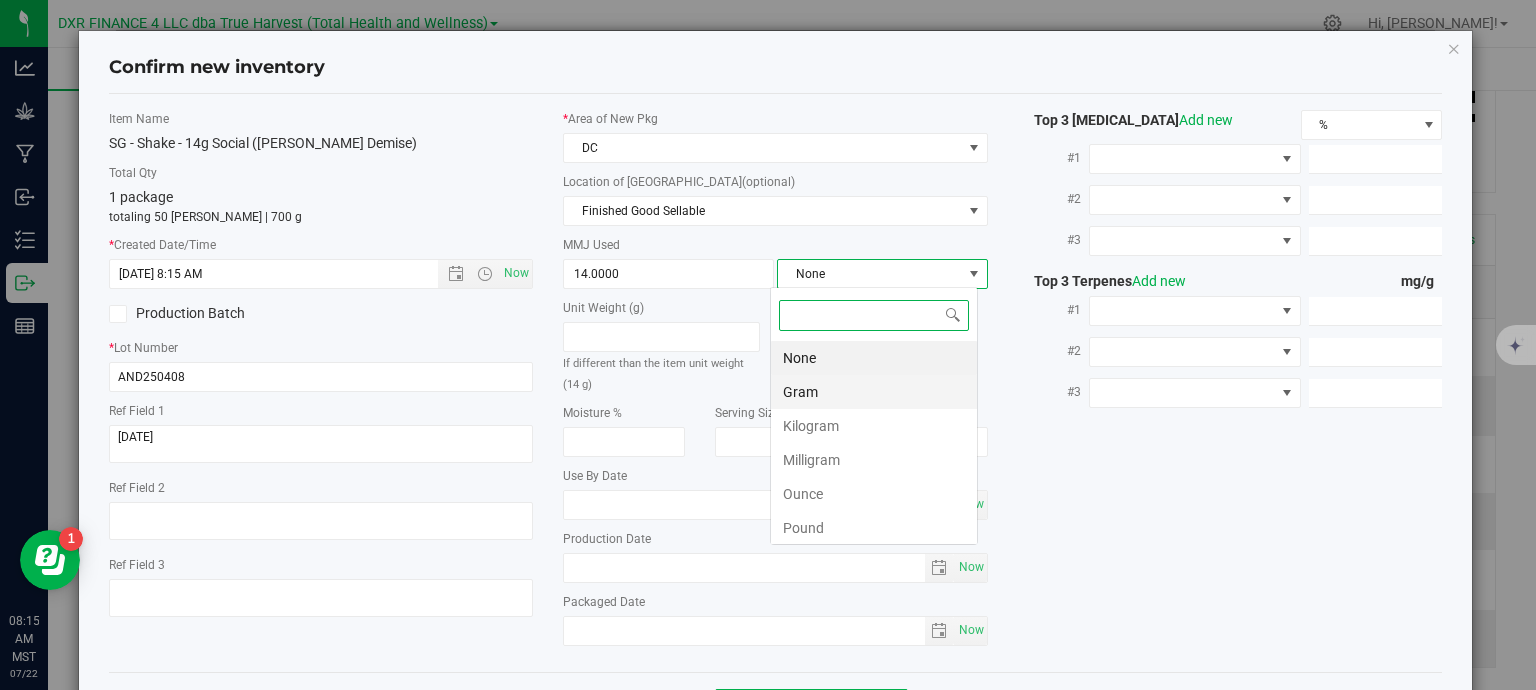 scroll, scrollTop: 99970, scrollLeft: 99792, axis: both 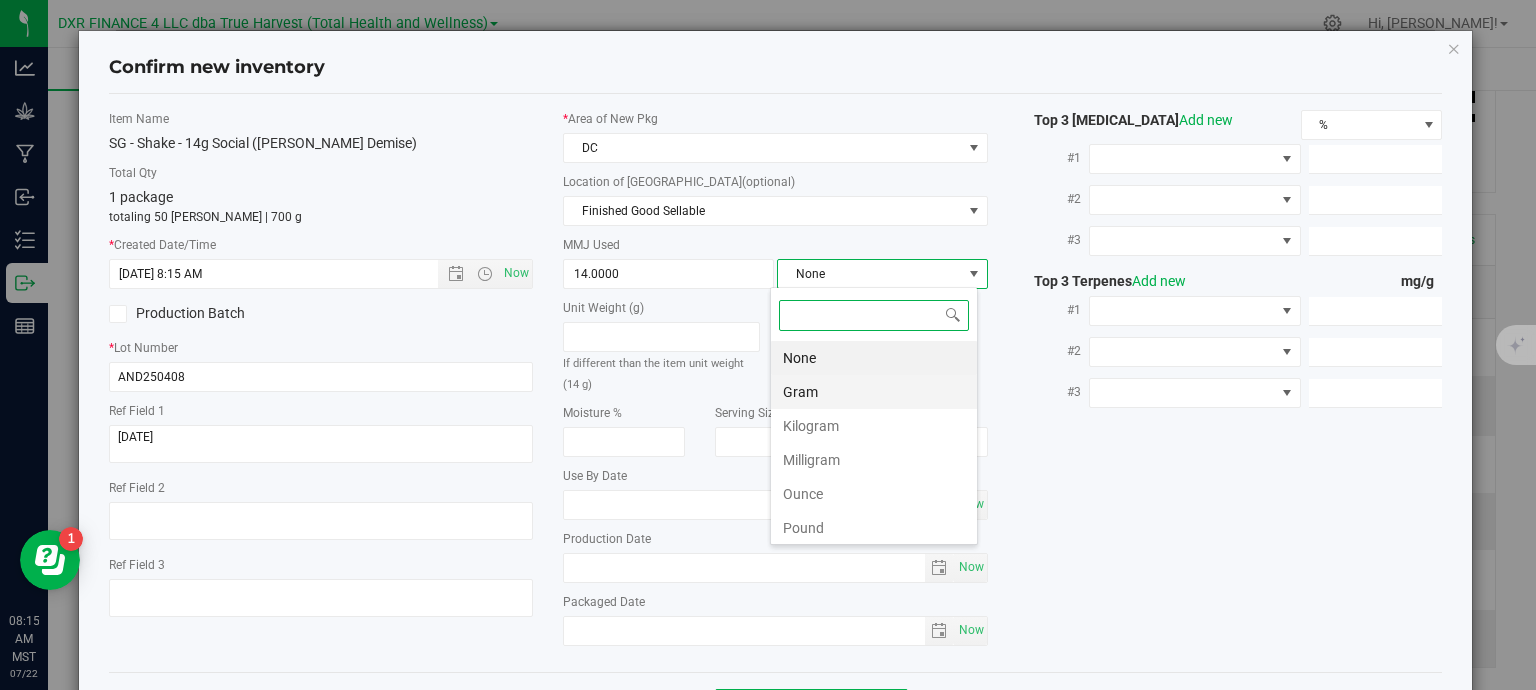 click on "Gram" at bounding box center (874, 392) 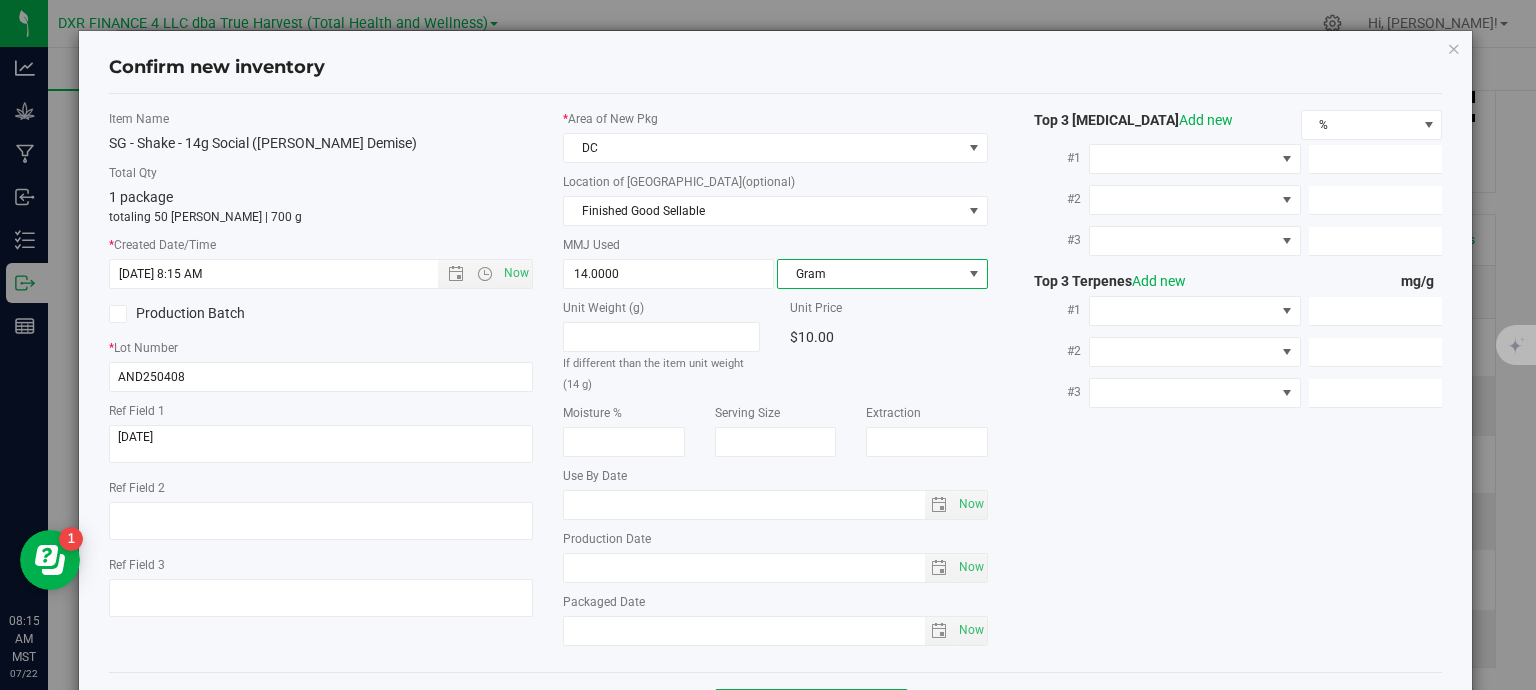 scroll, scrollTop: 75, scrollLeft: 0, axis: vertical 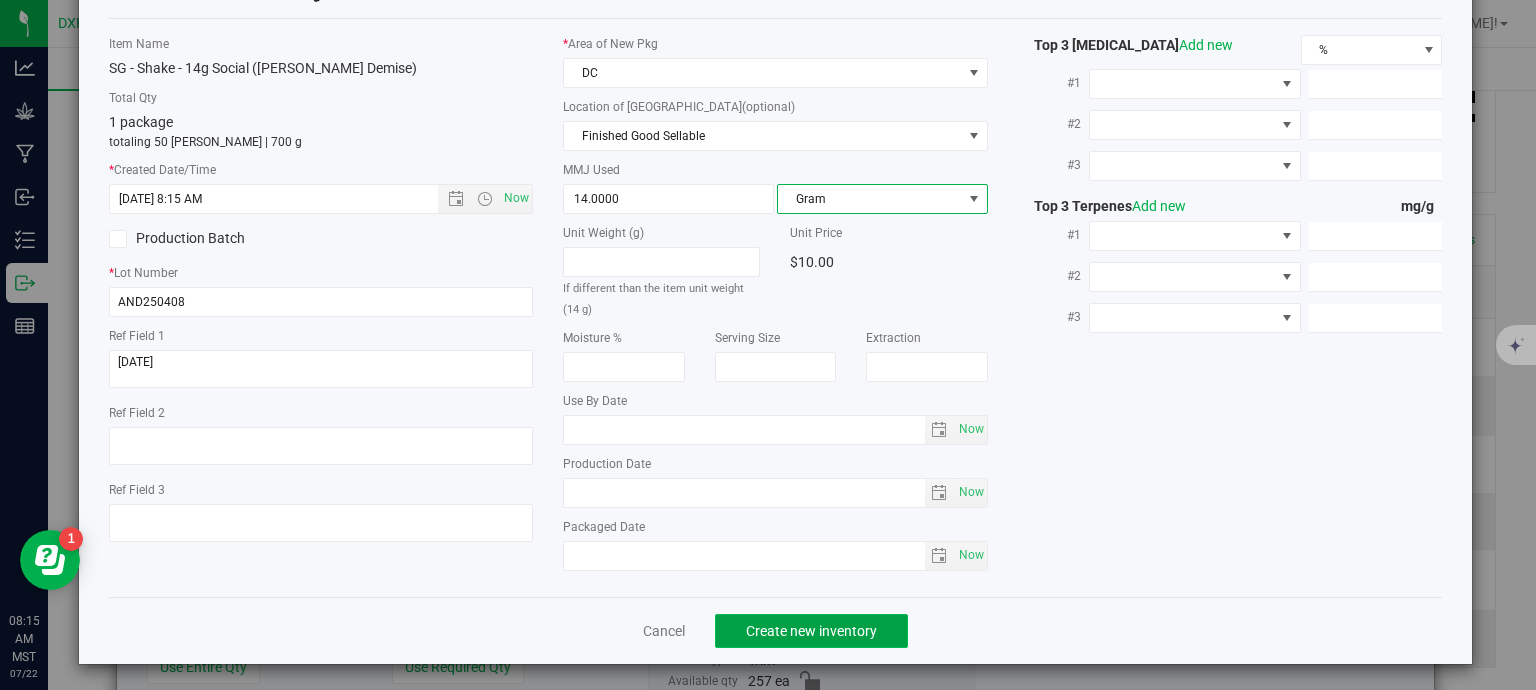 click on "Create new inventory" 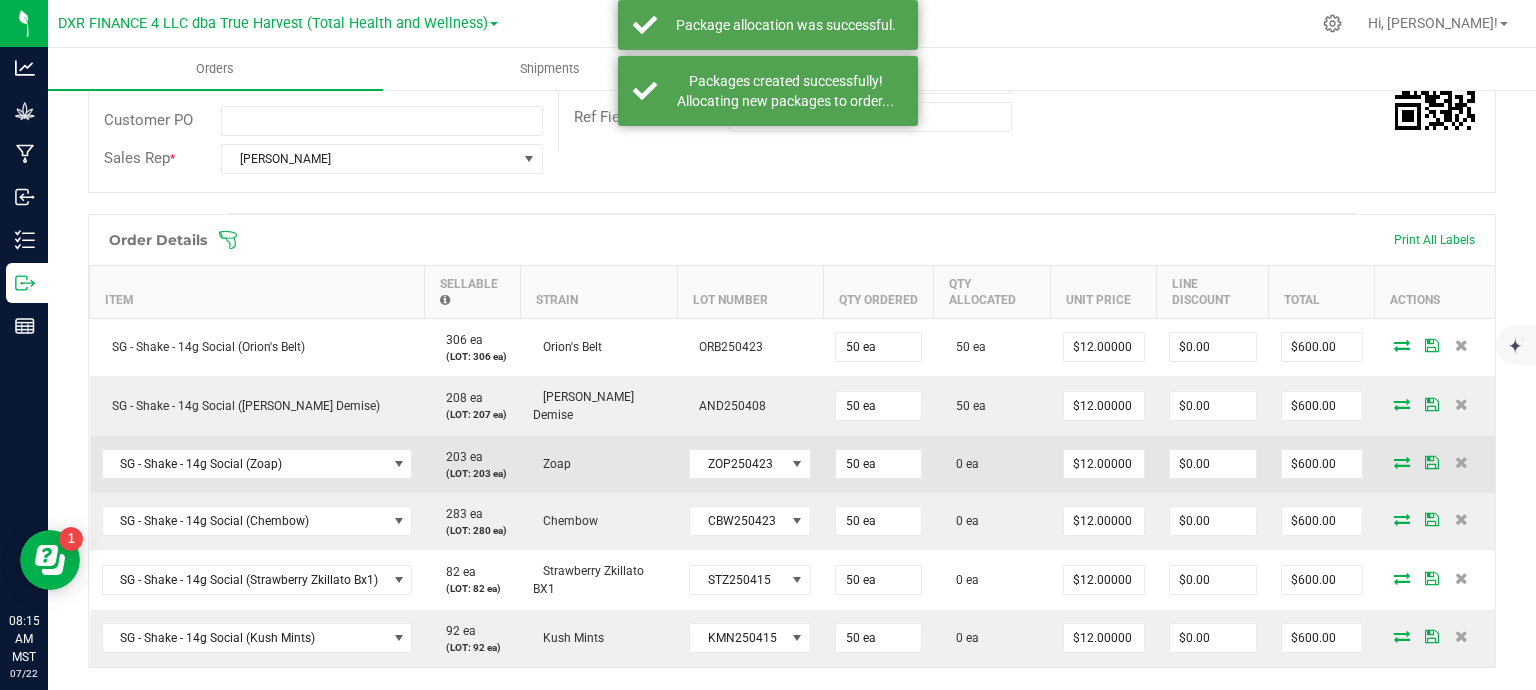 click at bounding box center (1402, 462) 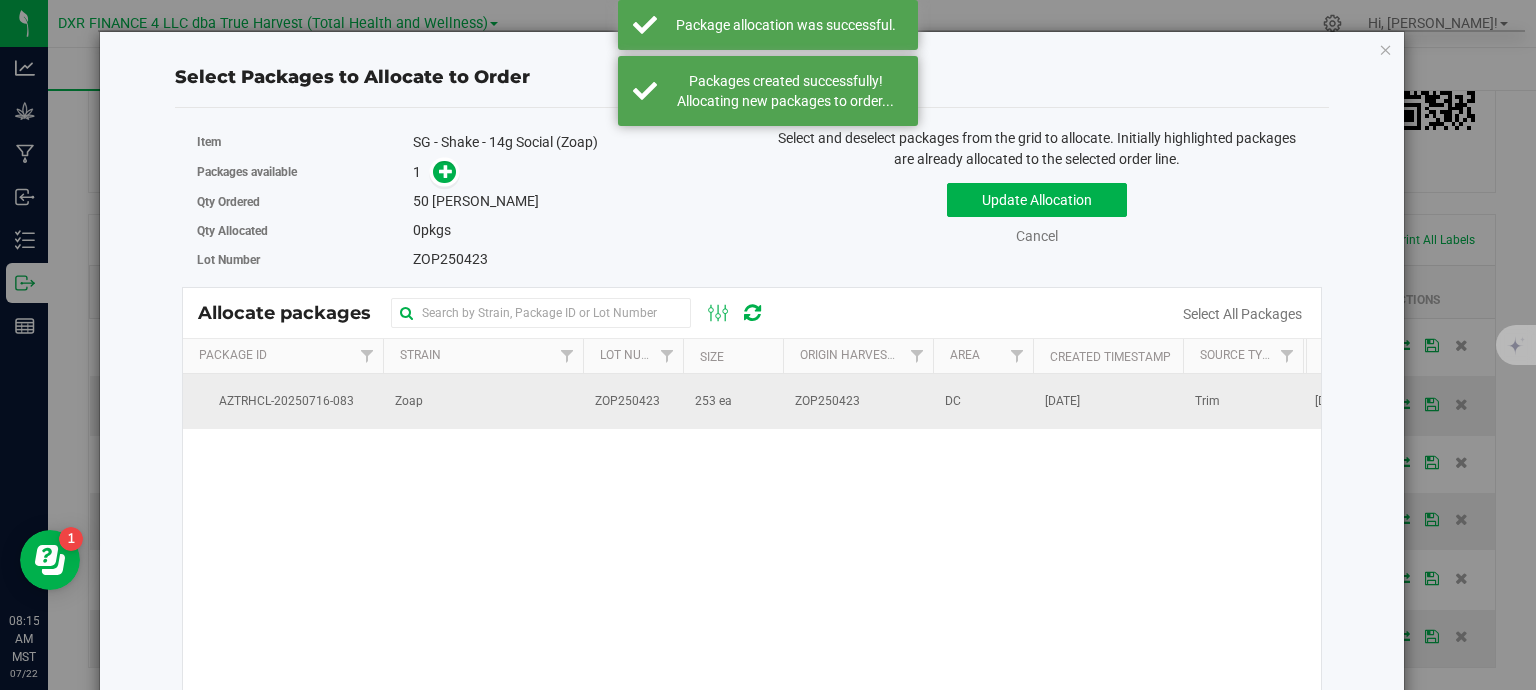 click on "Zoap" at bounding box center [483, 401] 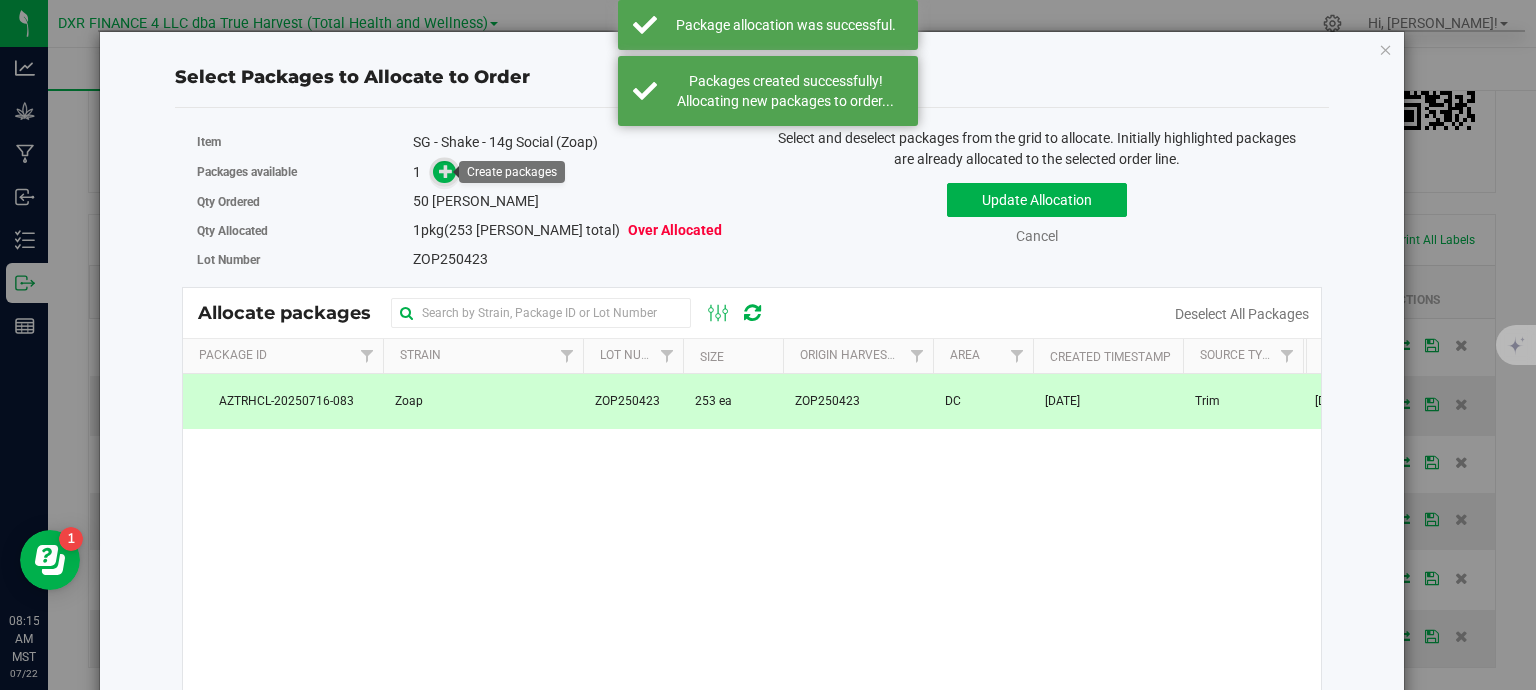 click at bounding box center [446, 171] 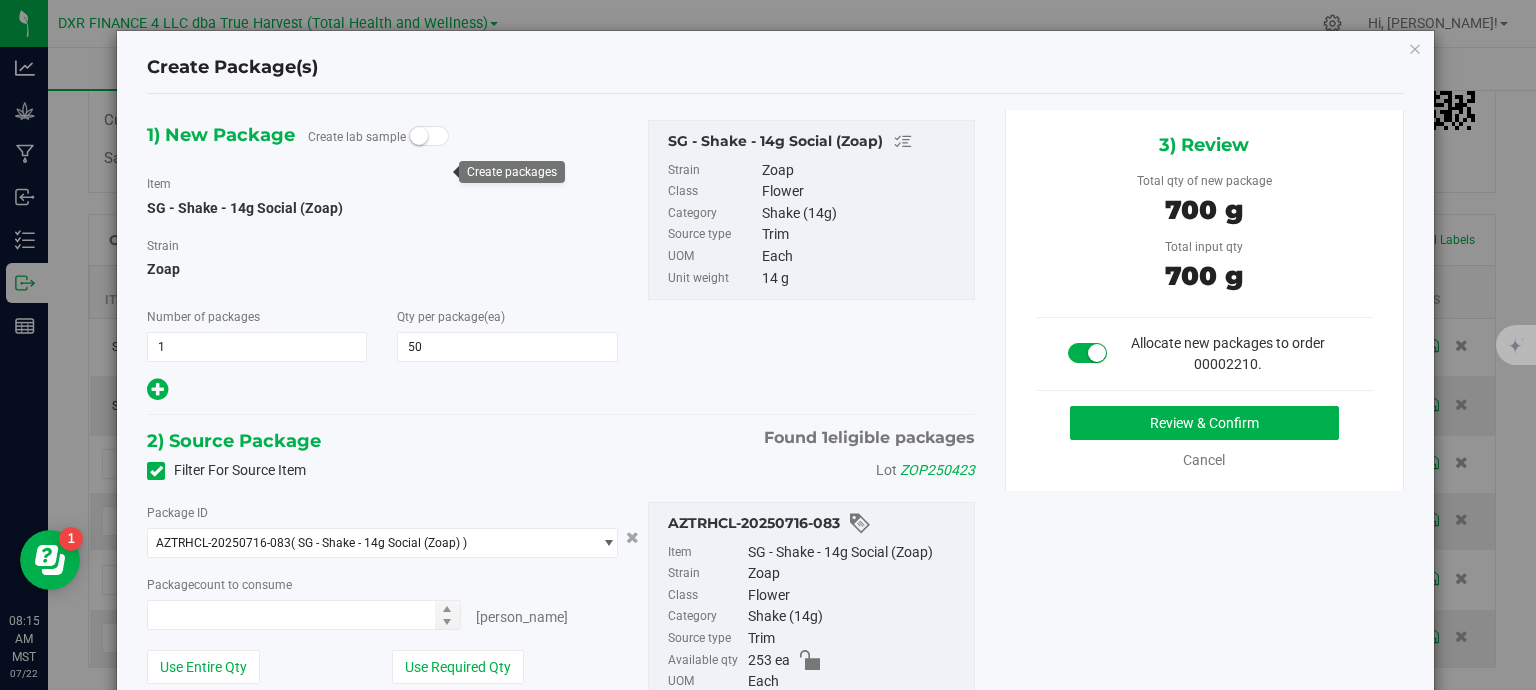 type on "50" 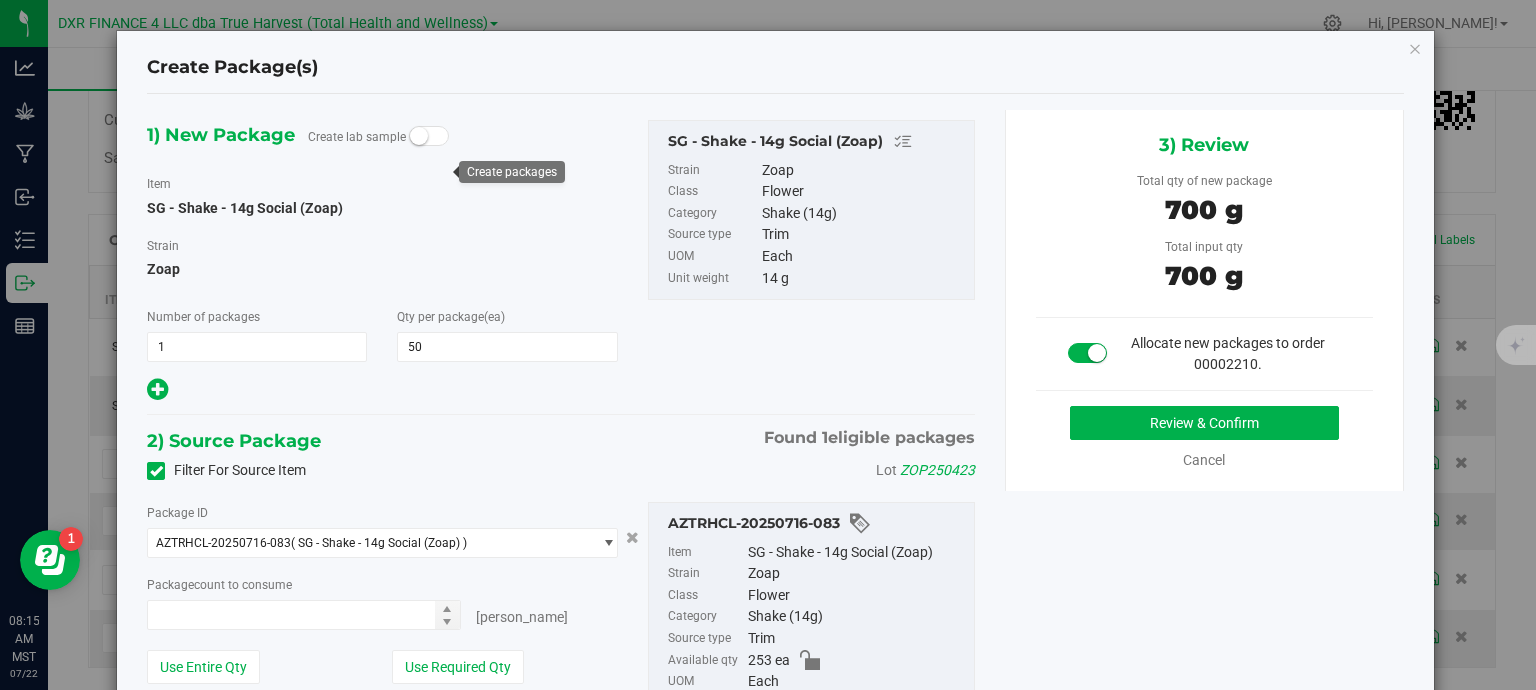type on "50 ea" 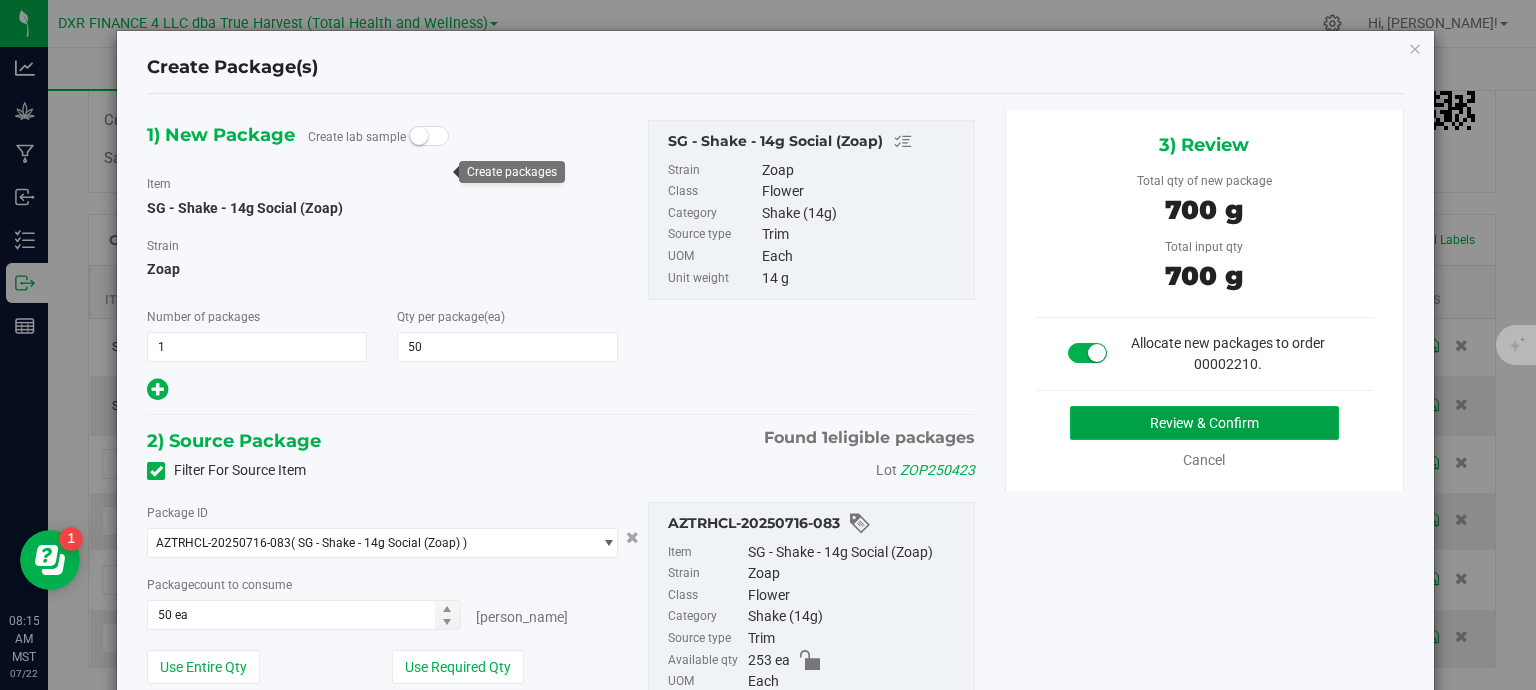 click on "Review & Confirm" at bounding box center (1204, 423) 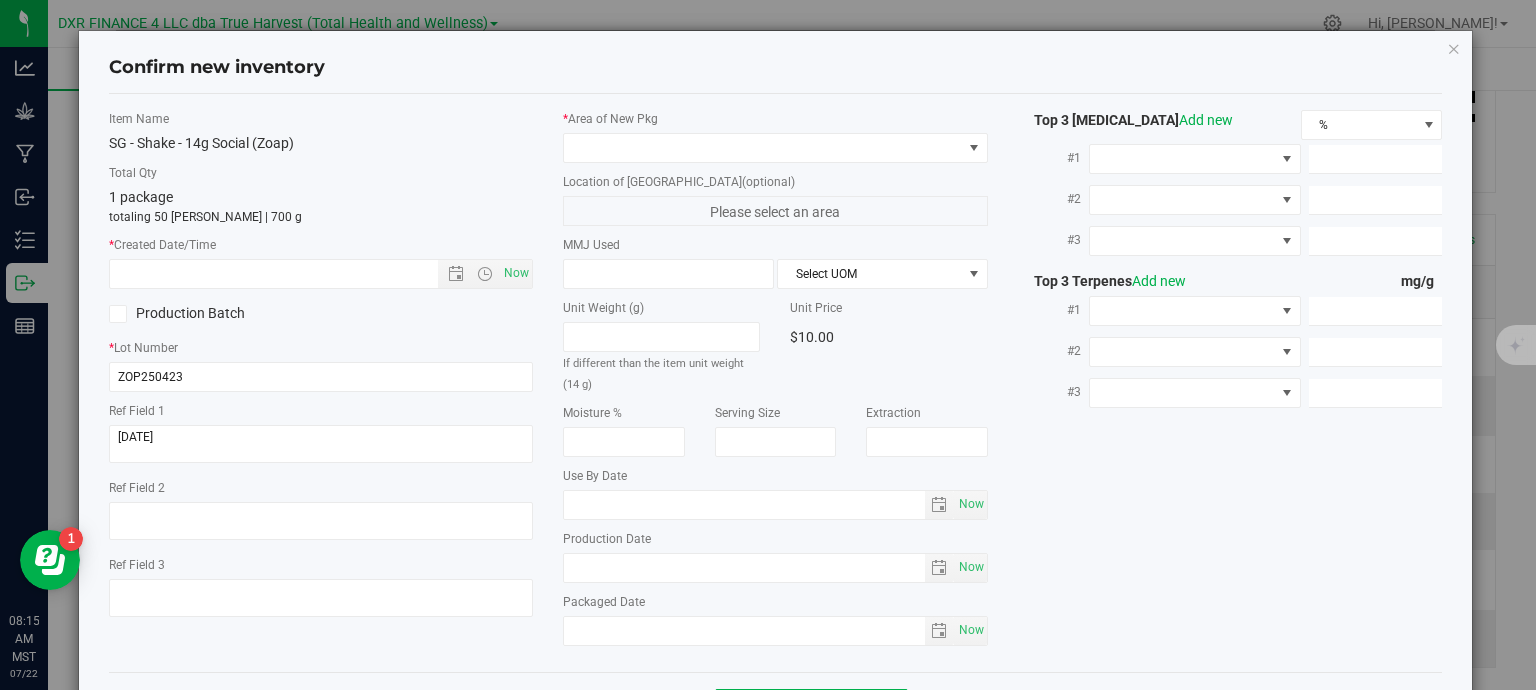 click on "Ref Field 2" at bounding box center [321, 488] 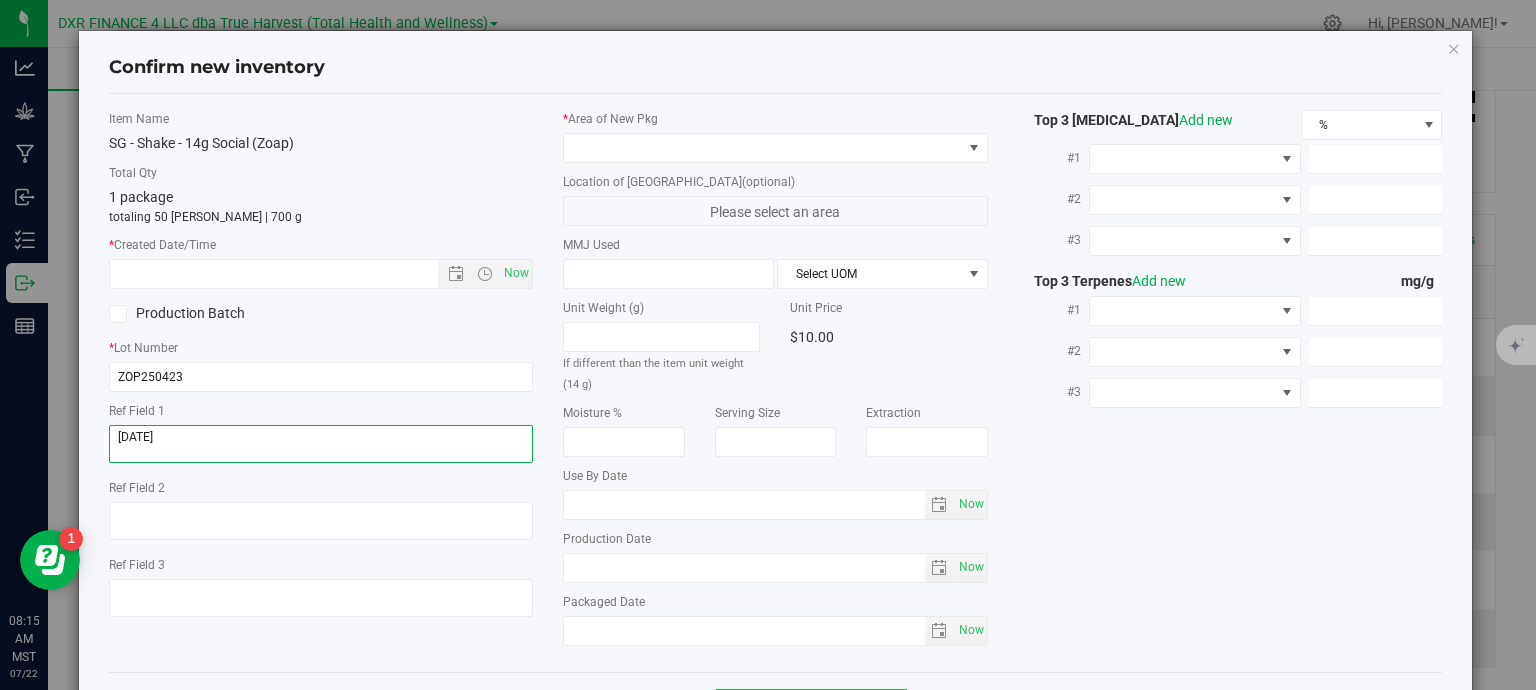 click at bounding box center [321, 444] 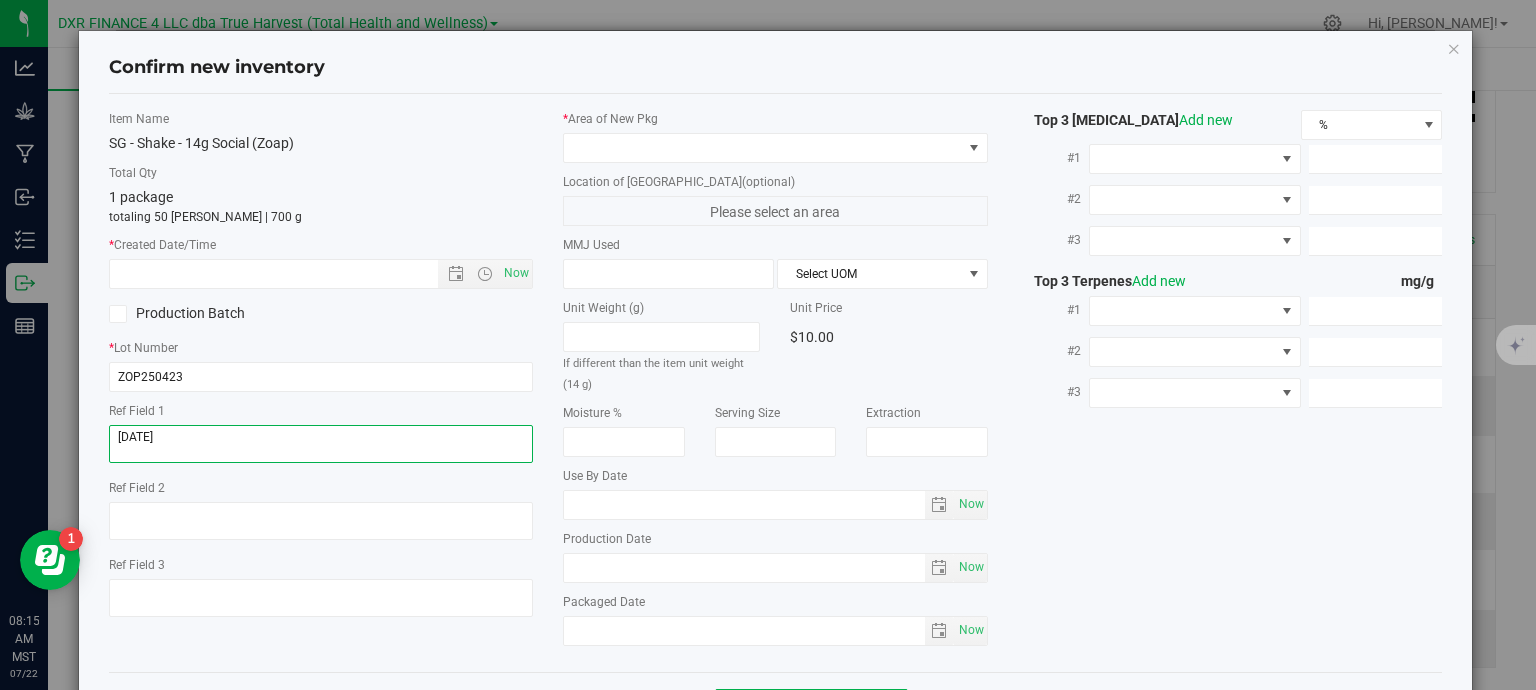 click at bounding box center [321, 444] 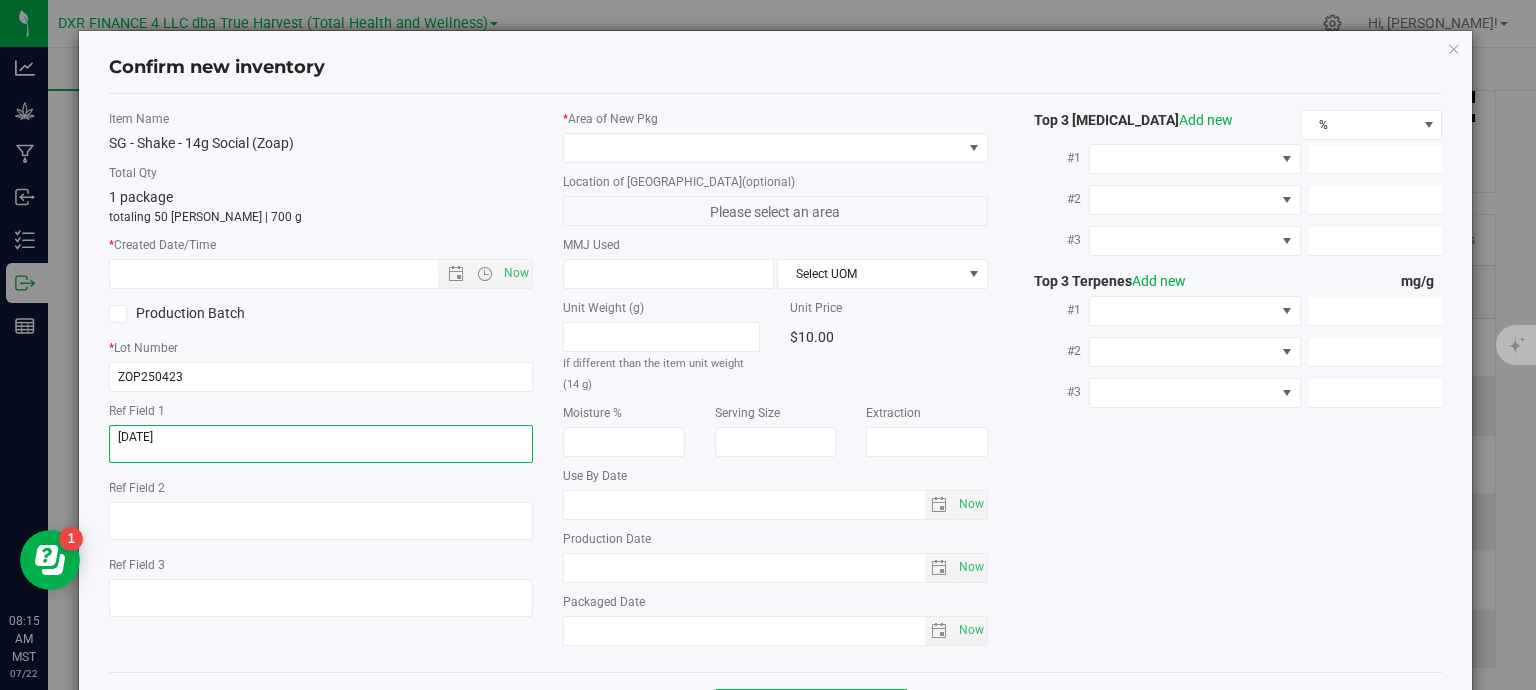 click at bounding box center (321, 444) 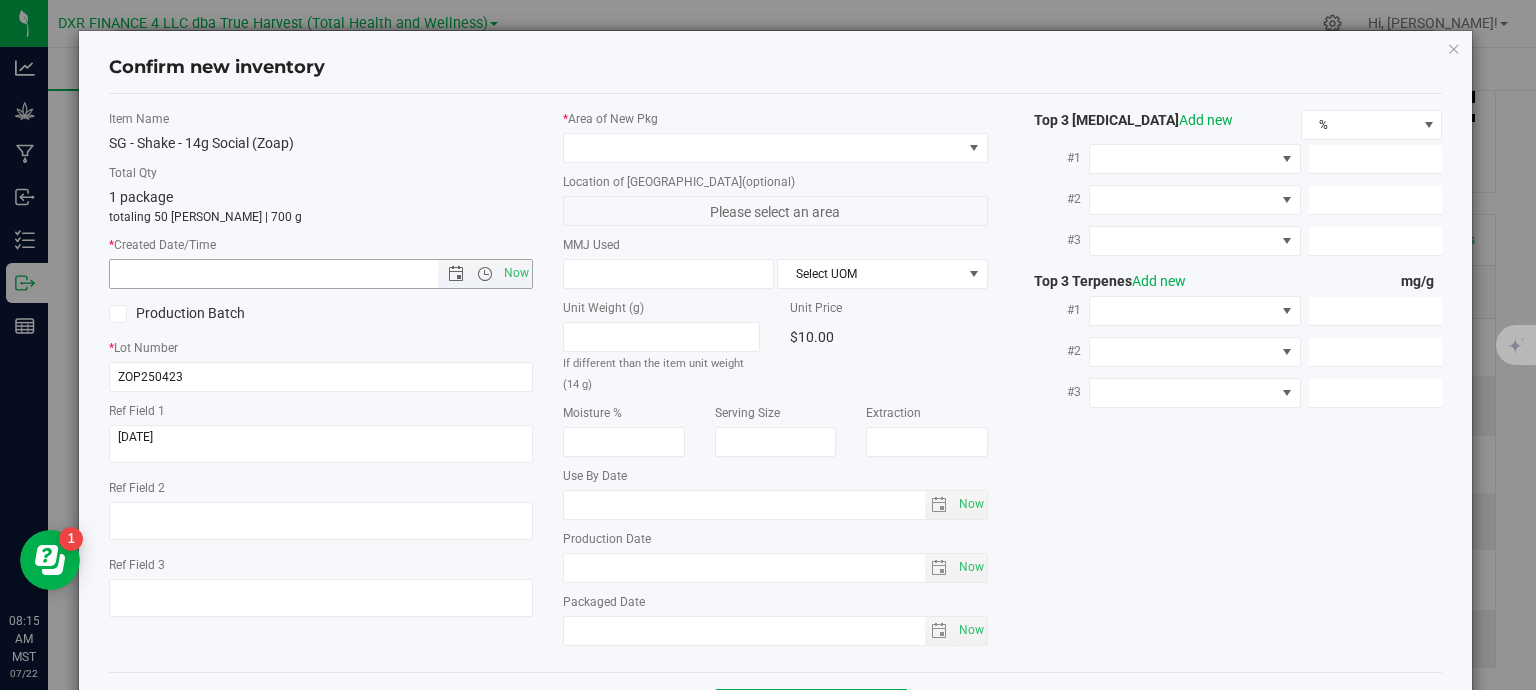 click at bounding box center [291, 274] 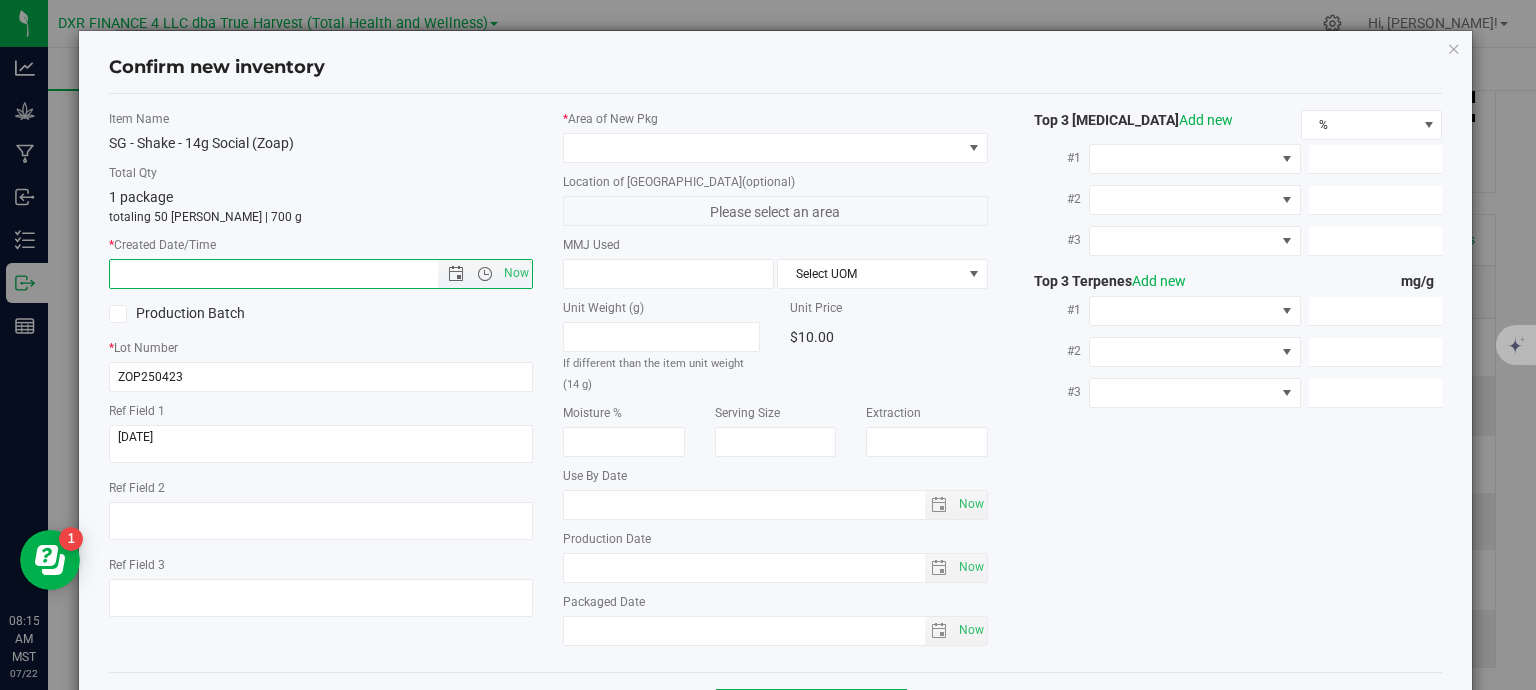 paste on "[DATE]" 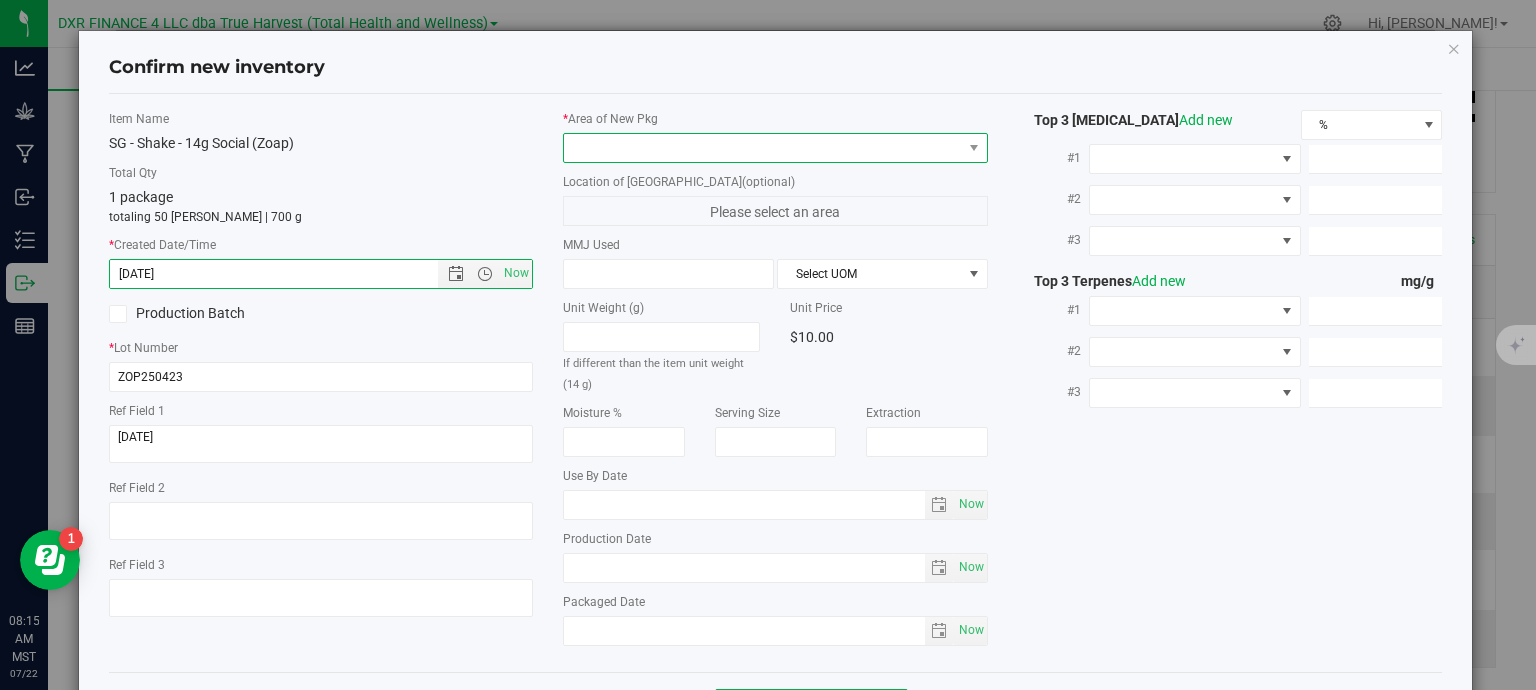 click at bounding box center (763, 148) 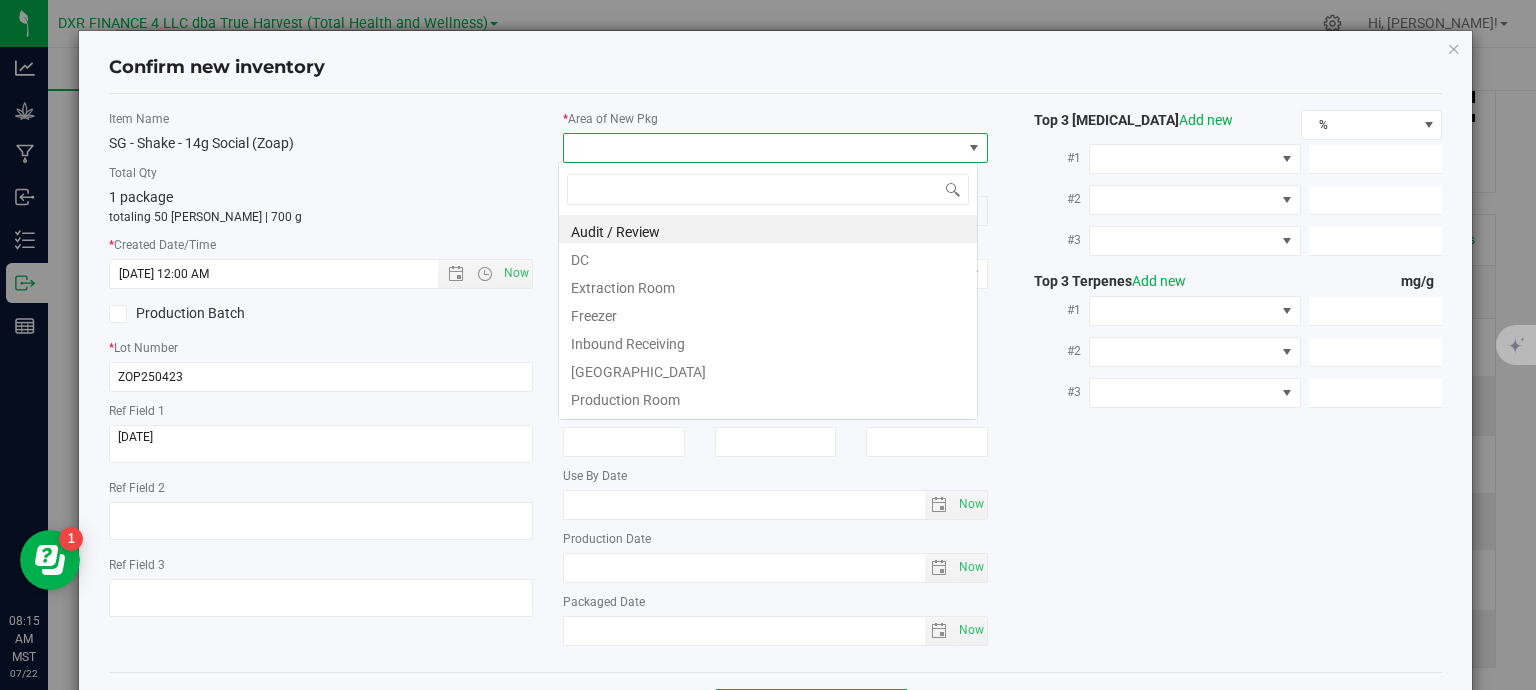 type on "[DATE] 8:15 AM" 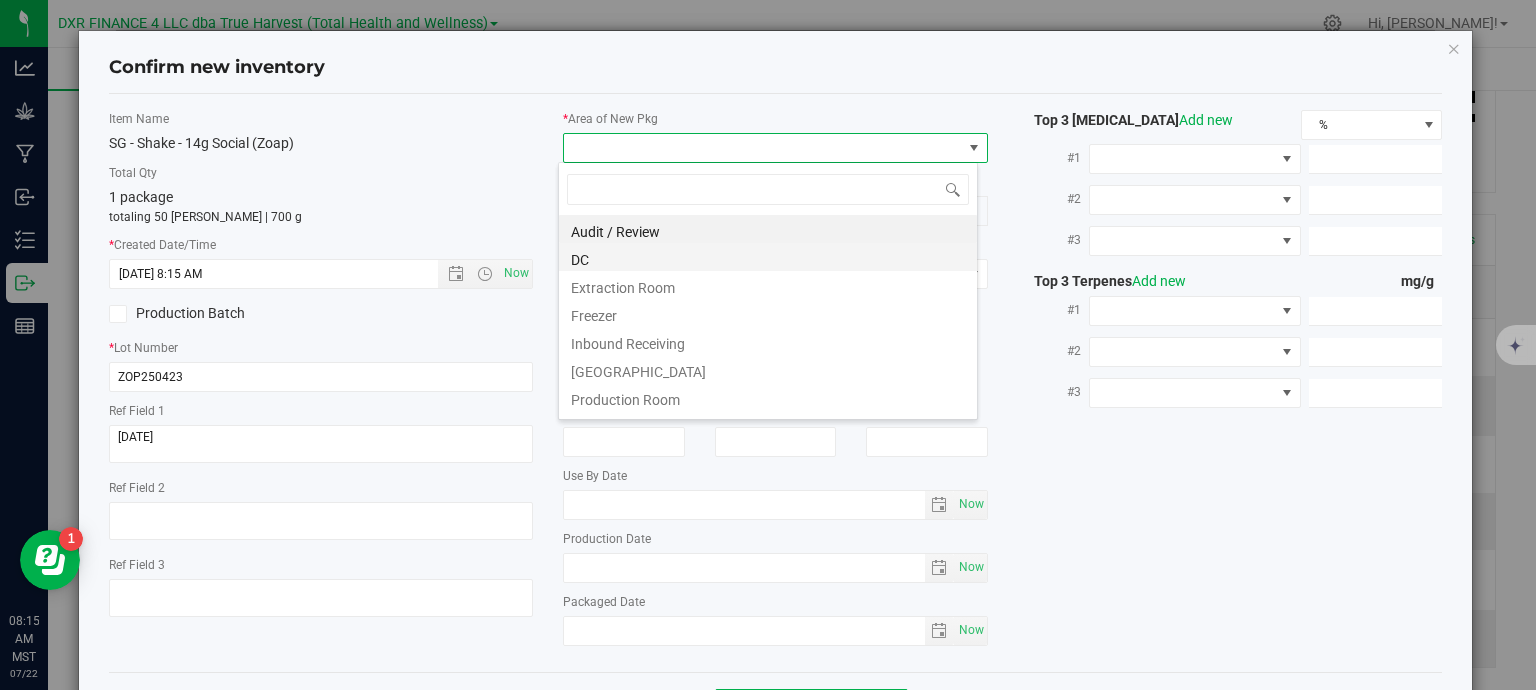 scroll, scrollTop: 99970, scrollLeft: 99580, axis: both 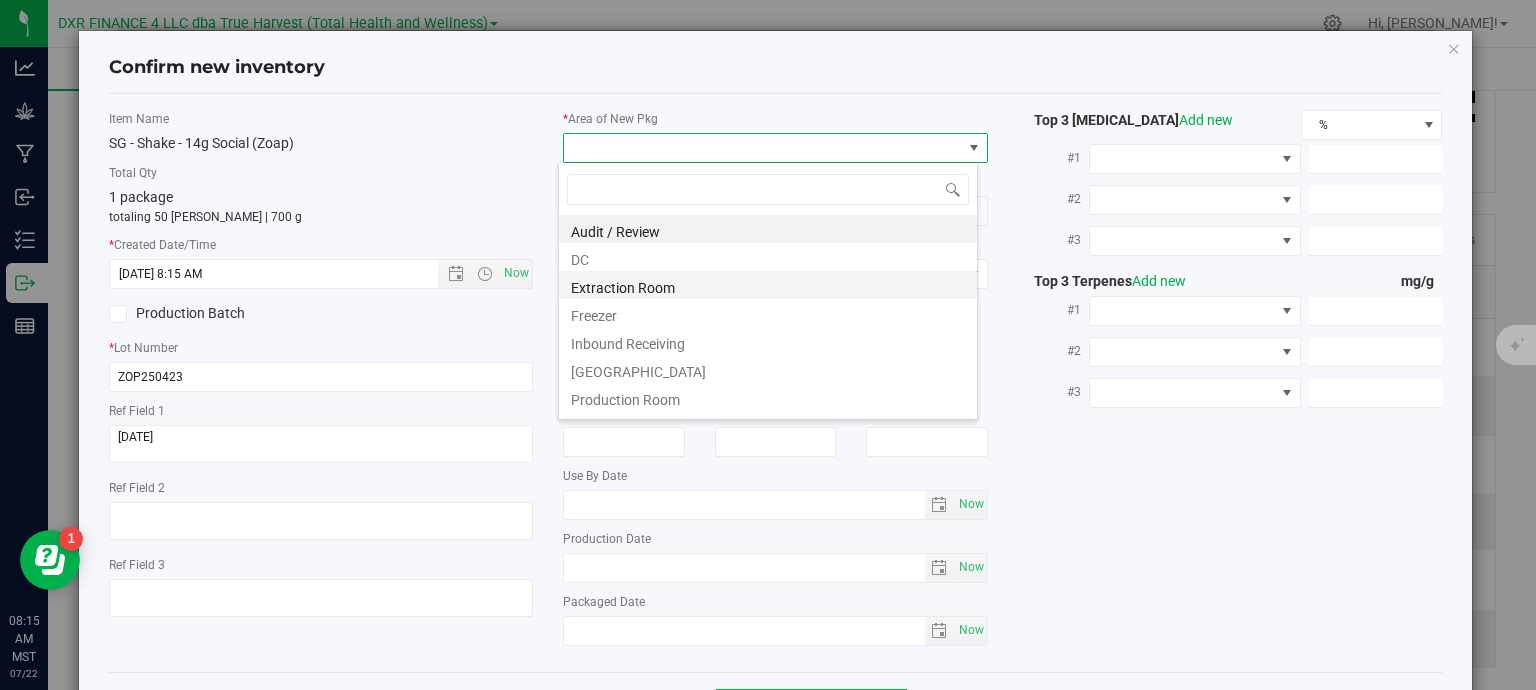 click on "Extraction Room" at bounding box center (768, 285) 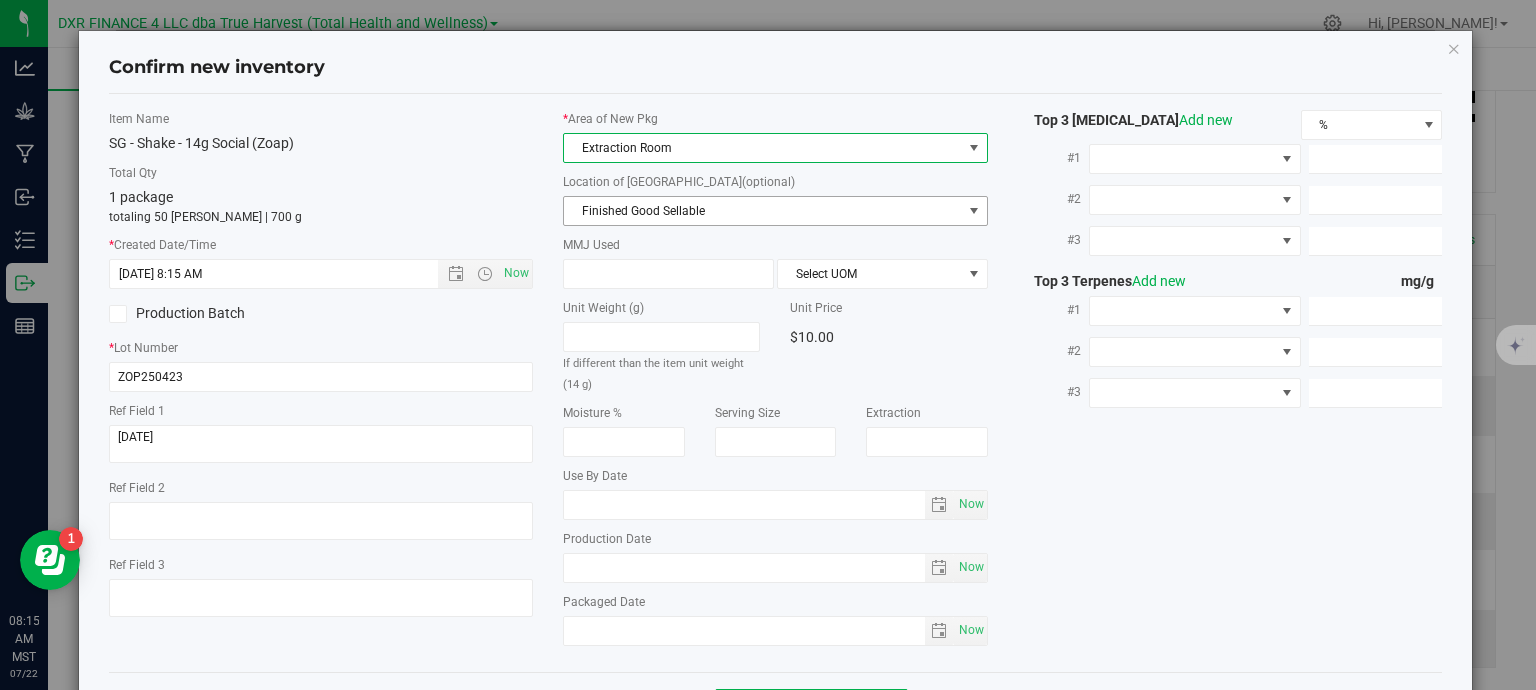 click on "Finished Good Sellable" at bounding box center (763, 211) 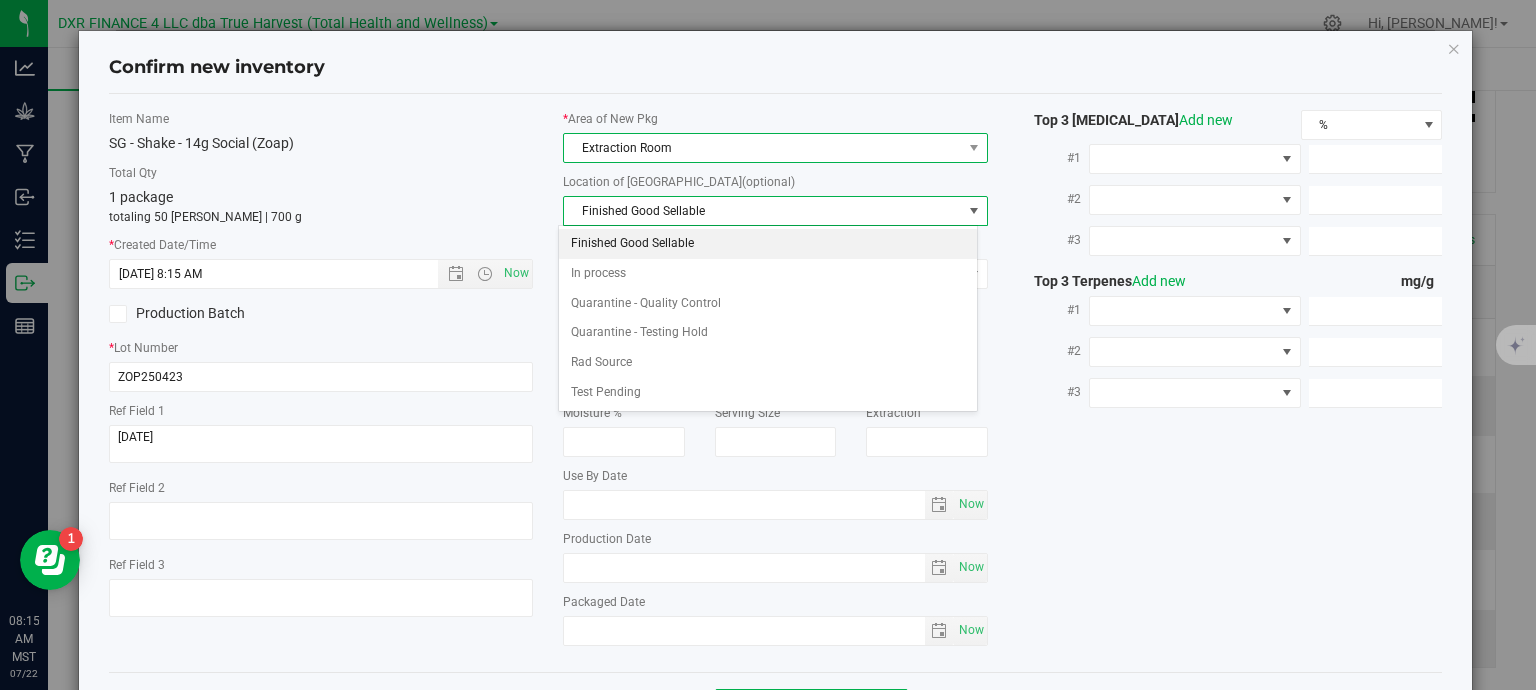 click on "Extraction Room" at bounding box center [763, 148] 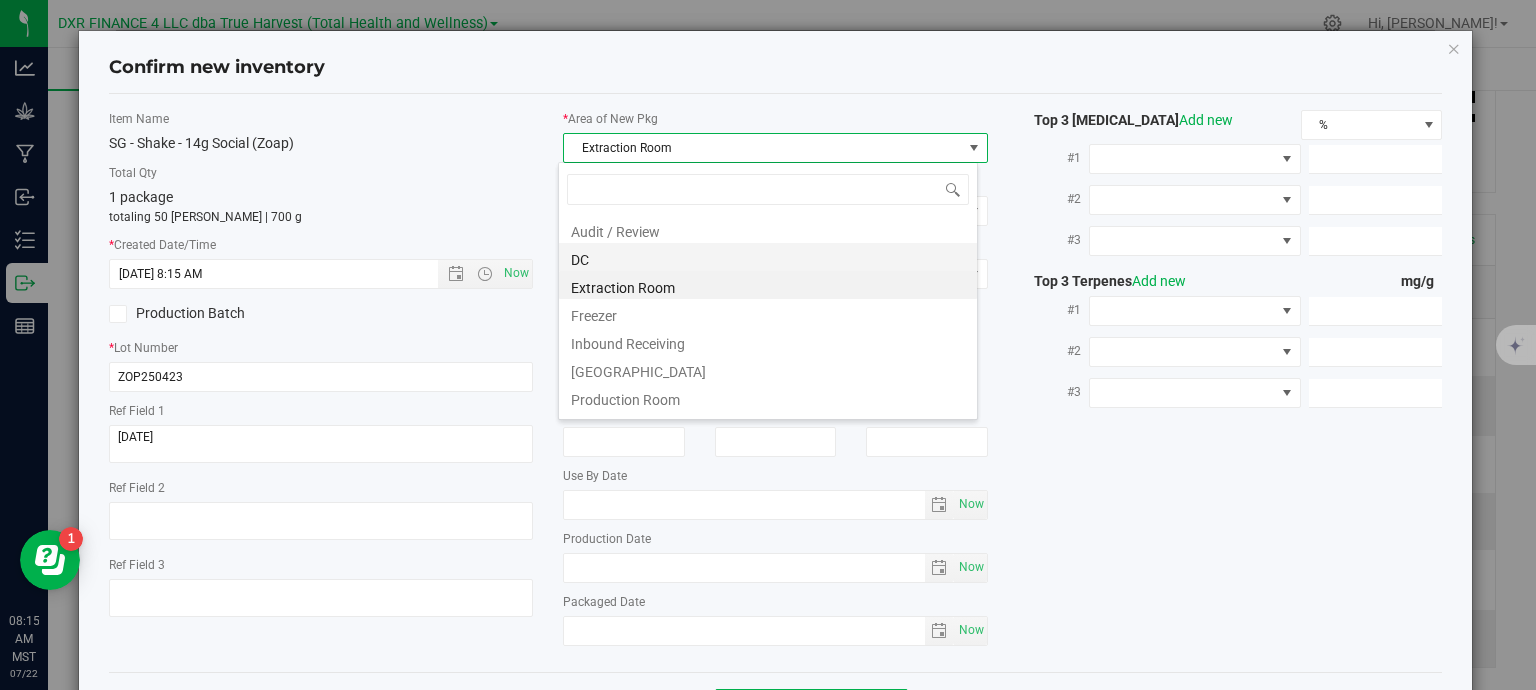 scroll, scrollTop: 99970, scrollLeft: 99580, axis: both 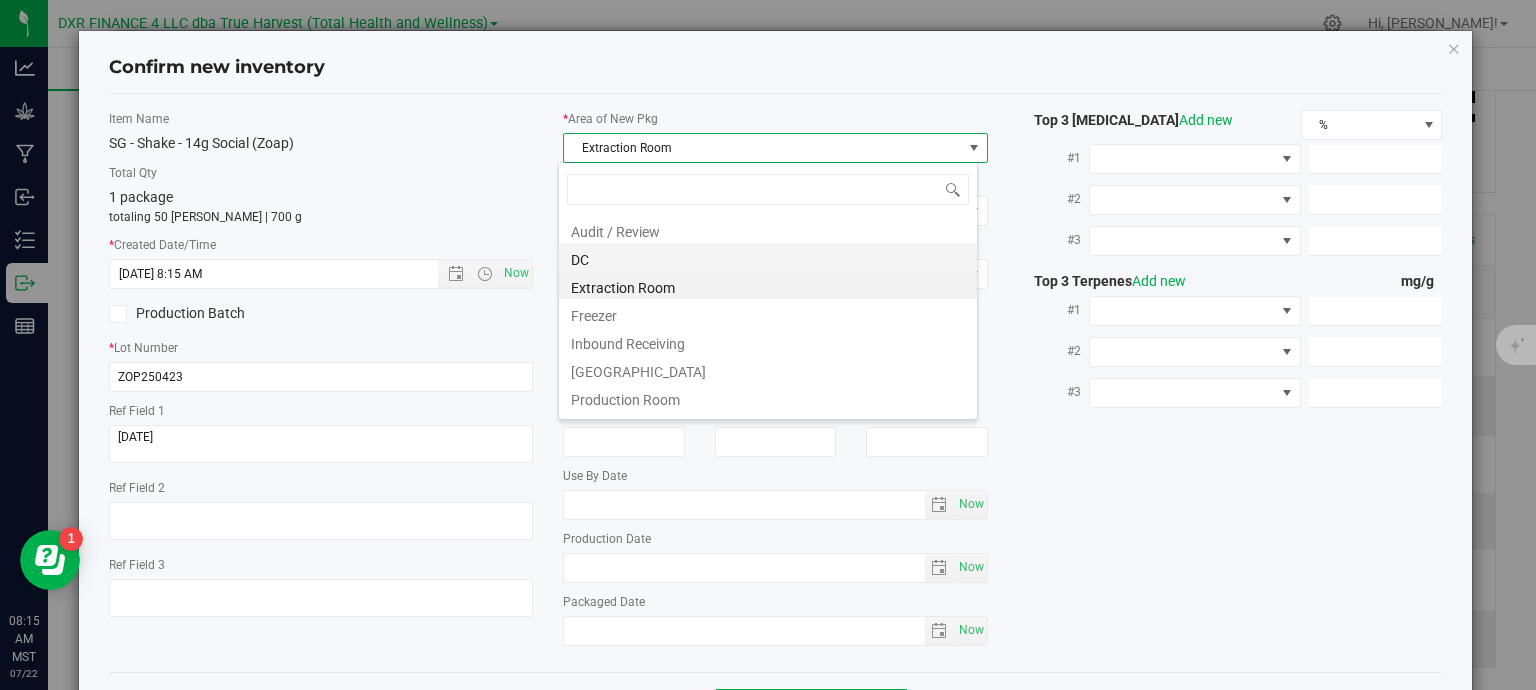 click on "DC" at bounding box center (768, 257) 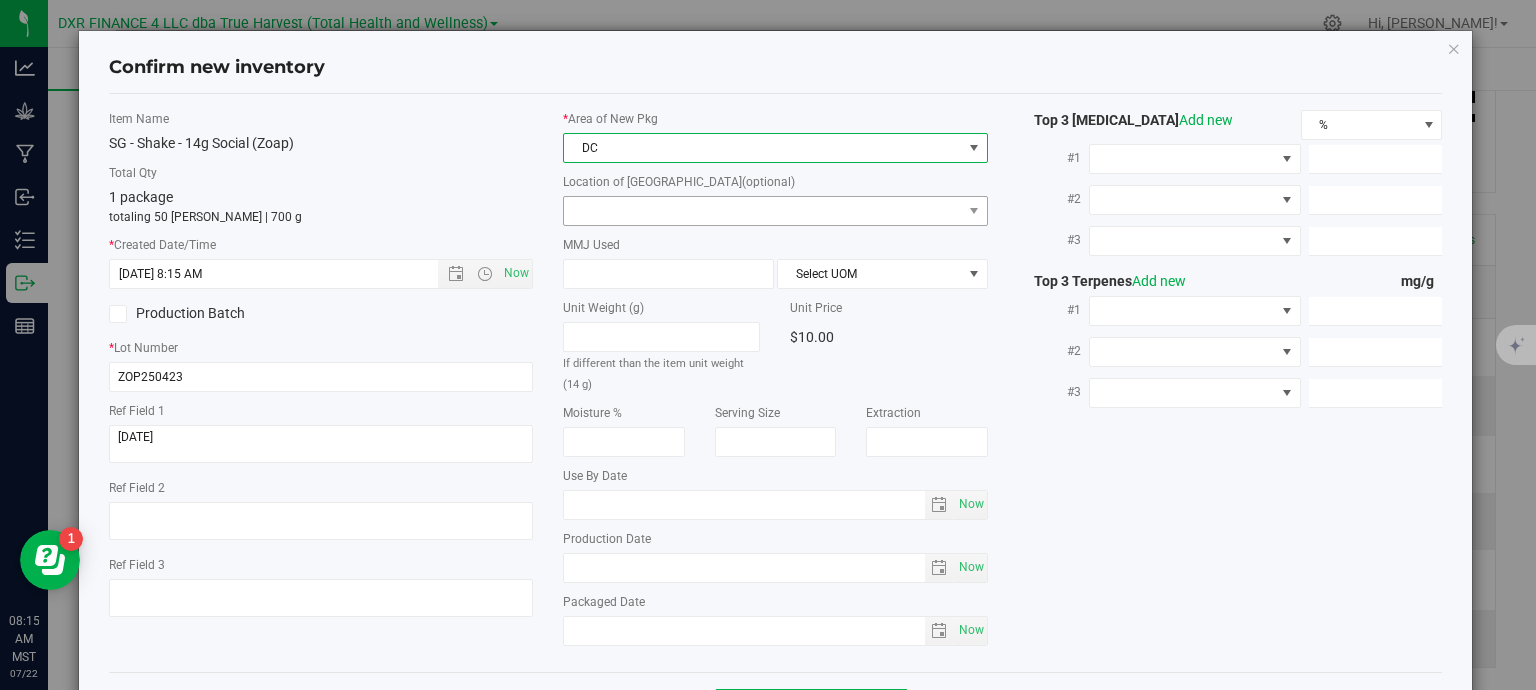 click at bounding box center [763, 211] 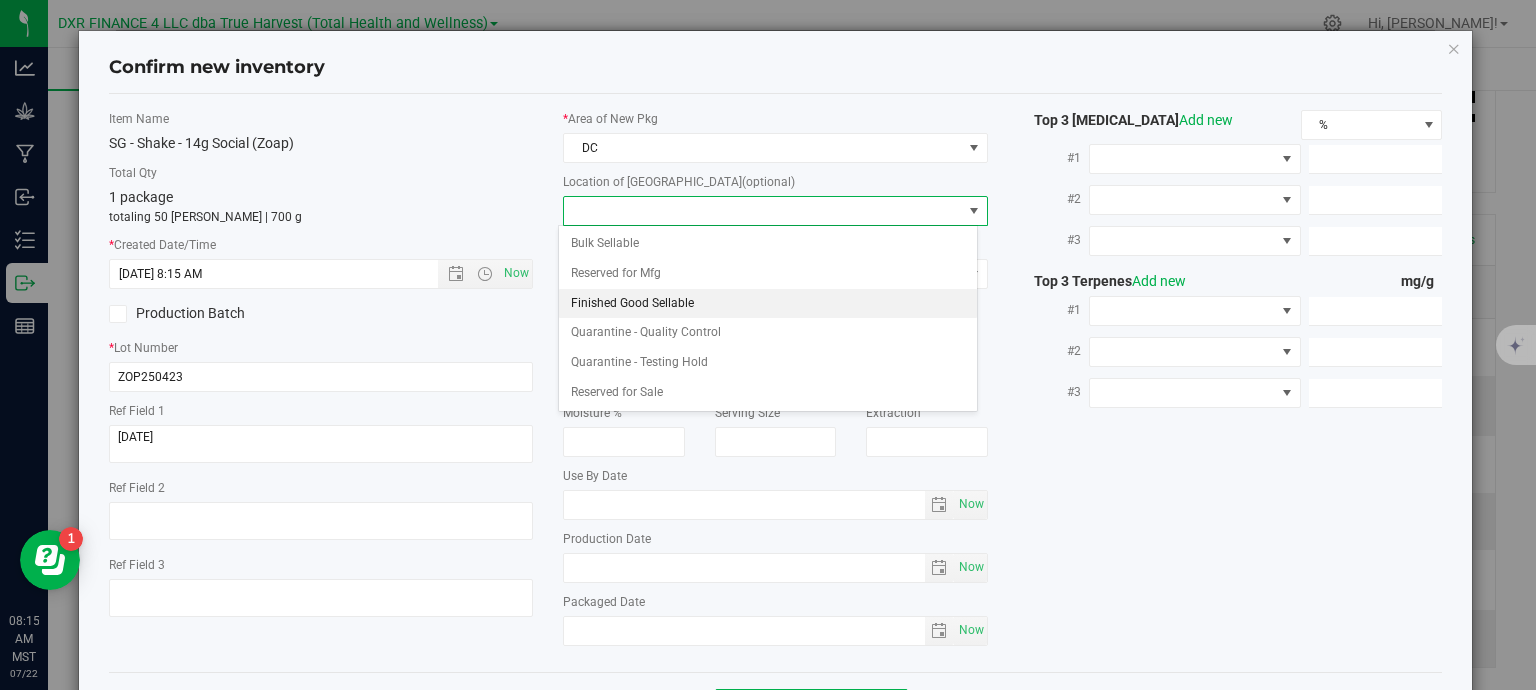 click on "Finished Good Sellable" at bounding box center [768, 304] 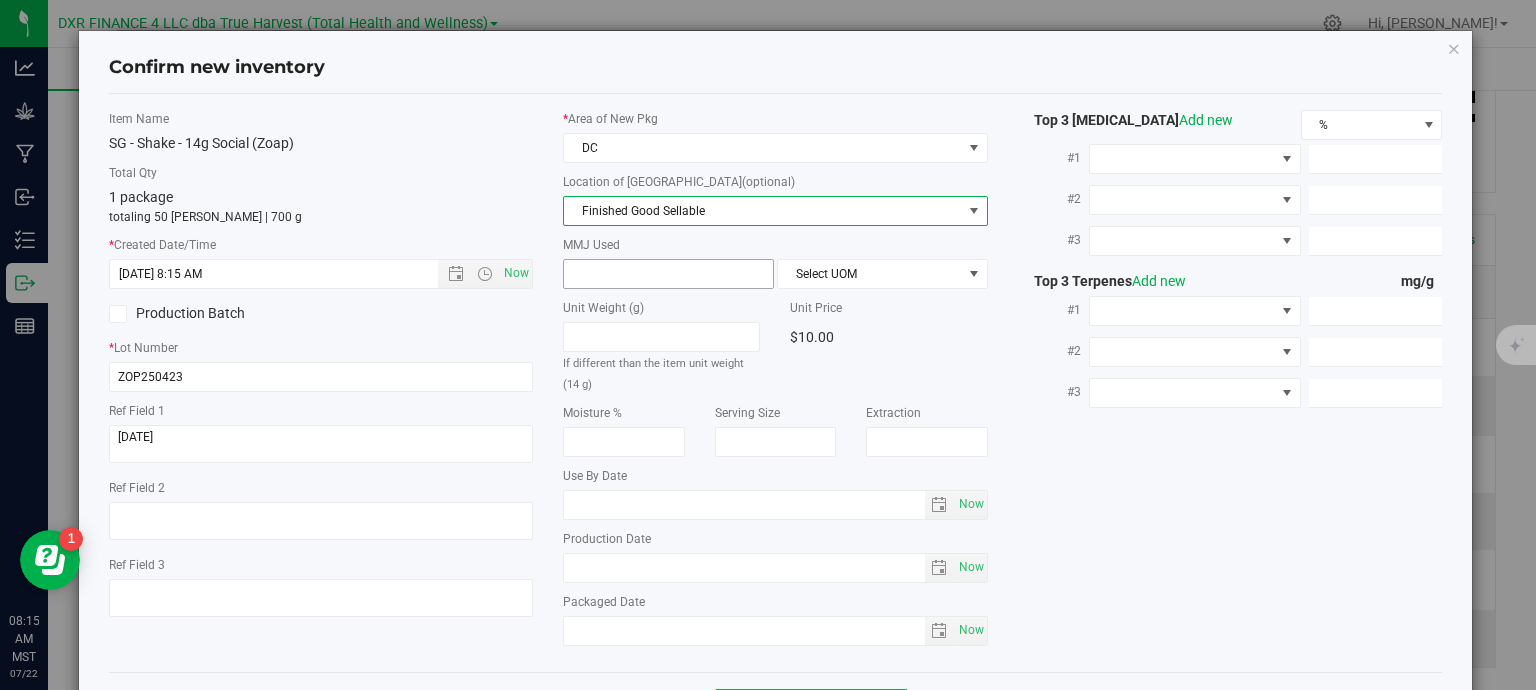 click at bounding box center (668, 274) 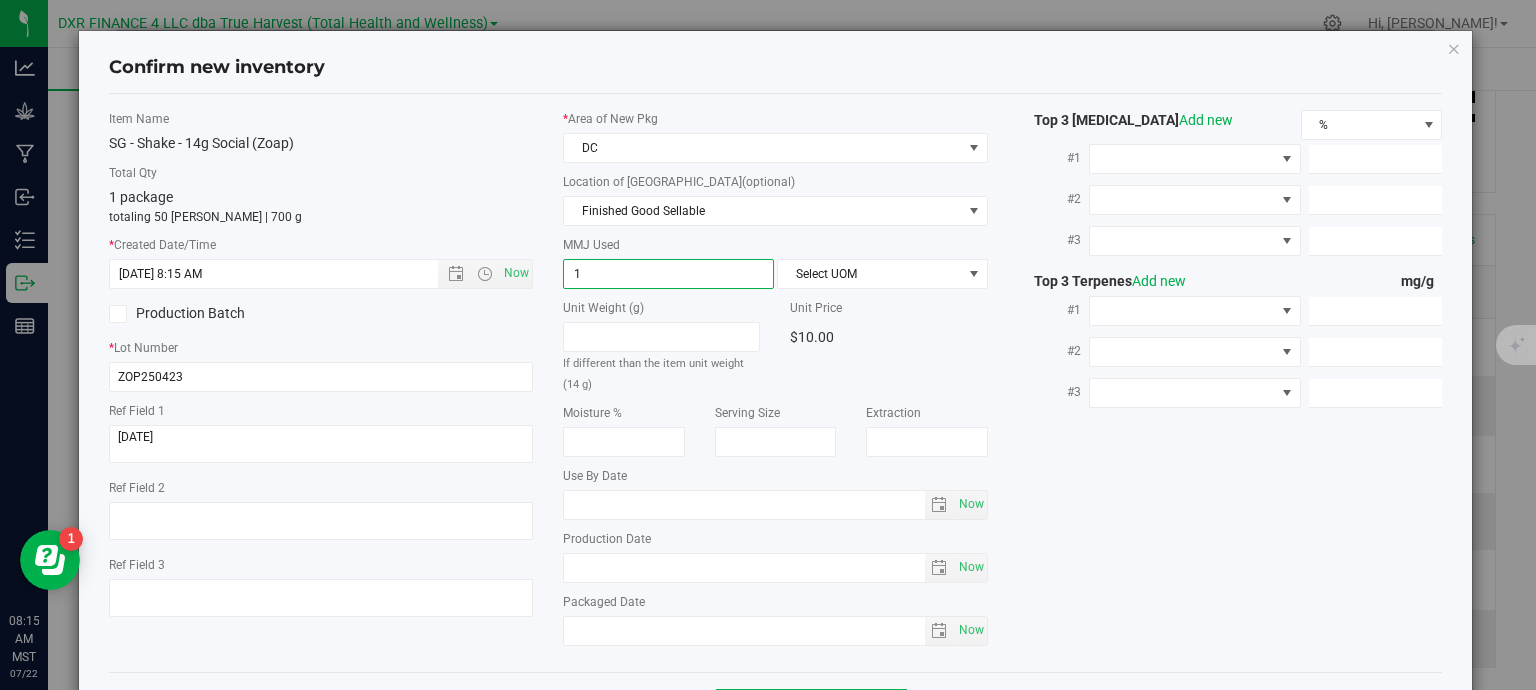type on "14" 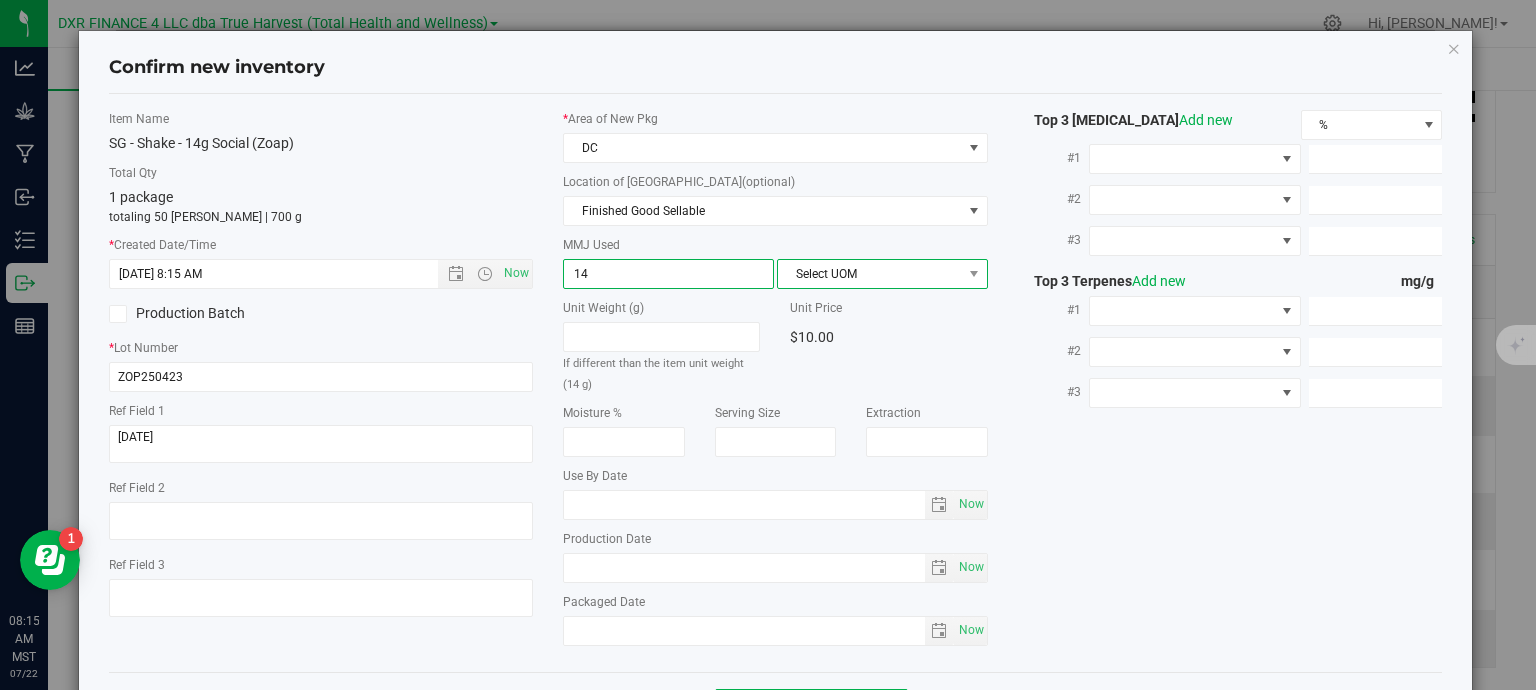 type on "14.0000" 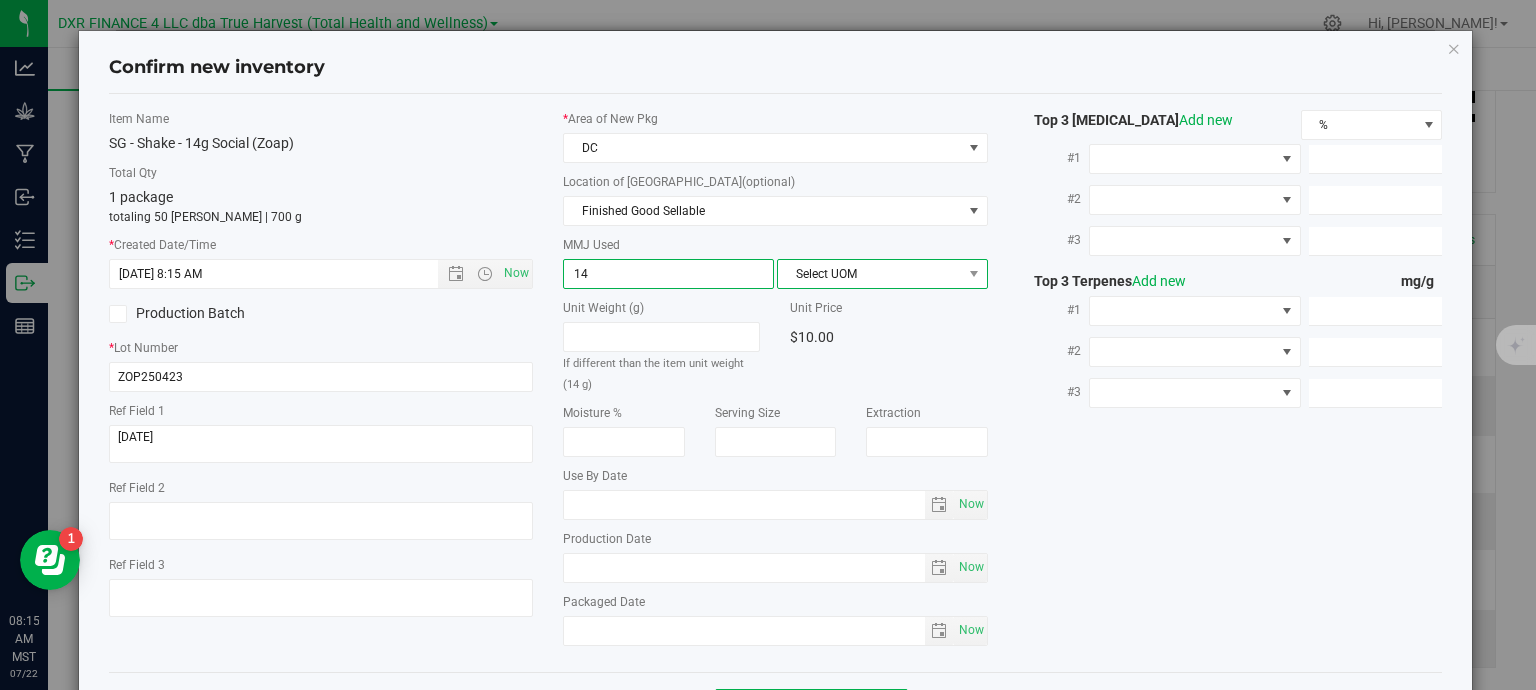 click on "Select UOM" at bounding box center (870, 274) 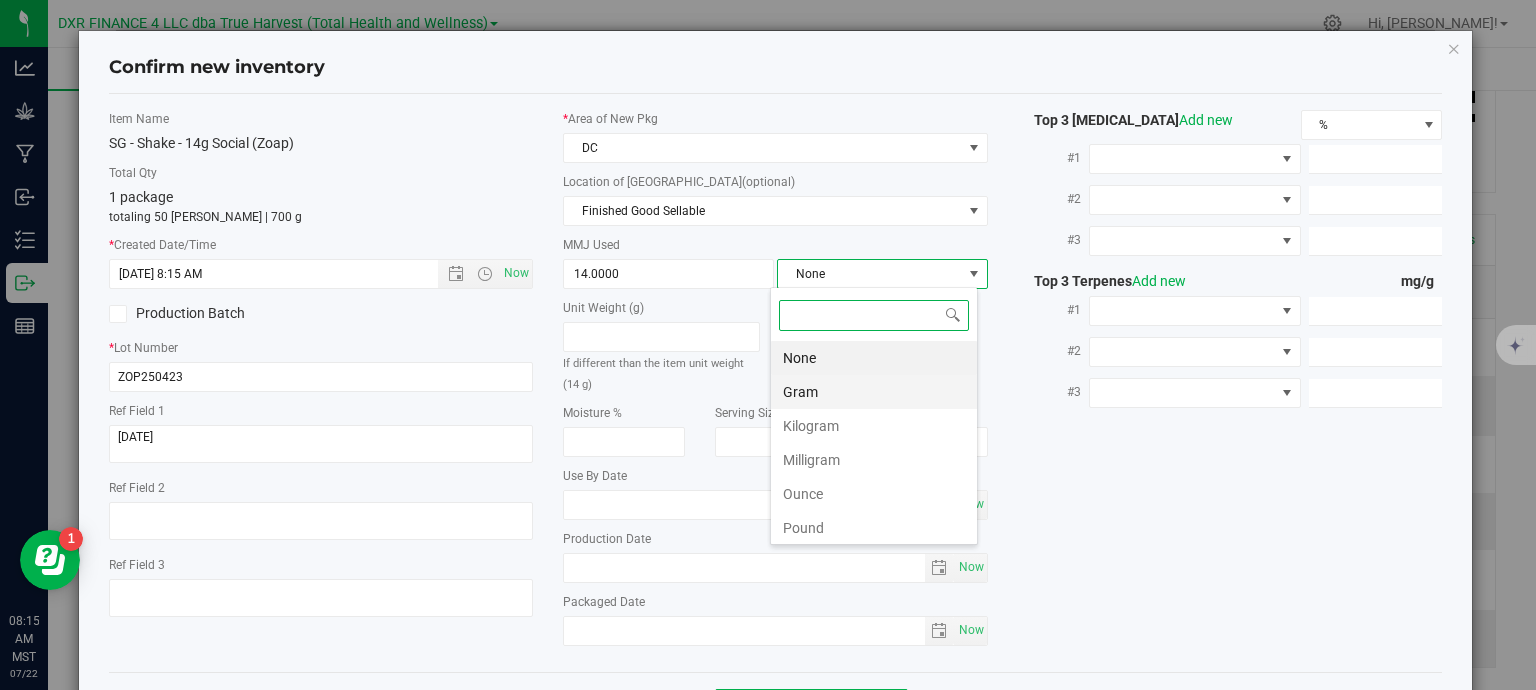 scroll, scrollTop: 99970, scrollLeft: 99792, axis: both 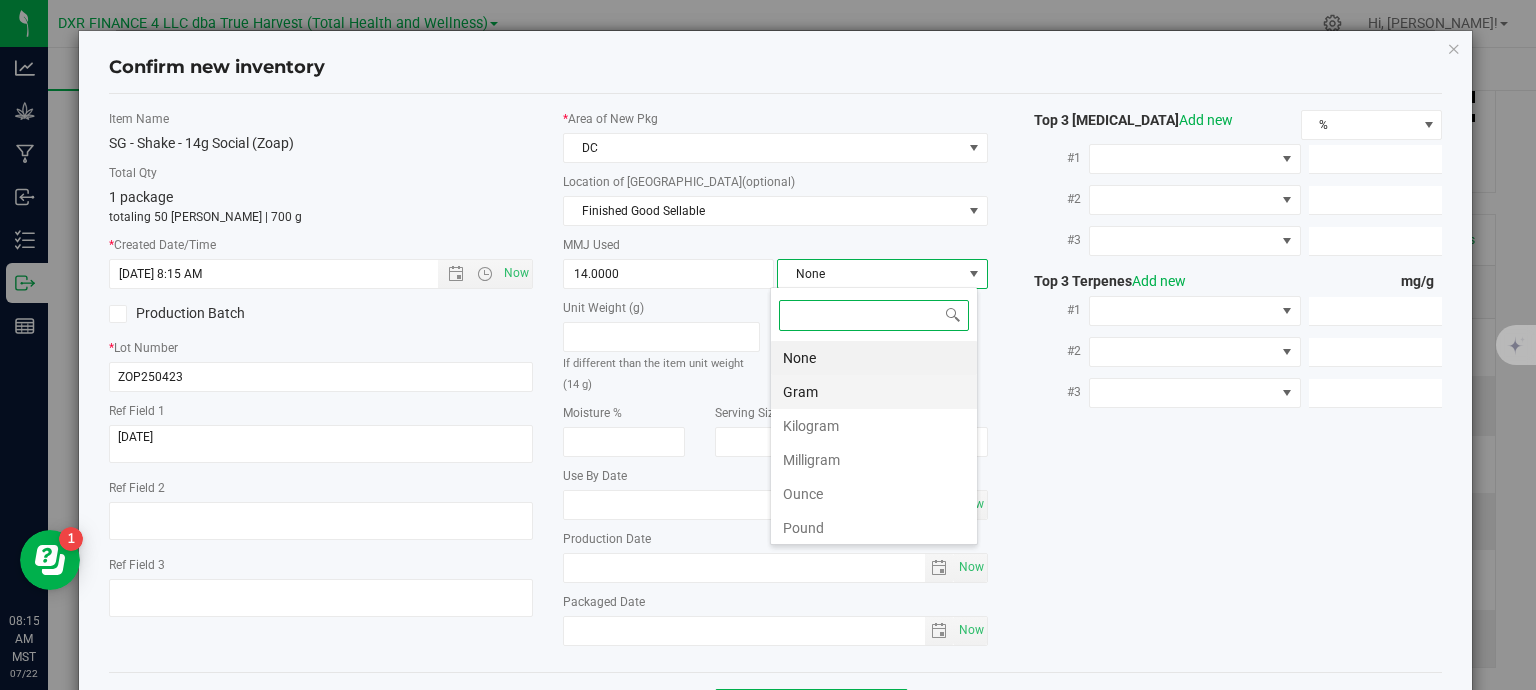 click on "Gram" at bounding box center [874, 392] 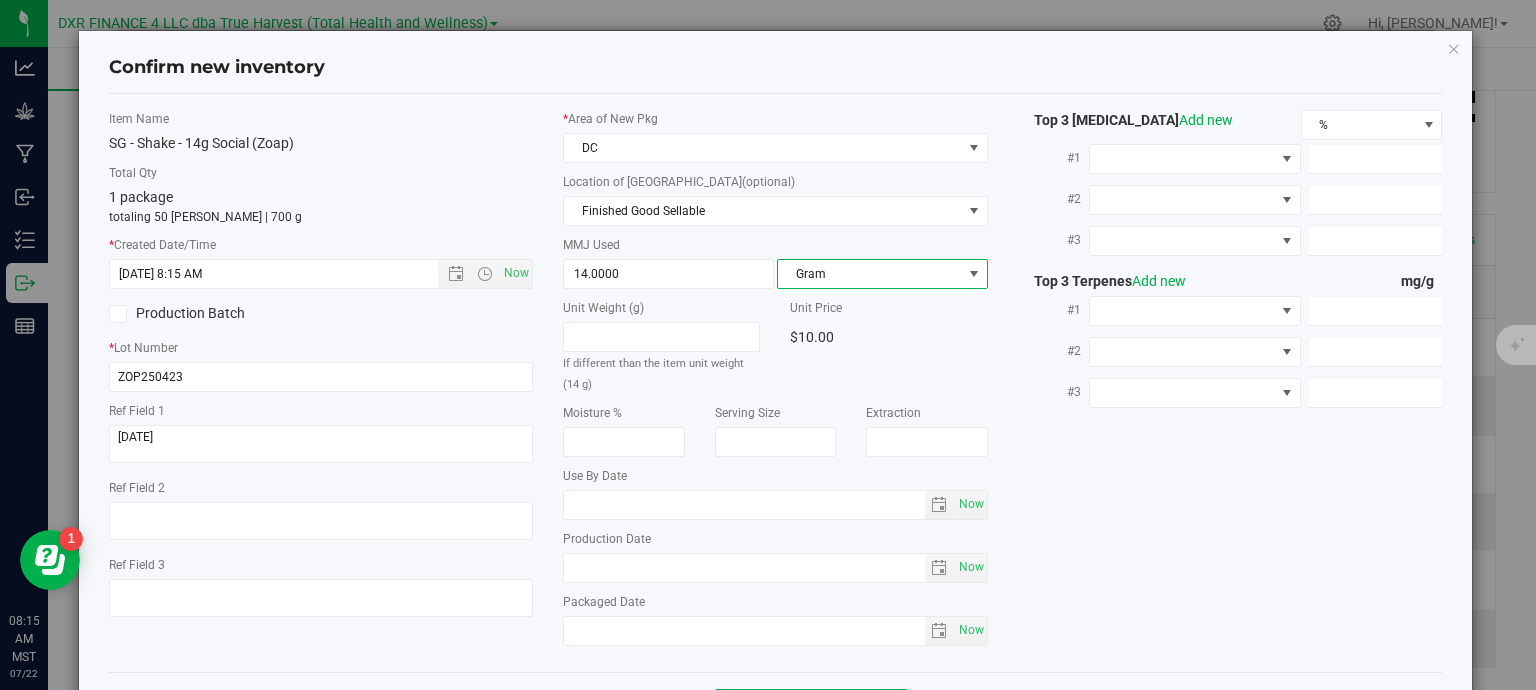 scroll, scrollTop: 75, scrollLeft: 0, axis: vertical 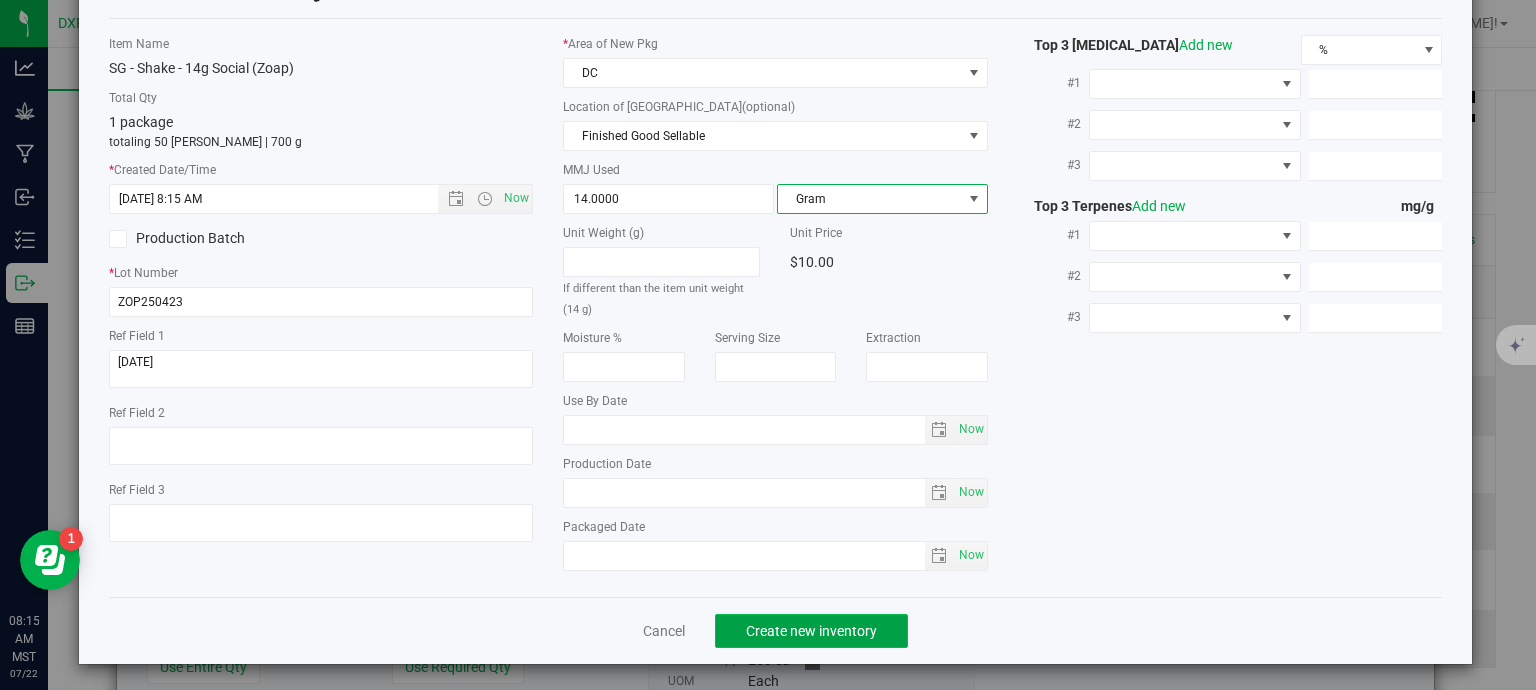 click on "Create new inventory" 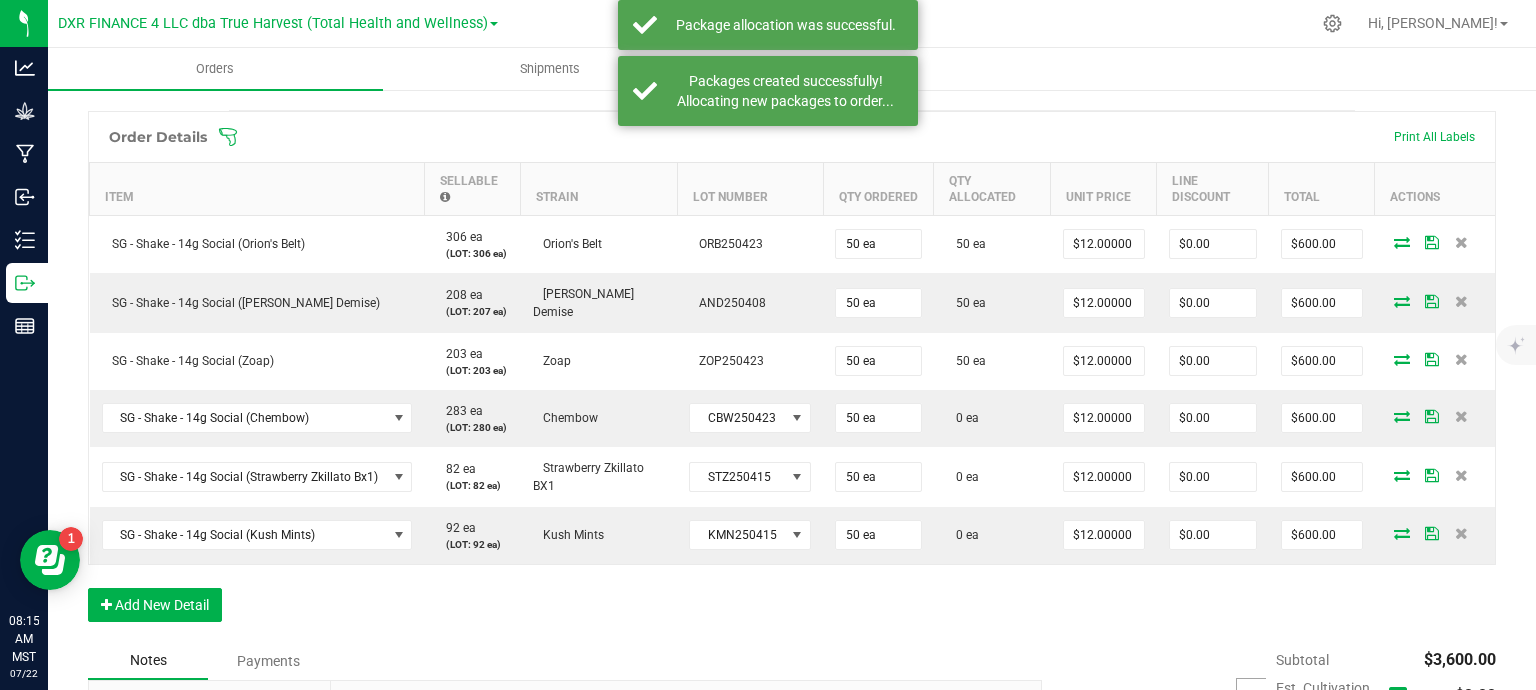 scroll, scrollTop: 600, scrollLeft: 0, axis: vertical 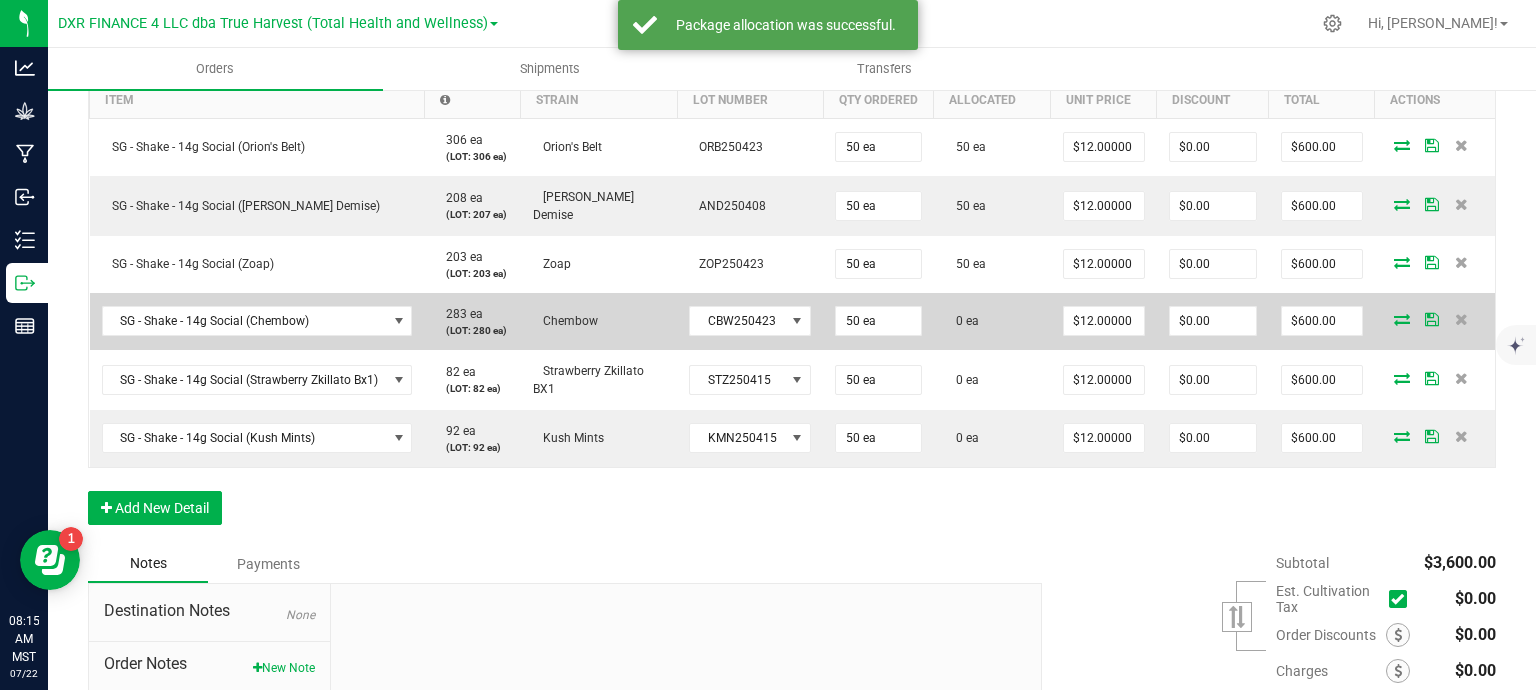 click at bounding box center [1402, 319] 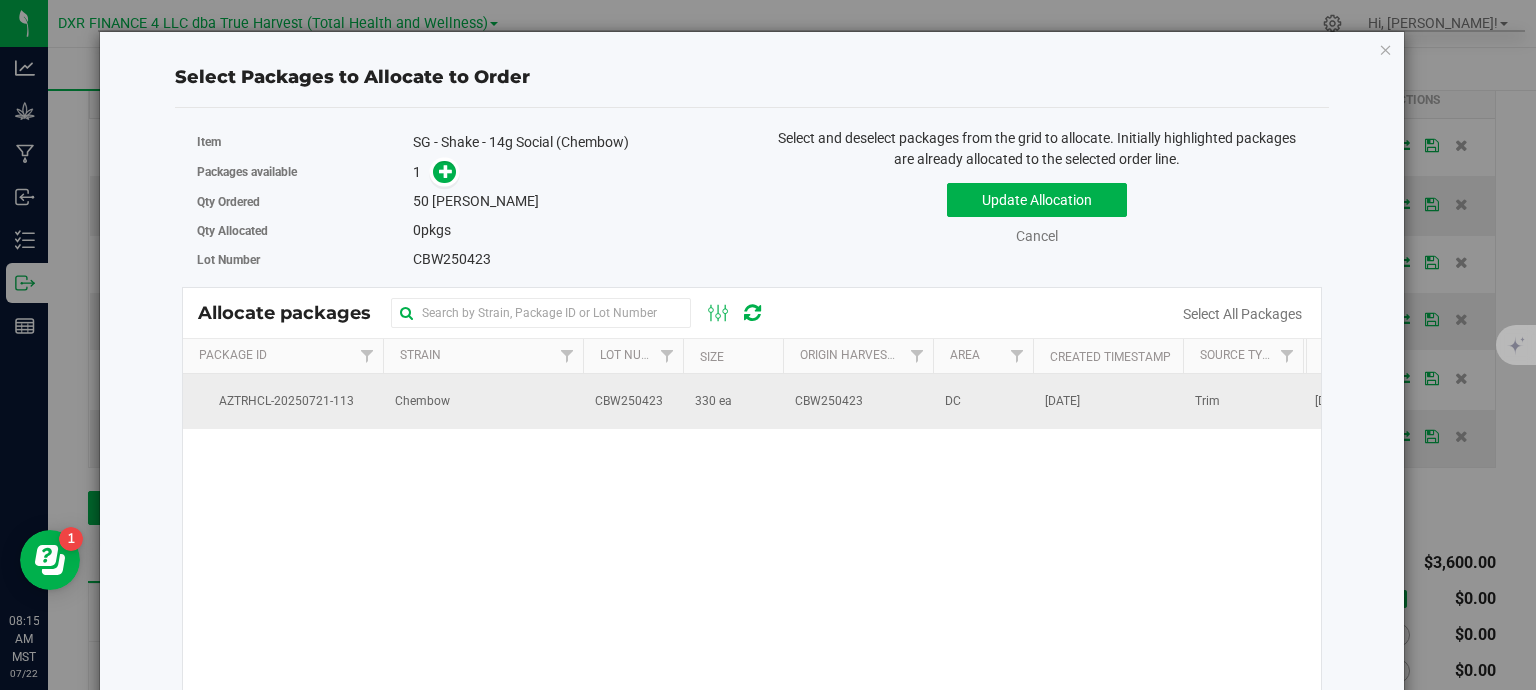 click on "330 ea" at bounding box center (713, 401) 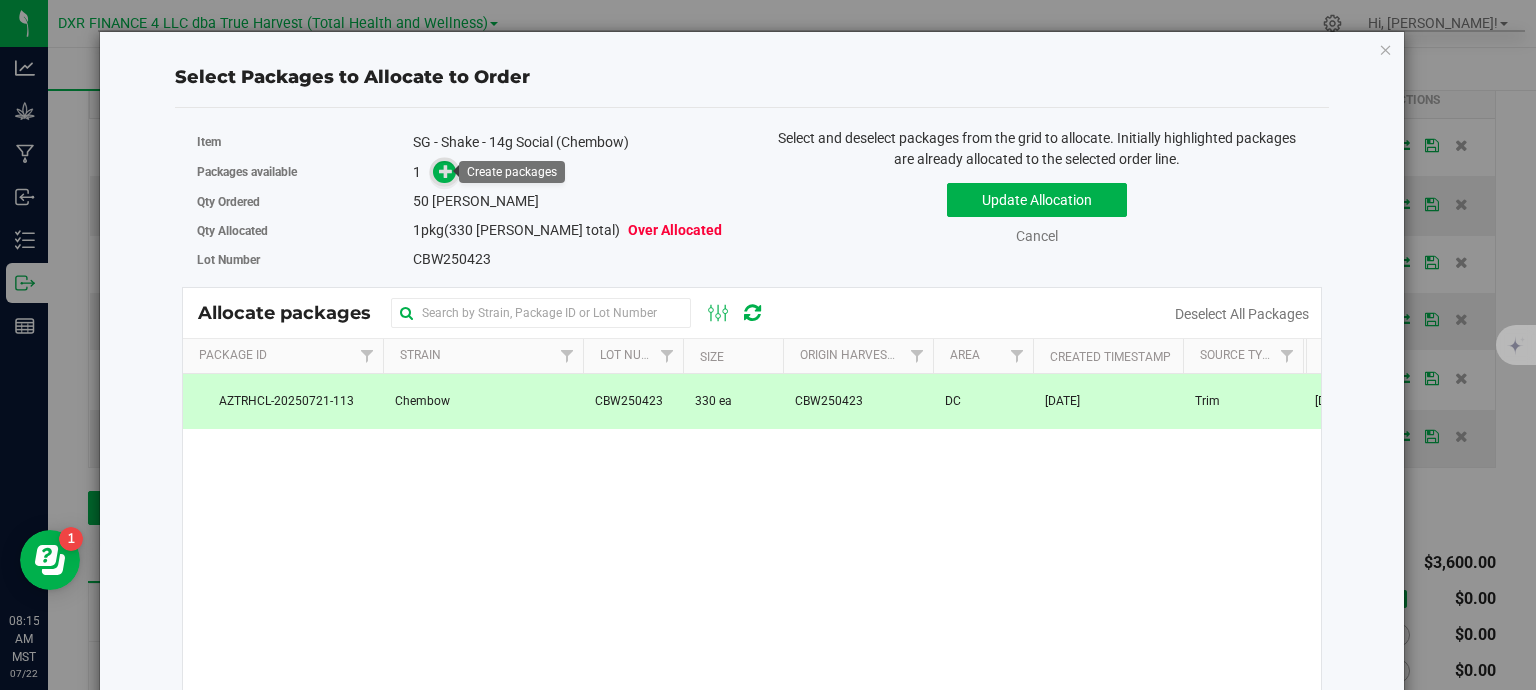 click at bounding box center [446, 171] 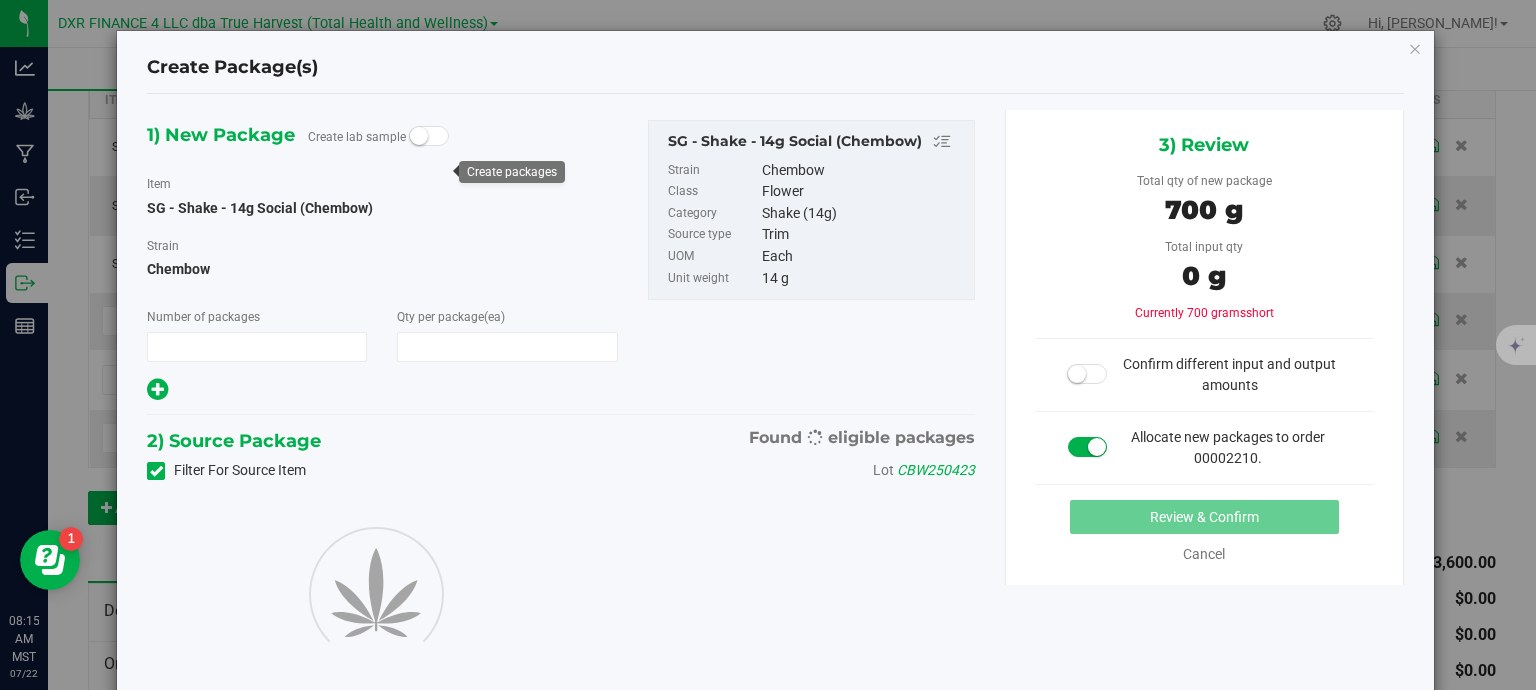 type on "1" 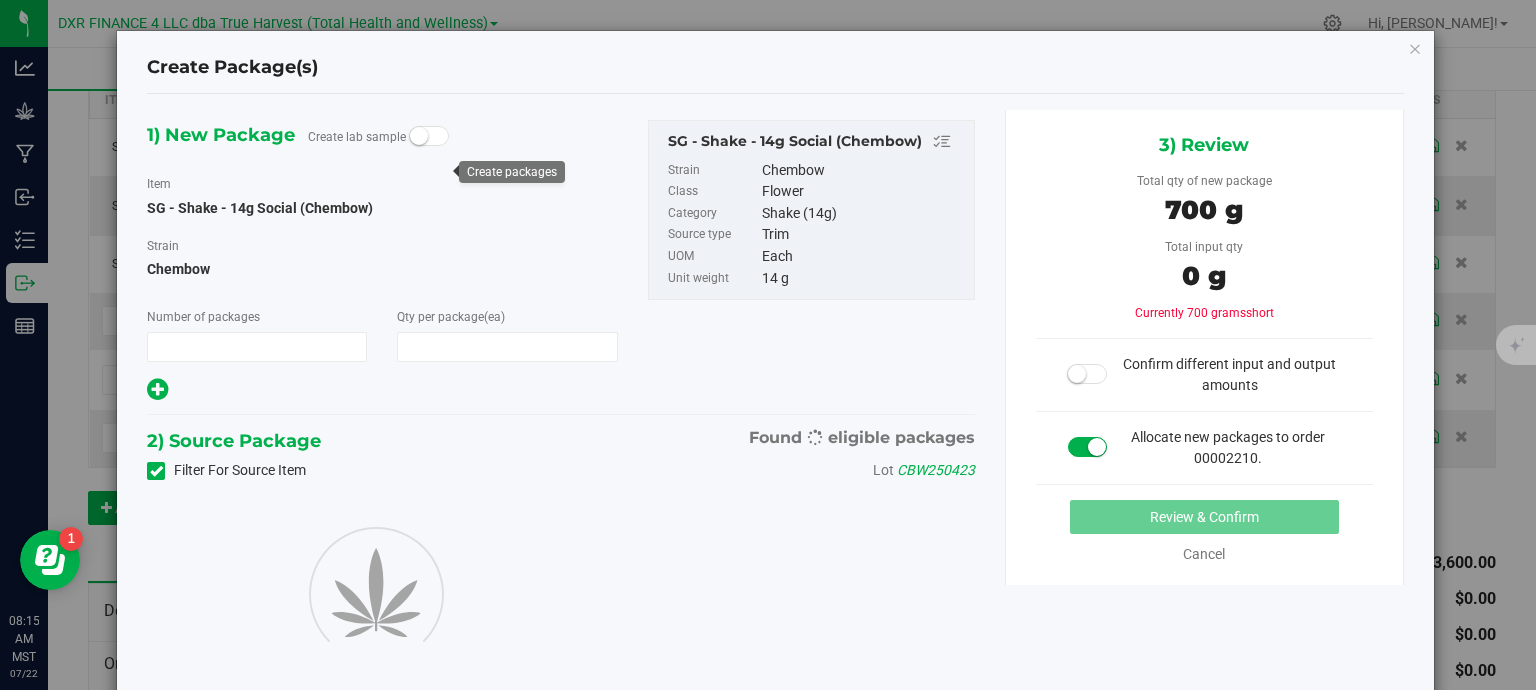 type on "50" 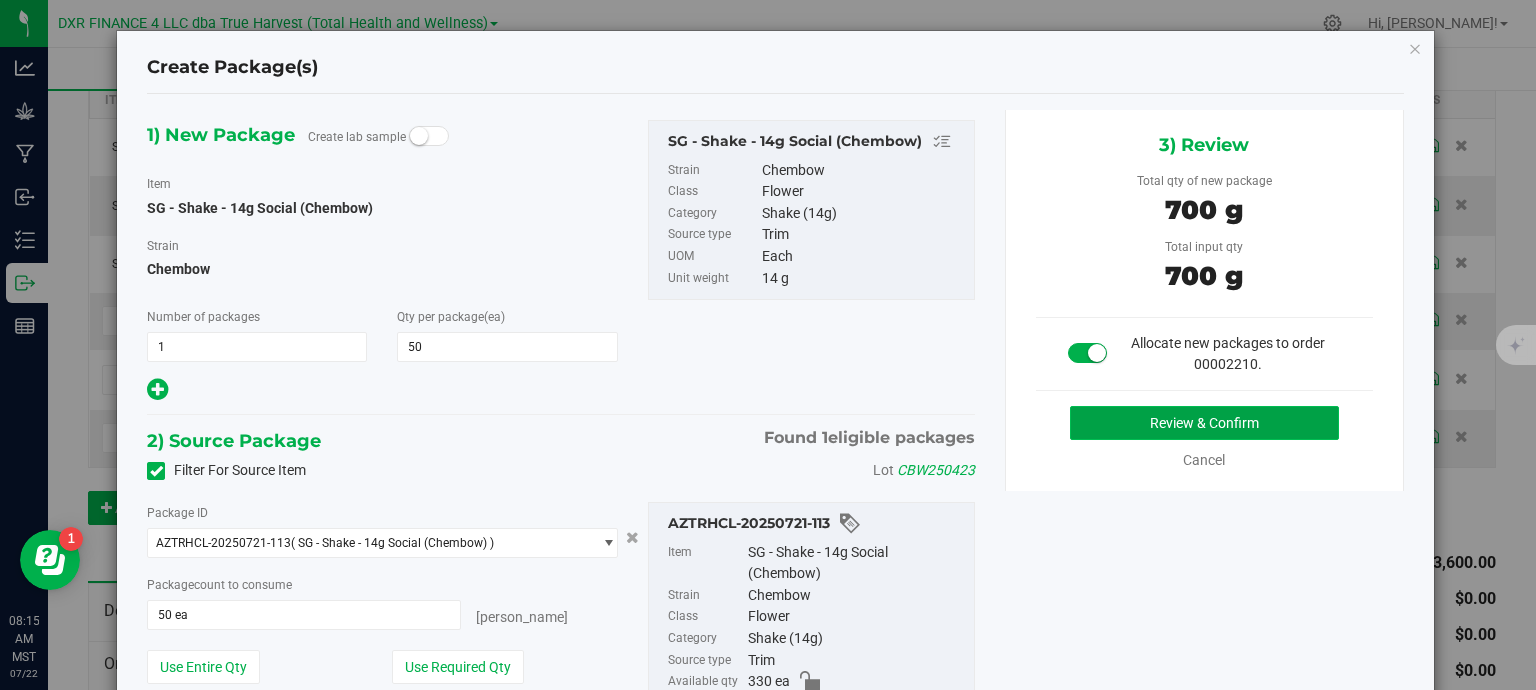 click on "Review & Confirm" at bounding box center [1204, 423] 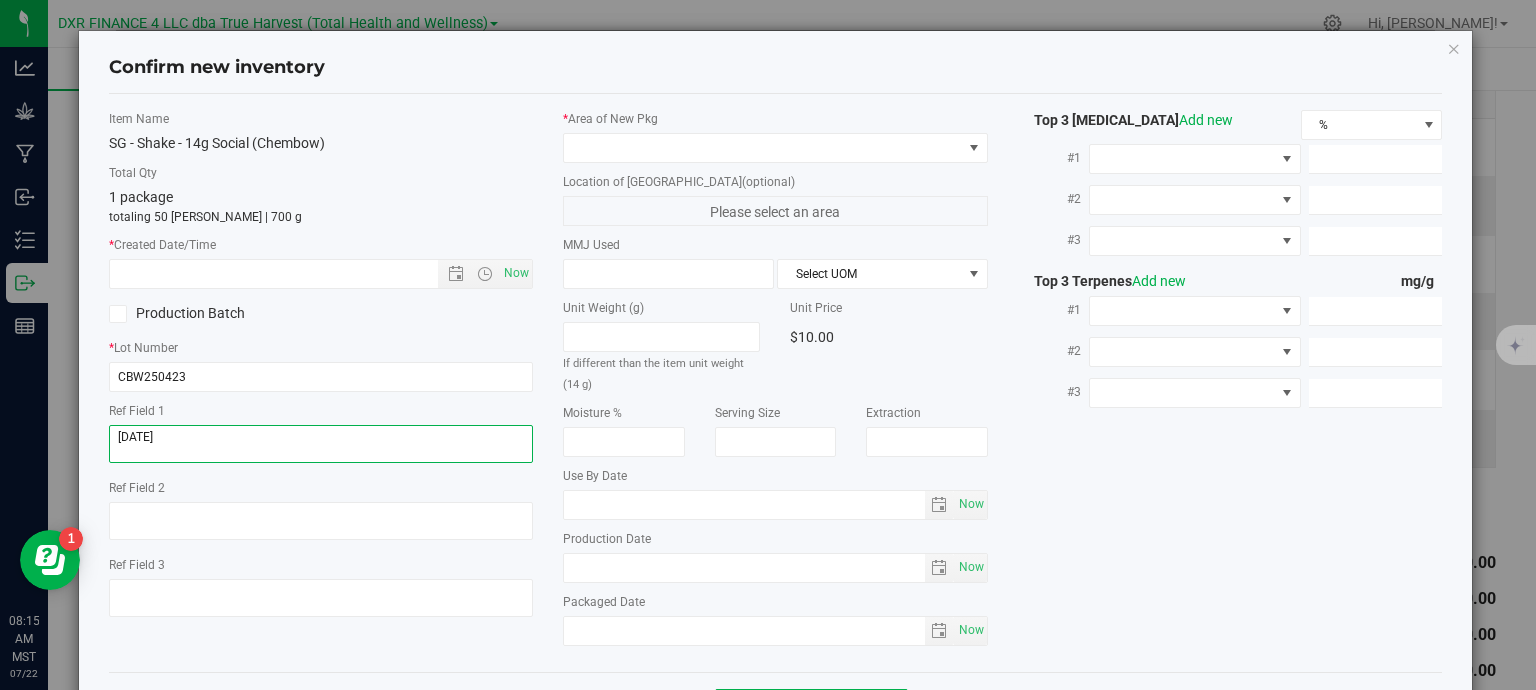 click at bounding box center [321, 444] 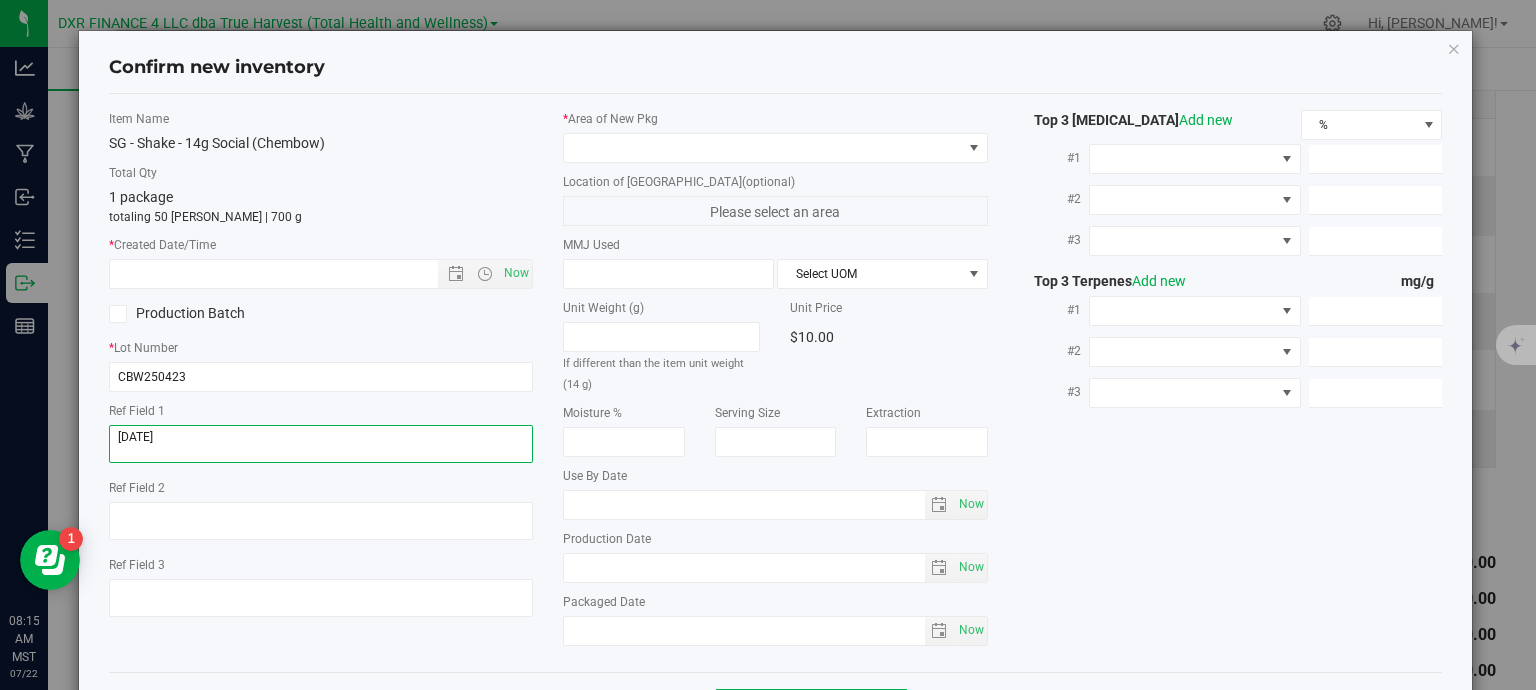 click at bounding box center [321, 444] 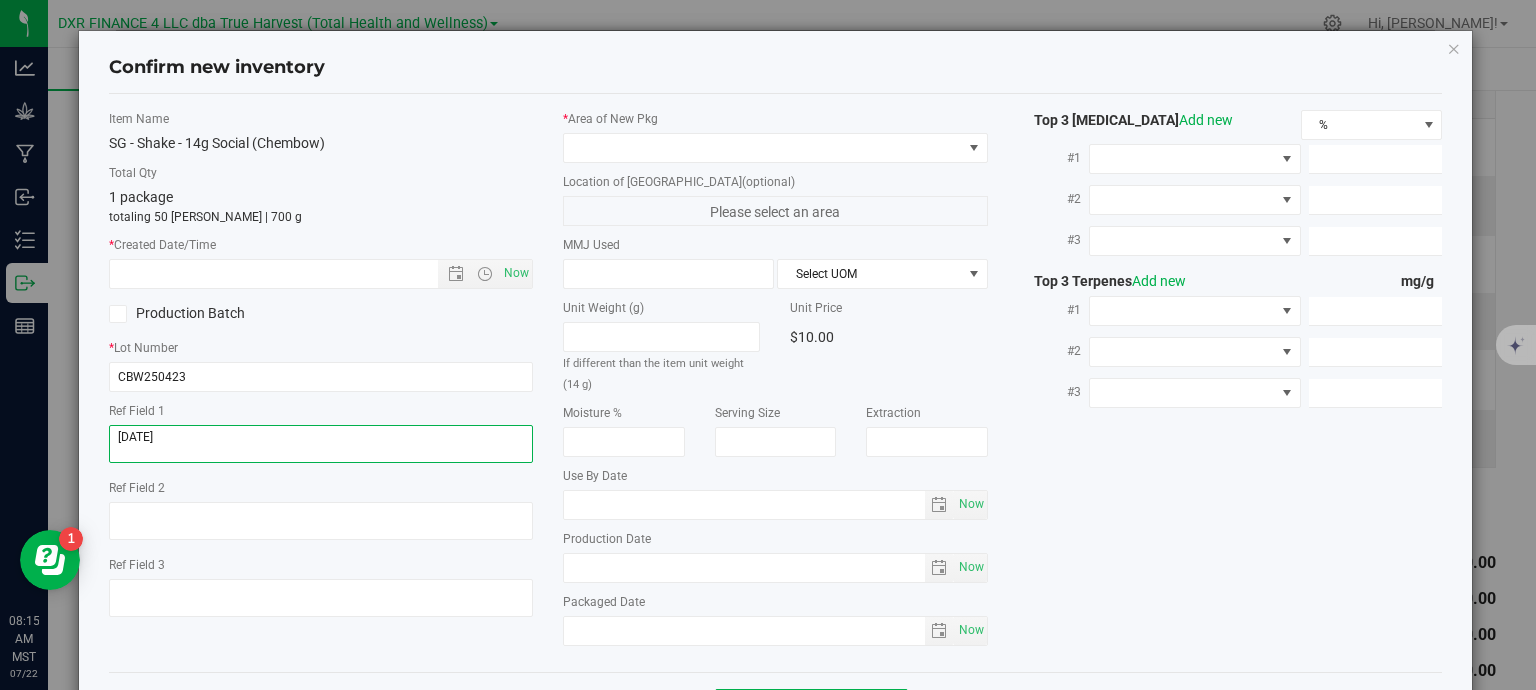 click at bounding box center [321, 444] 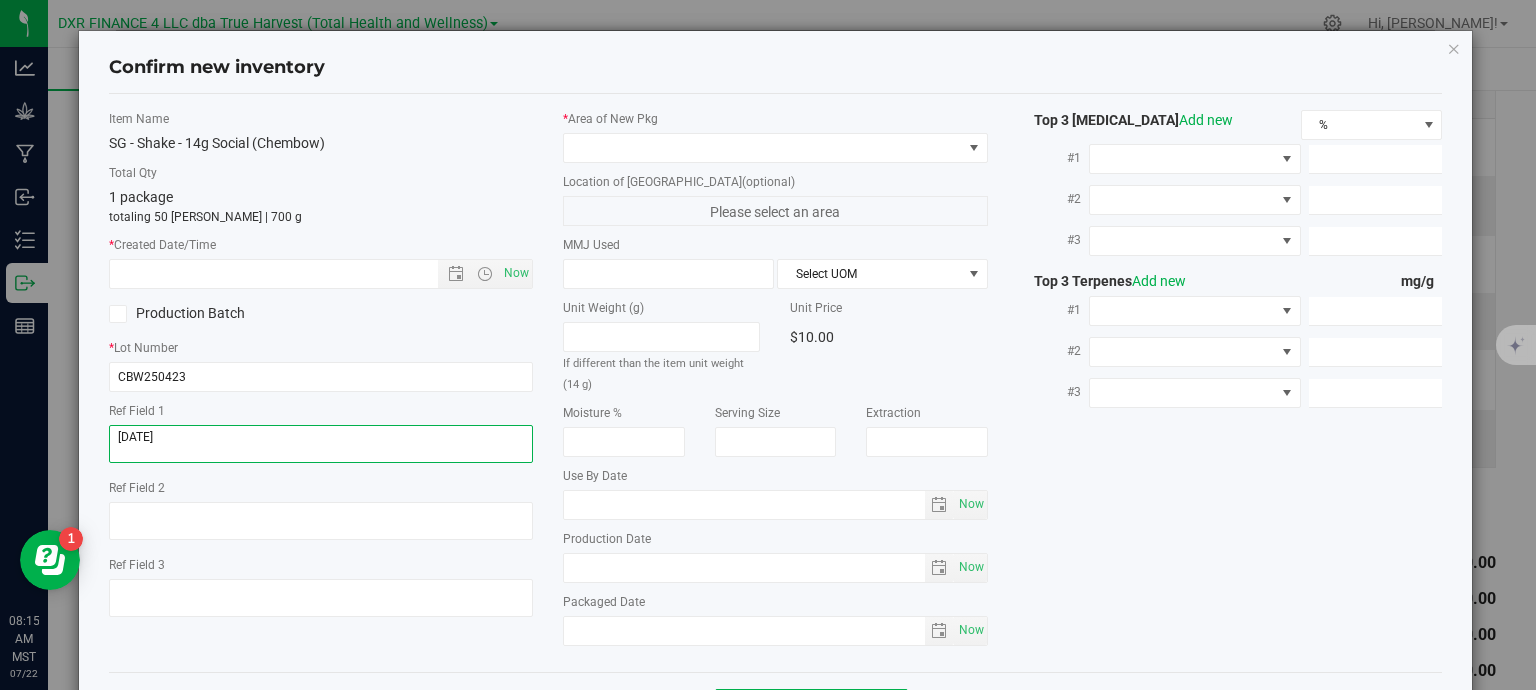 click at bounding box center (321, 444) 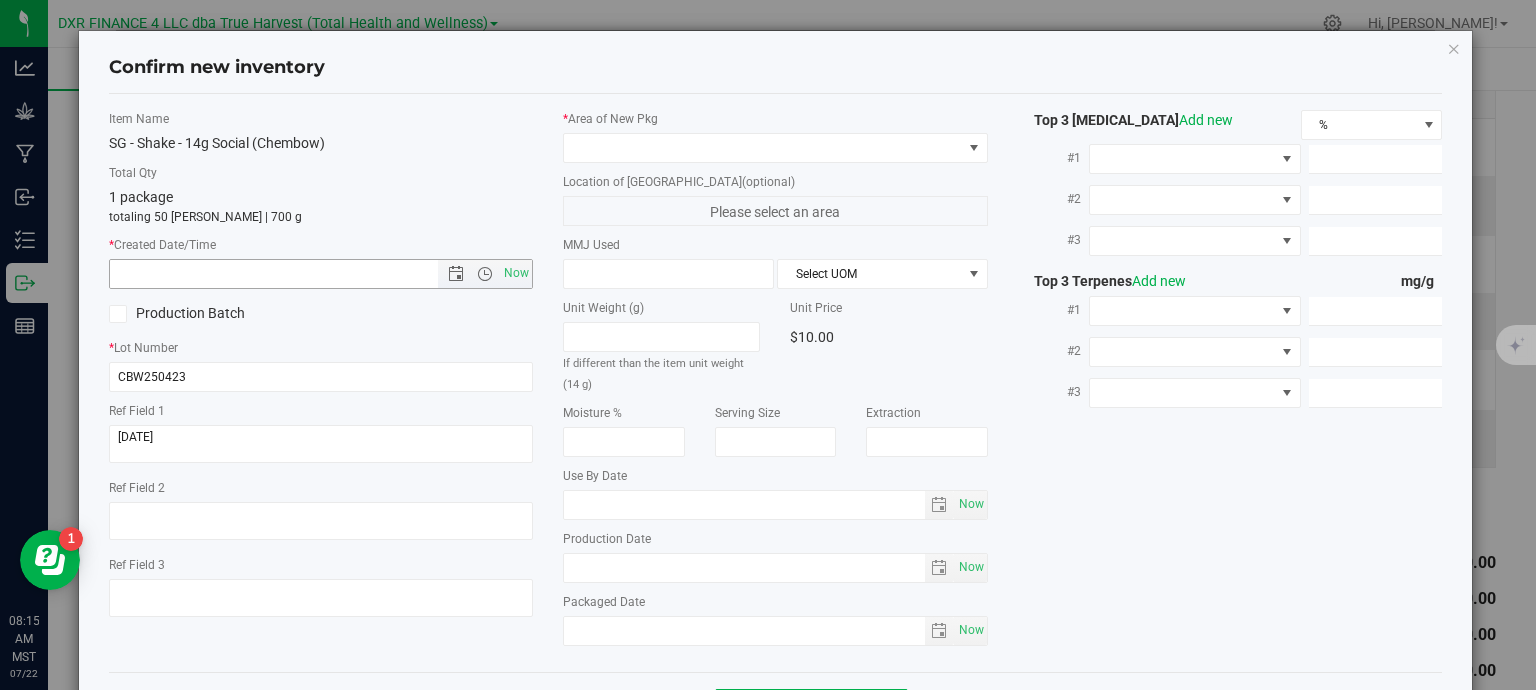click at bounding box center [291, 274] 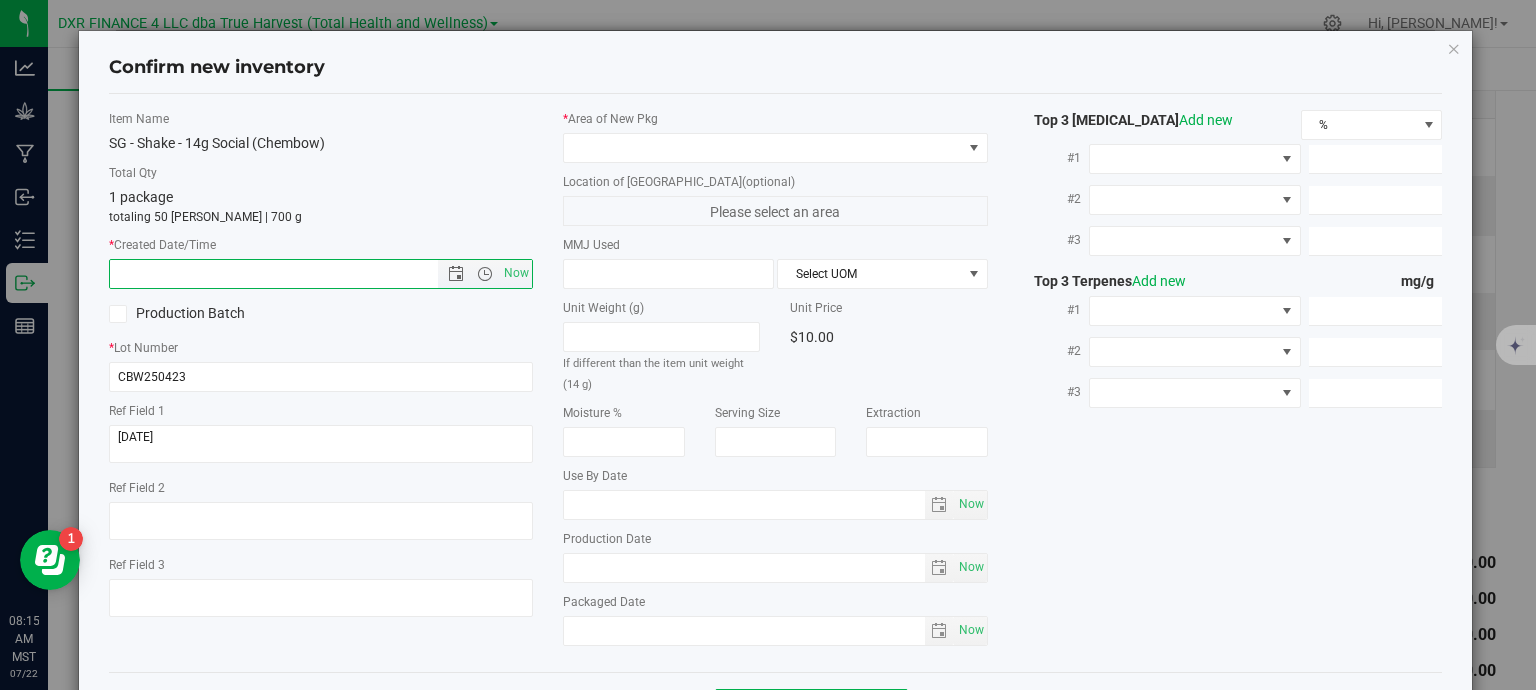 paste on "[DATE]" 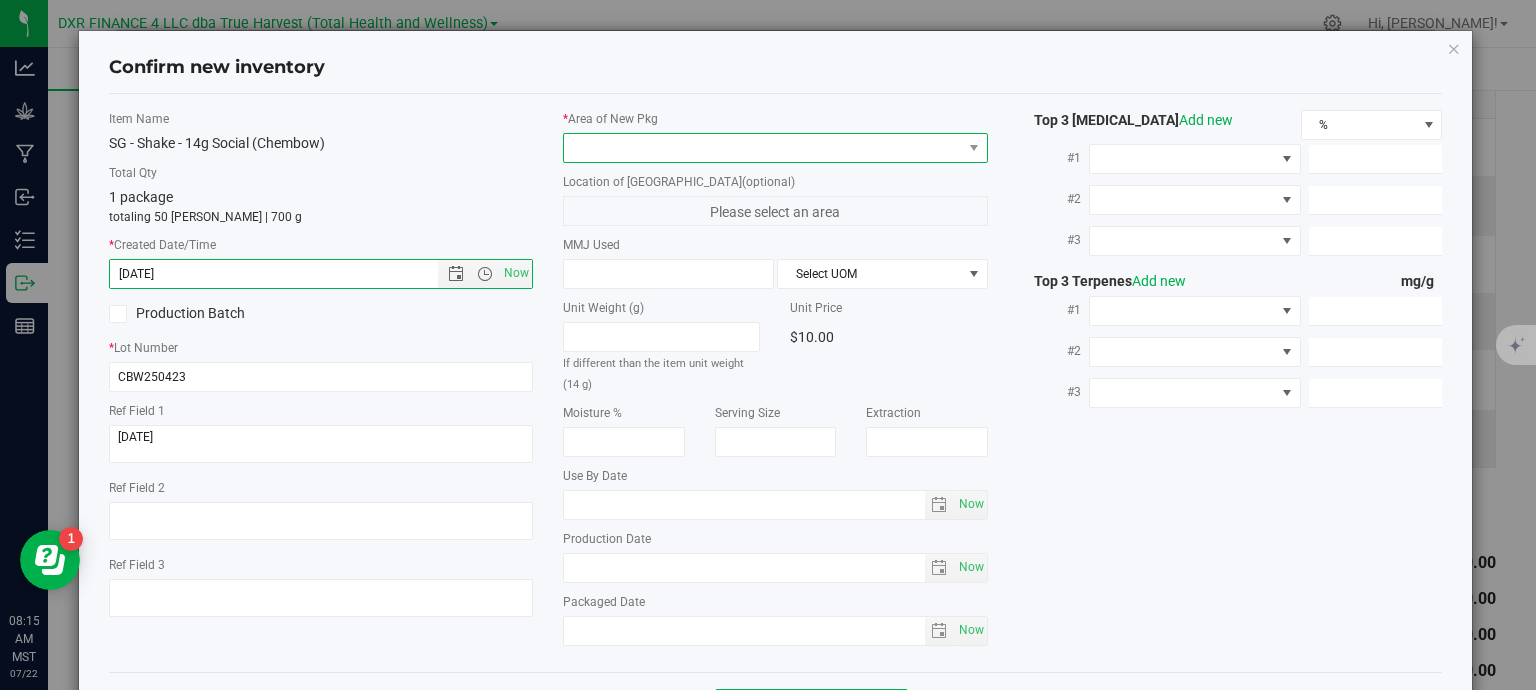 click at bounding box center [763, 148] 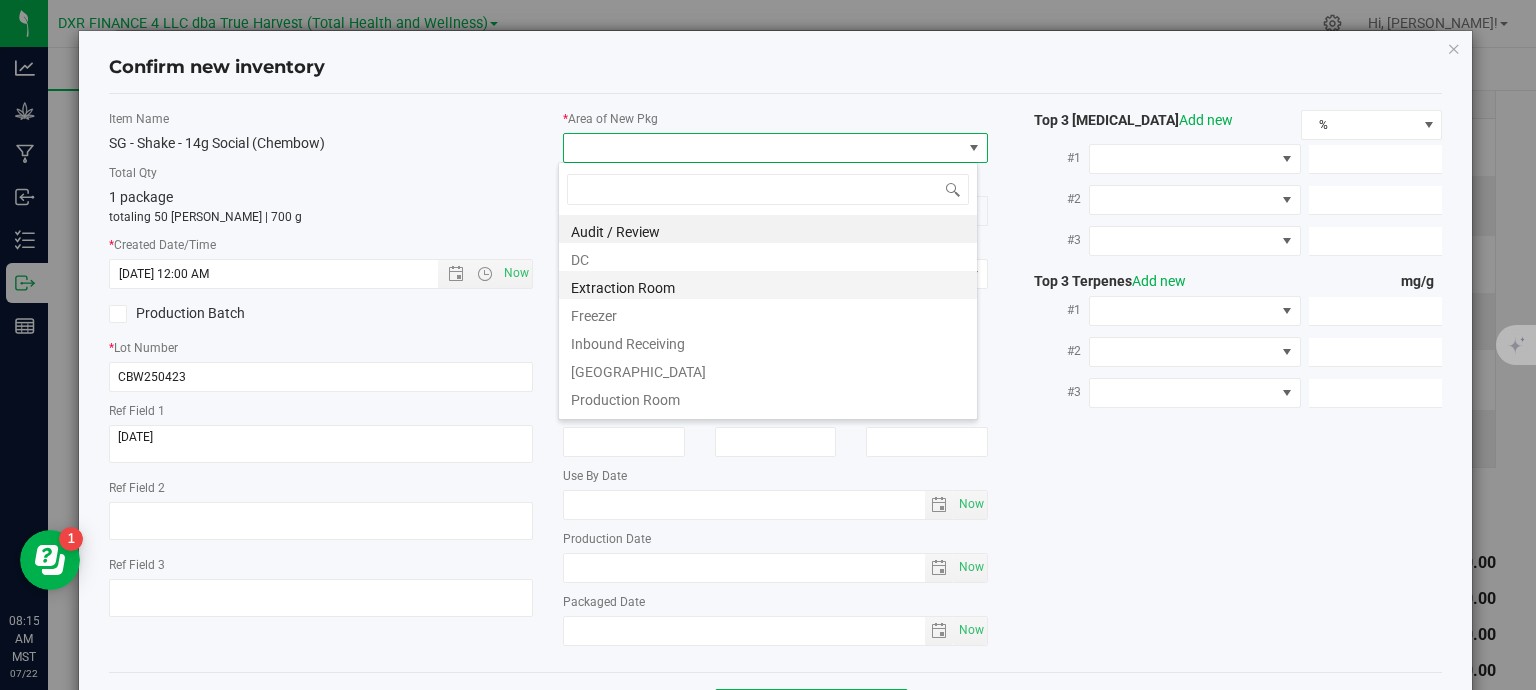 type on "[DATE] 8:16 AM" 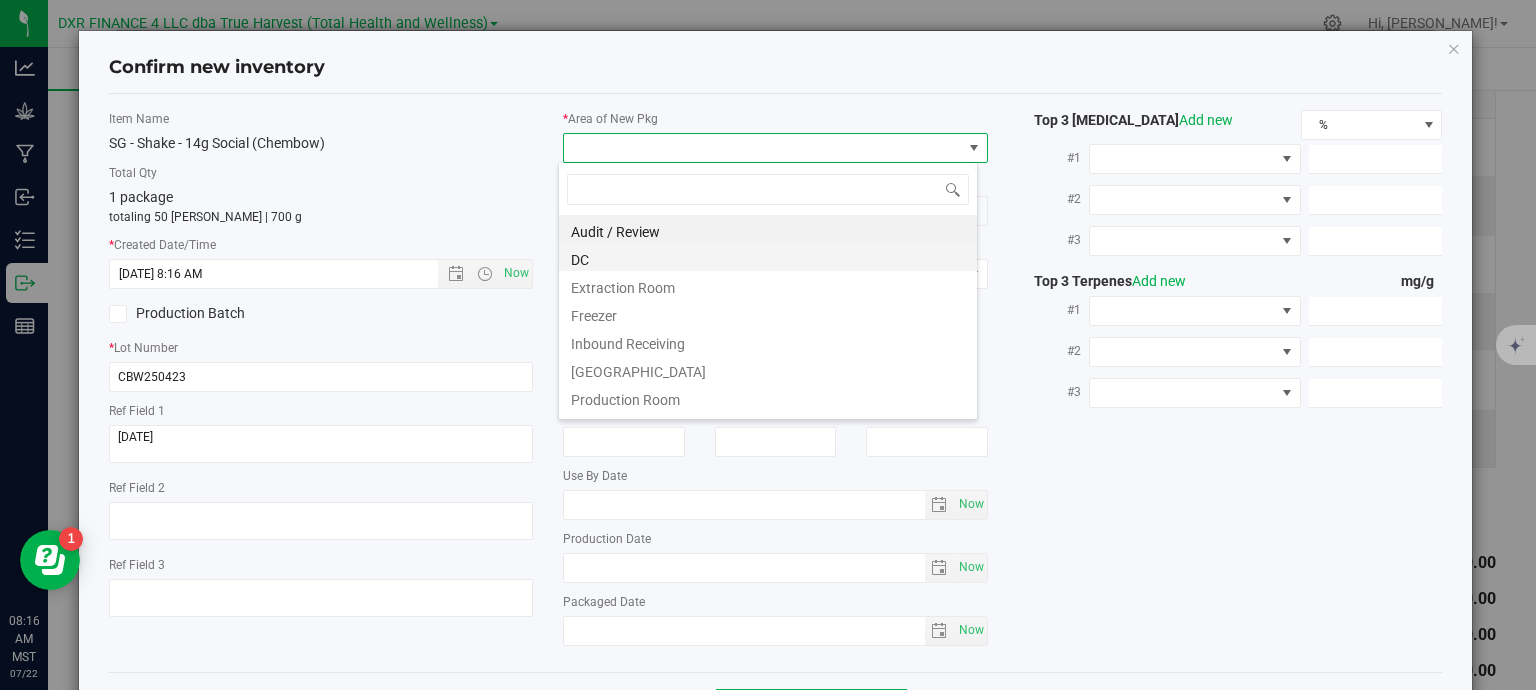 scroll, scrollTop: 99970, scrollLeft: 99580, axis: both 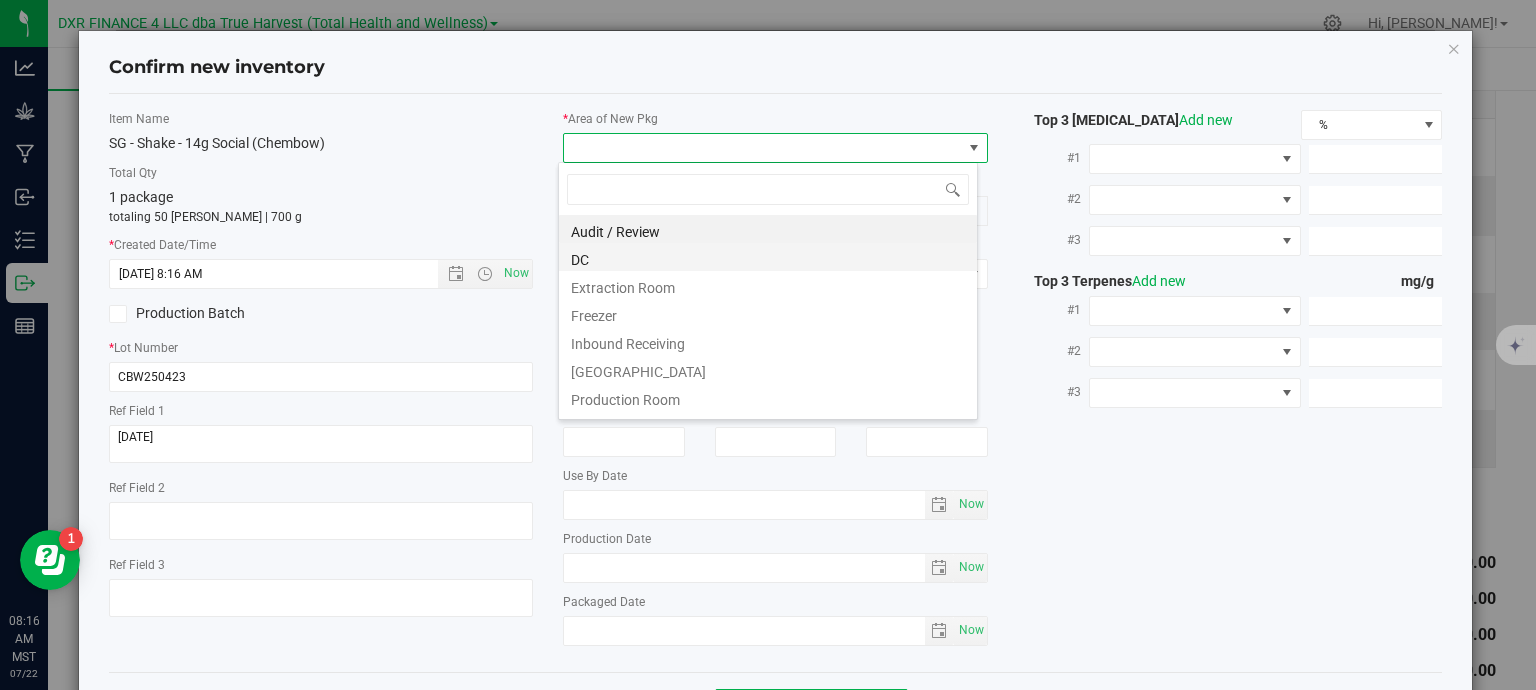 click on "DC" at bounding box center [768, 257] 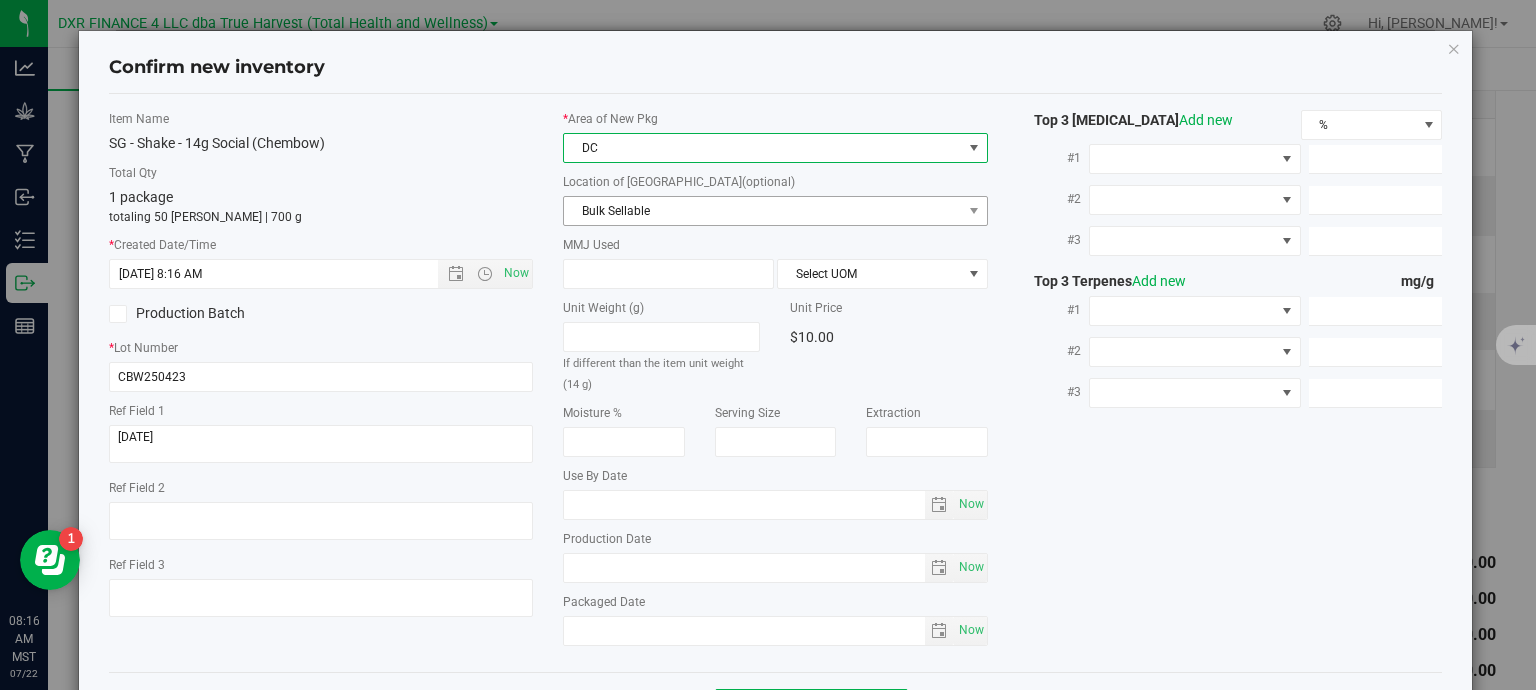 click on "Bulk Sellable" at bounding box center (763, 211) 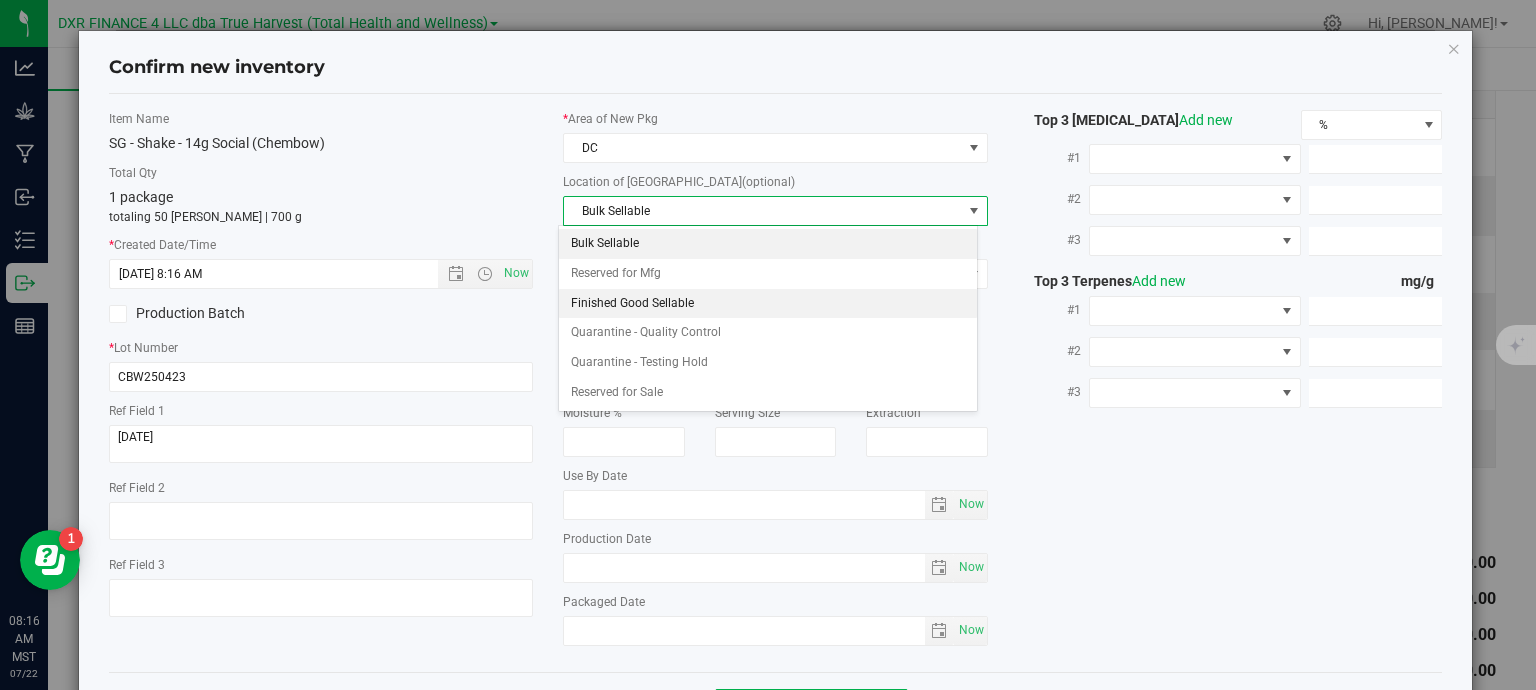 click on "Finished Good Sellable" at bounding box center (768, 304) 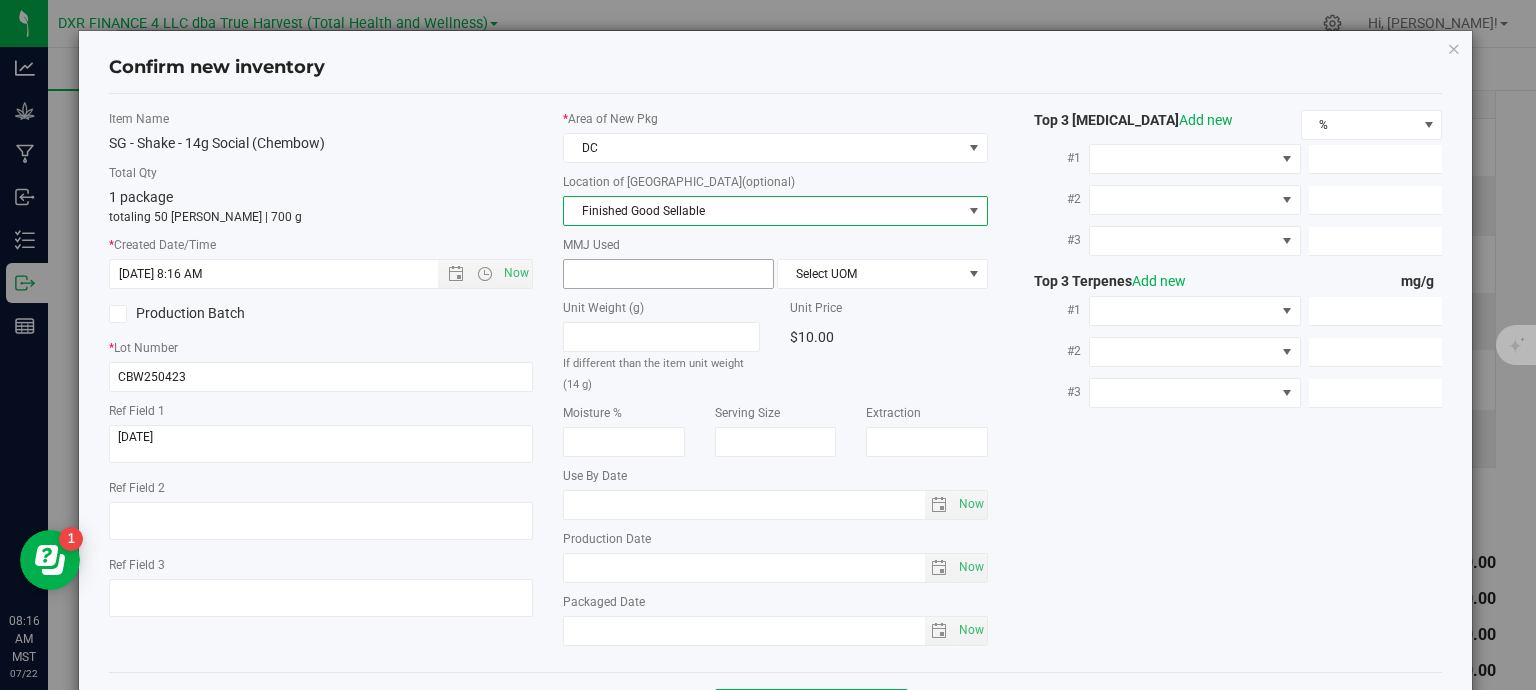 click at bounding box center [668, 274] 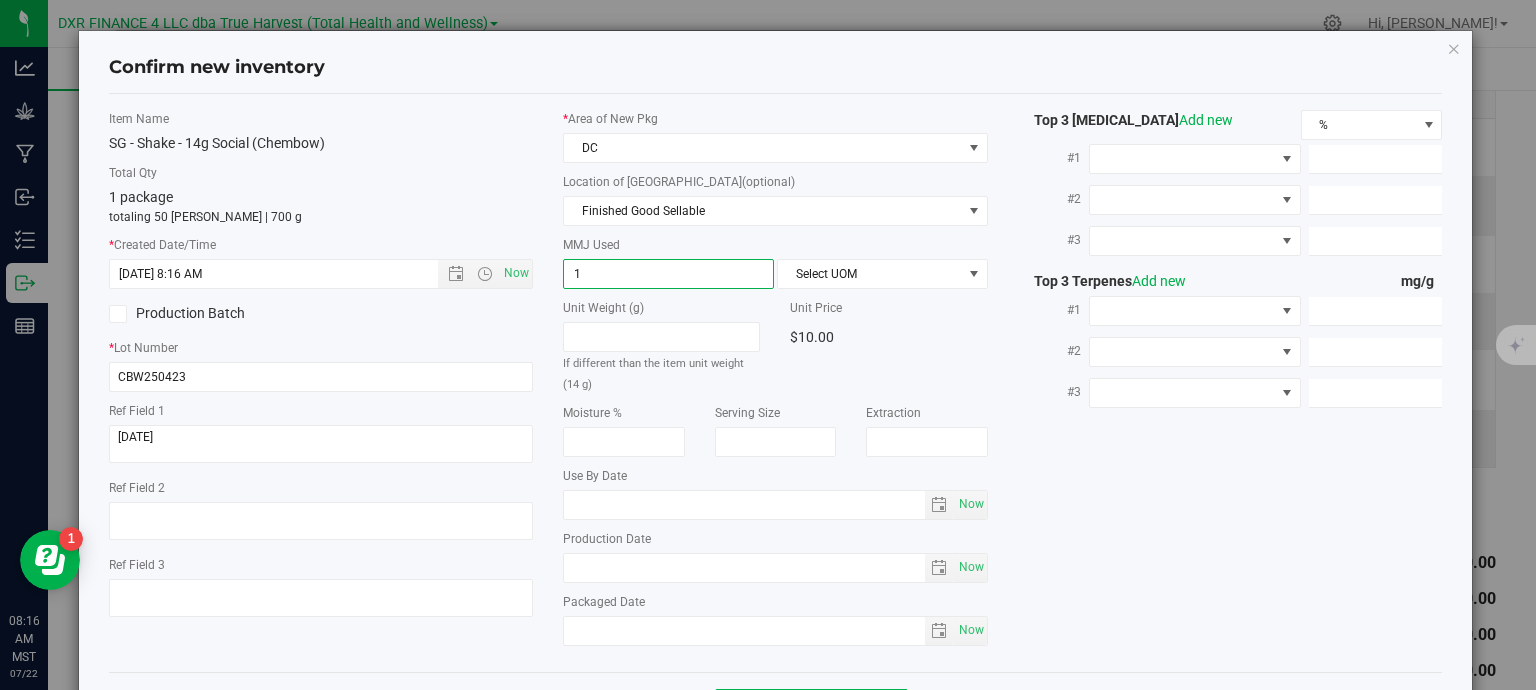 type on "14" 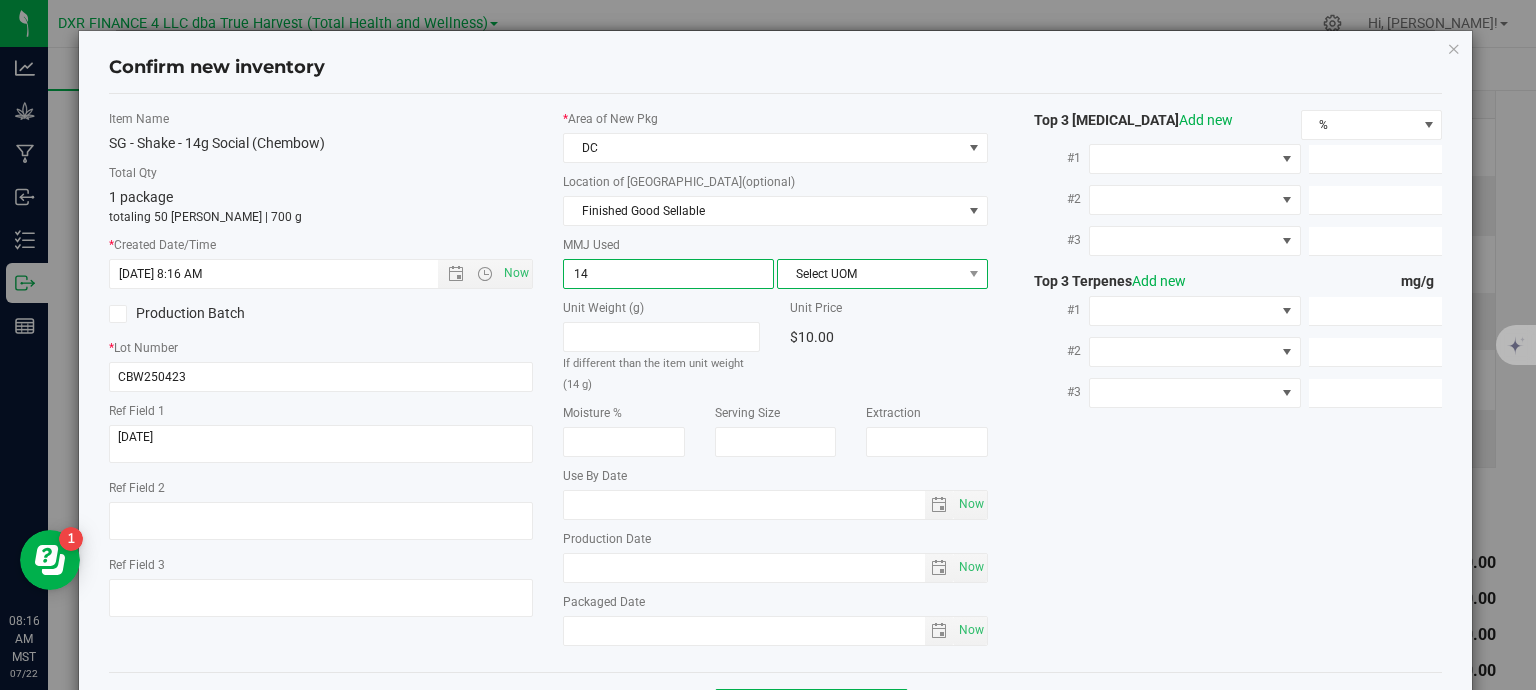 type on "14.0000" 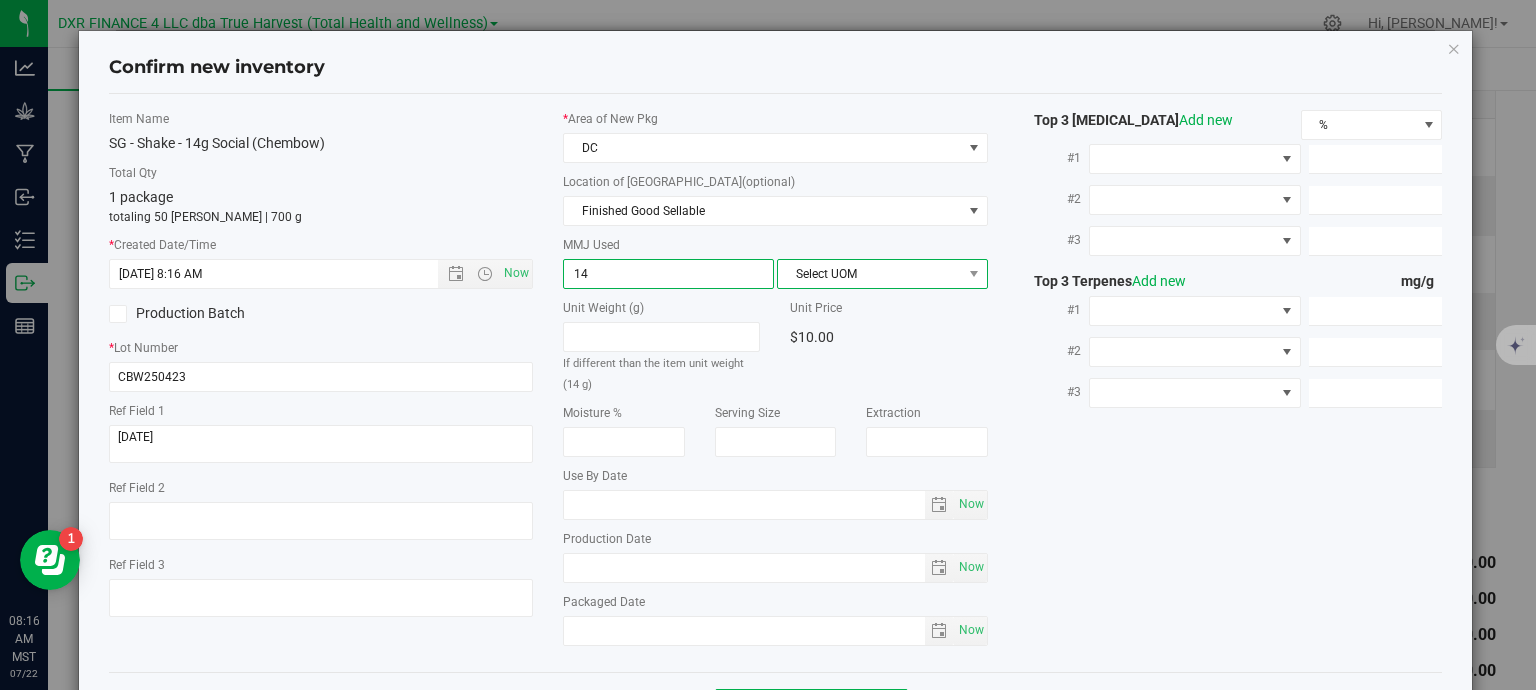 click on "Select UOM" at bounding box center [870, 274] 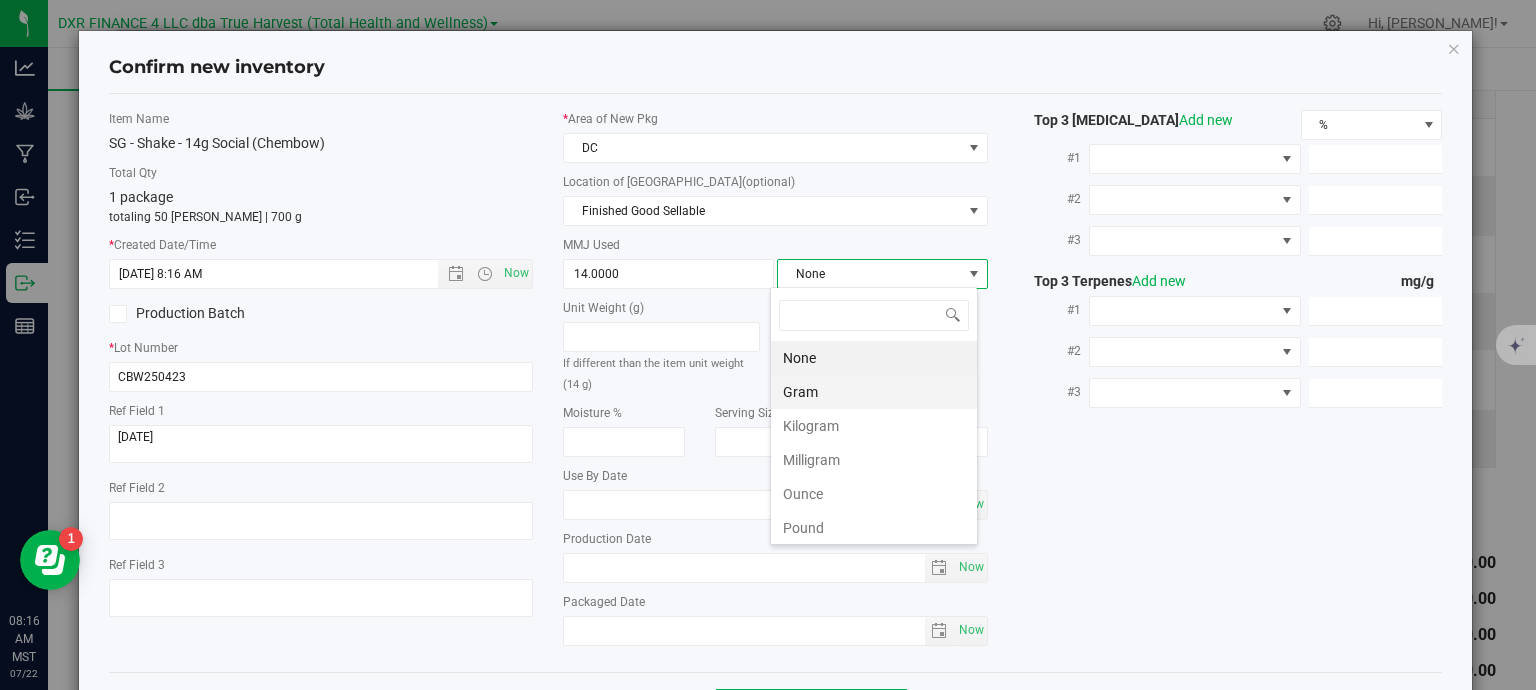 scroll, scrollTop: 99970, scrollLeft: 99792, axis: both 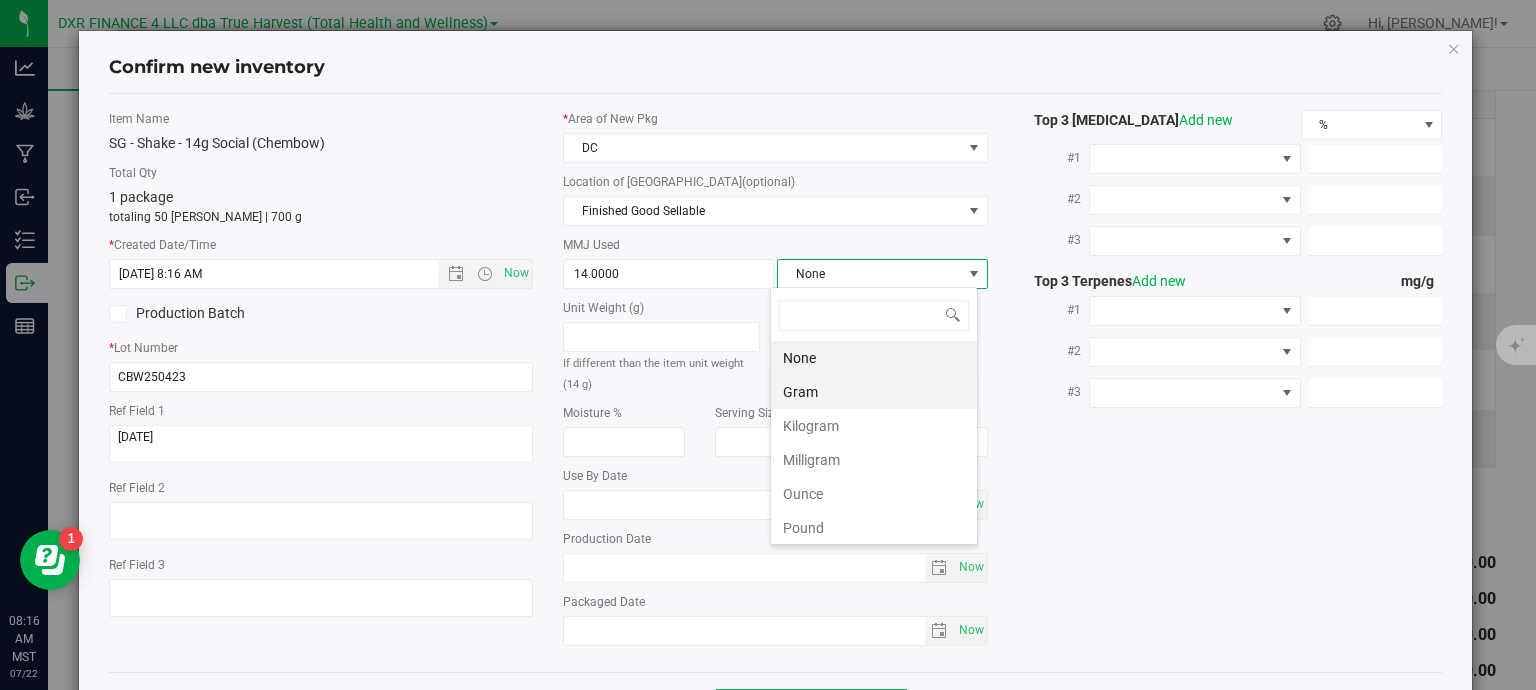 click on "Gram" at bounding box center (874, 392) 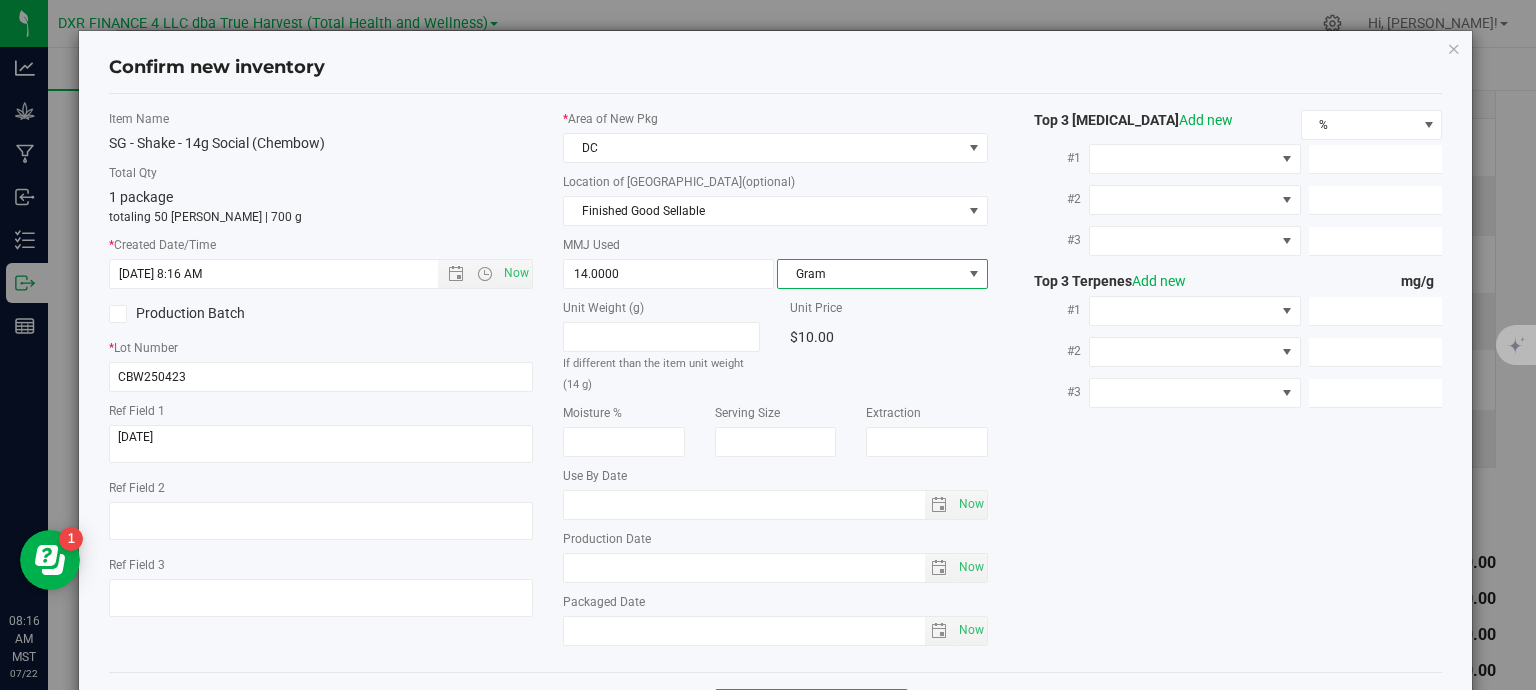 scroll, scrollTop: 75, scrollLeft: 0, axis: vertical 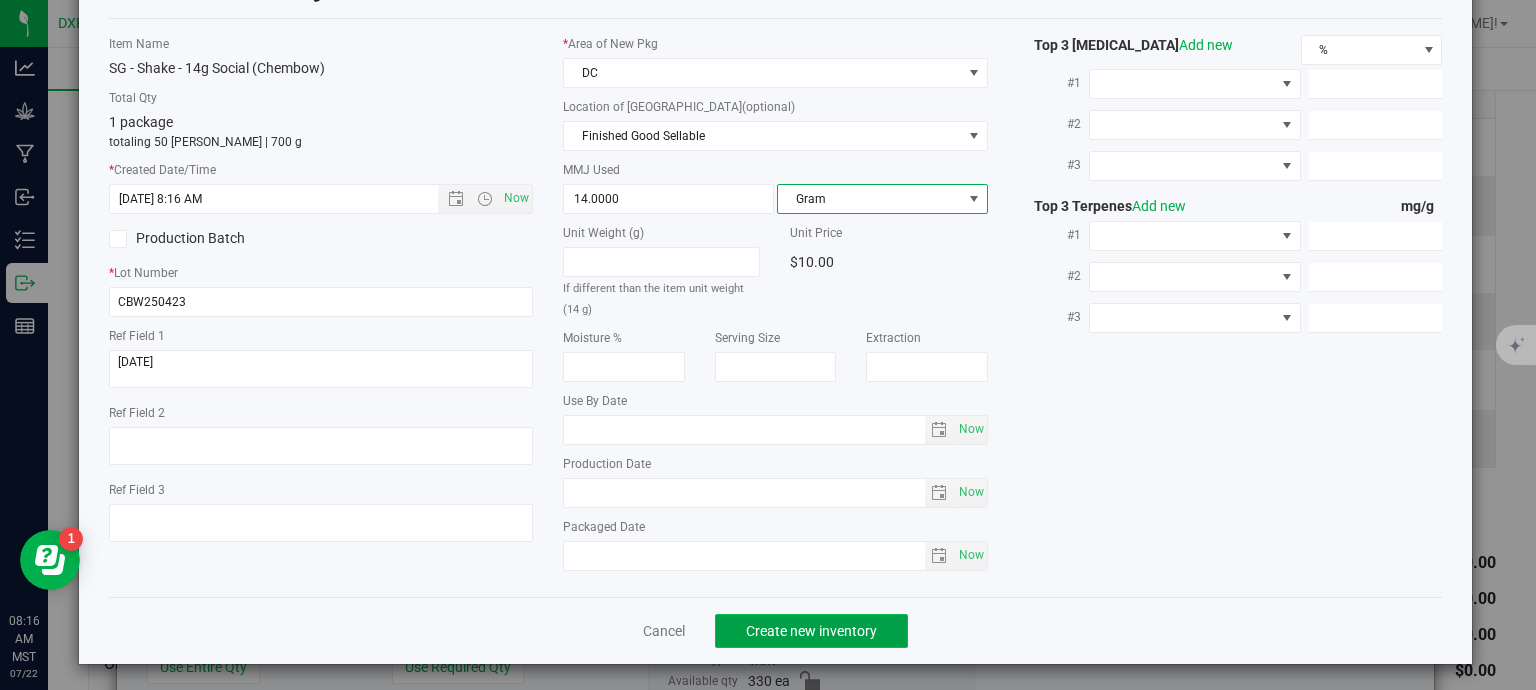 click on "Create new inventory" 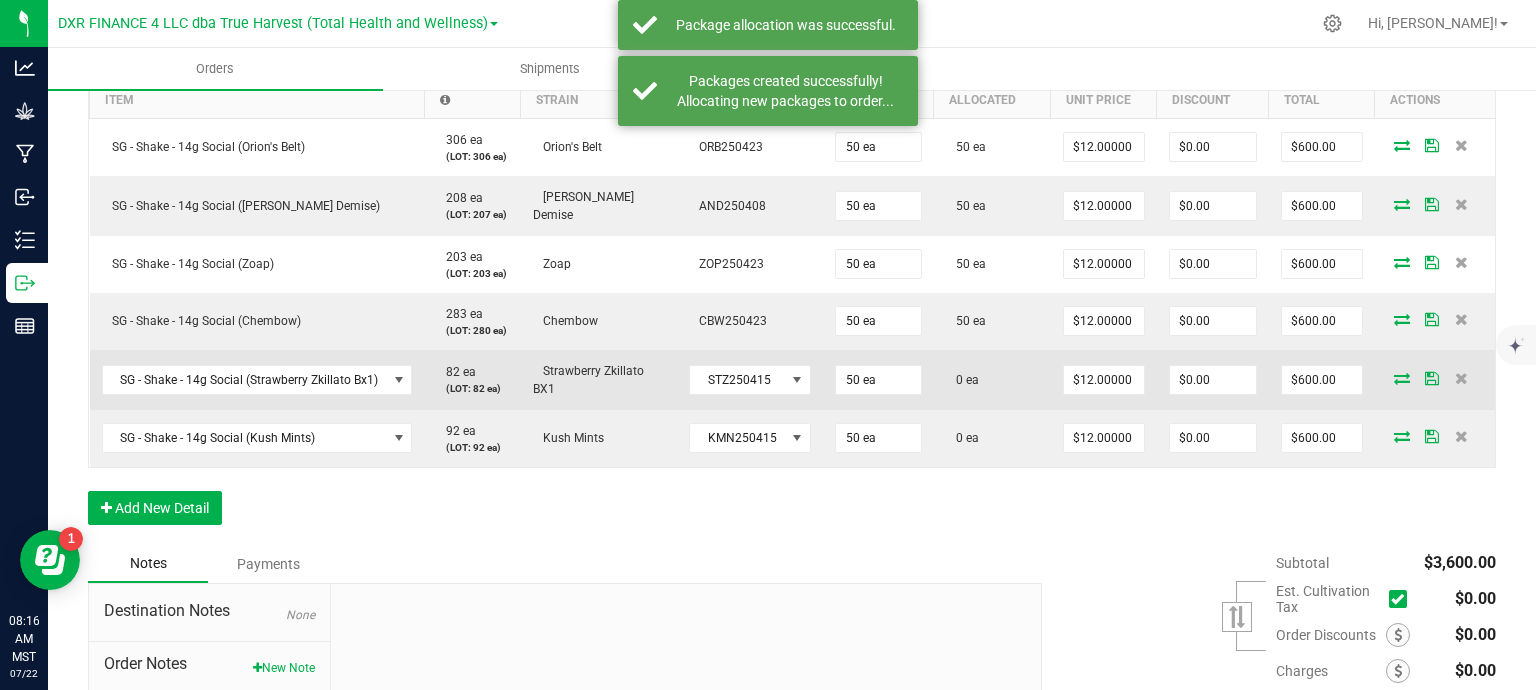 click at bounding box center [1402, 378] 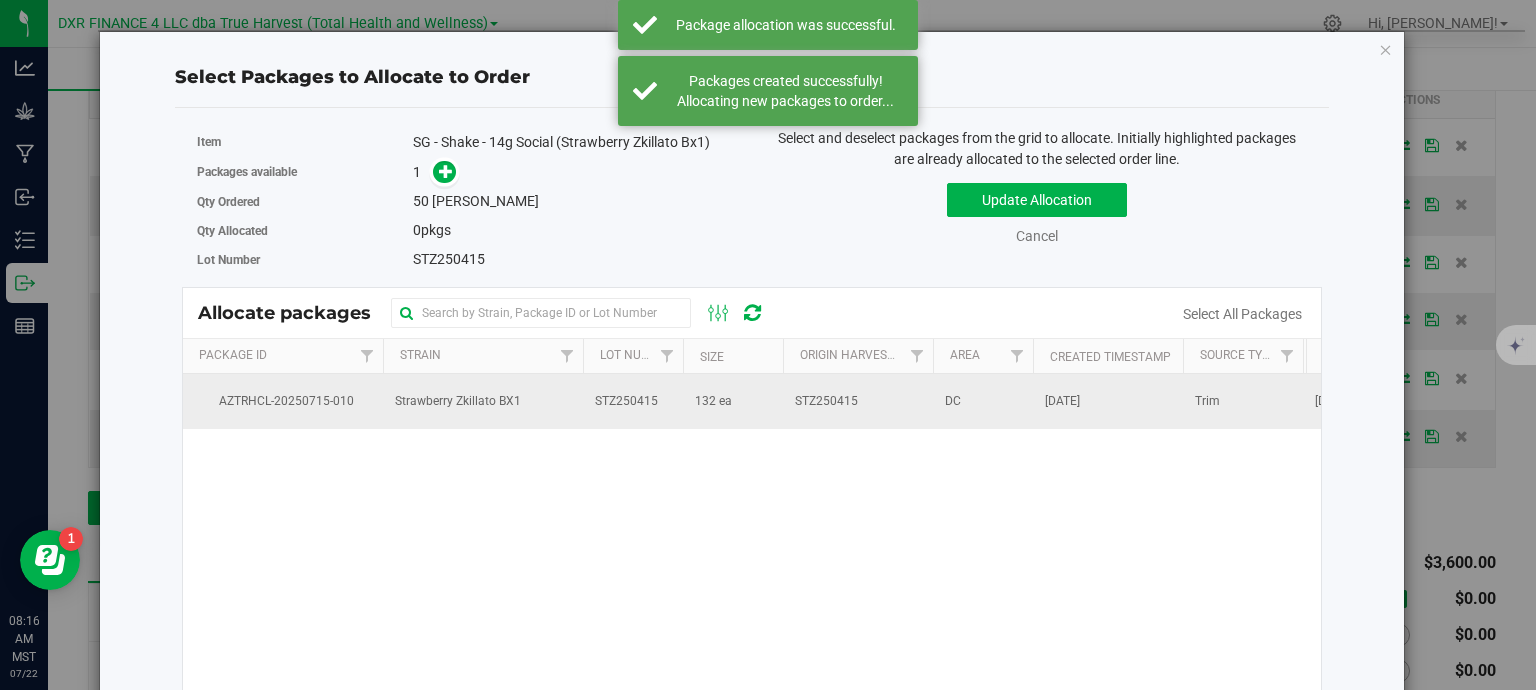 click on "STZ250415" at bounding box center (826, 401) 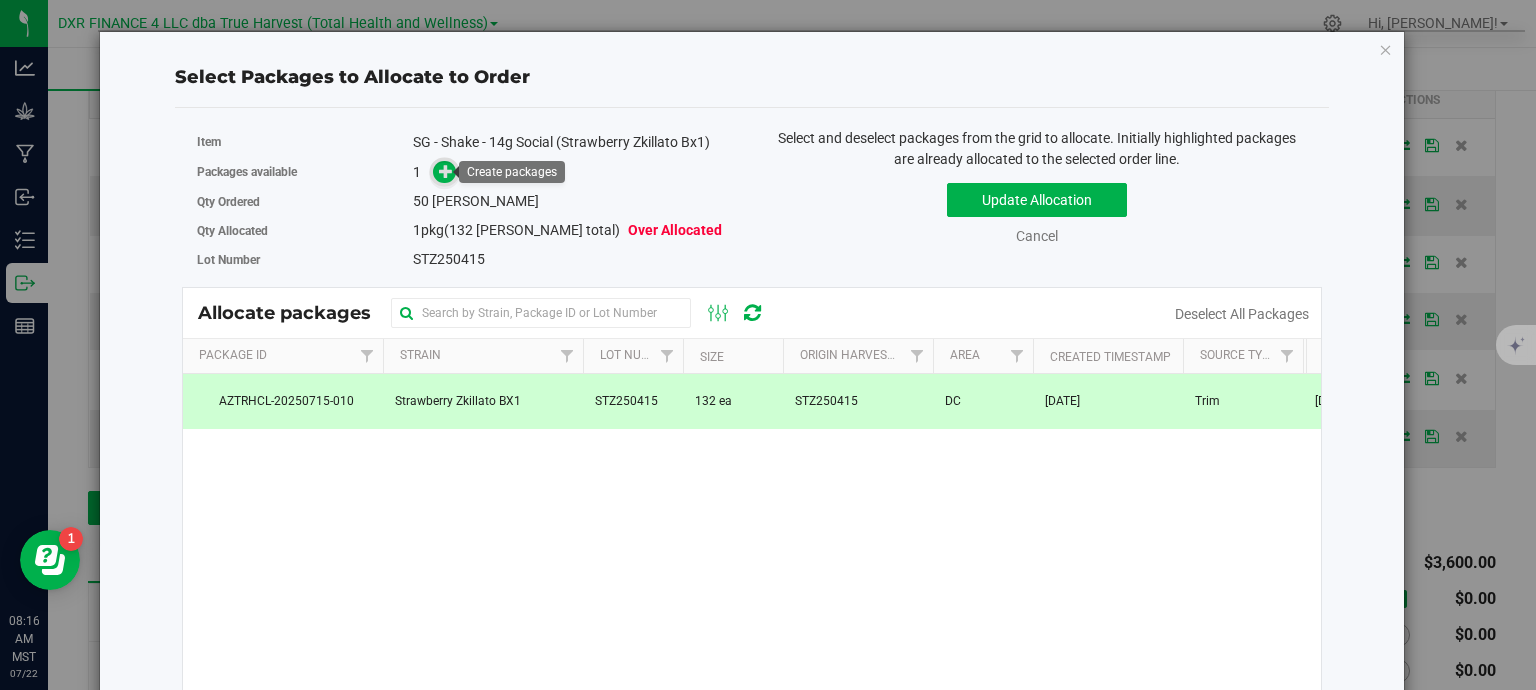 click at bounding box center (446, 170) 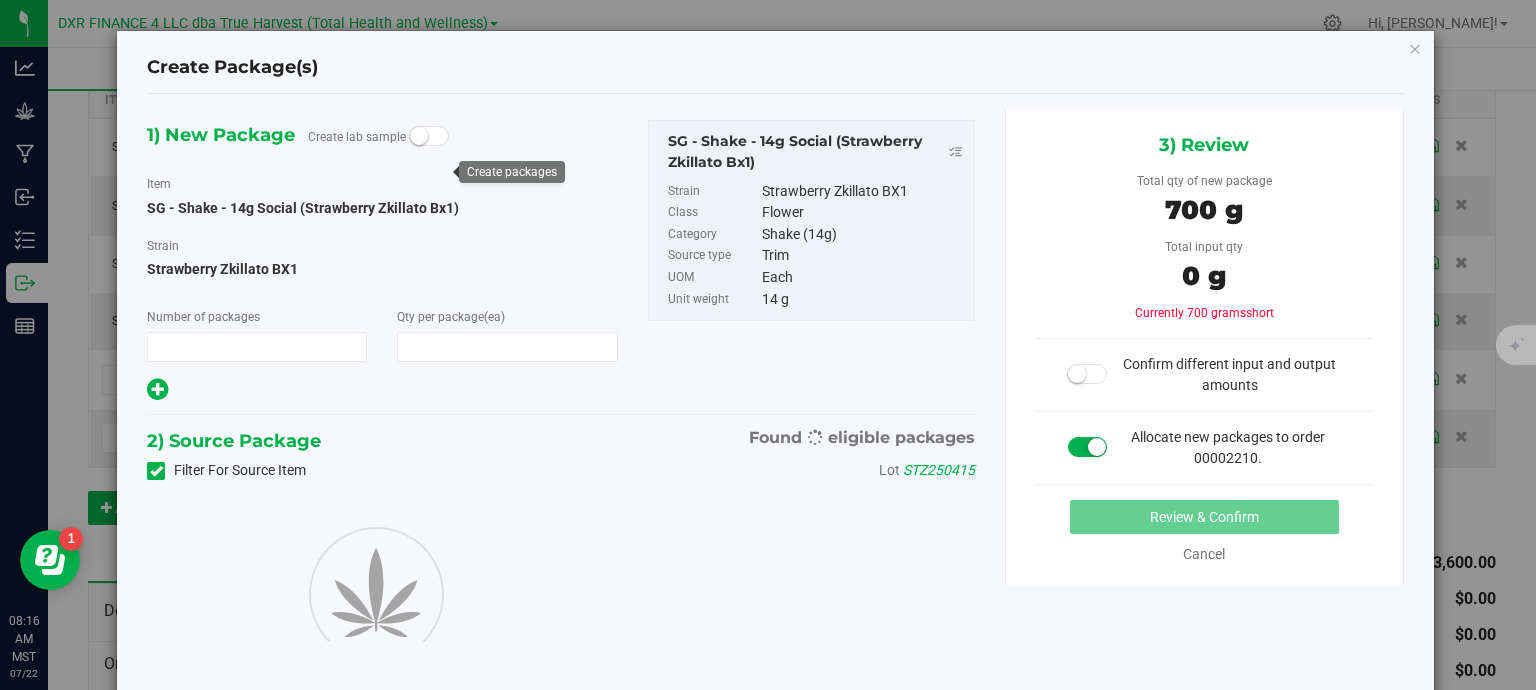 type on "1" 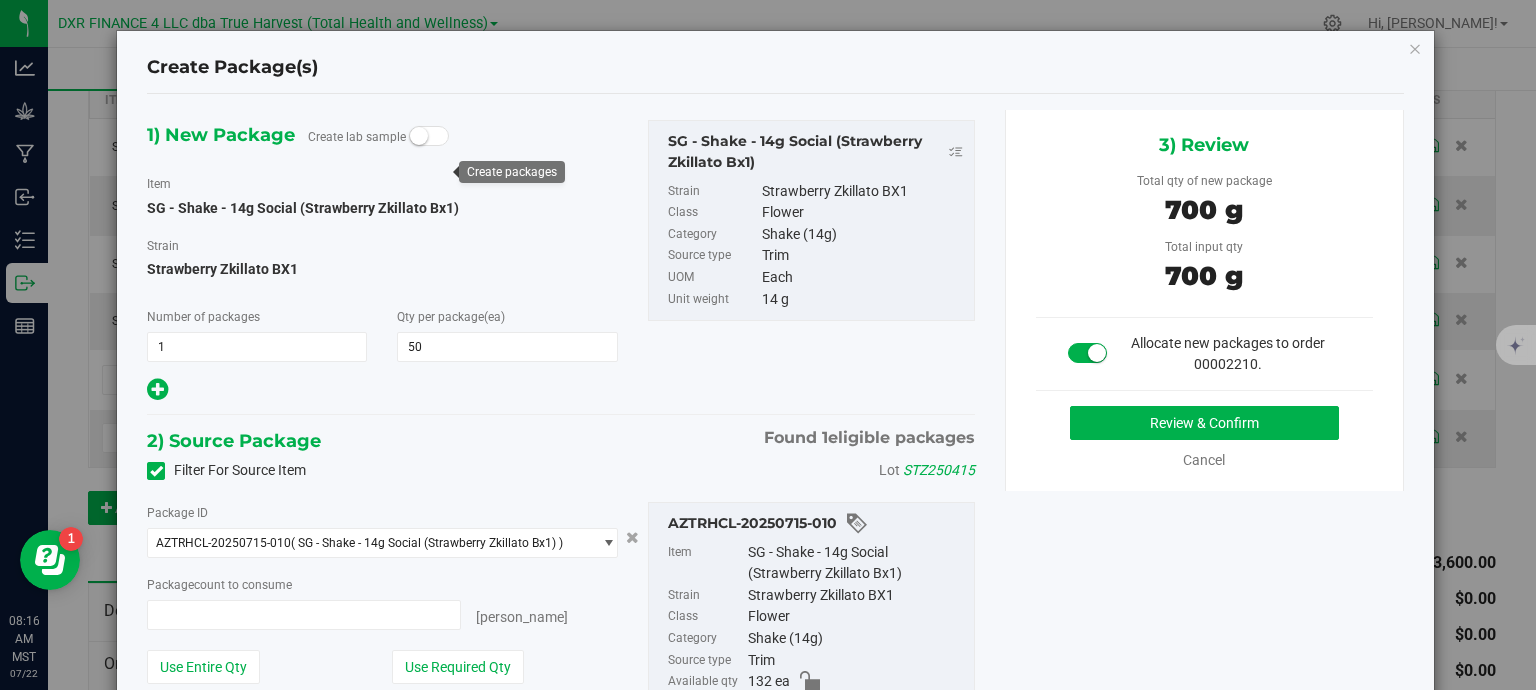 type on "50" 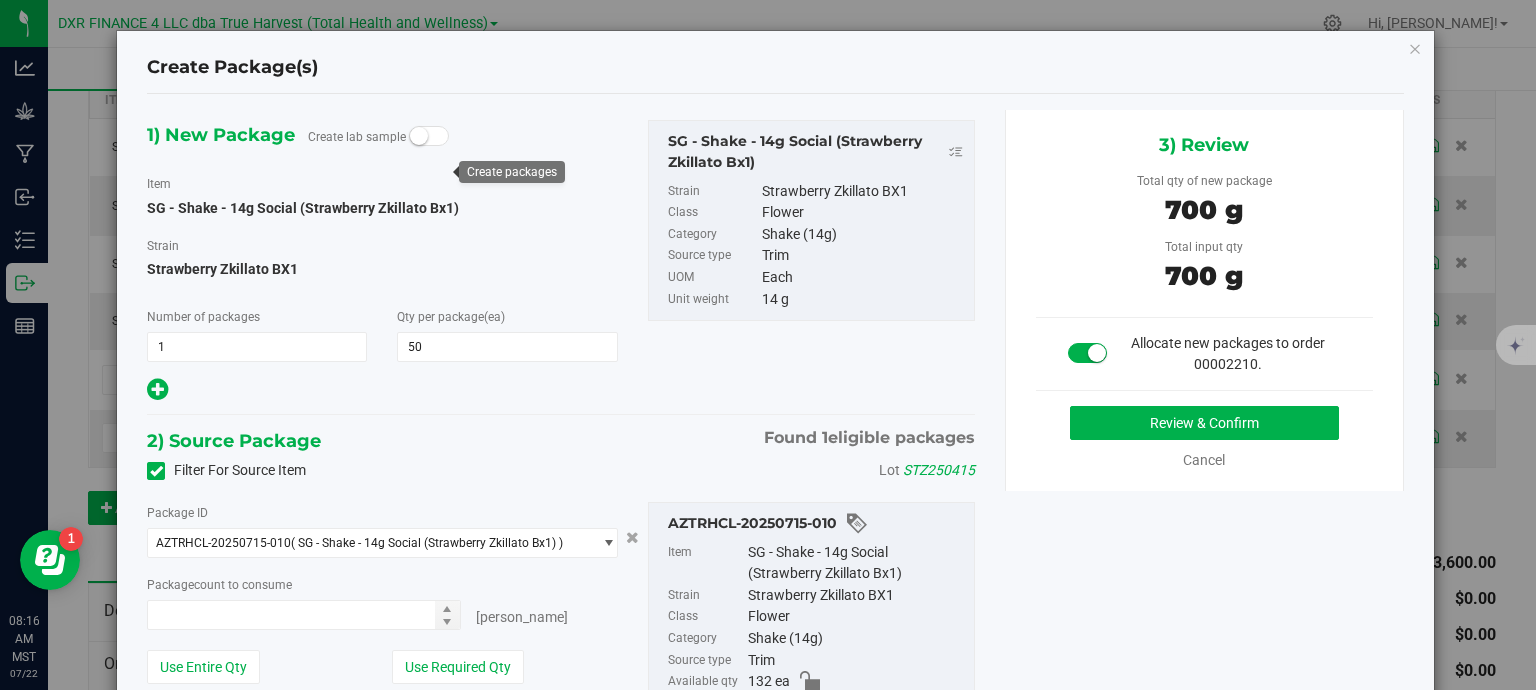 type on "50 ea" 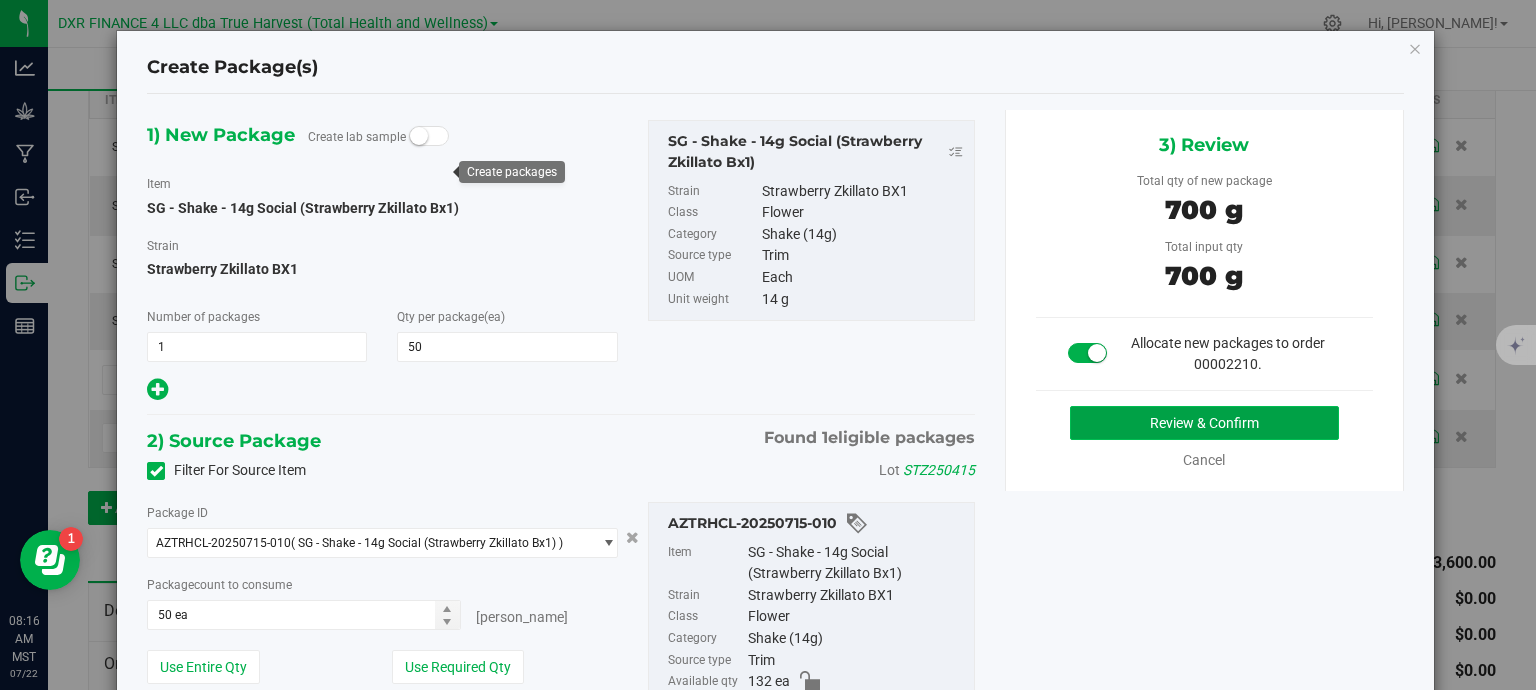 click on "Review & Confirm" at bounding box center [1204, 423] 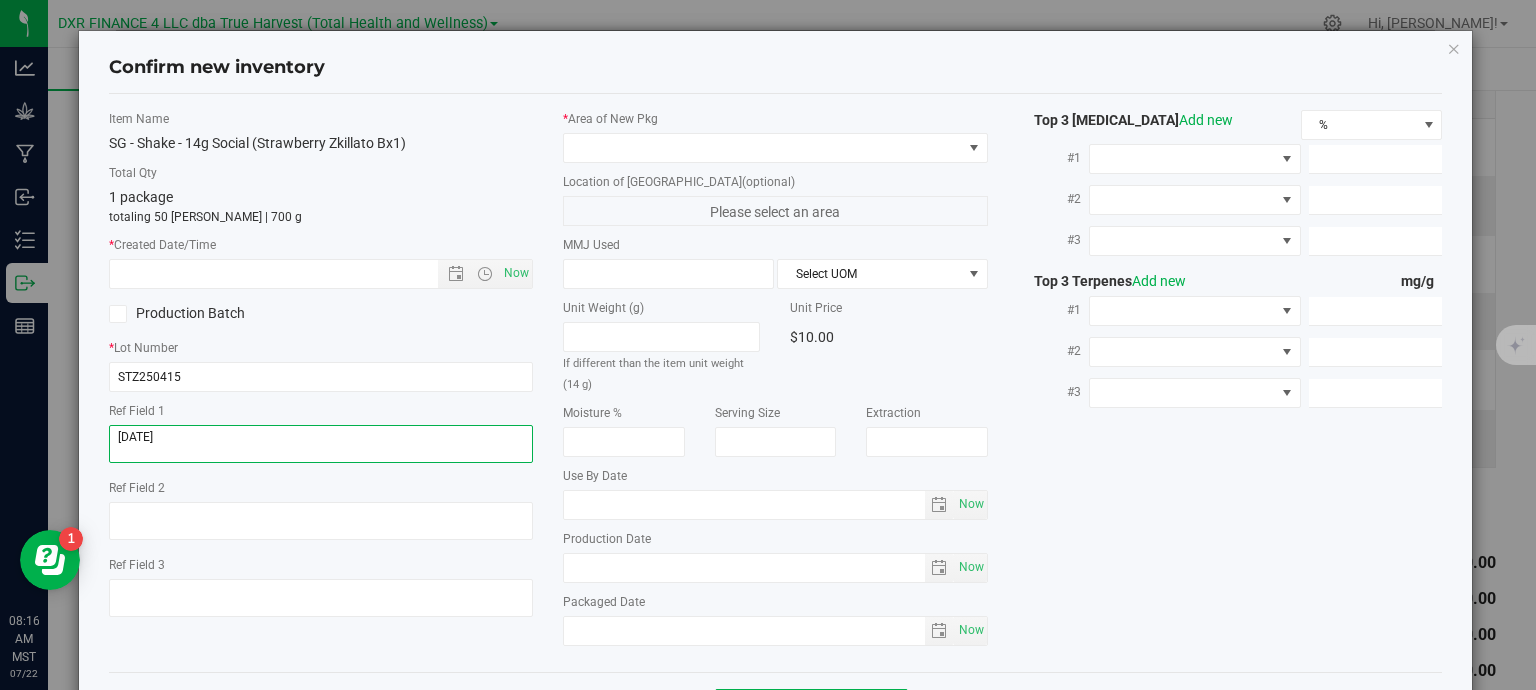 click at bounding box center (321, 444) 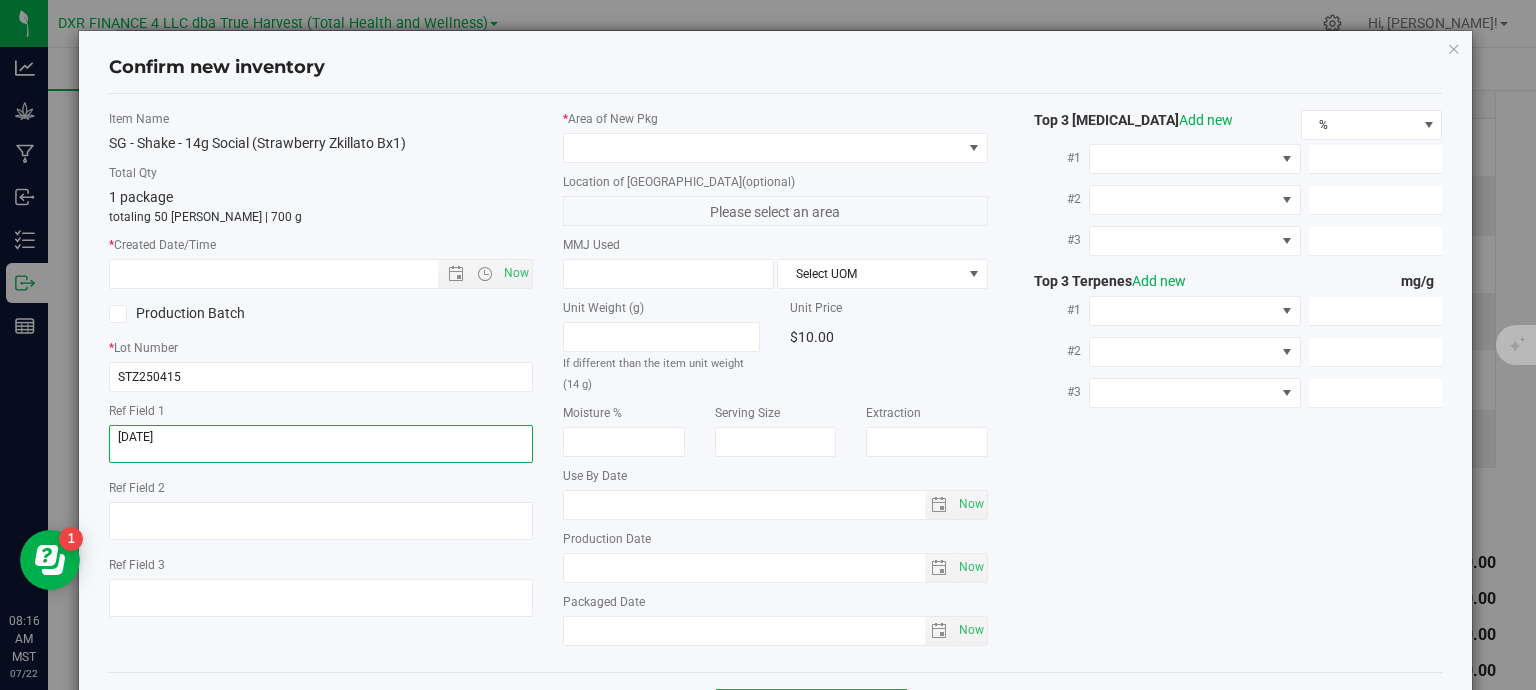 click at bounding box center (321, 444) 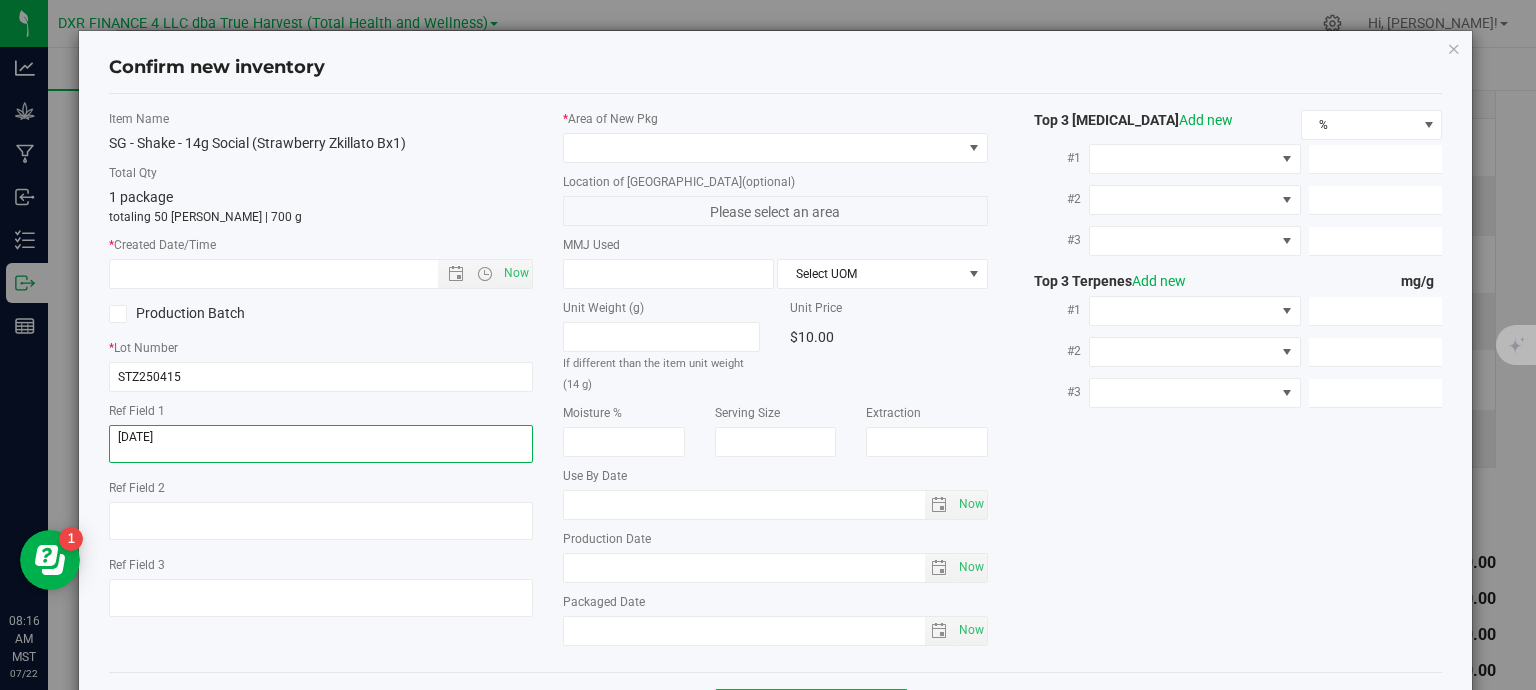 click at bounding box center [321, 444] 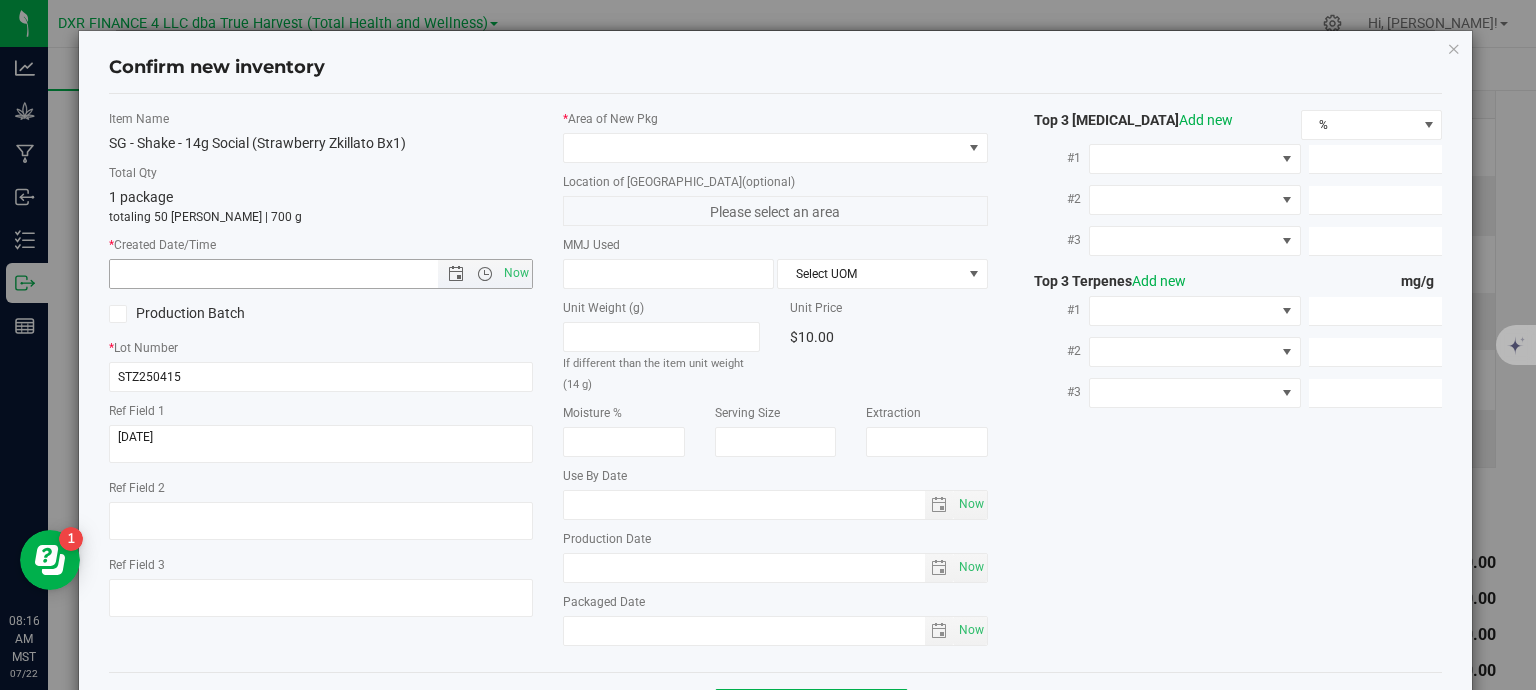 click at bounding box center (291, 274) 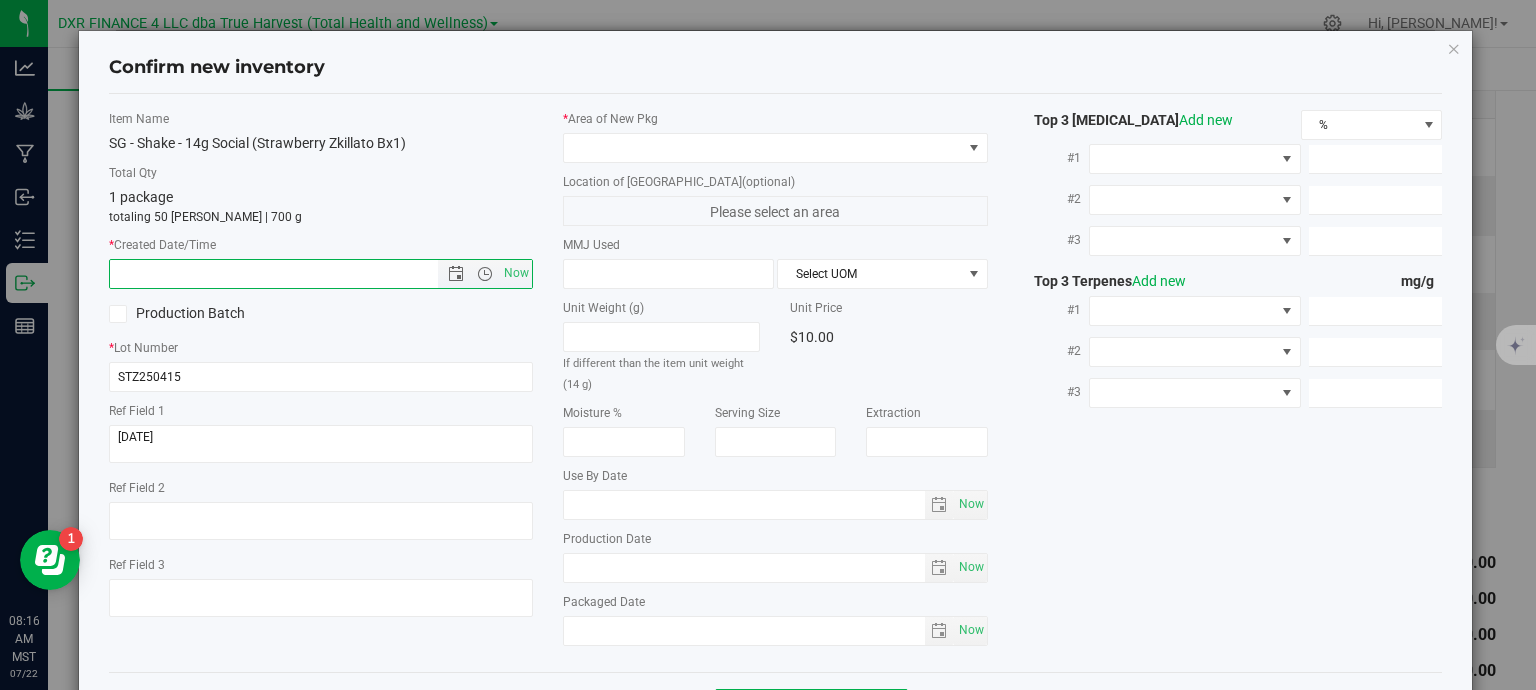 paste on "[DATE]" 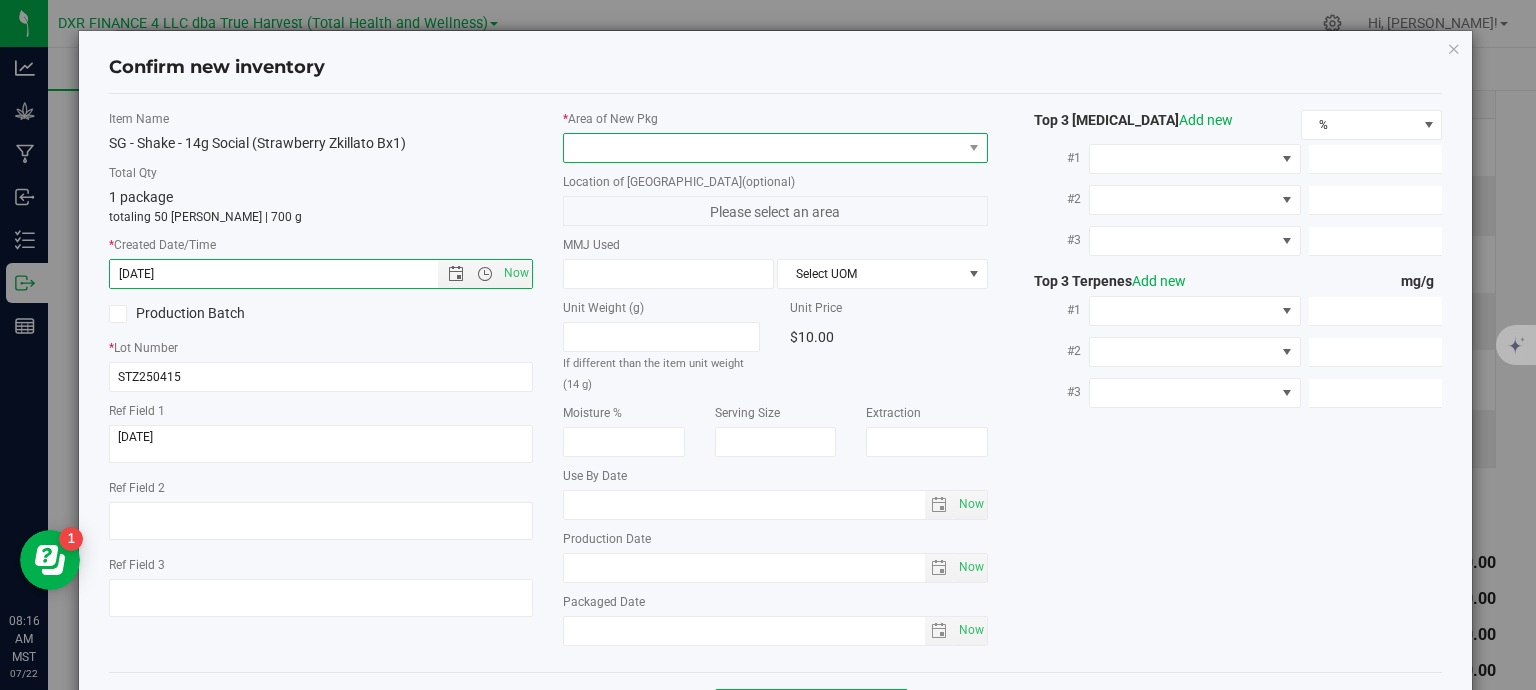 click at bounding box center (763, 148) 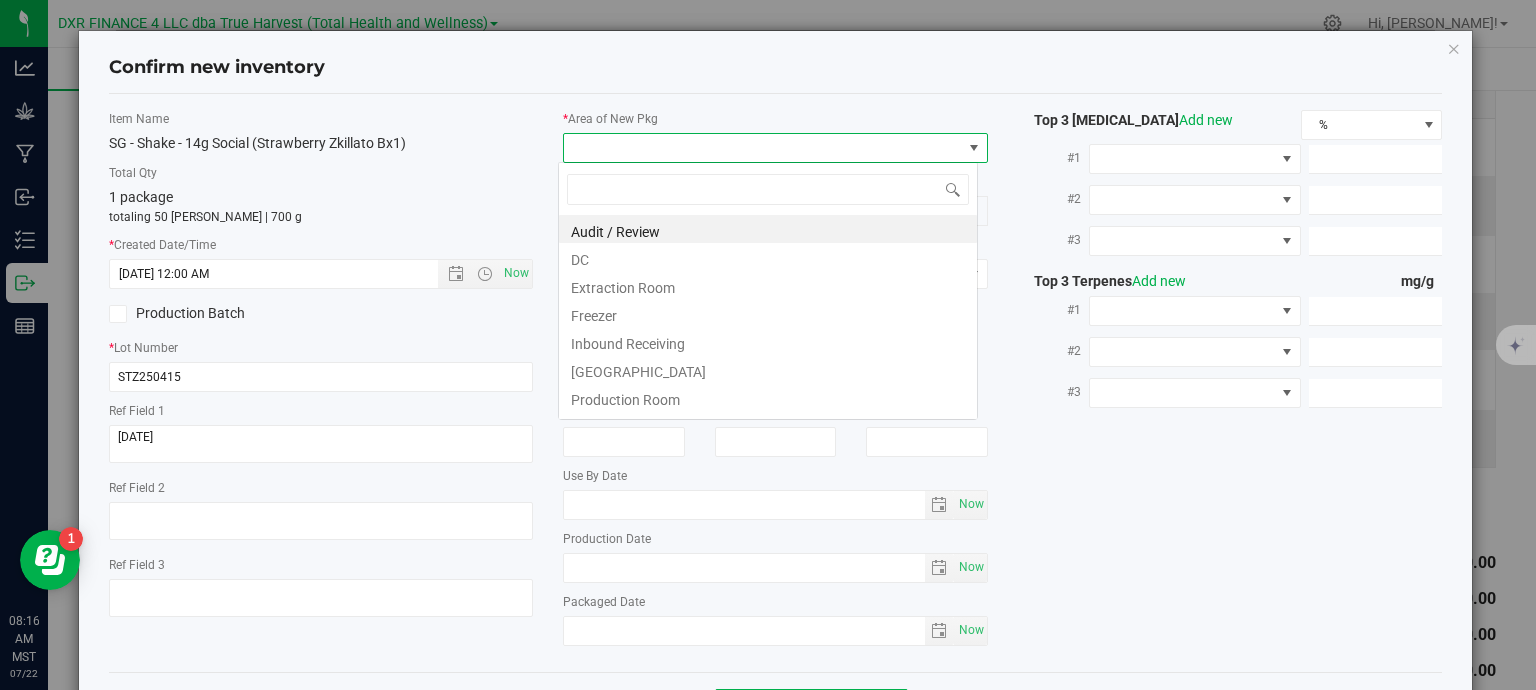 type on "[DATE] 8:16 AM" 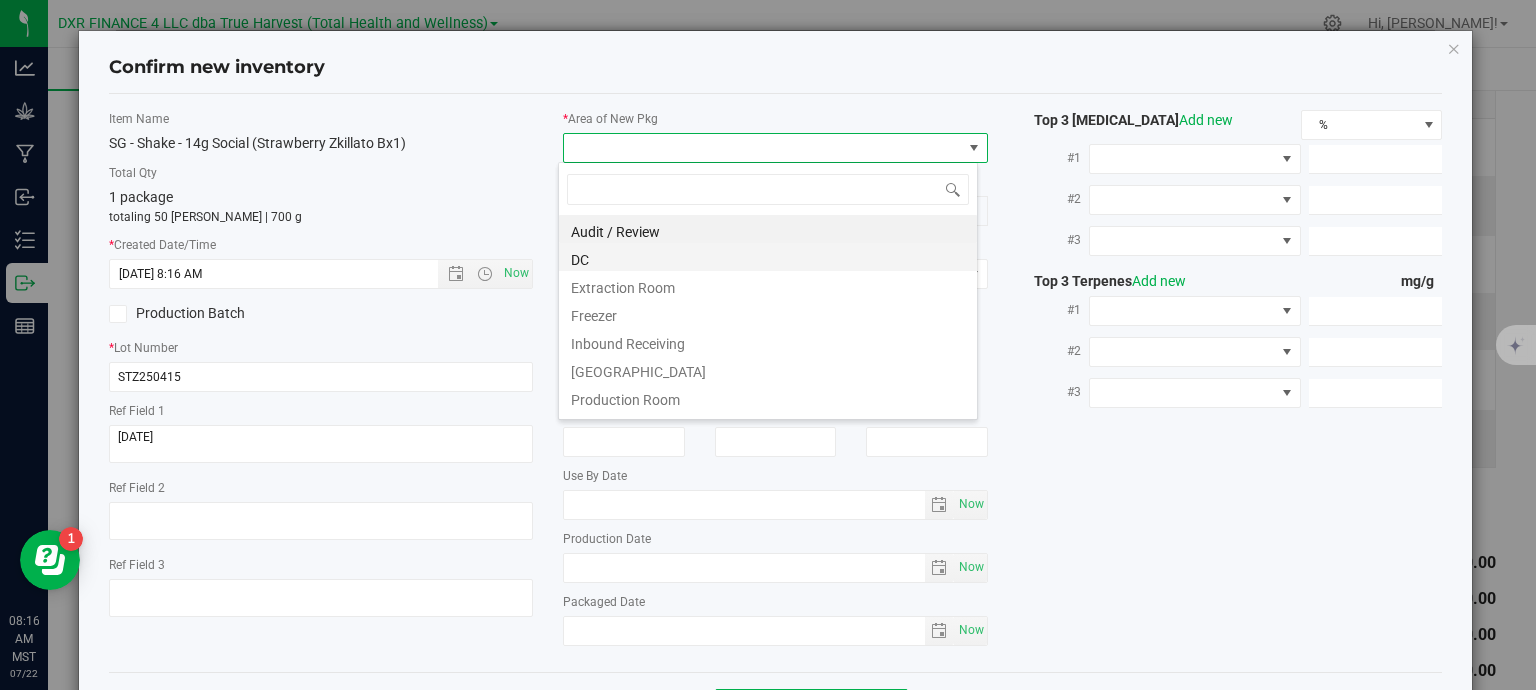 scroll, scrollTop: 99970, scrollLeft: 99580, axis: both 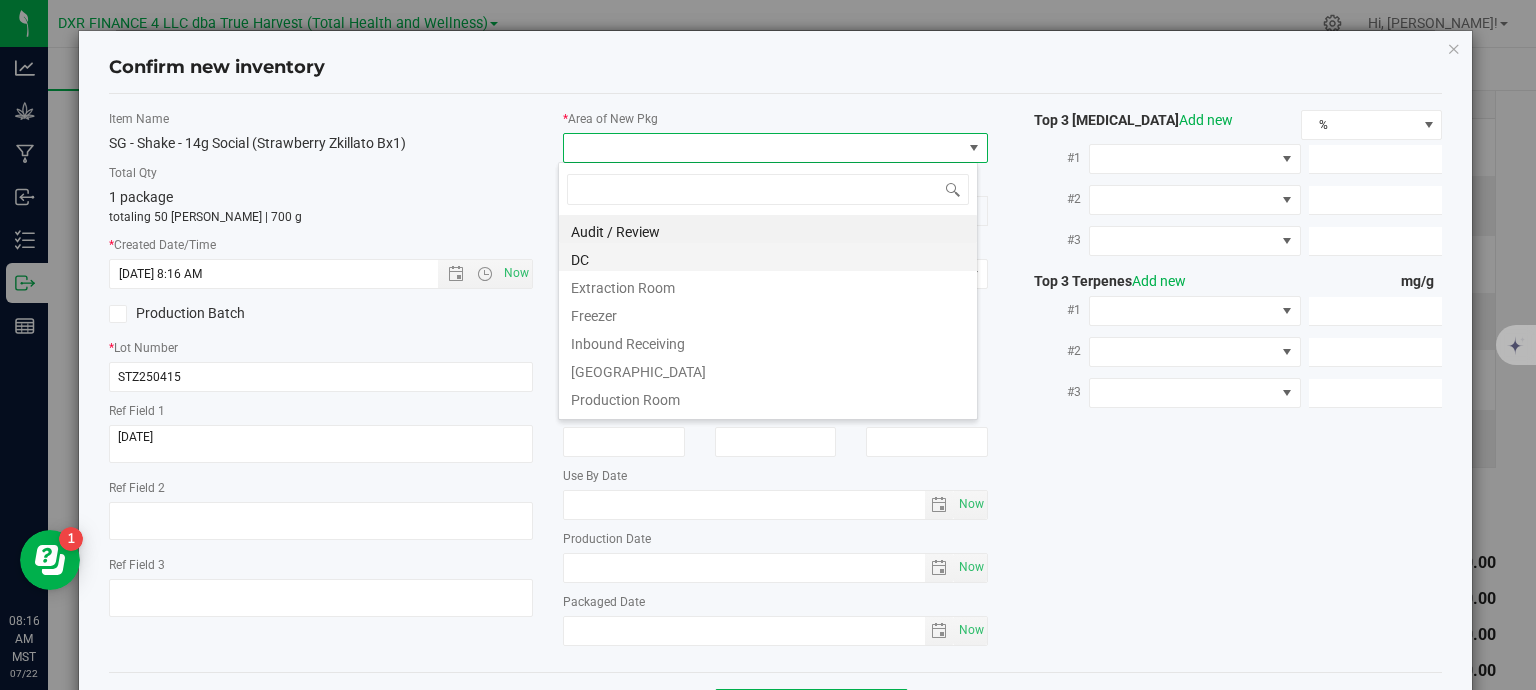 click on "DC" at bounding box center [768, 257] 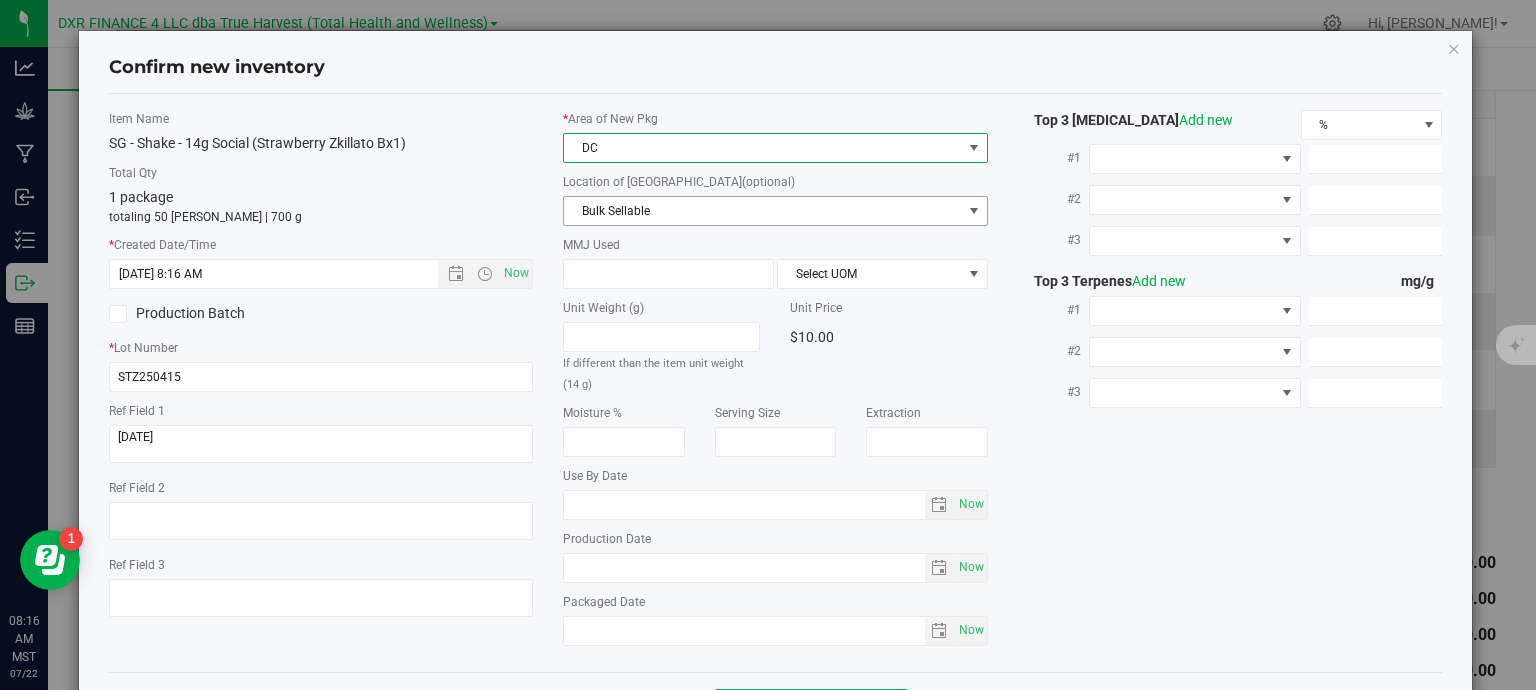 click on "Bulk Sellable" at bounding box center (763, 211) 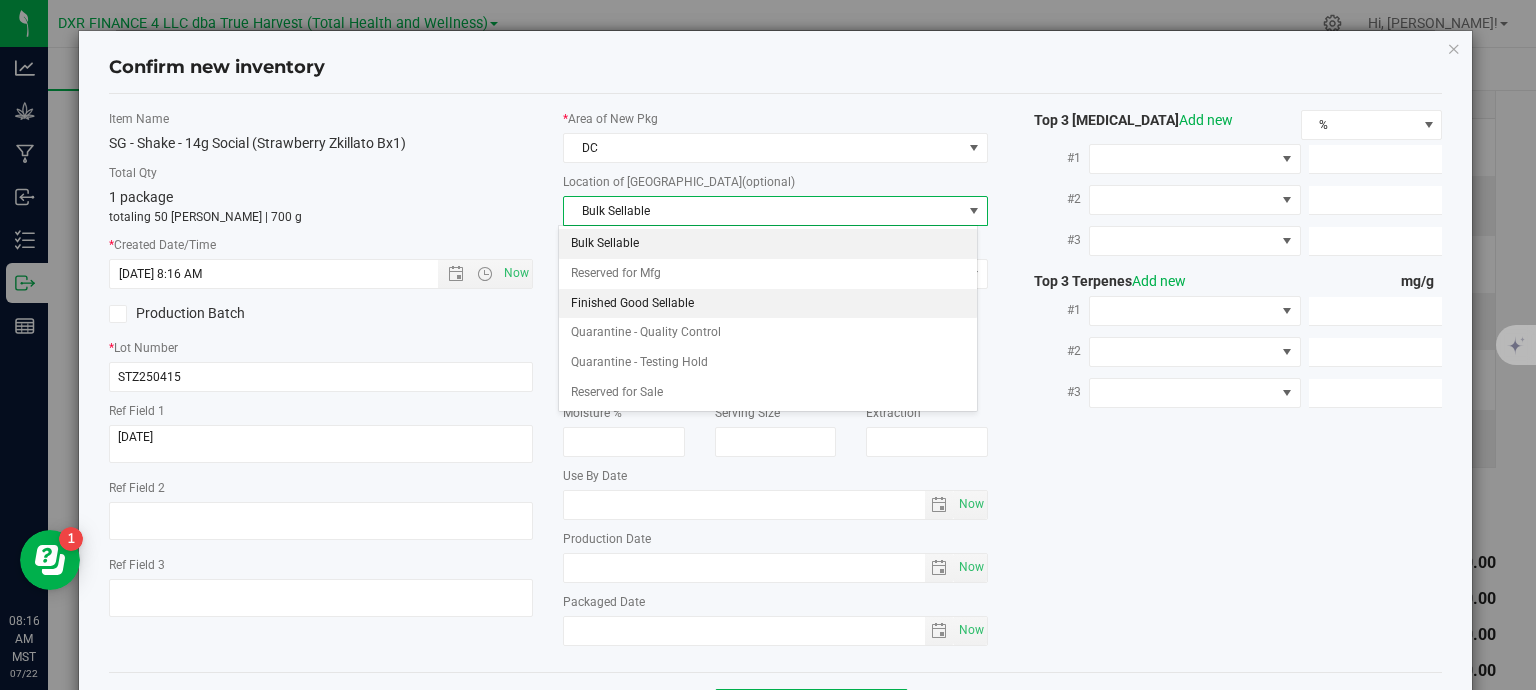 click on "Finished Good Sellable" at bounding box center (768, 304) 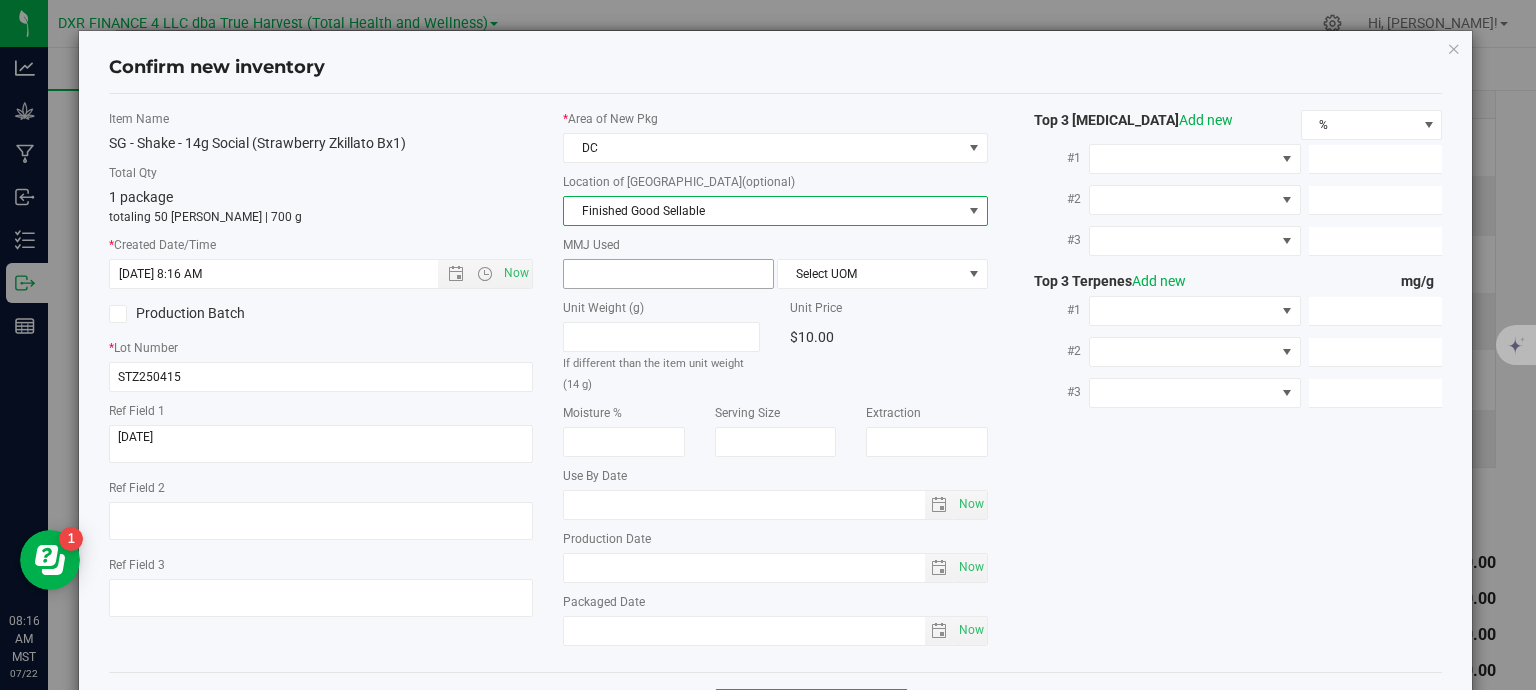 click at bounding box center [668, 274] 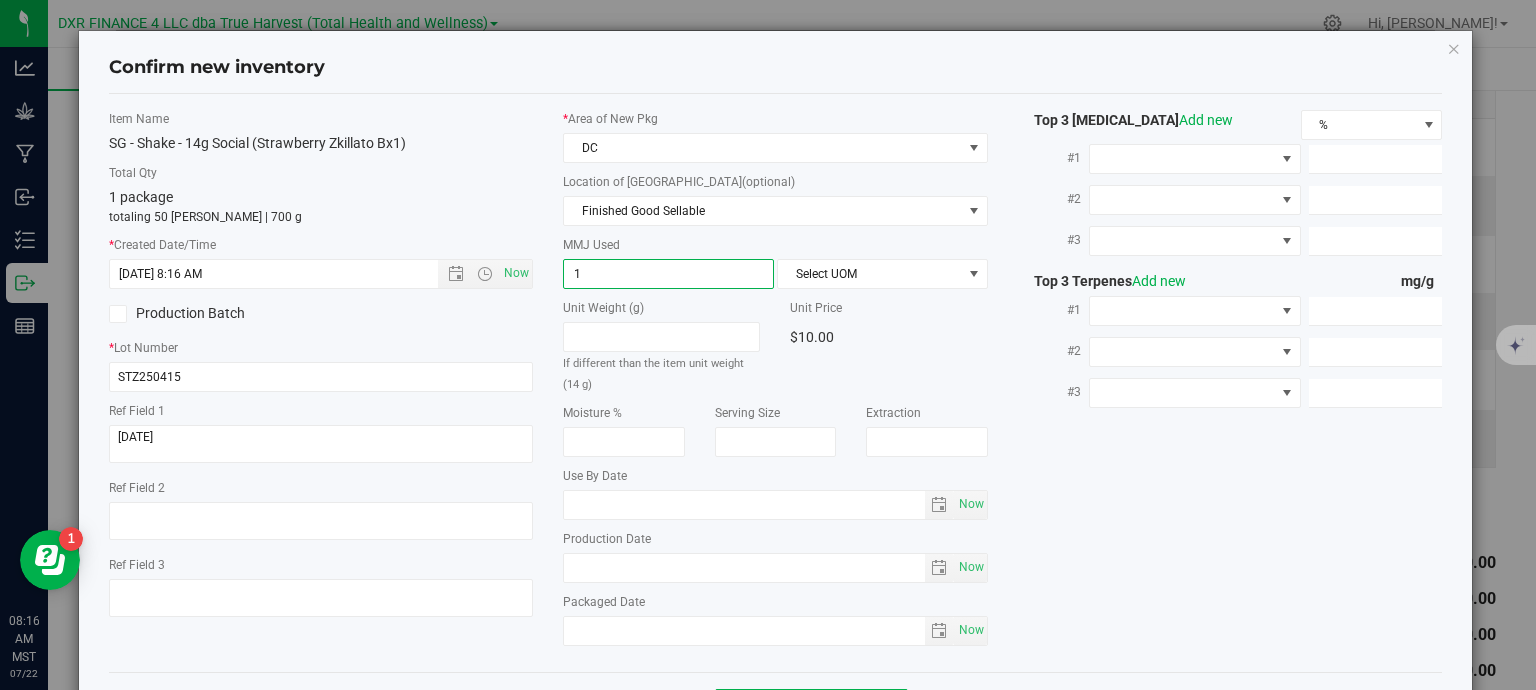 type on "14" 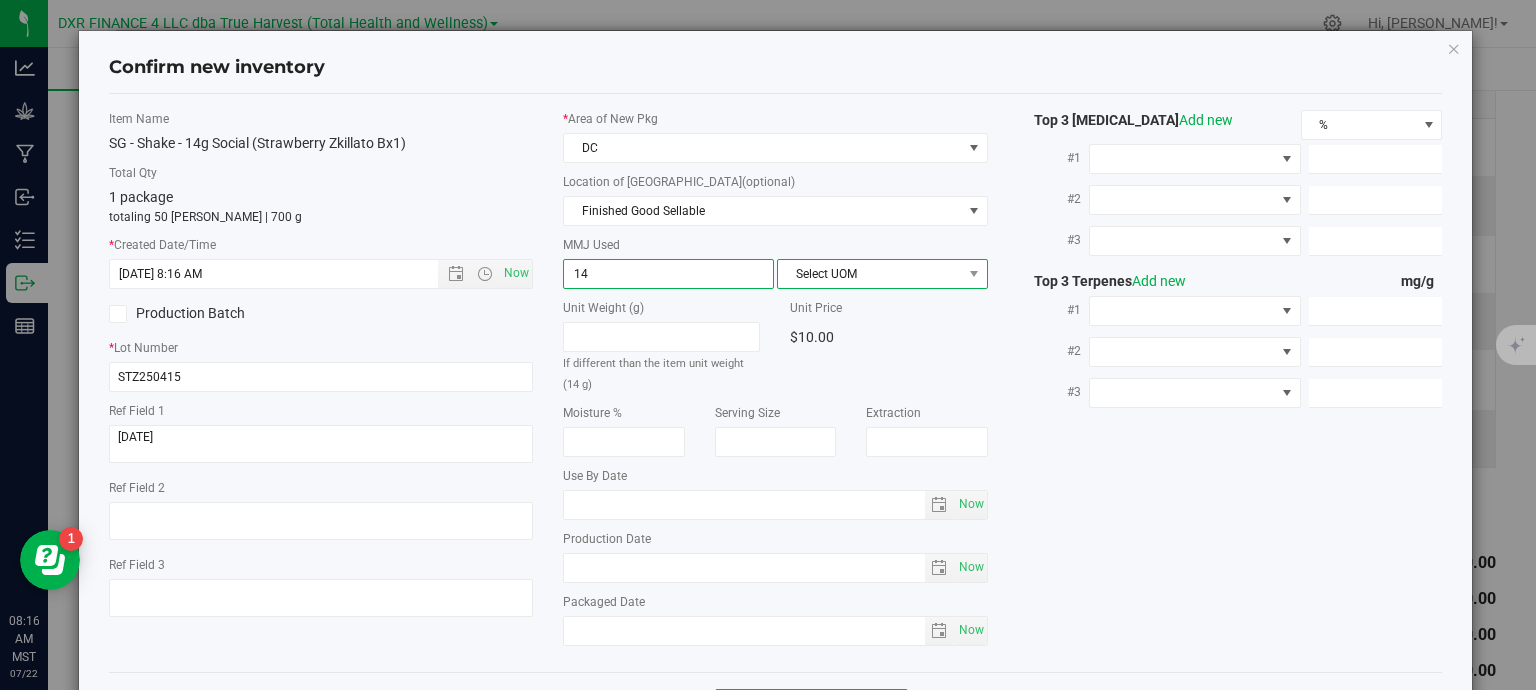 click on "Select UOM" at bounding box center [870, 274] 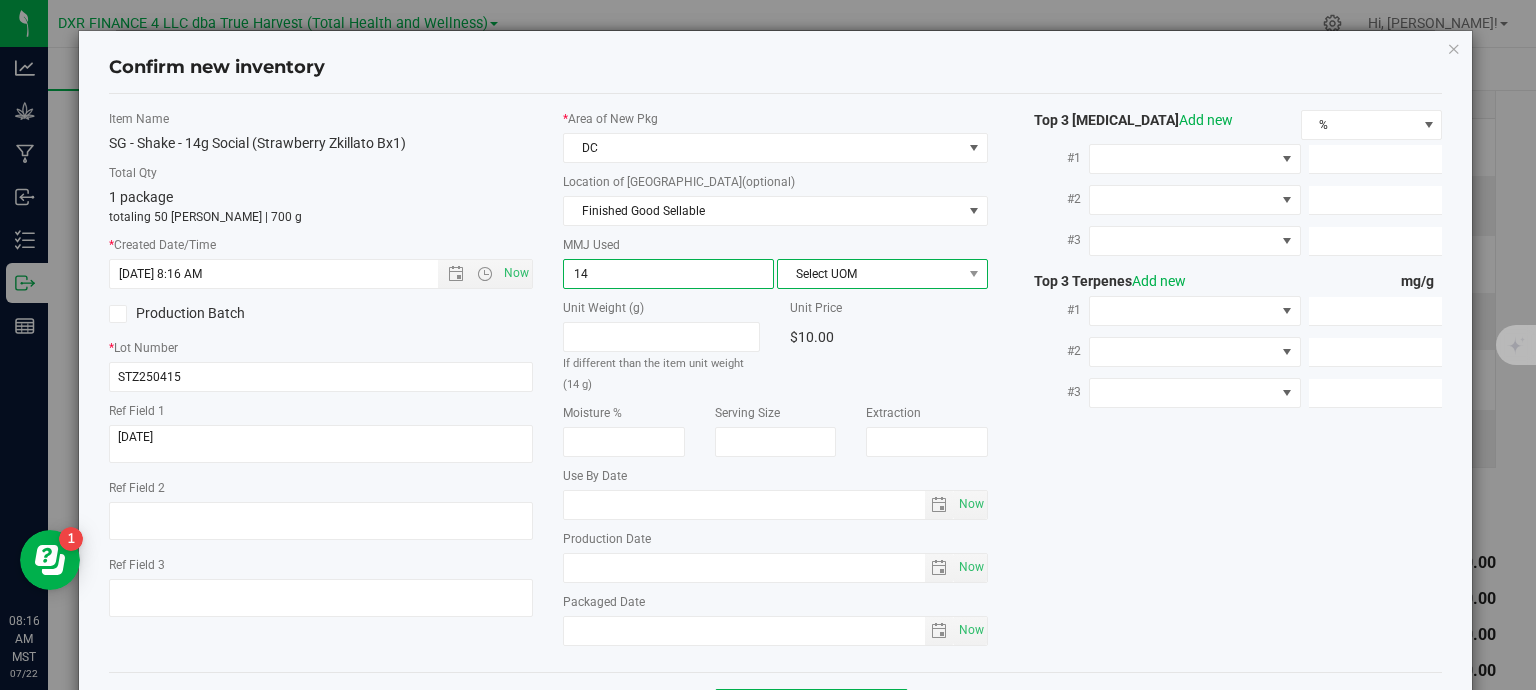 type on "14.0000" 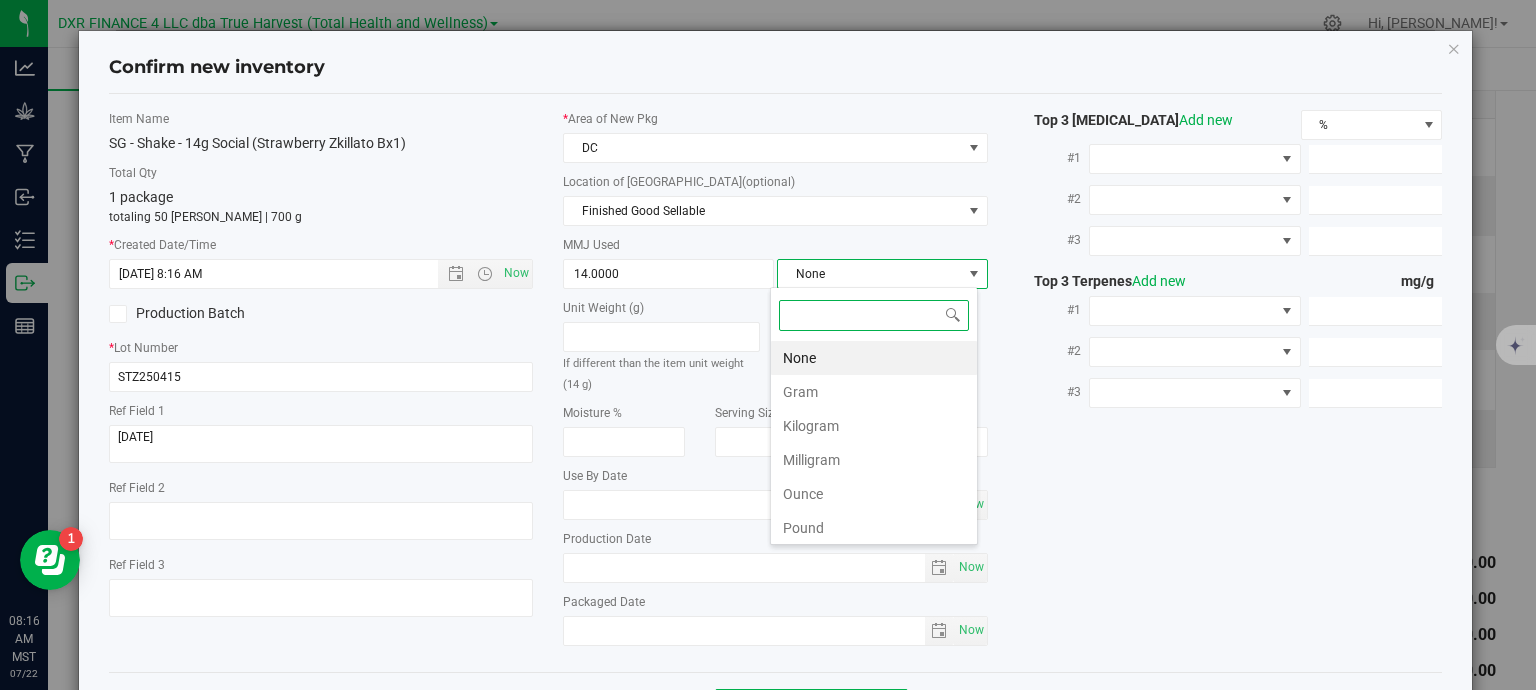 scroll, scrollTop: 99970, scrollLeft: 99792, axis: both 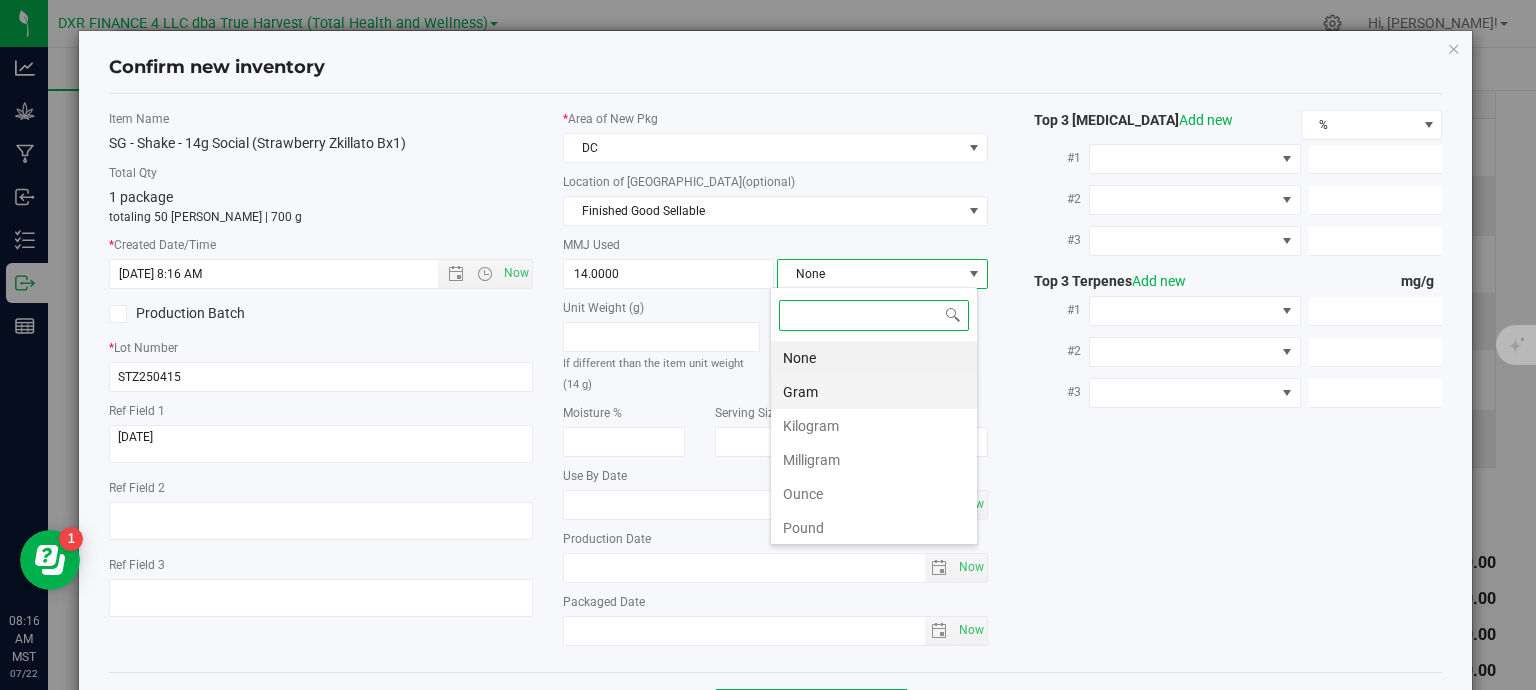 click on "Gram" at bounding box center (874, 392) 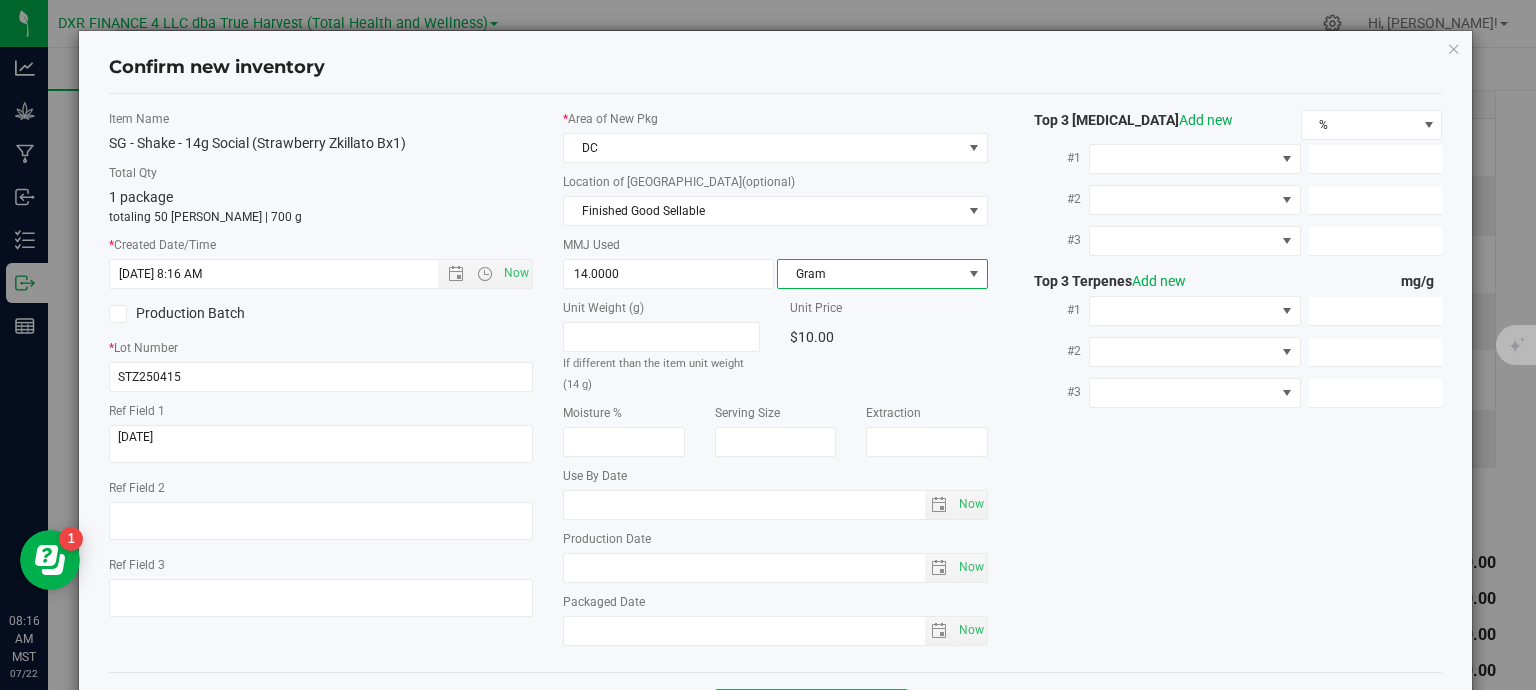 scroll, scrollTop: 75, scrollLeft: 0, axis: vertical 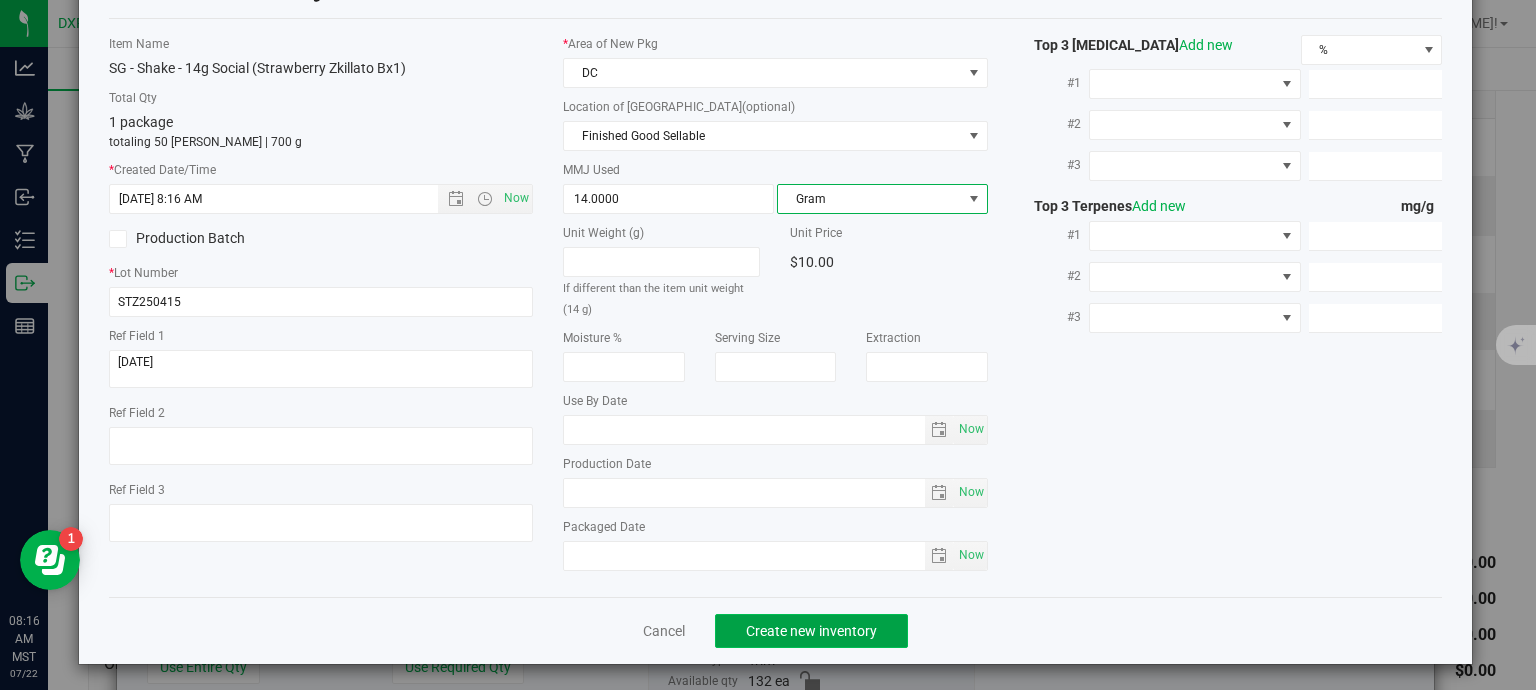 click on "Create new inventory" 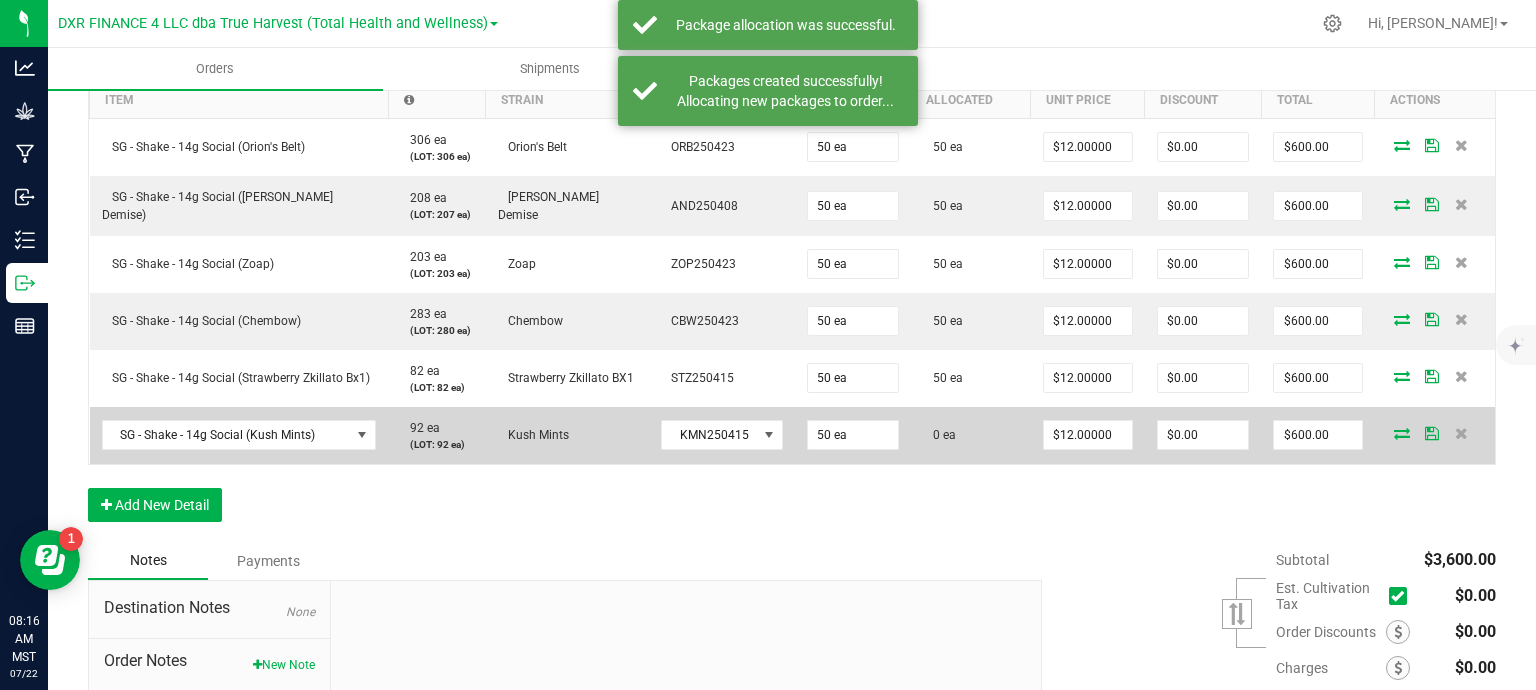 click at bounding box center [1402, 433] 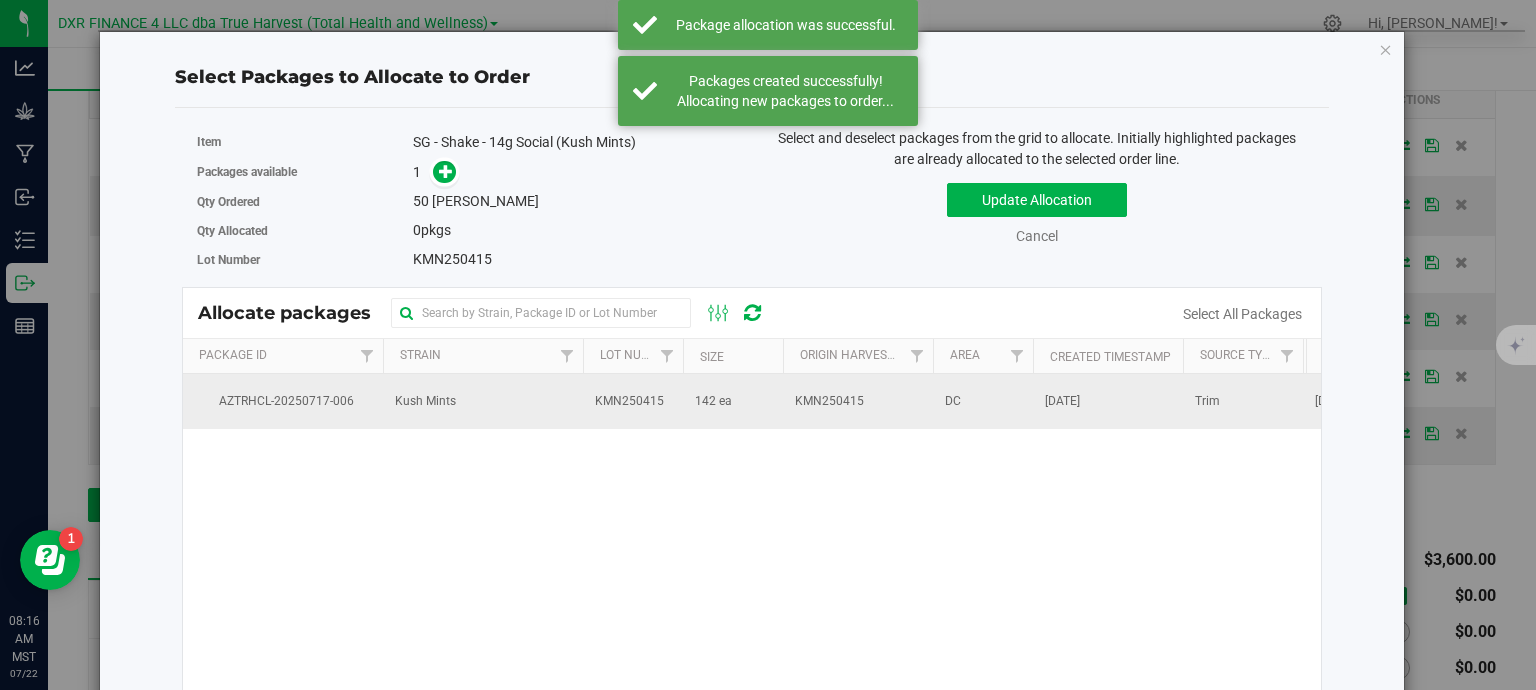 click on "KMN250415" at bounding box center (829, 401) 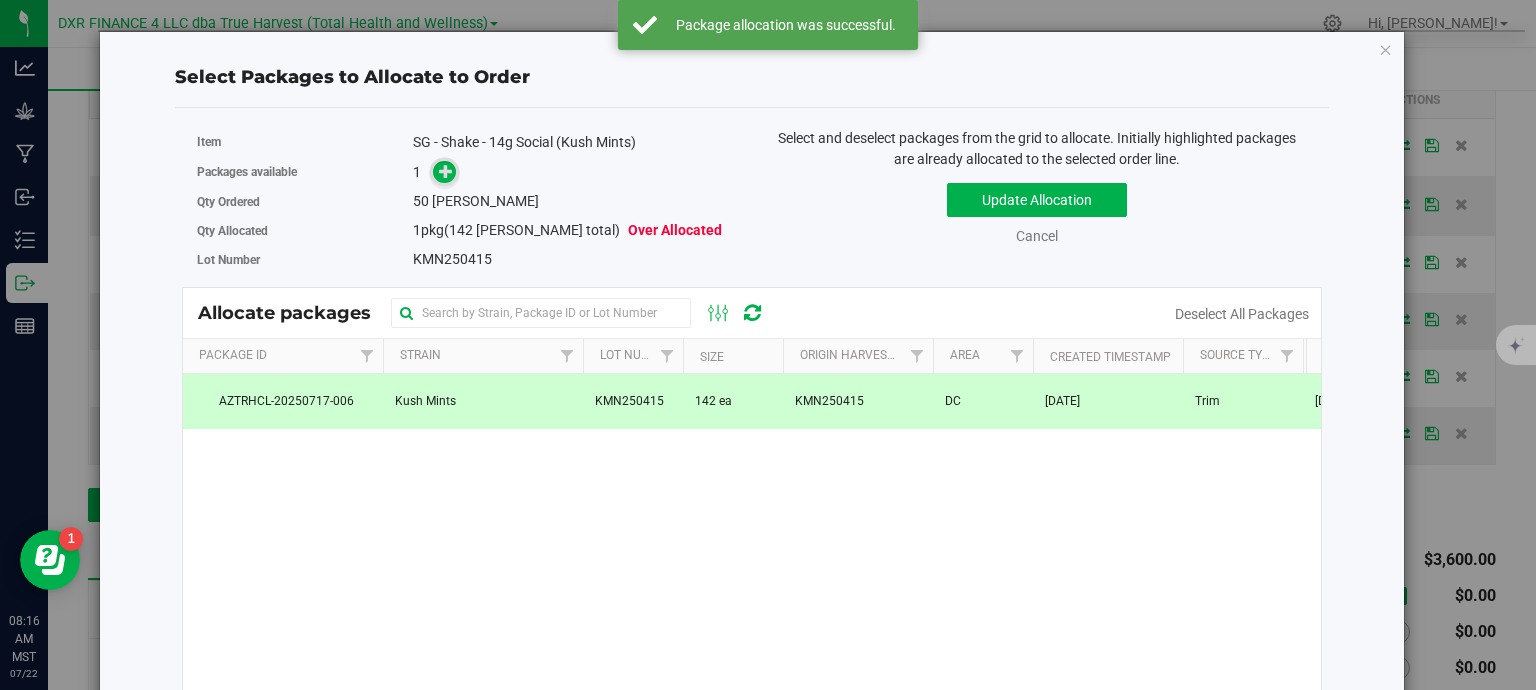 click at bounding box center [446, 171] 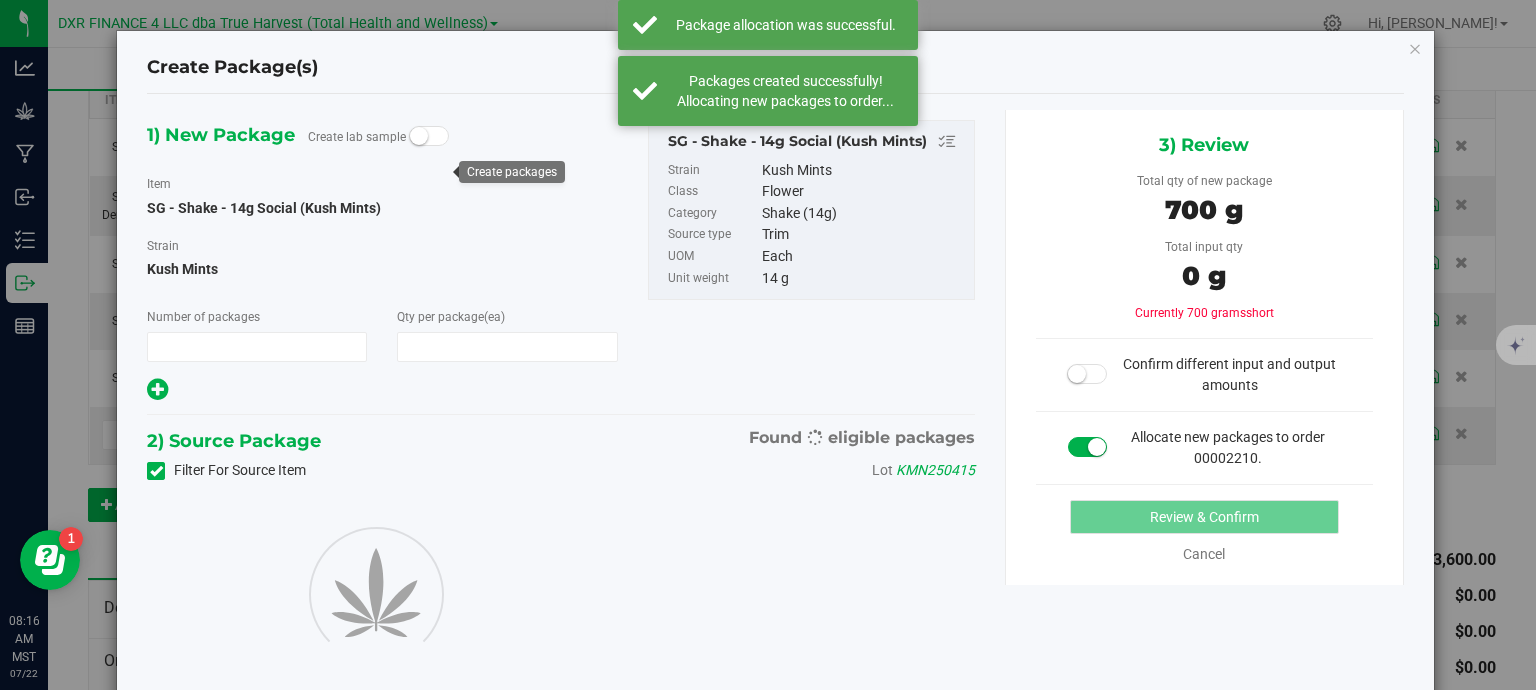 type on "1" 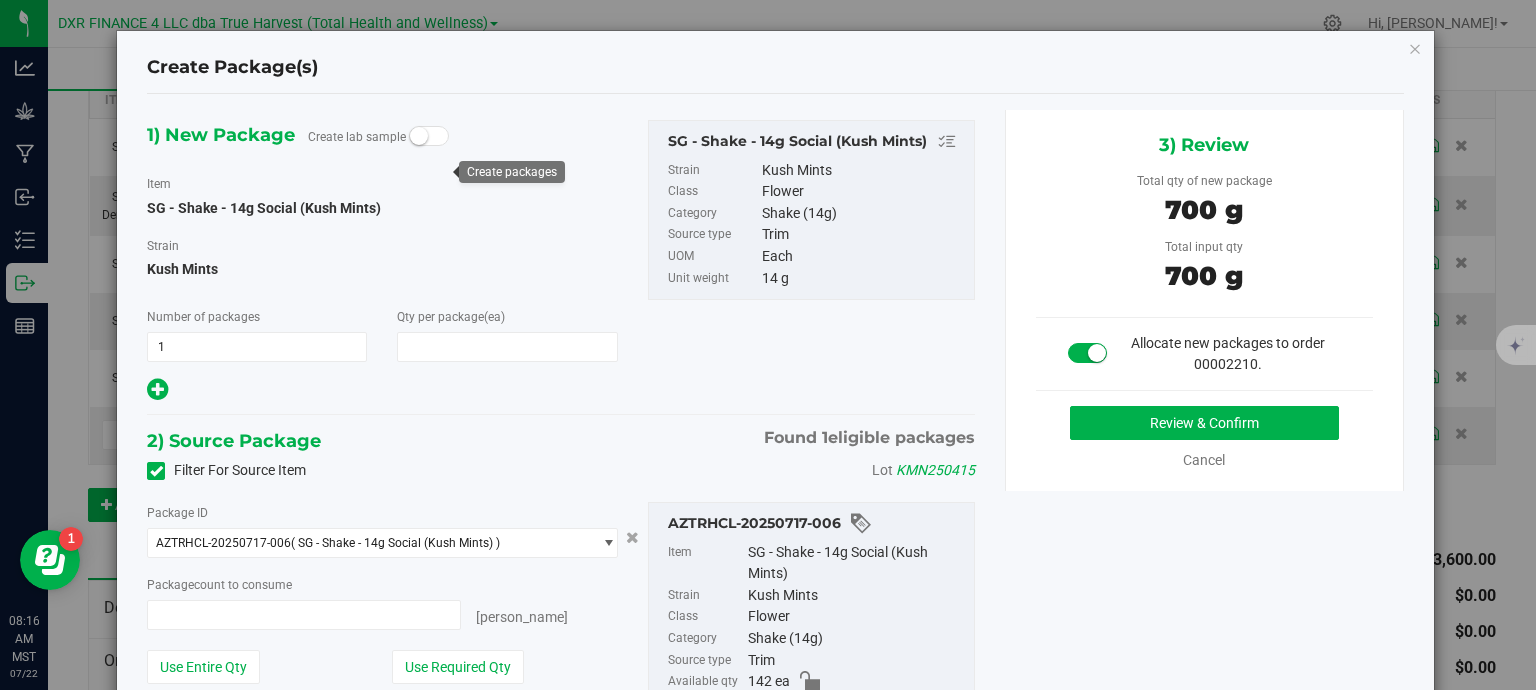 type on "50" 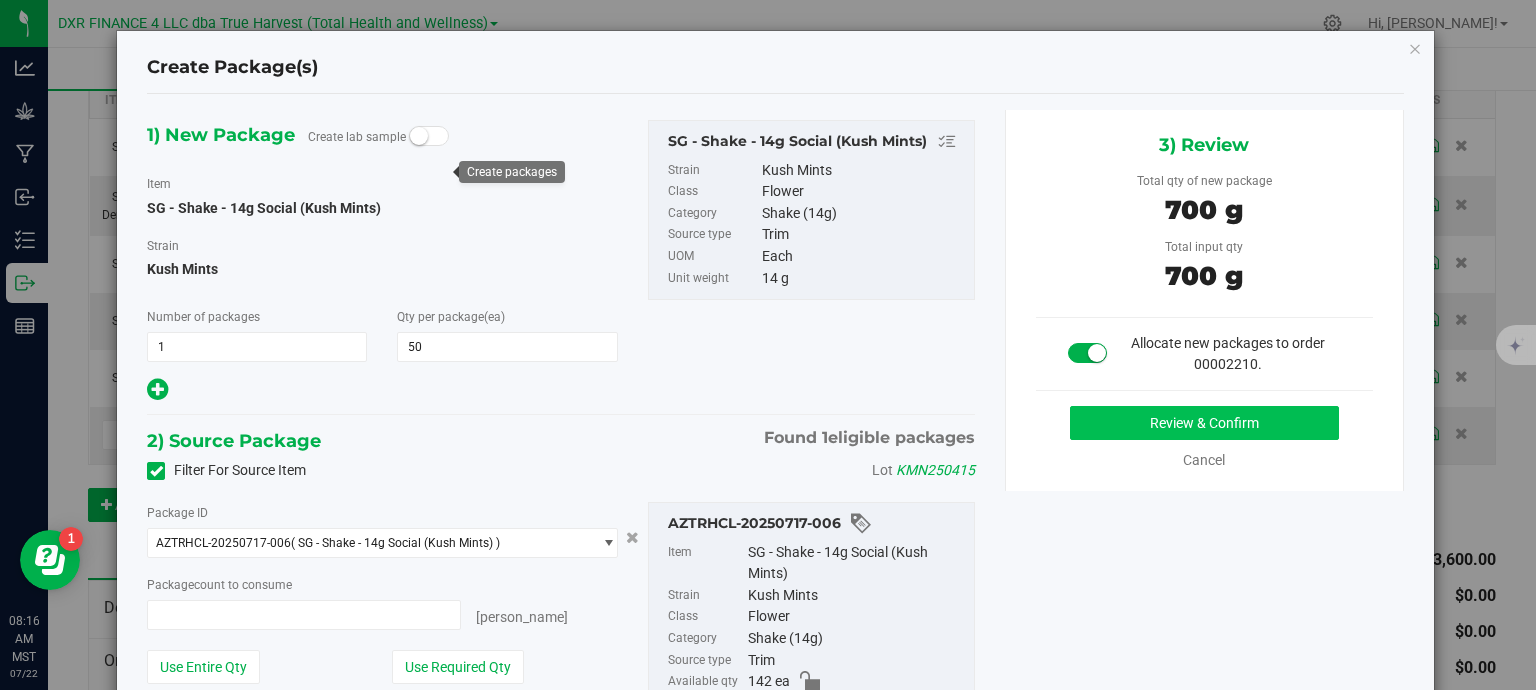type on "50 ea" 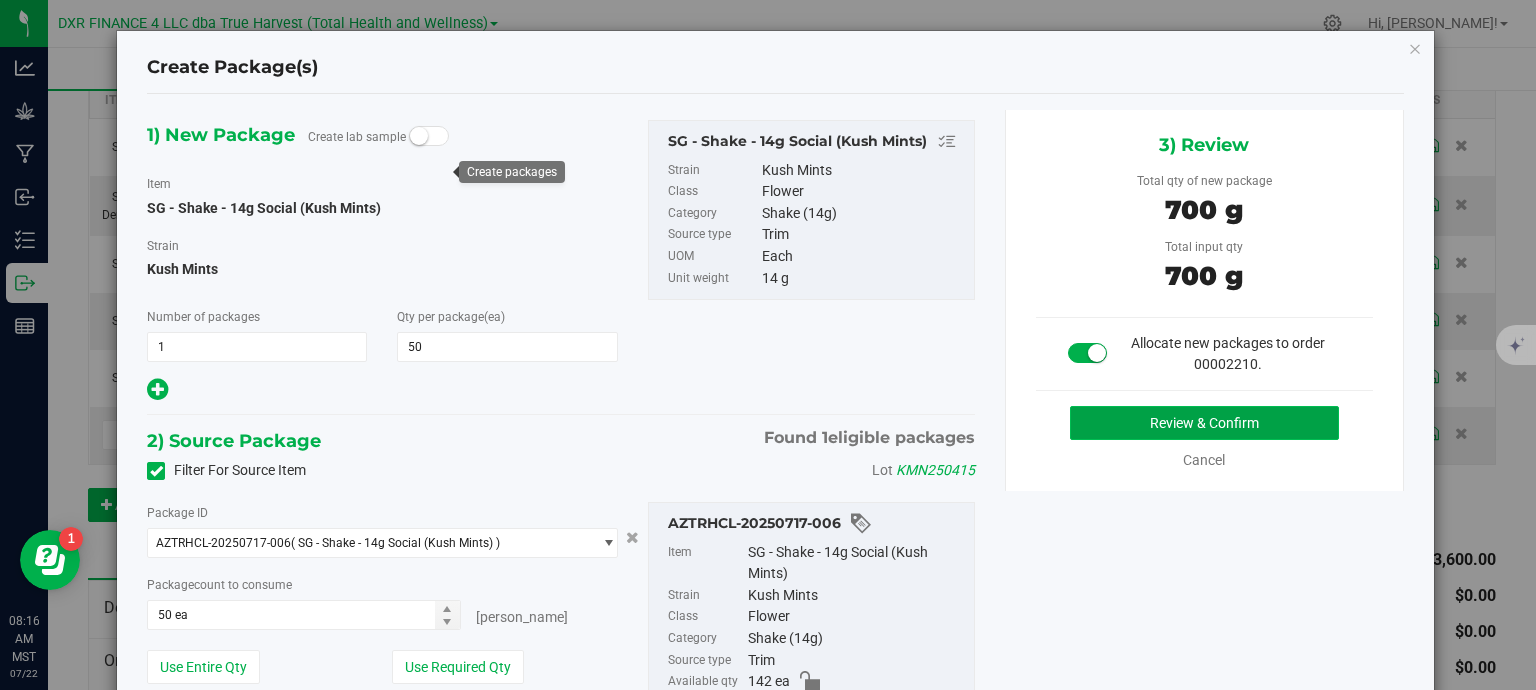 click on "Review & Confirm" at bounding box center (1204, 423) 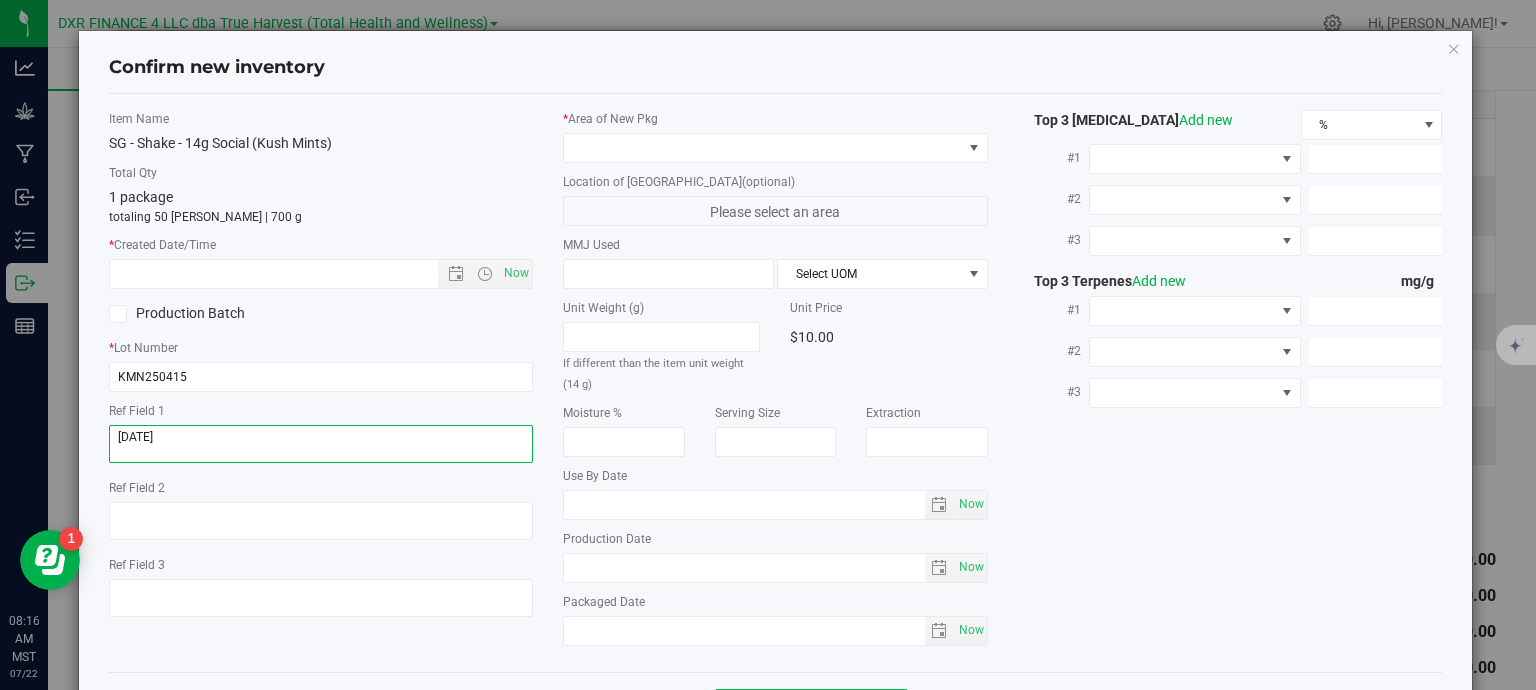 click at bounding box center [321, 444] 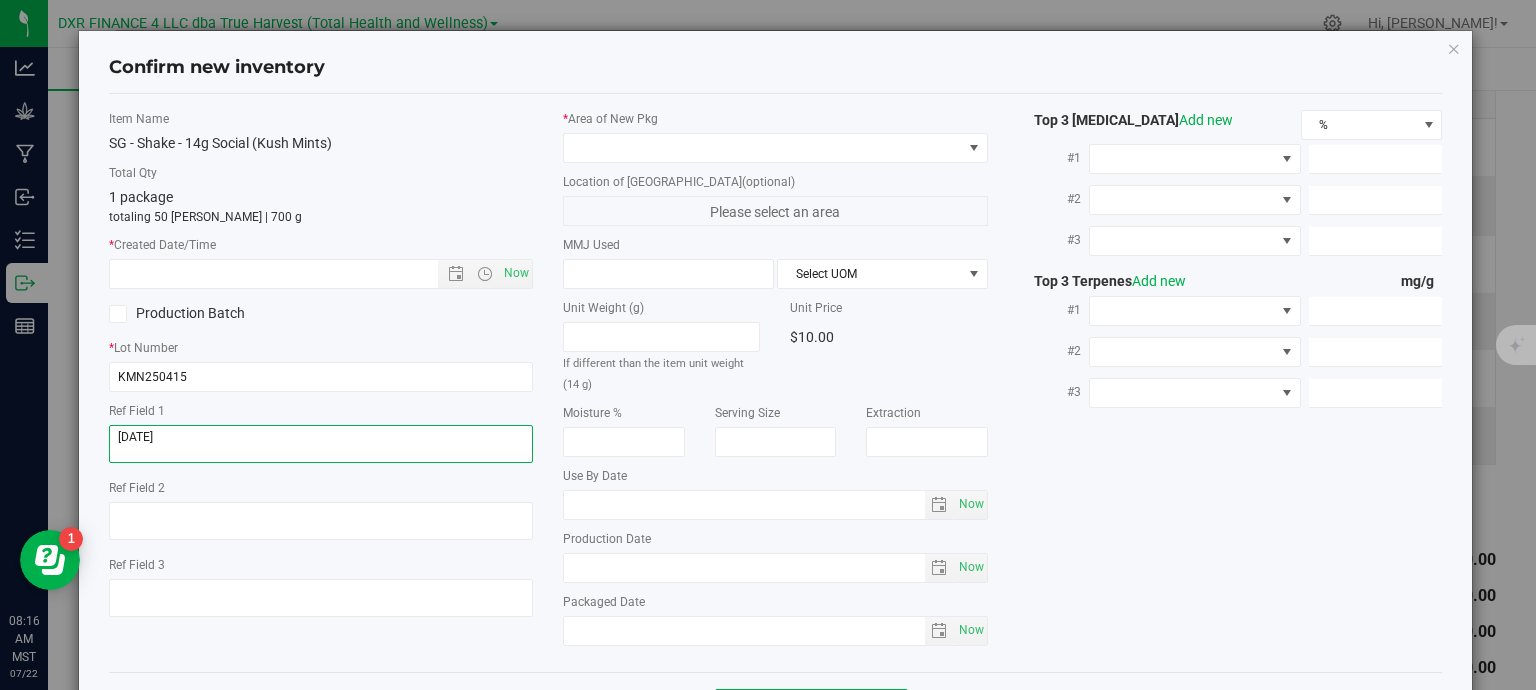 click at bounding box center [321, 444] 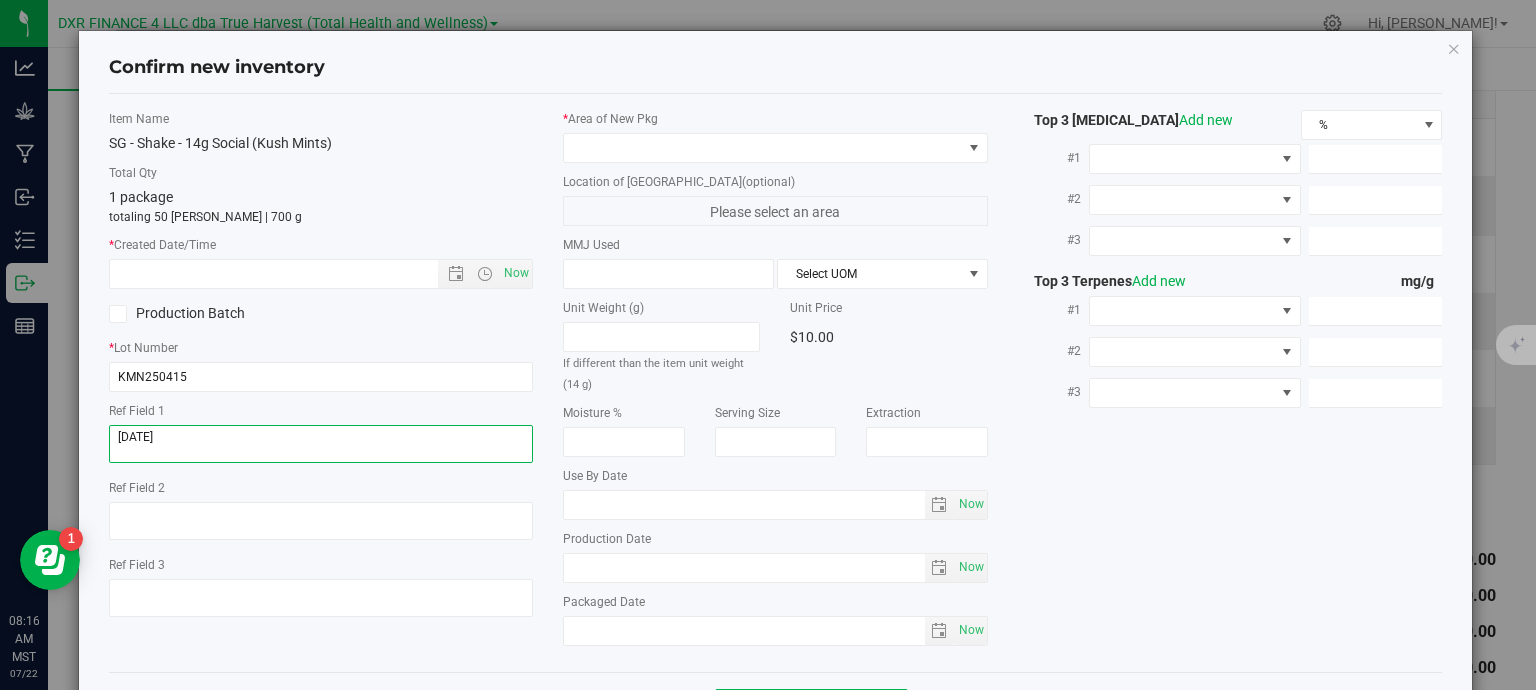 click at bounding box center (321, 444) 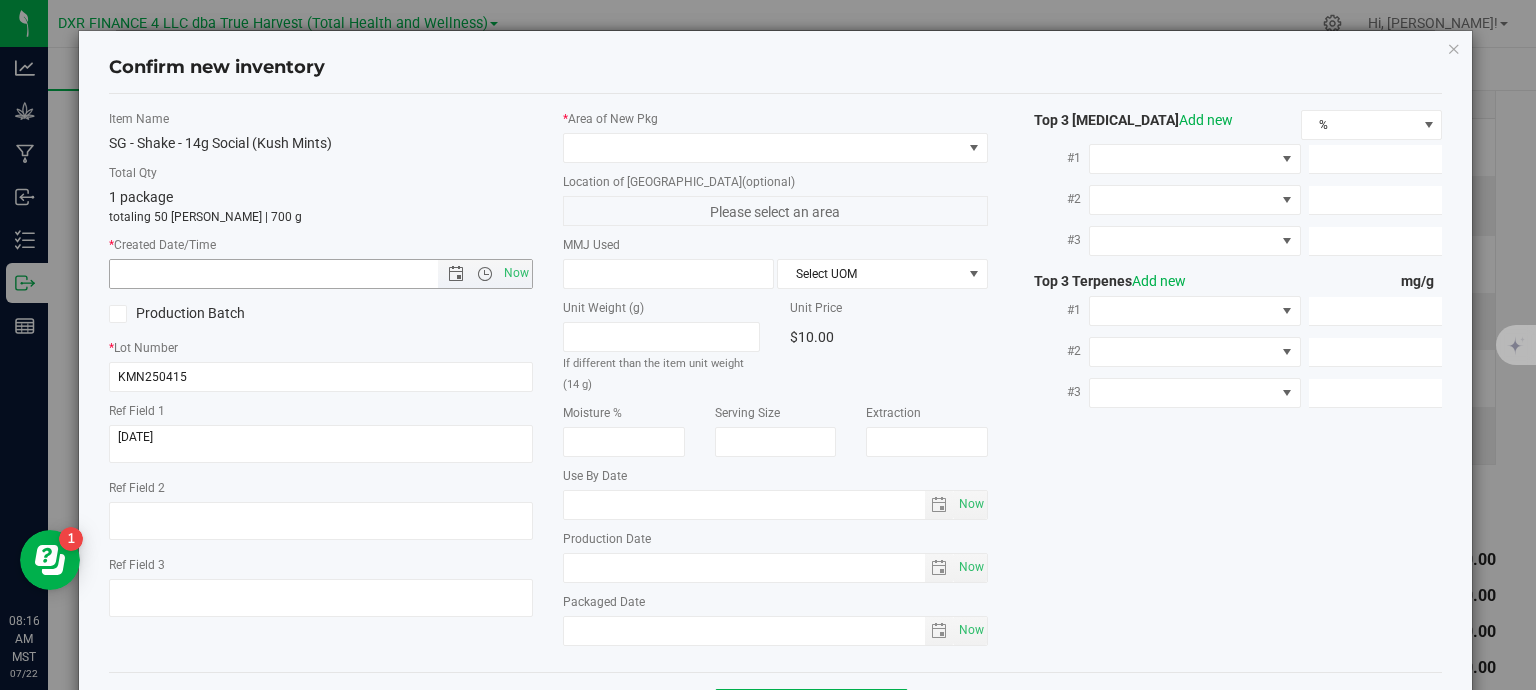 drag, startPoint x: 255, startPoint y: 267, endPoint x: 245, endPoint y: 278, distance: 14.866069 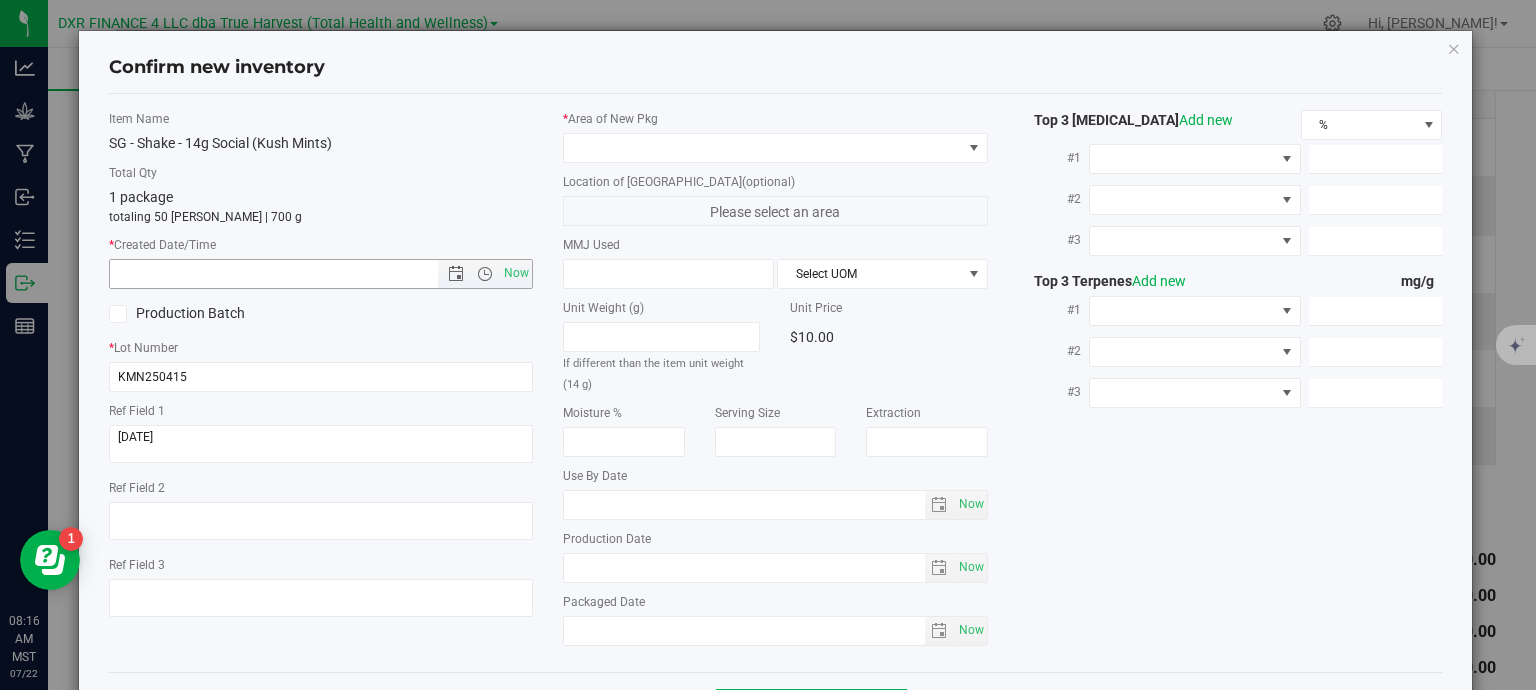 click at bounding box center [291, 274] 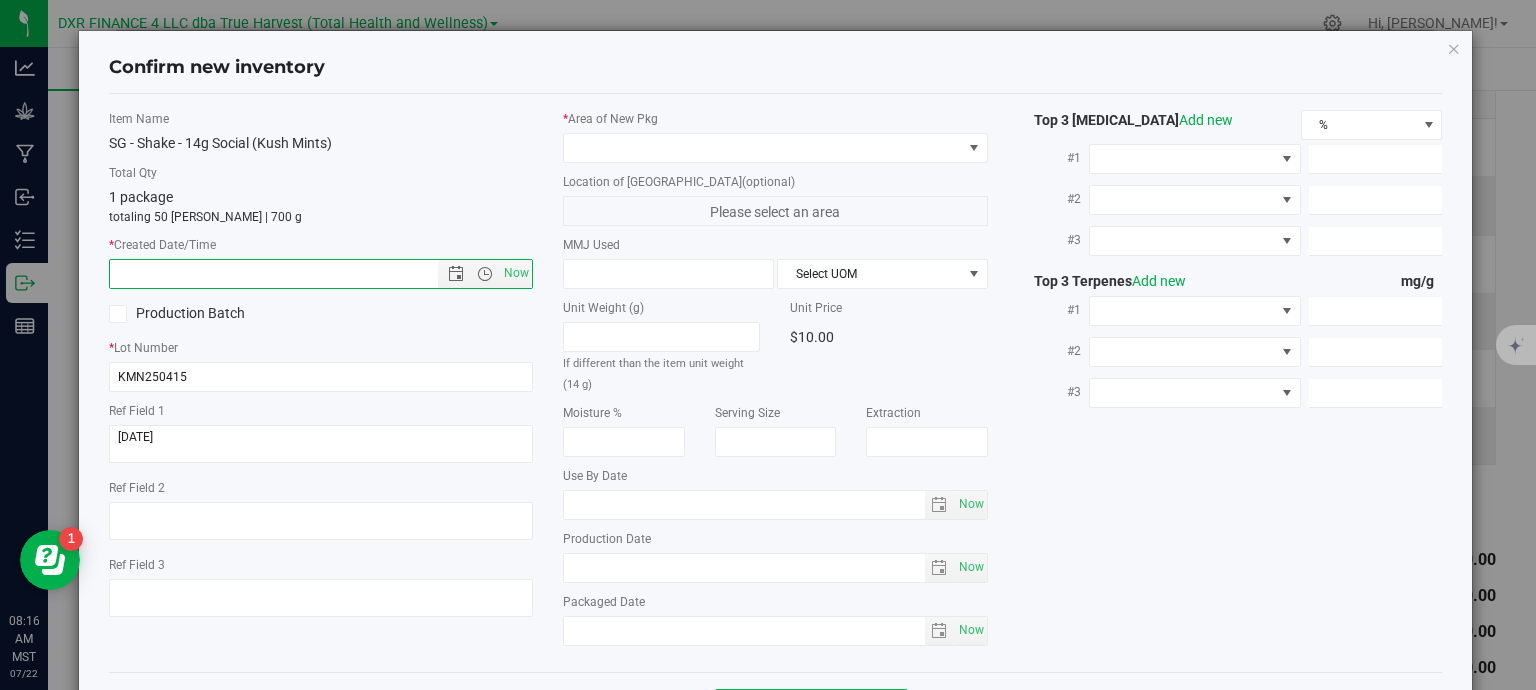 paste on "[DATE]" 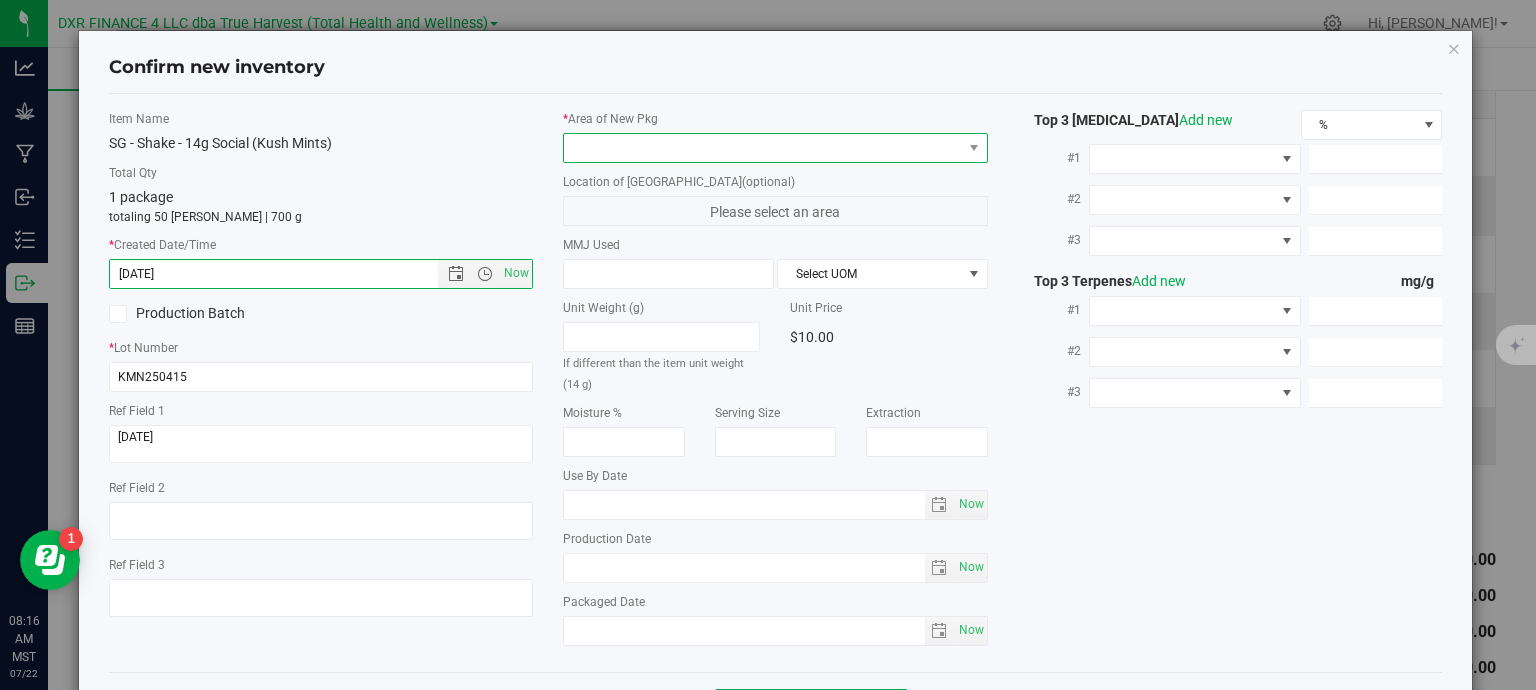click at bounding box center [763, 148] 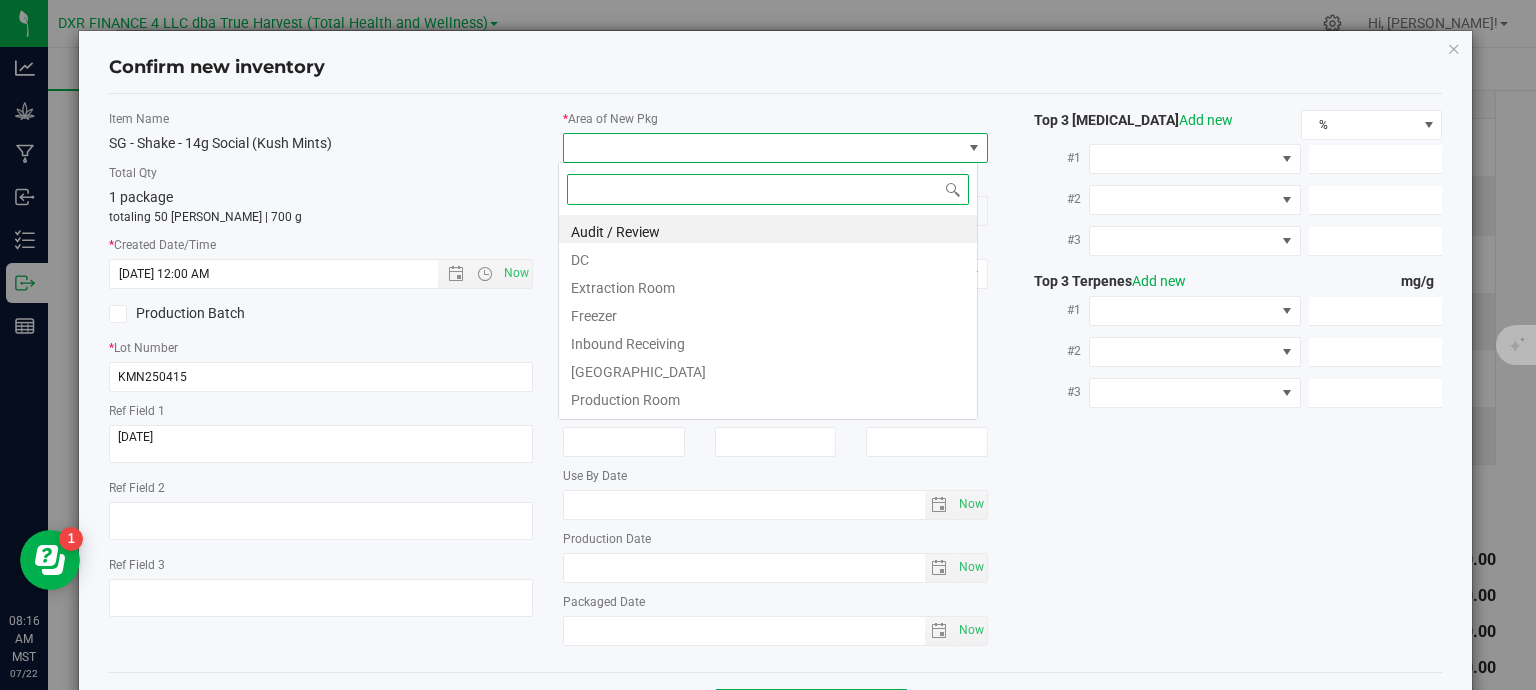type on "[DATE] 8:16 AM" 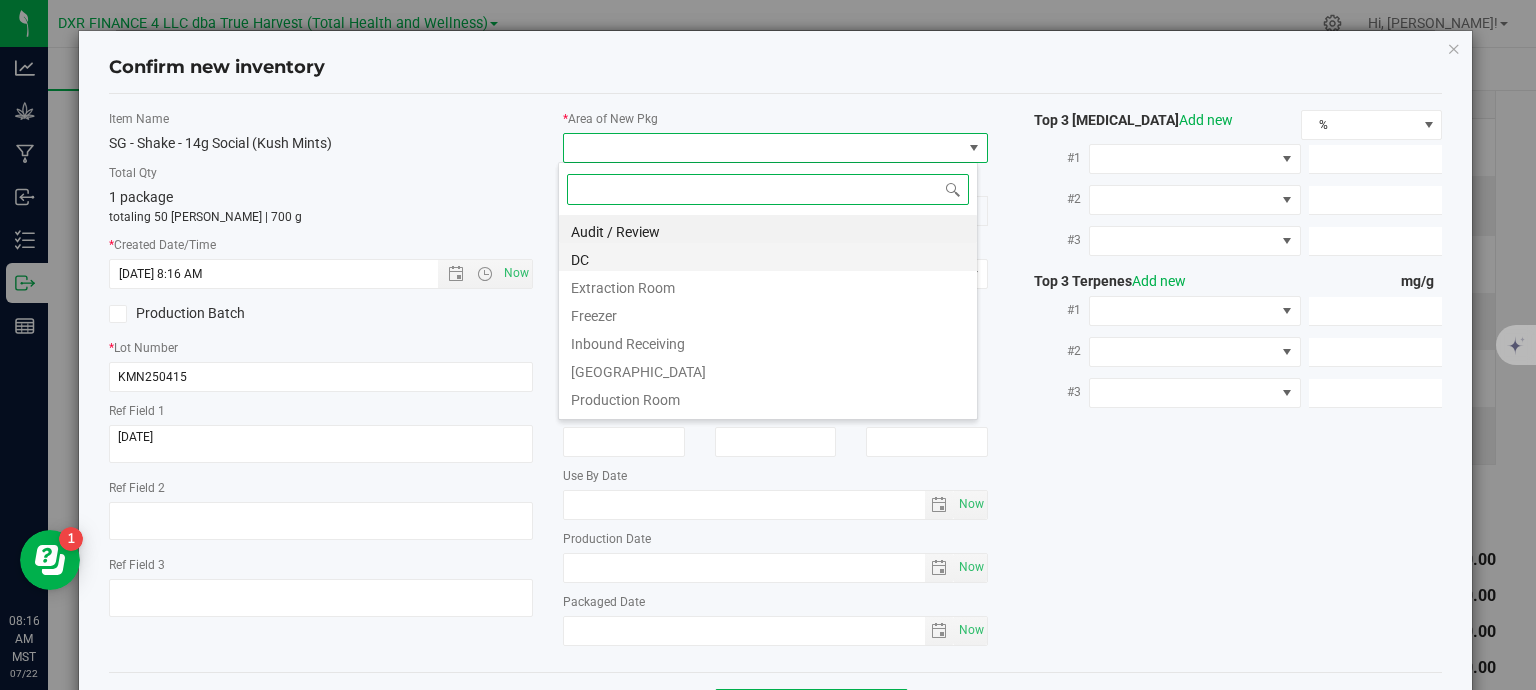 scroll, scrollTop: 99970, scrollLeft: 99580, axis: both 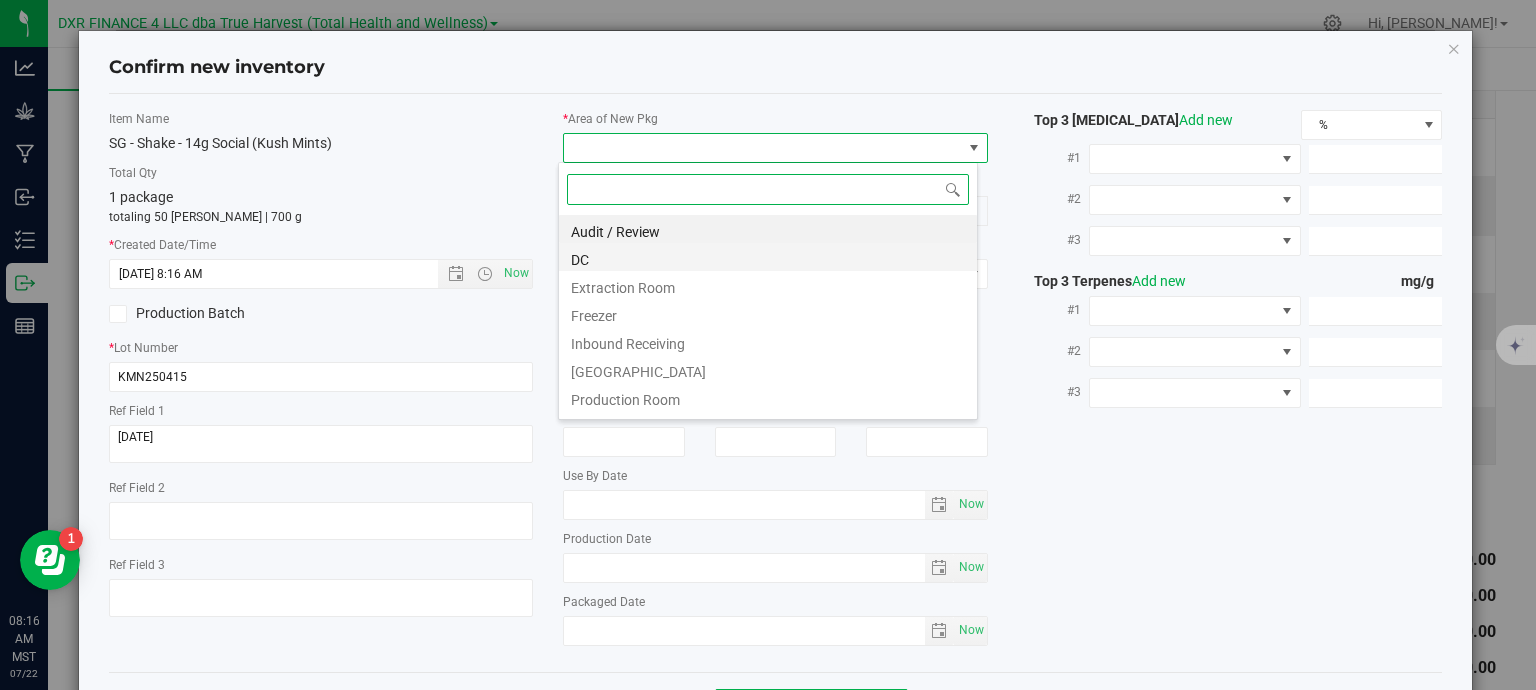 click on "DC" at bounding box center [768, 257] 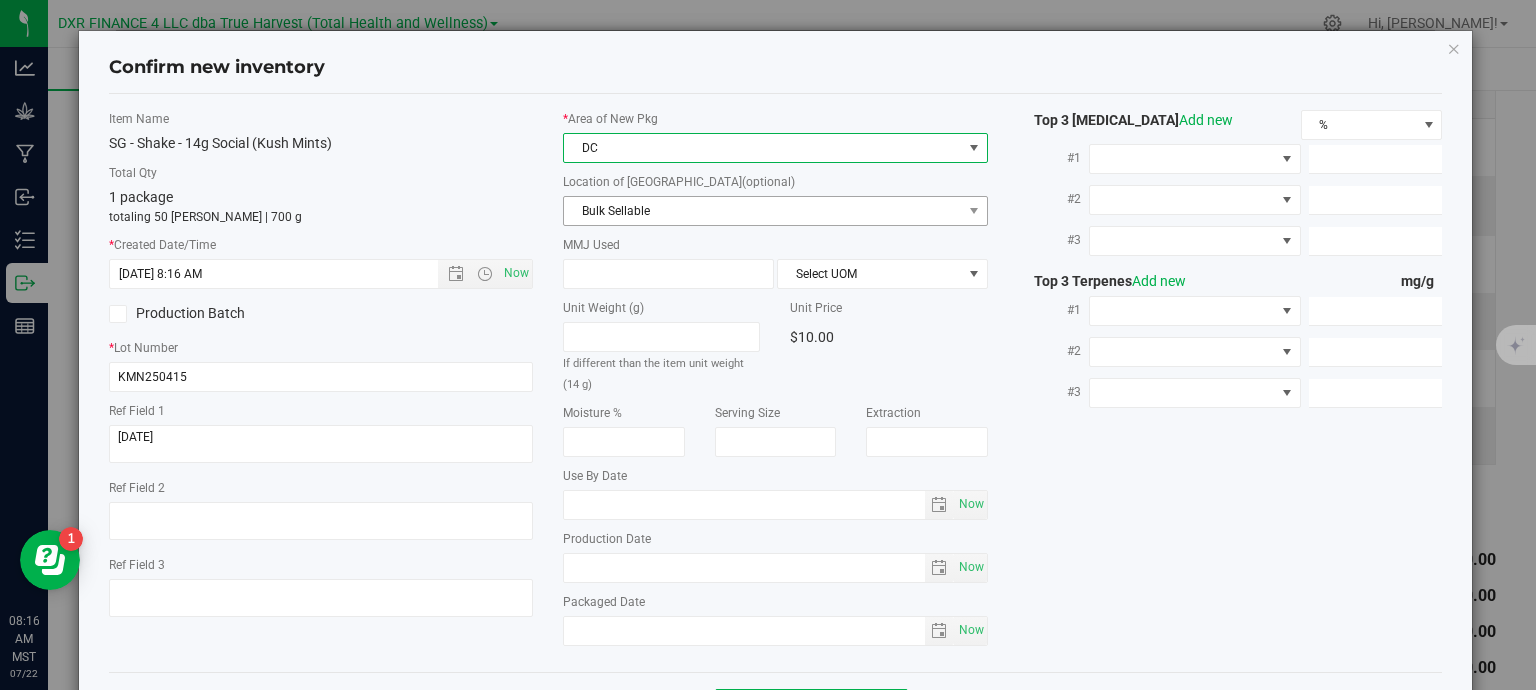click on "Bulk Sellable" at bounding box center (763, 211) 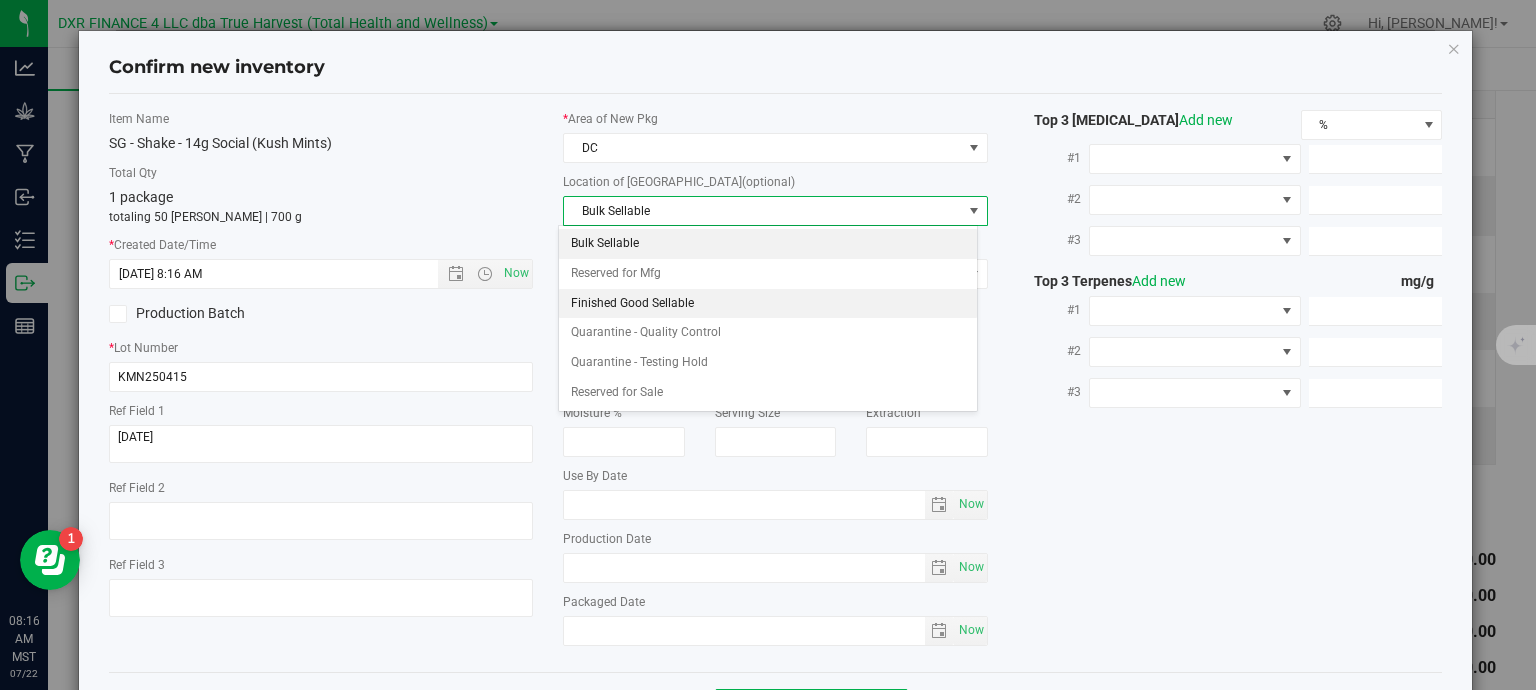 click on "Finished Good Sellable" at bounding box center [768, 304] 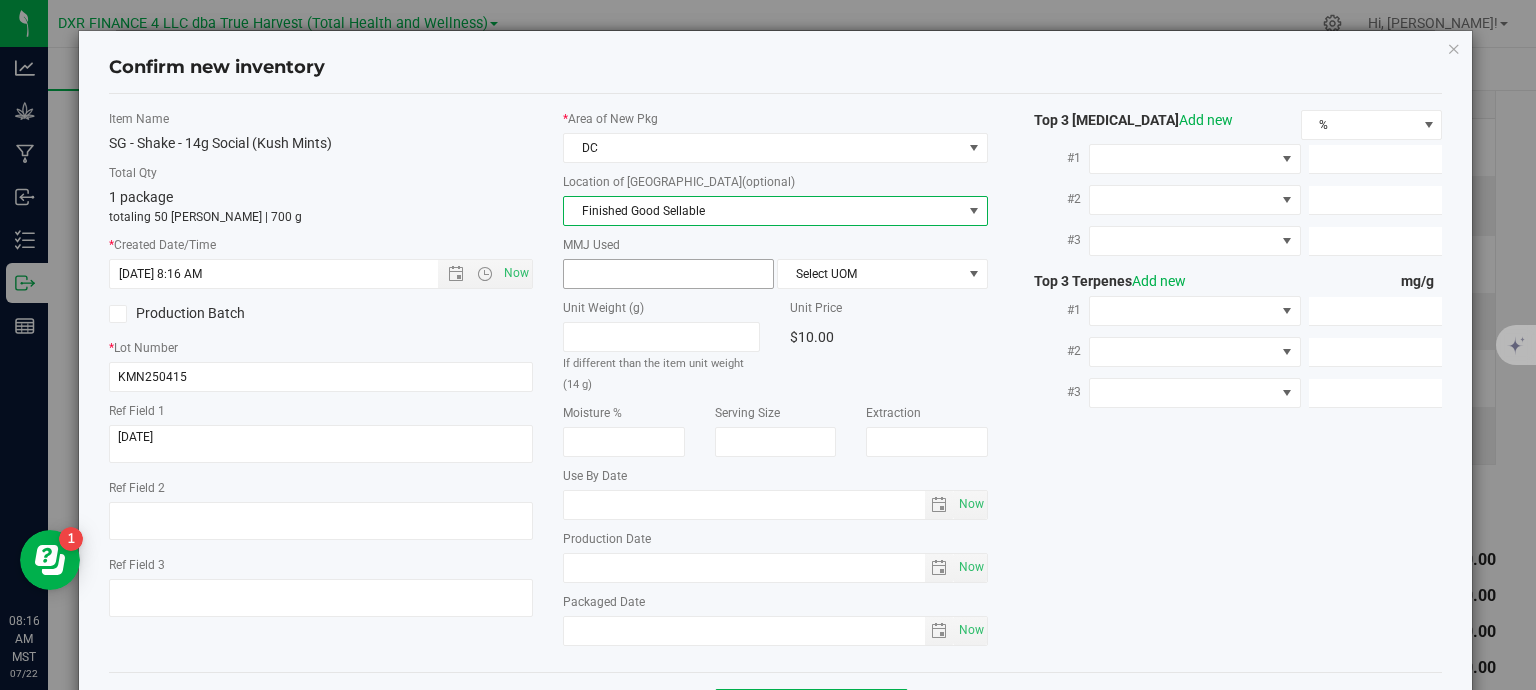 click at bounding box center (668, 274) 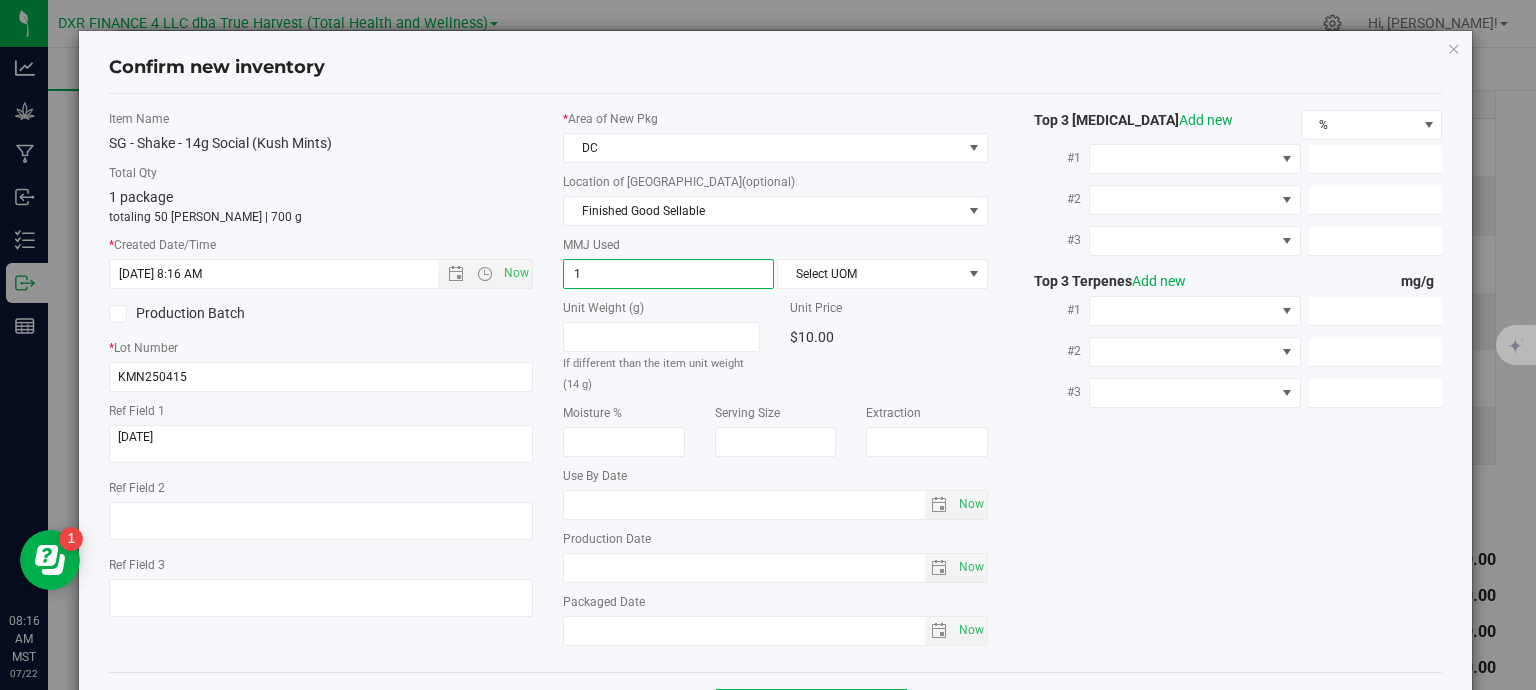 type on "14" 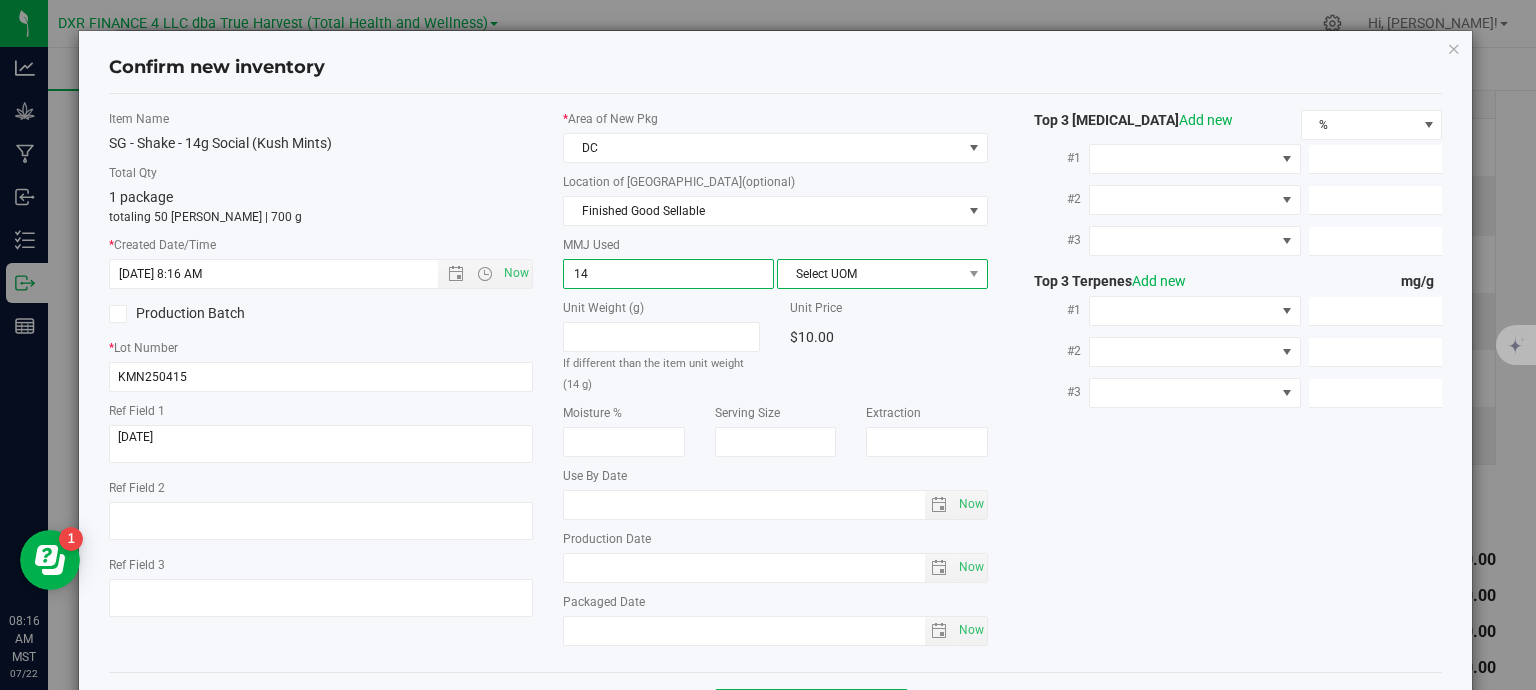 click on "Select UOM" at bounding box center (870, 274) 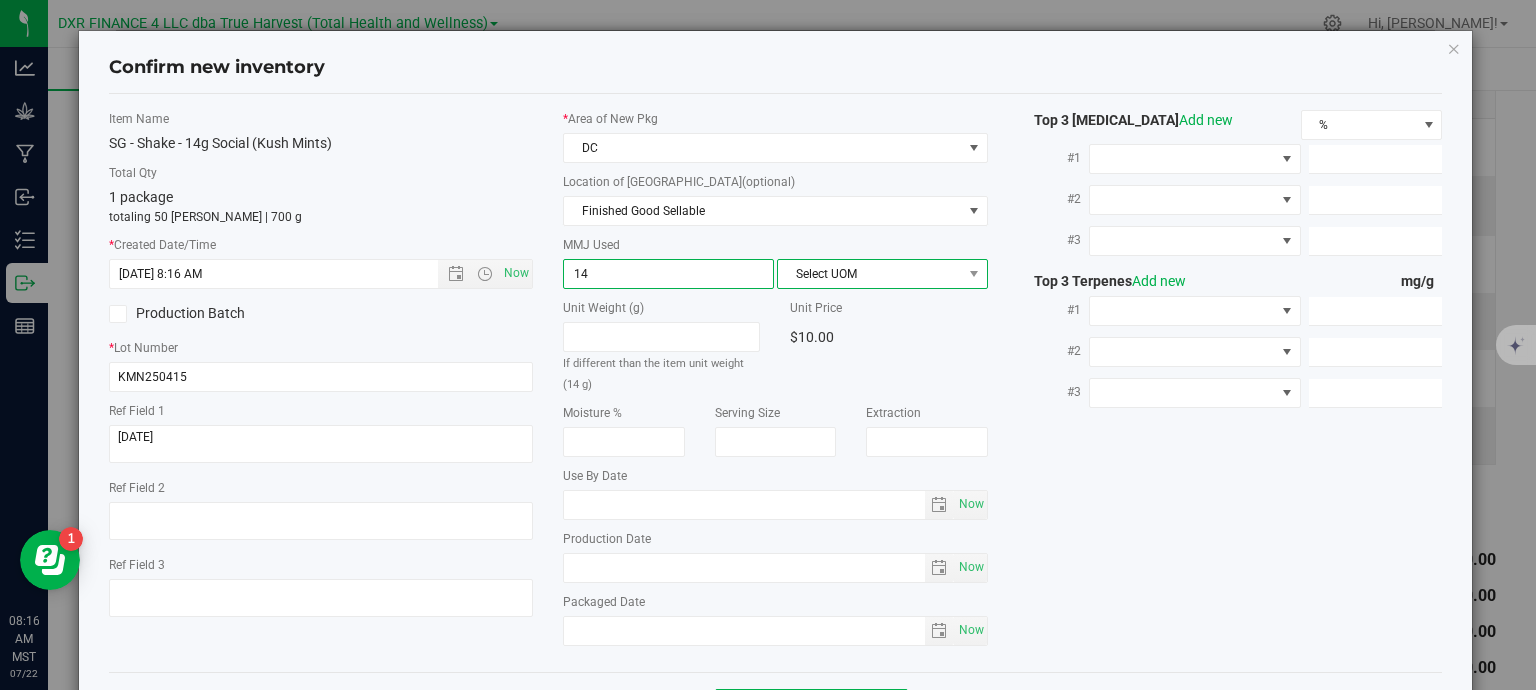 type on "14.0000" 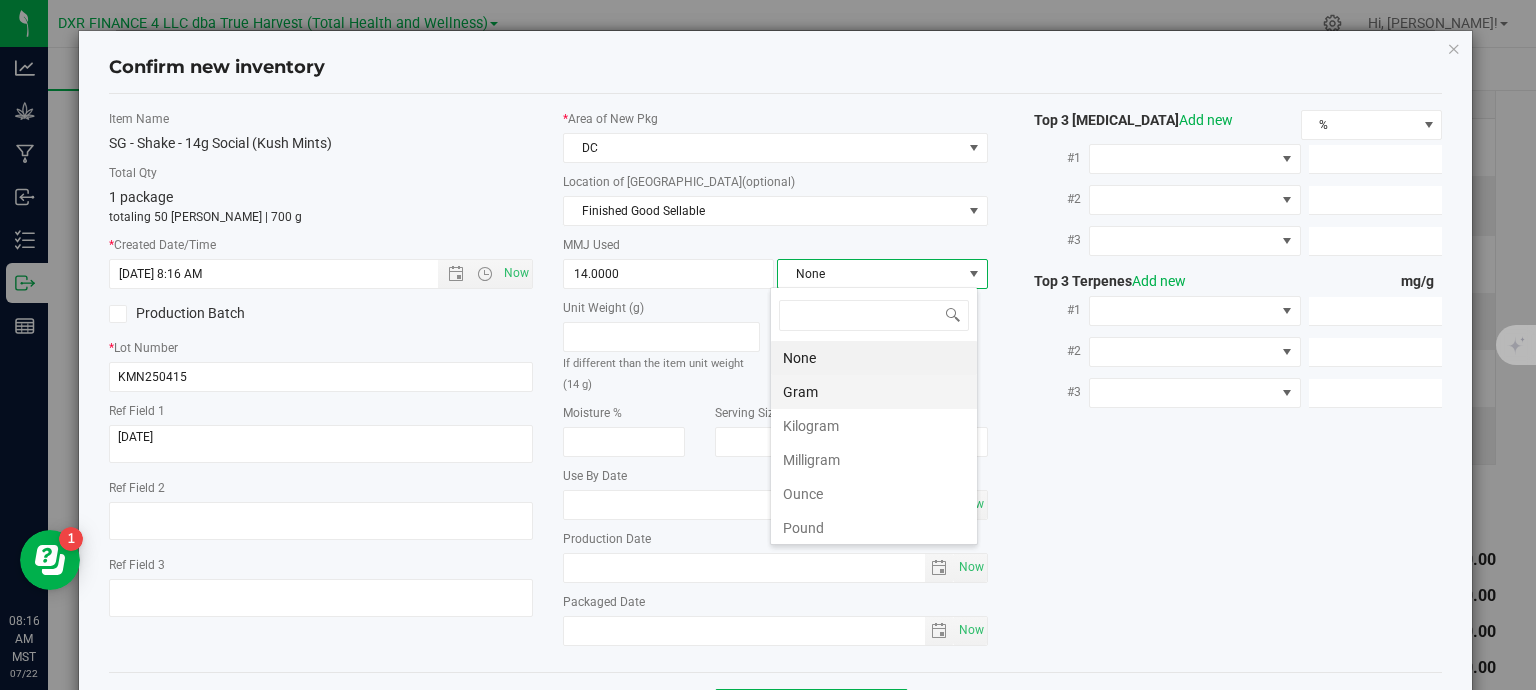 scroll, scrollTop: 99970, scrollLeft: 99792, axis: both 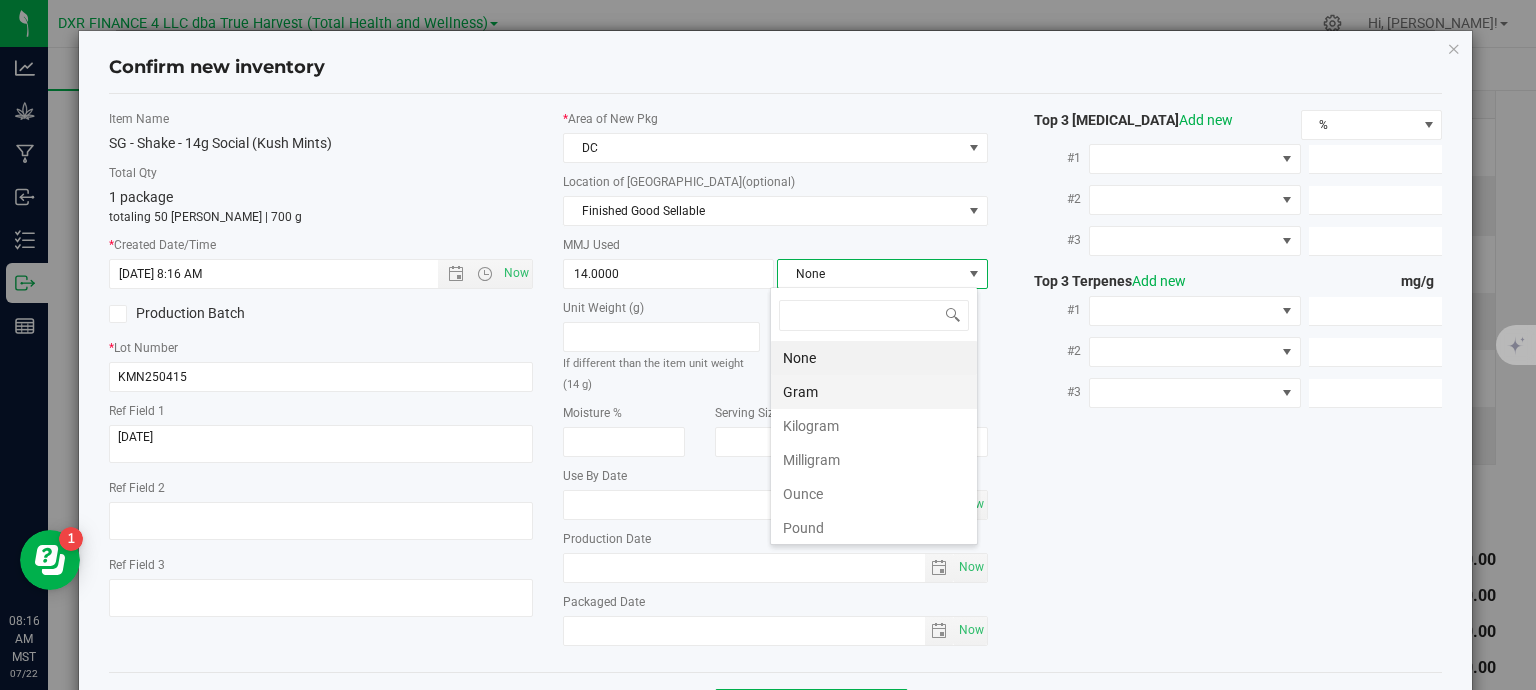 click on "Gram" at bounding box center [874, 392] 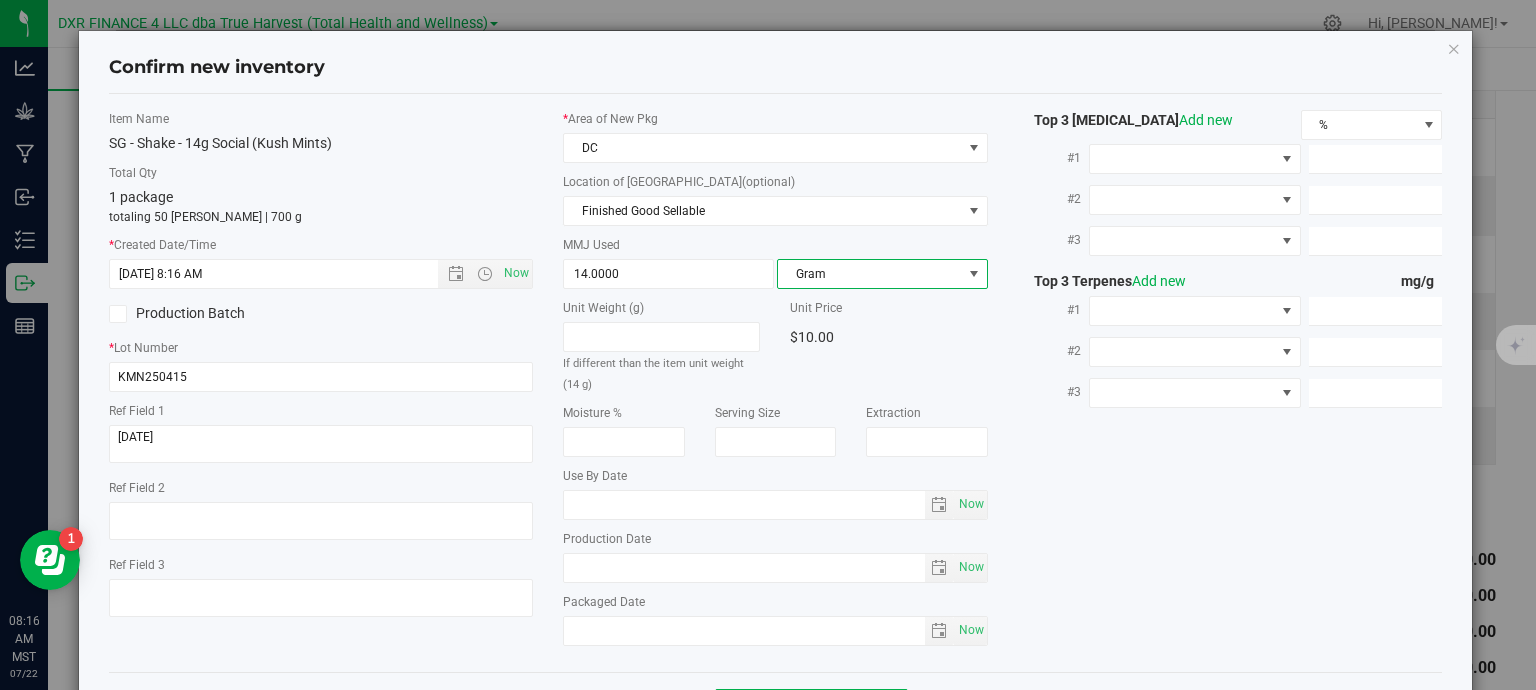 scroll, scrollTop: 75, scrollLeft: 0, axis: vertical 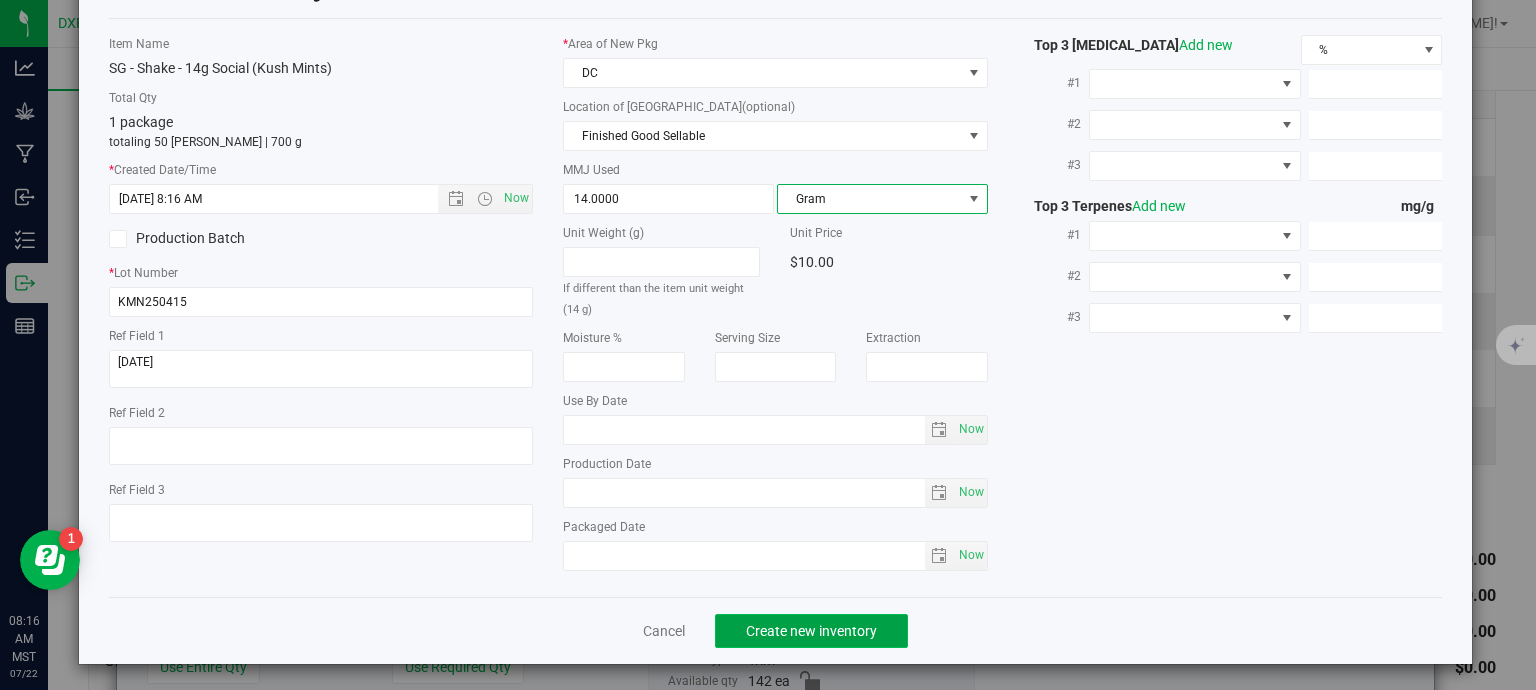 click on "Create new inventory" 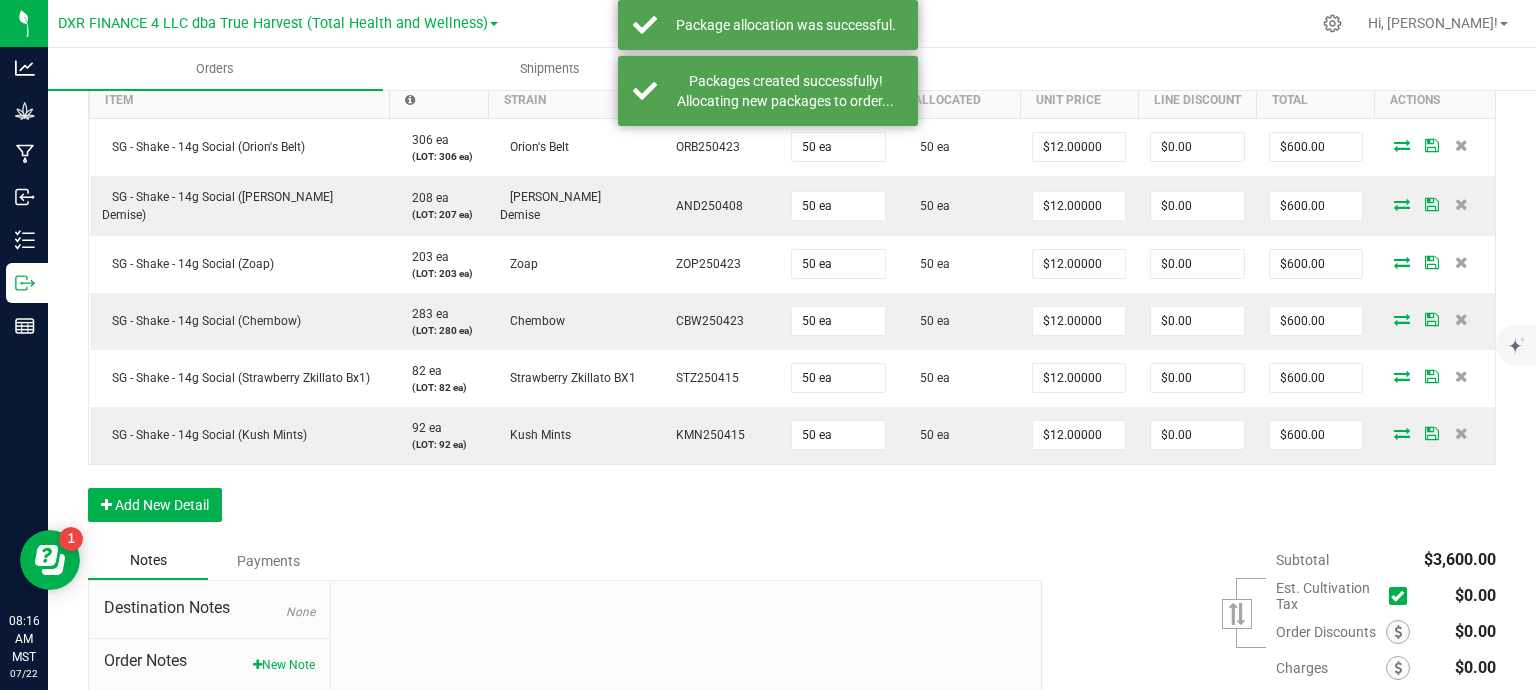 scroll, scrollTop: 0, scrollLeft: 0, axis: both 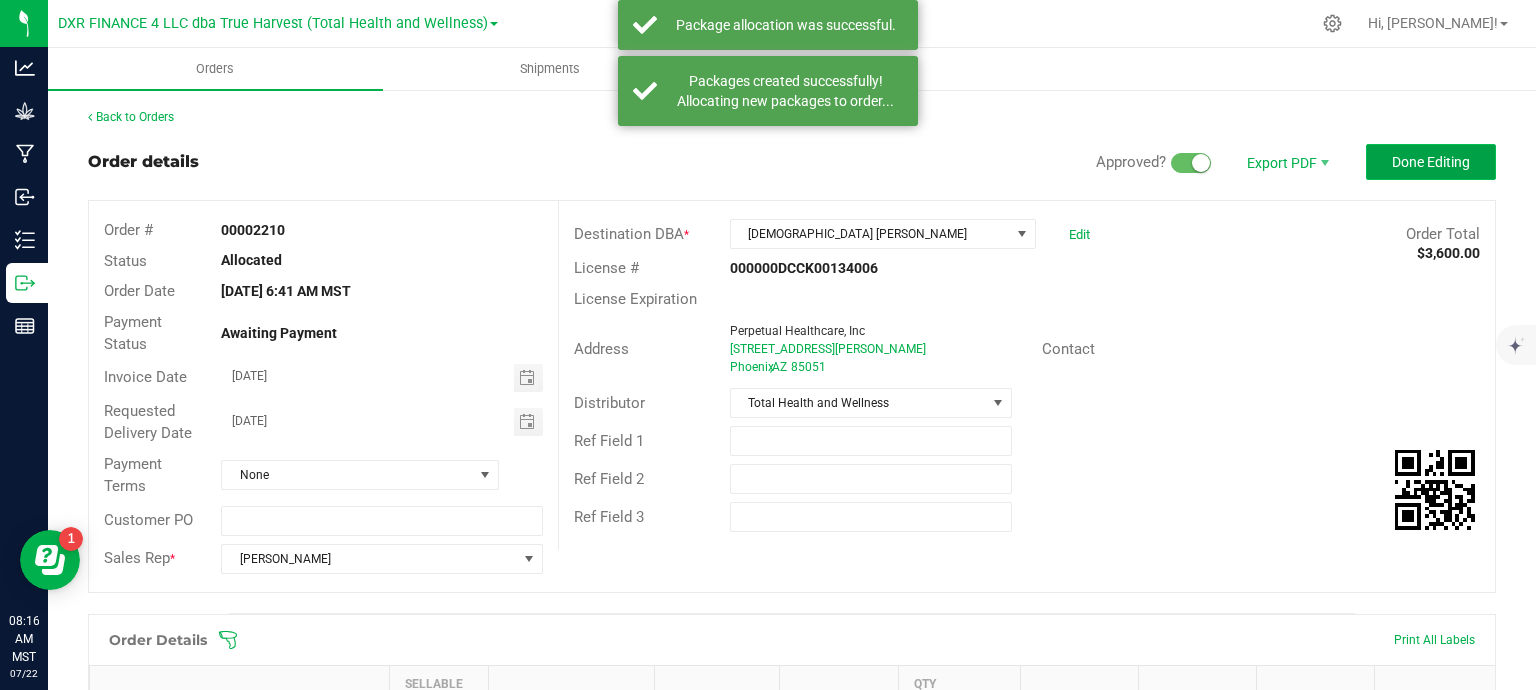 click on "Done Editing" at bounding box center (1431, 162) 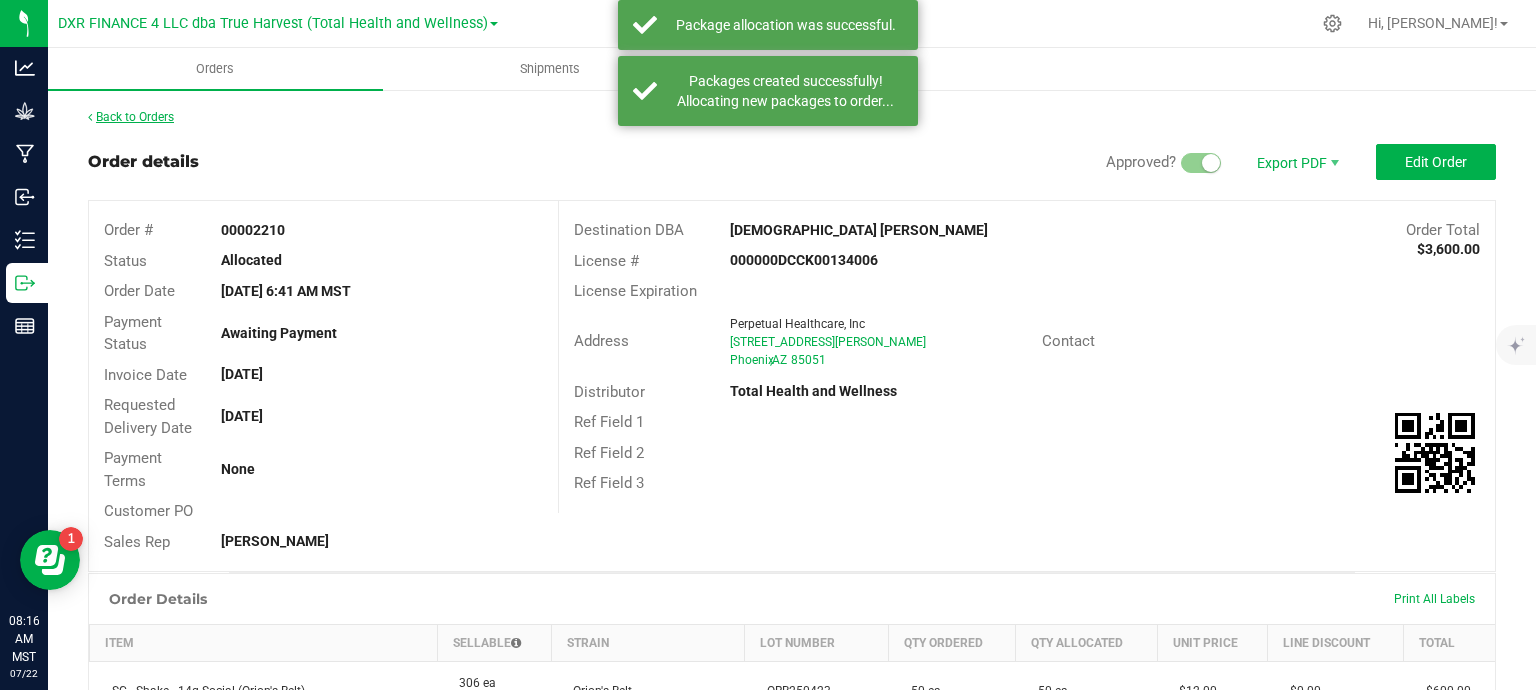 click on "Back to Orders" at bounding box center (131, 117) 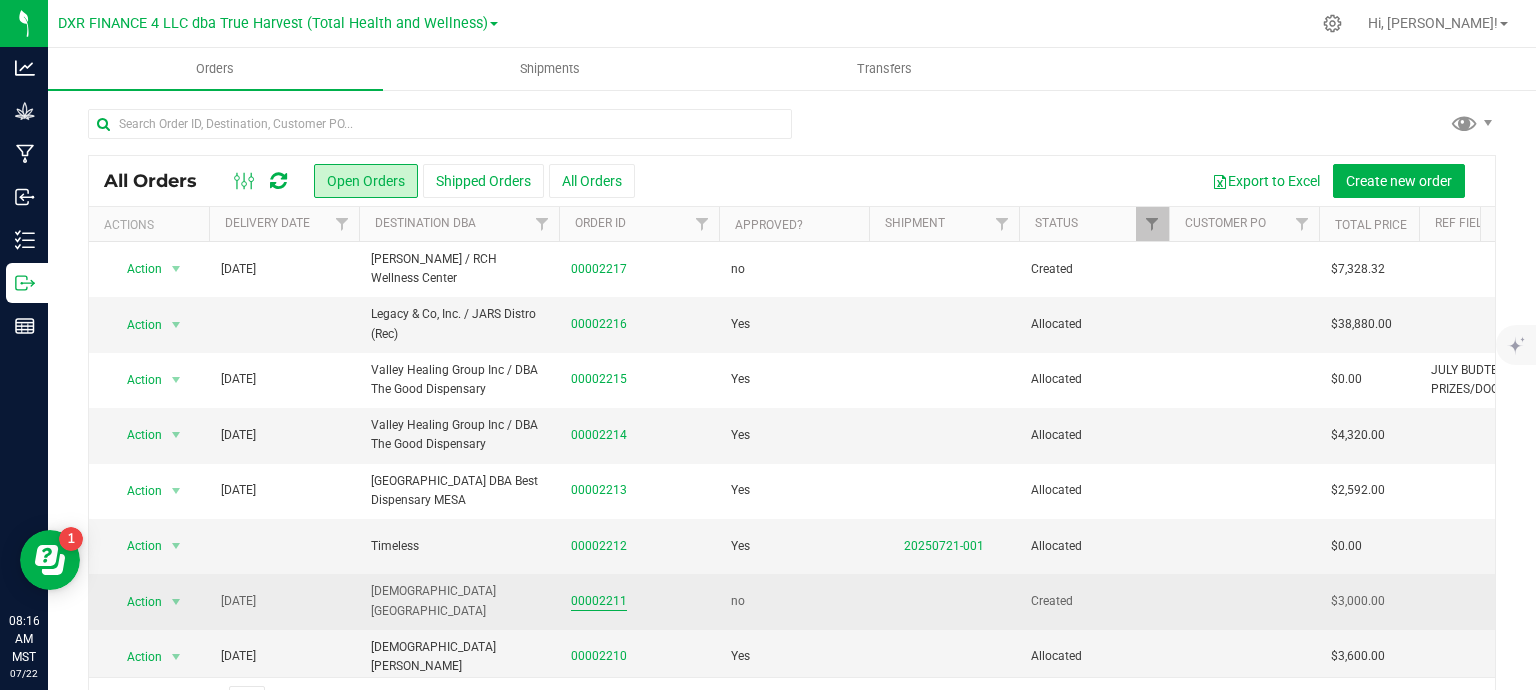 click on "00002211" at bounding box center [599, 601] 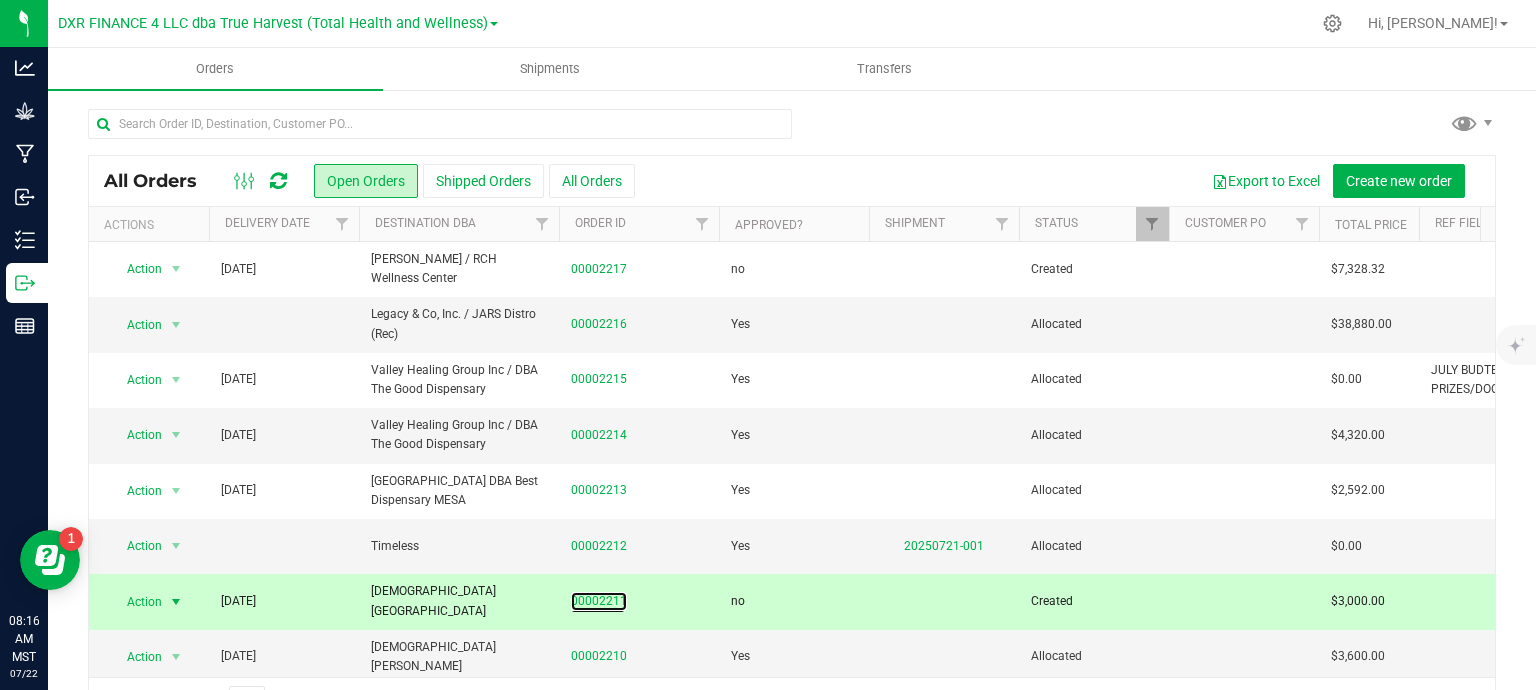 scroll, scrollTop: 100, scrollLeft: 0, axis: vertical 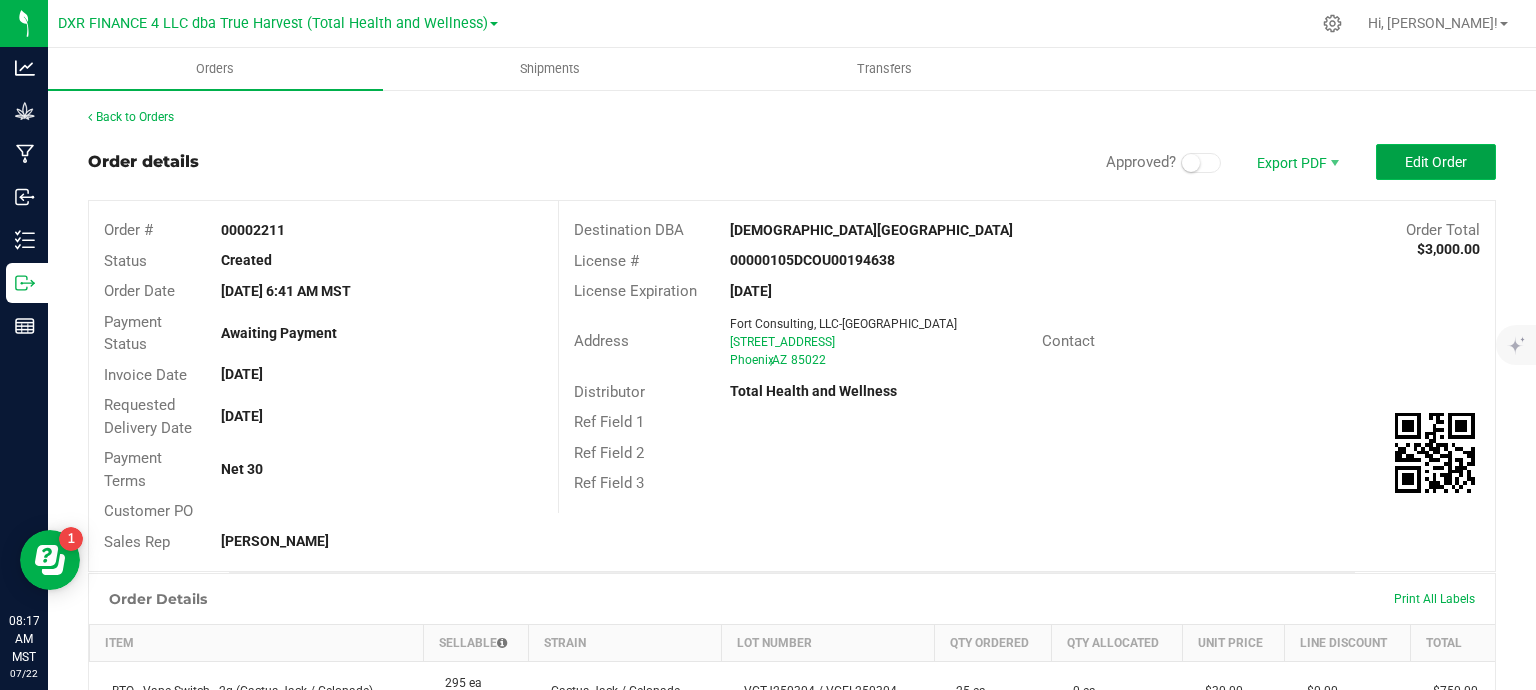 click on "Edit Order" at bounding box center [1436, 162] 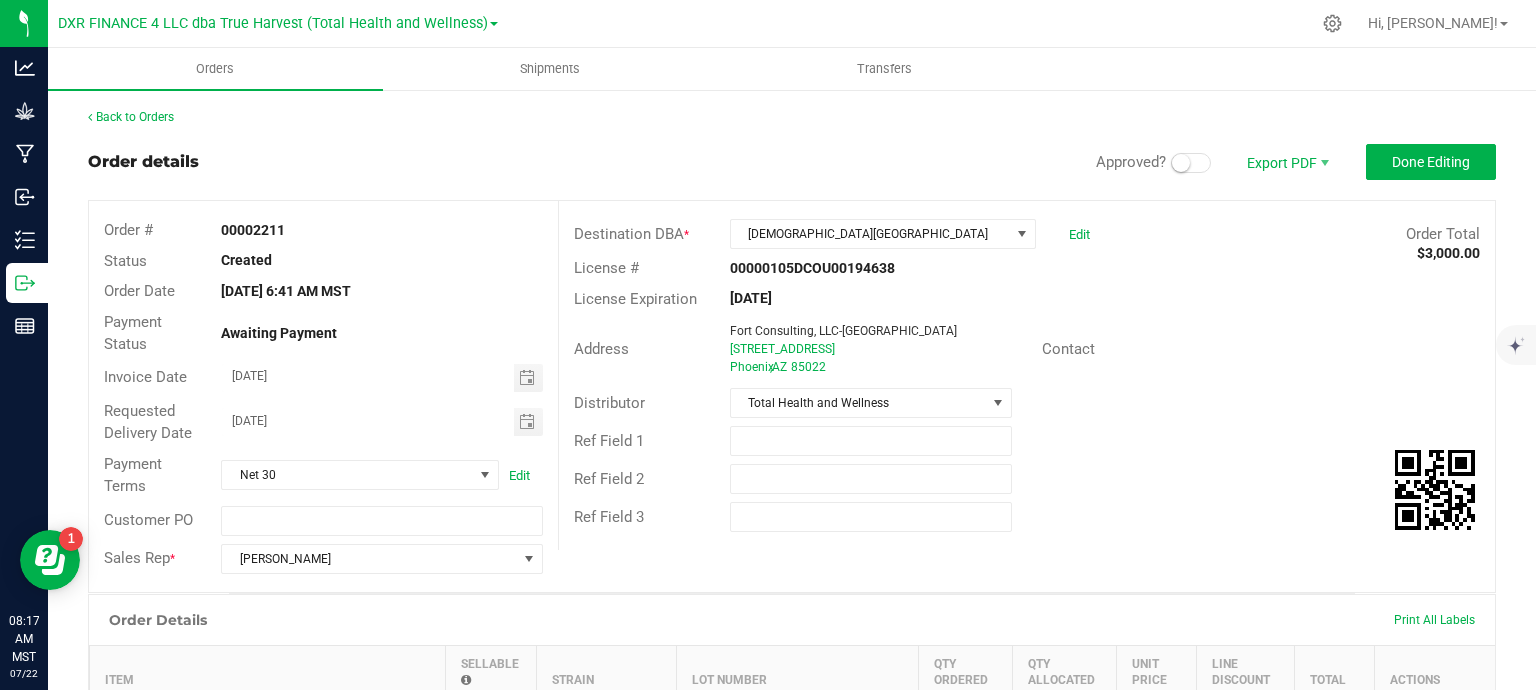 click at bounding box center (1191, 163) 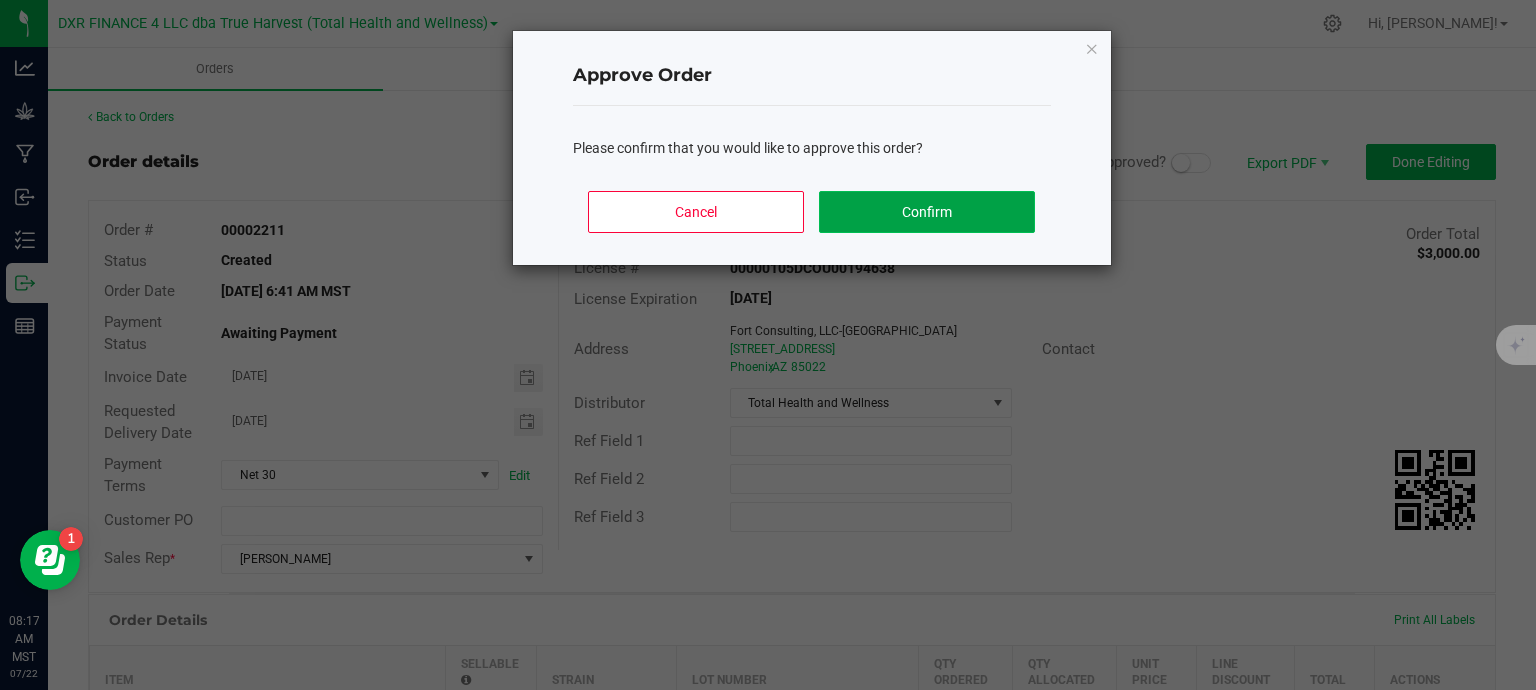 click on "Confirm" 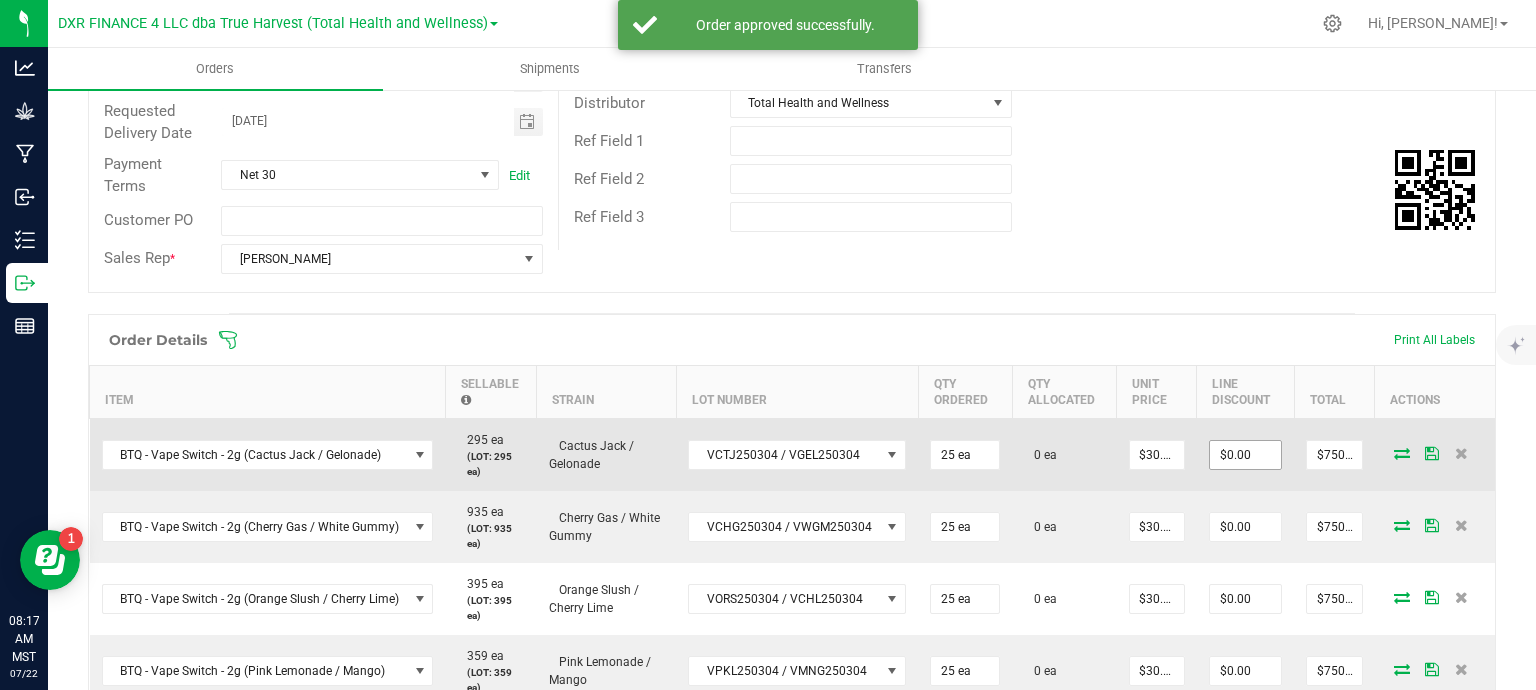 scroll, scrollTop: 400, scrollLeft: 0, axis: vertical 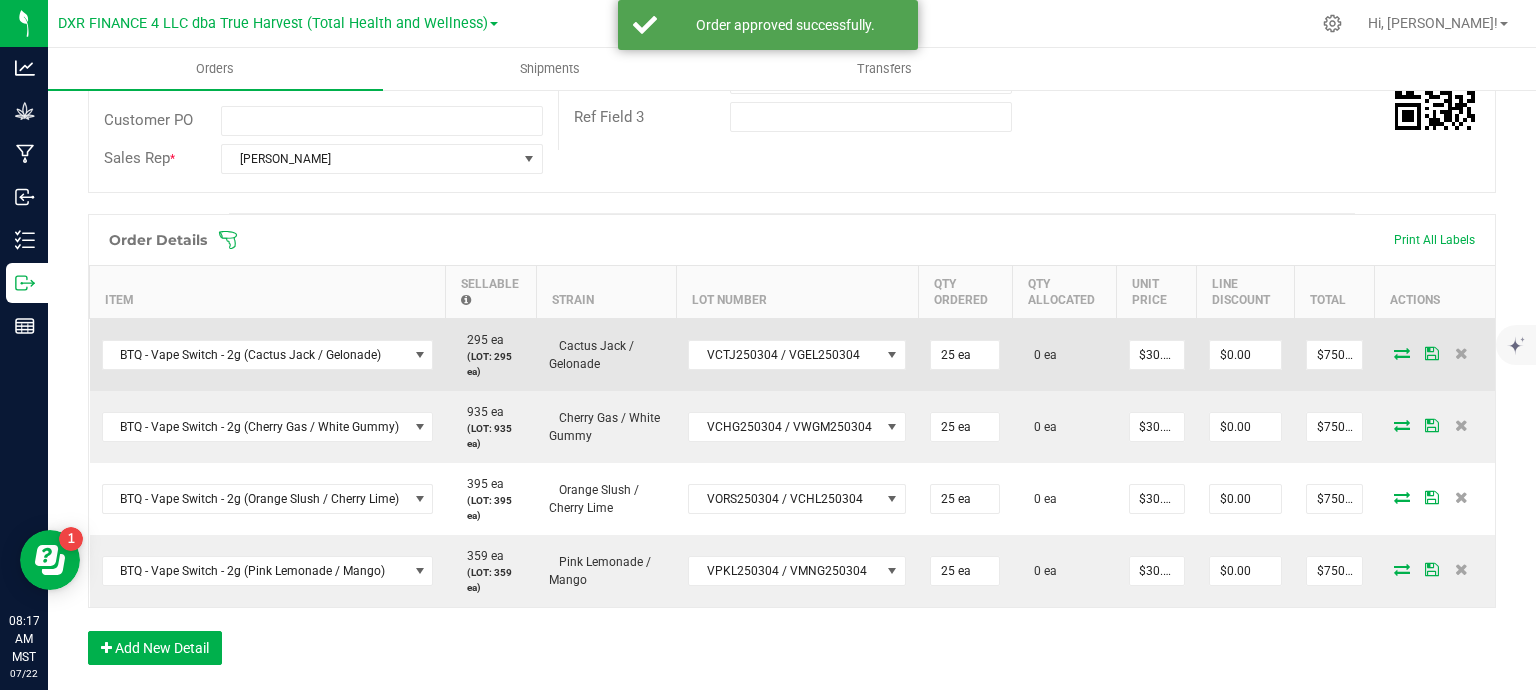 click at bounding box center [1402, 353] 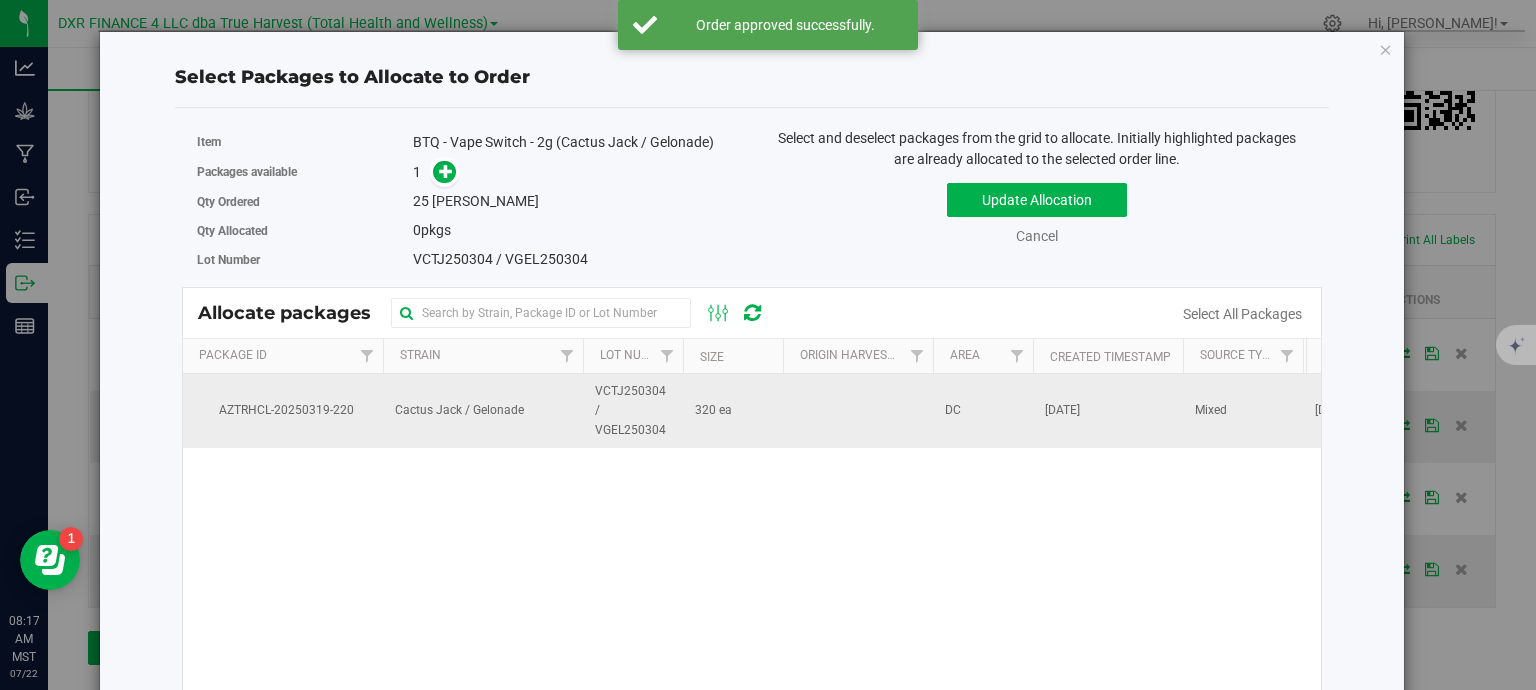 click on "VCTJ250304 / VGEL250304" at bounding box center [633, 411] 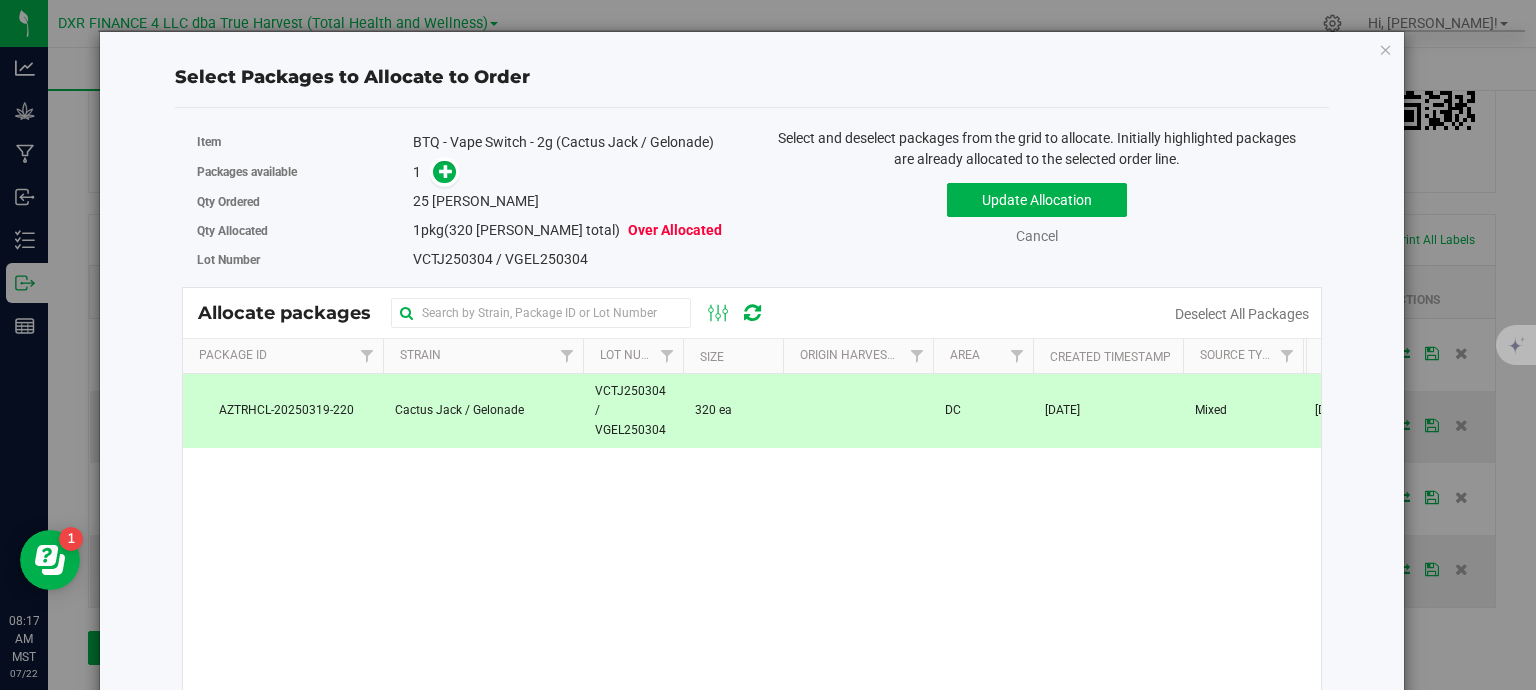 click on "Packages available
1" at bounding box center [467, 172] 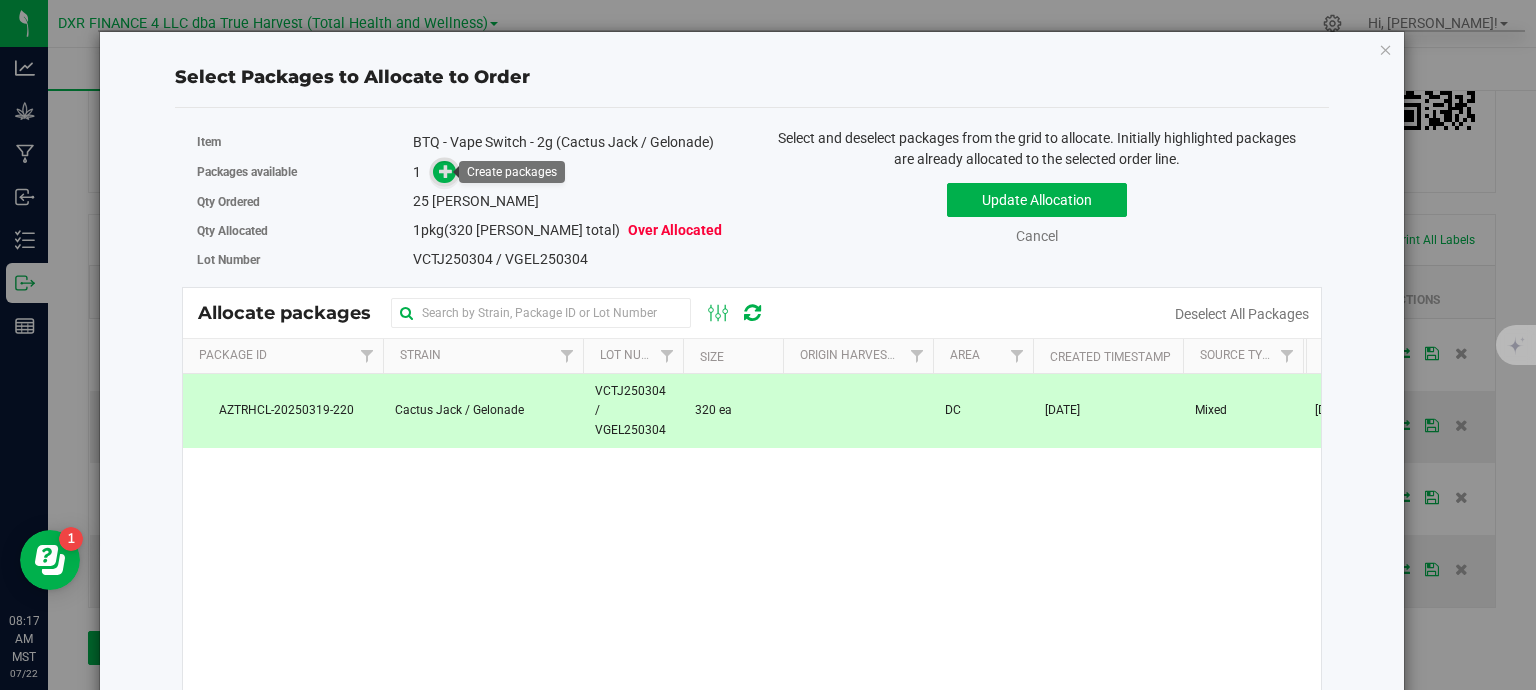click at bounding box center (446, 170) 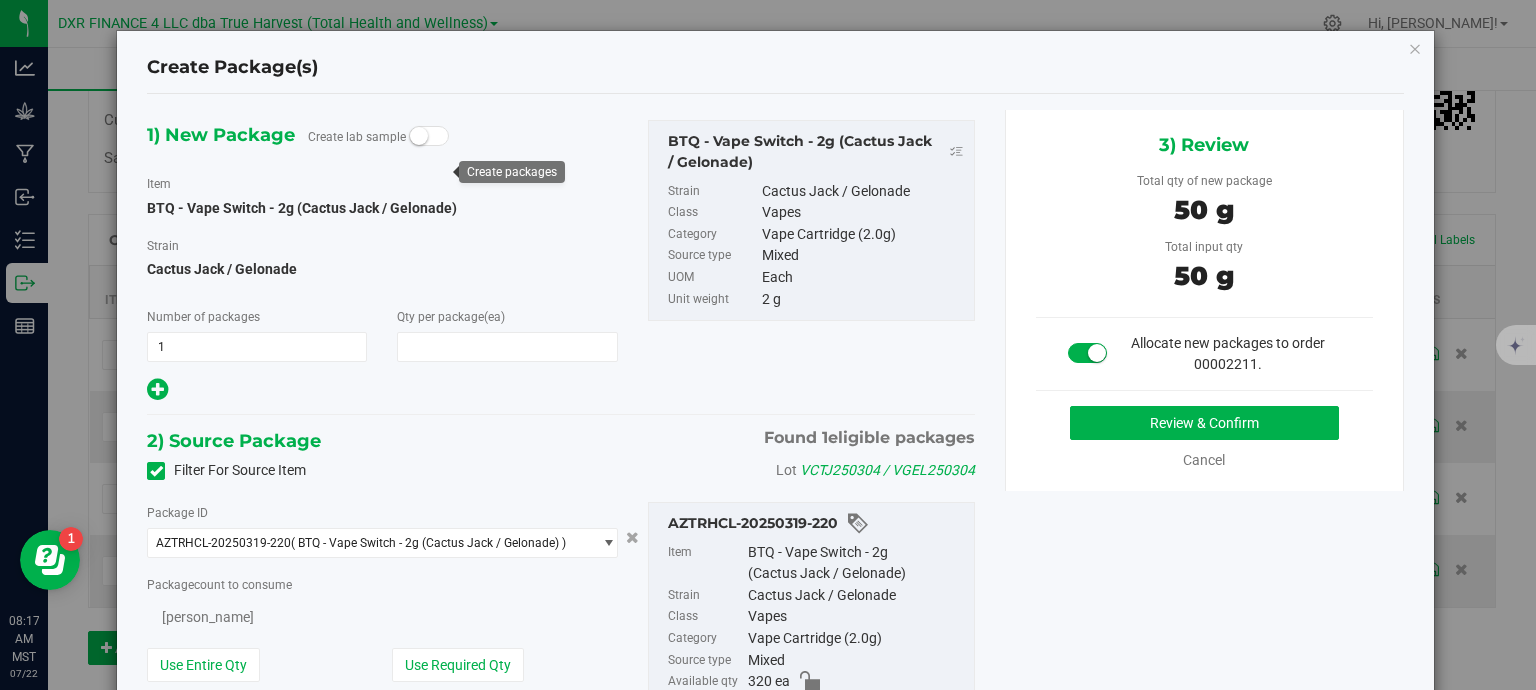 type on "25" 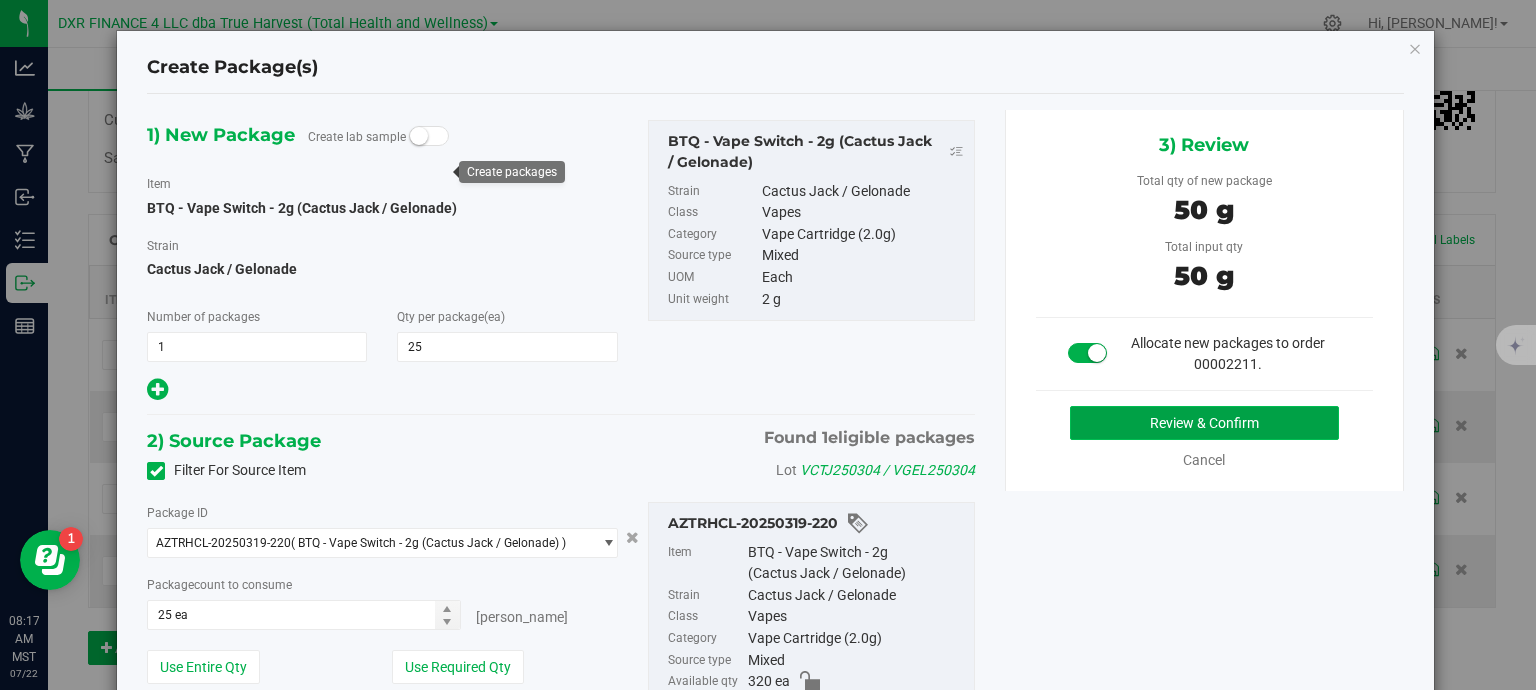 click on "Review & Confirm" at bounding box center [1204, 423] 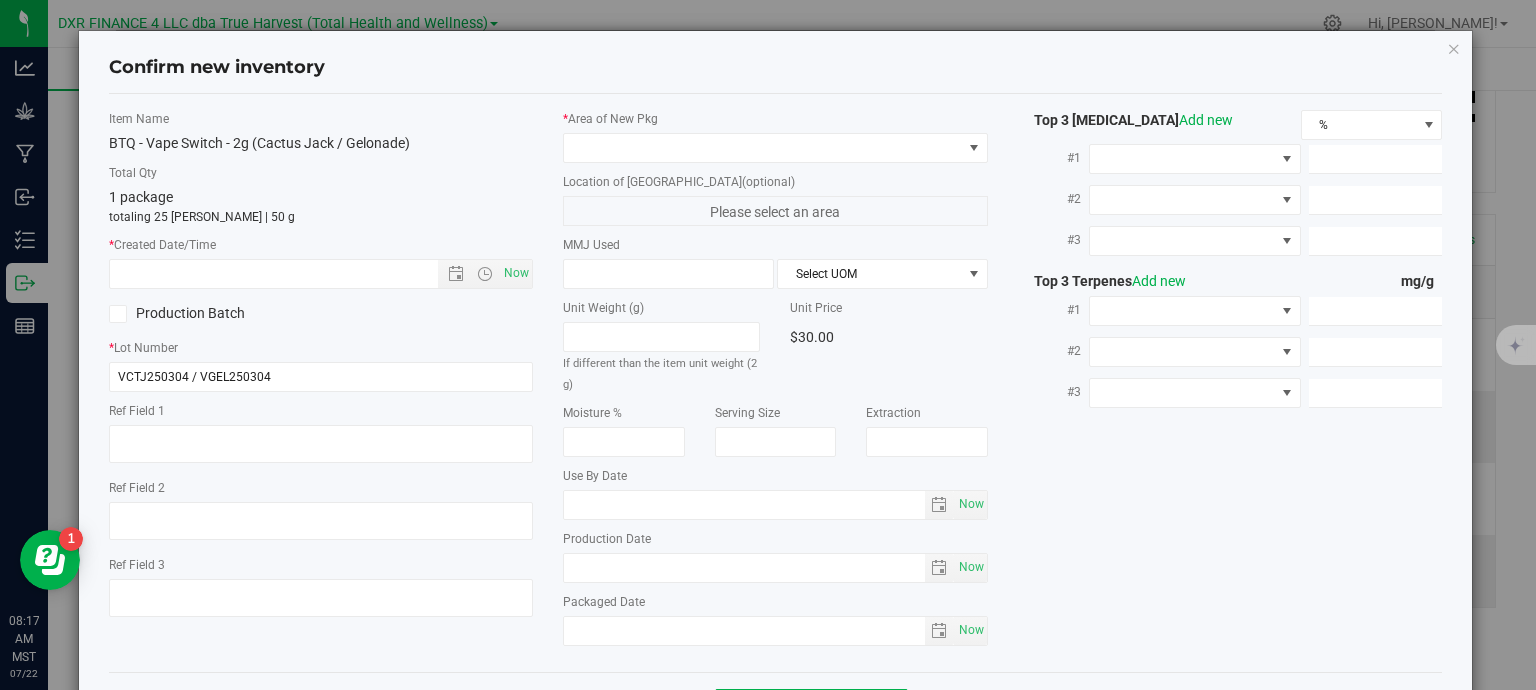 type on "[DATE]" 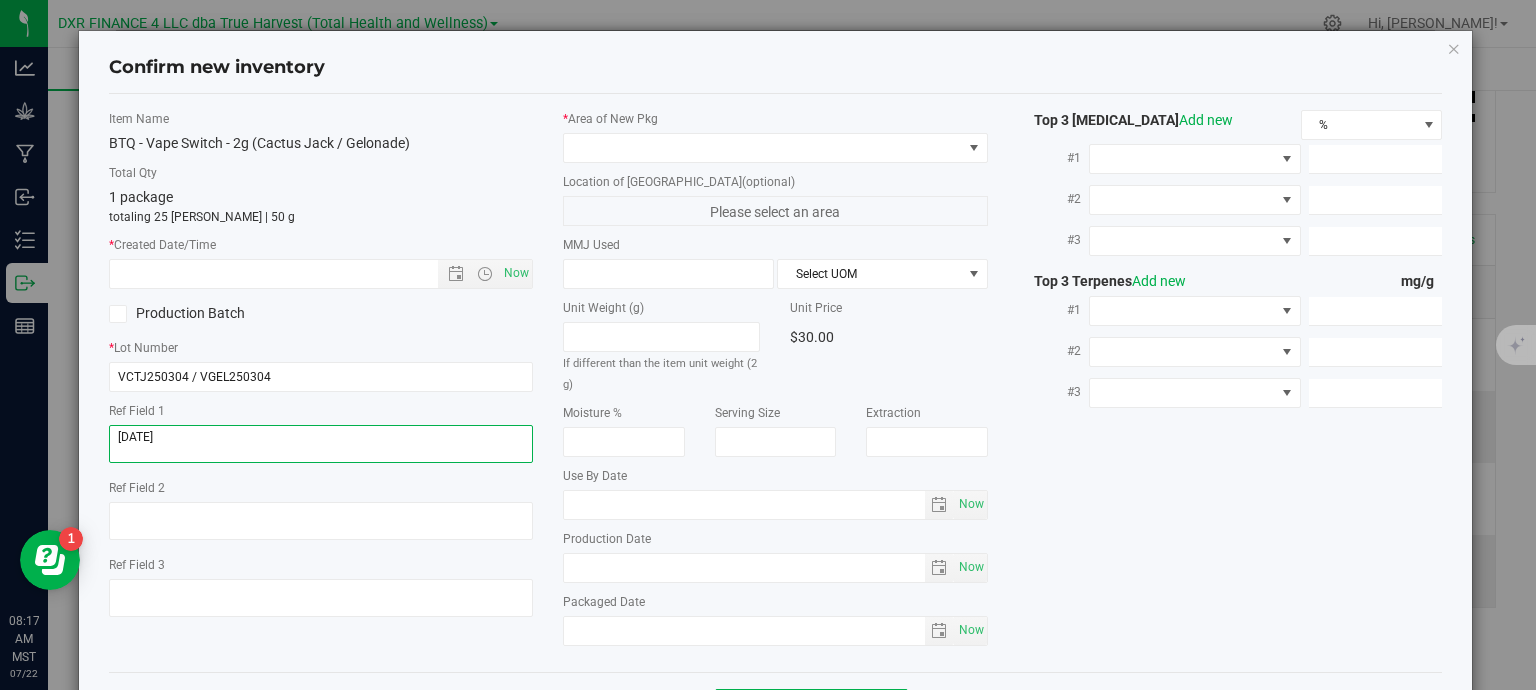 click at bounding box center (321, 444) 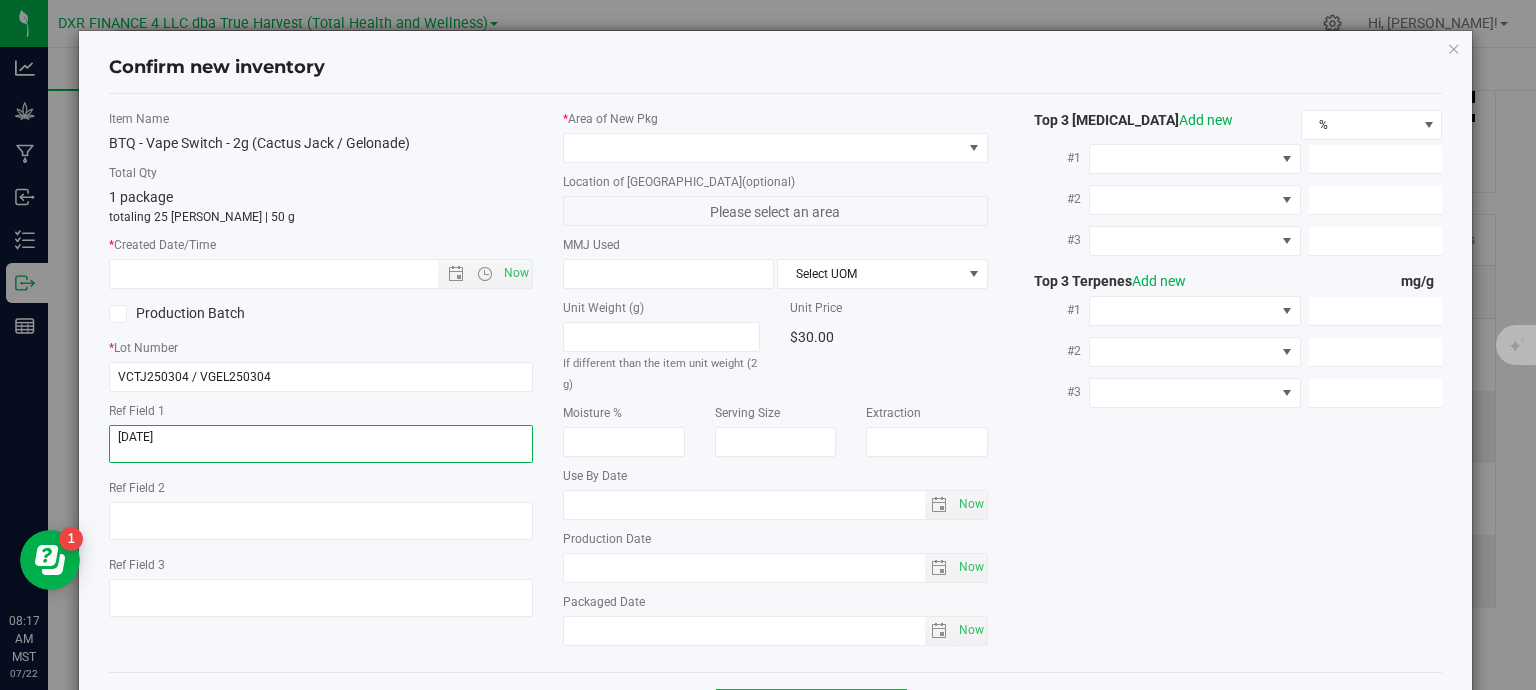 click at bounding box center (321, 444) 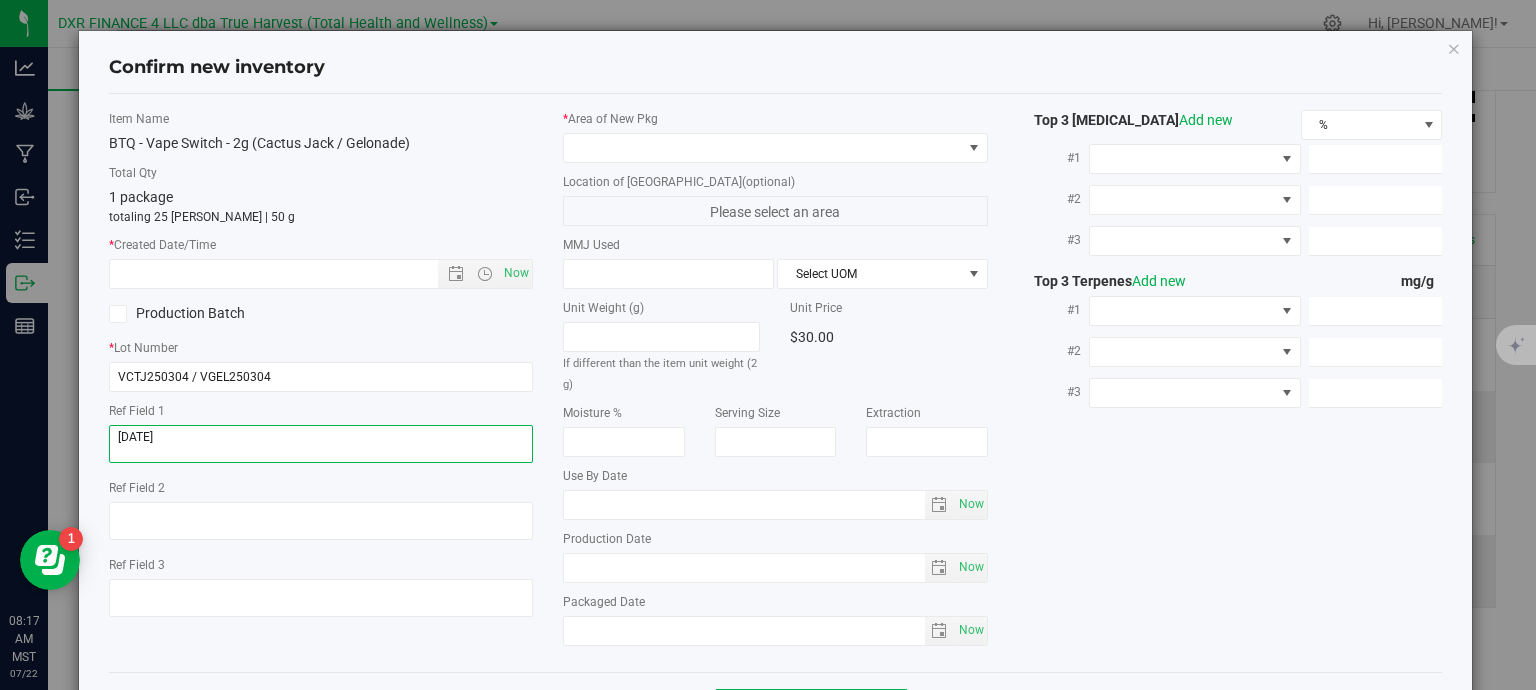 click at bounding box center (321, 444) 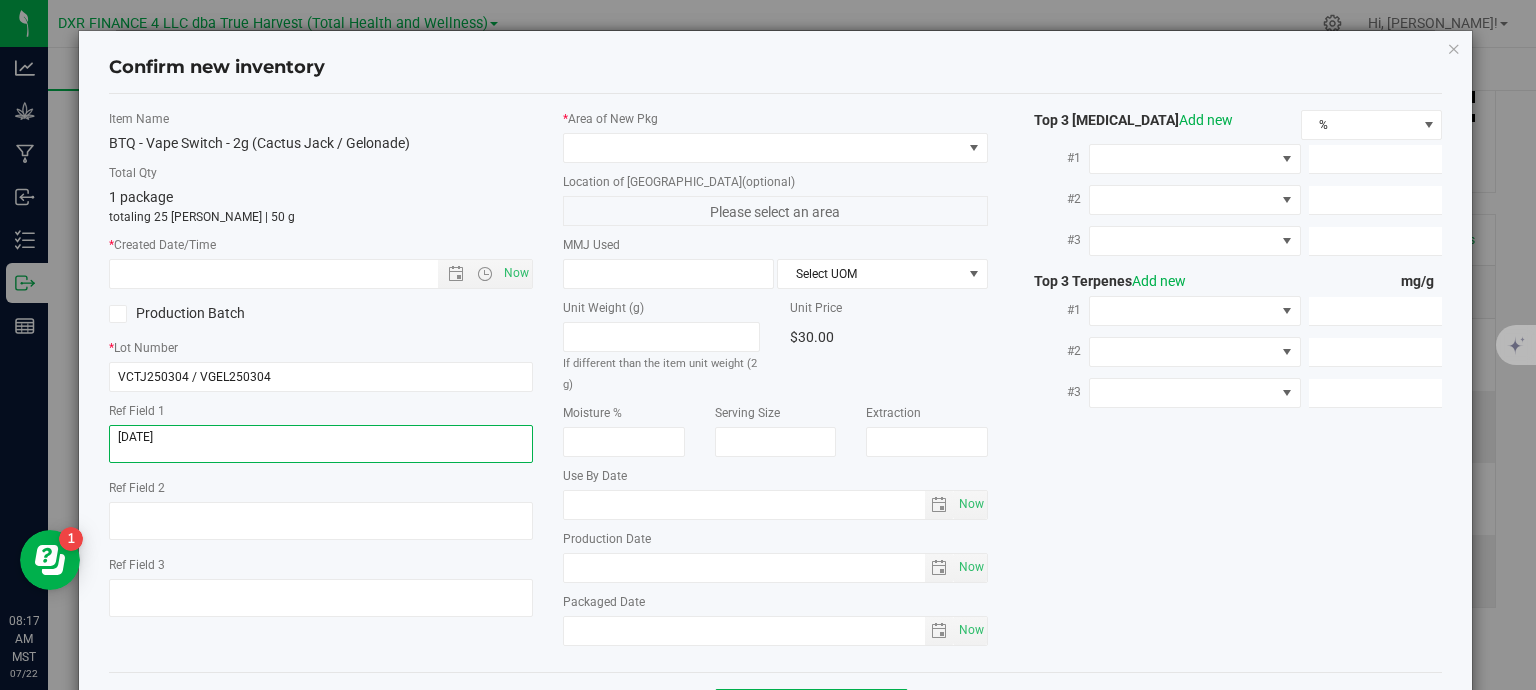 click at bounding box center (321, 444) 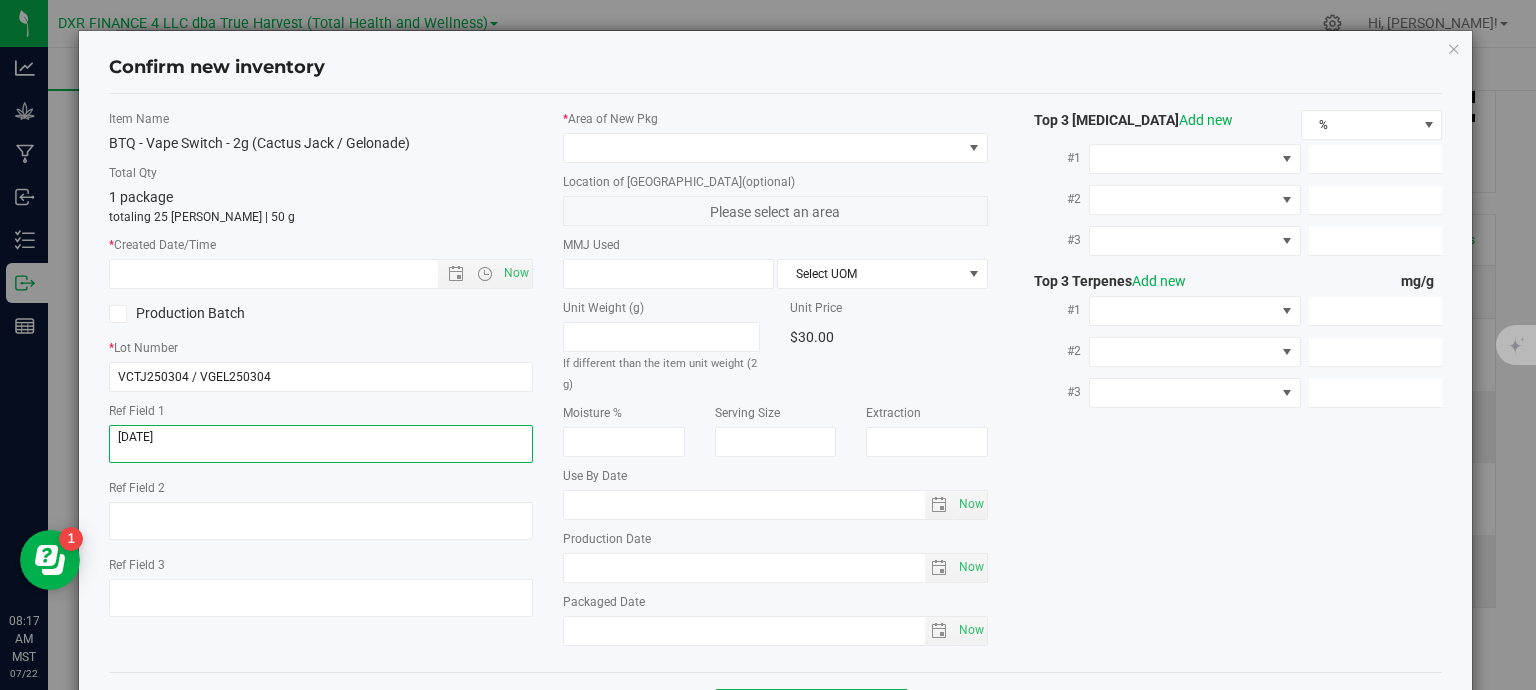 click at bounding box center (321, 444) 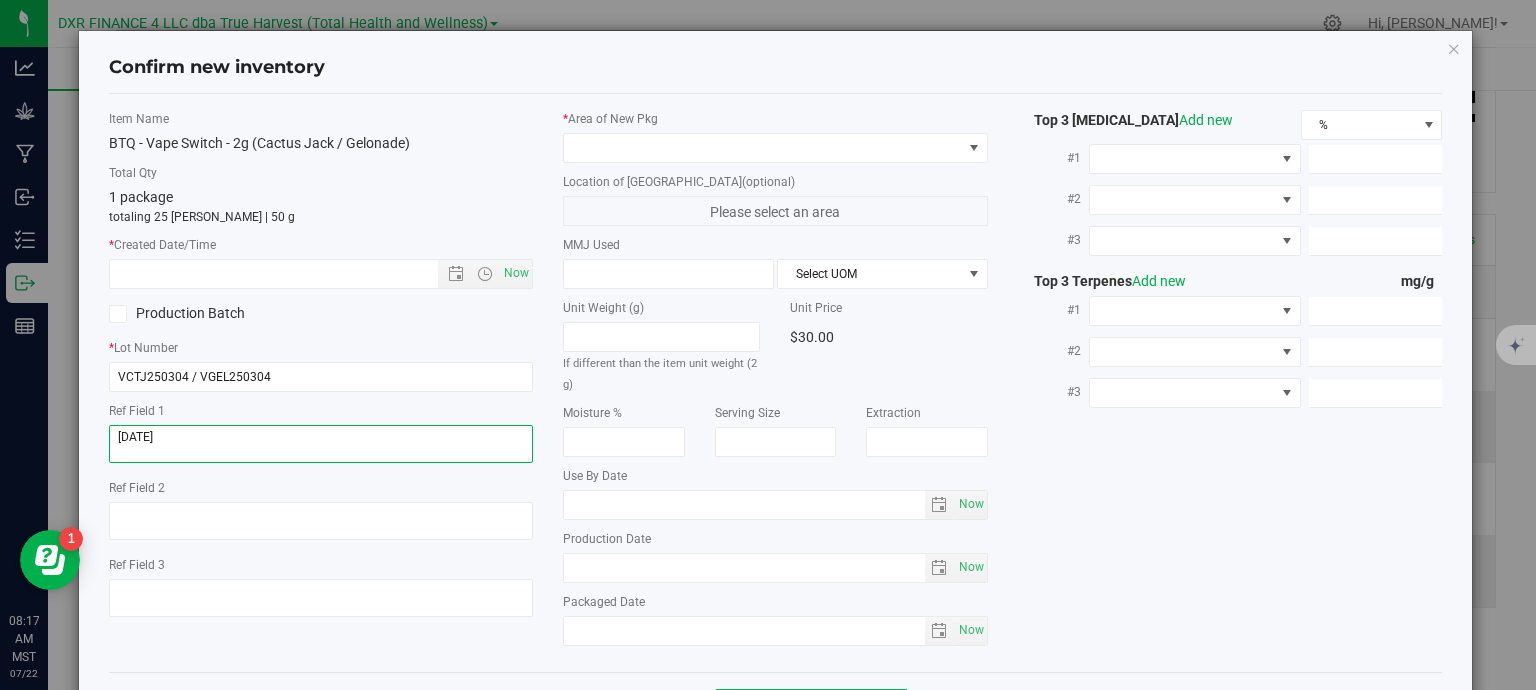 click at bounding box center [321, 444] 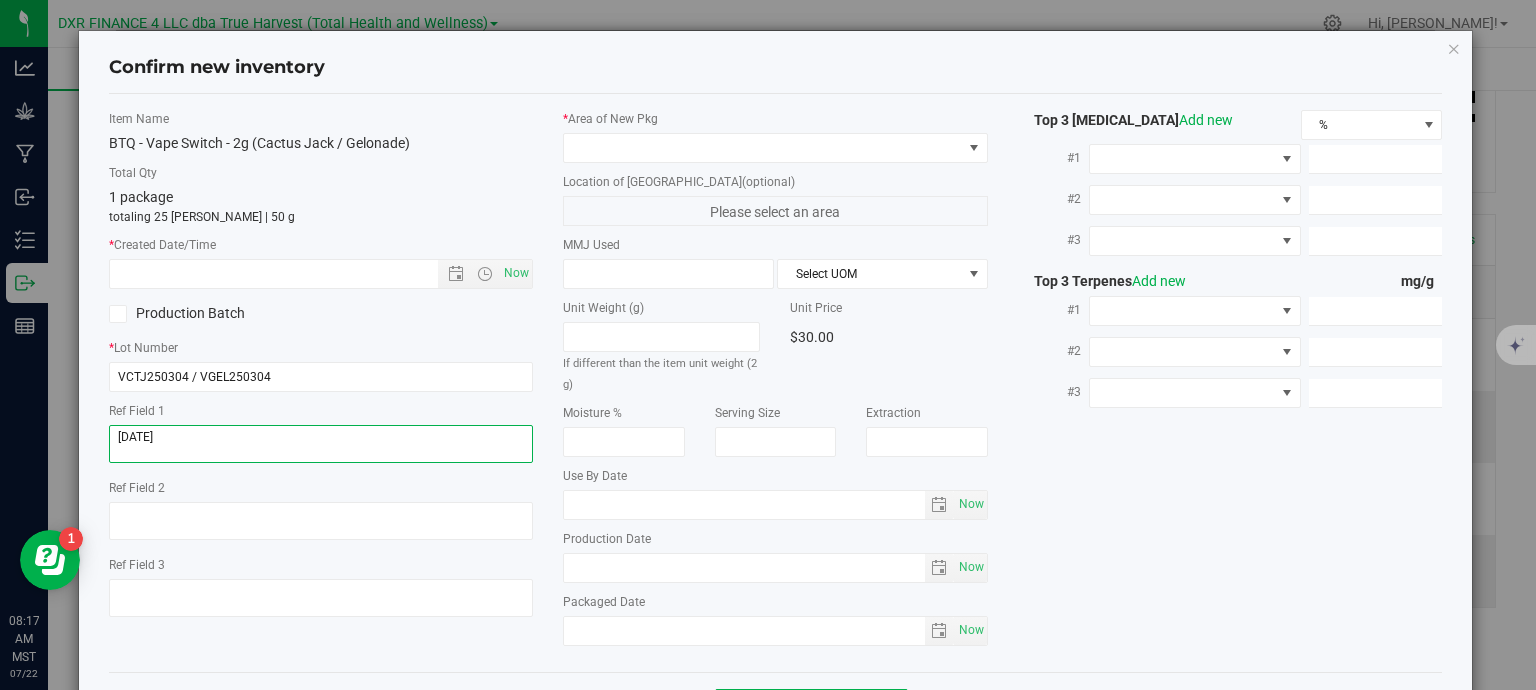 click at bounding box center (321, 444) 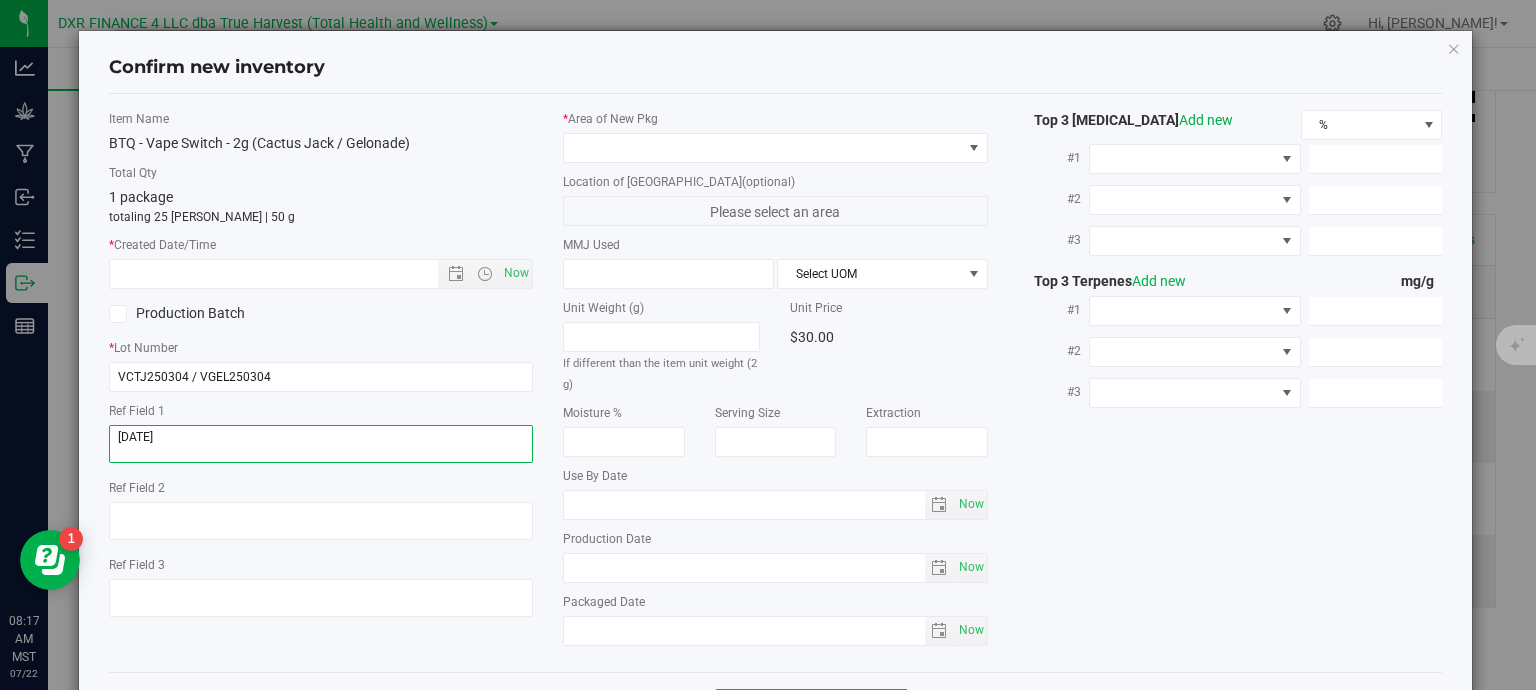 click at bounding box center (321, 444) 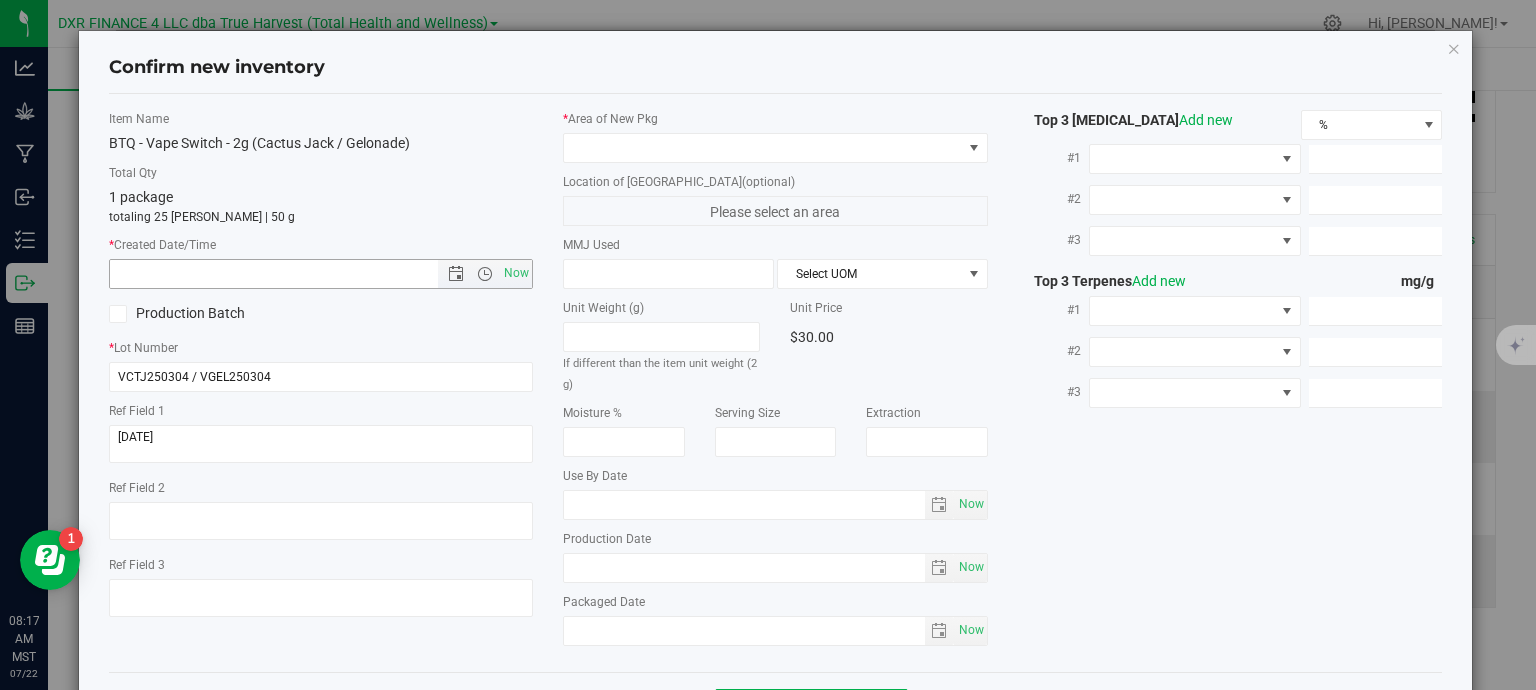 click at bounding box center [291, 274] 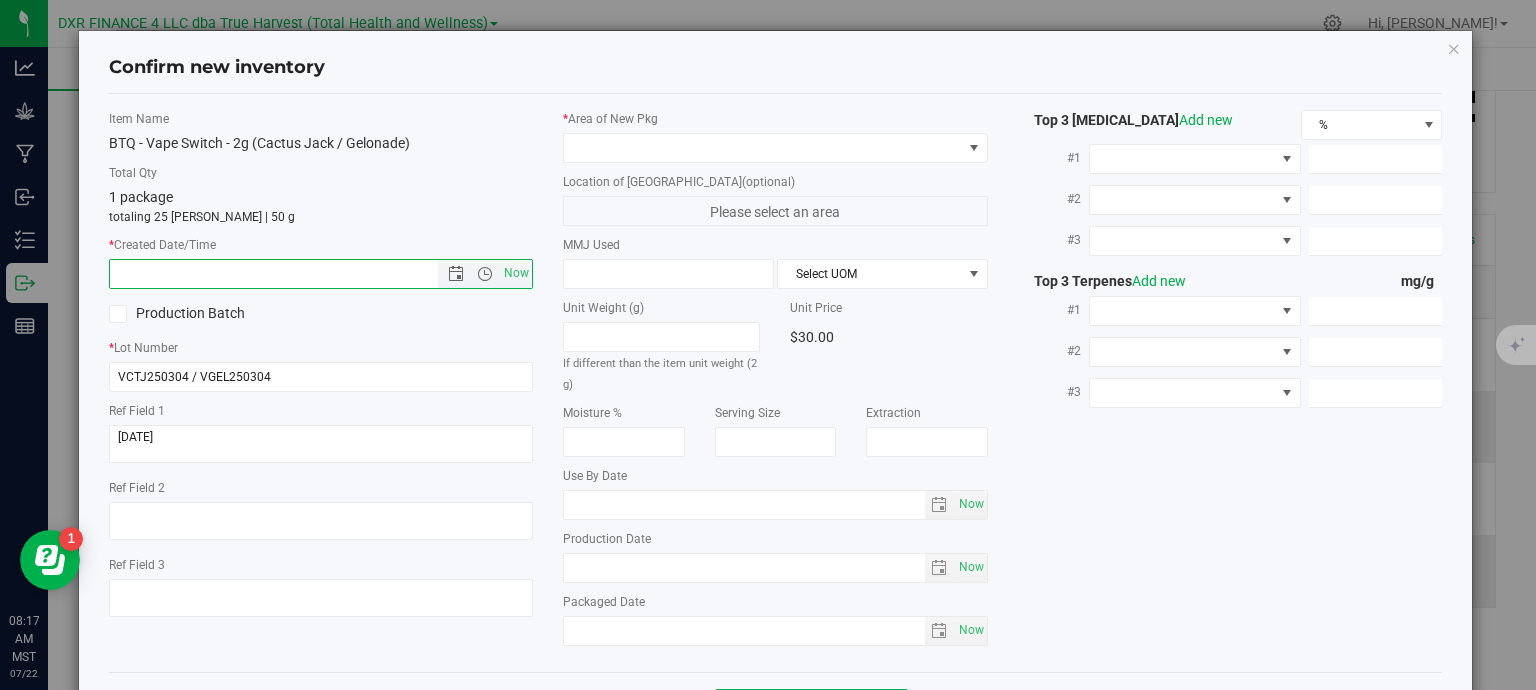 paste on "[DATE]" 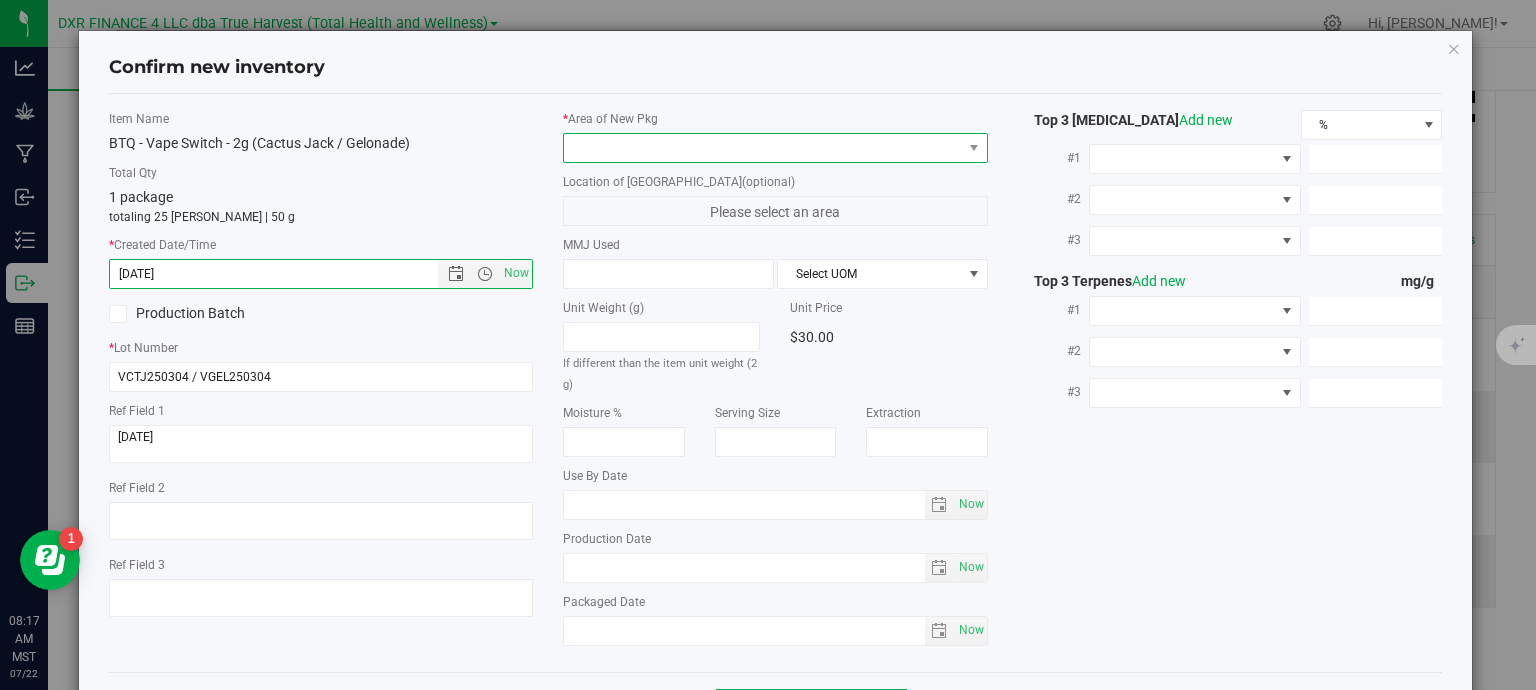 click at bounding box center [763, 148] 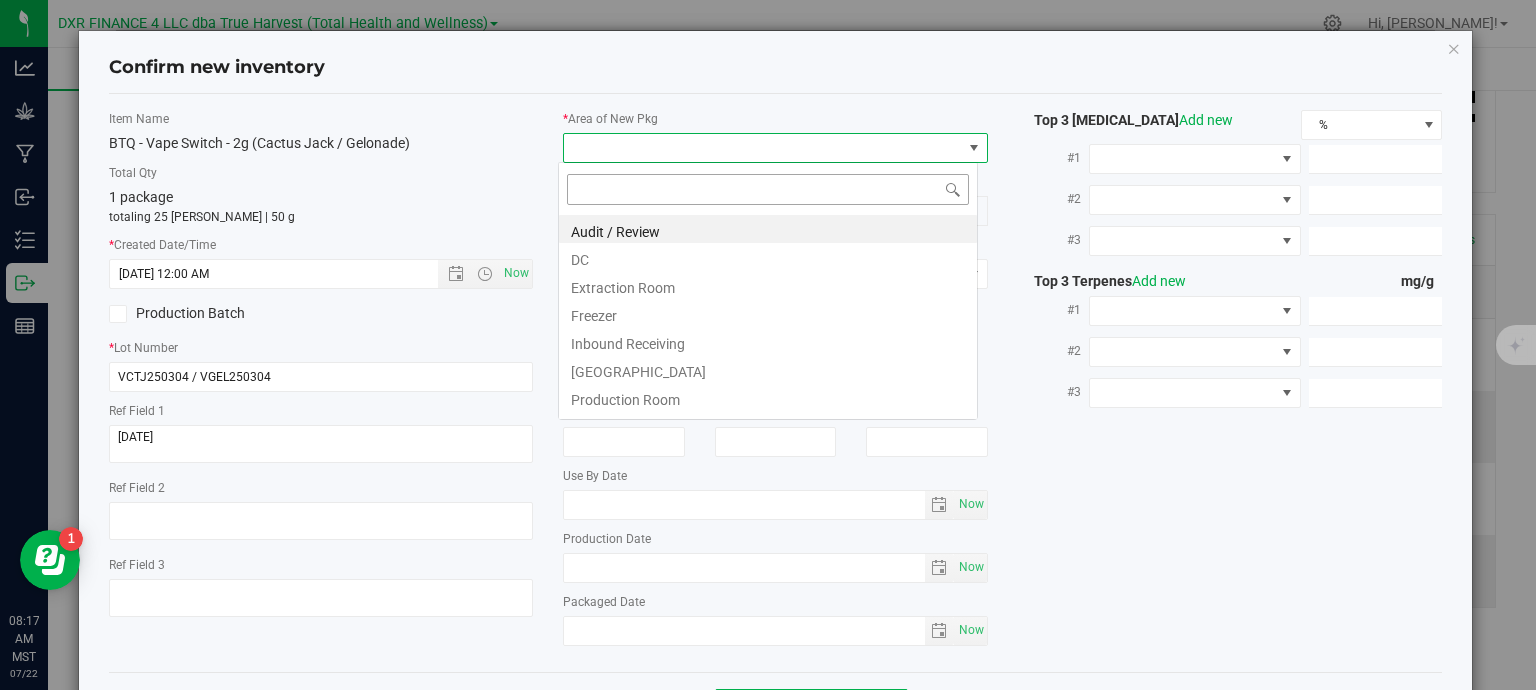type on "[DATE] 8:17 AM" 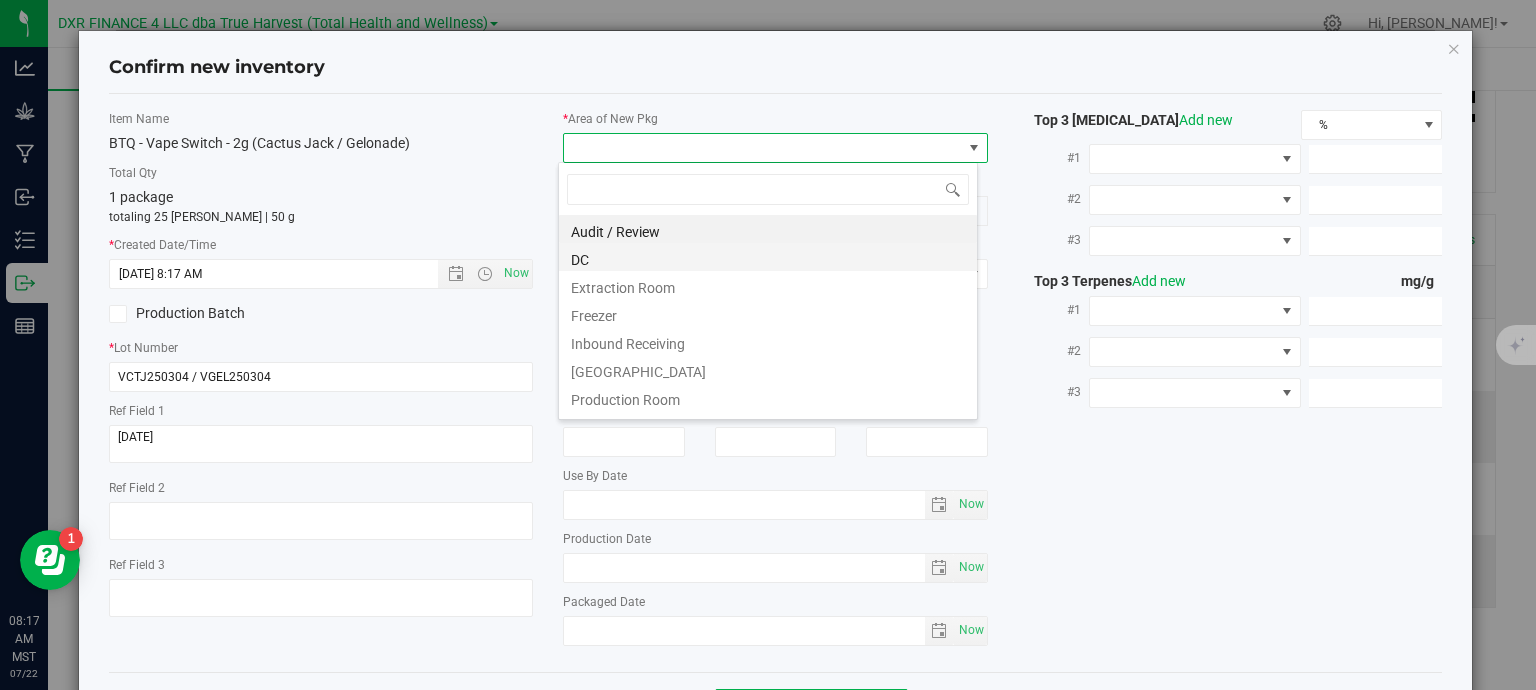 scroll, scrollTop: 99970, scrollLeft: 99580, axis: both 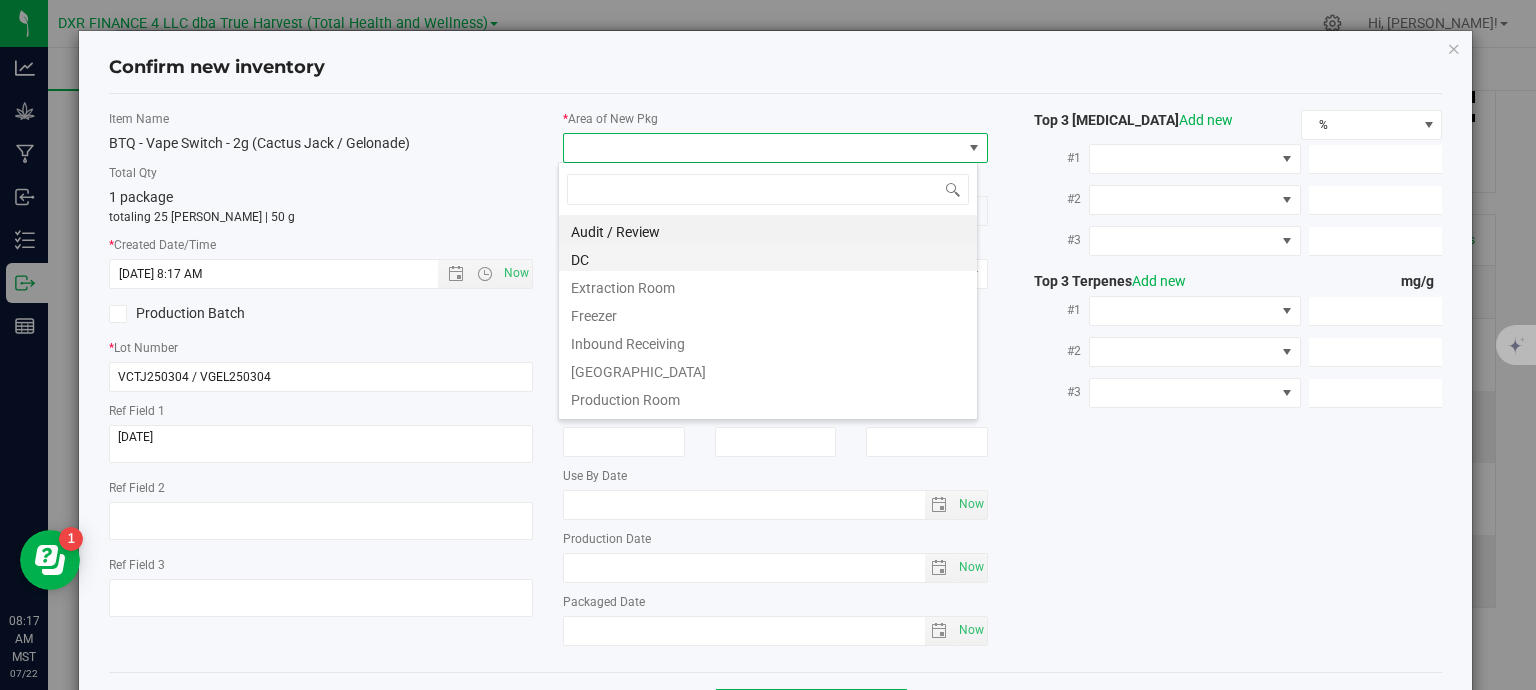 click on "DC" at bounding box center (768, 257) 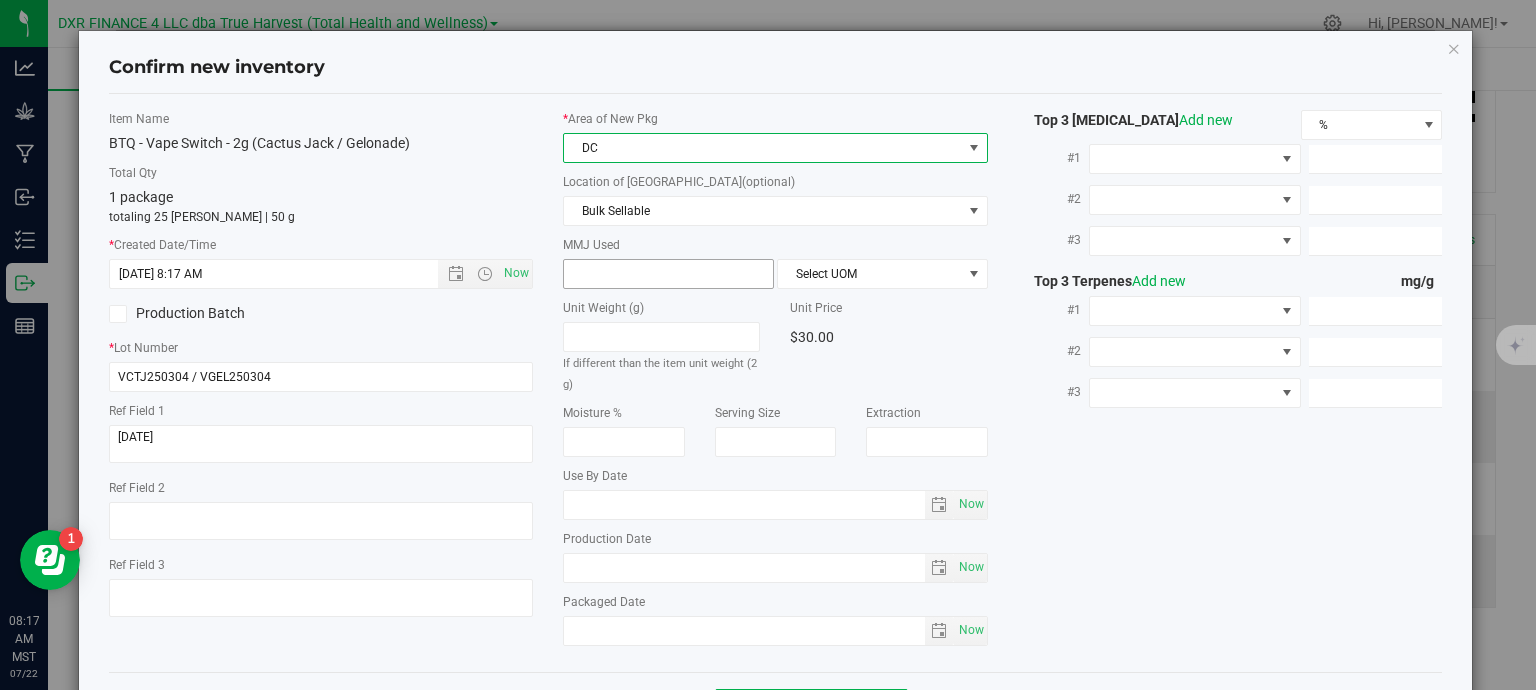 click at bounding box center [668, 274] 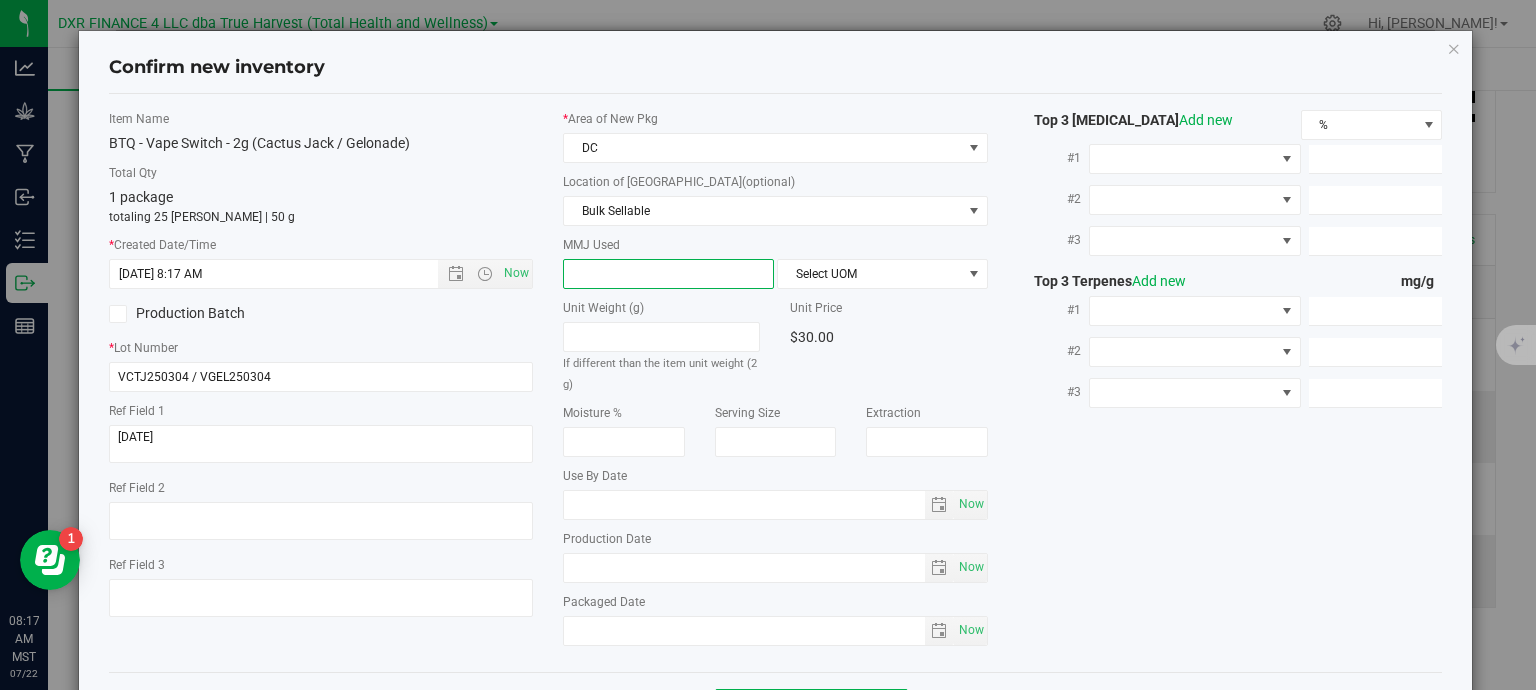 type on "2" 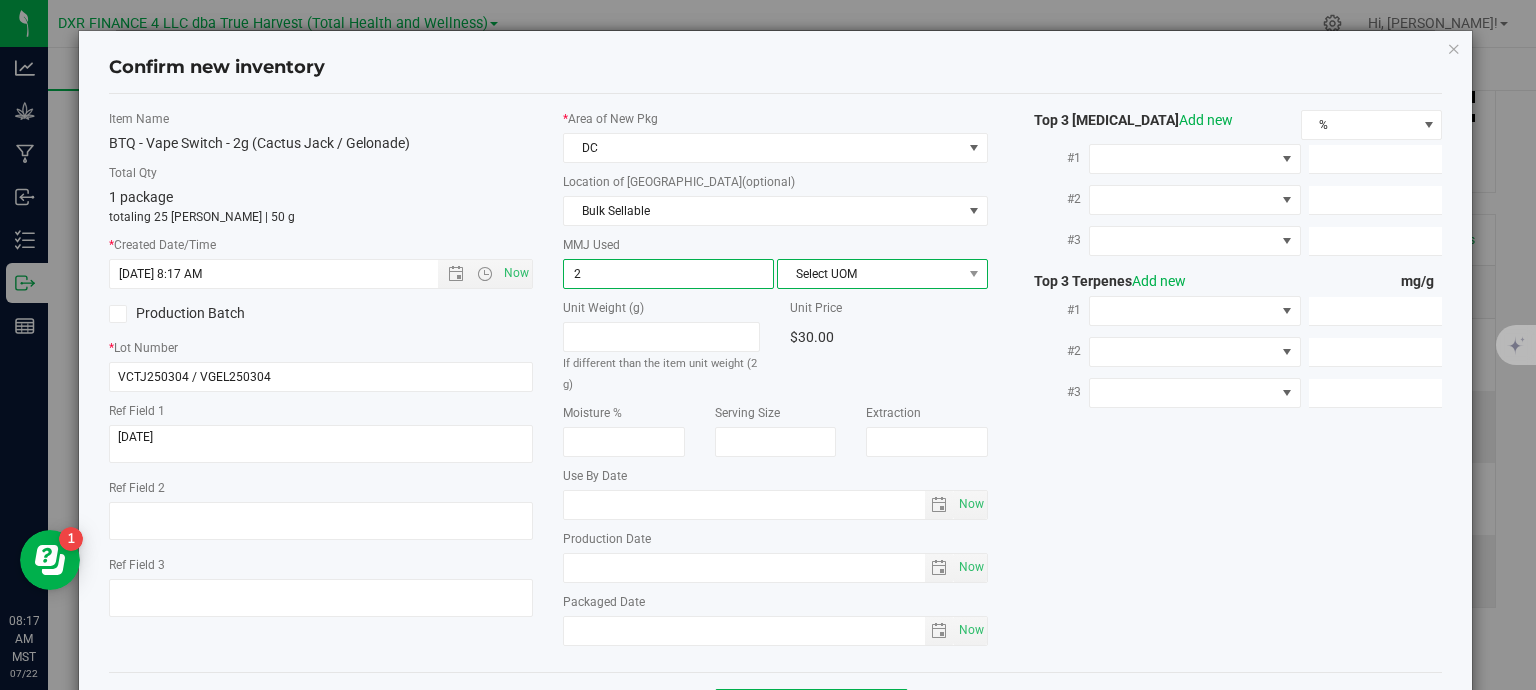type on "2.0000" 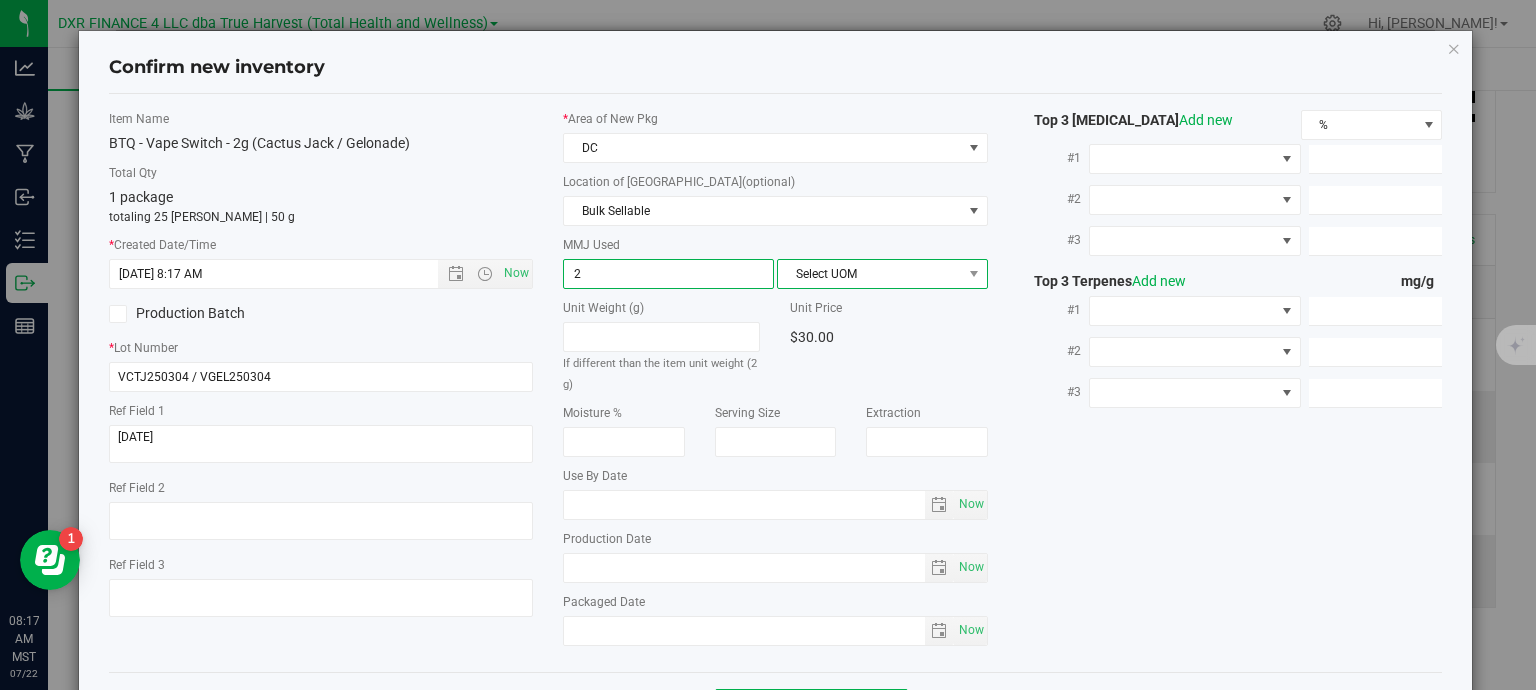 click on "Select UOM" at bounding box center (870, 274) 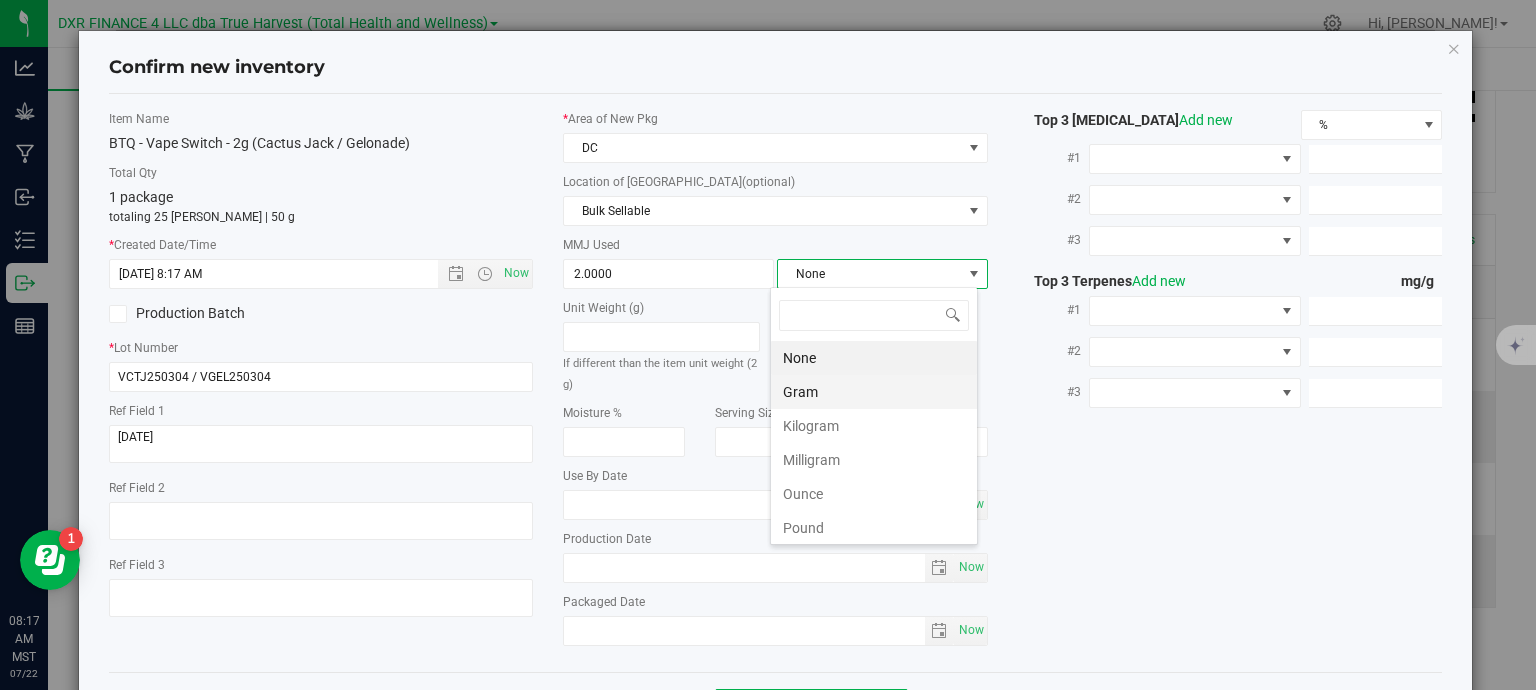 scroll, scrollTop: 99970, scrollLeft: 99792, axis: both 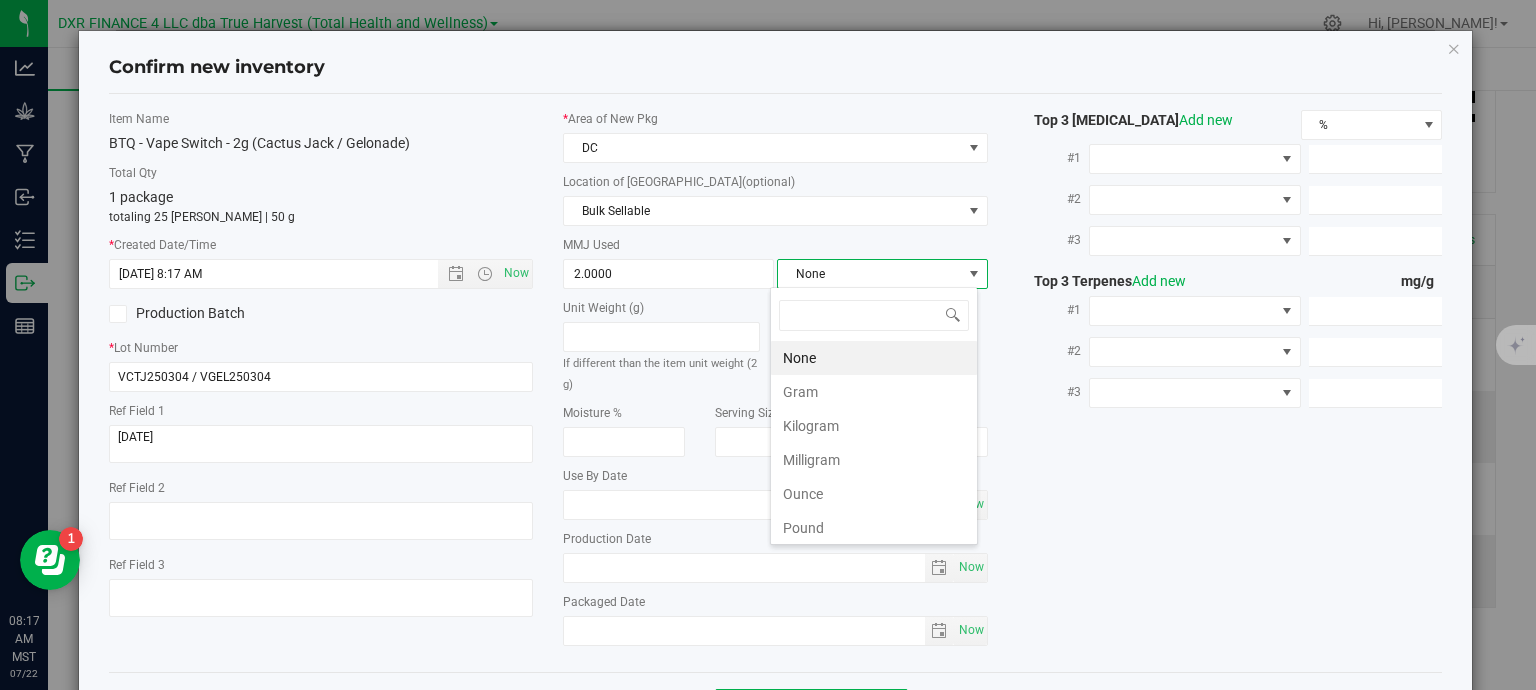 drag, startPoint x: 844, startPoint y: 393, endPoint x: 866, endPoint y: 387, distance: 22.803509 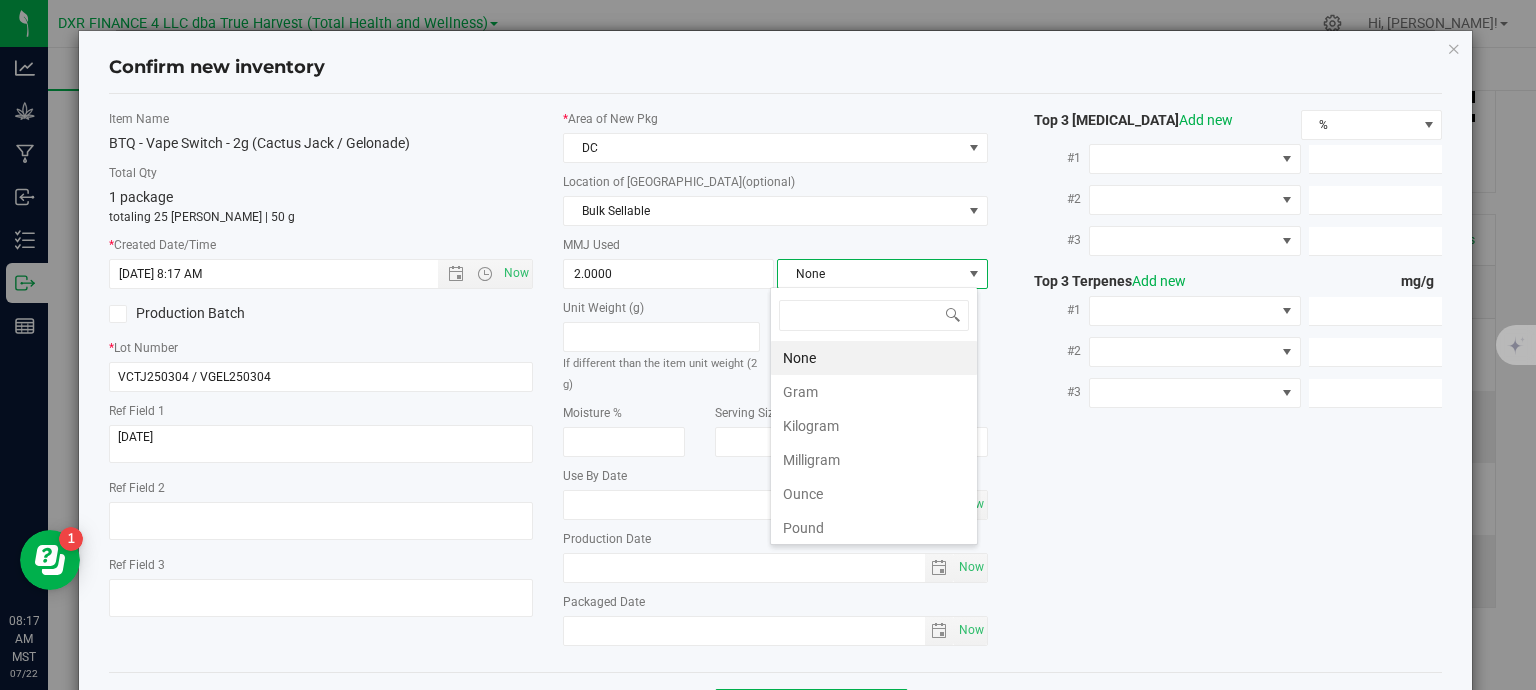 click on "Gram" at bounding box center (874, 392) 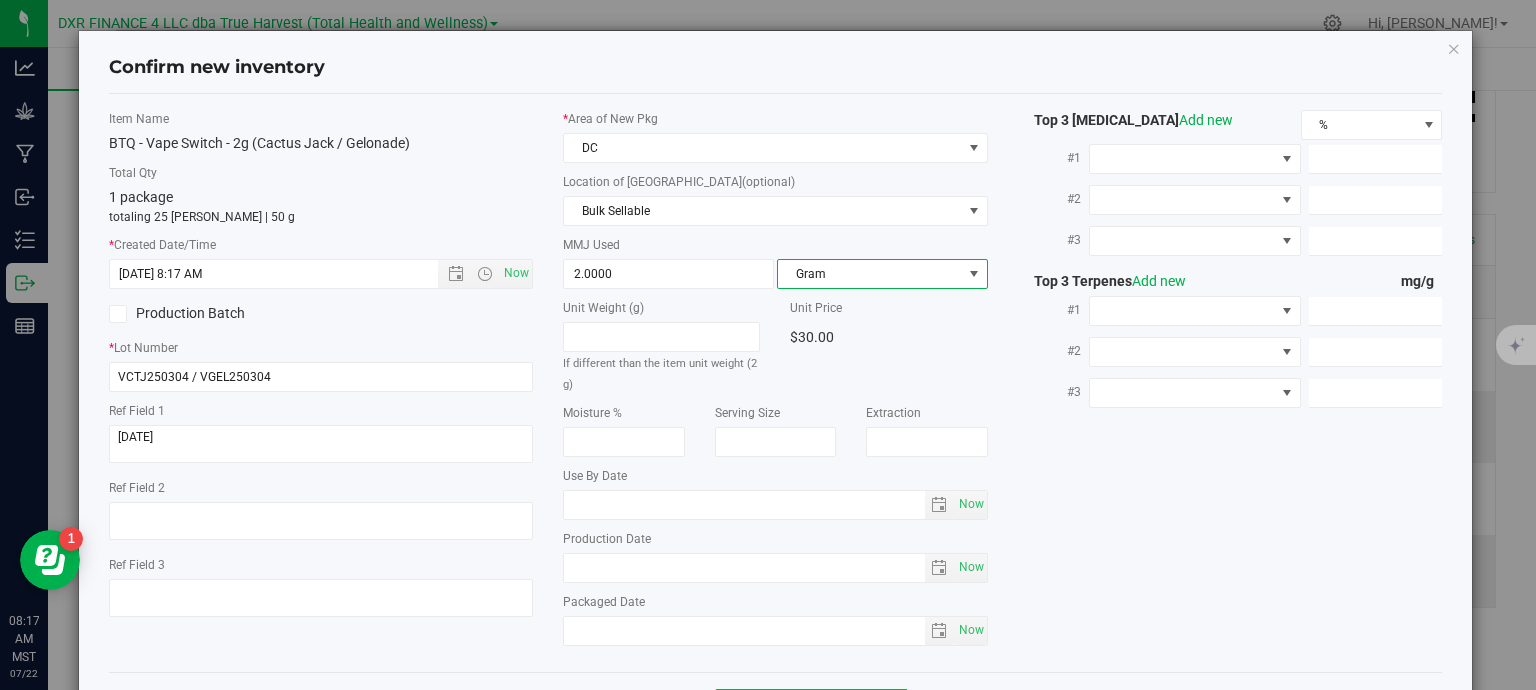 scroll, scrollTop: 75, scrollLeft: 0, axis: vertical 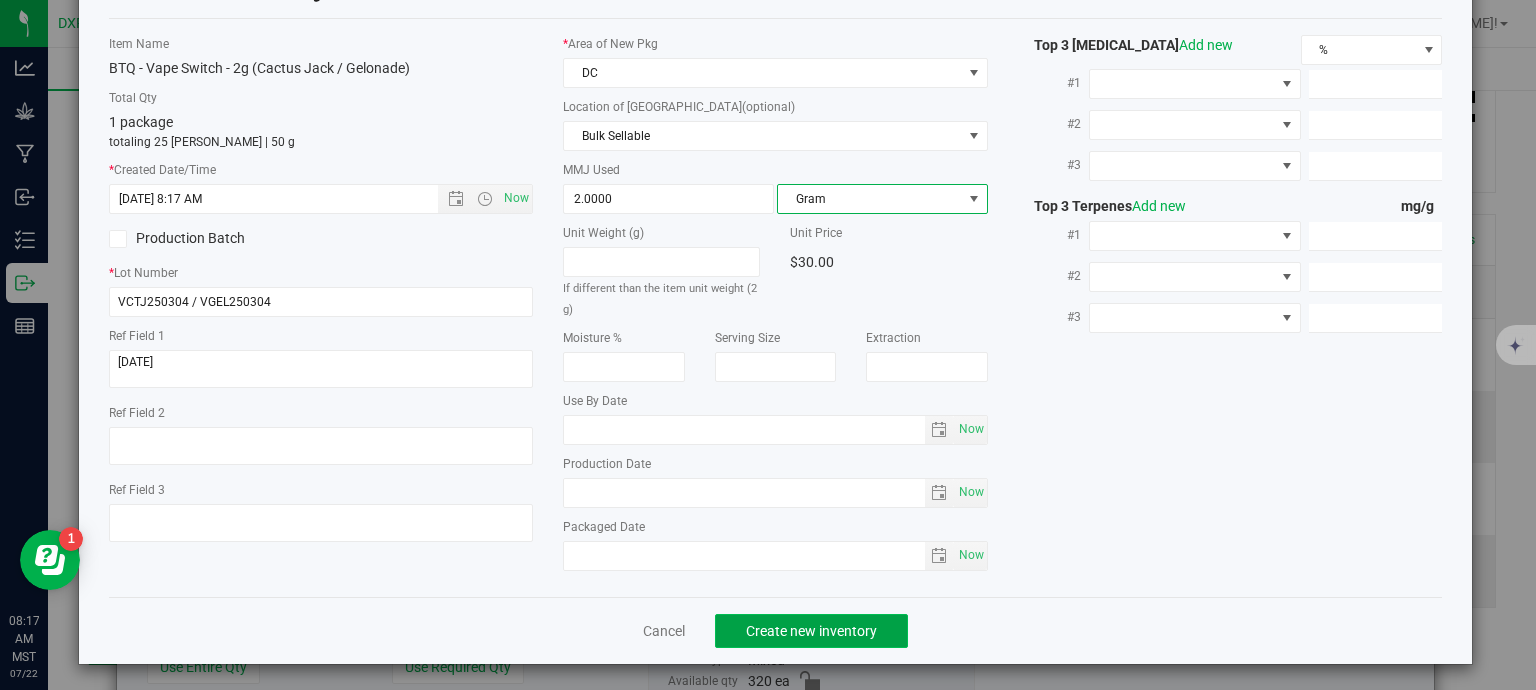 click on "Create new inventory" 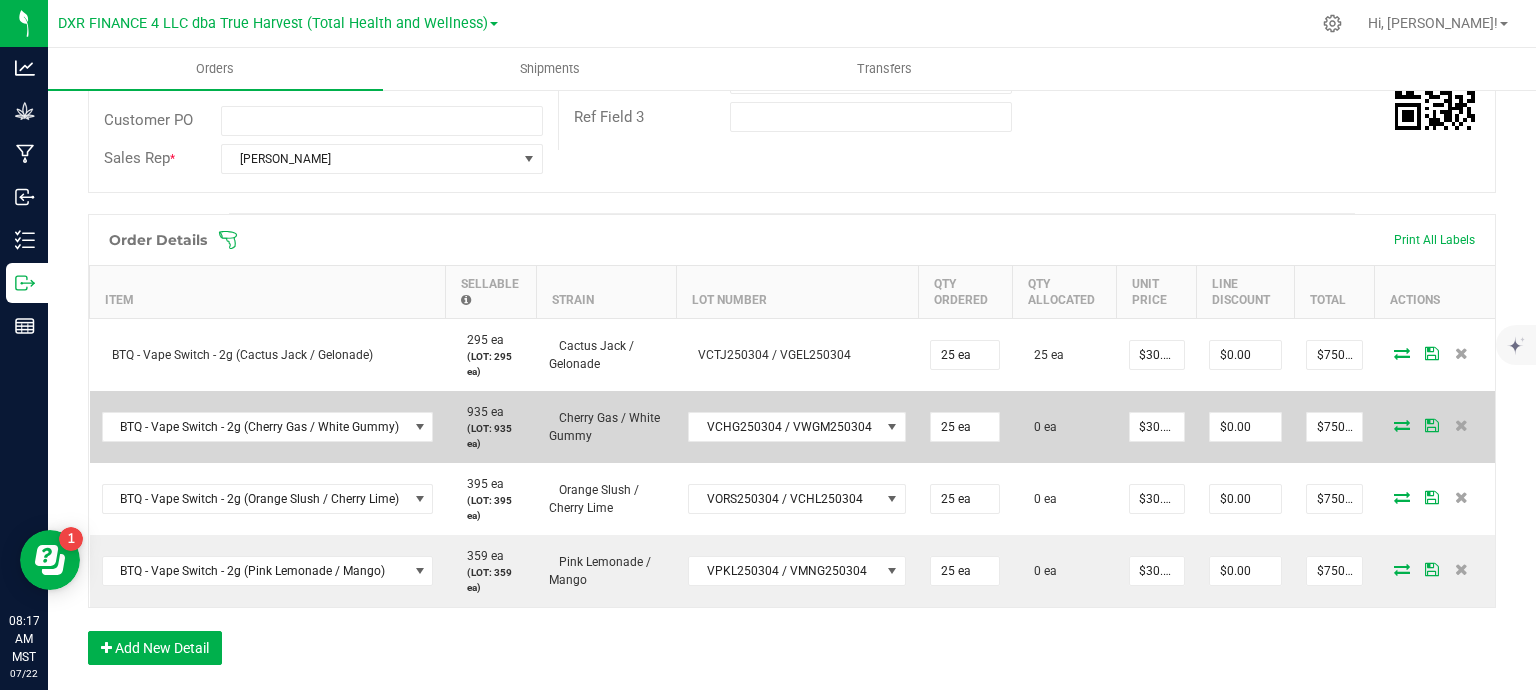 click at bounding box center [1402, 425] 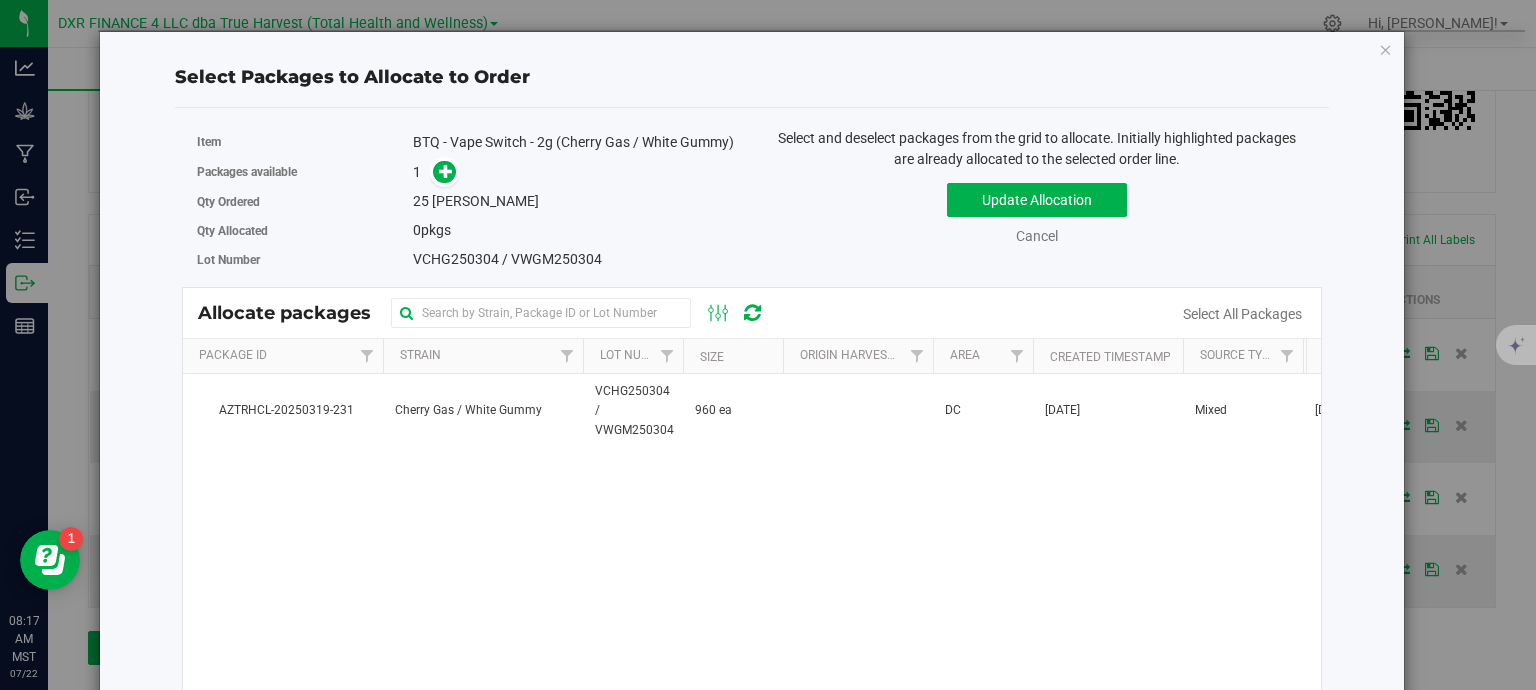 drag, startPoint x: 725, startPoint y: 423, endPoint x: 597, endPoint y: 267, distance: 201.79198 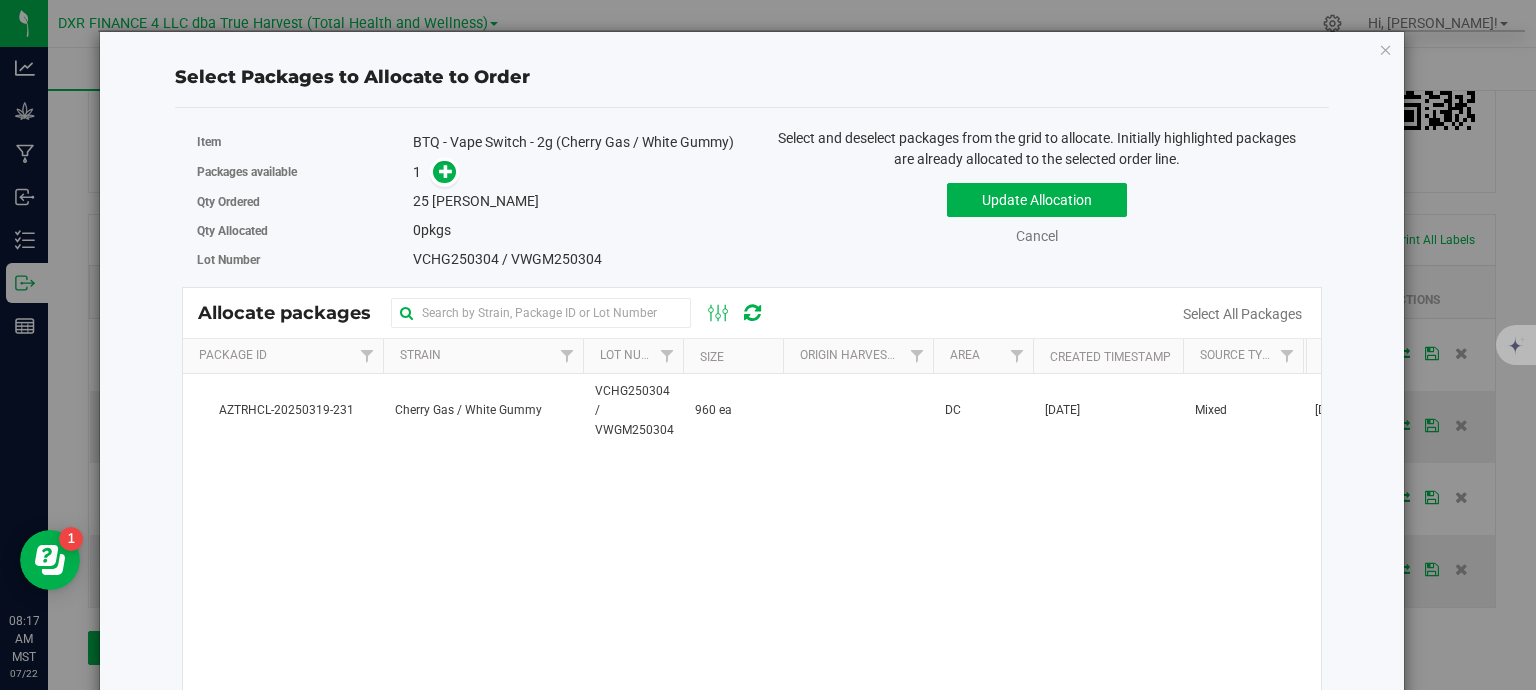click on "960 ea" at bounding box center (713, 410) 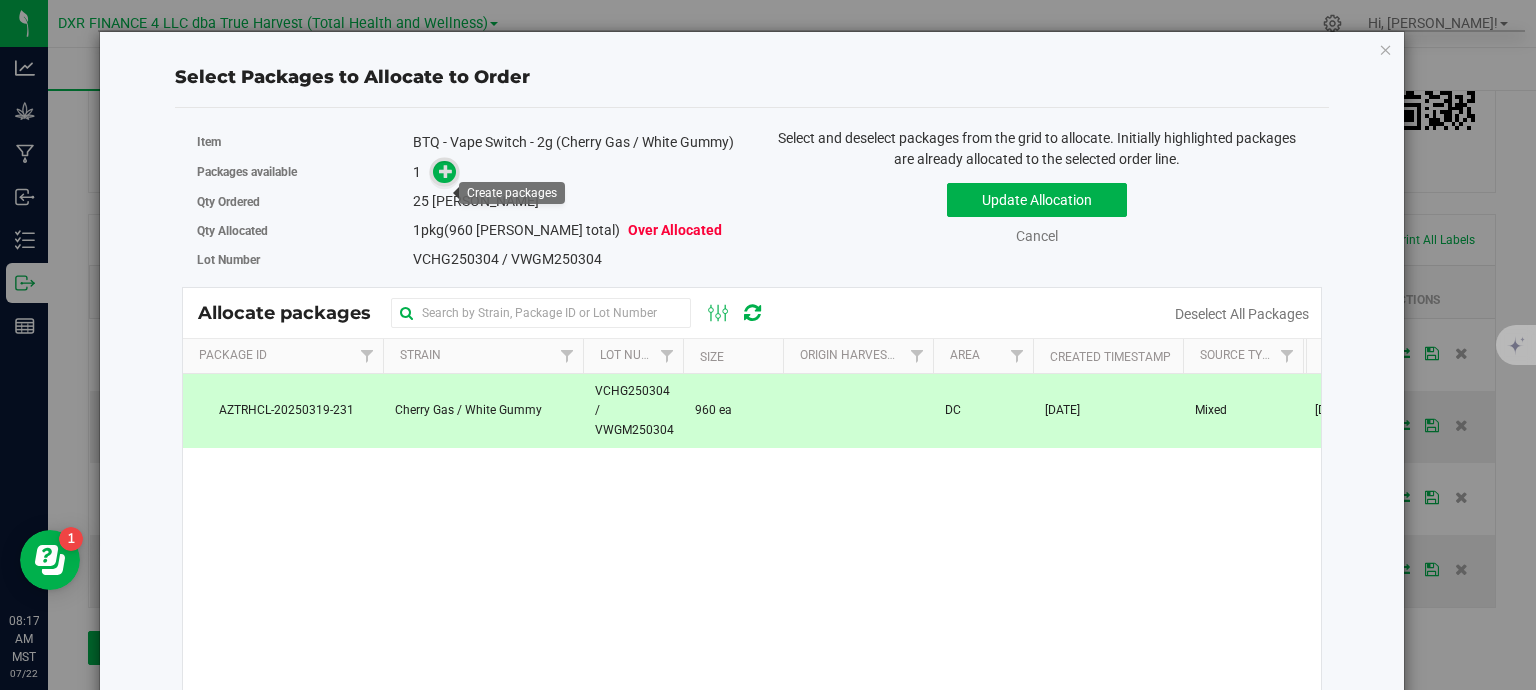 click at bounding box center [446, 171] 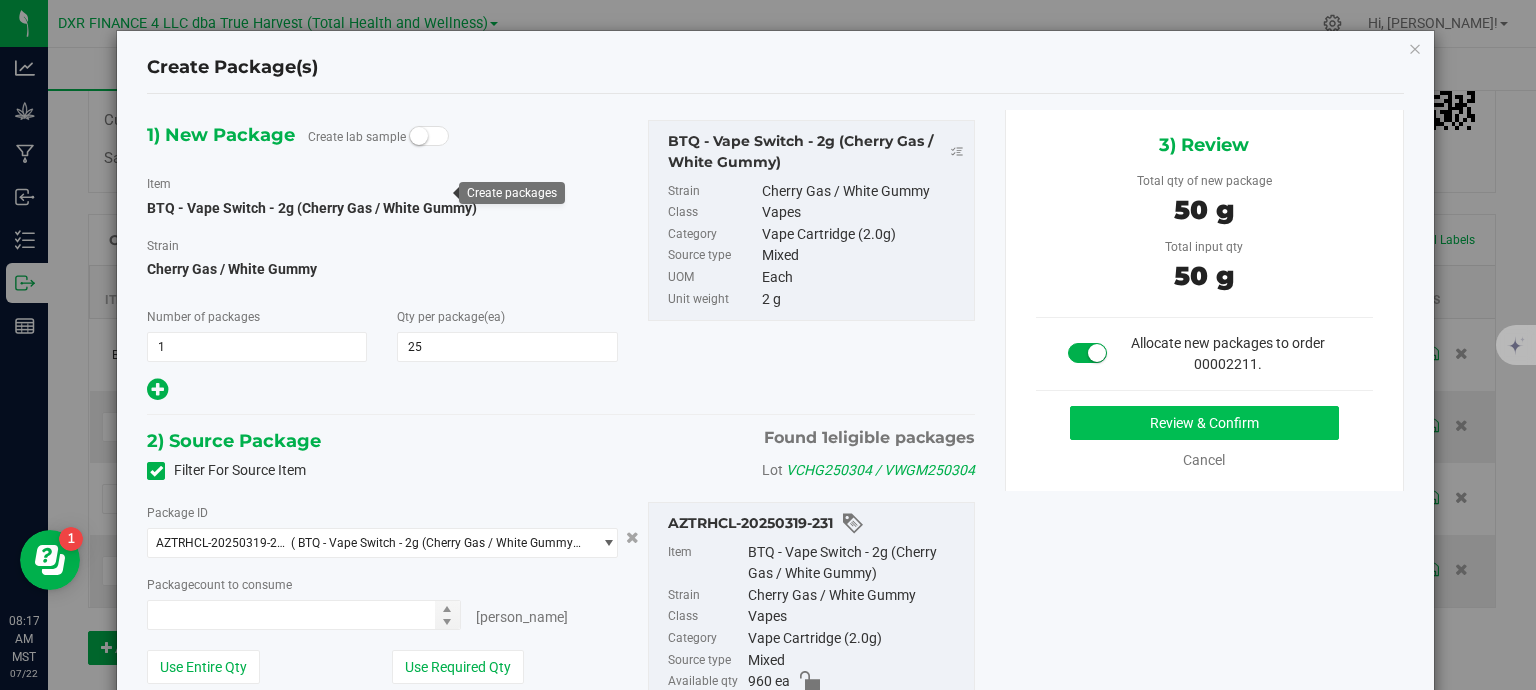 type on "25 ea" 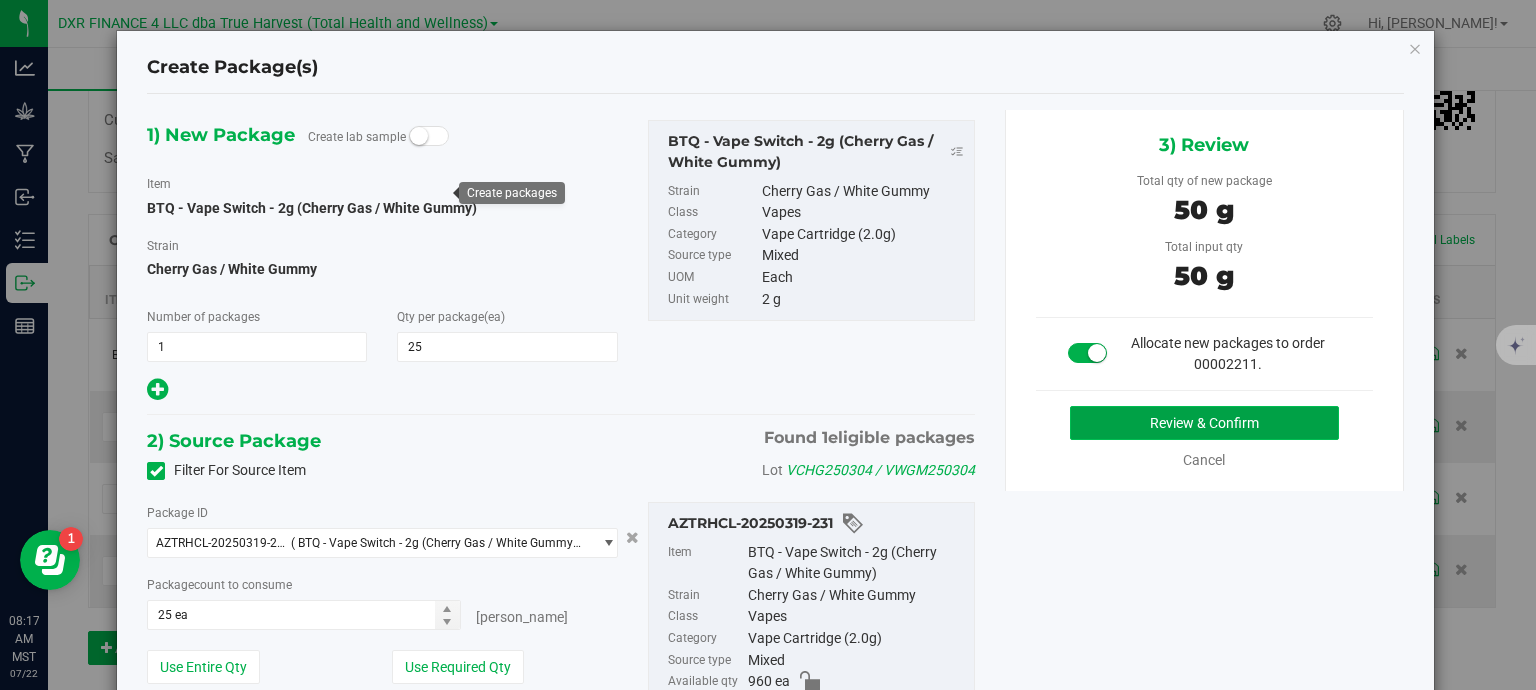 click on "Review & Confirm" at bounding box center (1204, 423) 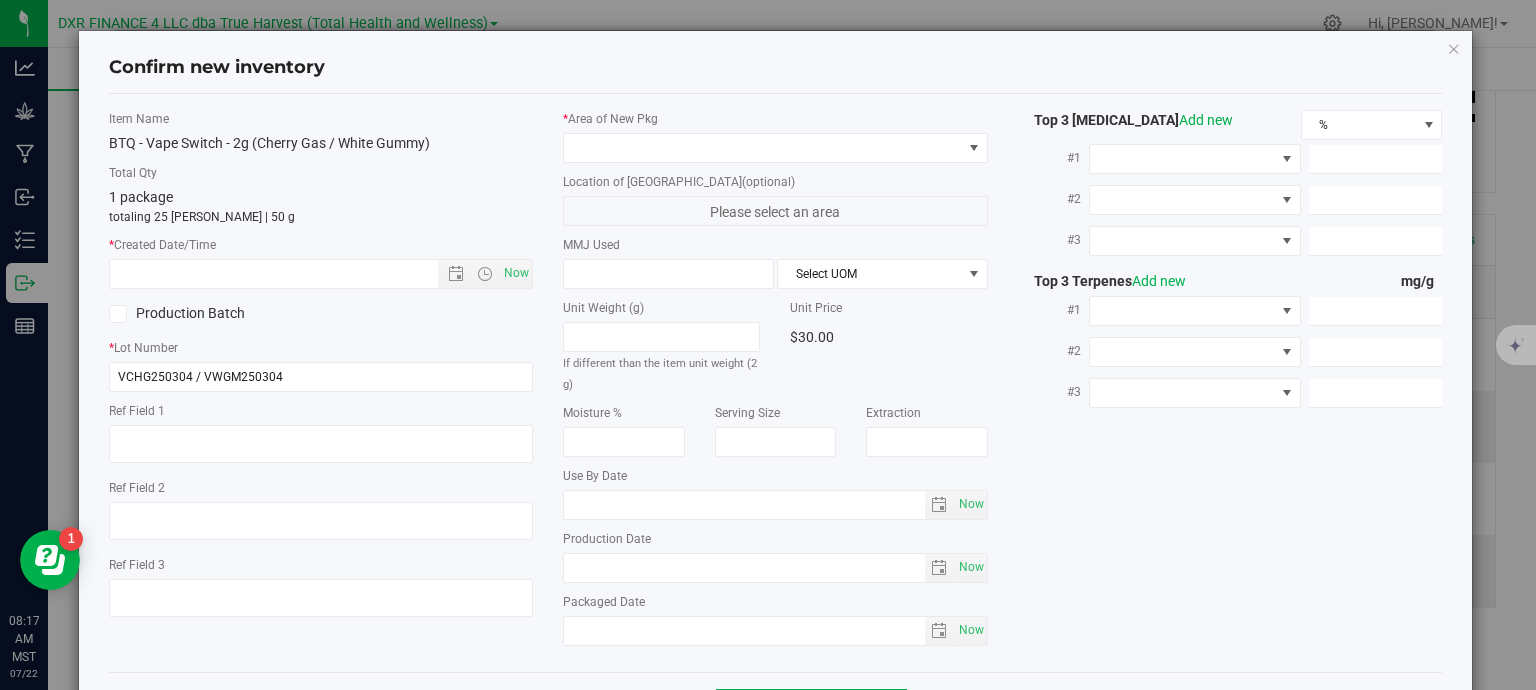 type on "[DATE]" 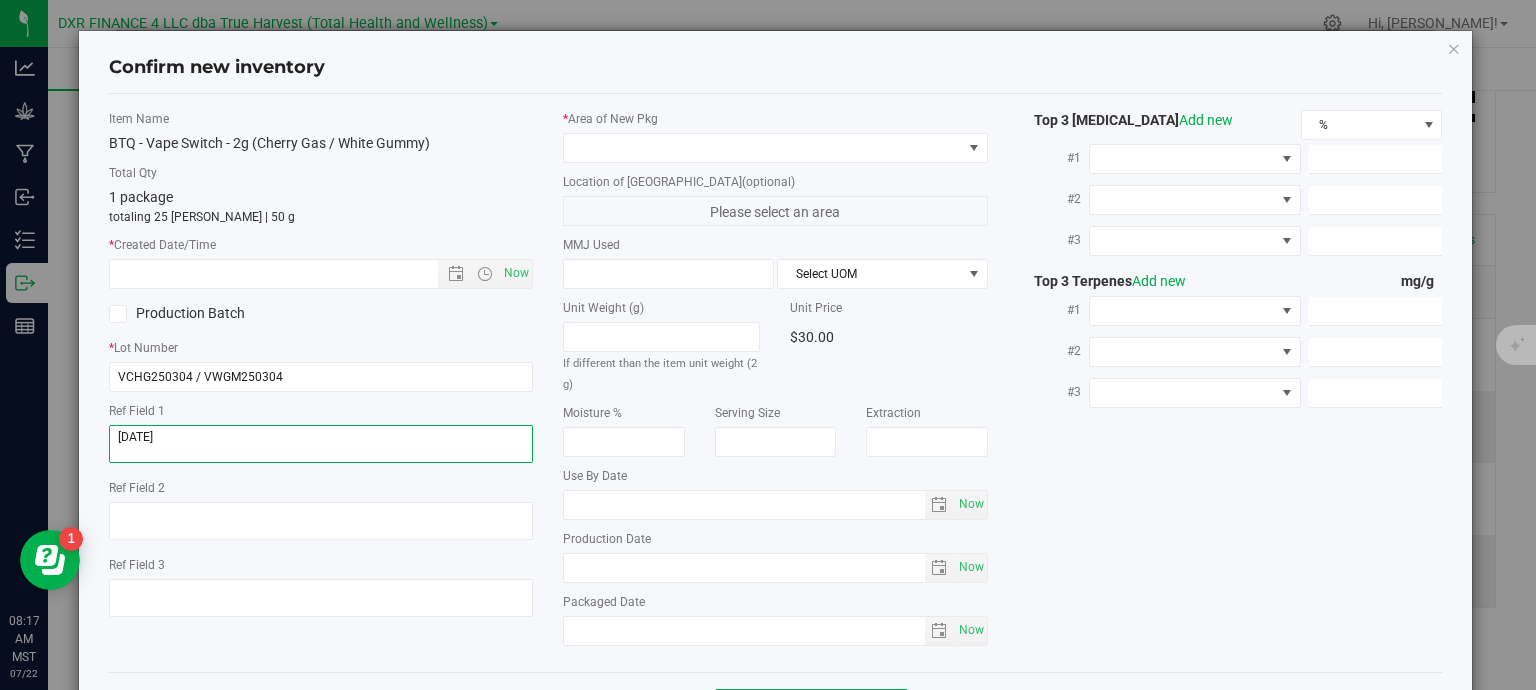 click at bounding box center [321, 444] 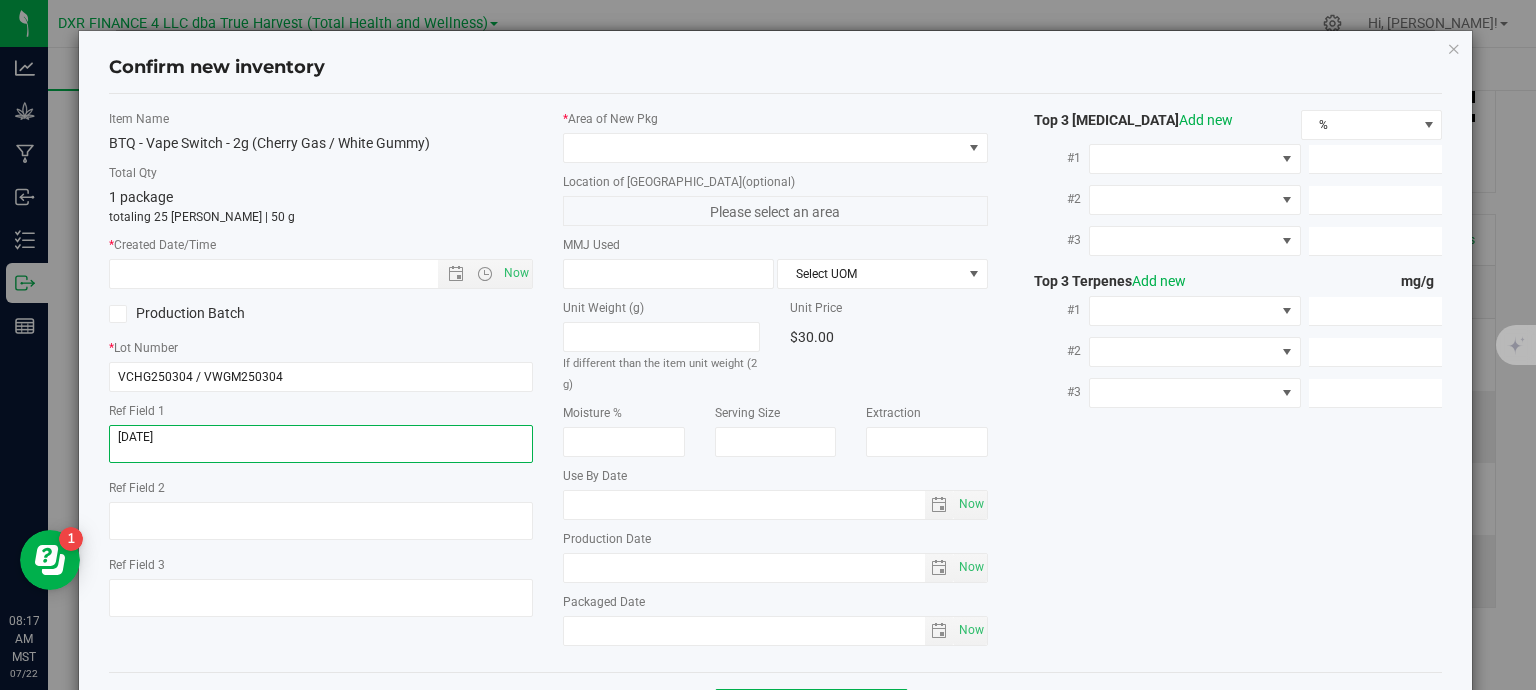 click at bounding box center [321, 444] 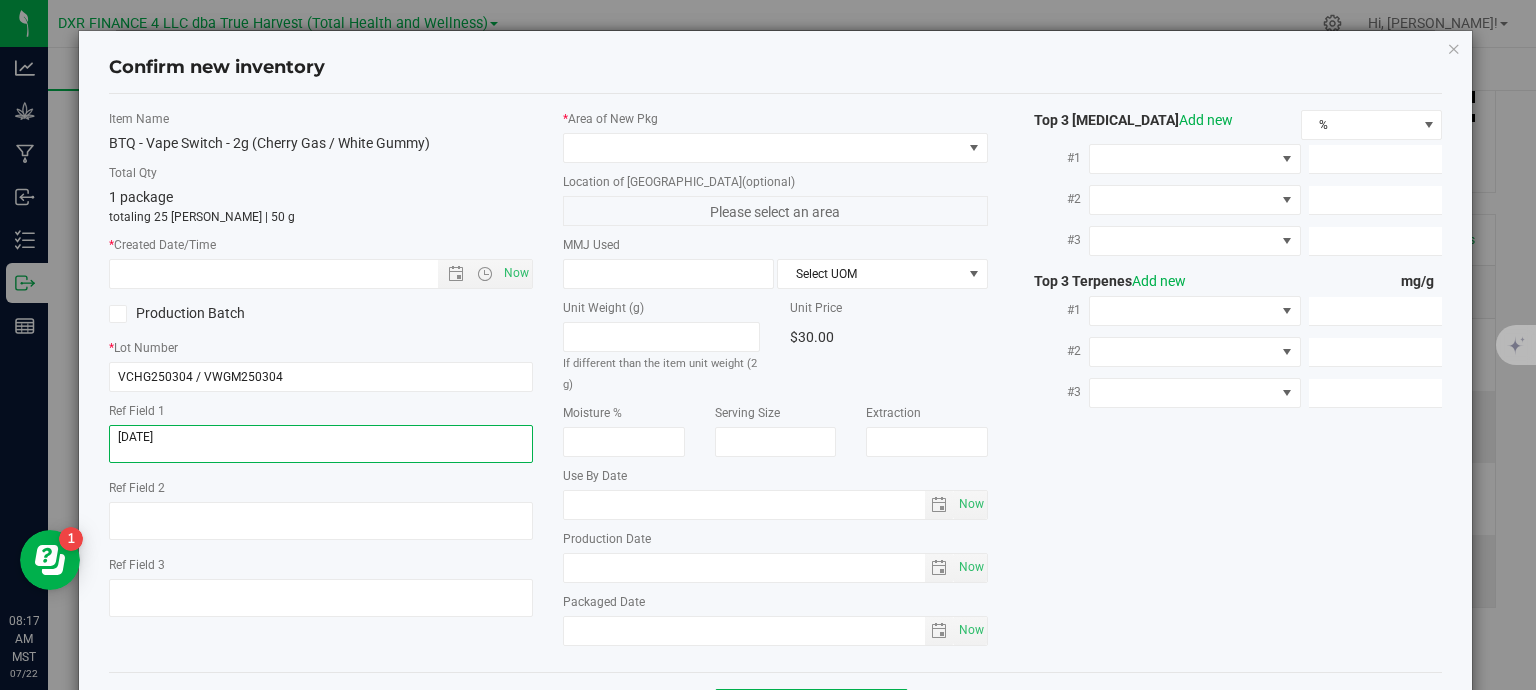 click at bounding box center (321, 444) 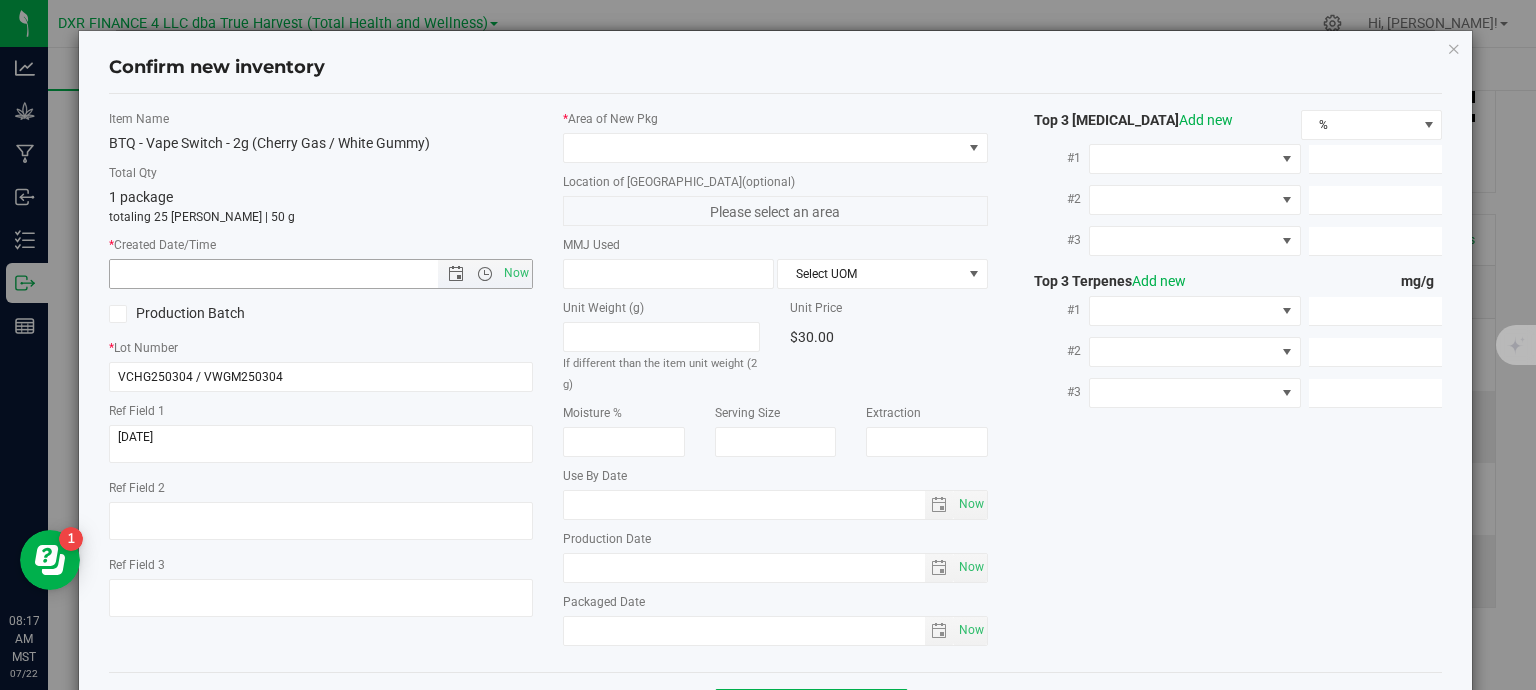 click at bounding box center (291, 274) 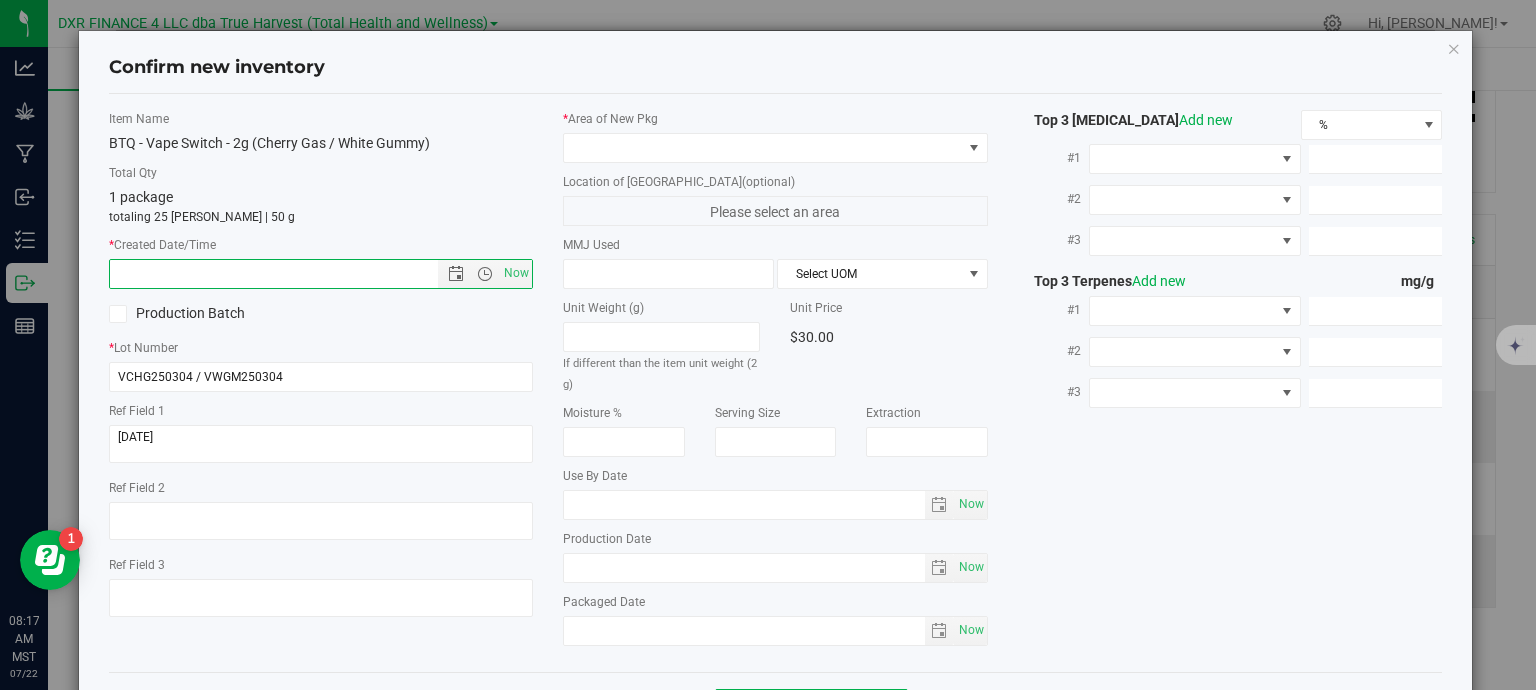 paste on "[DATE]" 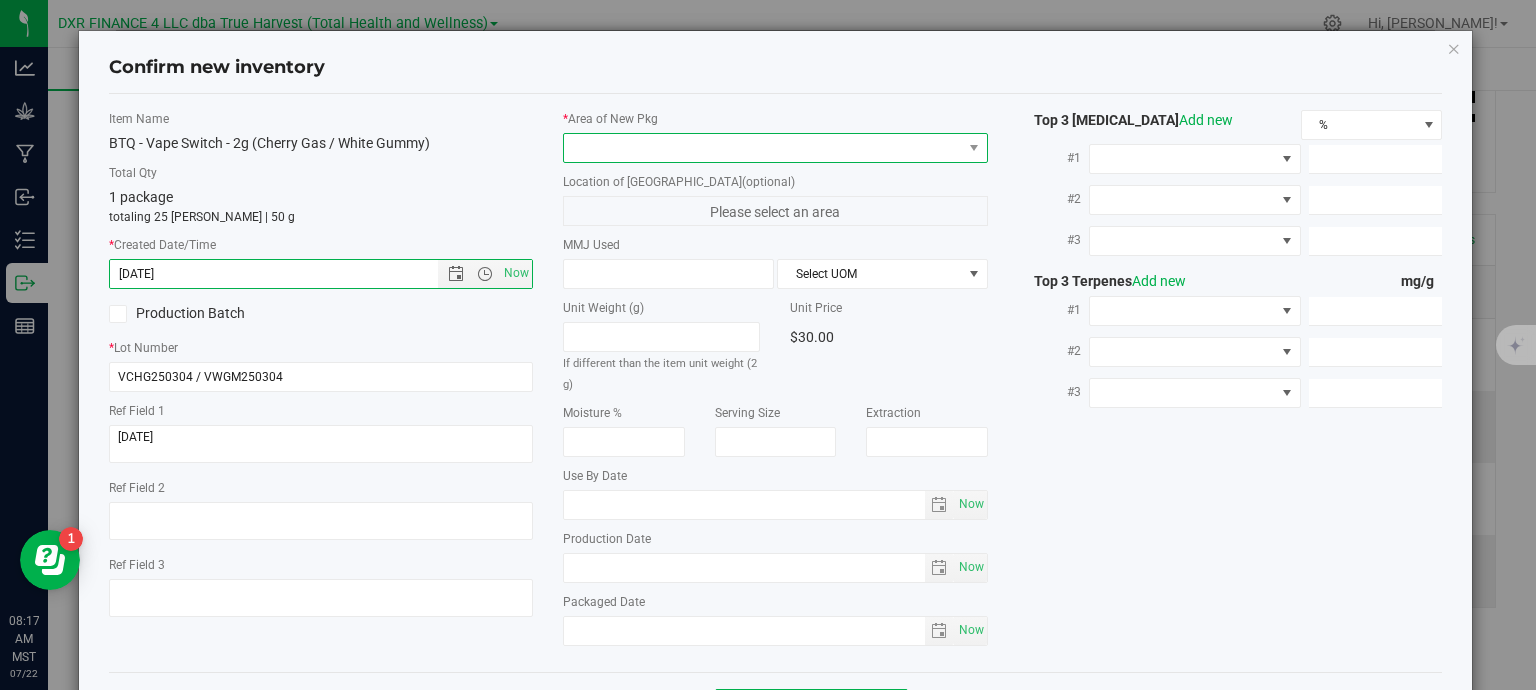 click at bounding box center (763, 148) 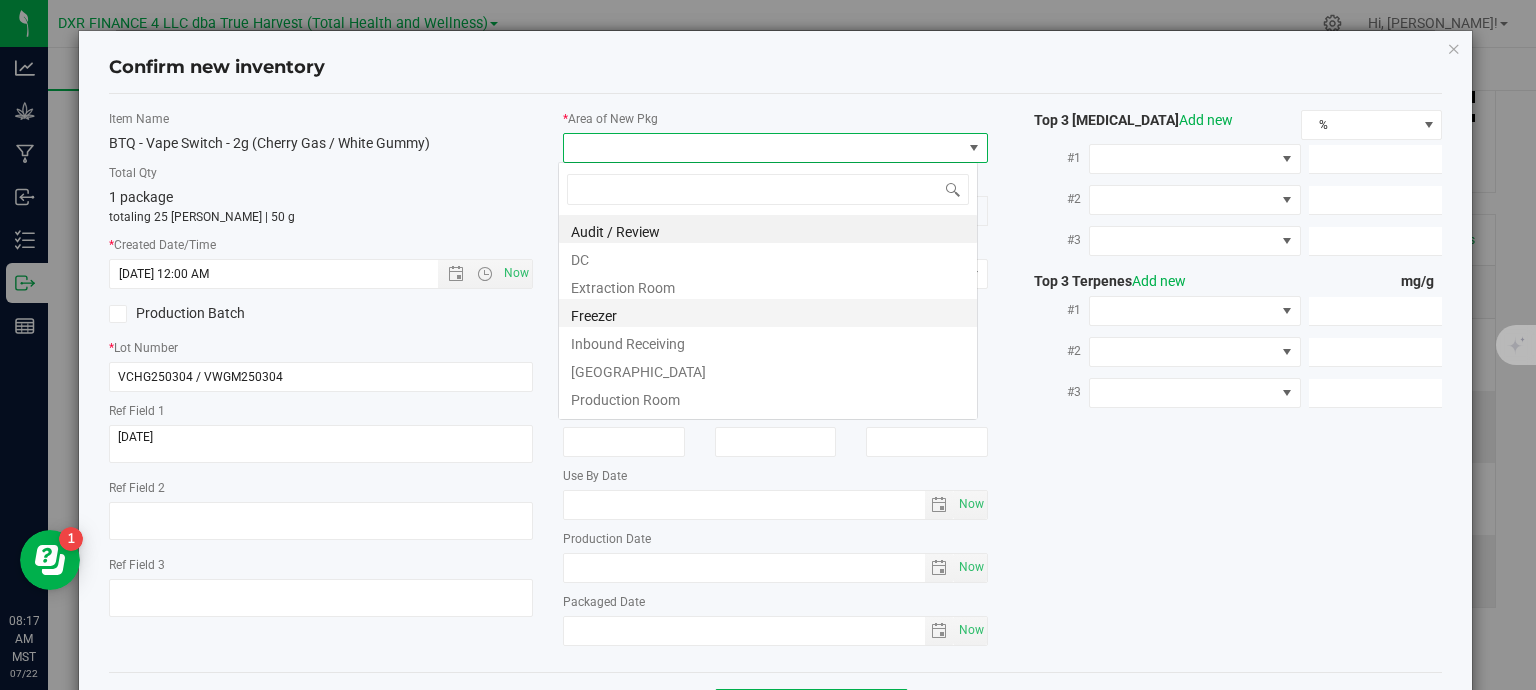 type on "[DATE] 8:17 AM" 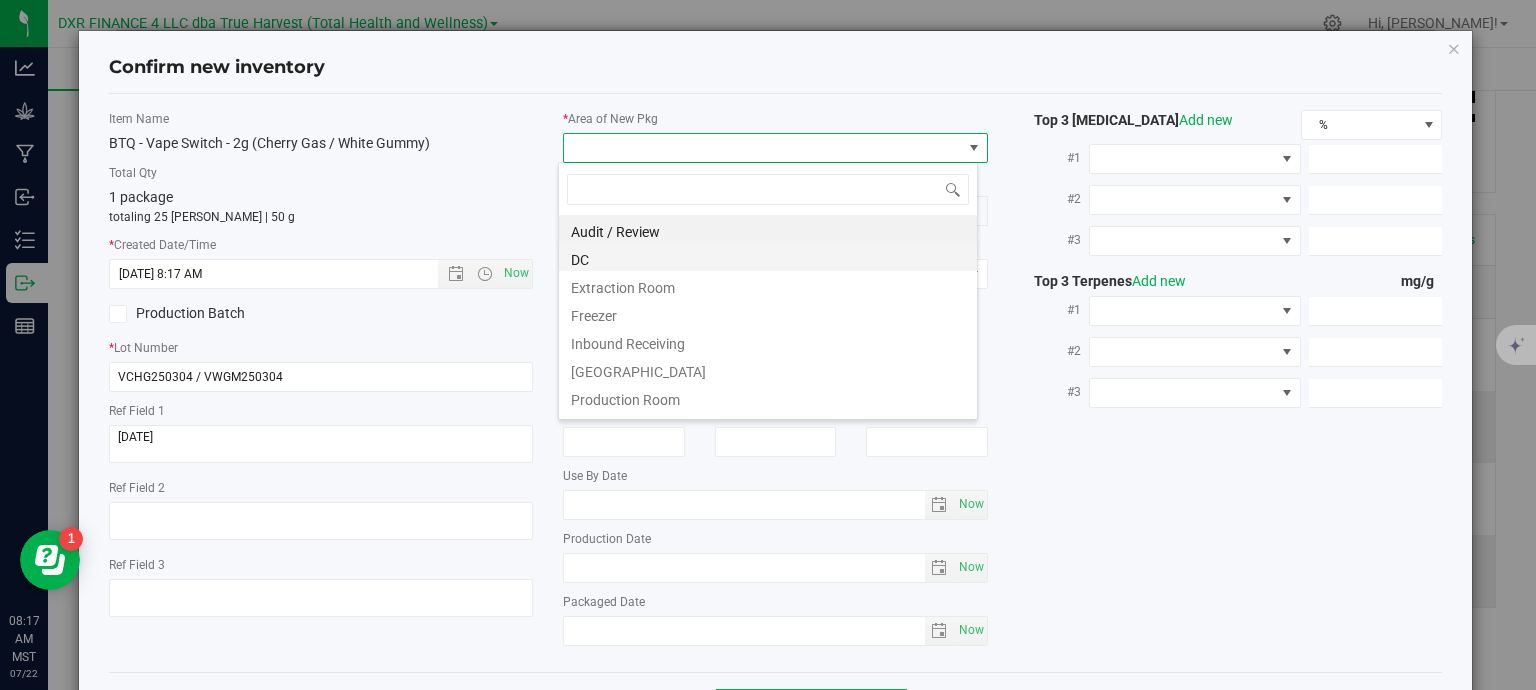 scroll, scrollTop: 99970, scrollLeft: 99580, axis: both 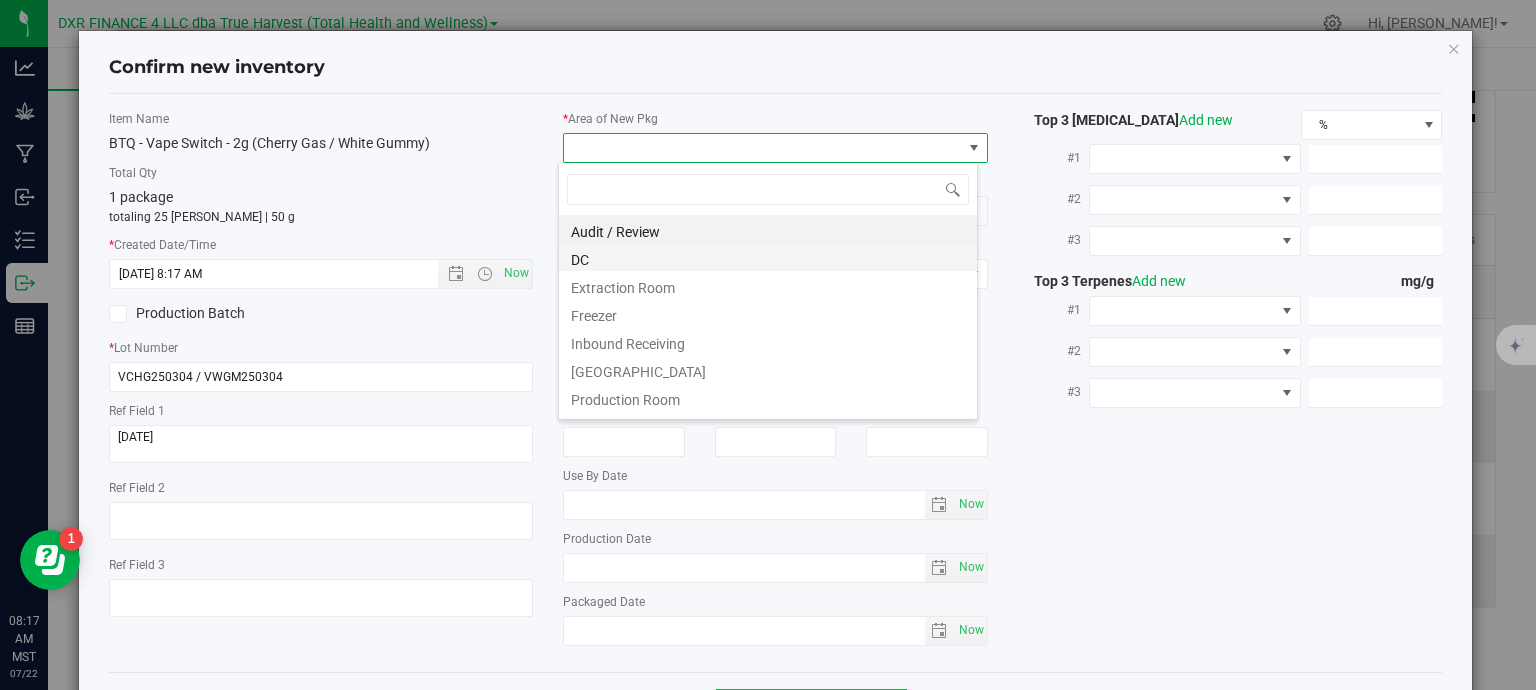 click on "DC" at bounding box center [768, 257] 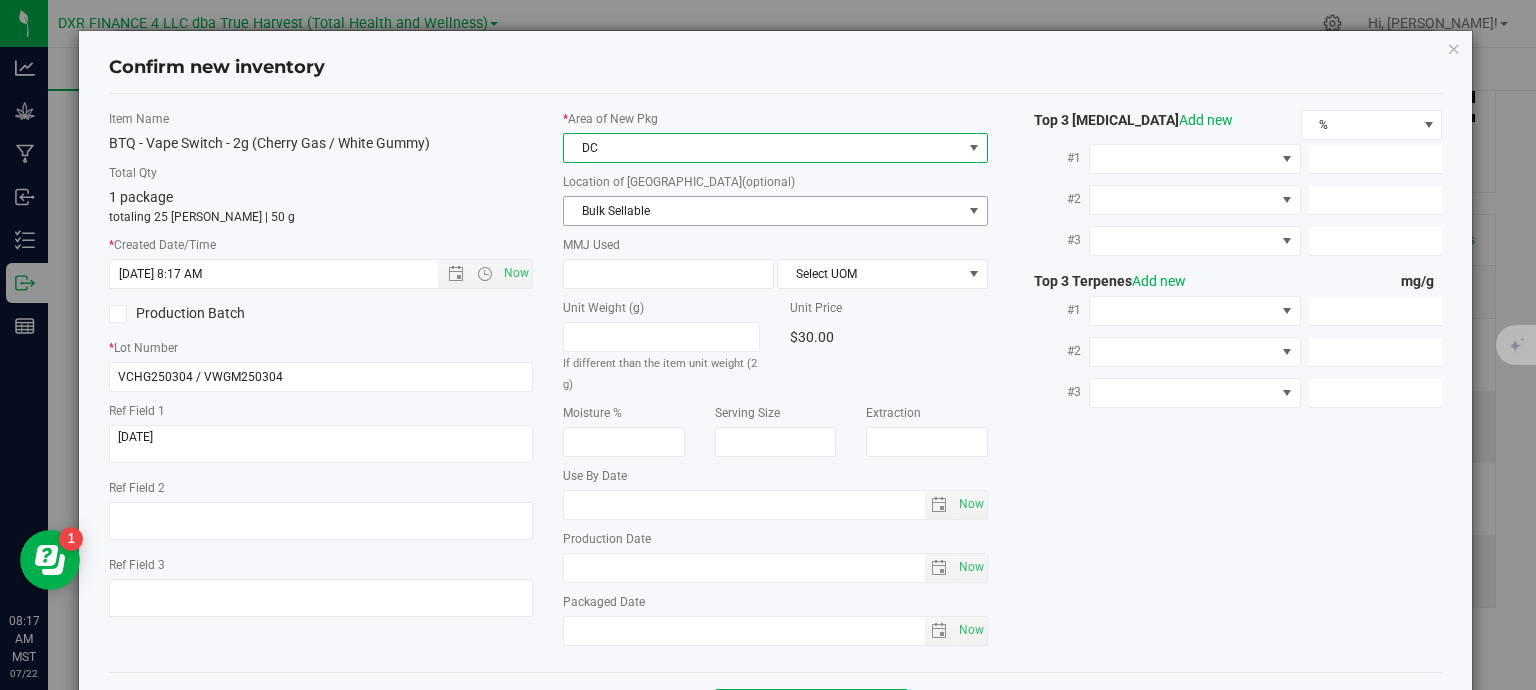 click on "Bulk Sellable" at bounding box center (763, 211) 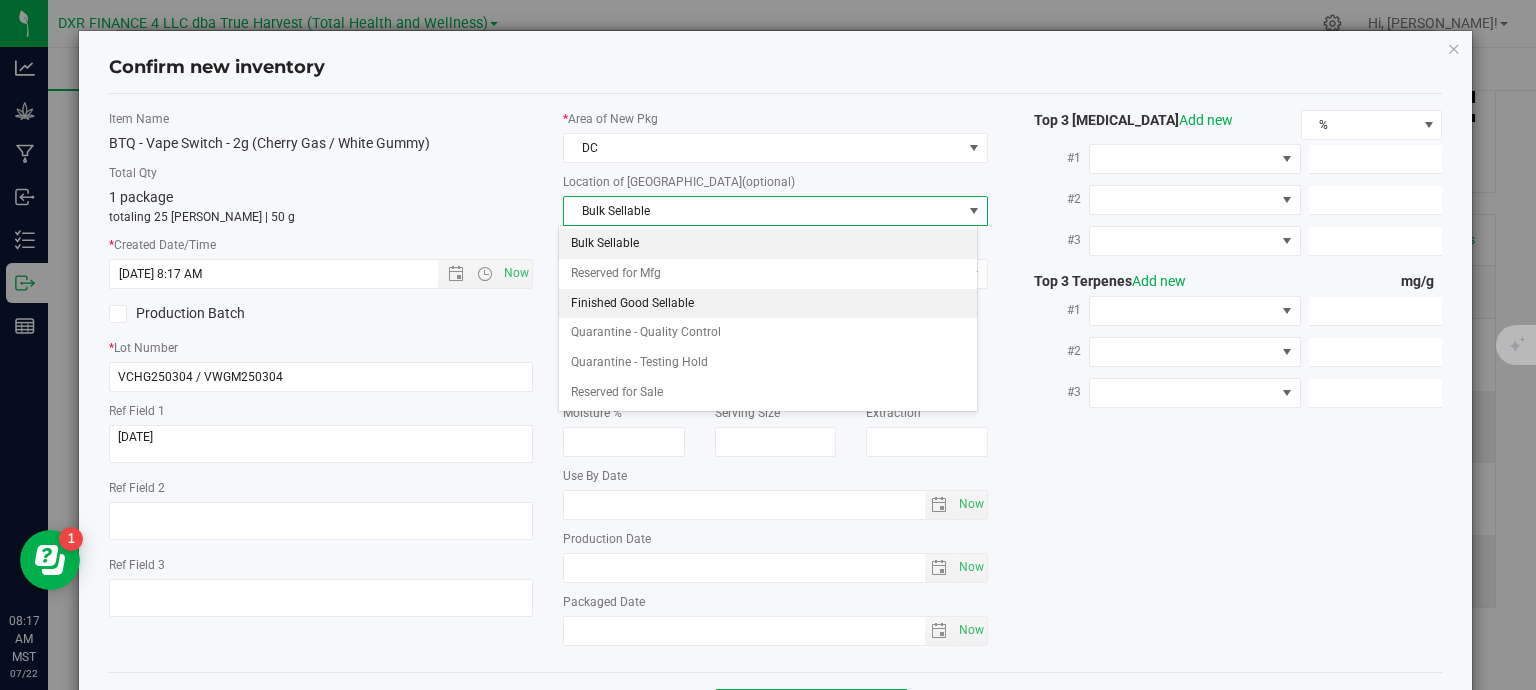 click on "Finished Good Sellable" at bounding box center [768, 304] 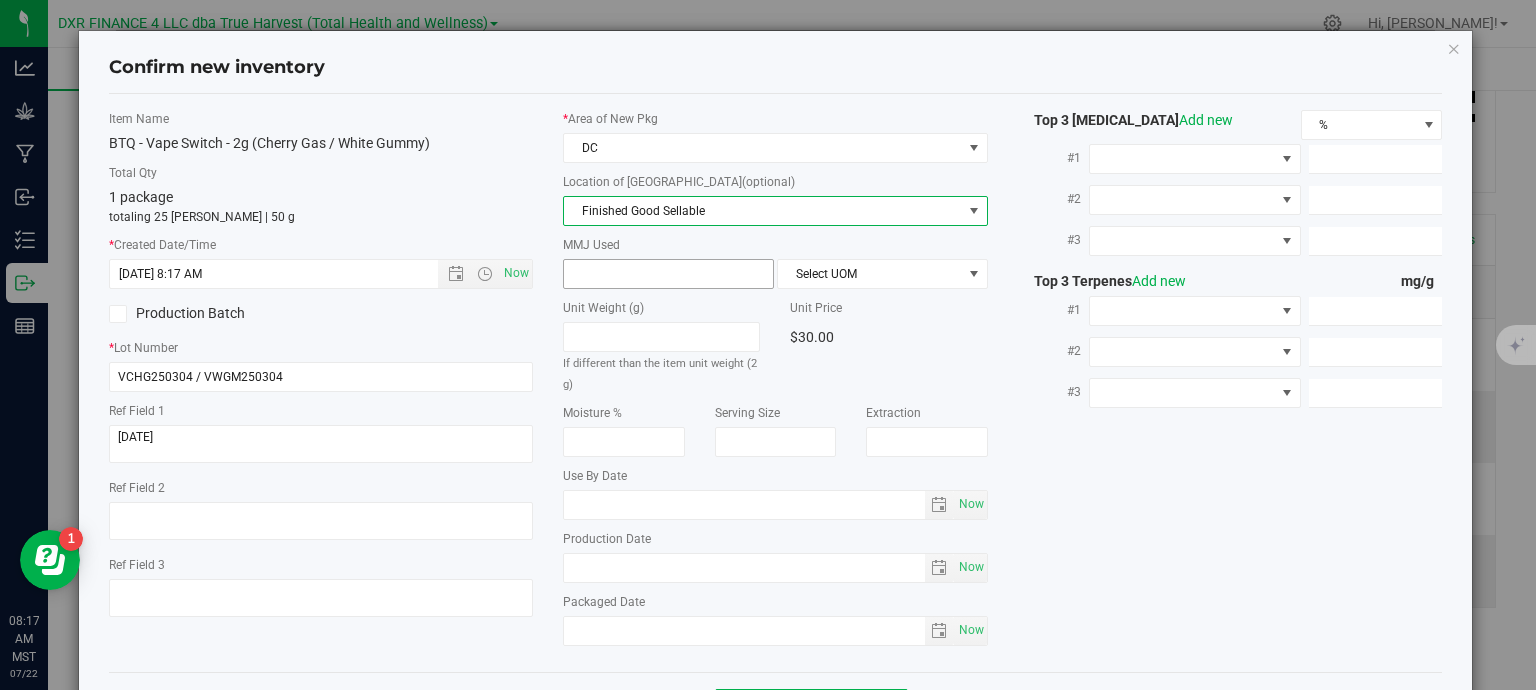 click at bounding box center (668, 274) 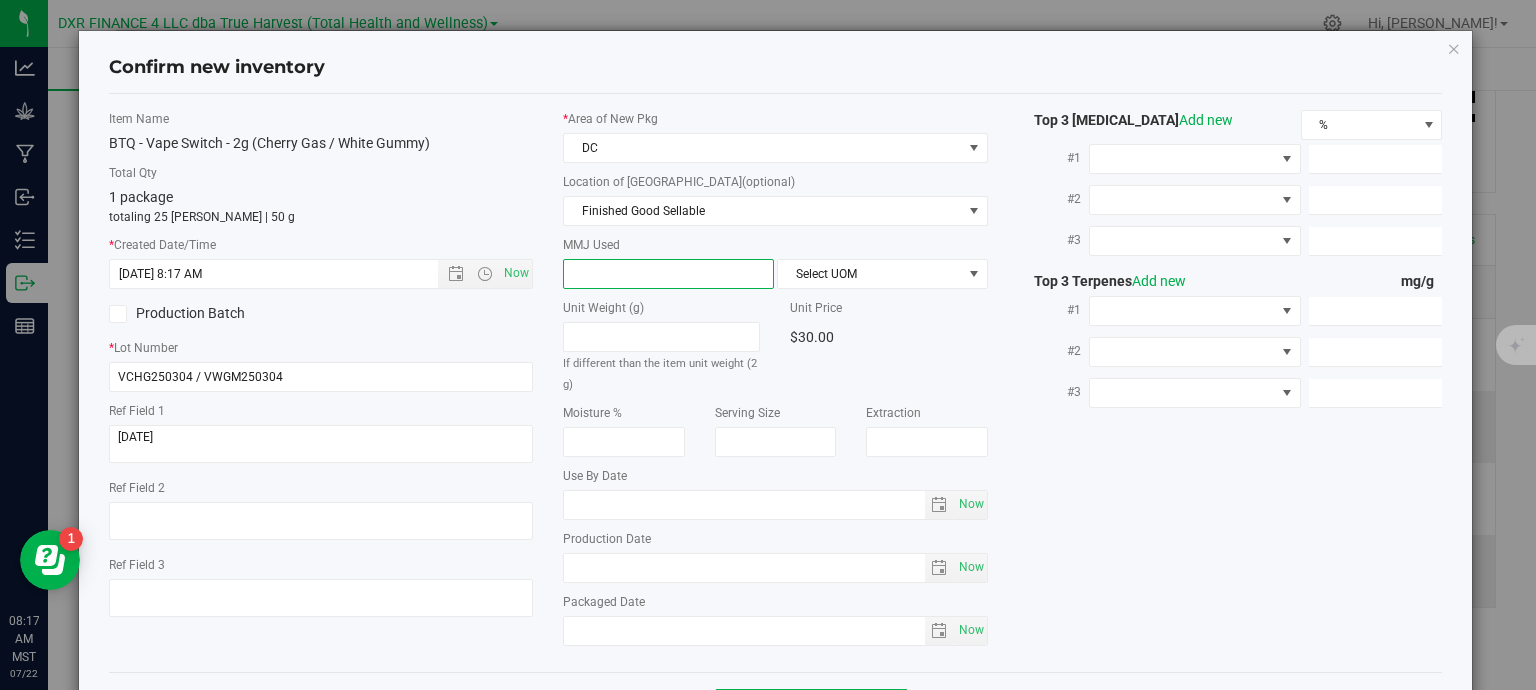 type on "2" 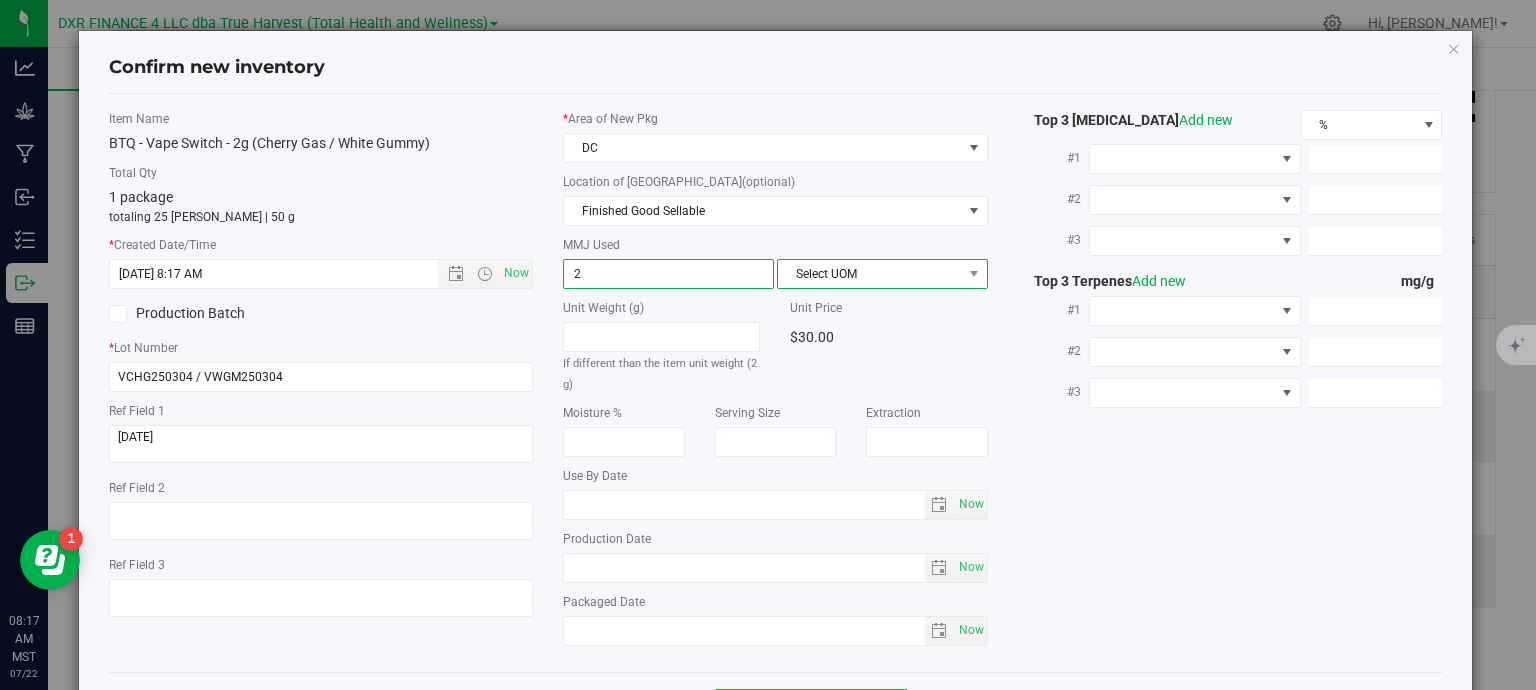 type on "2.0000" 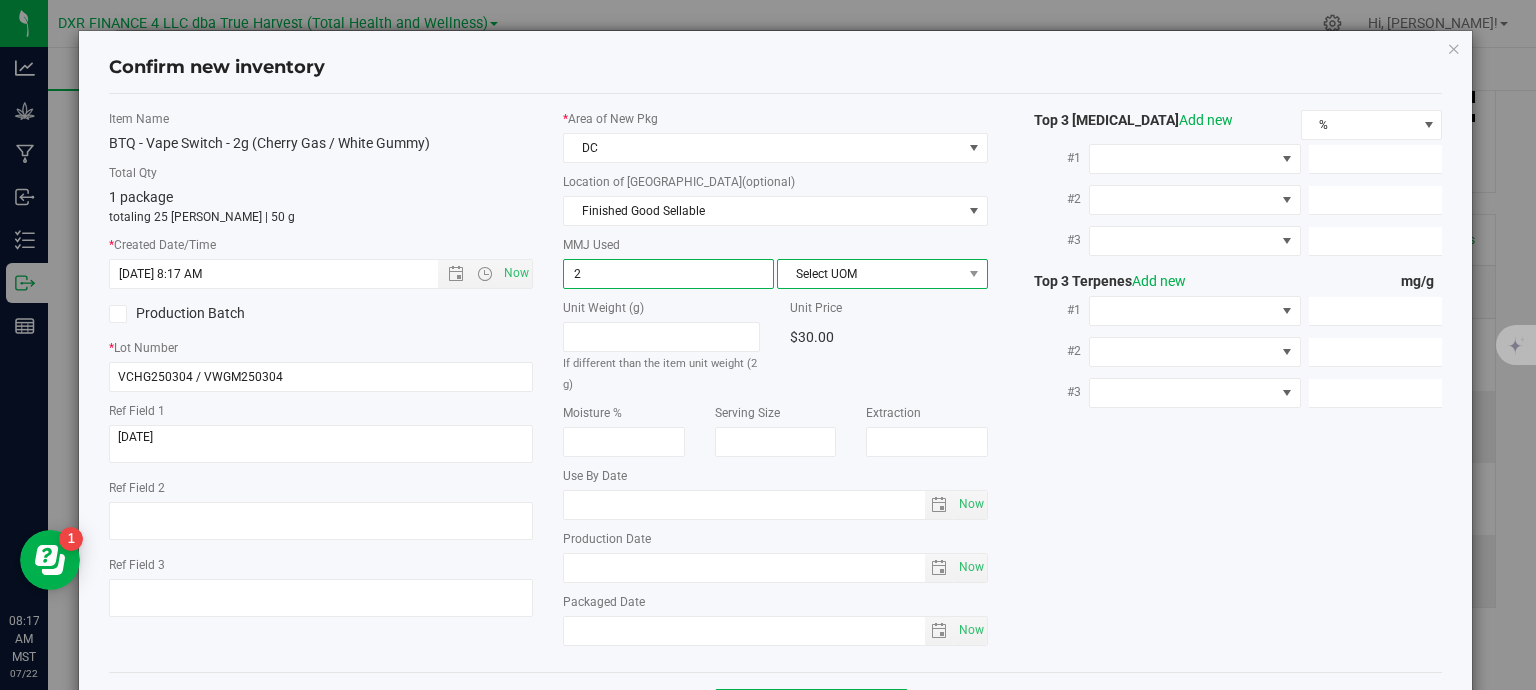 click on "Select UOM" at bounding box center (870, 274) 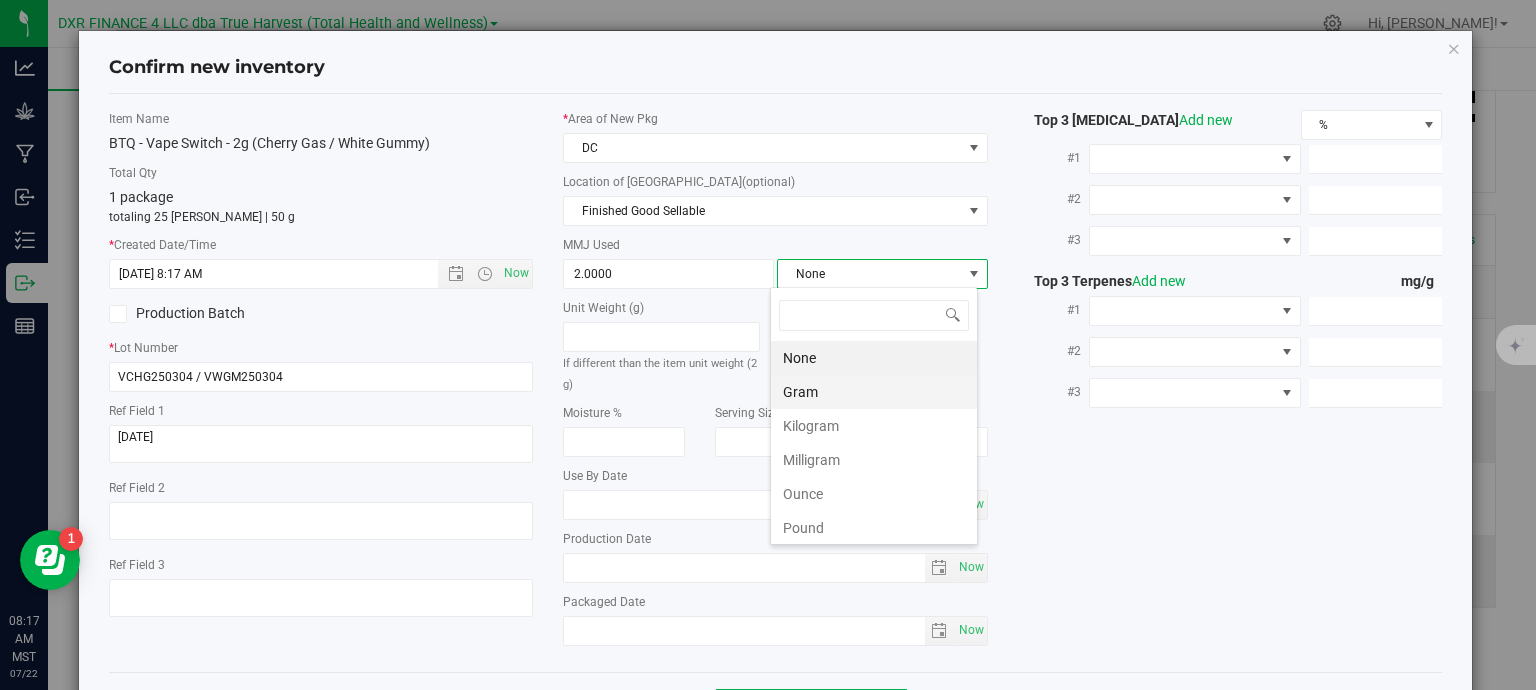 scroll, scrollTop: 99970, scrollLeft: 99792, axis: both 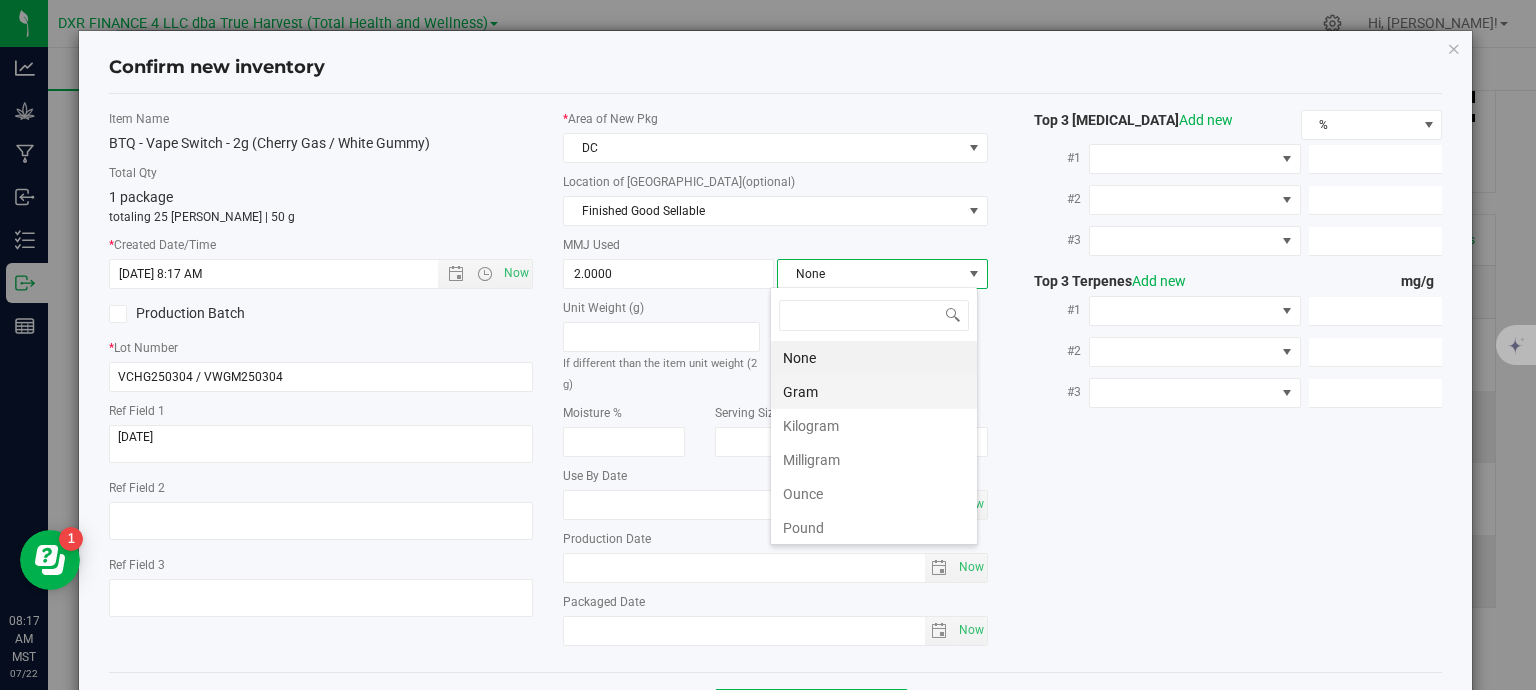 click on "Gram" at bounding box center [874, 392] 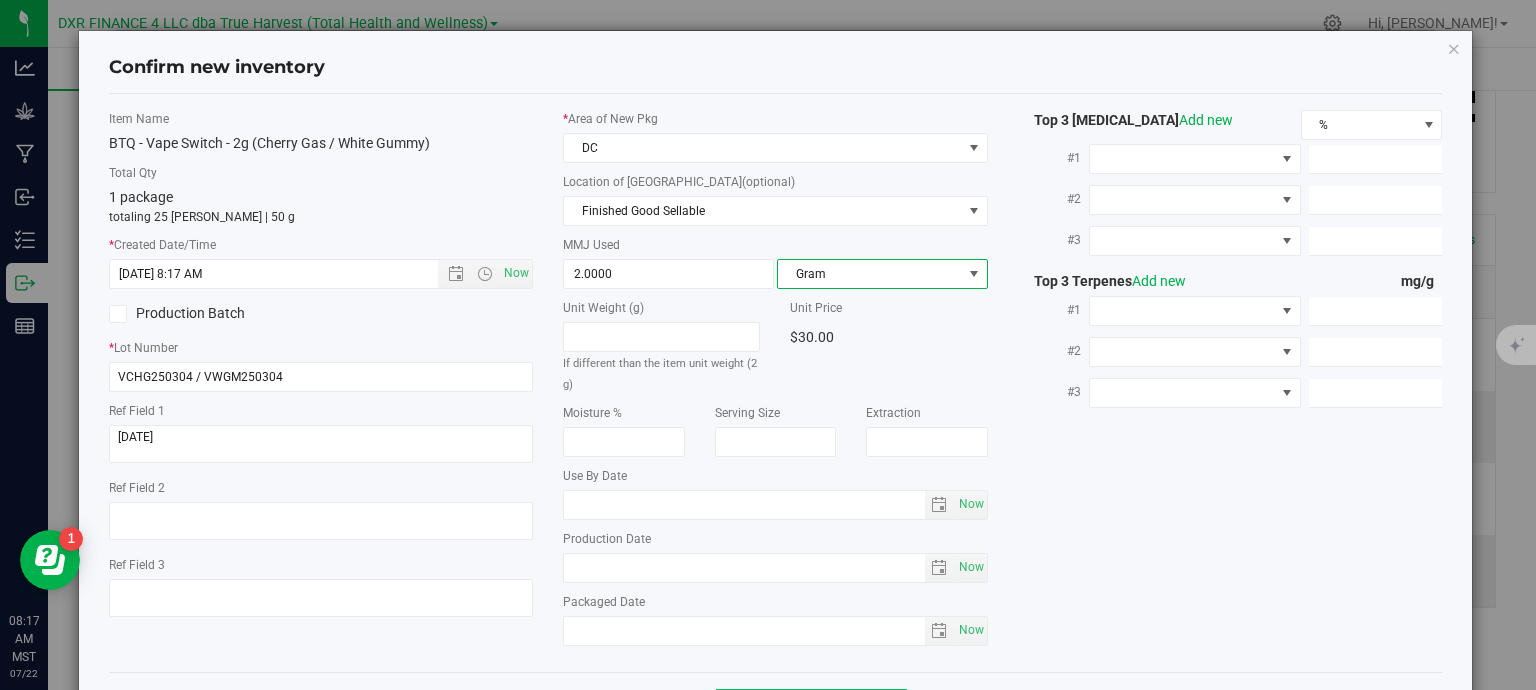 scroll, scrollTop: 75, scrollLeft: 0, axis: vertical 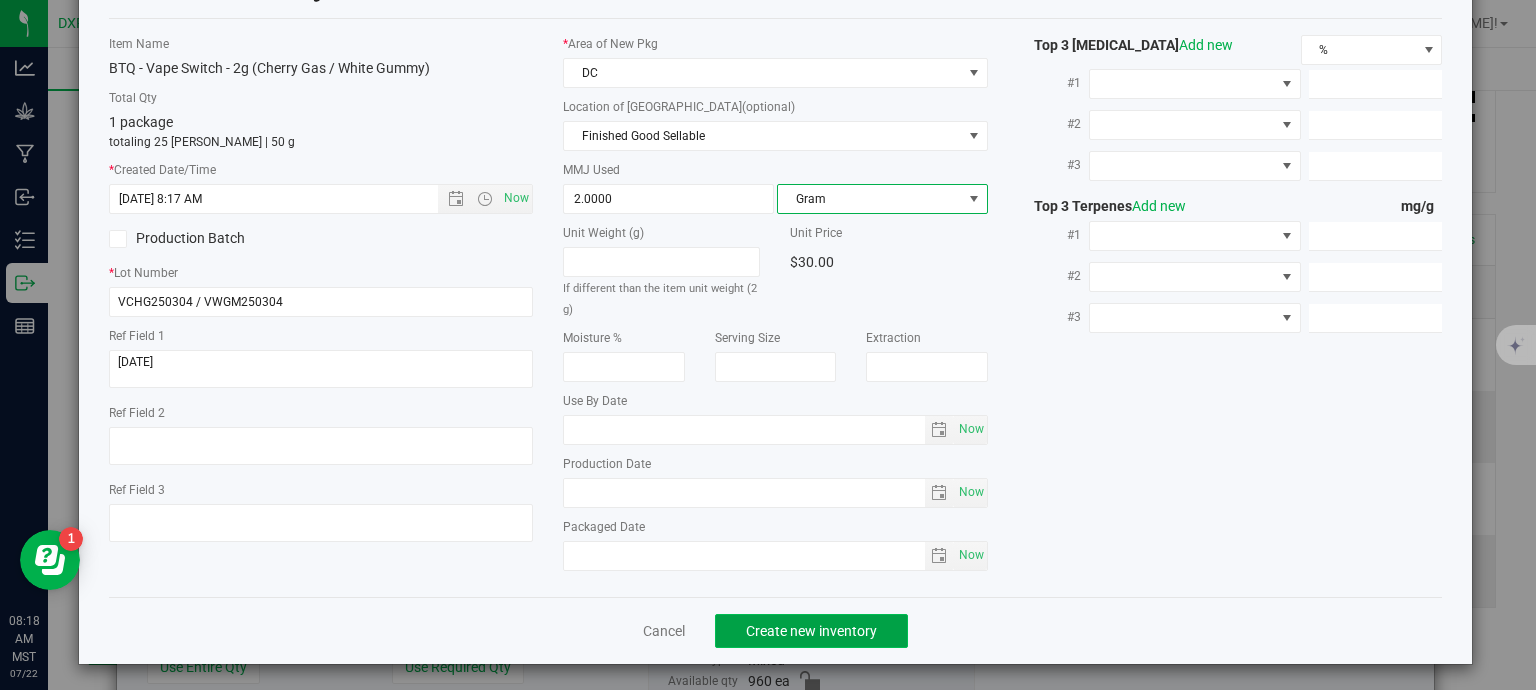 click on "Create new inventory" 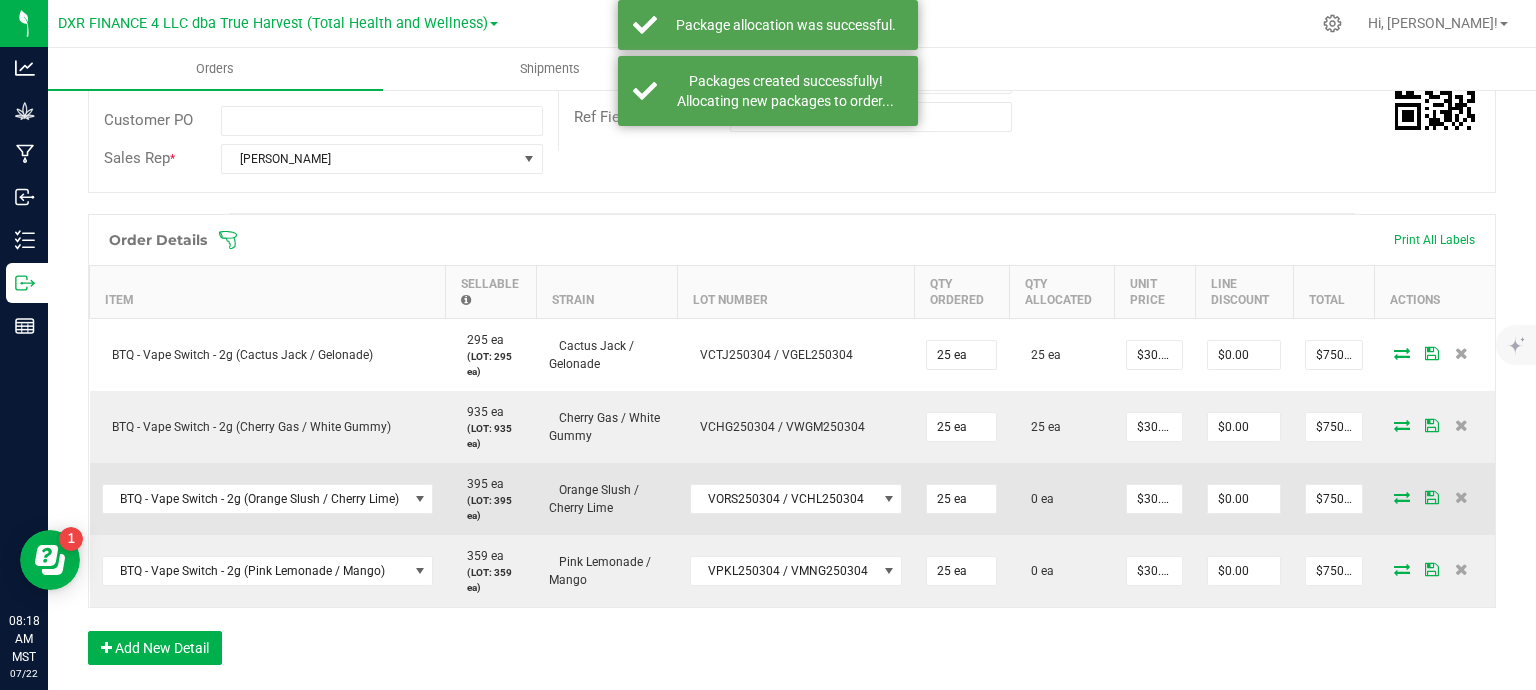 click at bounding box center [1402, 497] 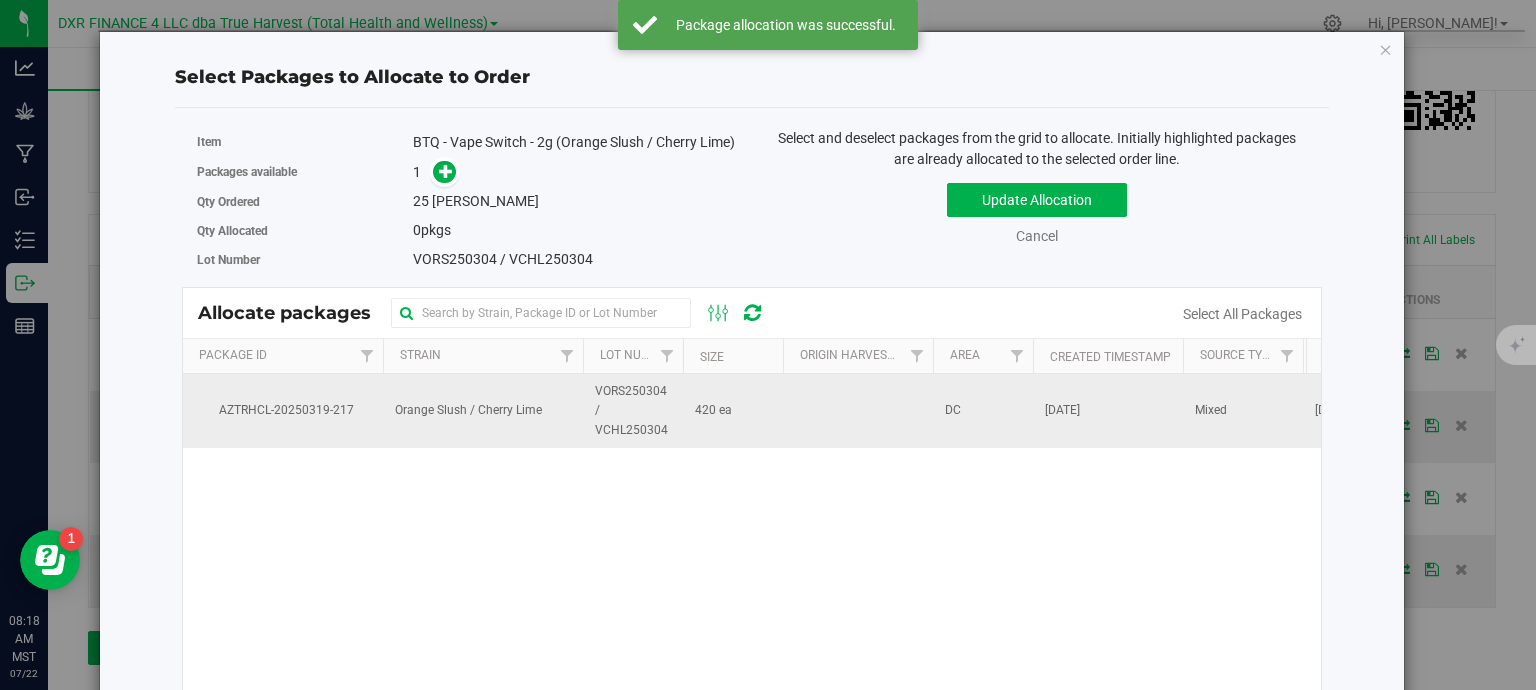click on "VORS250304 / VCHL250304" at bounding box center (633, 411) 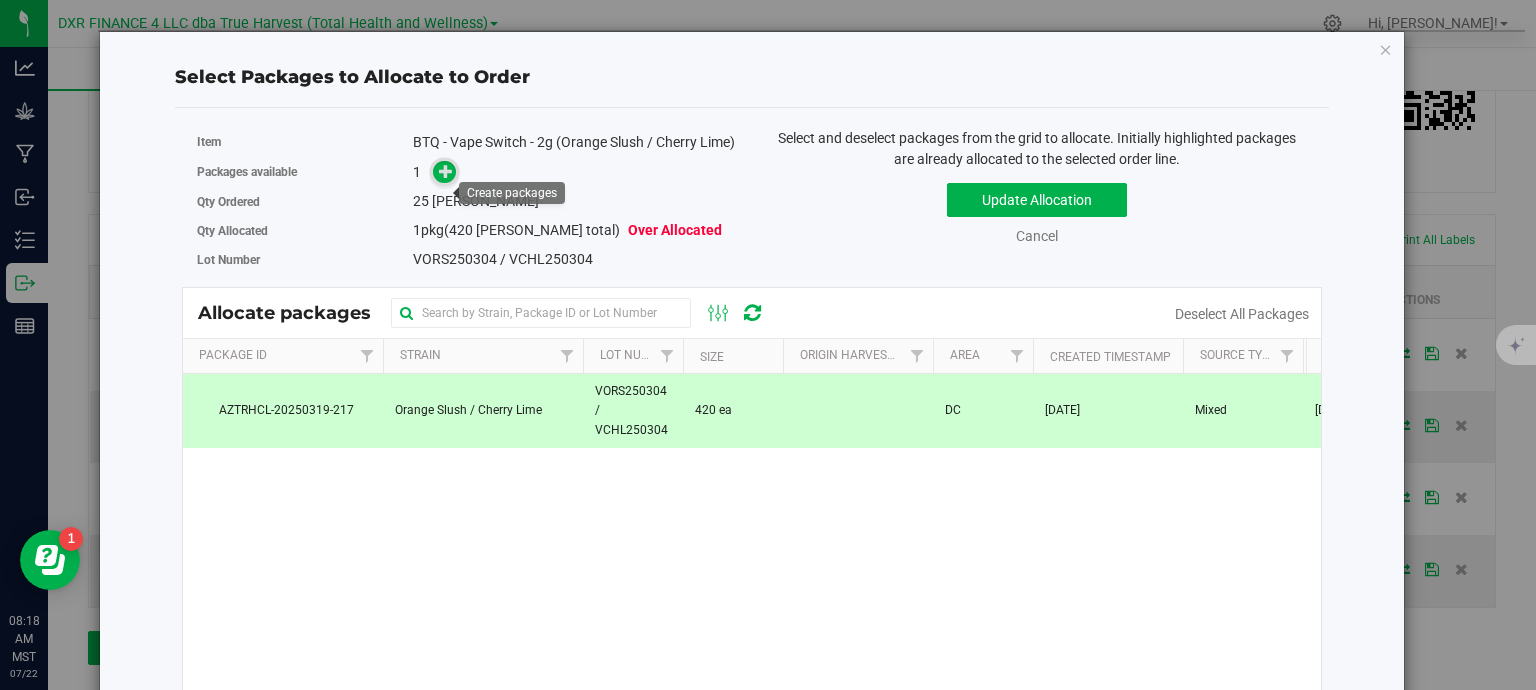 click at bounding box center [446, 171] 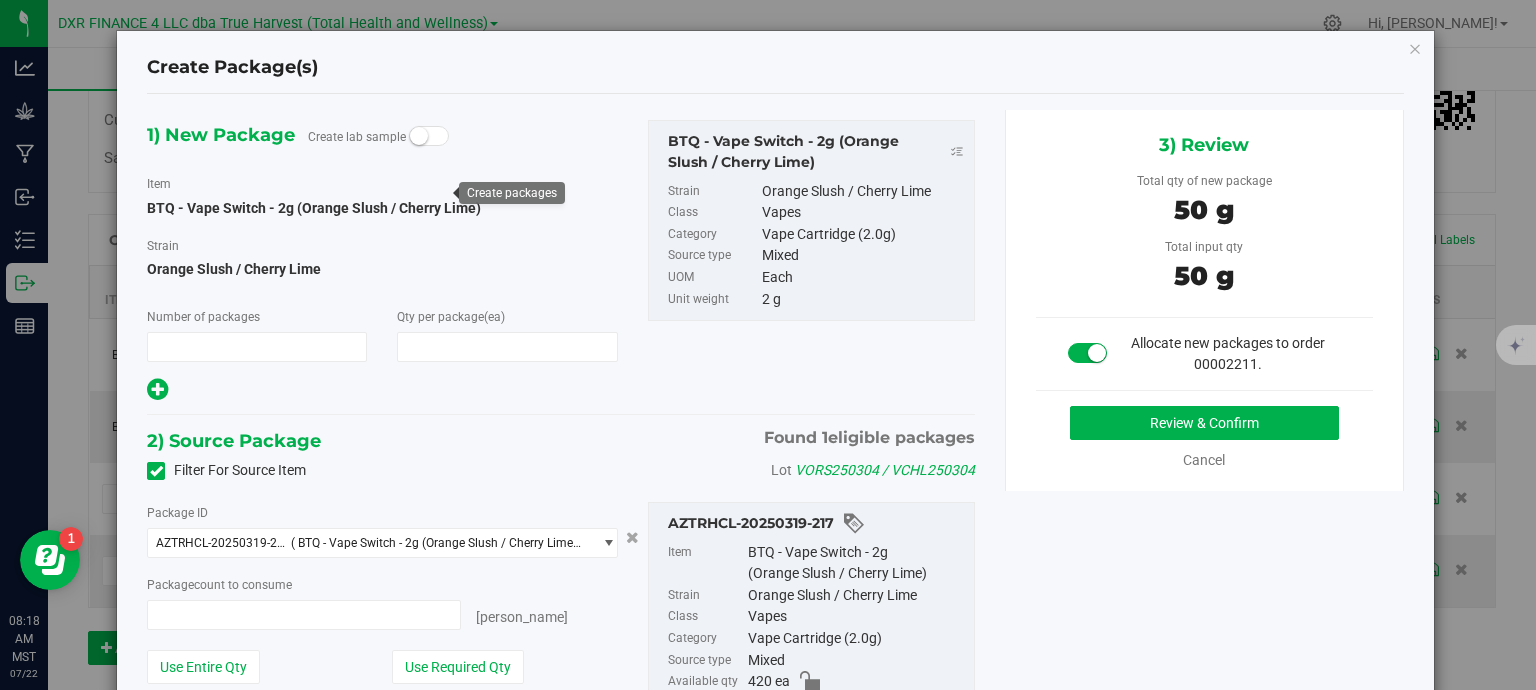 type on "1" 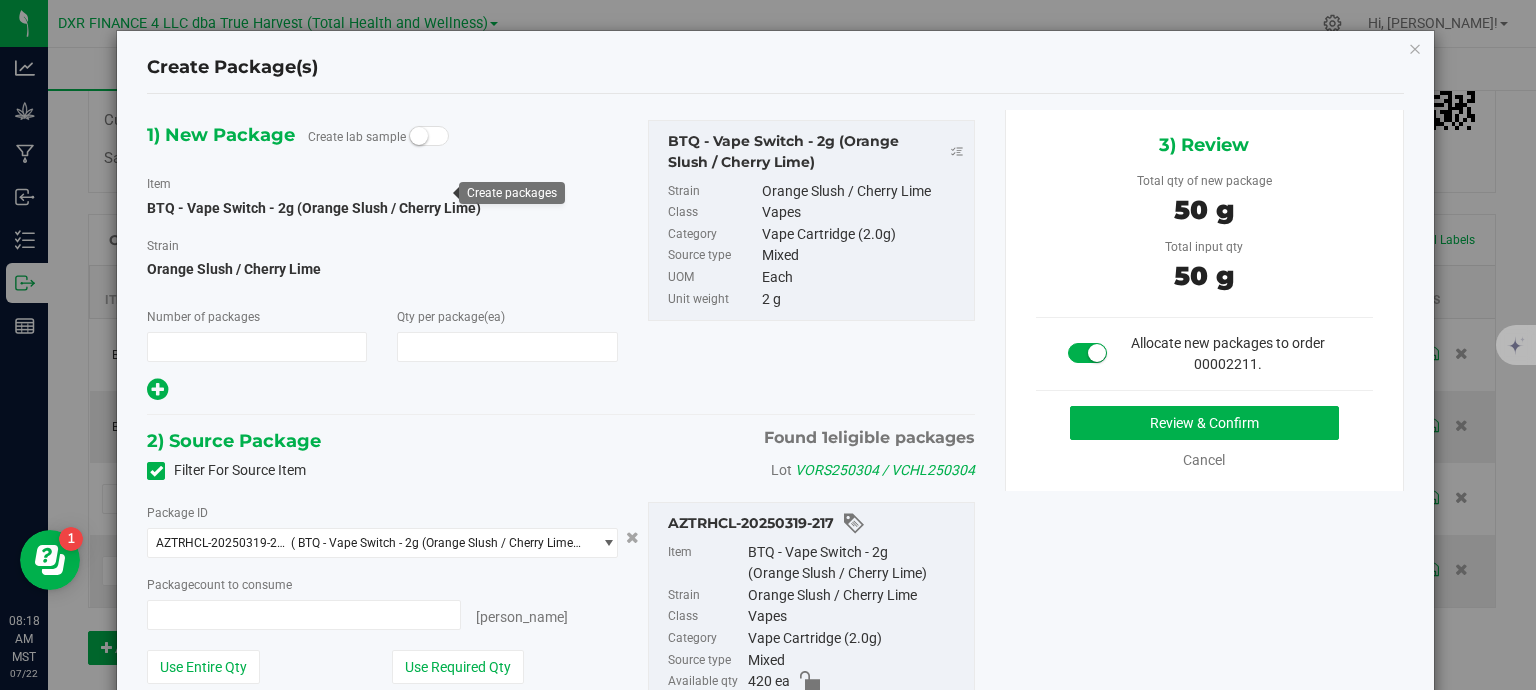 type on "25" 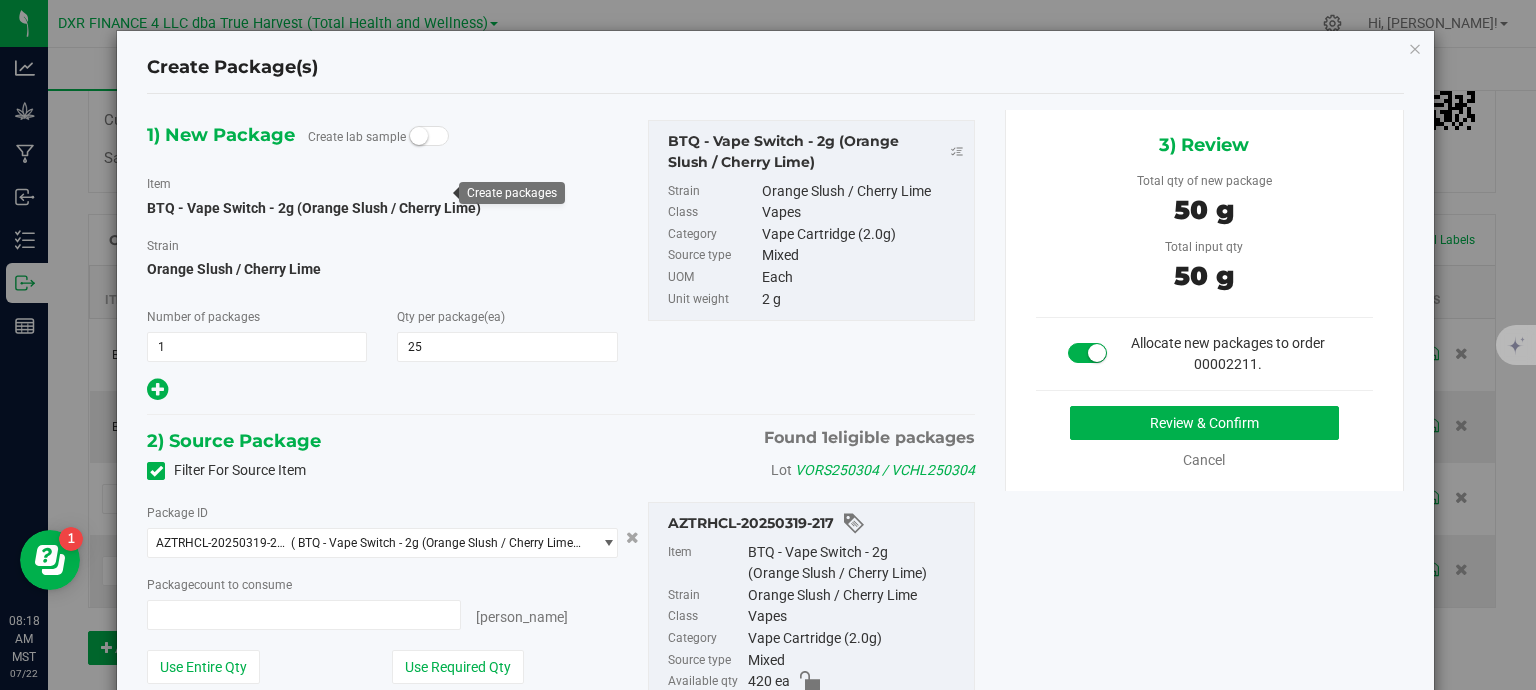 type on "25 ea" 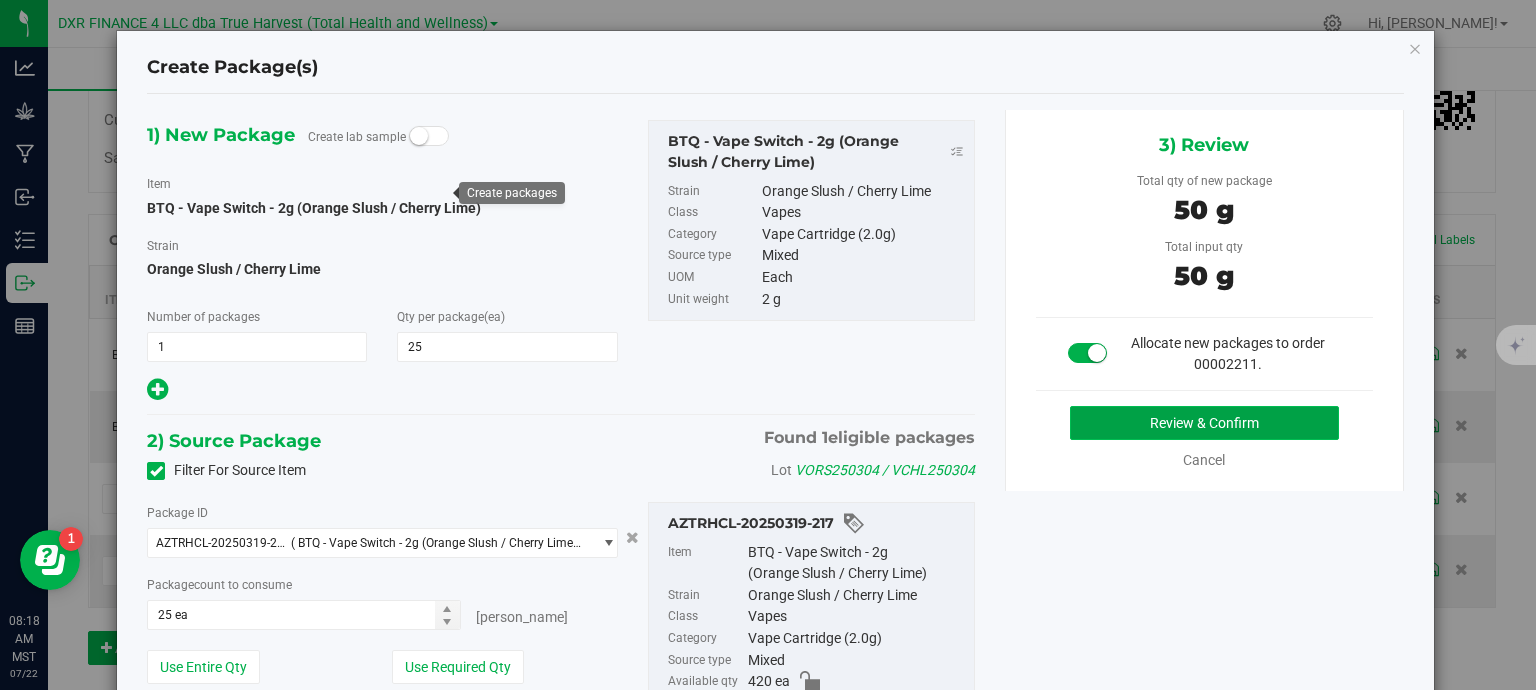click on "Review & Confirm" at bounding box center [1204, 423] 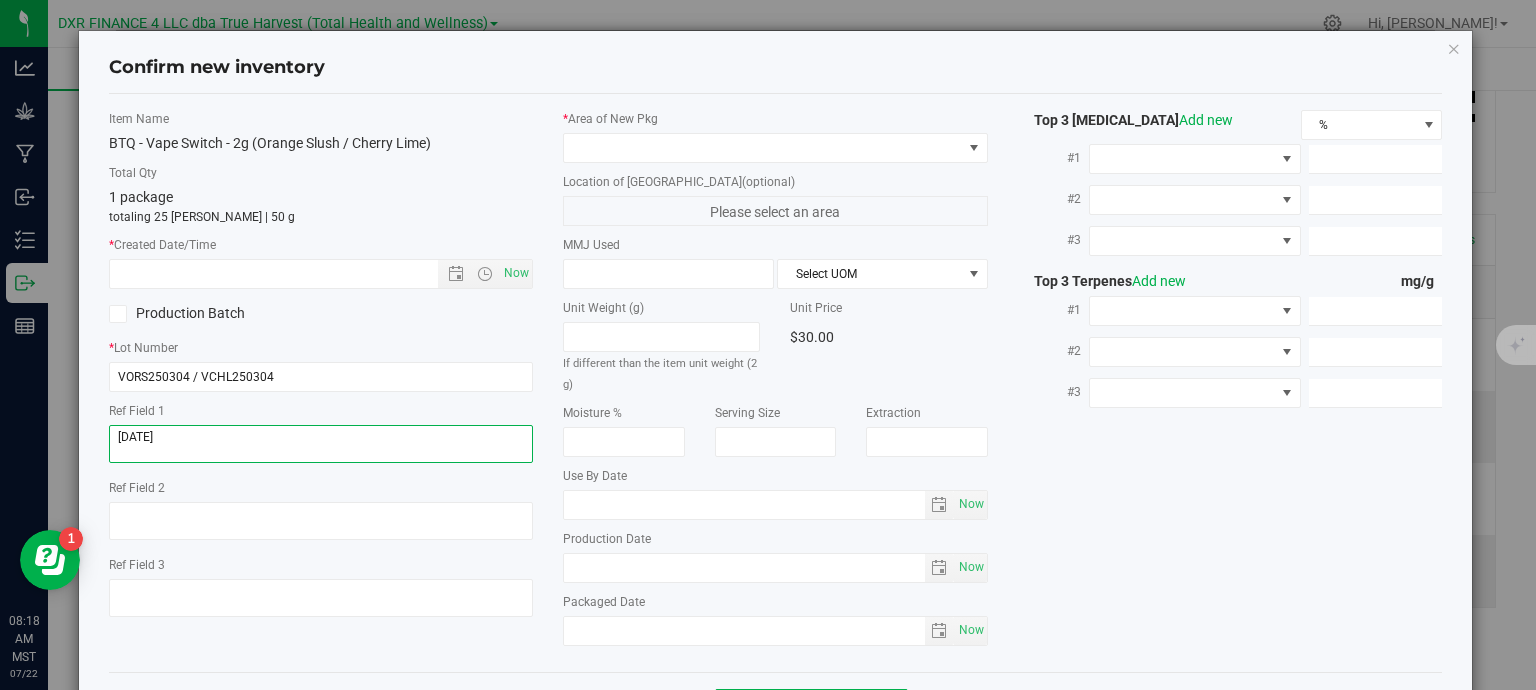 click at bounding box center [321, 444] 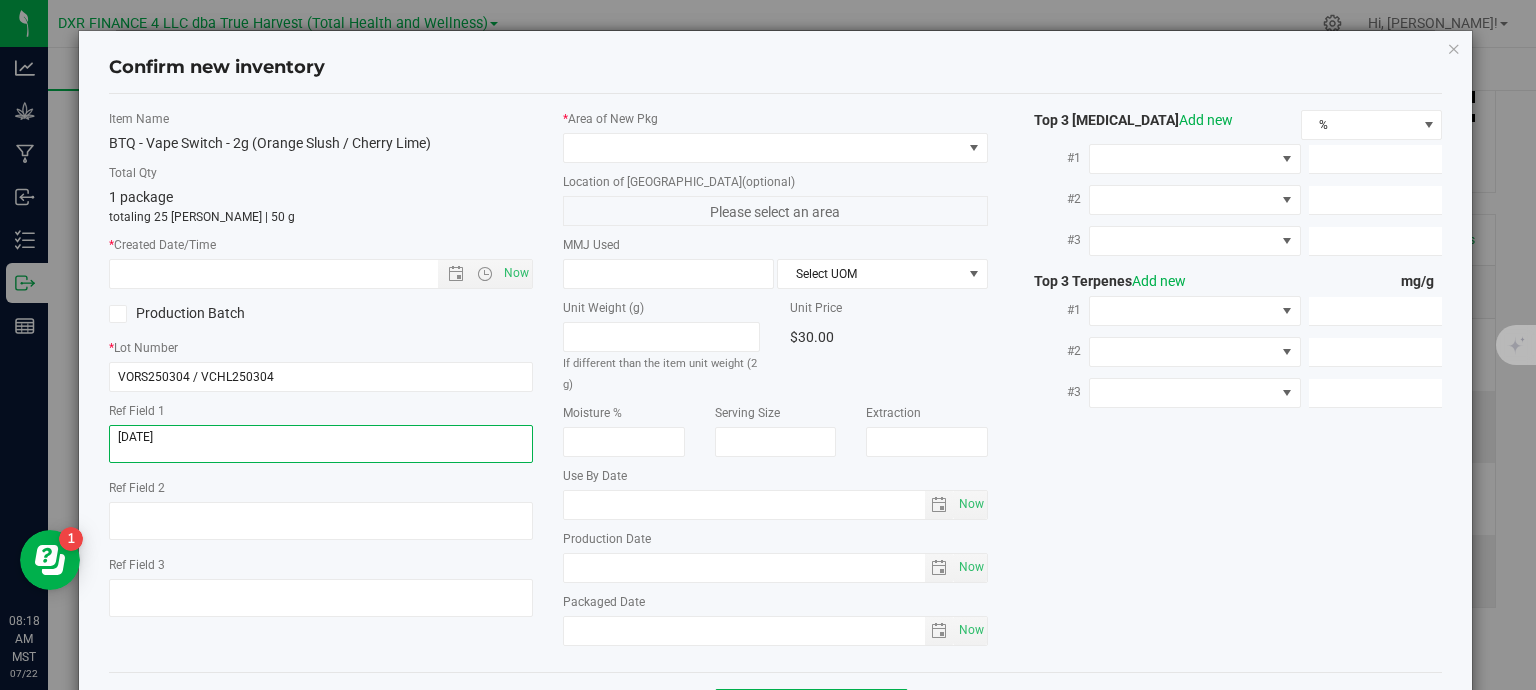 click at bounding box center [321, 444] 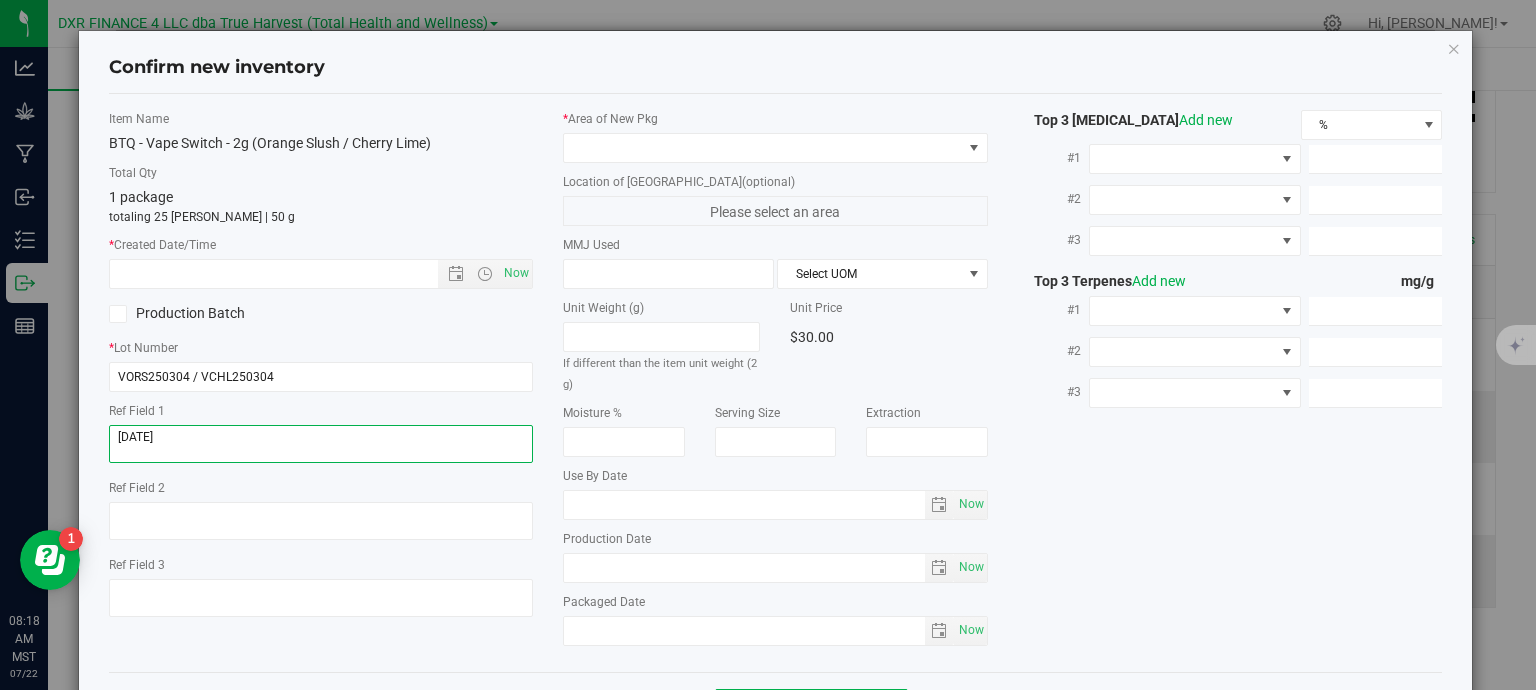 click at bounding box center (321, 444) 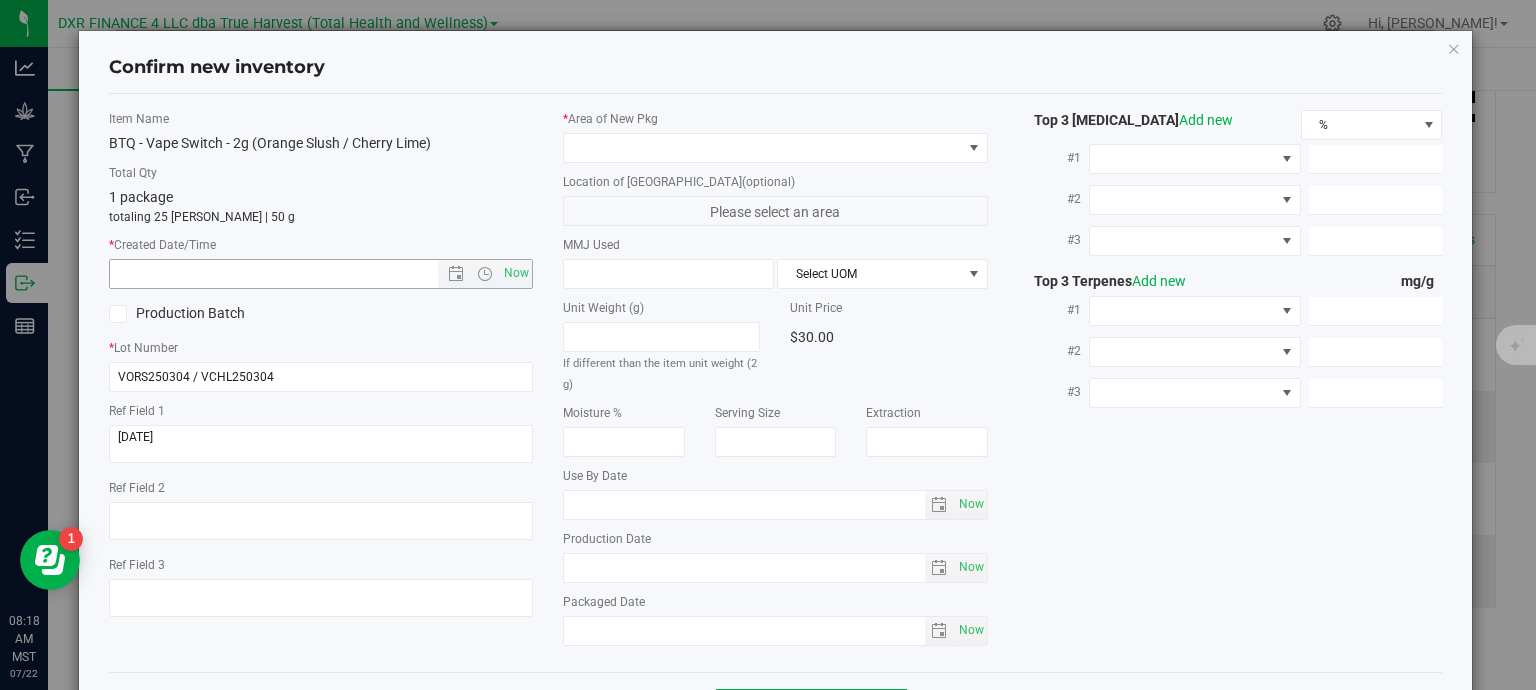 click on "*
Created Date/Time
Now" at bounding box center (321, 262) 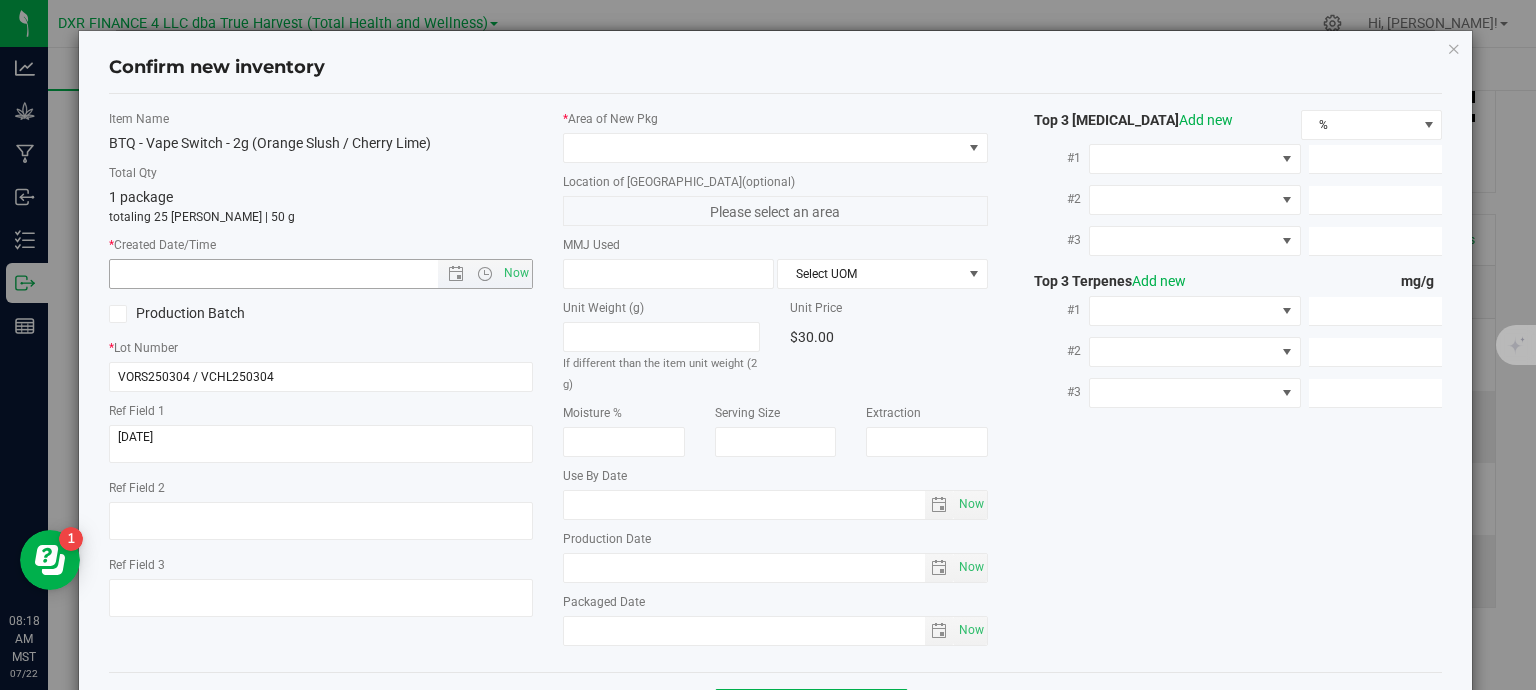 click at bounding box center (291, 274) 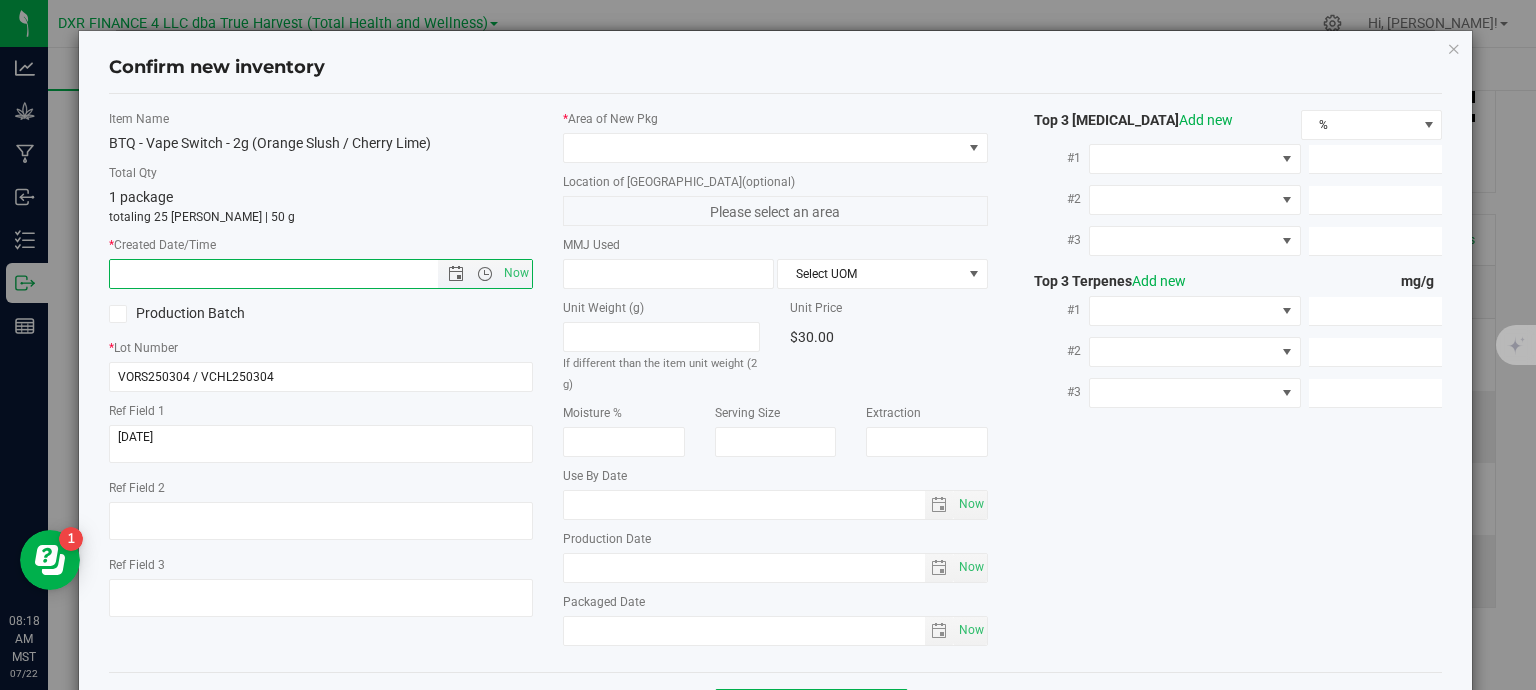 paste on "[DATE]" 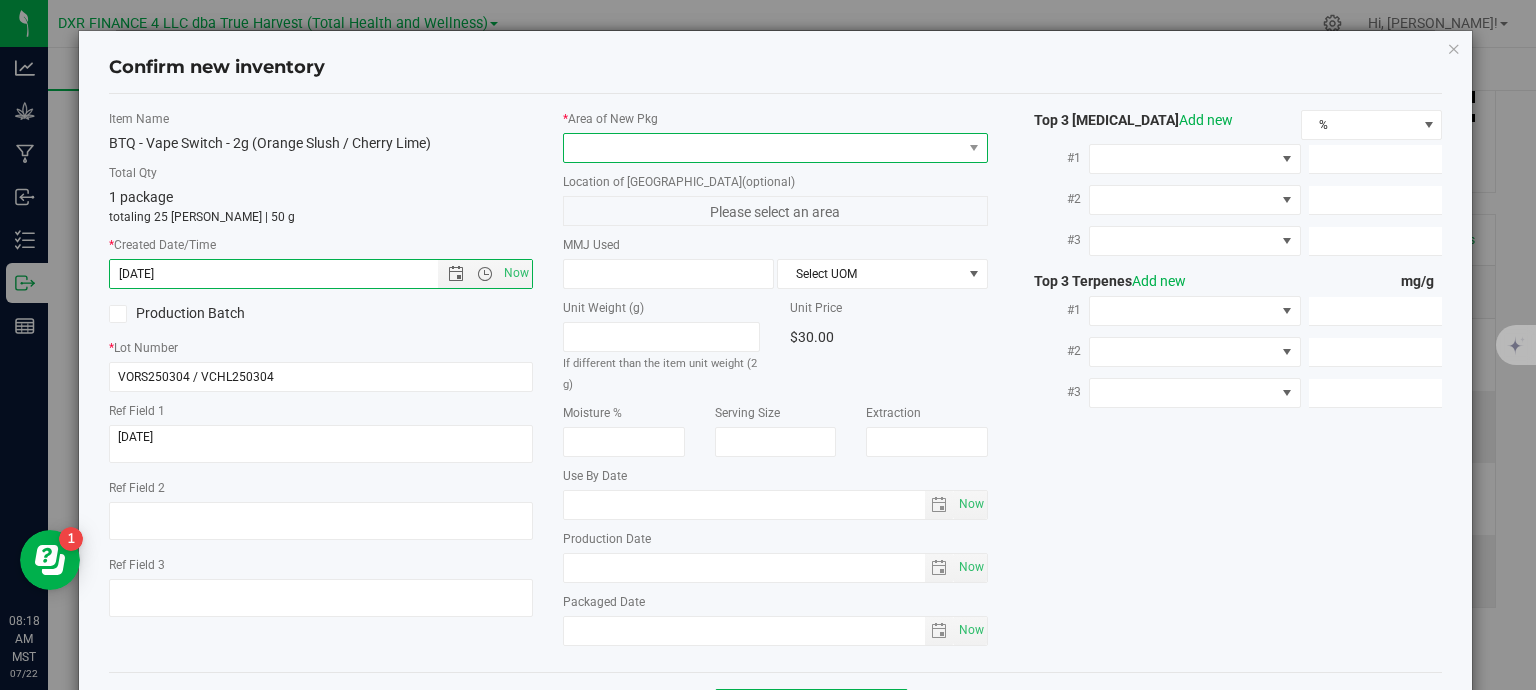 click at bounding box center (763, 148) 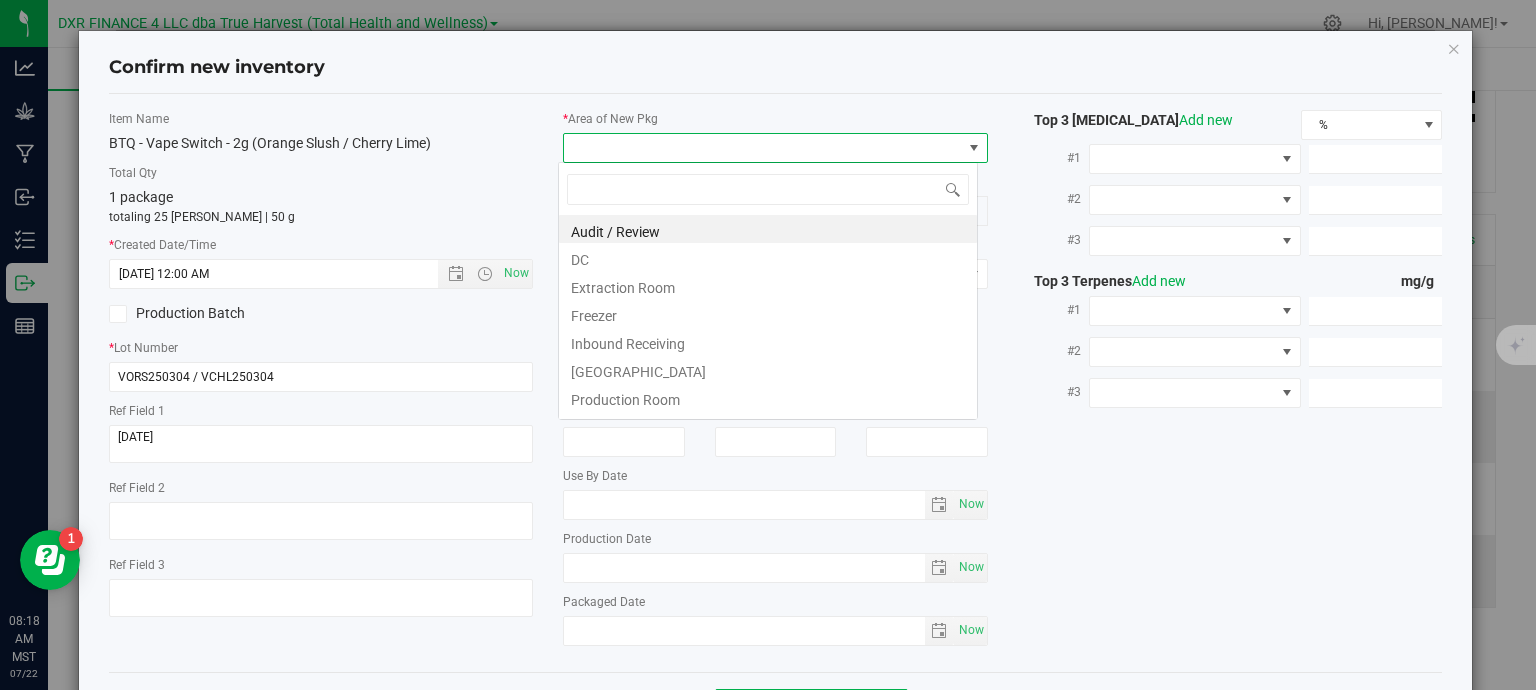 type on "[DATE] 8:18 AM" 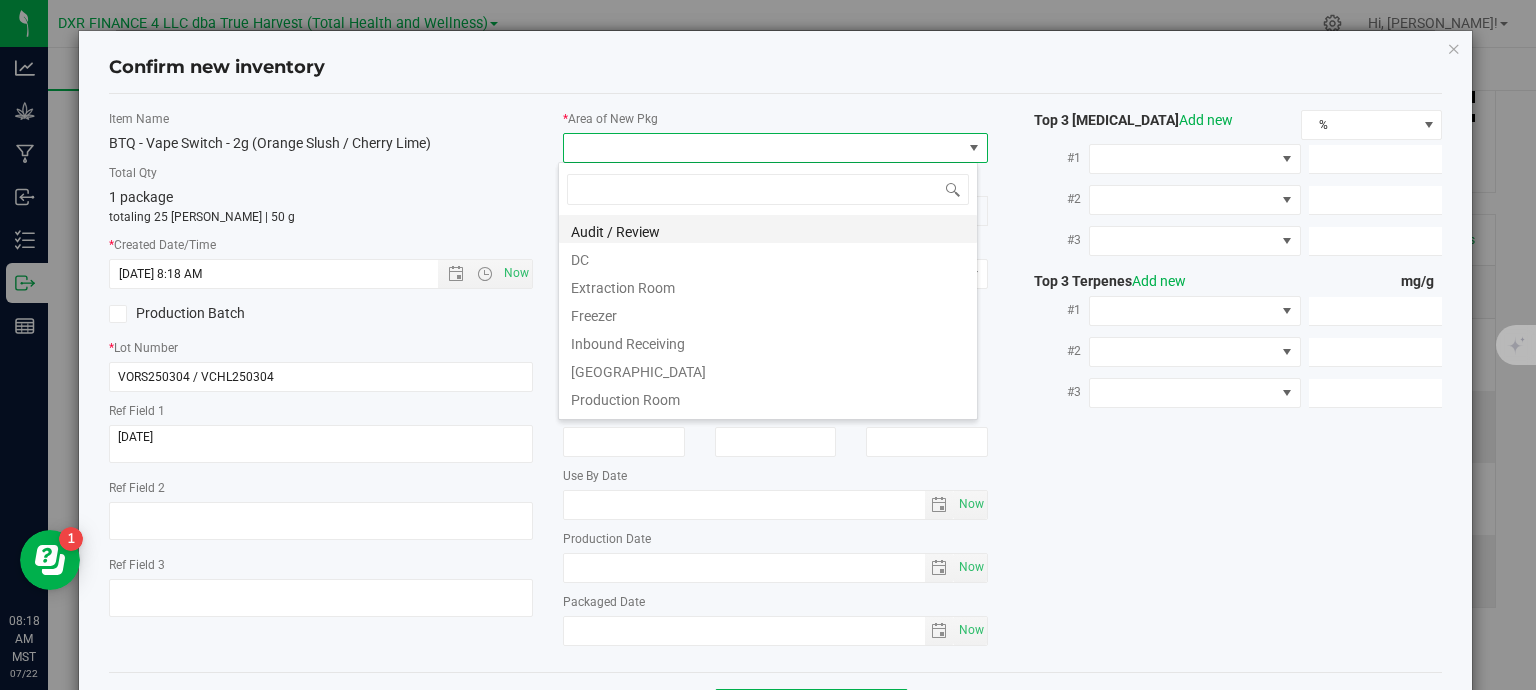 scroll, scrollTop: 99970, scrollLeft: 99580, axis: both 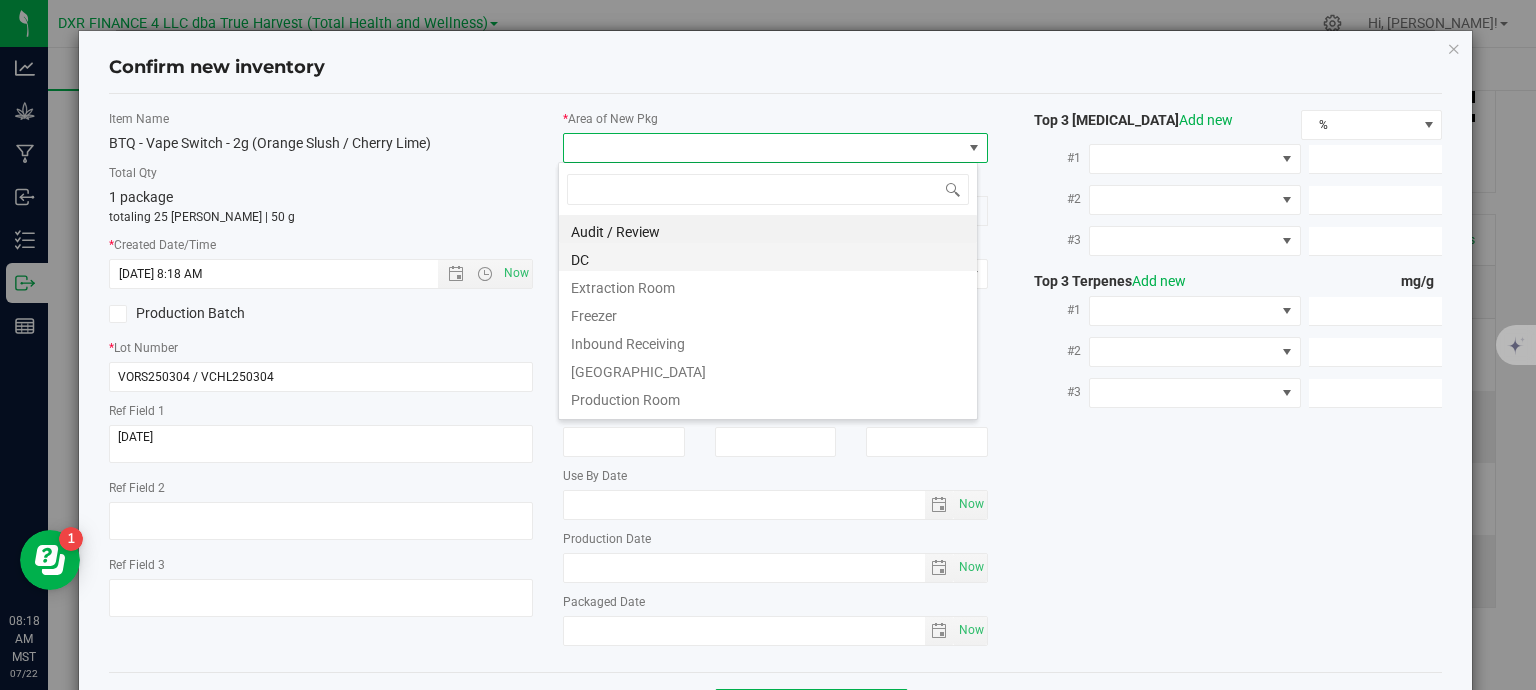 click on "DC" at bounding box center (768, 257) 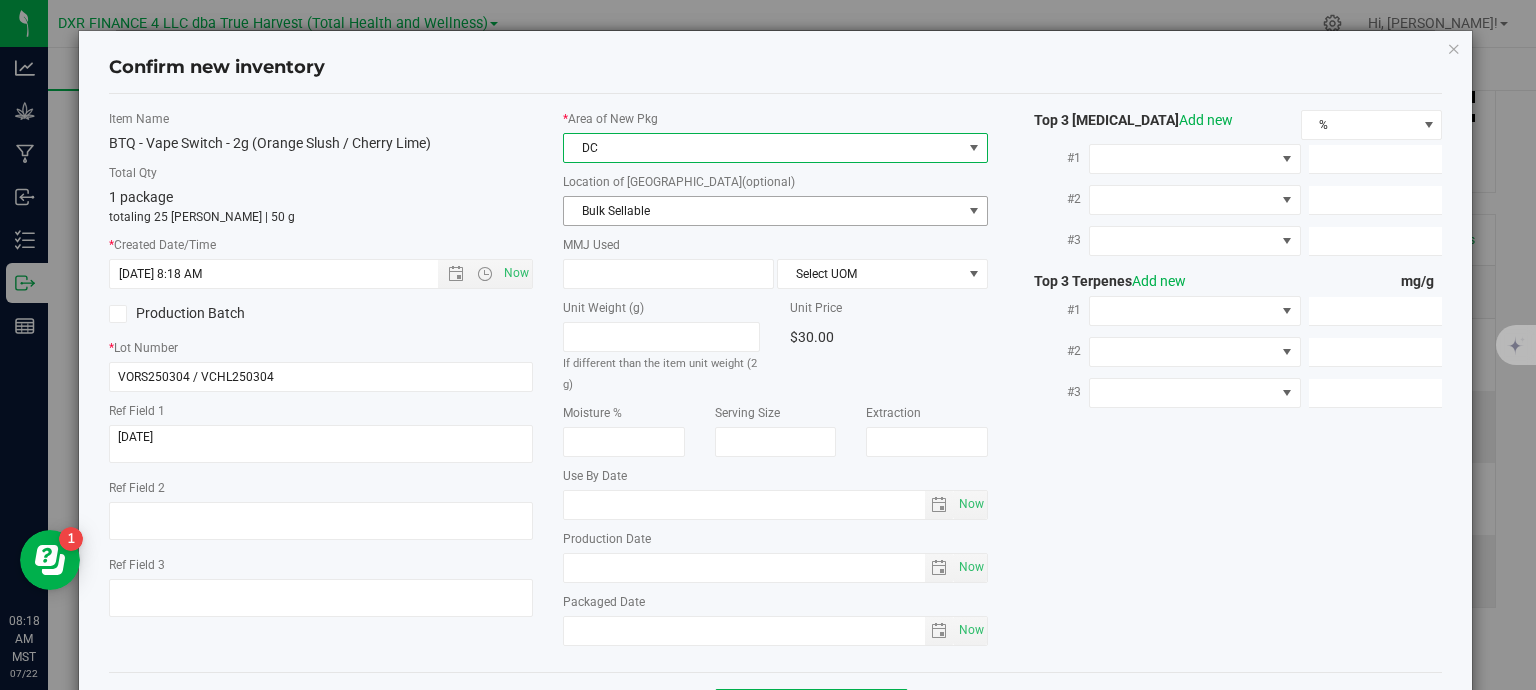 click on "Bulk Sellable" at bounding box center [763, 211] 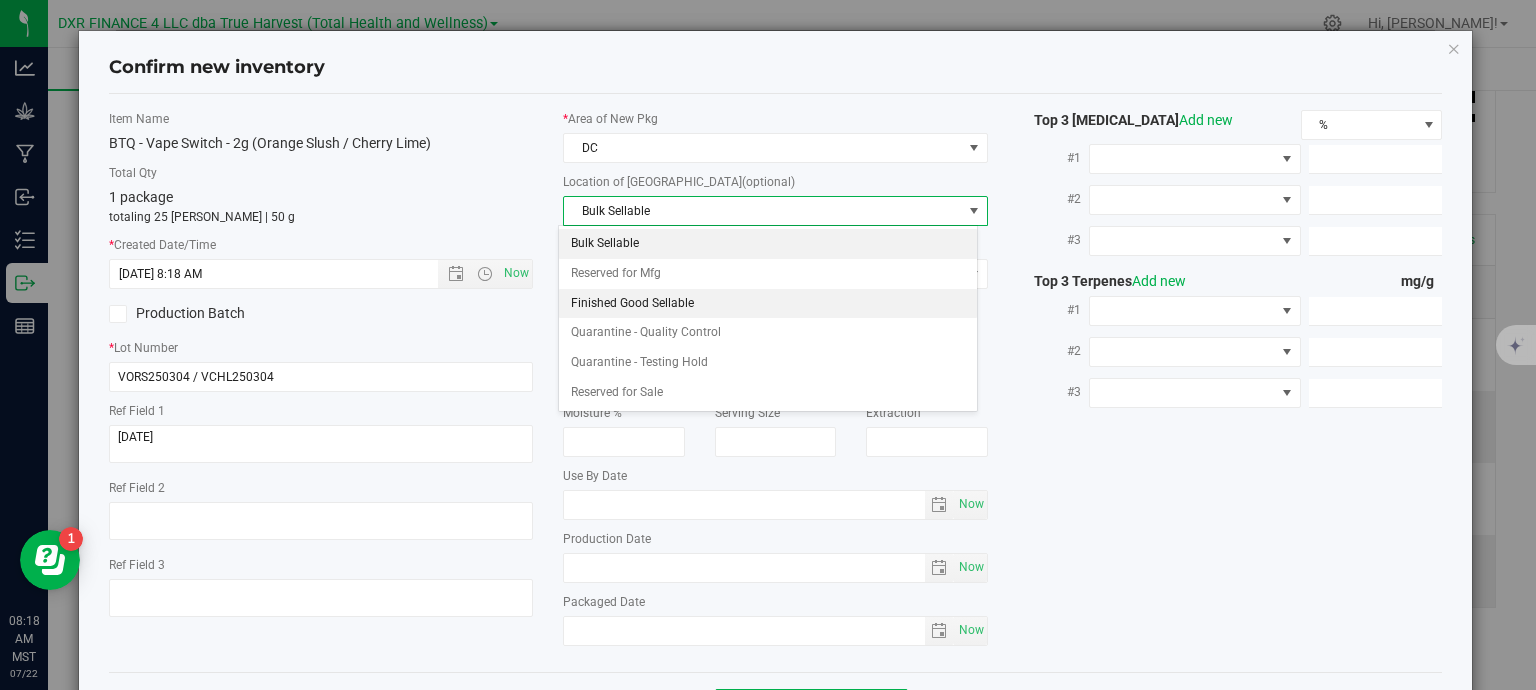 click on "Finished Good Sellable" at bounding box center (768, 304) 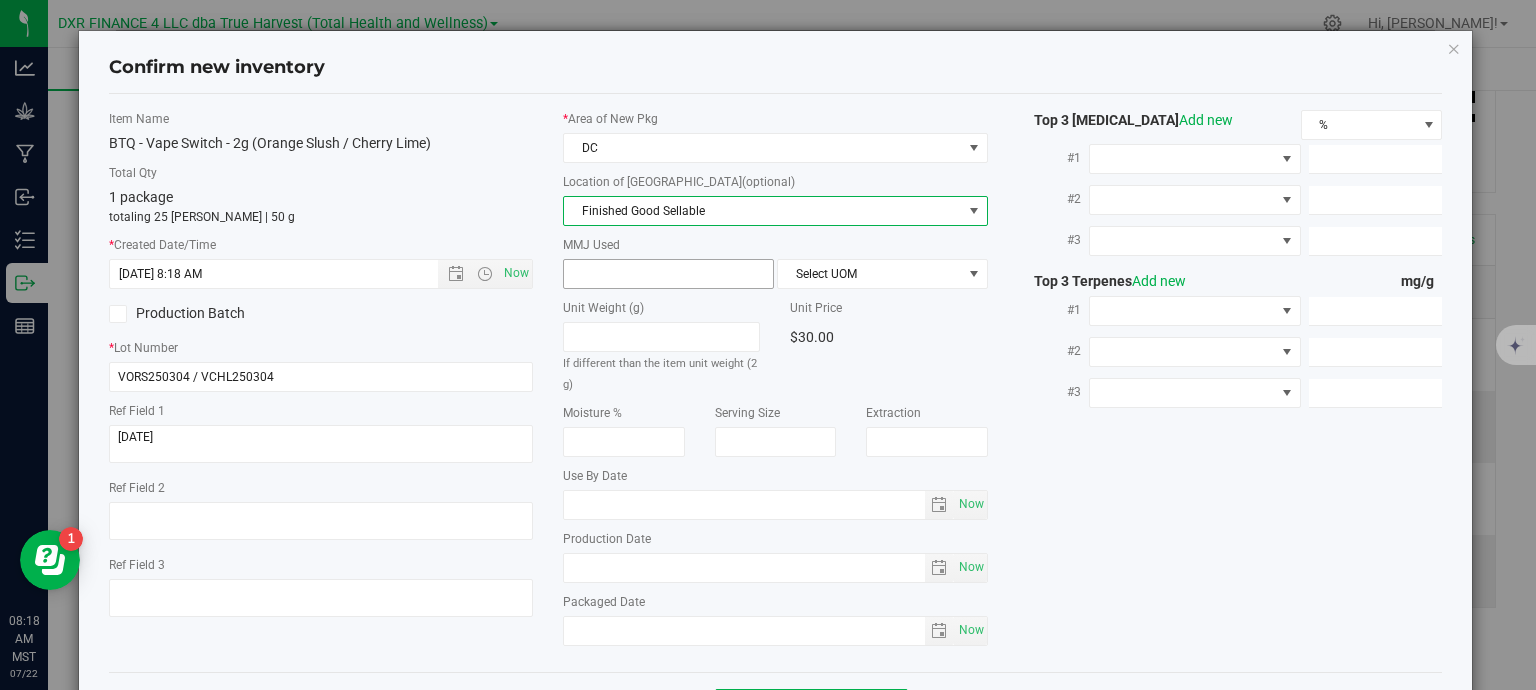 click at bounding box center (668, 274) 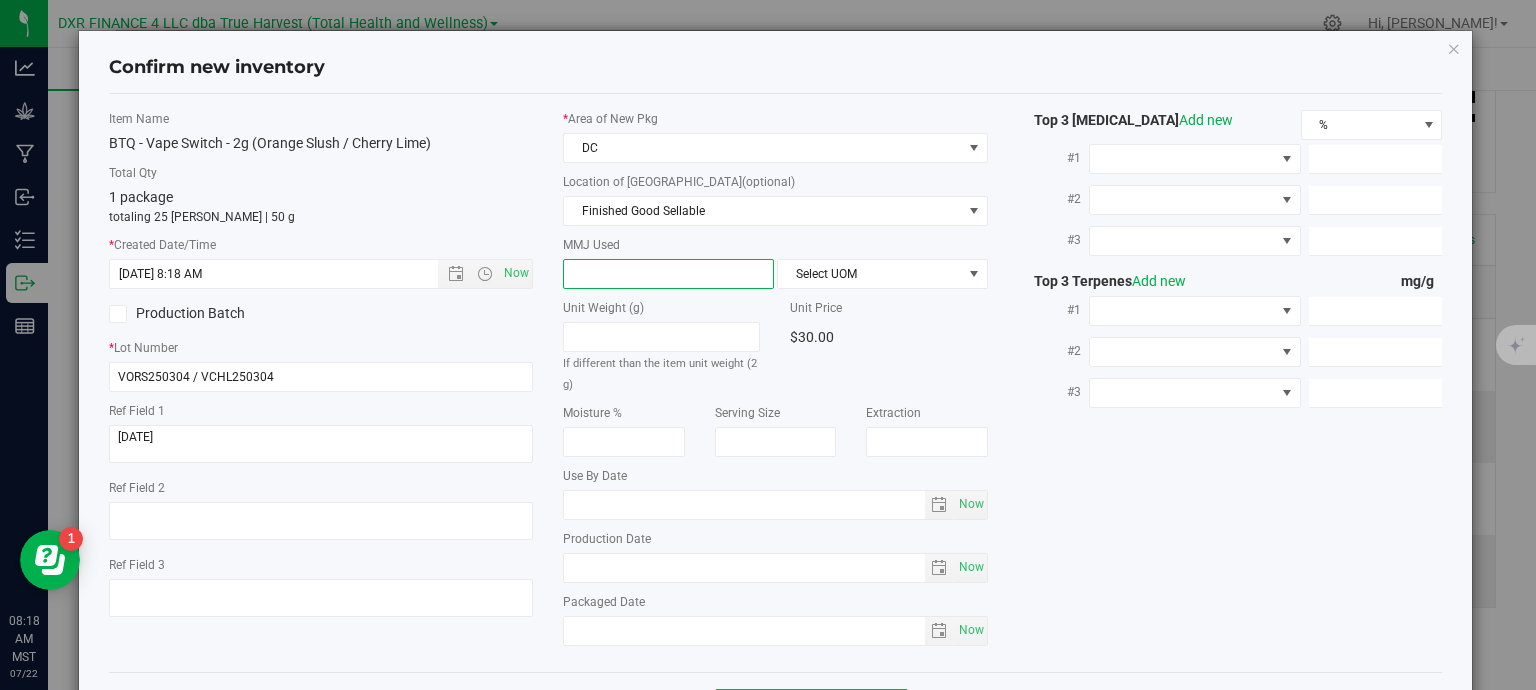 type on "2" 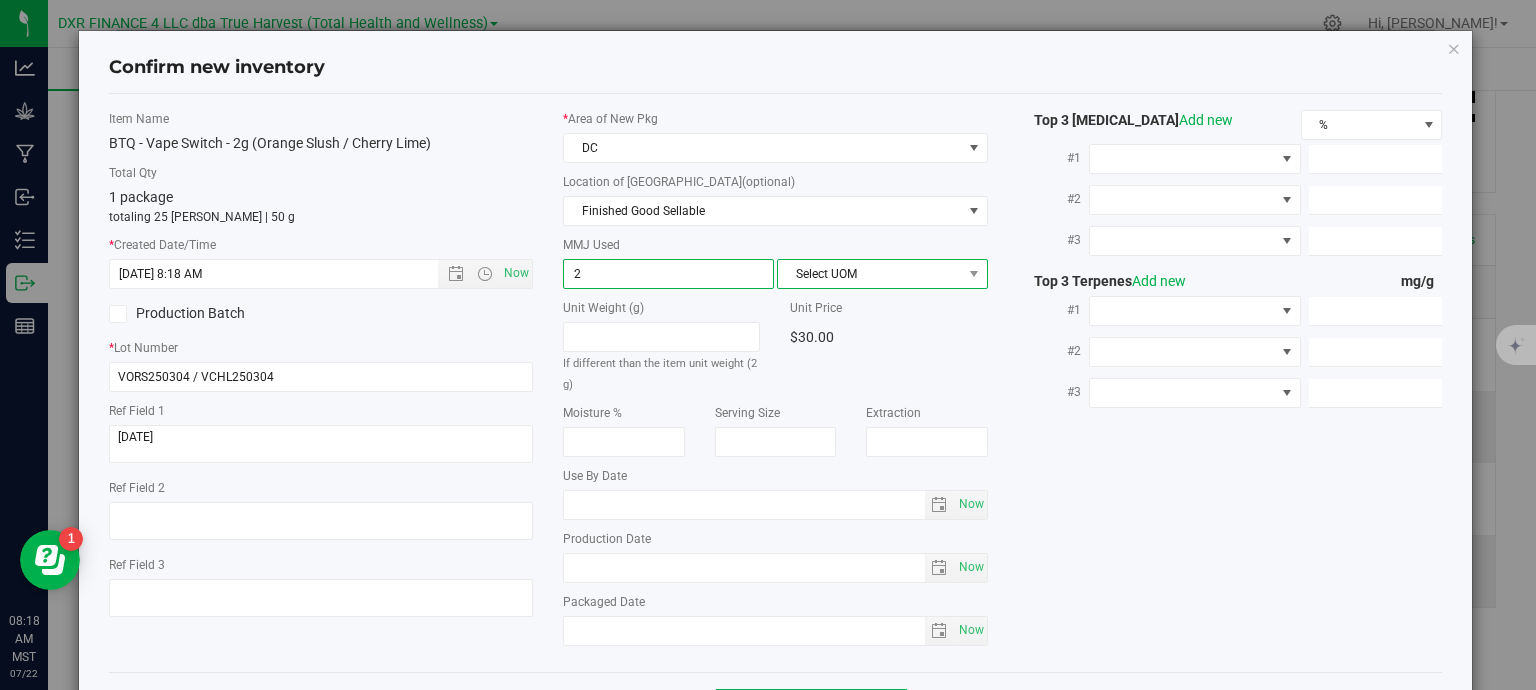 click on "Select UOM" at bounding box center (870, 274) 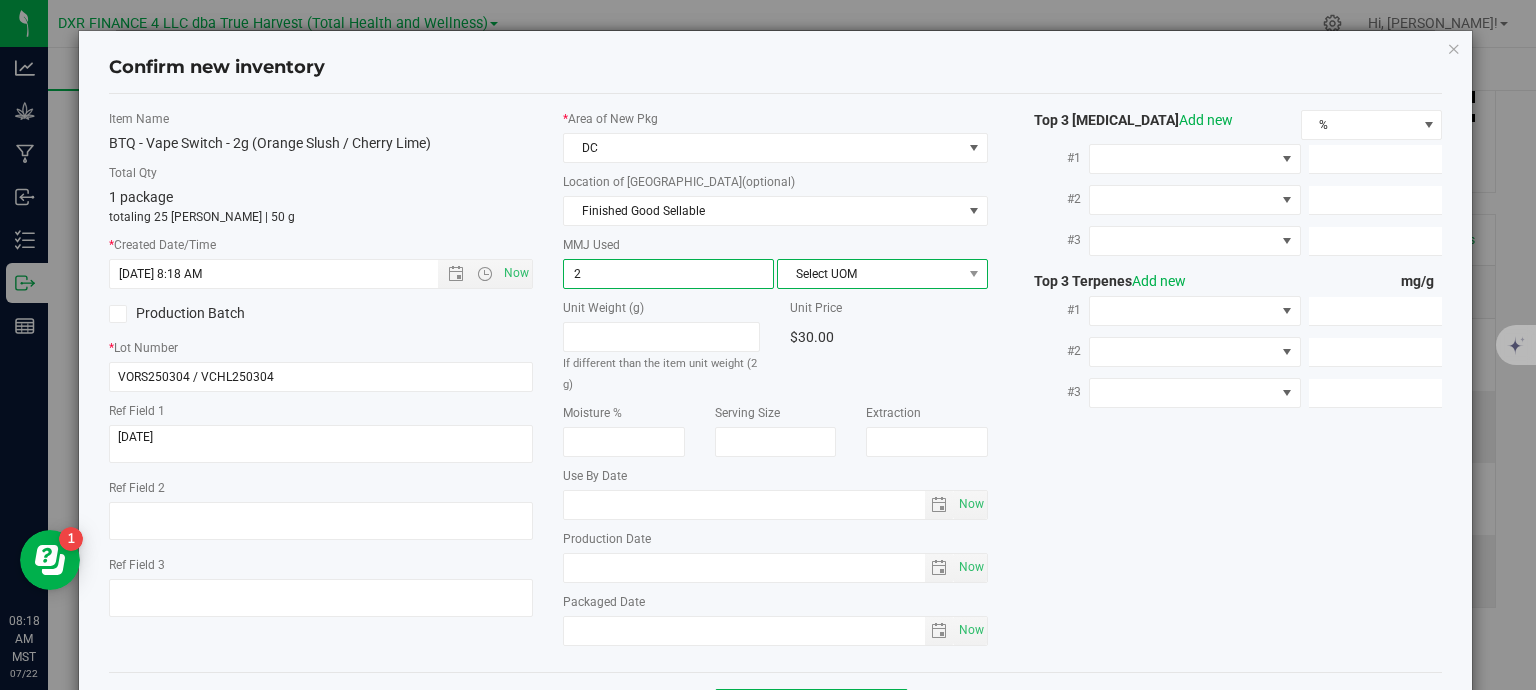 type on "2.0000" 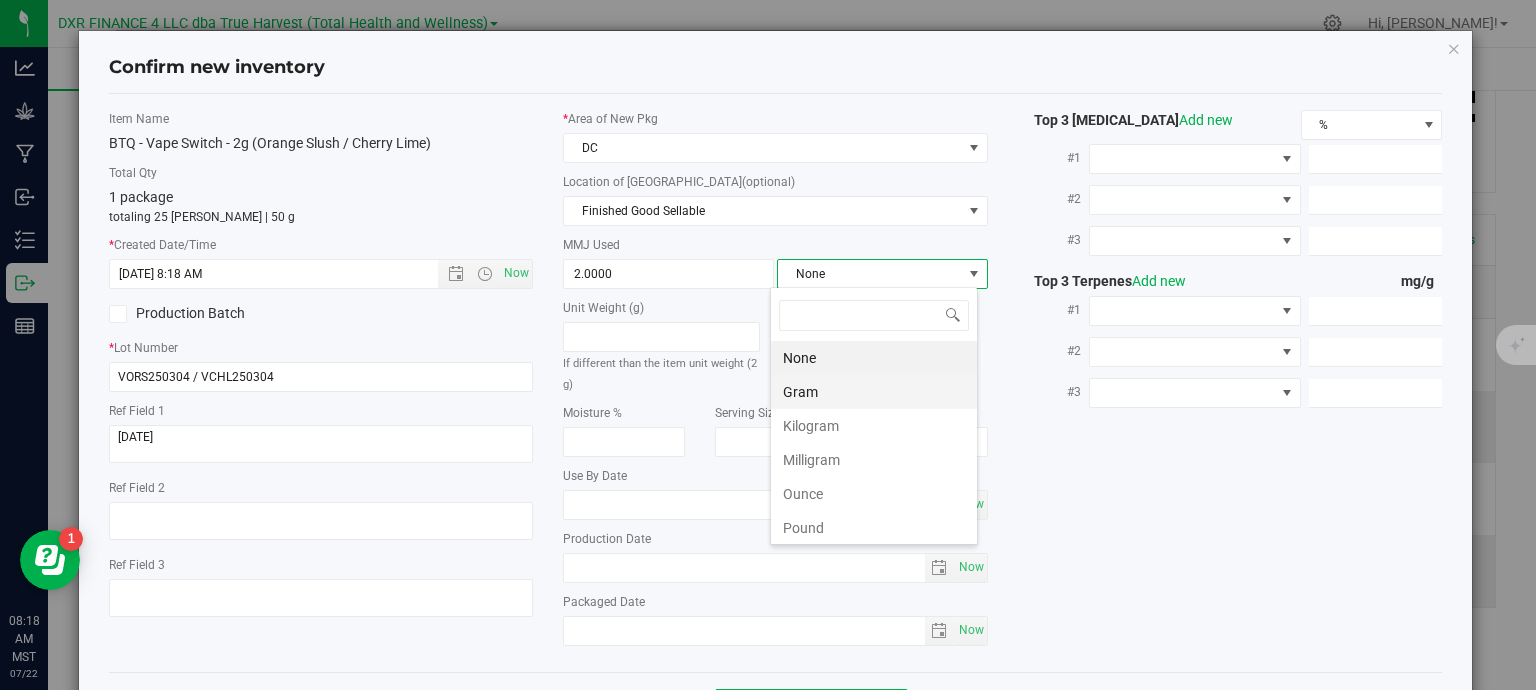 scroll, scrollTop: 99970, scrollLeft: 99792, axis: both 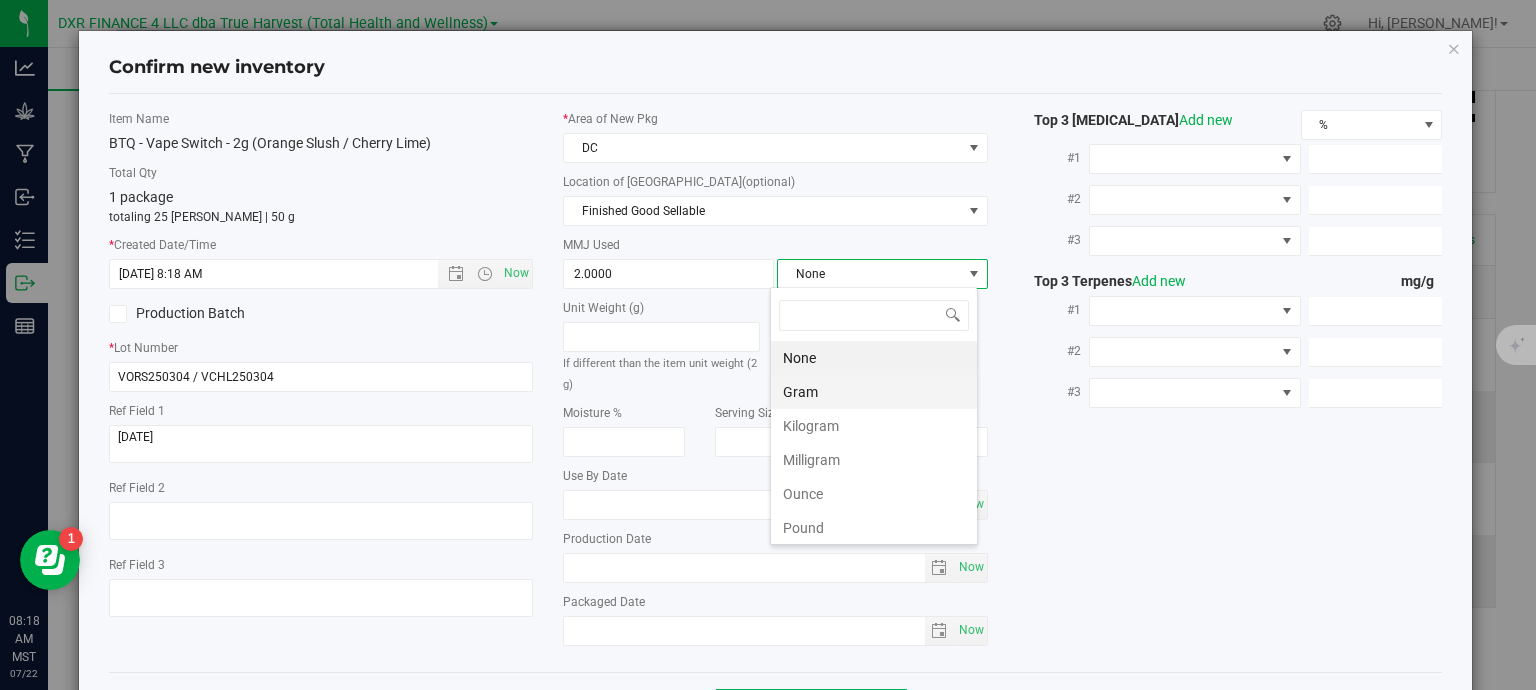 click on "Gram" at bounding box center (874, 392) 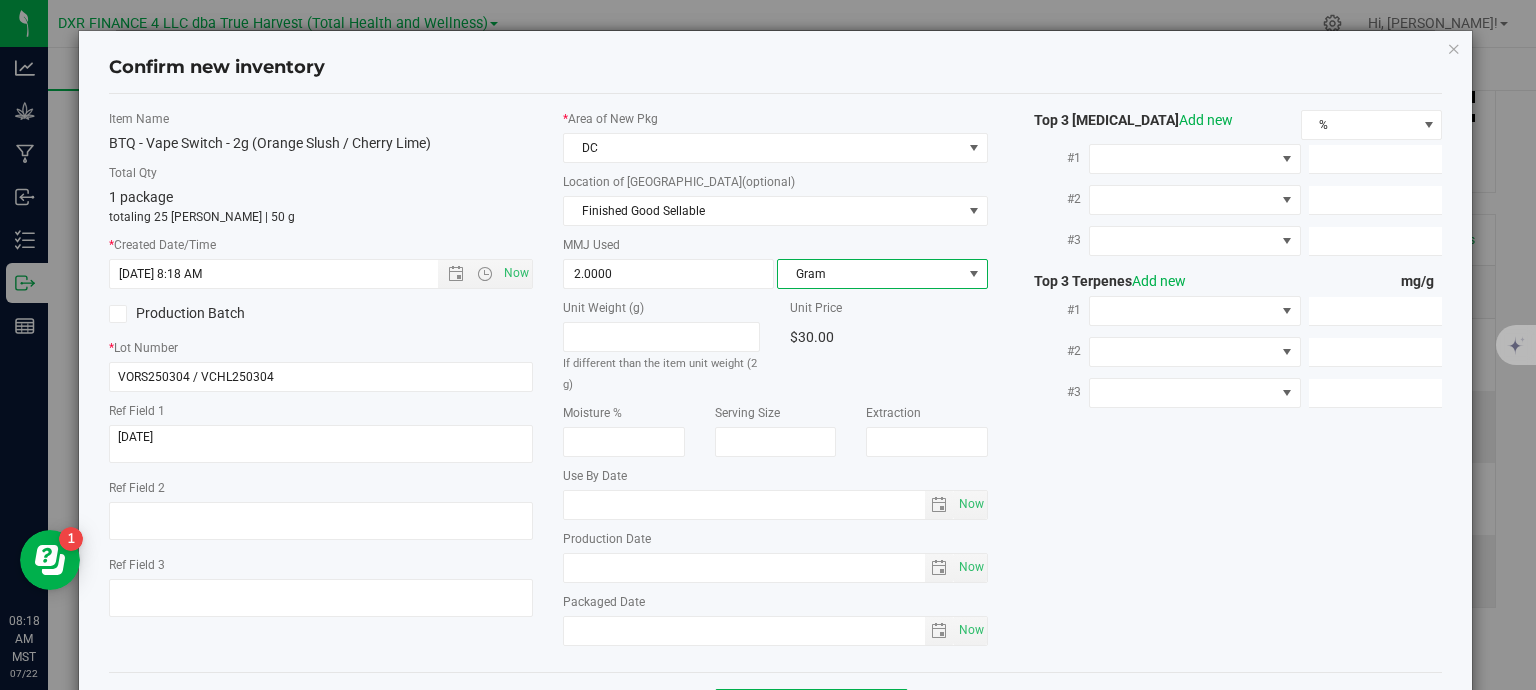 scroll, scrollTop: 75, scrollLeft: 0, axis: vertical 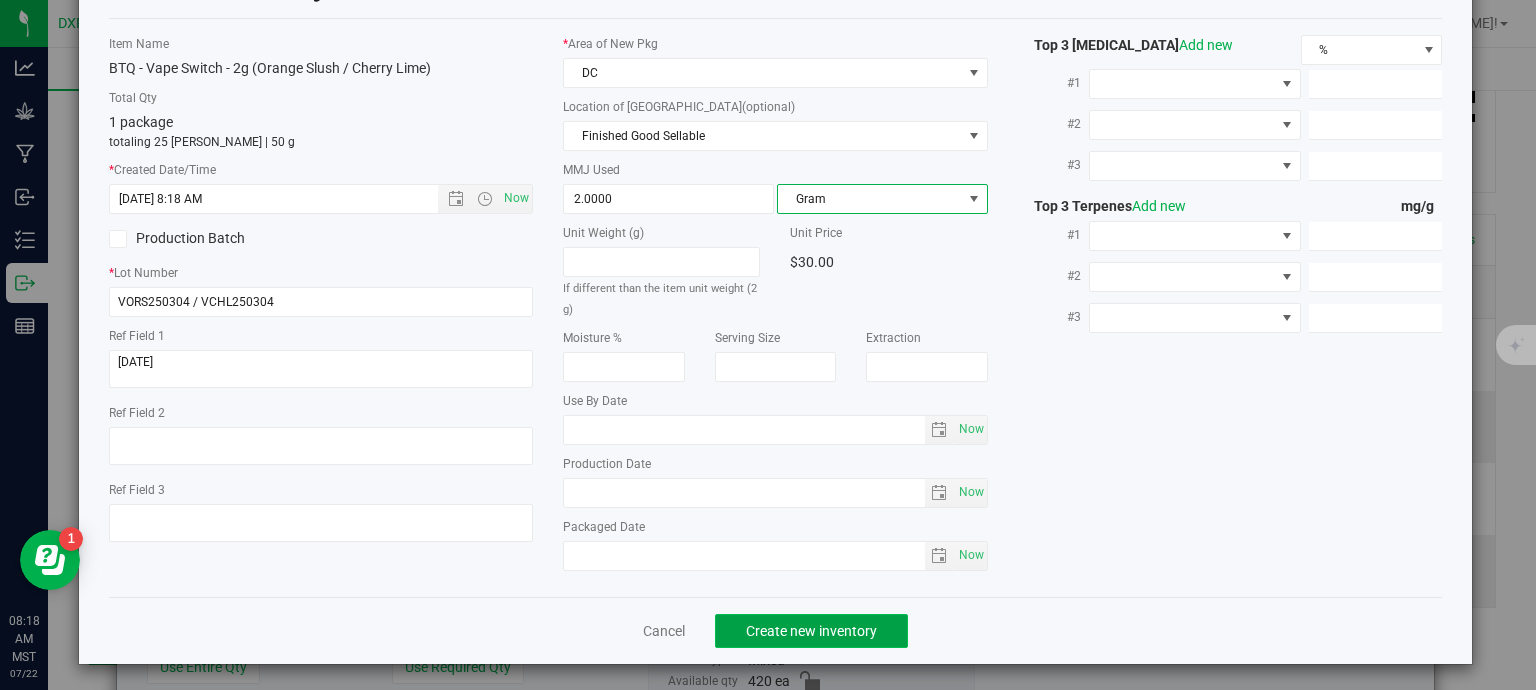 click on "Create new inventory" 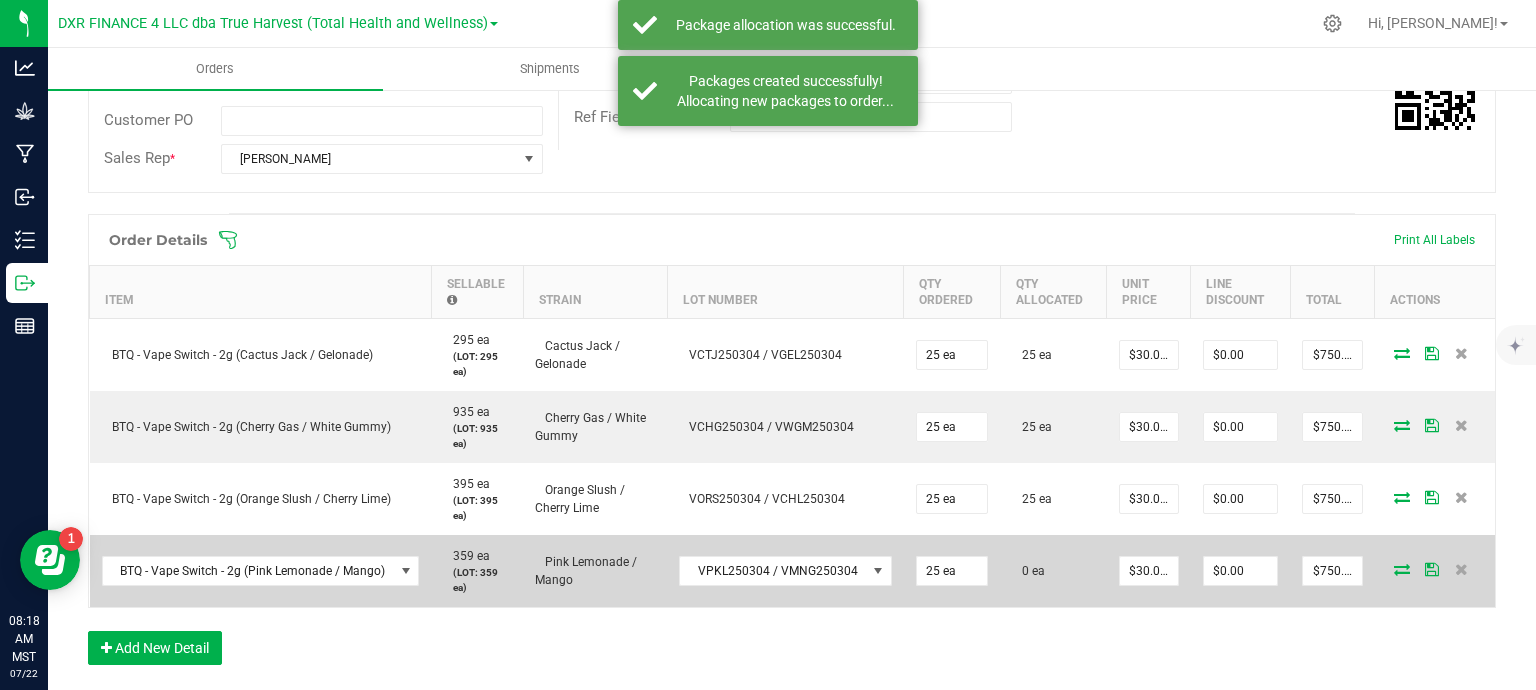 click at bounding box center (1402, 569) 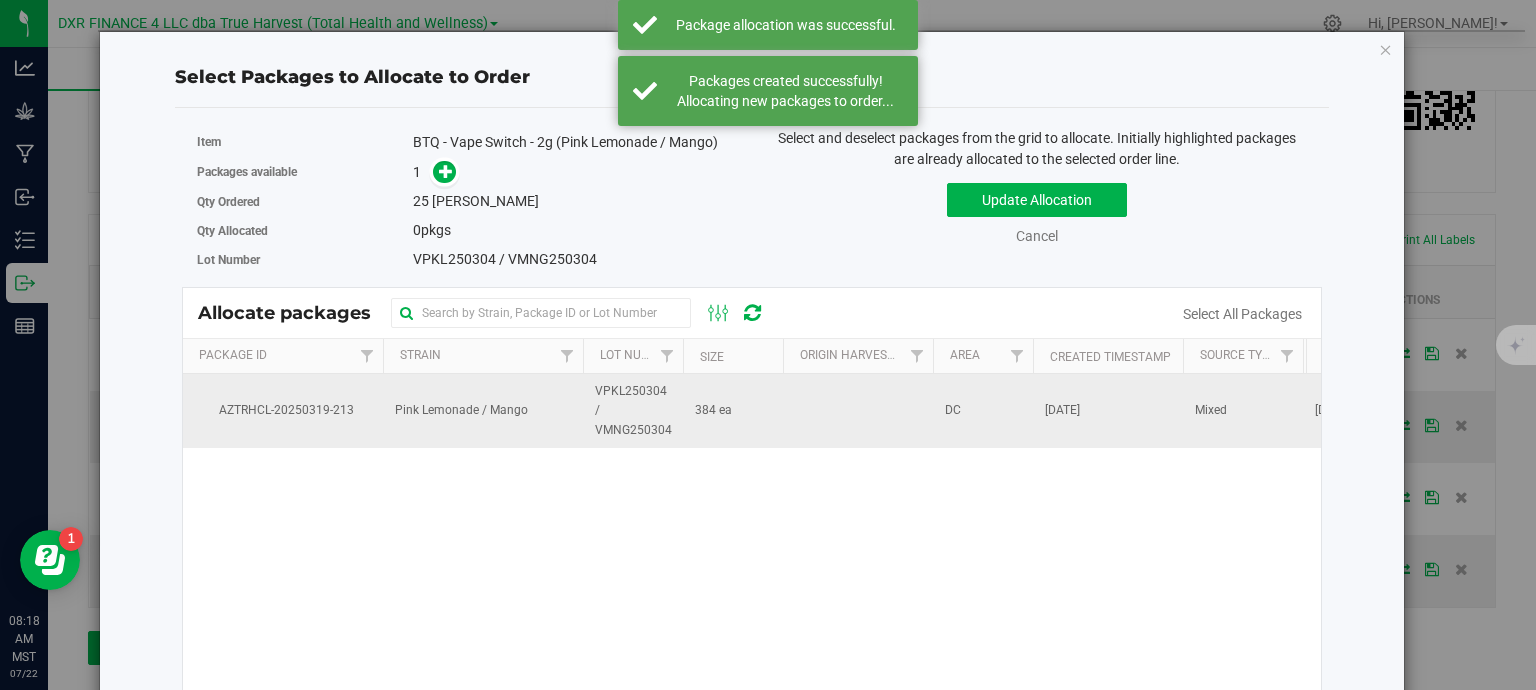 click on "VPKL250304 / VMNG250304" at bounding box center (633, 411) 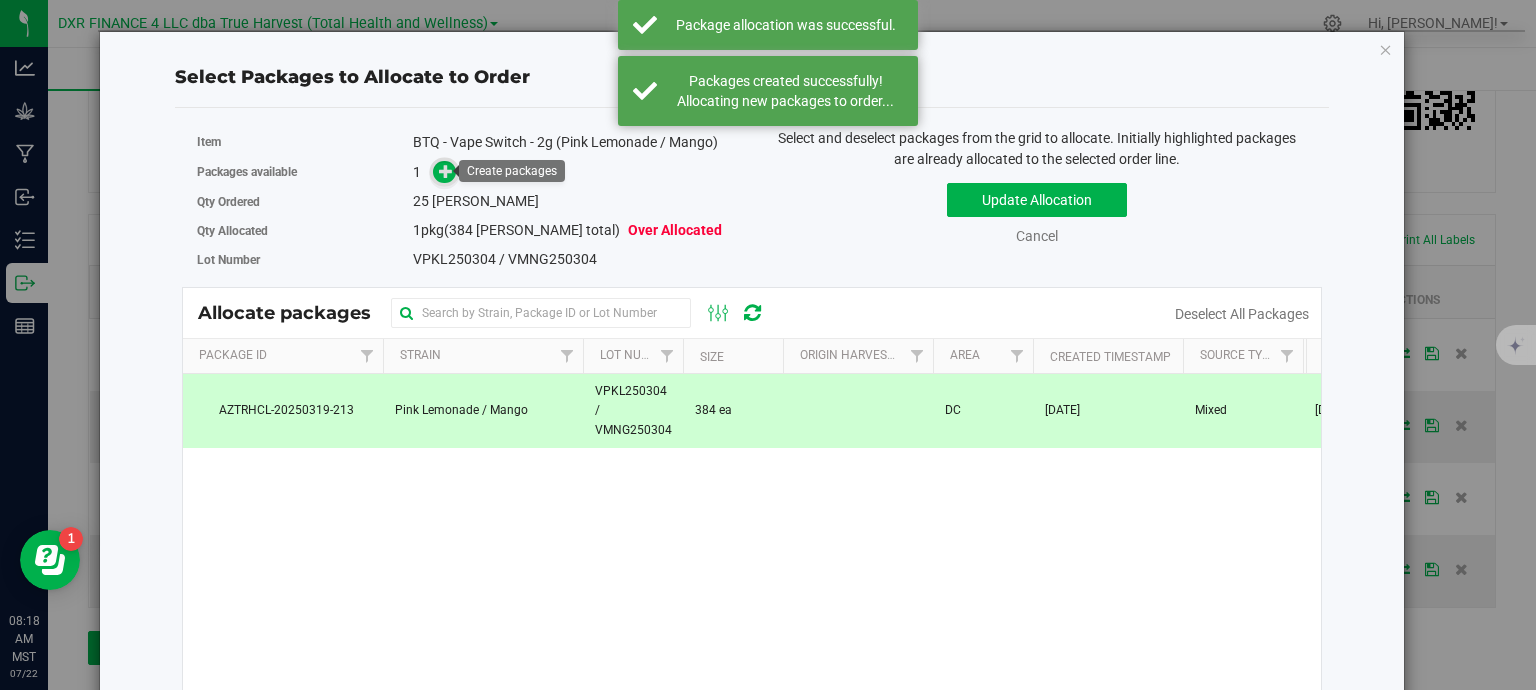 click at bounding box center [446, 171] 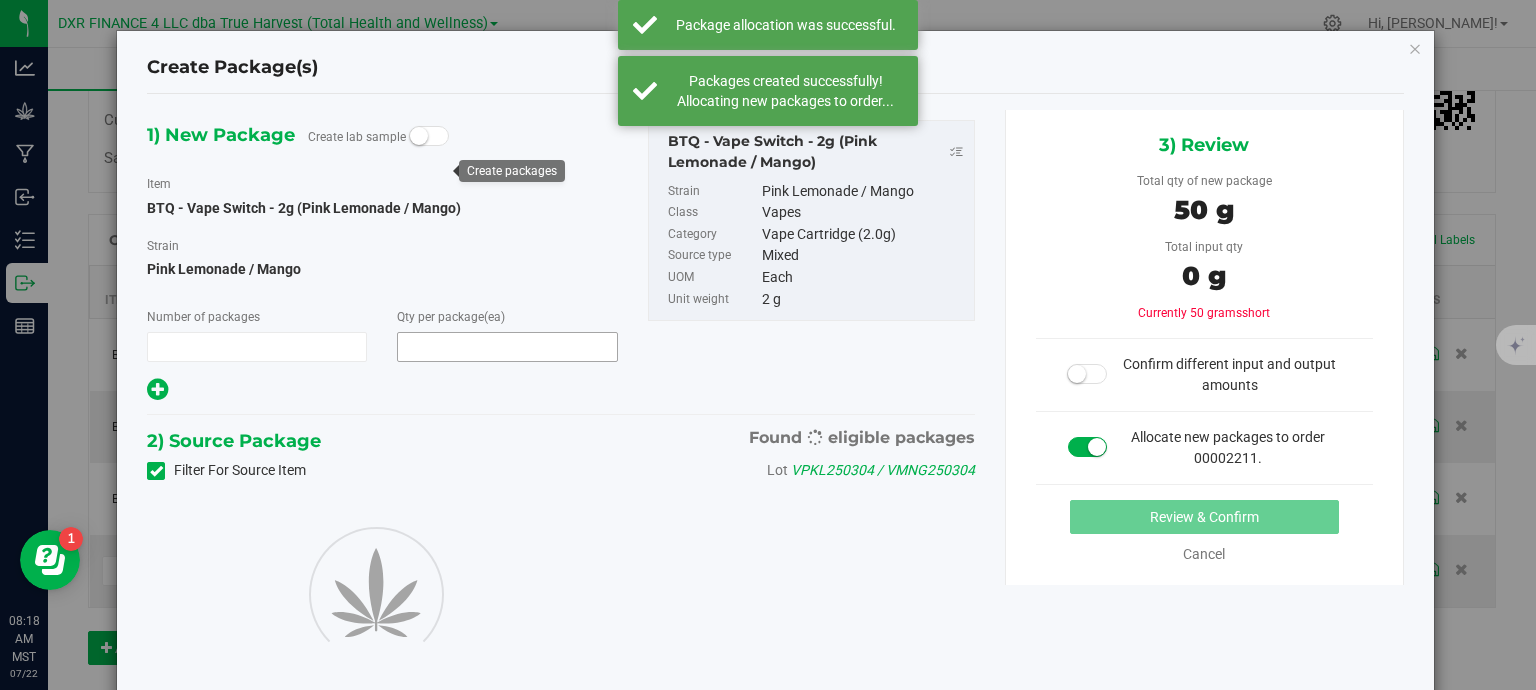 type on "1" 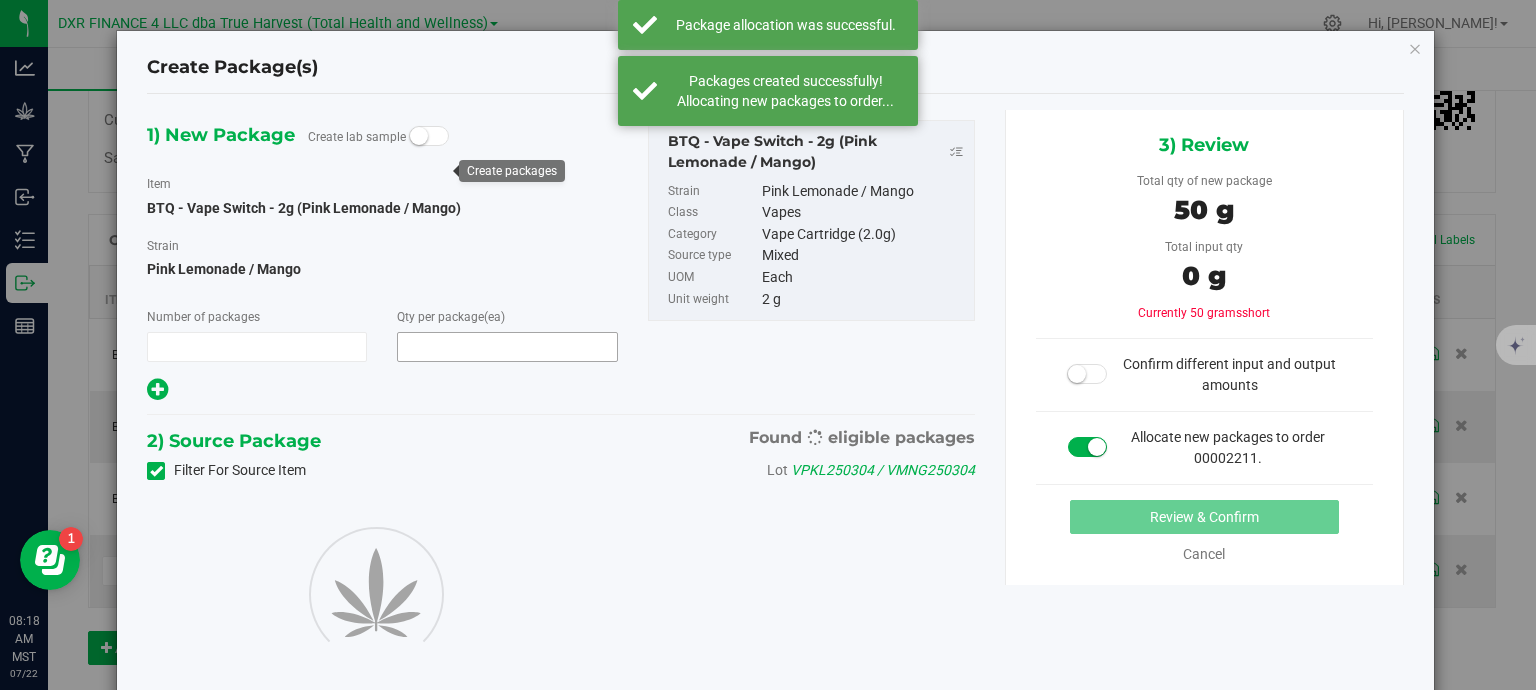type on "25" 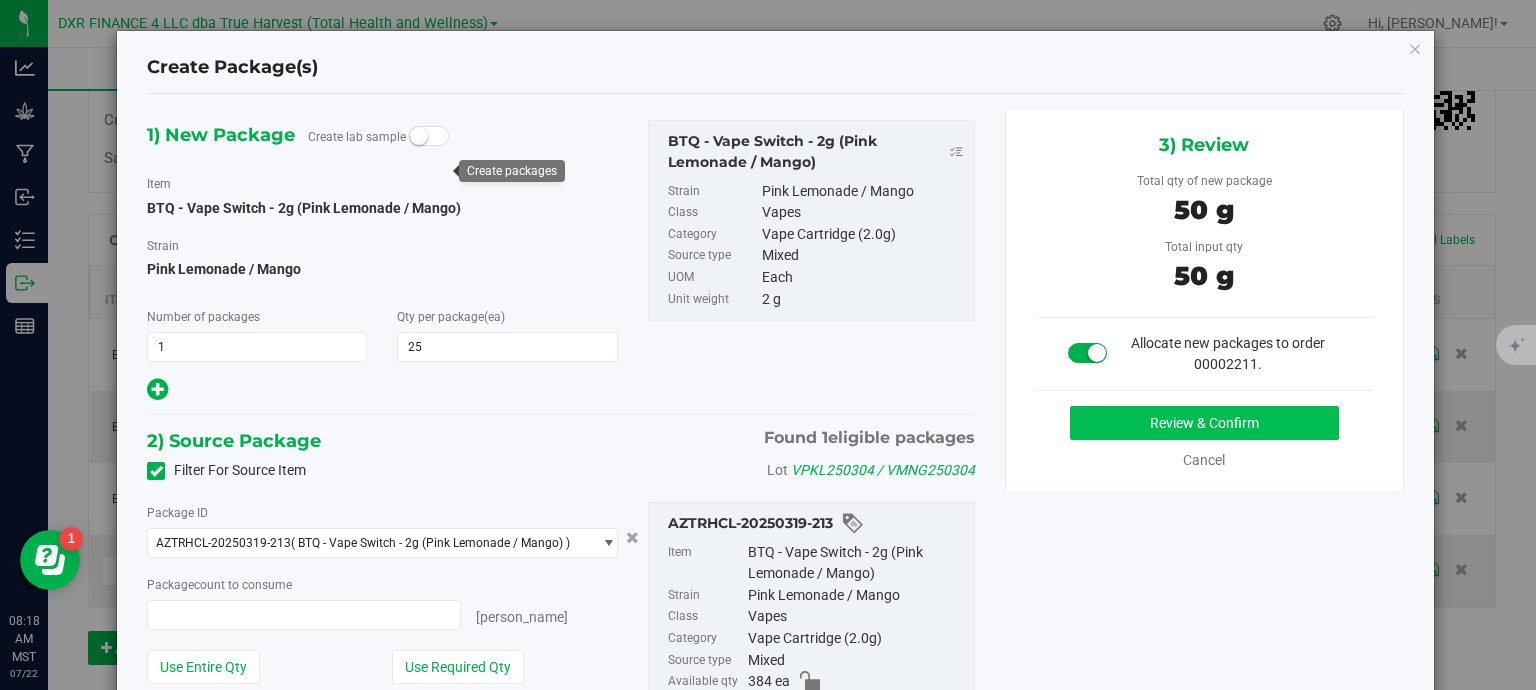 type on "25 ea" 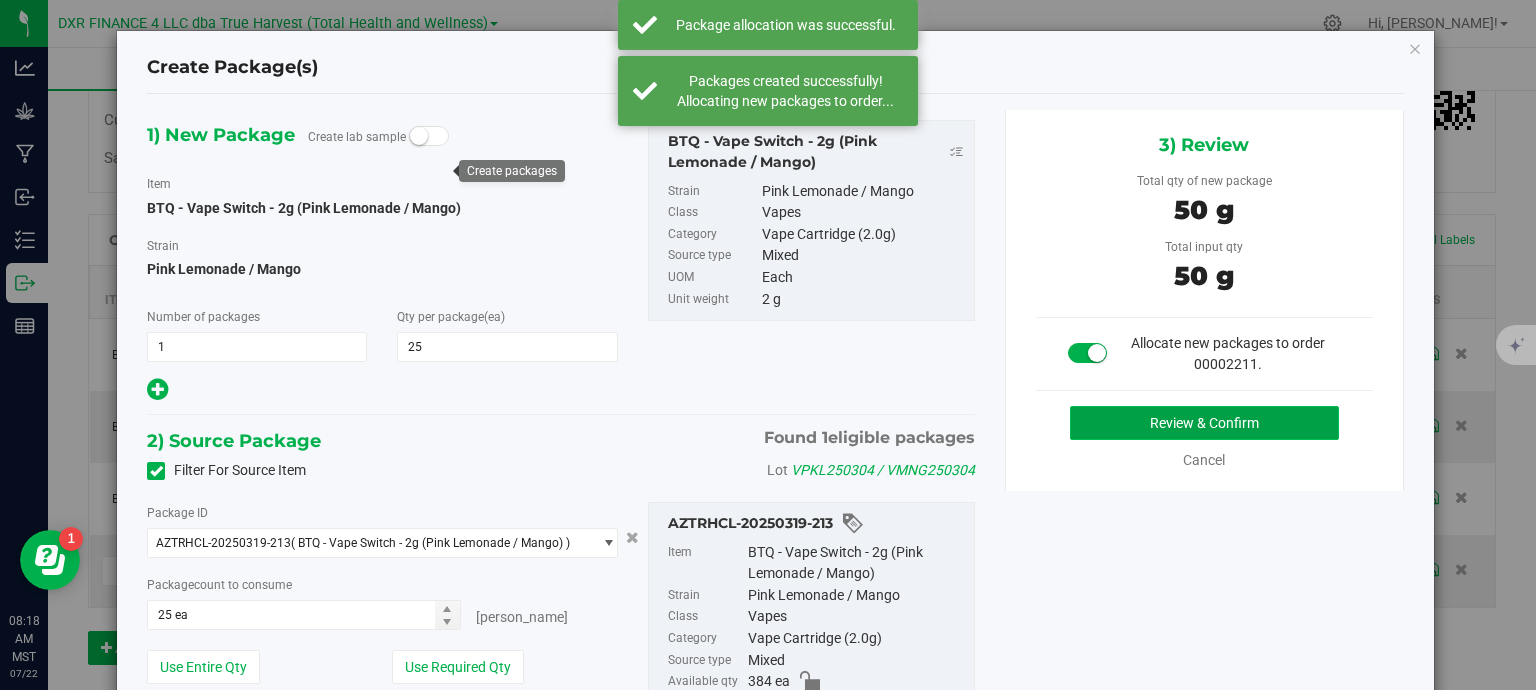 click on "Review & Confirm" at bounding box center [1204, 423] 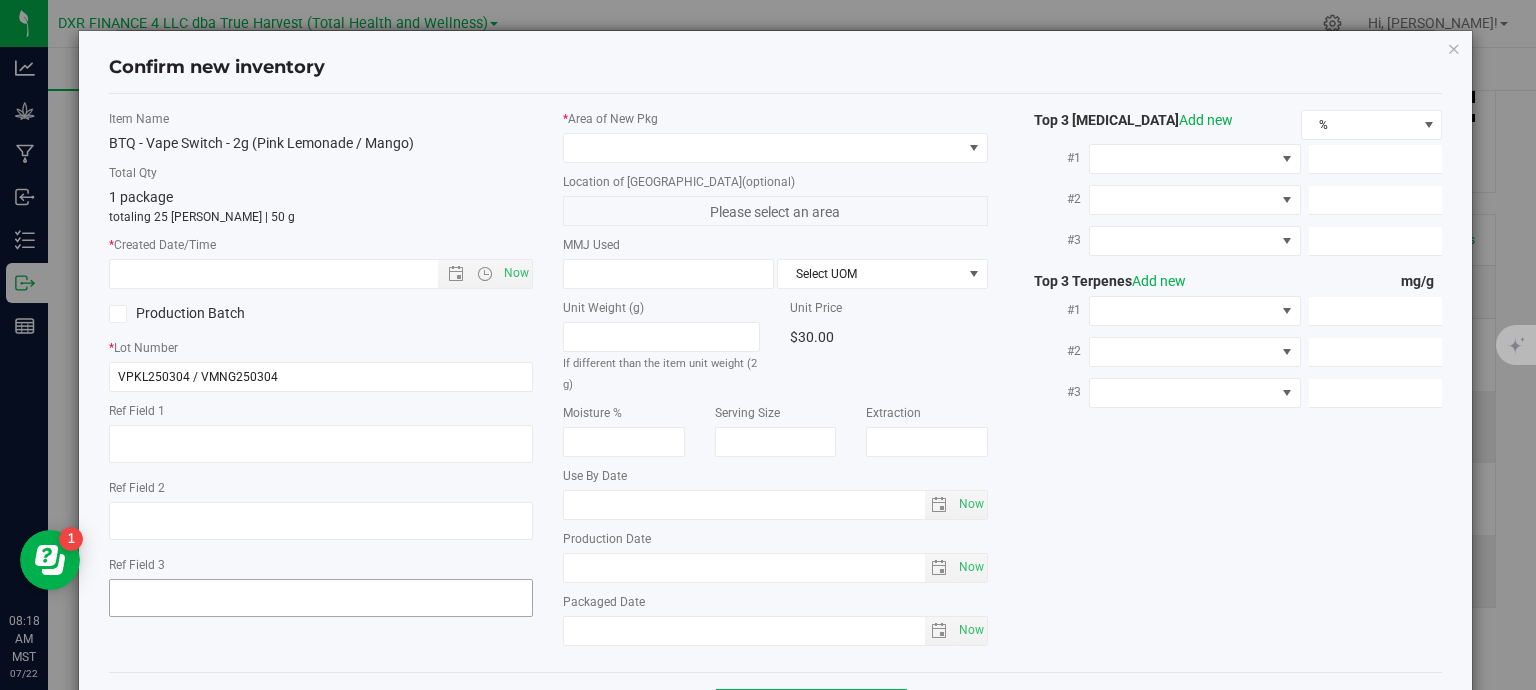 type on "[DATE]" 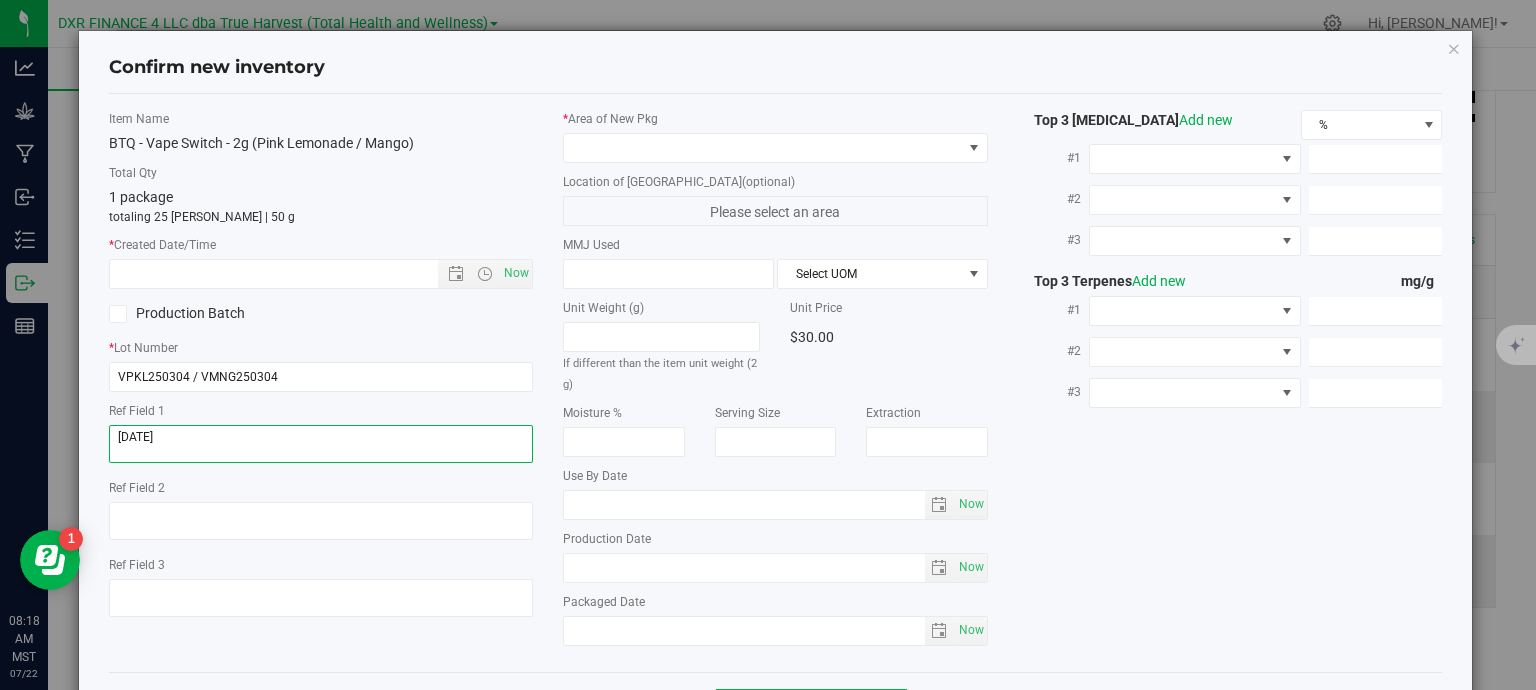 click at bounding box center [321, 444] 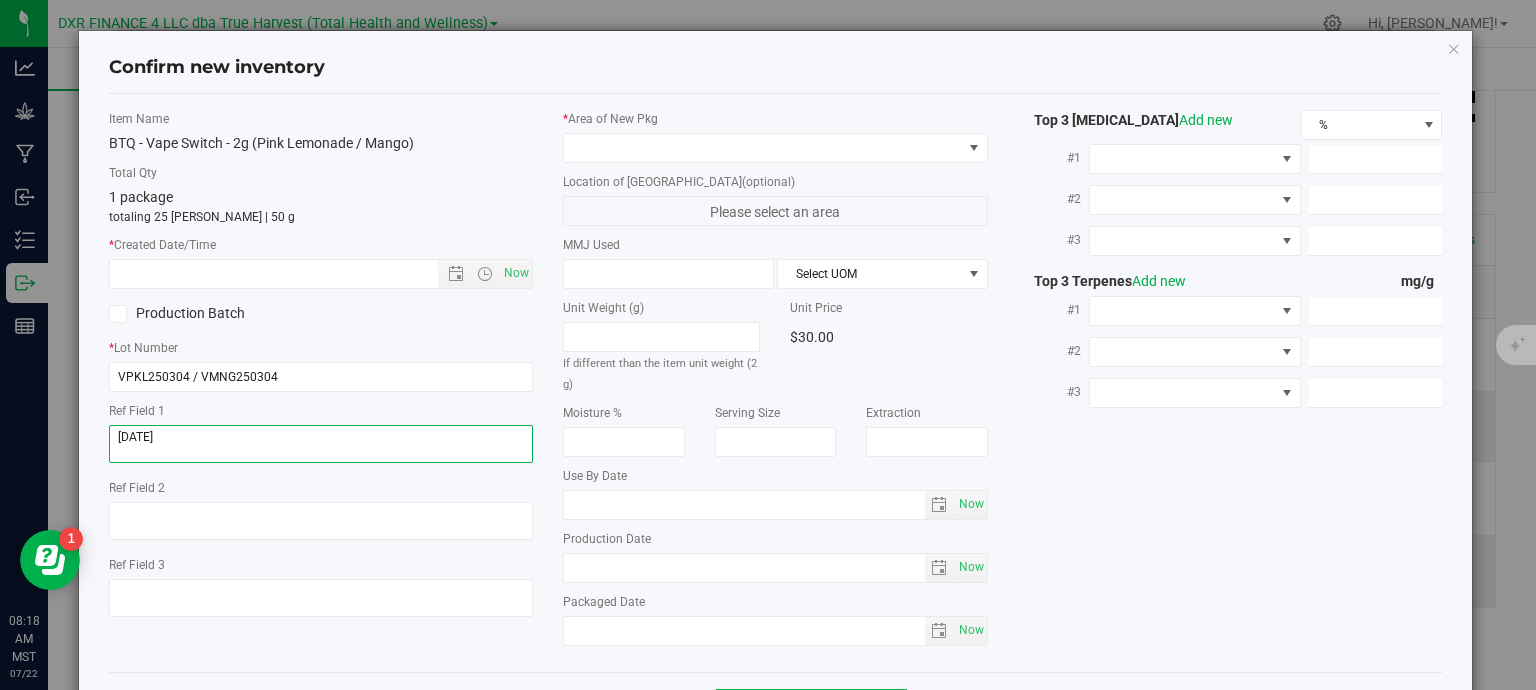 click at bounding box center (321, 444) 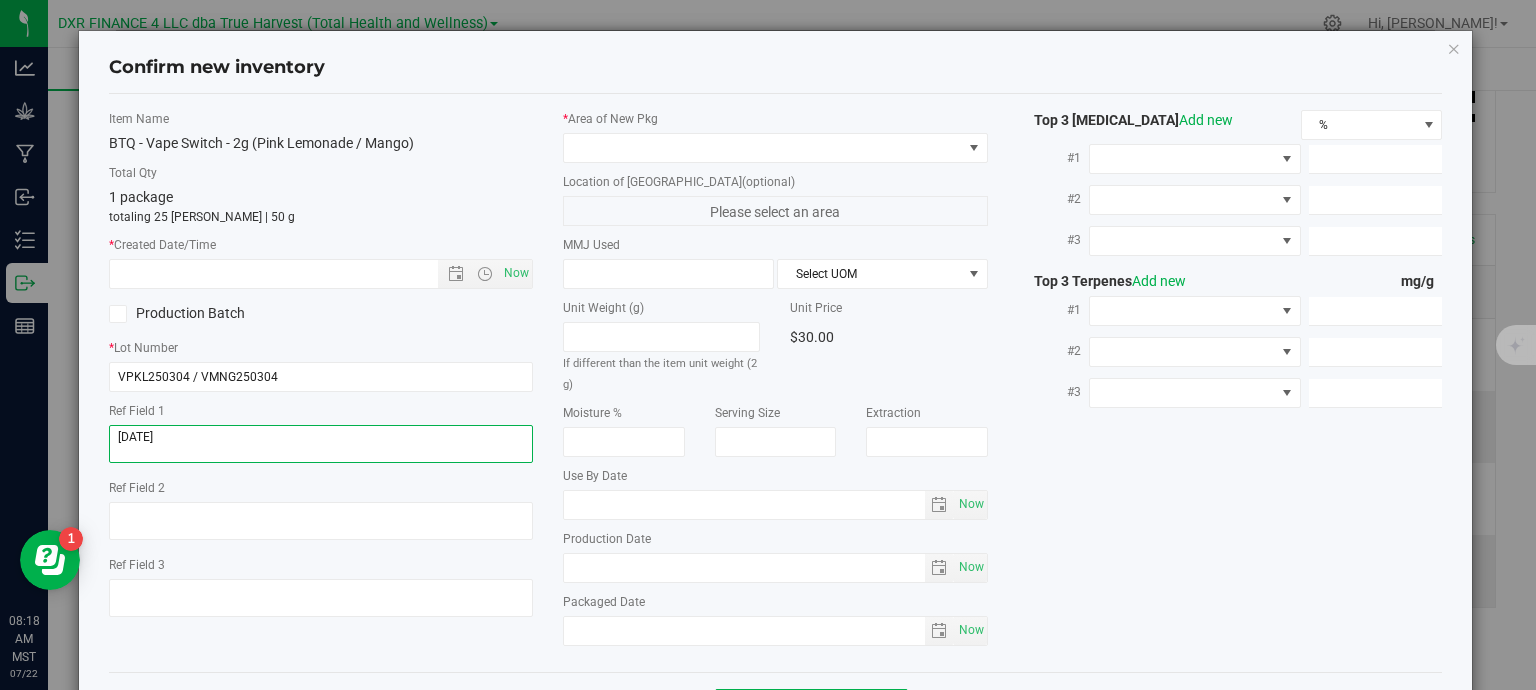 click at bounding box center [321, 444] 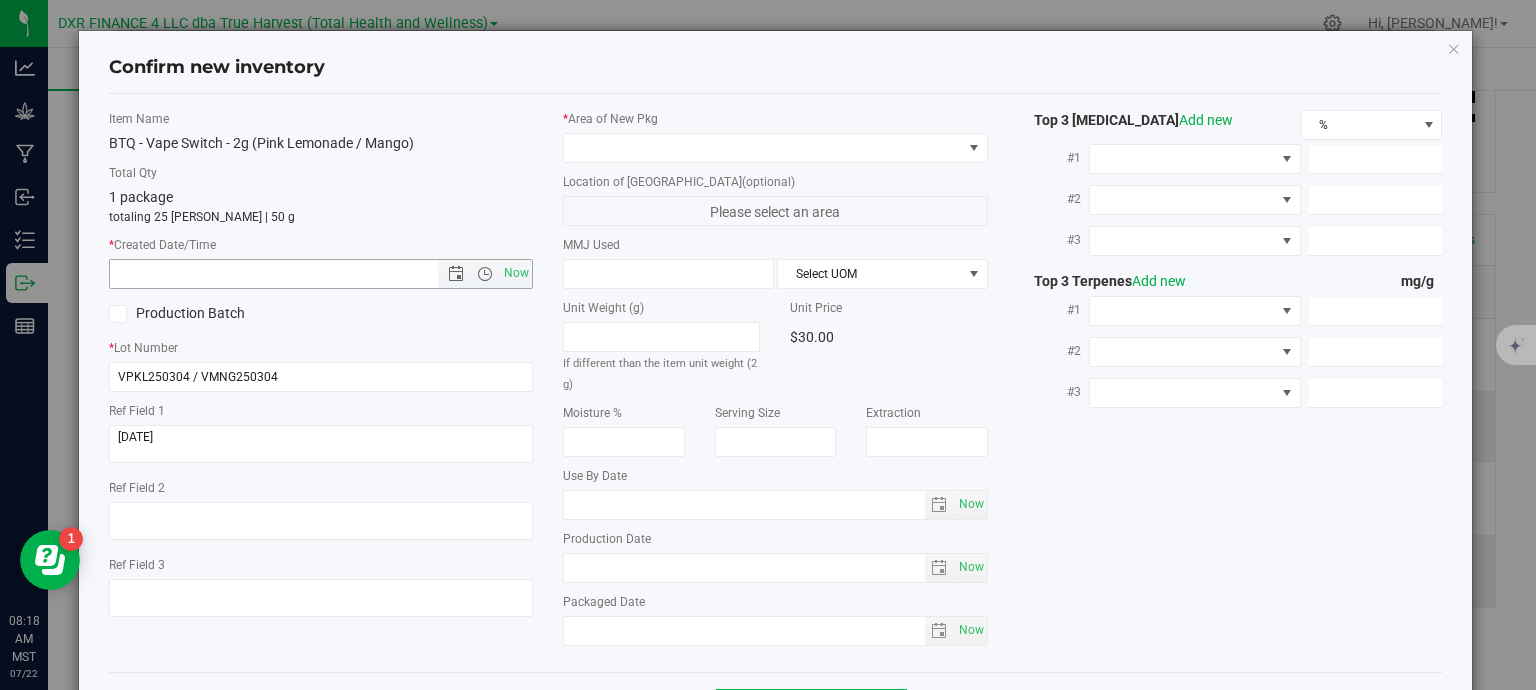 click at bounding box center (291, 274) 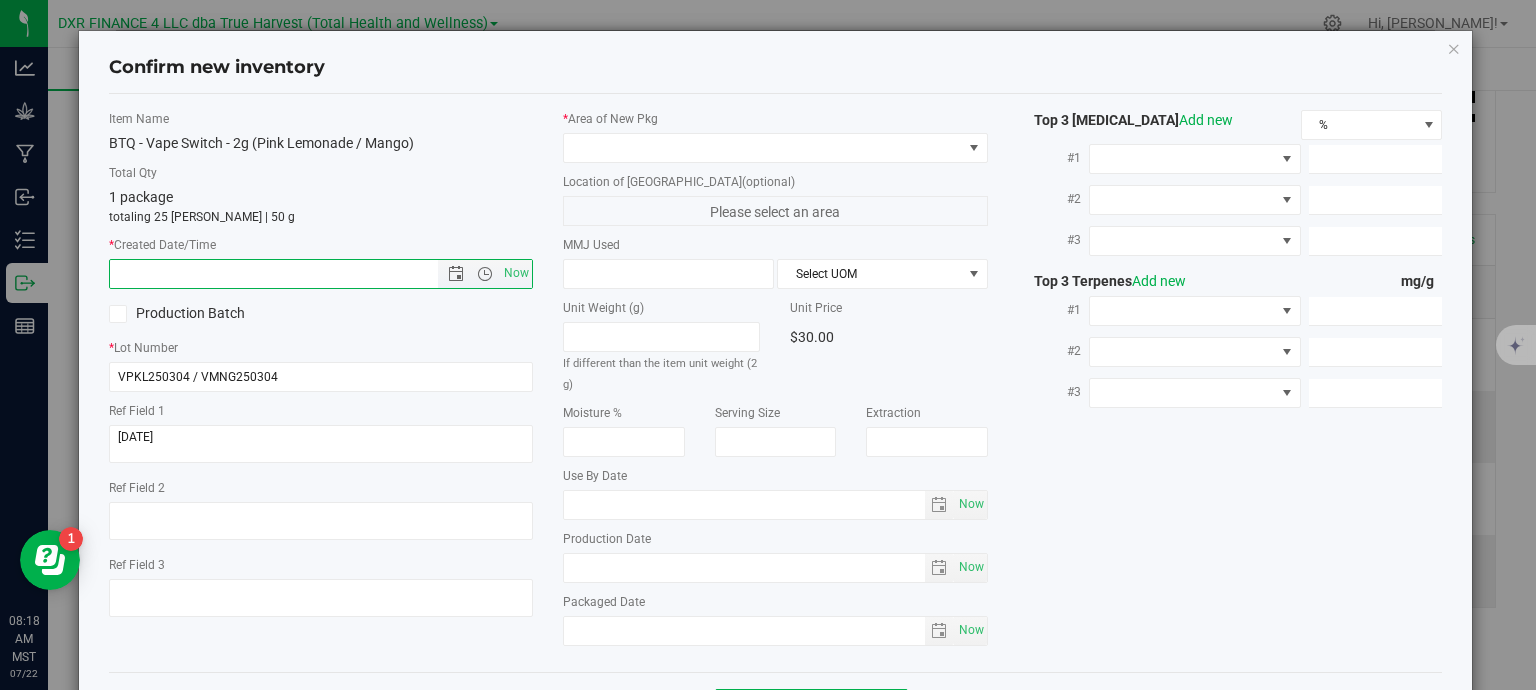 paste on "[DATE]" 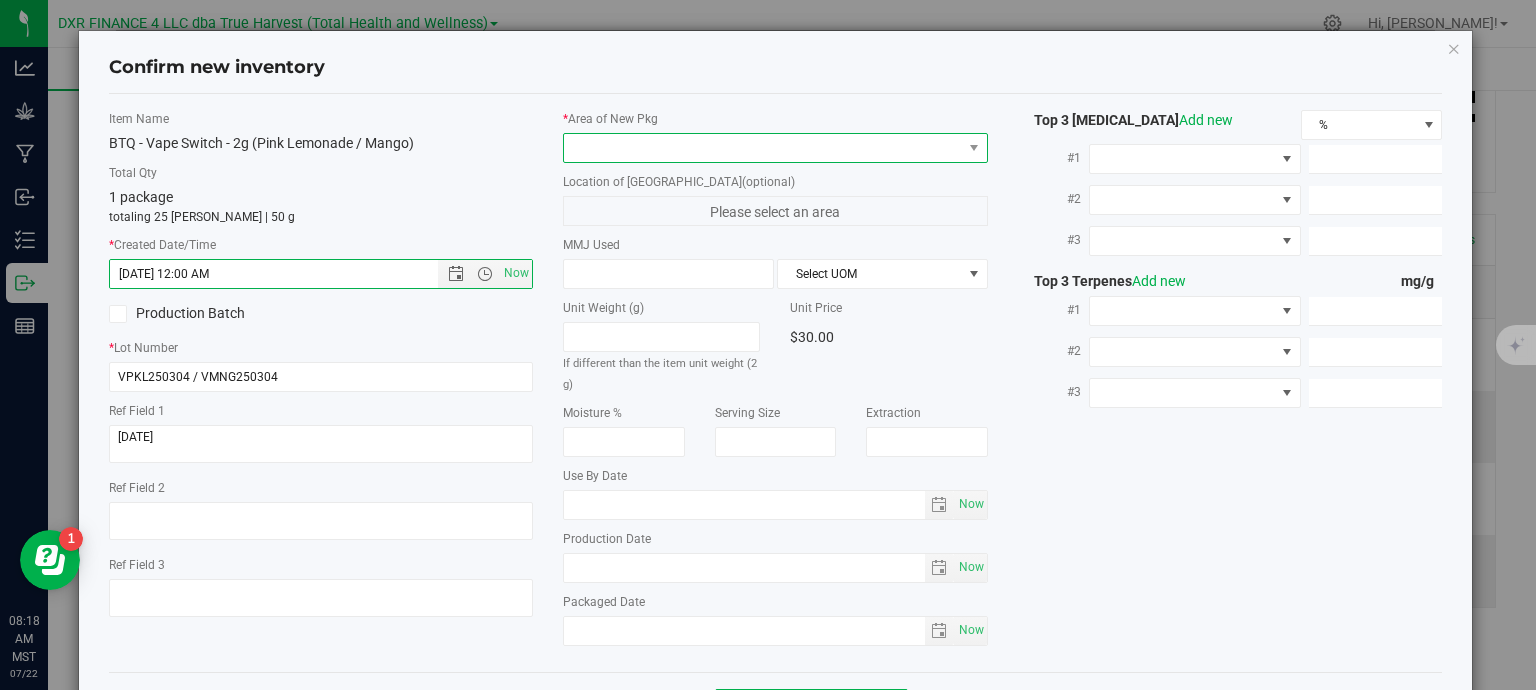 click at bounding box center (763, 148) 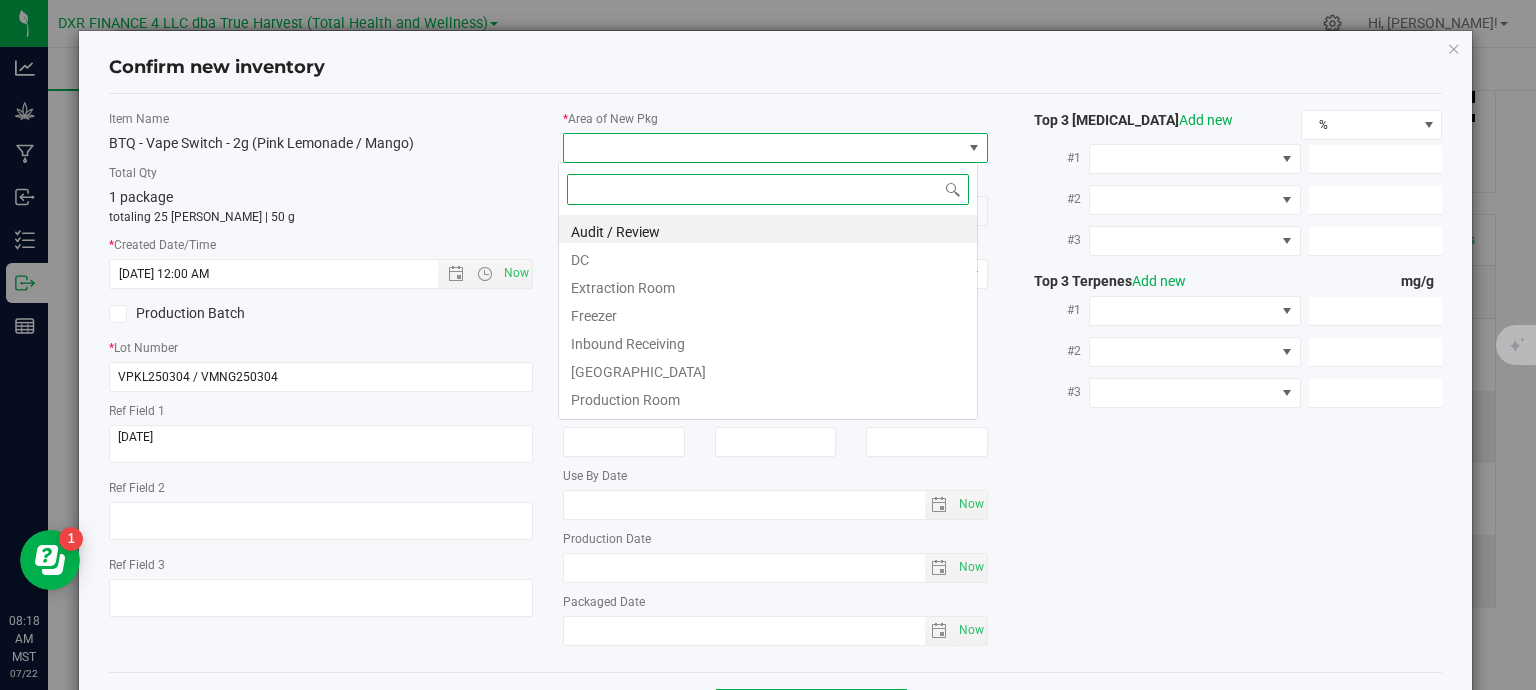 type on "[DATE] 8:18 AM" 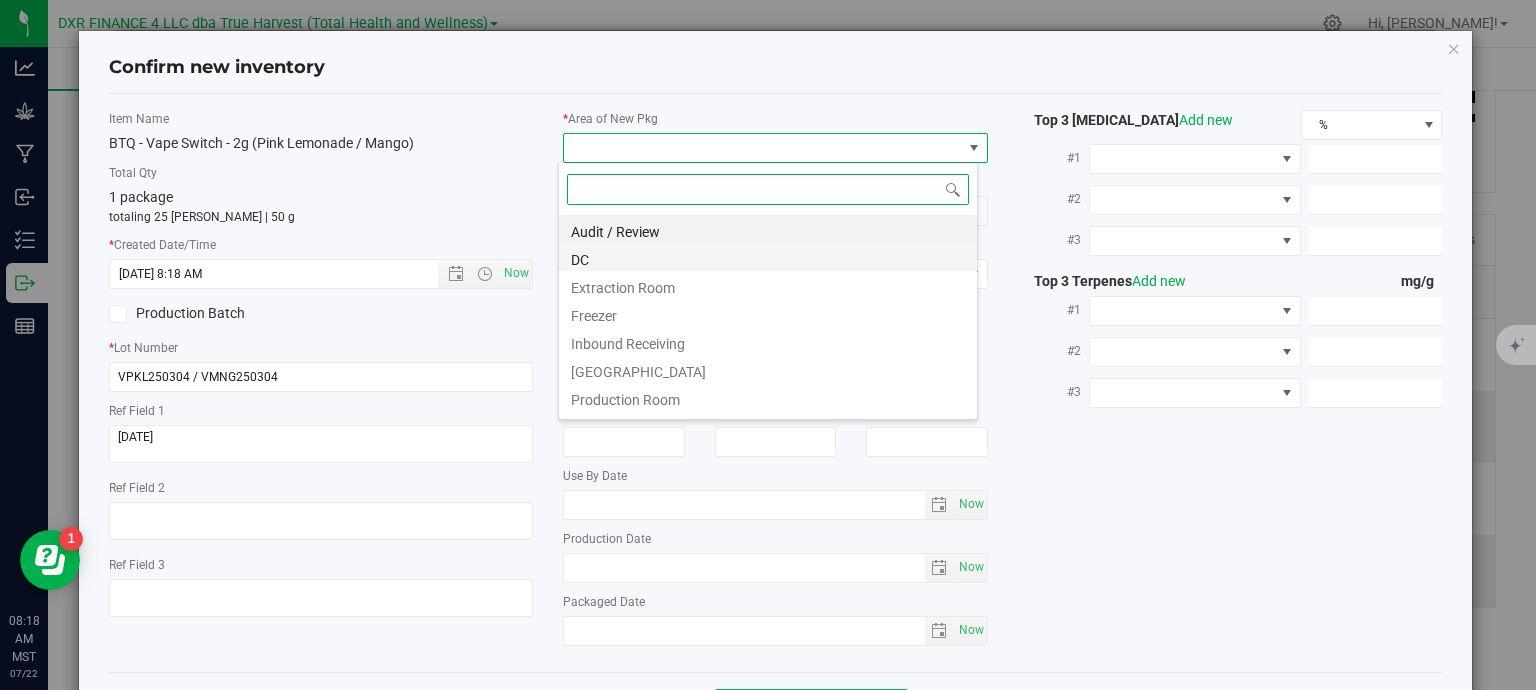 scroll, scrollTop: 99970, scrollLeft: 99580, axis: both 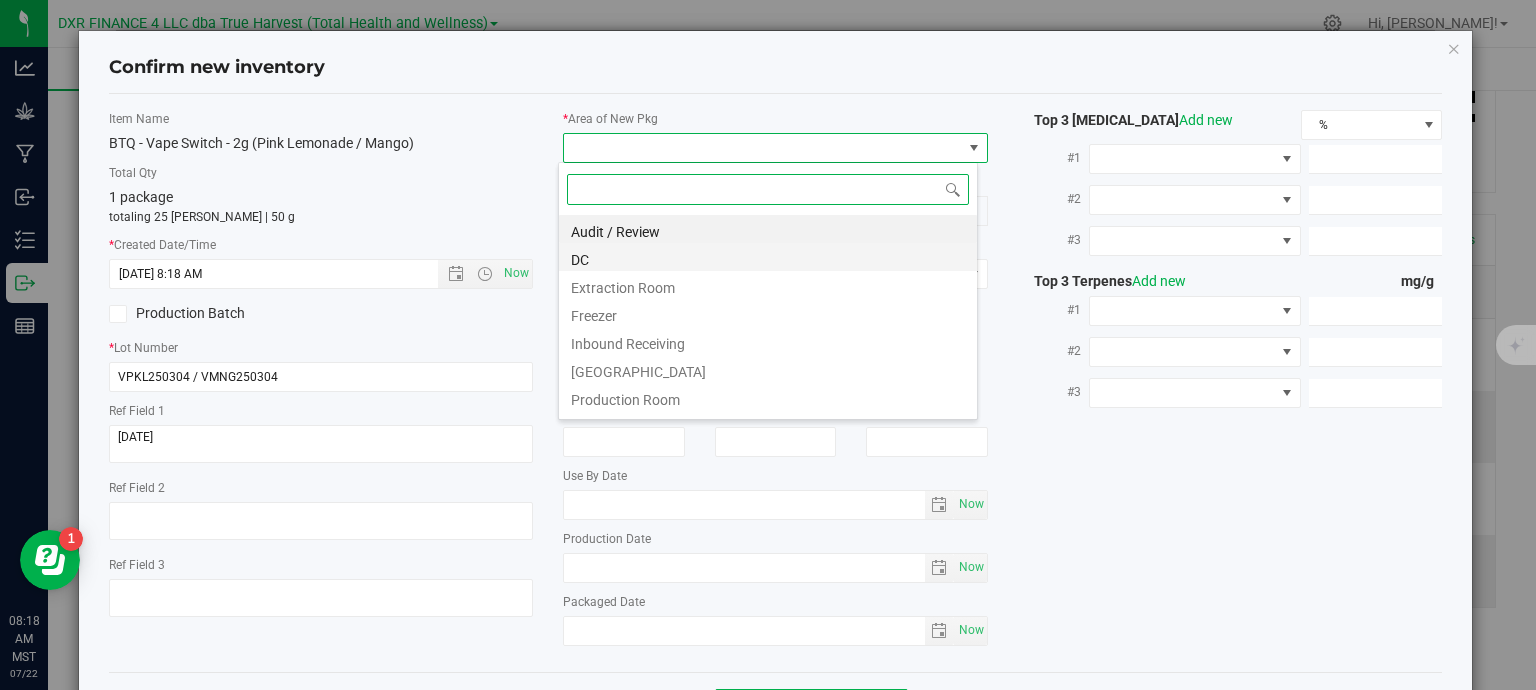 click on "DC" at bounding box center (768, 257) 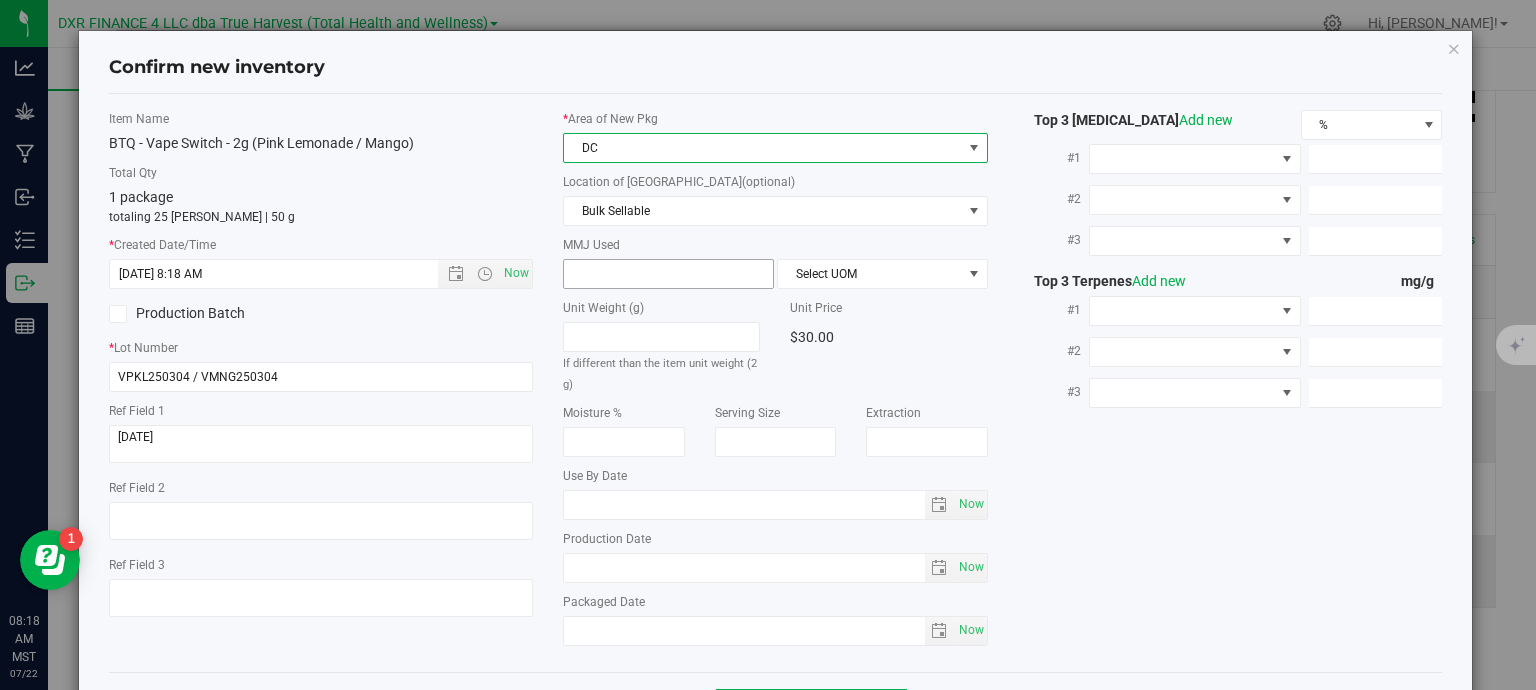 click at bounding box center [668, 274] 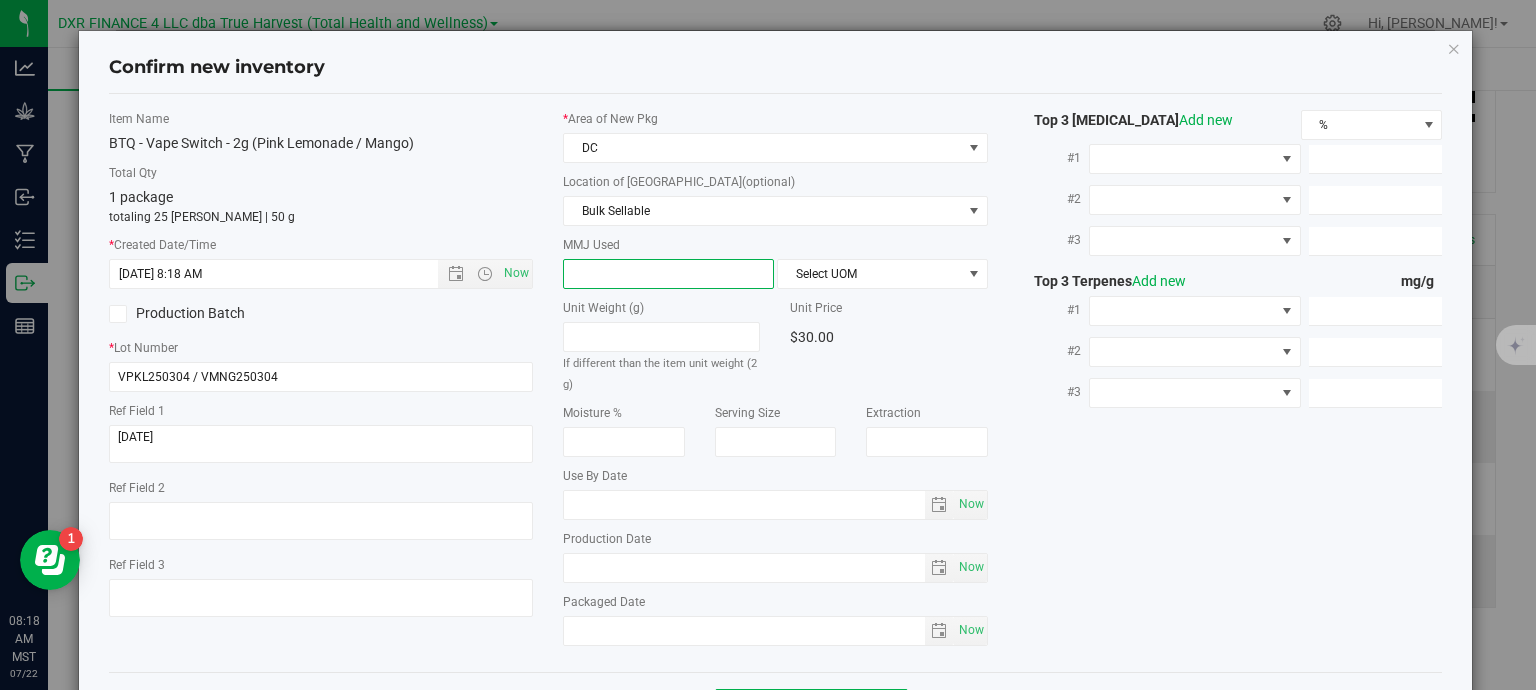 type on "2" 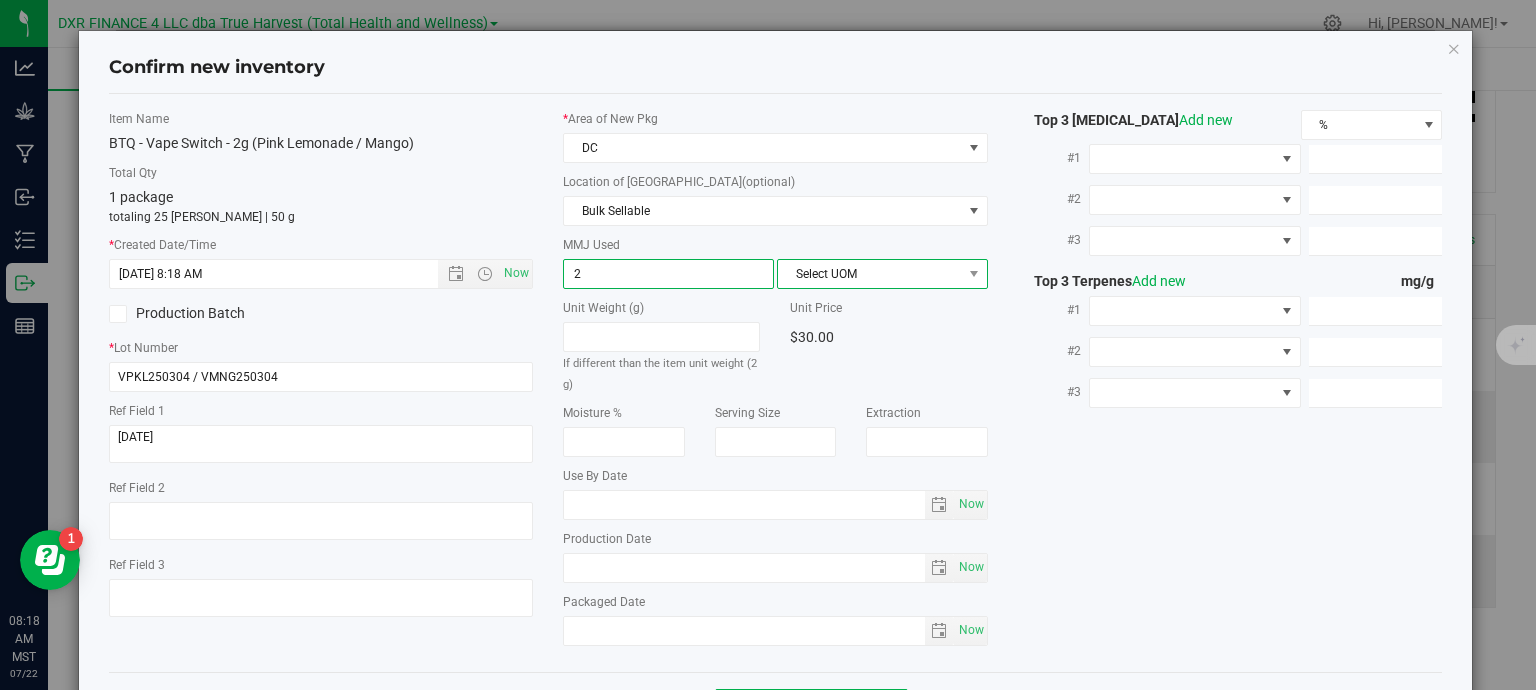 click on "Select UOM" at bounding box center [870, 274] 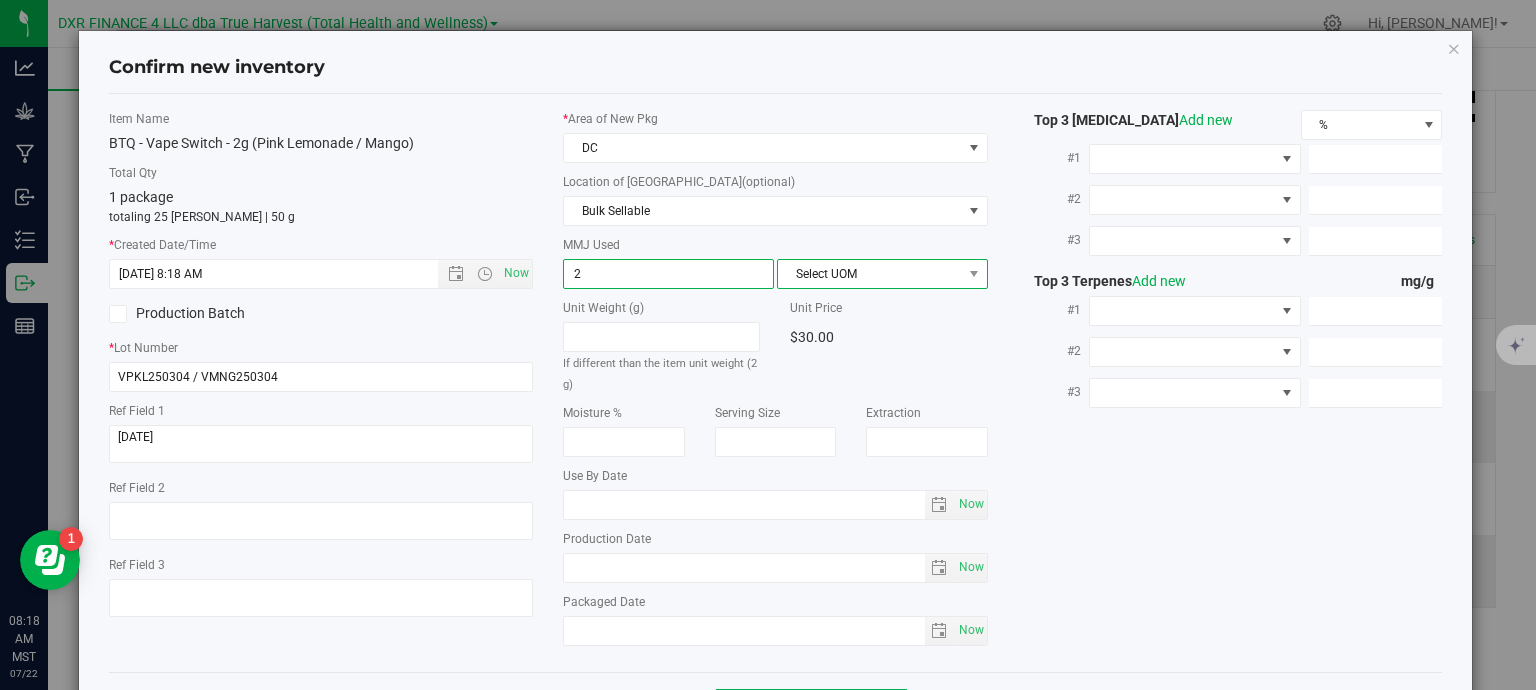 type on "2.0000" 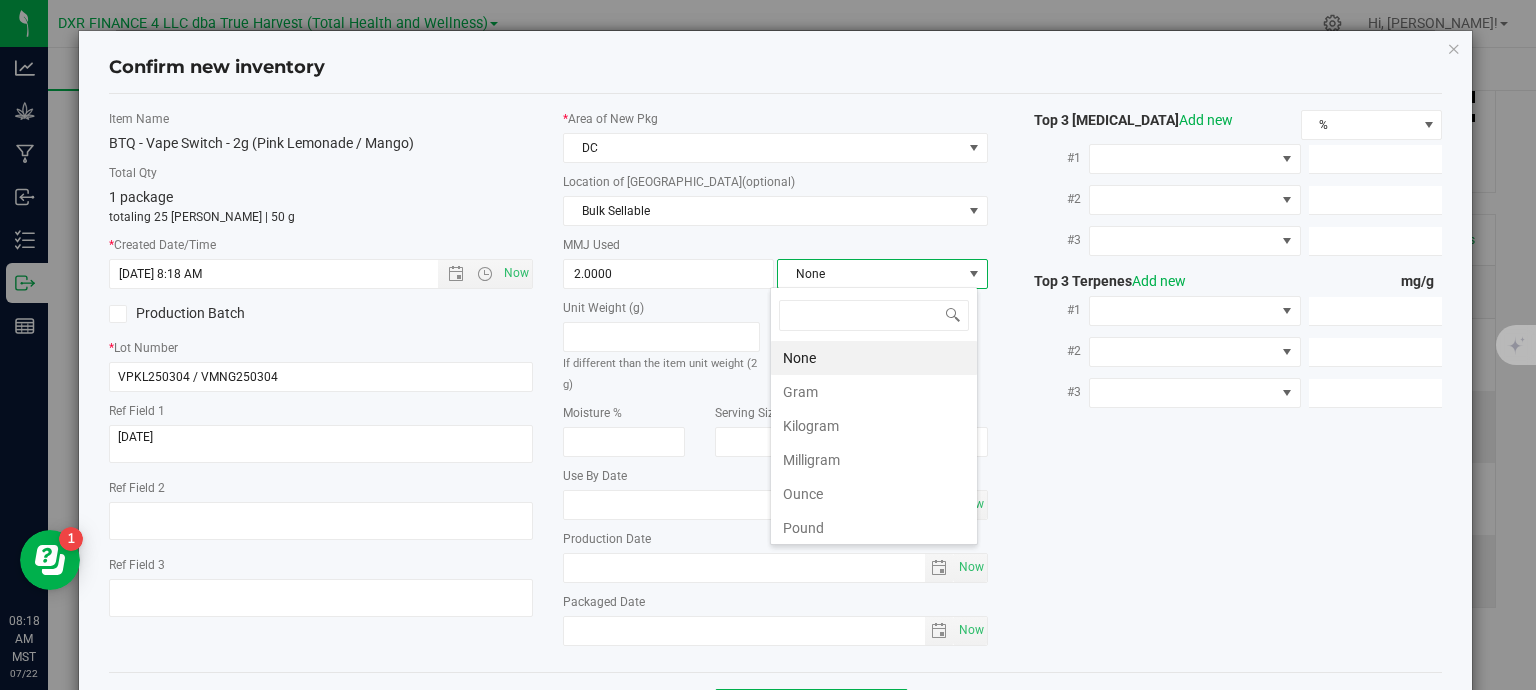 scroll, scrollTop: 99970, scrollLeft: 99792, axis: both 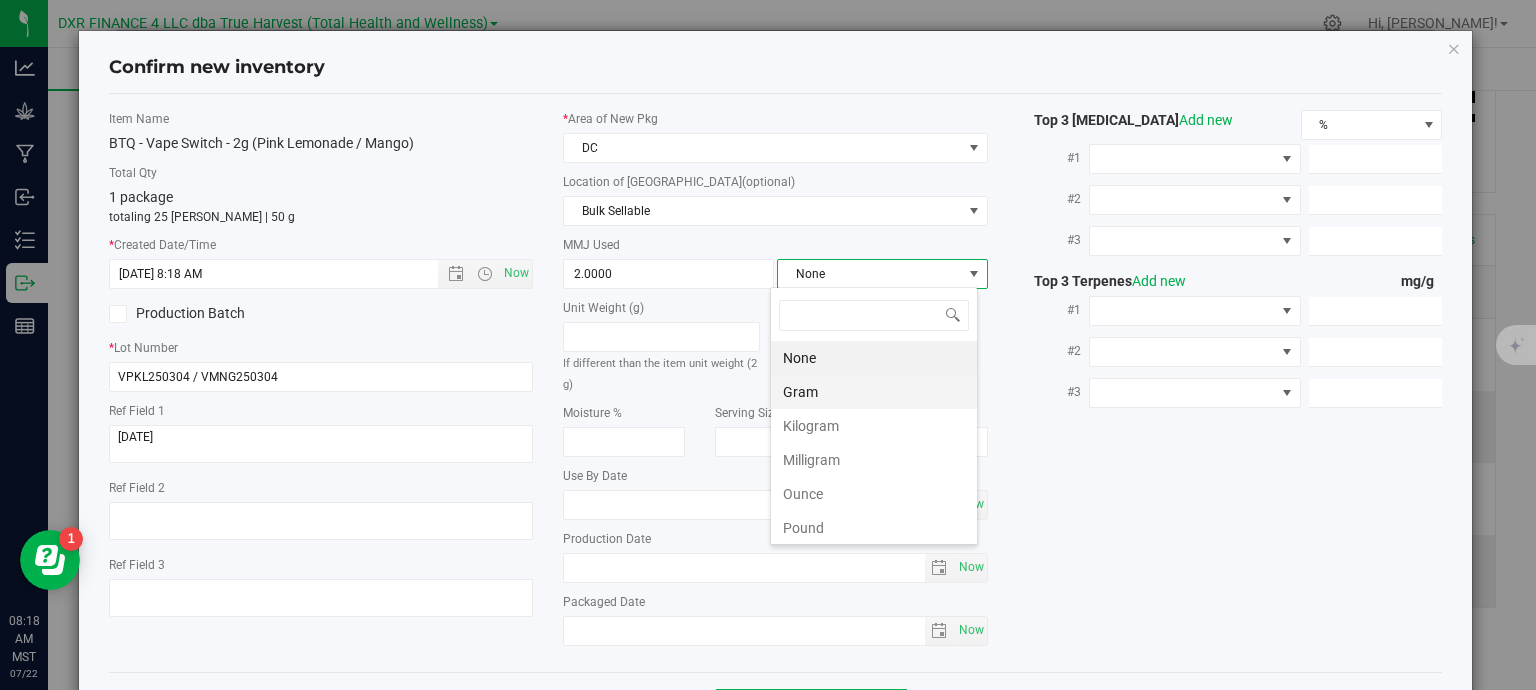 click on "Gram" at bounding box center [874, 392] 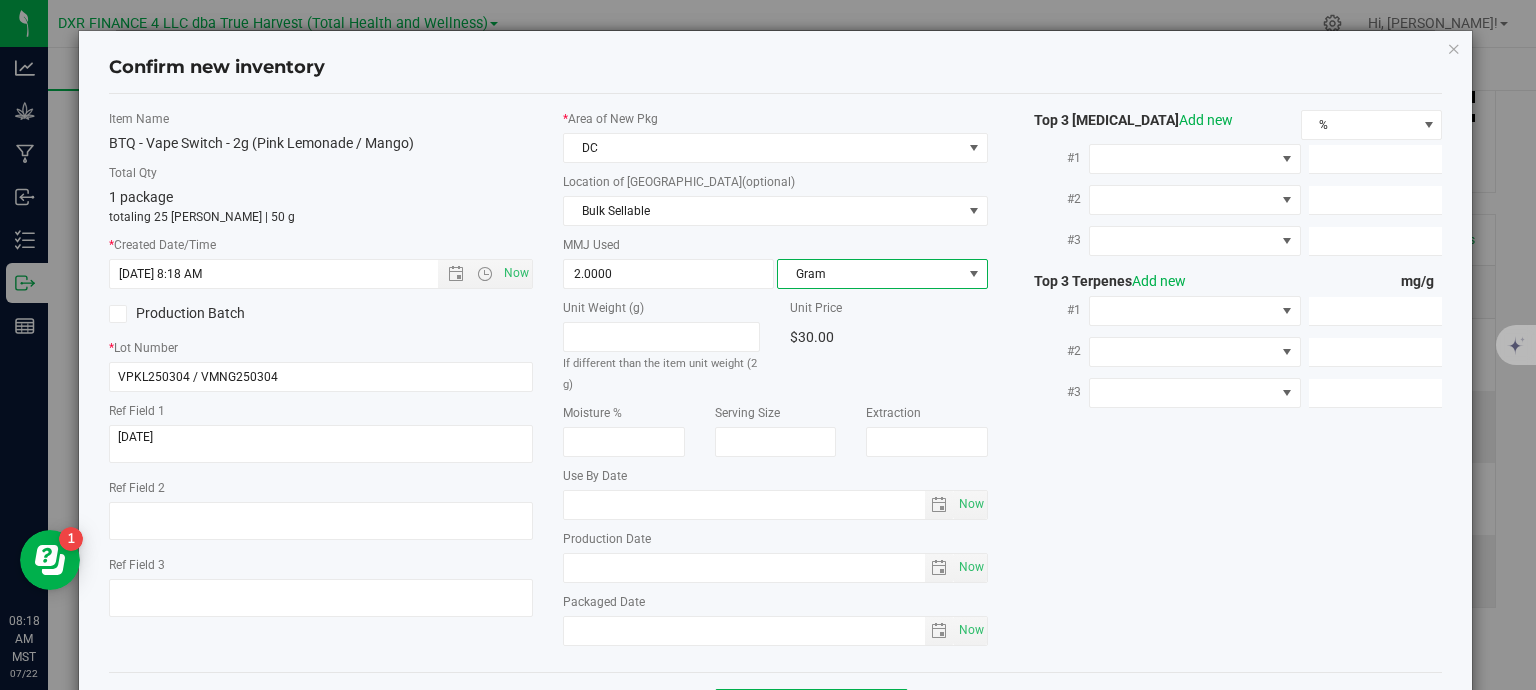 click on "Item Name
BTQ - Vape Switch - 2g (Pink Lemonade / Mango)
Total Qty
1 package  totaling 25 [PERSON_NAME] | 50 g
*
Created Date/Time
[DATE] 8:18 AM
Now
Production Batch
*
Lot Number
VPKL250304 / VMNG250304" at bounding box center [776, 383] 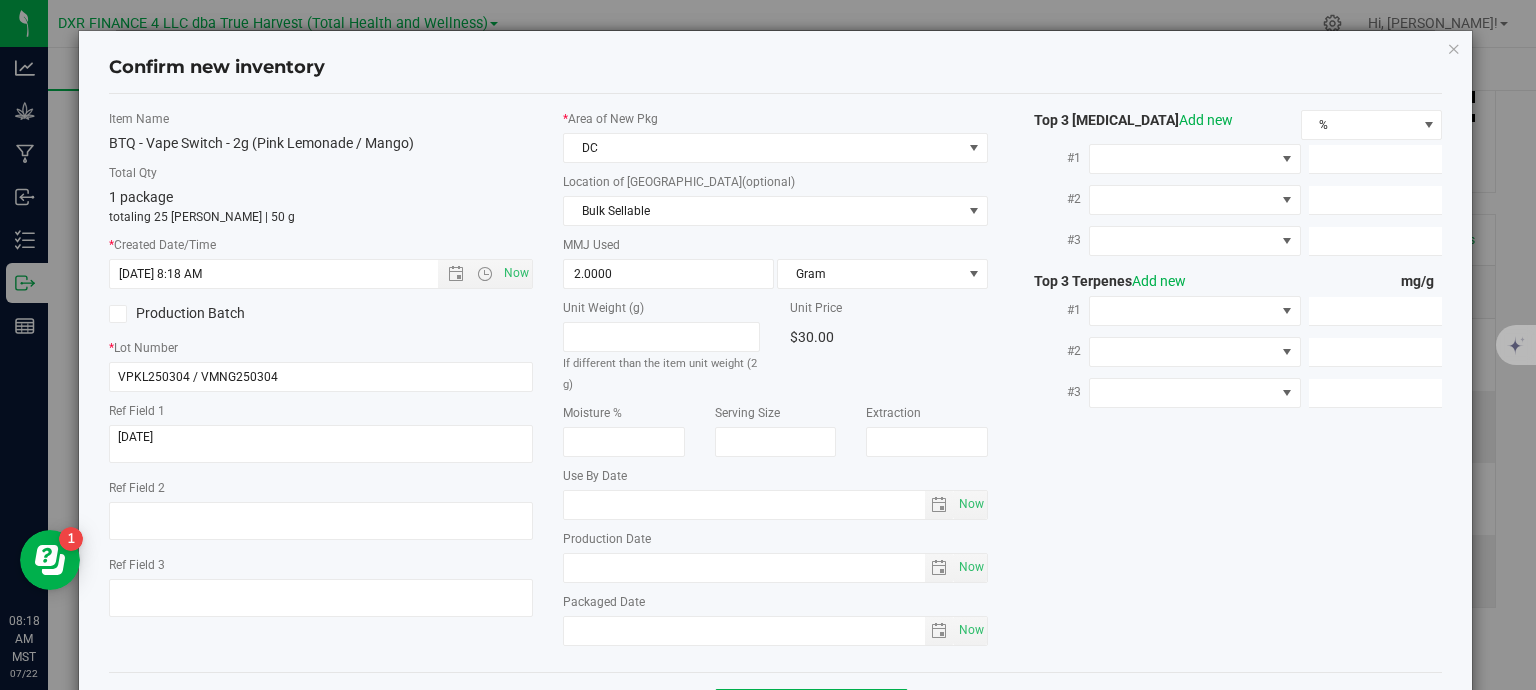 scroll, scrollTop: 75, scrollLeft: 0, axis: vertical 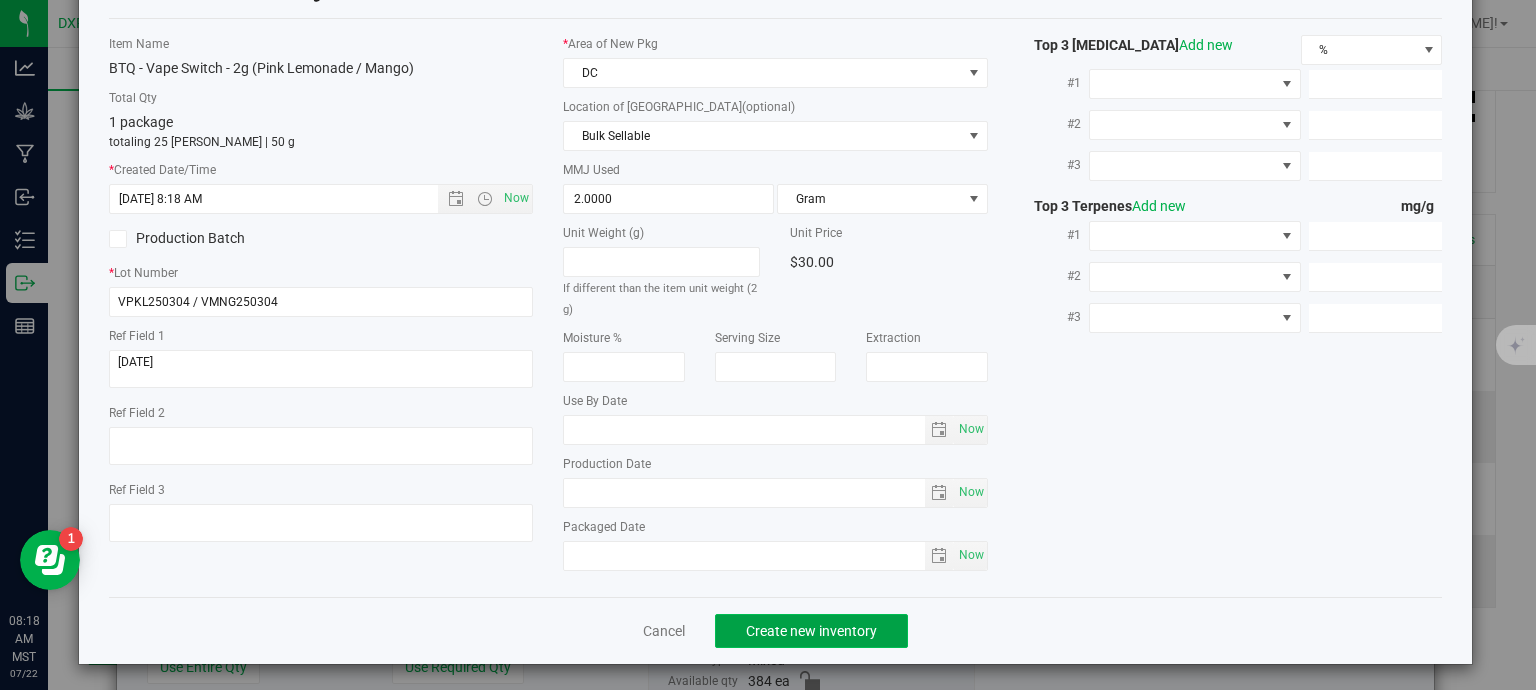 click on "Create new inventory" 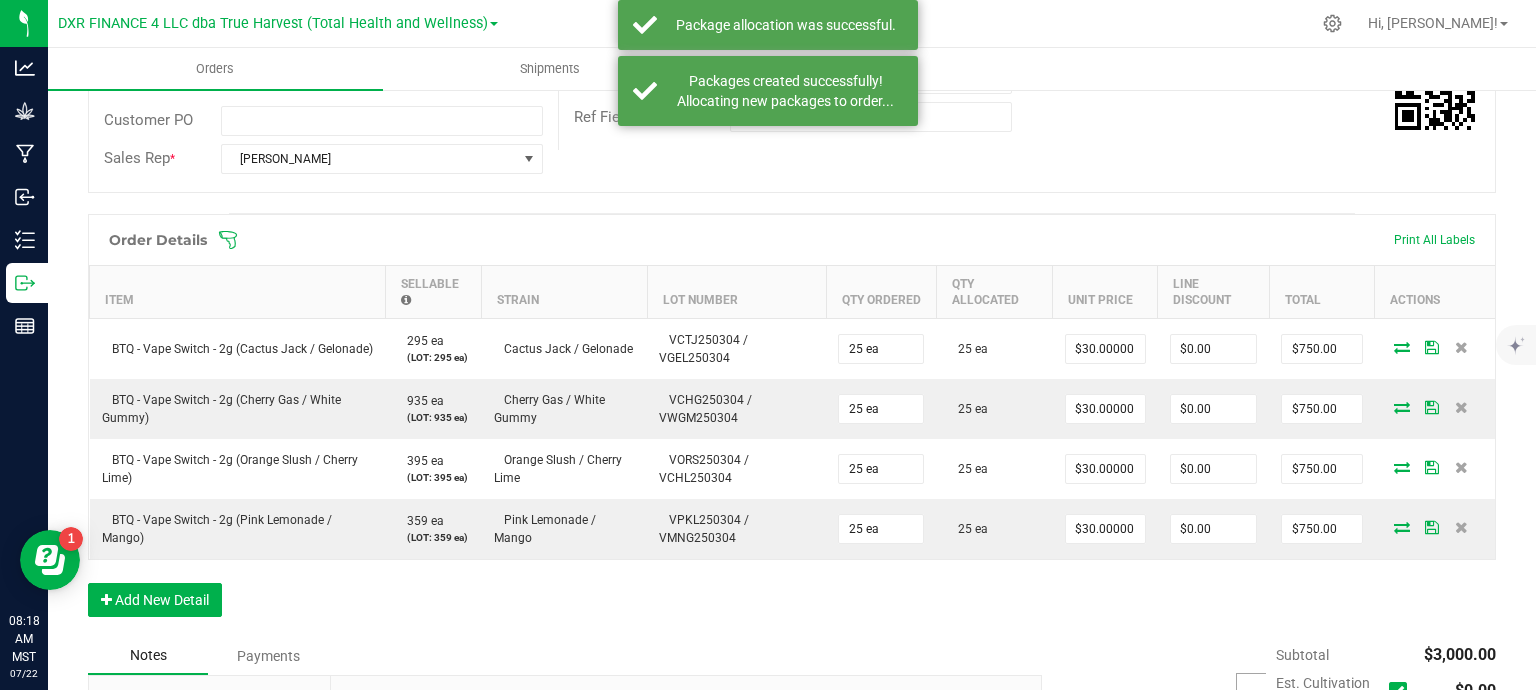 scroll, scrollTop: 0, scrollLeft: 0, axis: both 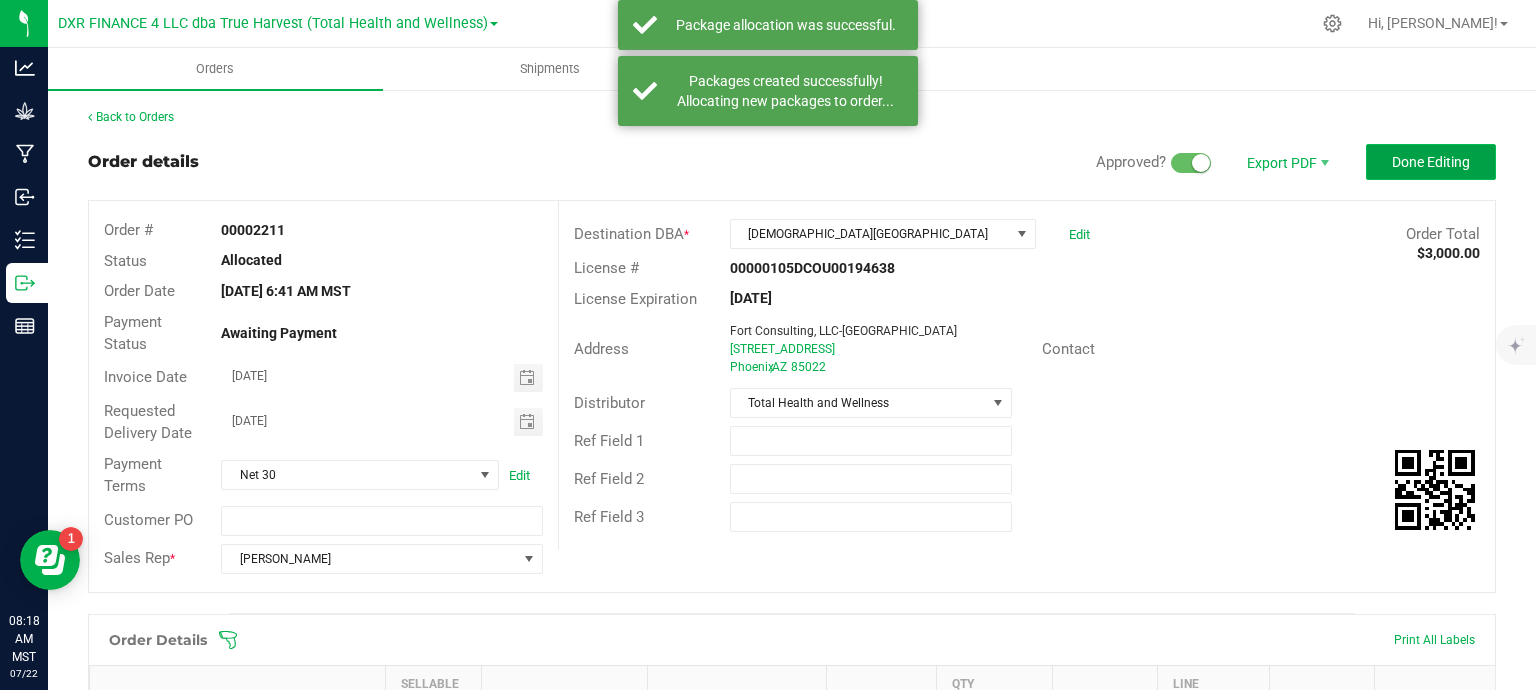 click on "Done Editing" at bounding box center (1431, 162) 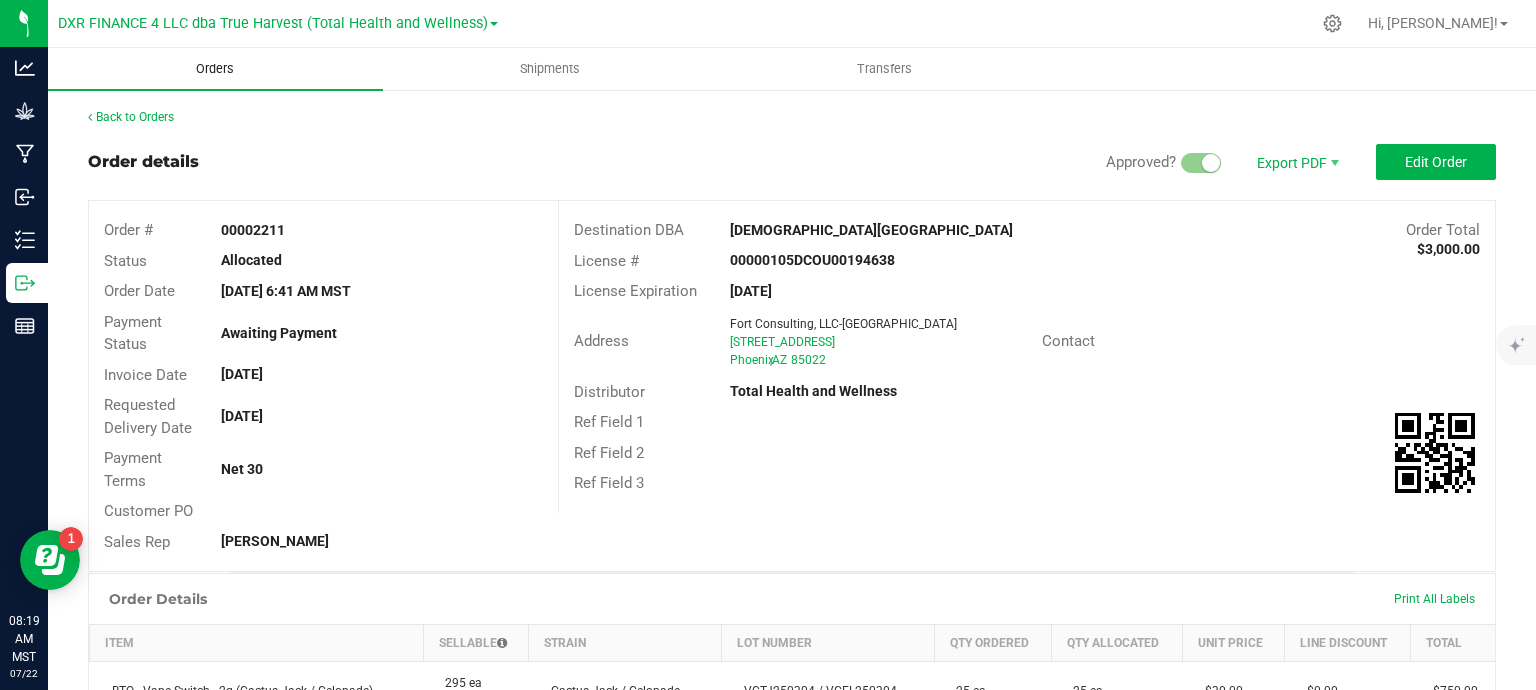 click on "Orders" at bounding box center [215, 69] 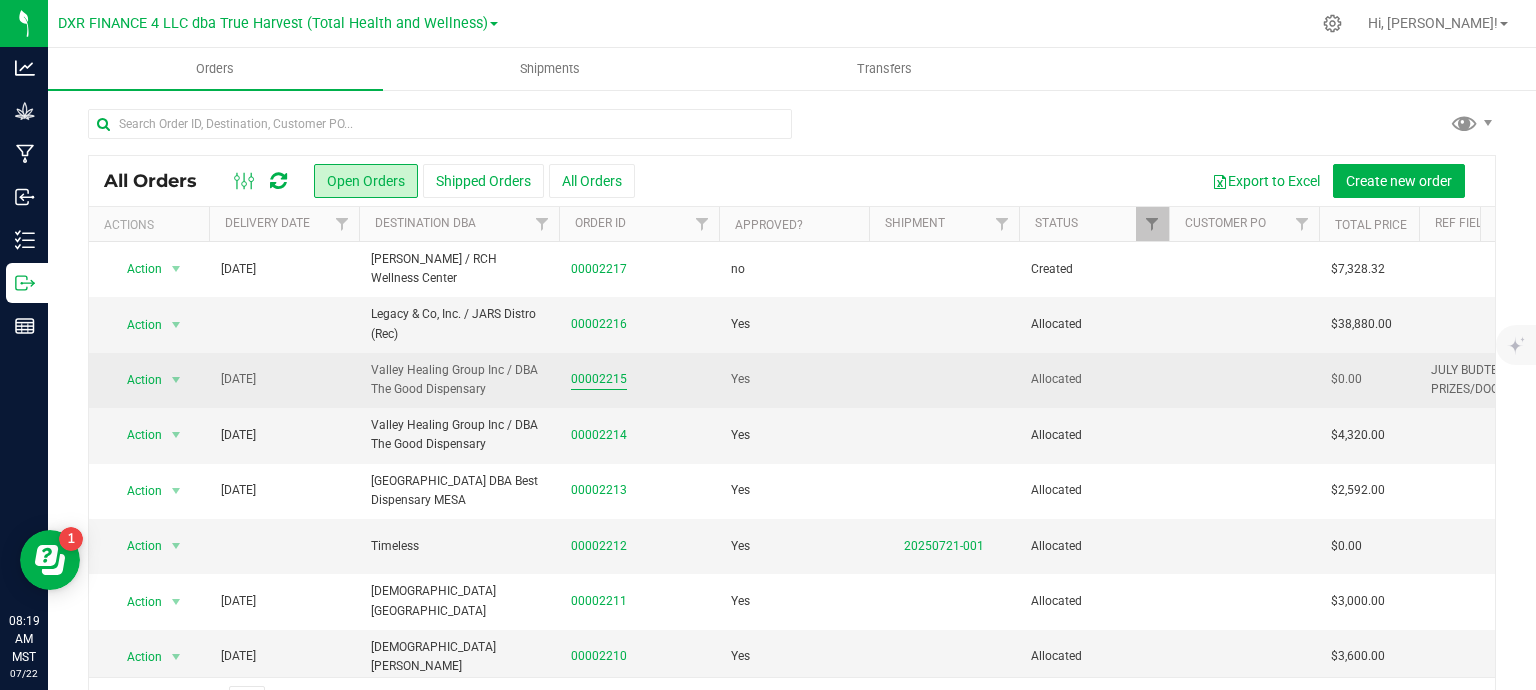 click on "00002215" at bounding box center (599, 379) 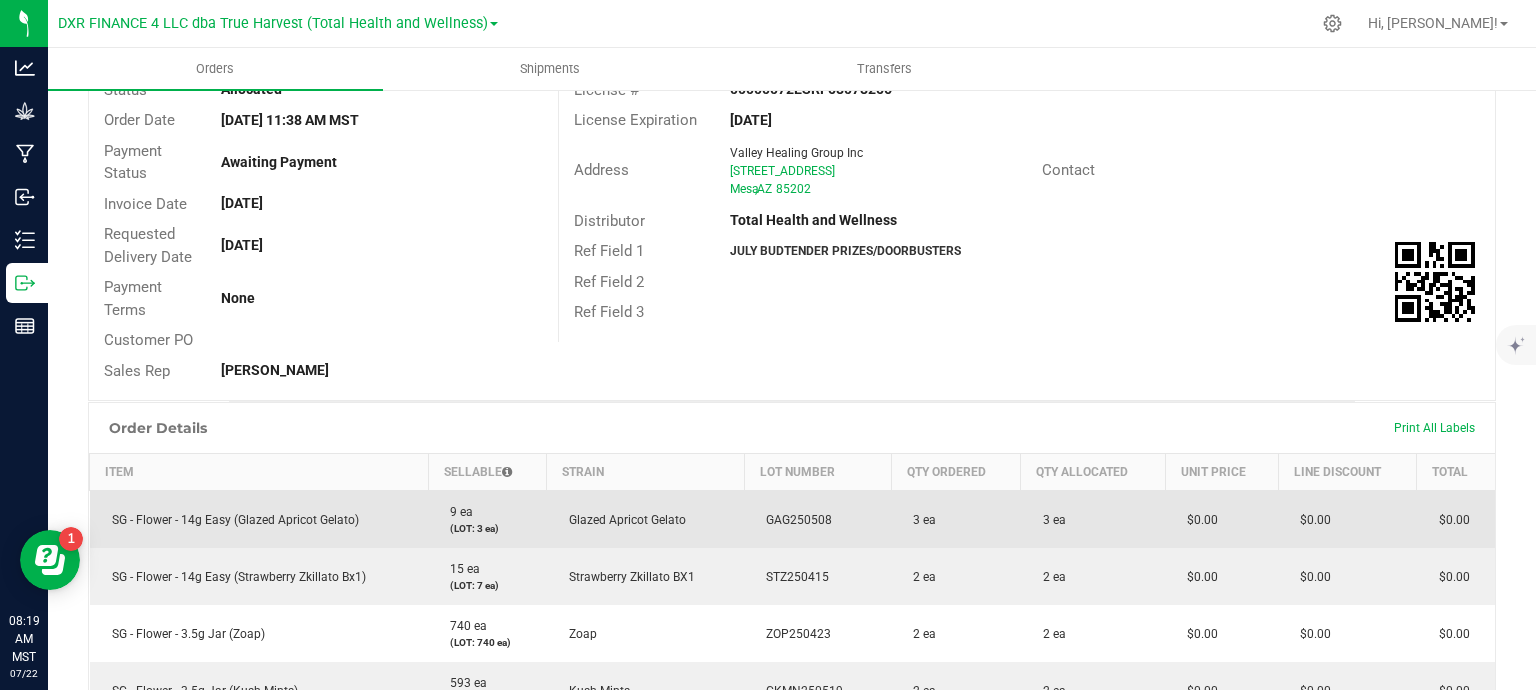 scroll, scrollTop: 0, scrollLeft: 0, axis: both 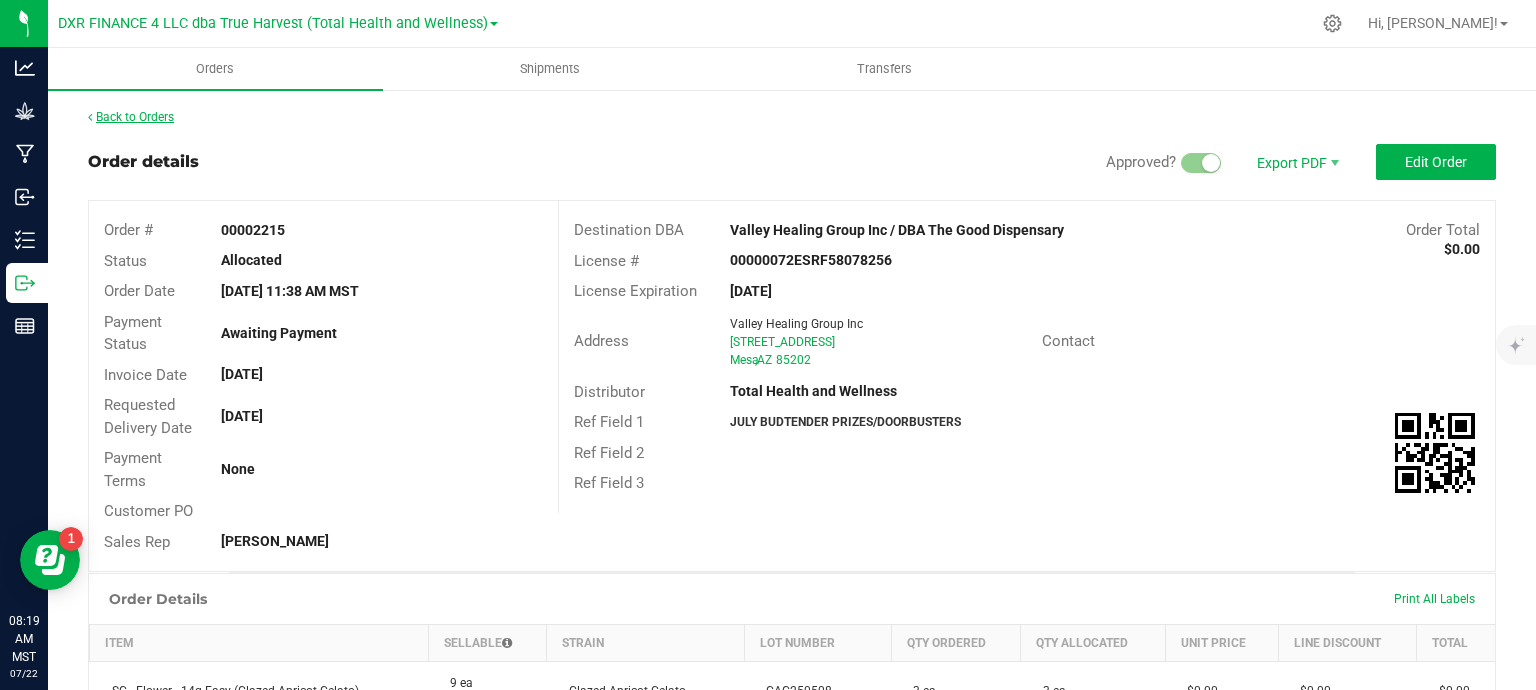 click on "Back to Orders" at bounding box center (131, 117) 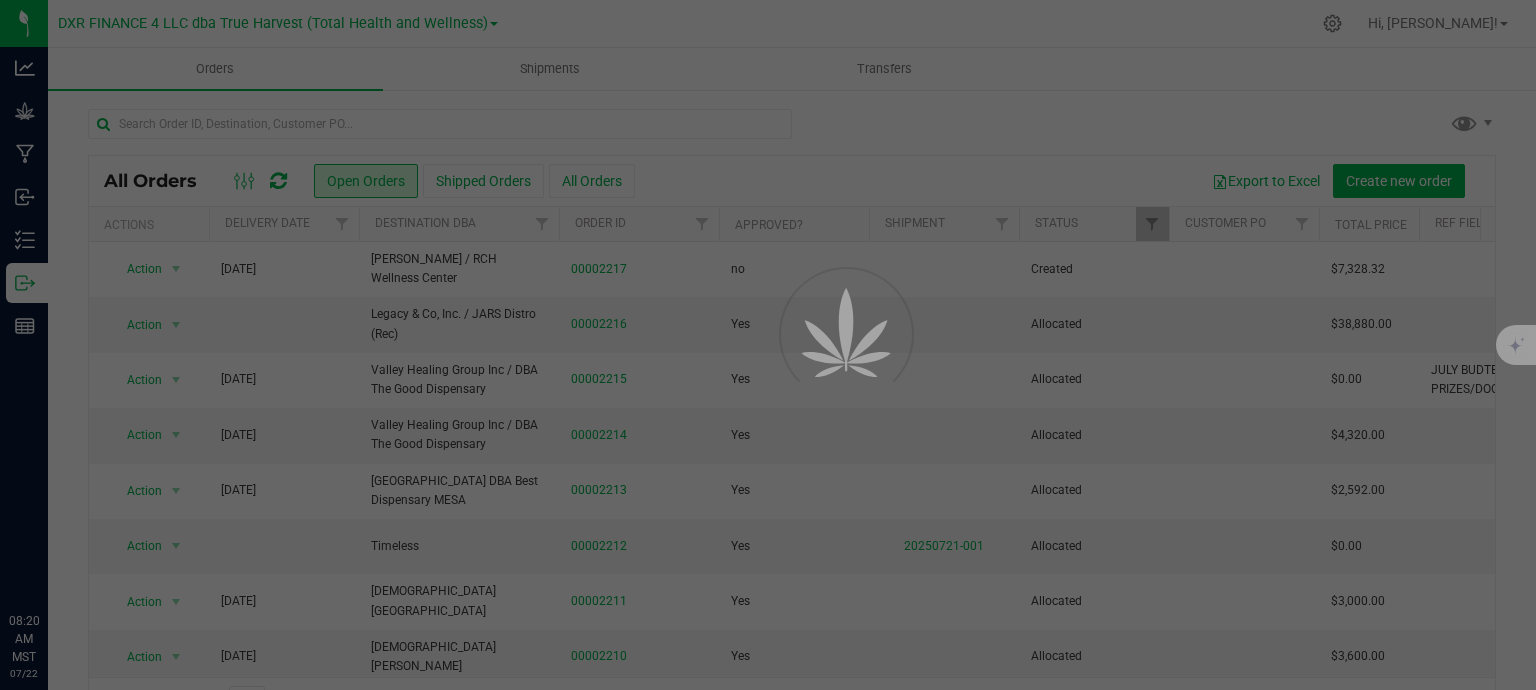 scroll, scrollTop: 0, scrollLeft: 0, axis: both 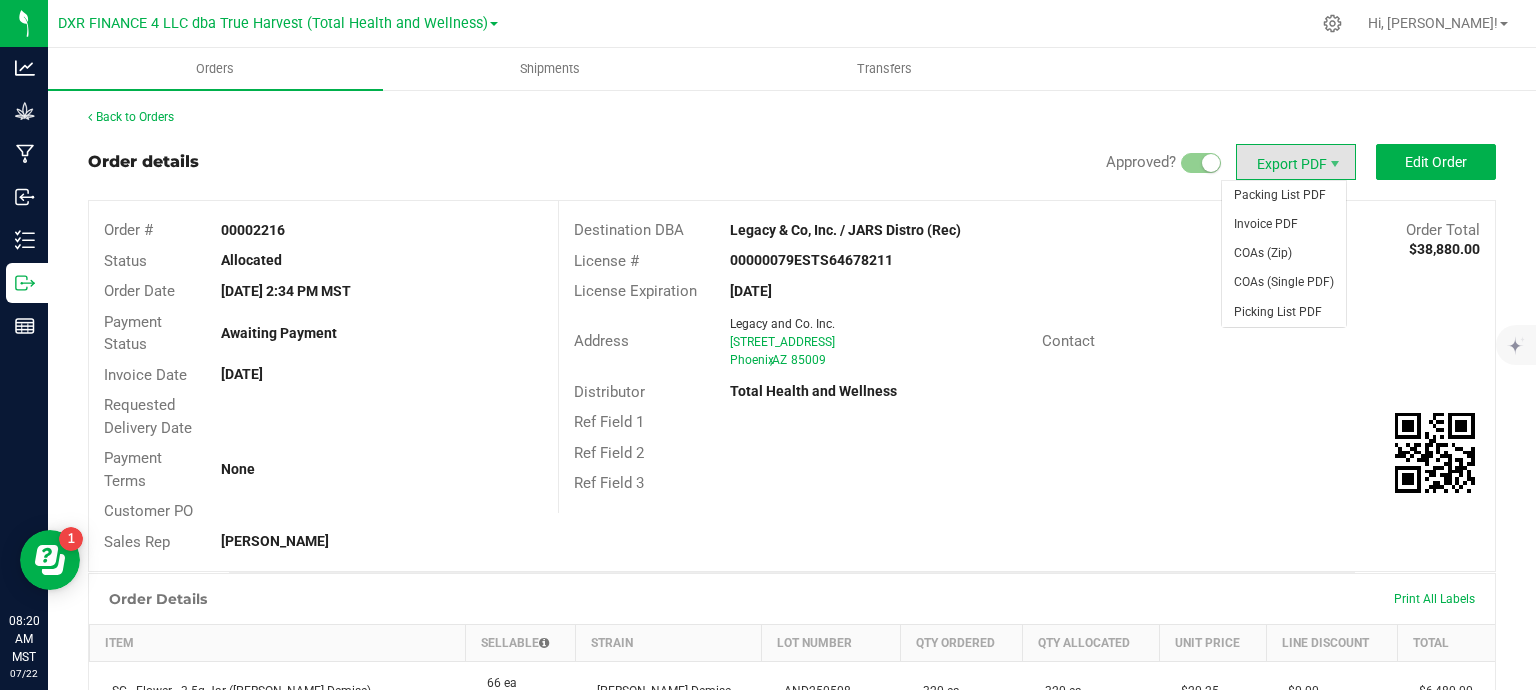 click on "Export PDF" at bounding box center (1296, 162) 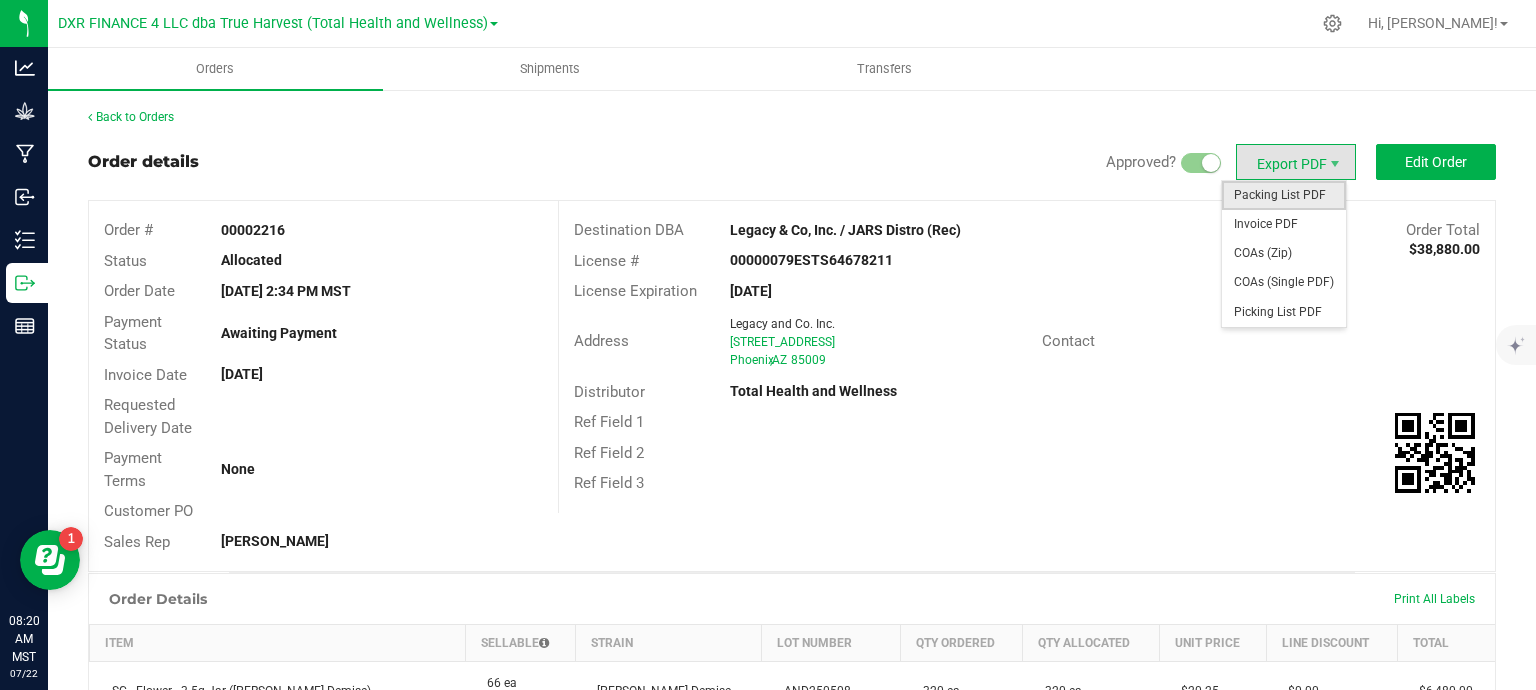 click on "Packing List PDF" at bounding box center [1284, 195] 